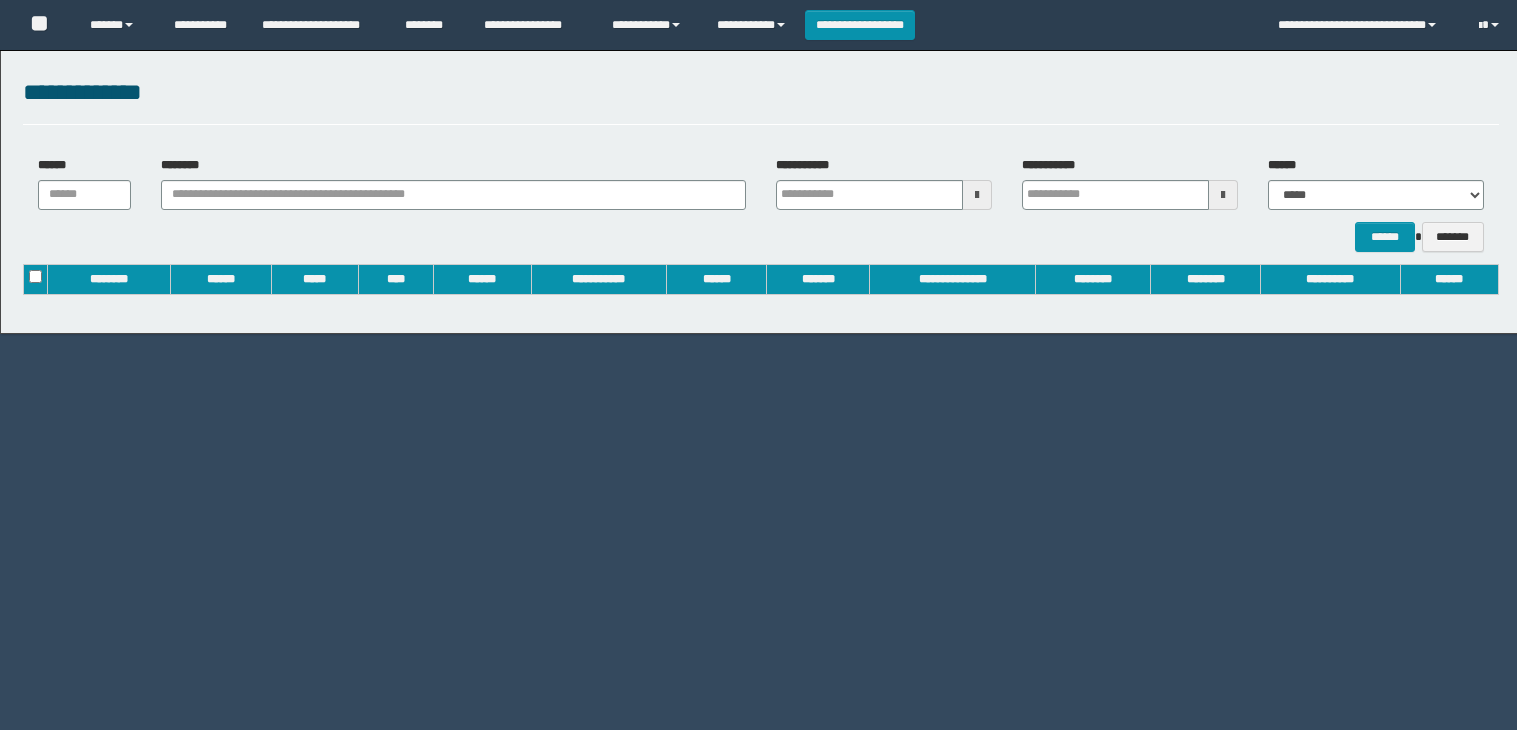 scroll, scrollTop: 0, scrollLeft: 0, axis: both 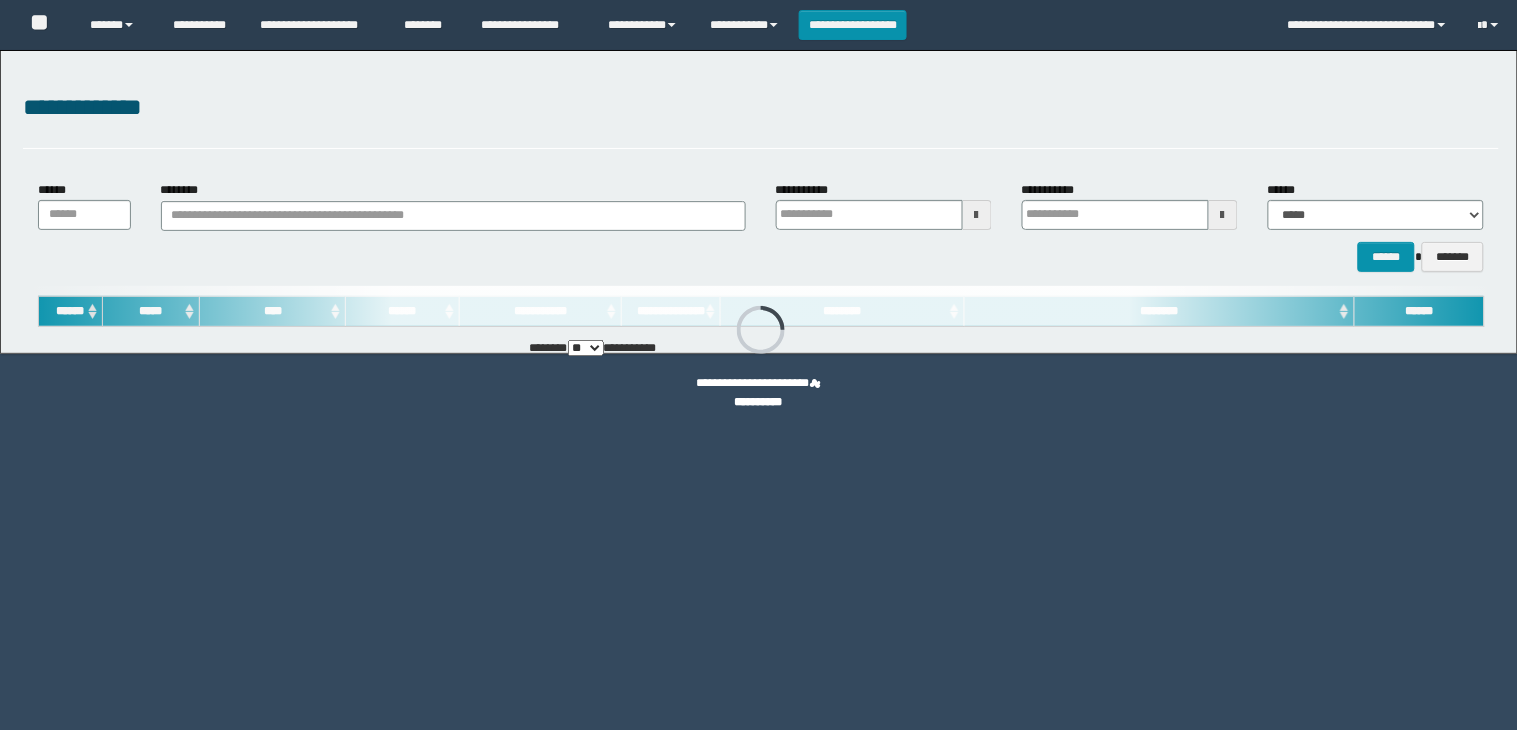 type on "**********" 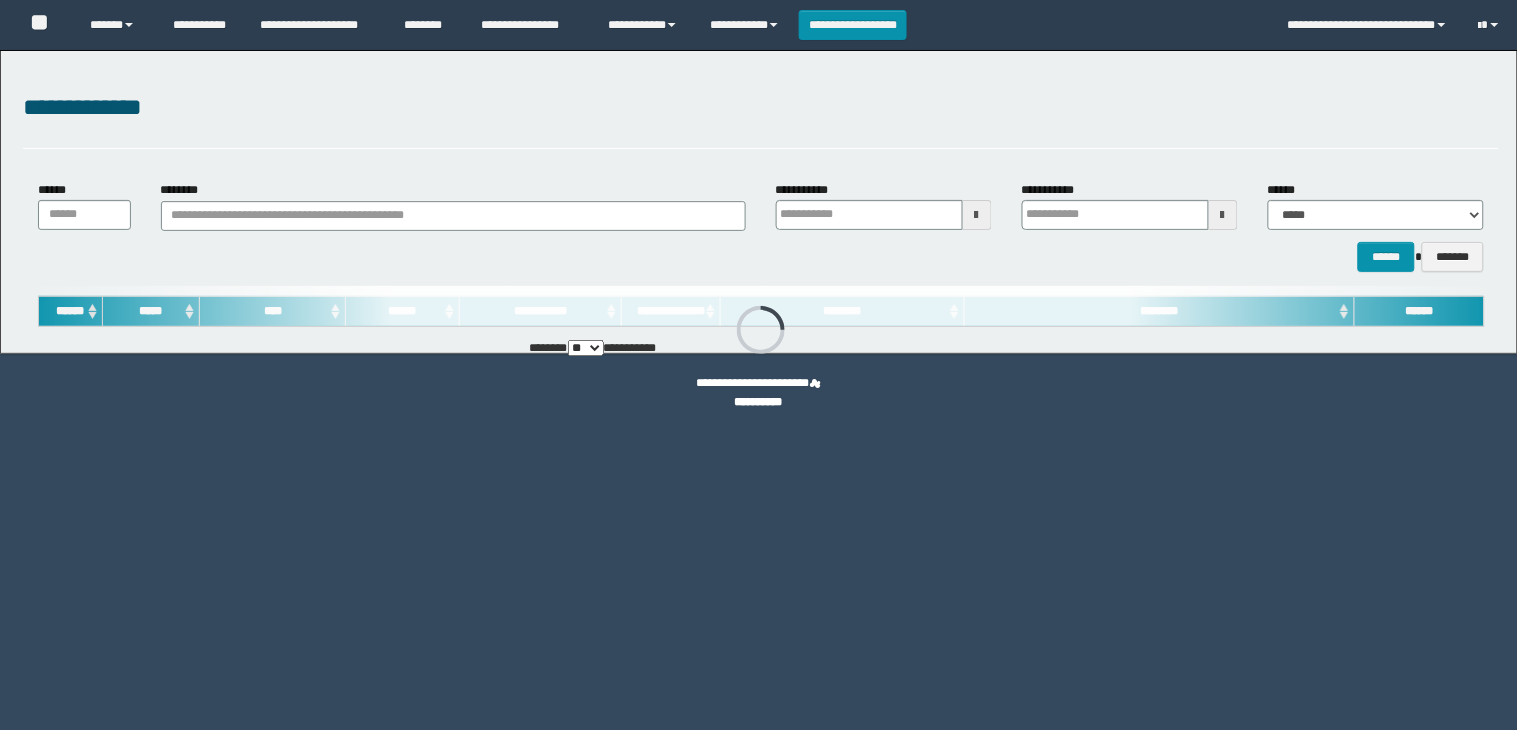 type on "**********" 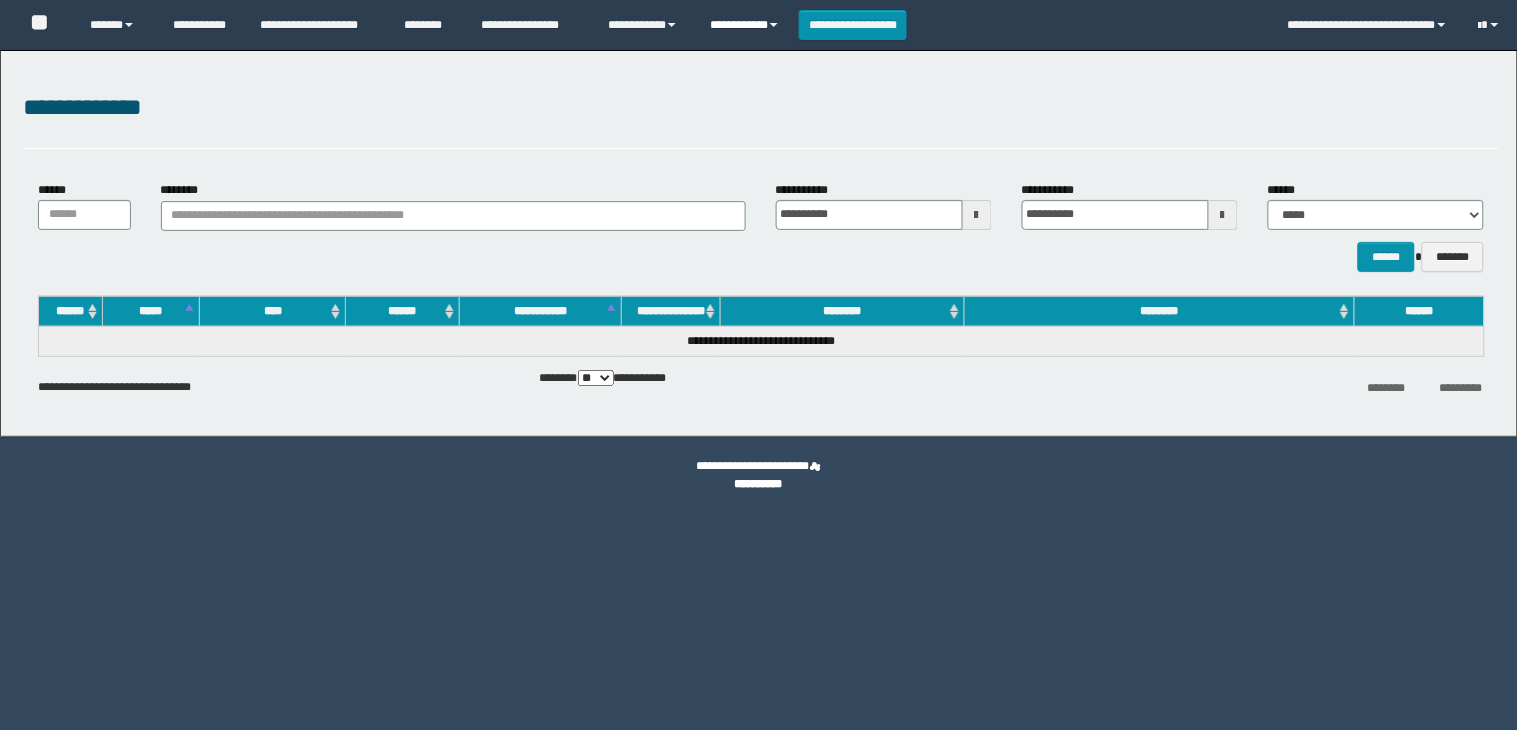 click on "**********" at bounding box center [746, 25] 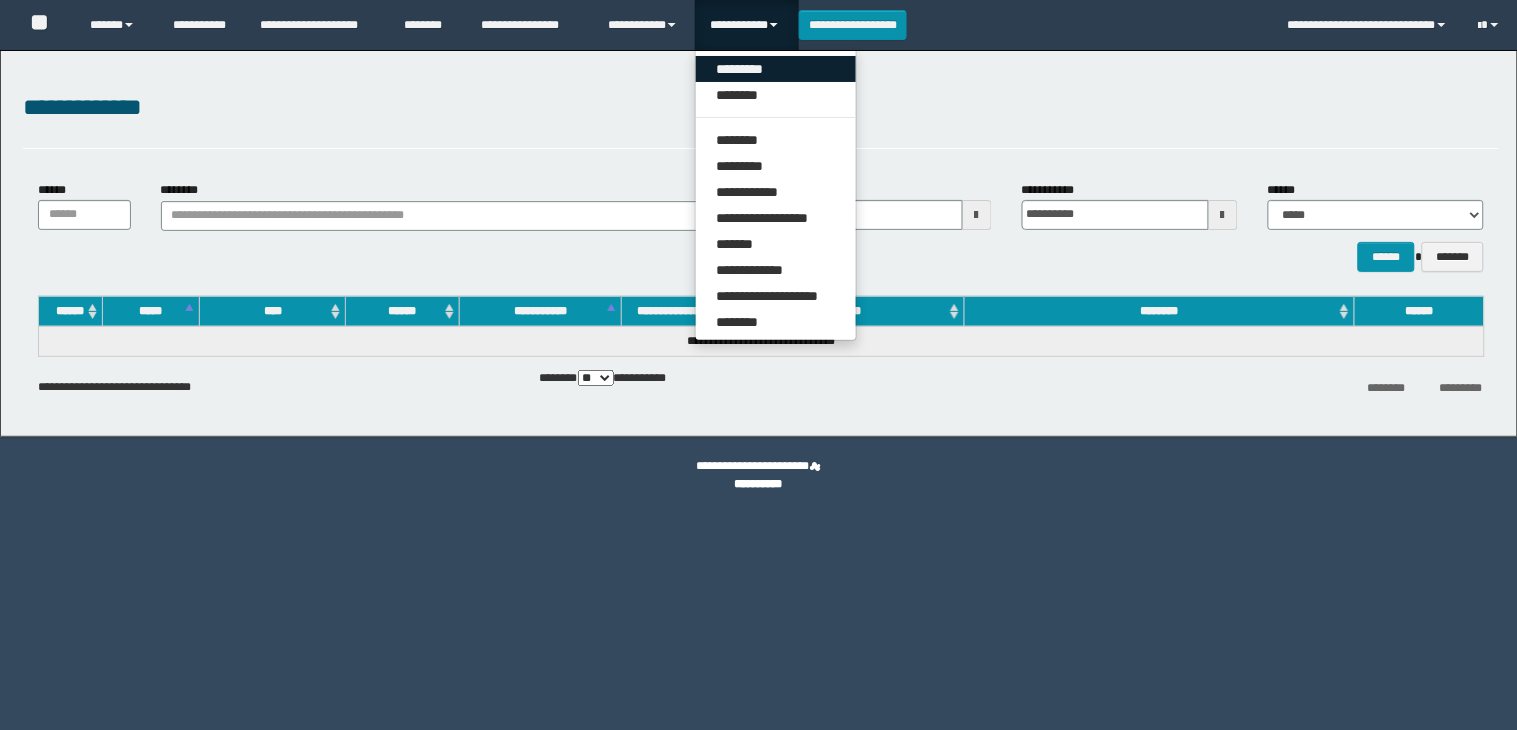 click on "*********" at bounding box center [776, 69] 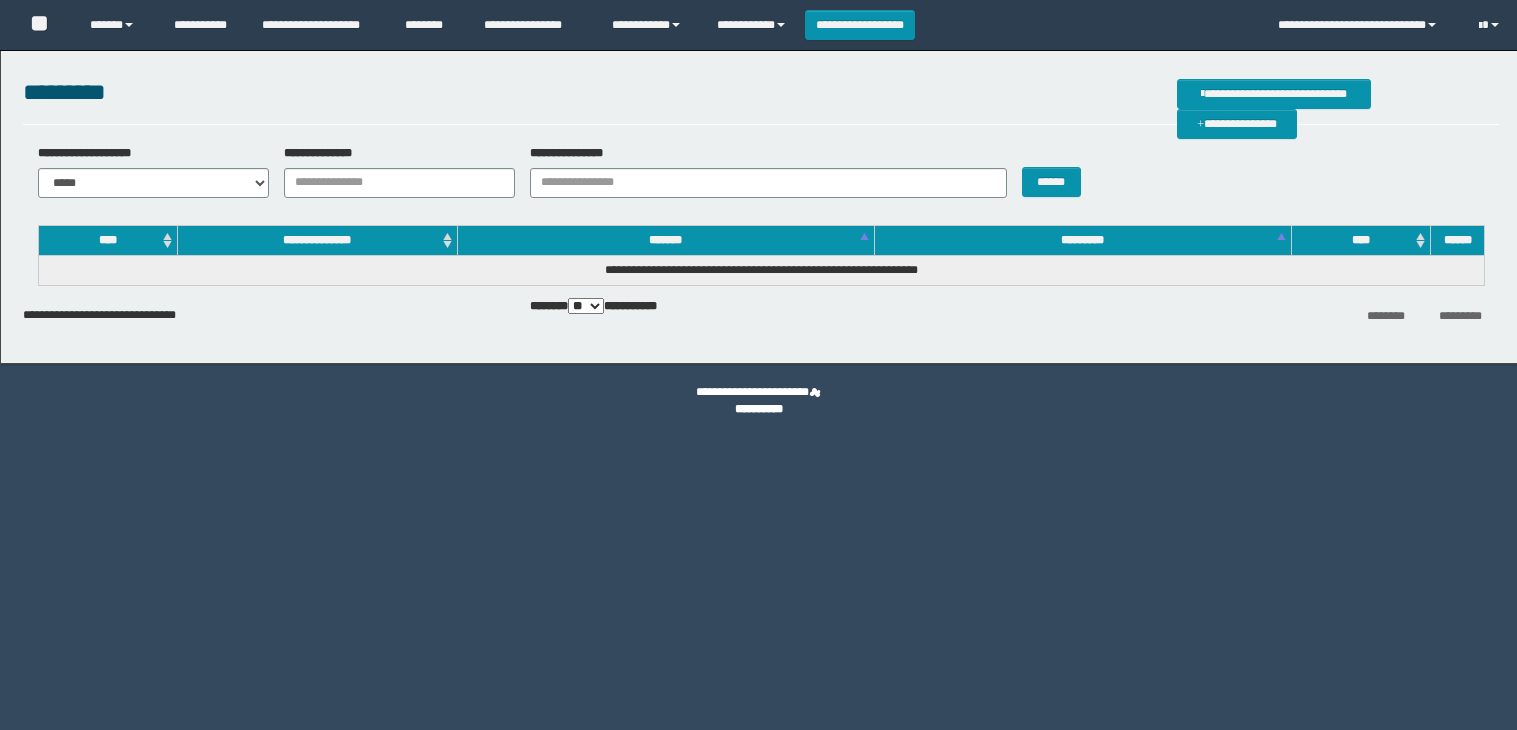 scroll, scrollTop: 0, scrollLeft: 0, axis: both 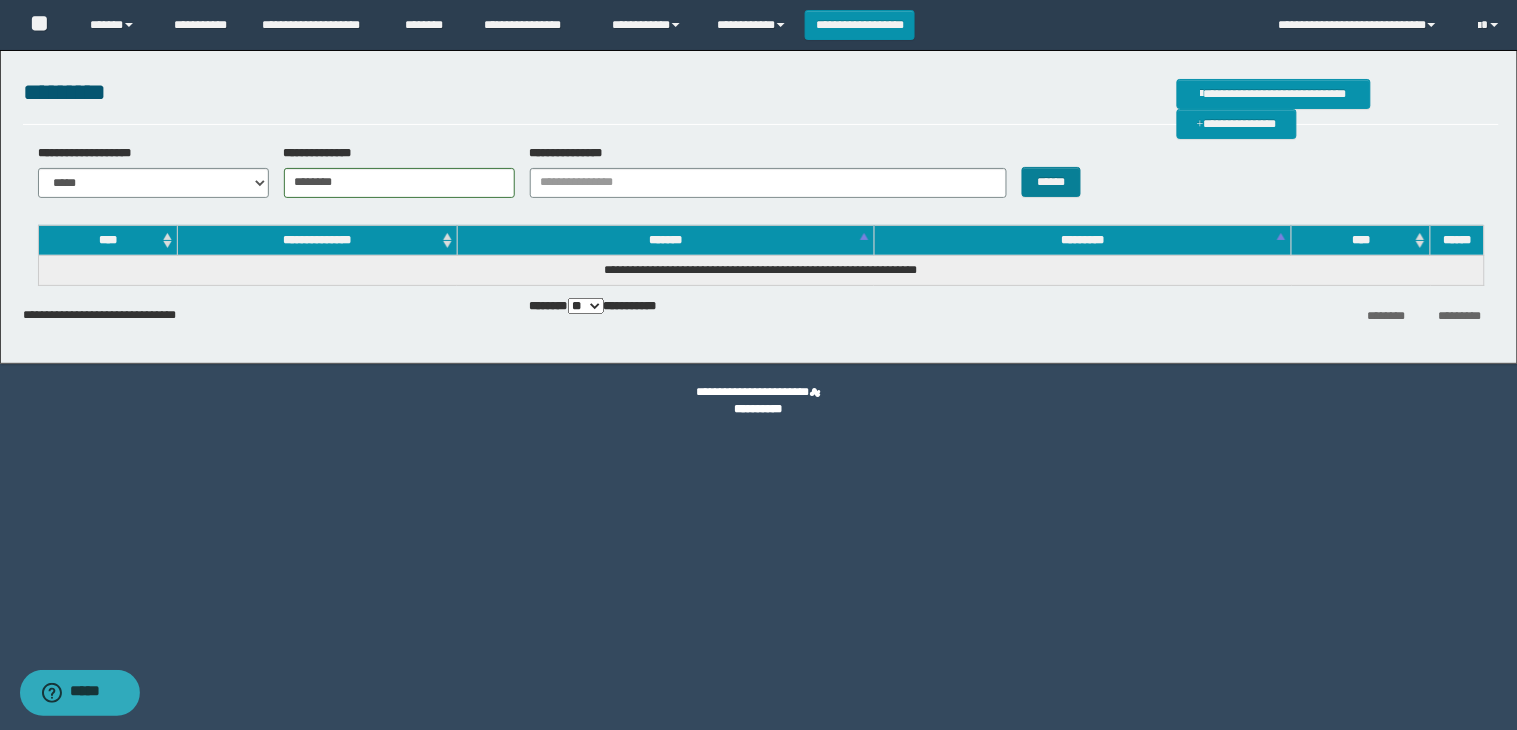 type on "********" 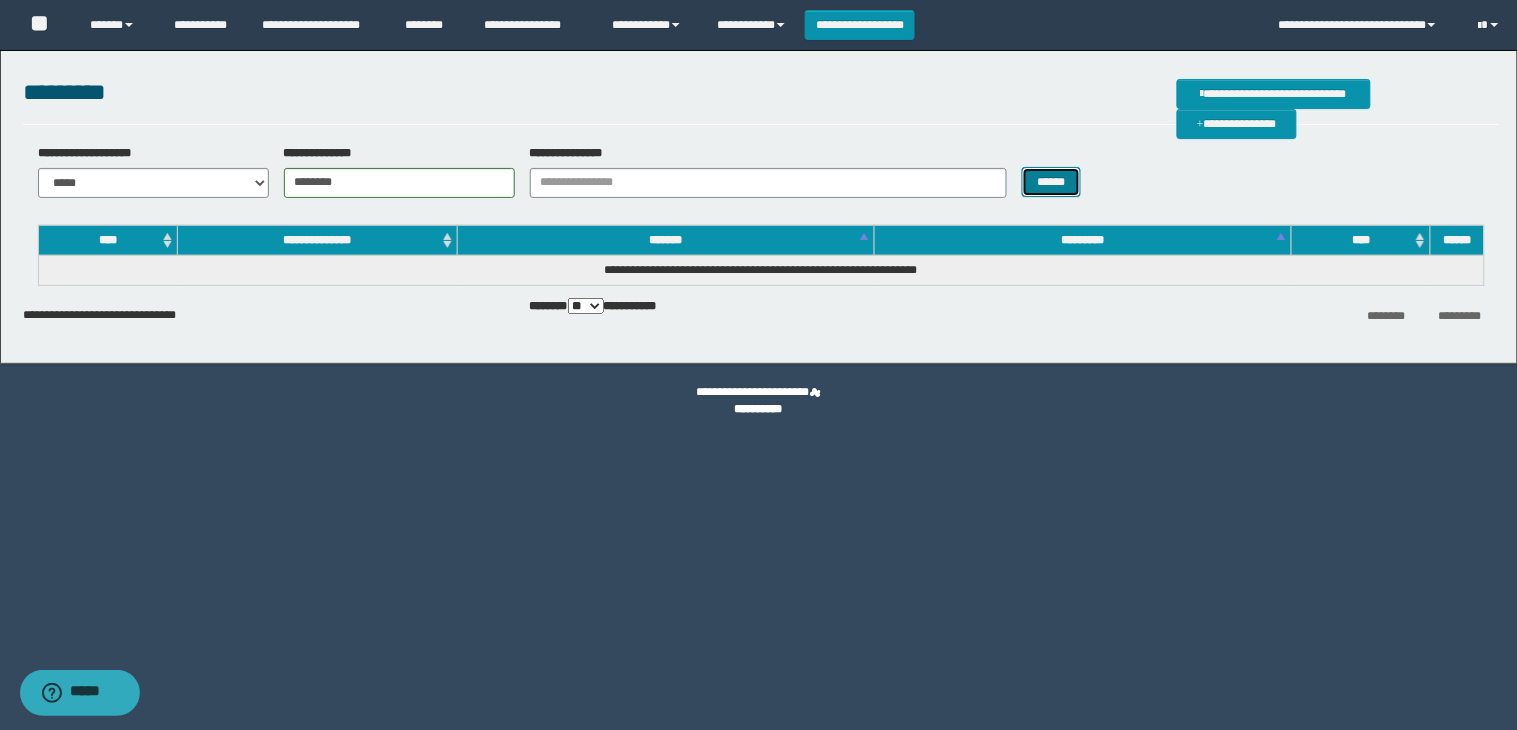 click on "******" at bounding box center (1052, 182) 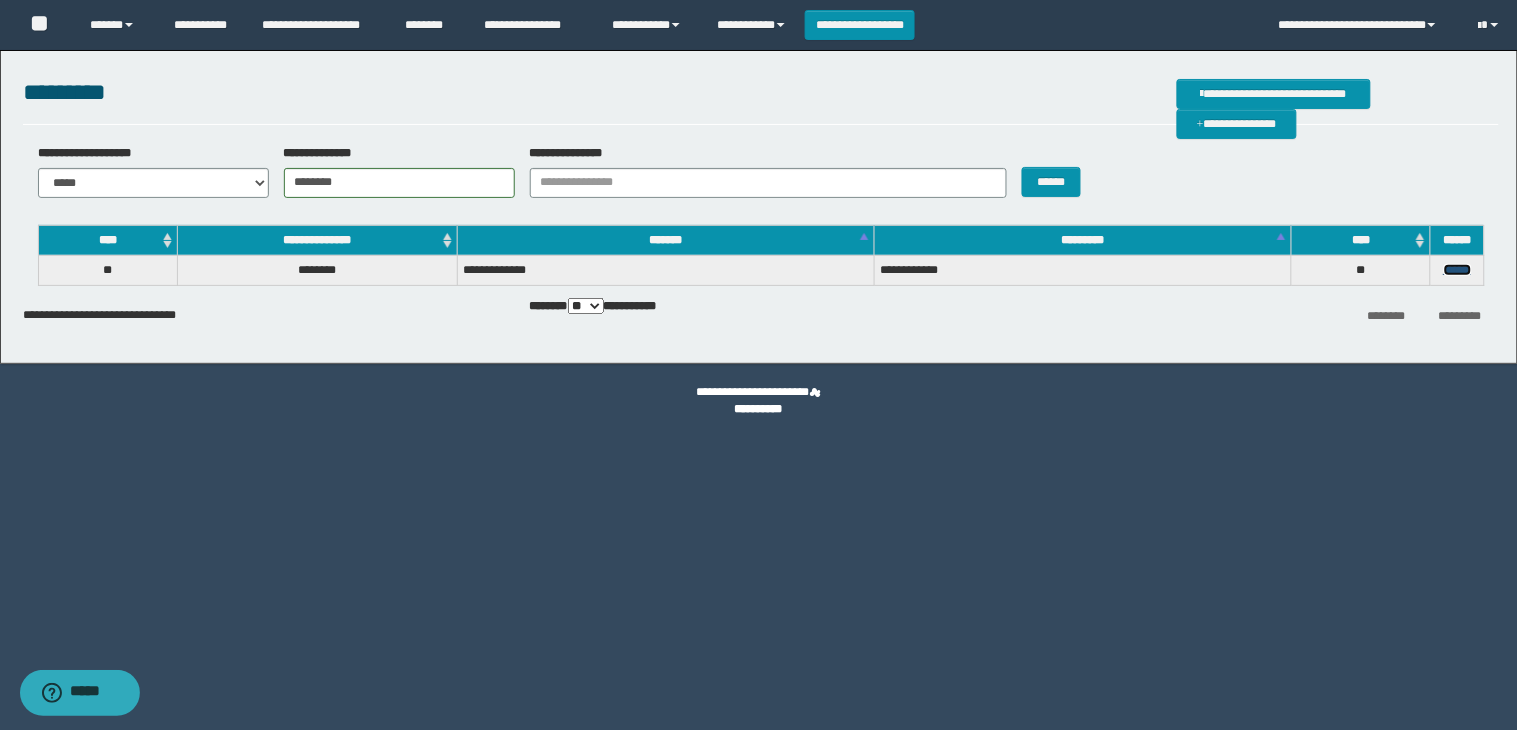 click on "******" at bounding box center [1458, 270] 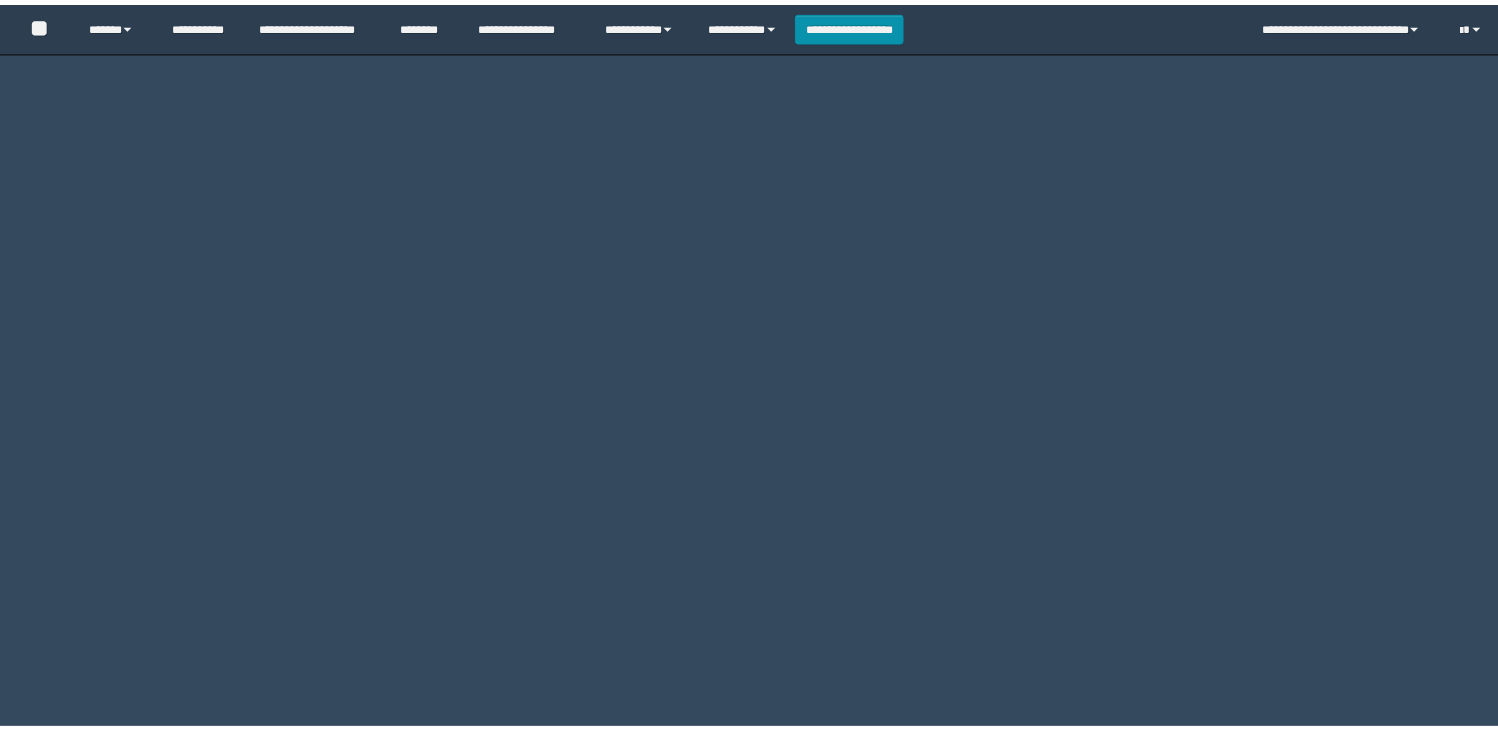scroll, scrollTop: 0, scrollLeft: 0, axis: both 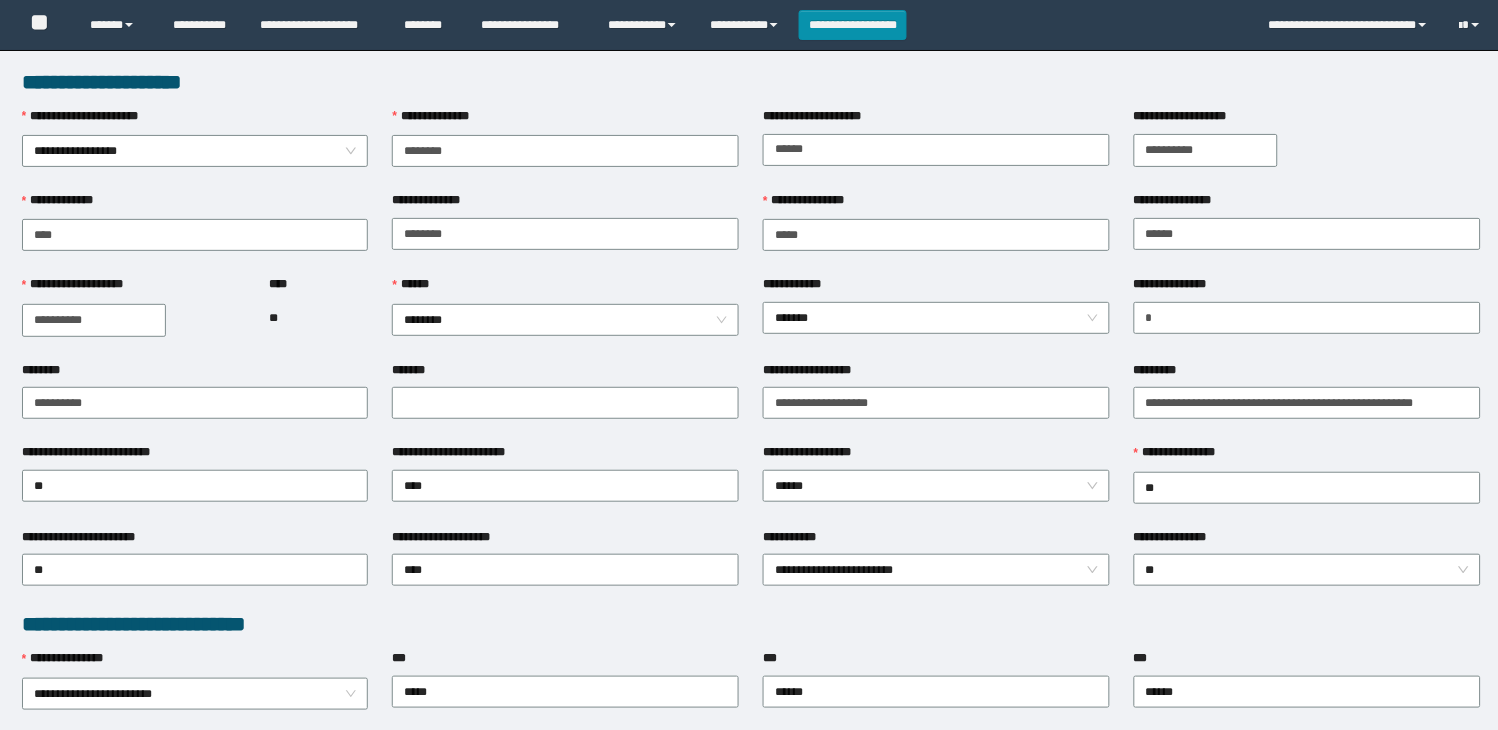 type on "********" 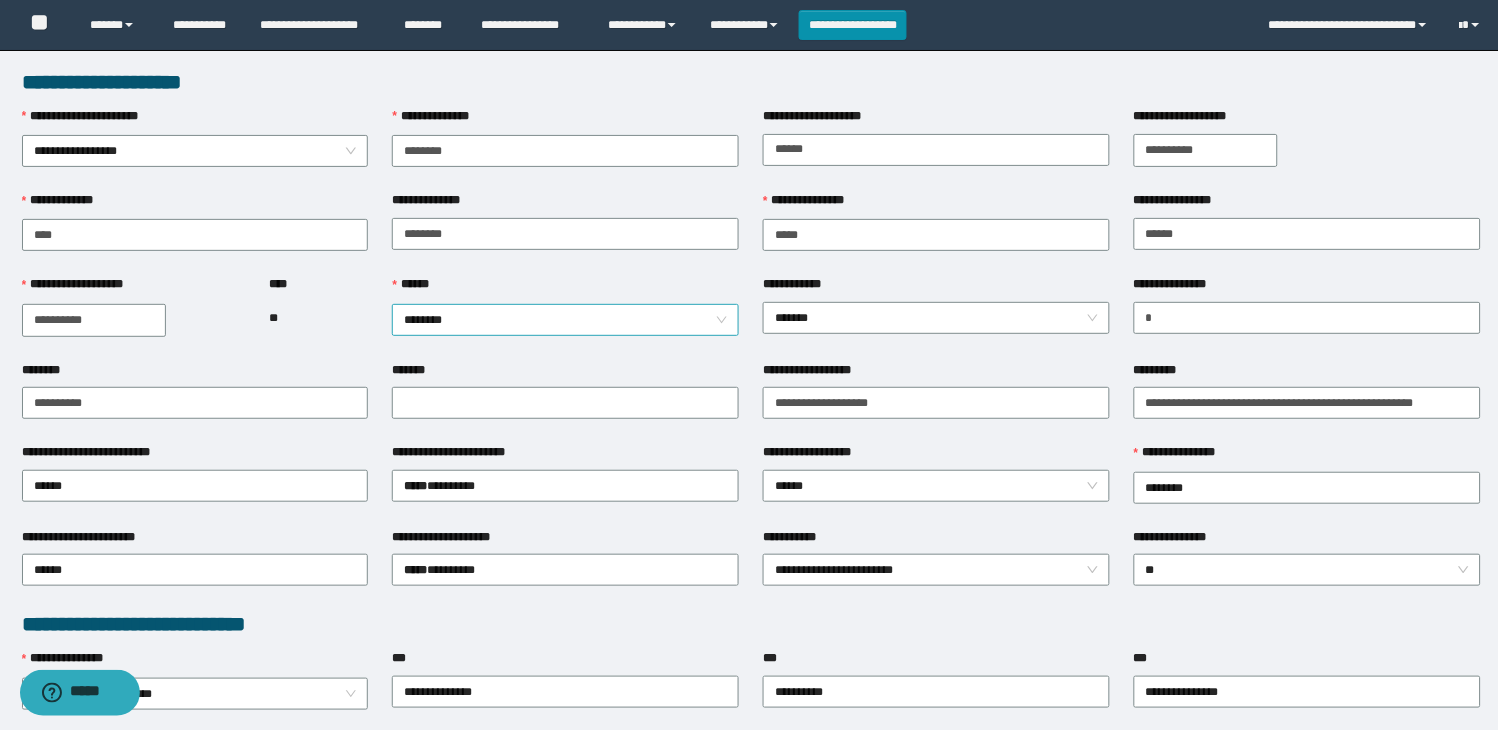 scroll, scrollTop: 0, scrollLeft: 0, axis: both 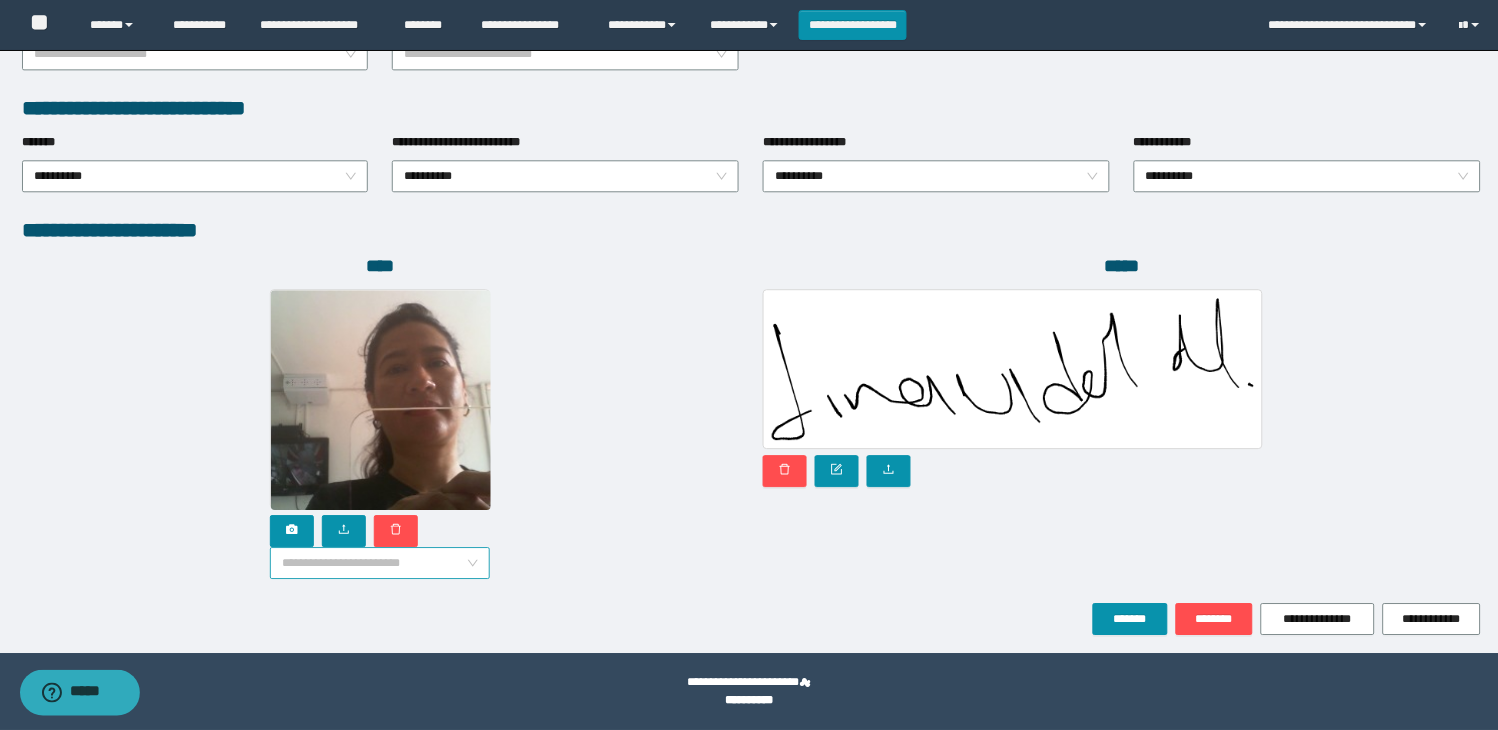 click on "**********" at bounding box center [380, 563] 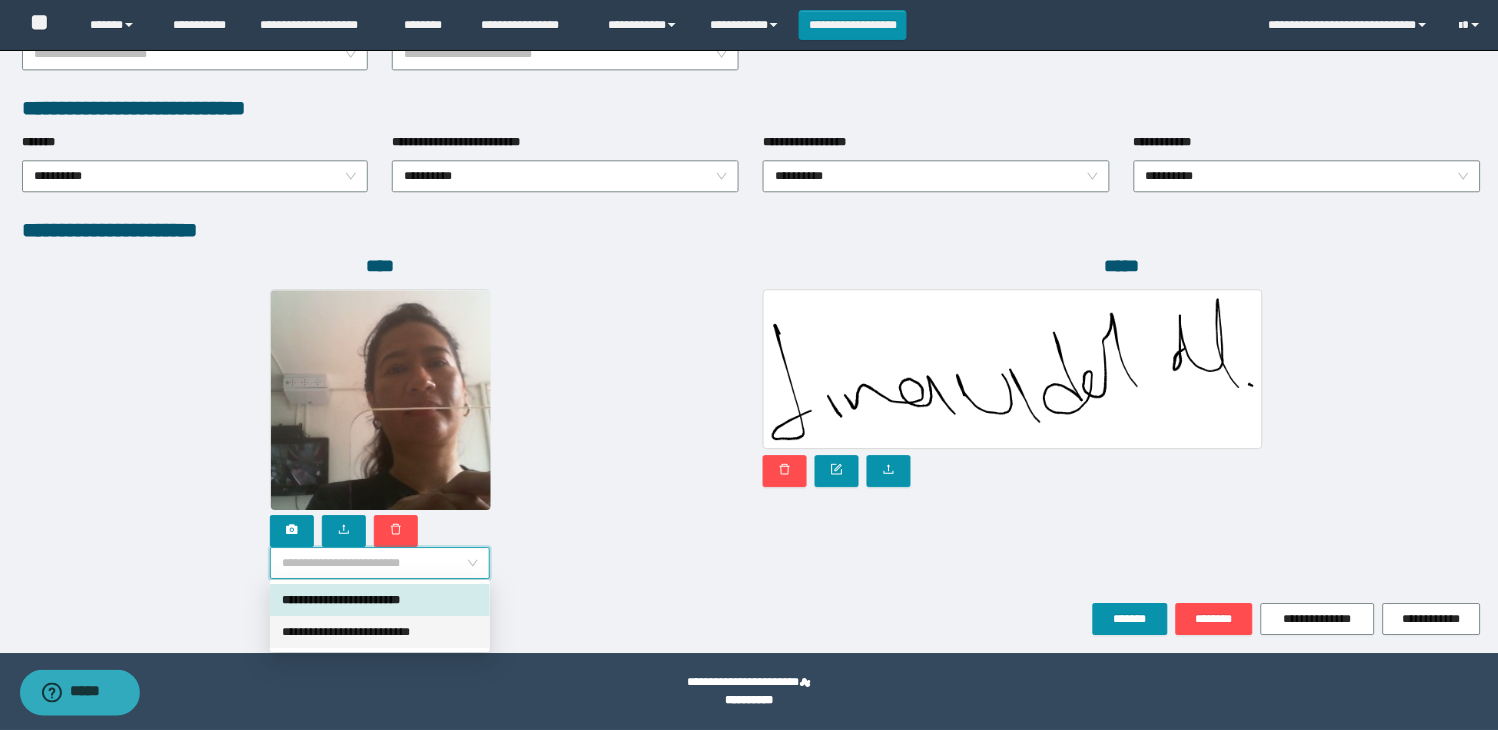 click on "**********" at bounding box center (380, 632) 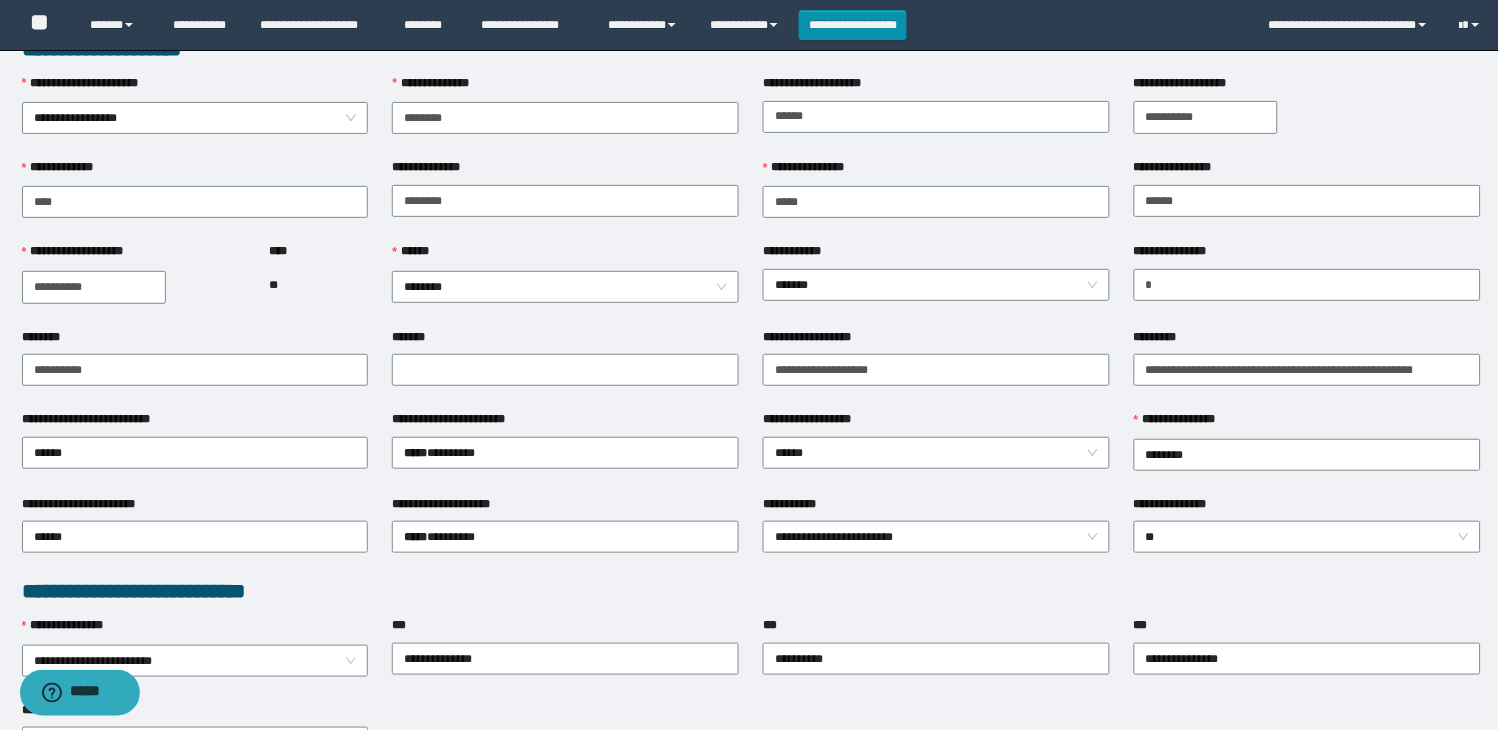 scroll, scrollTop: 0, scrollLeft: 0, axis: both 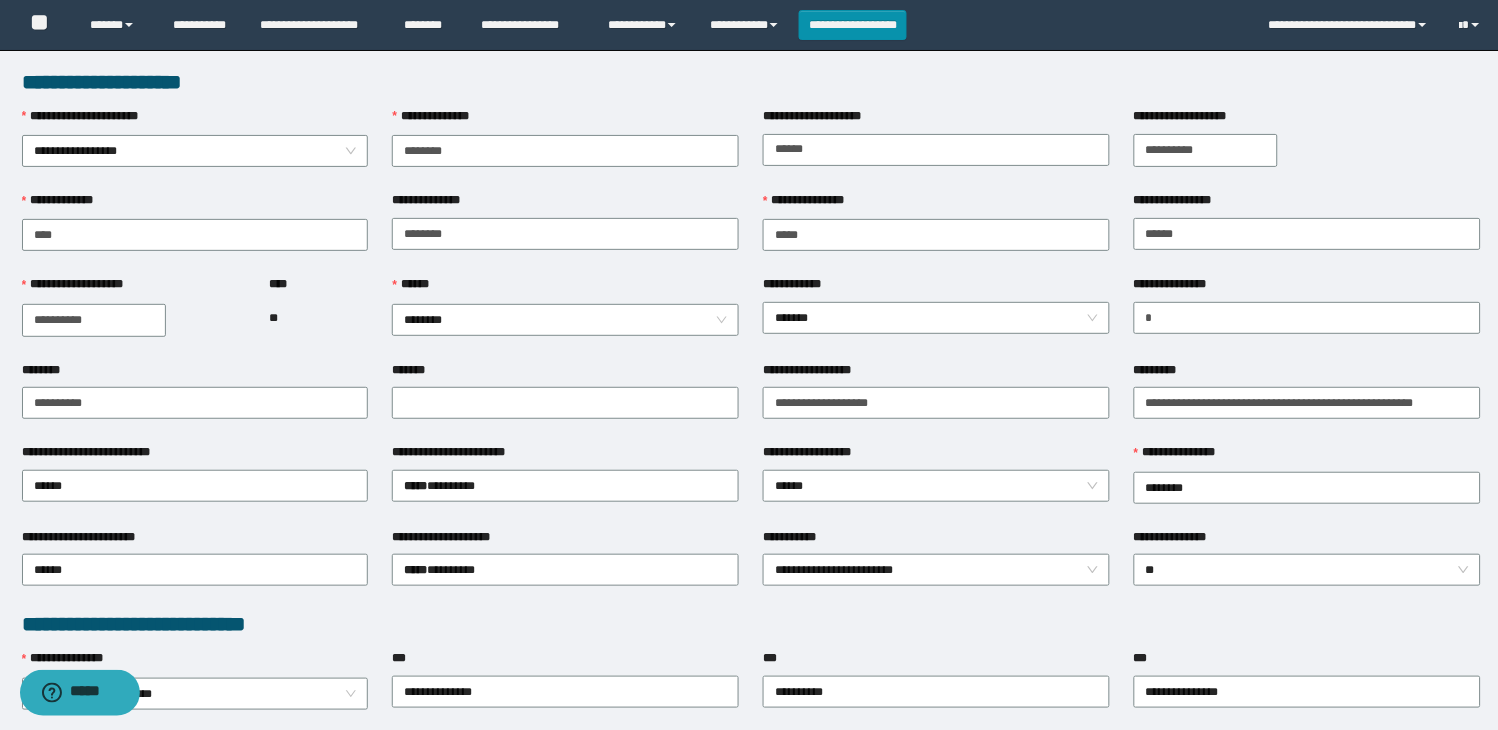 click on "********" at bounding box center [195, 374] 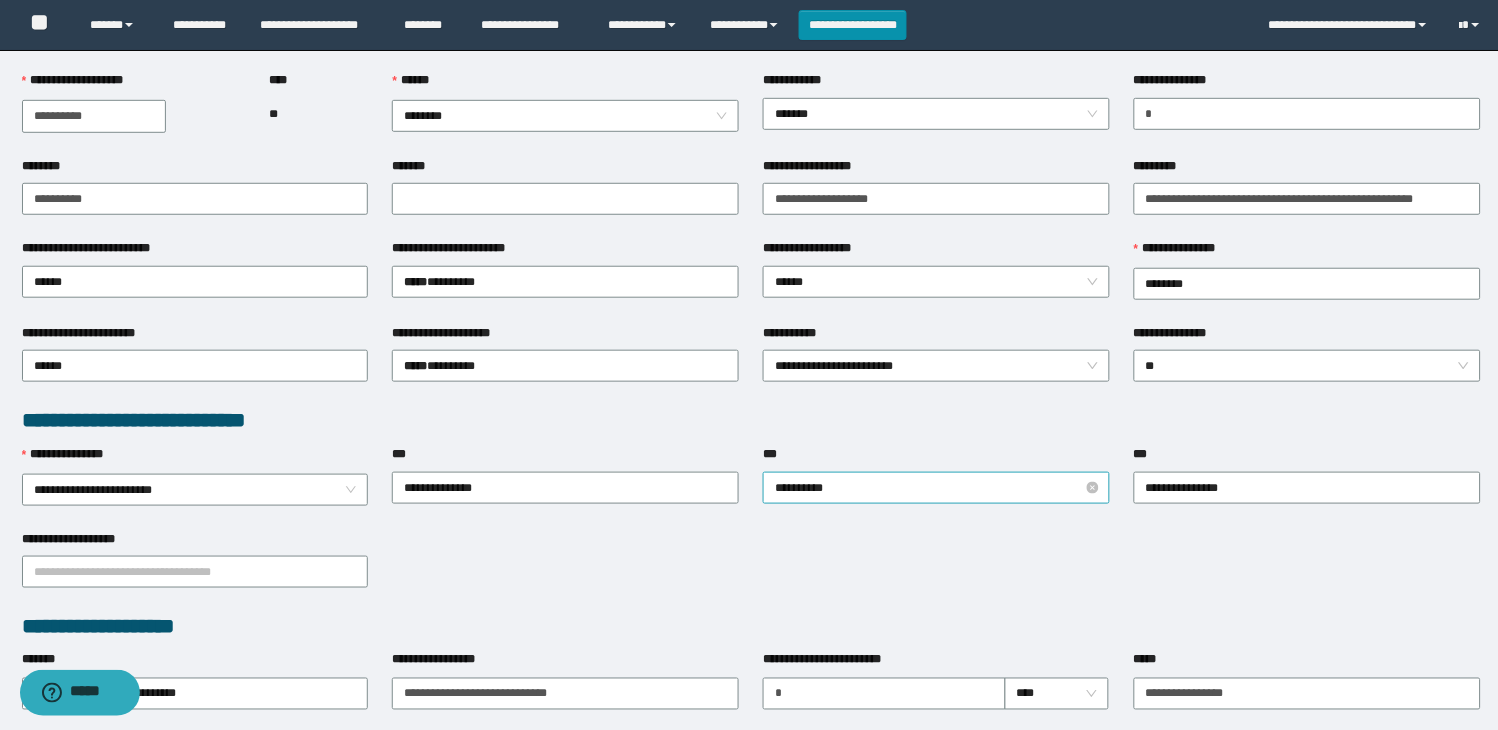 scroll, scrollTop: 333, scrollLeft: 0, axis: vertical 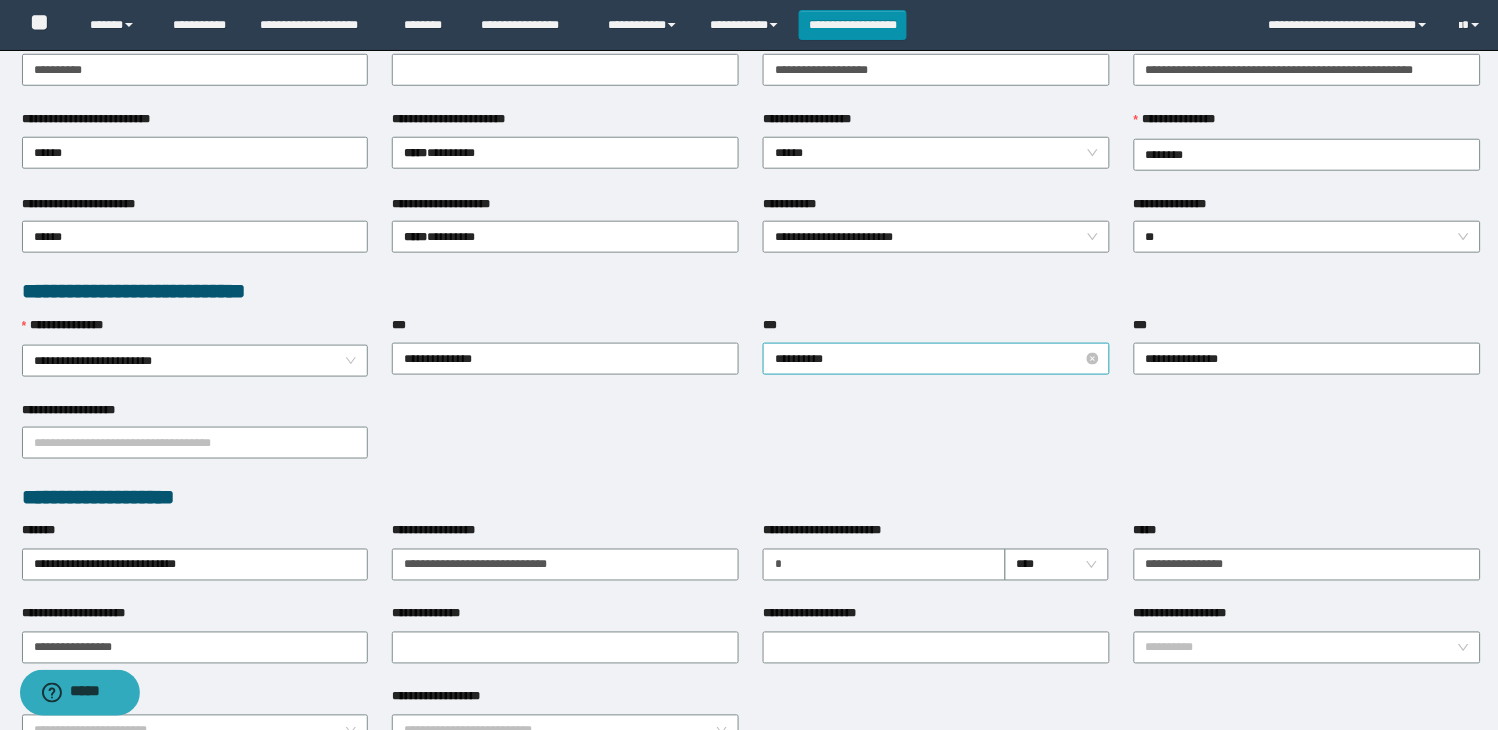 click on "**********" at bounding box center [936, 359] 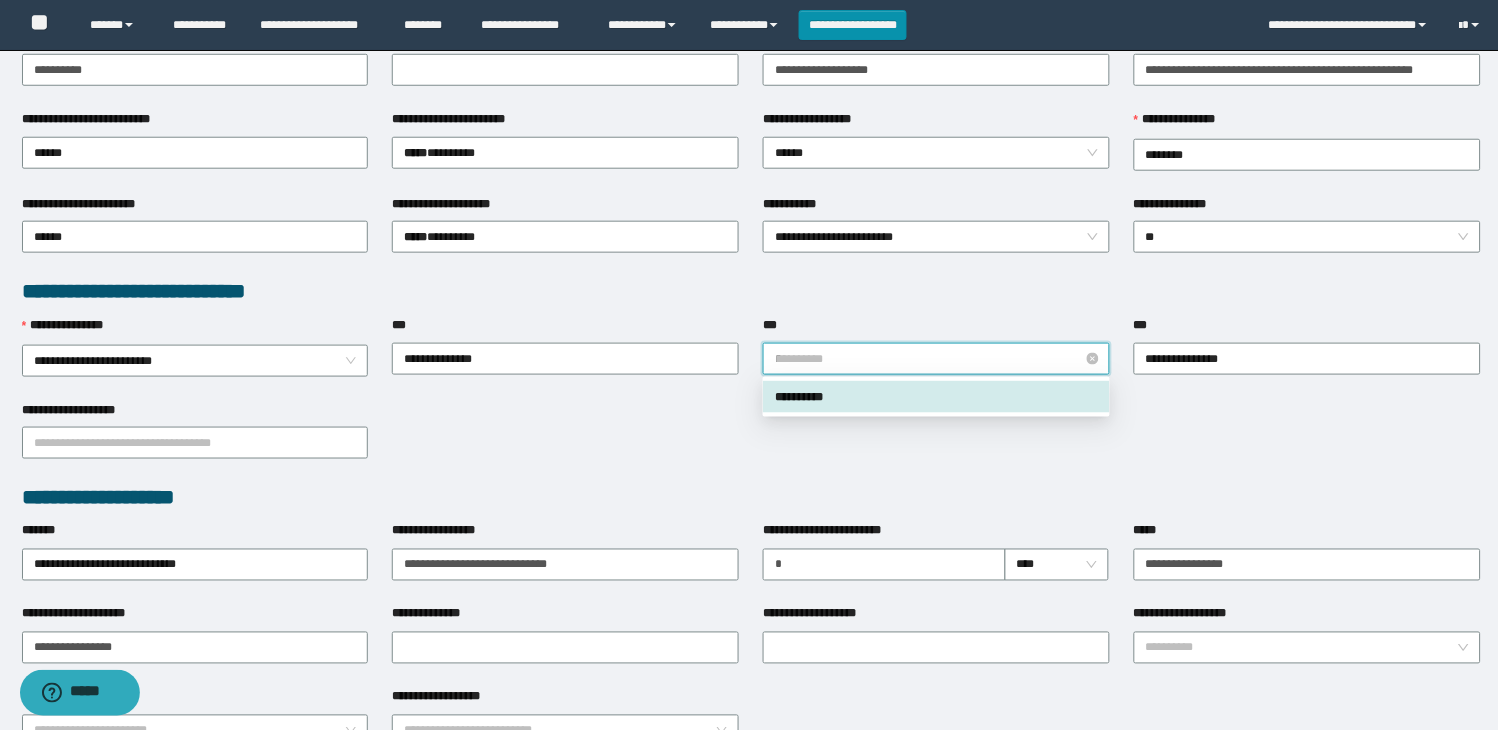 type on "**" 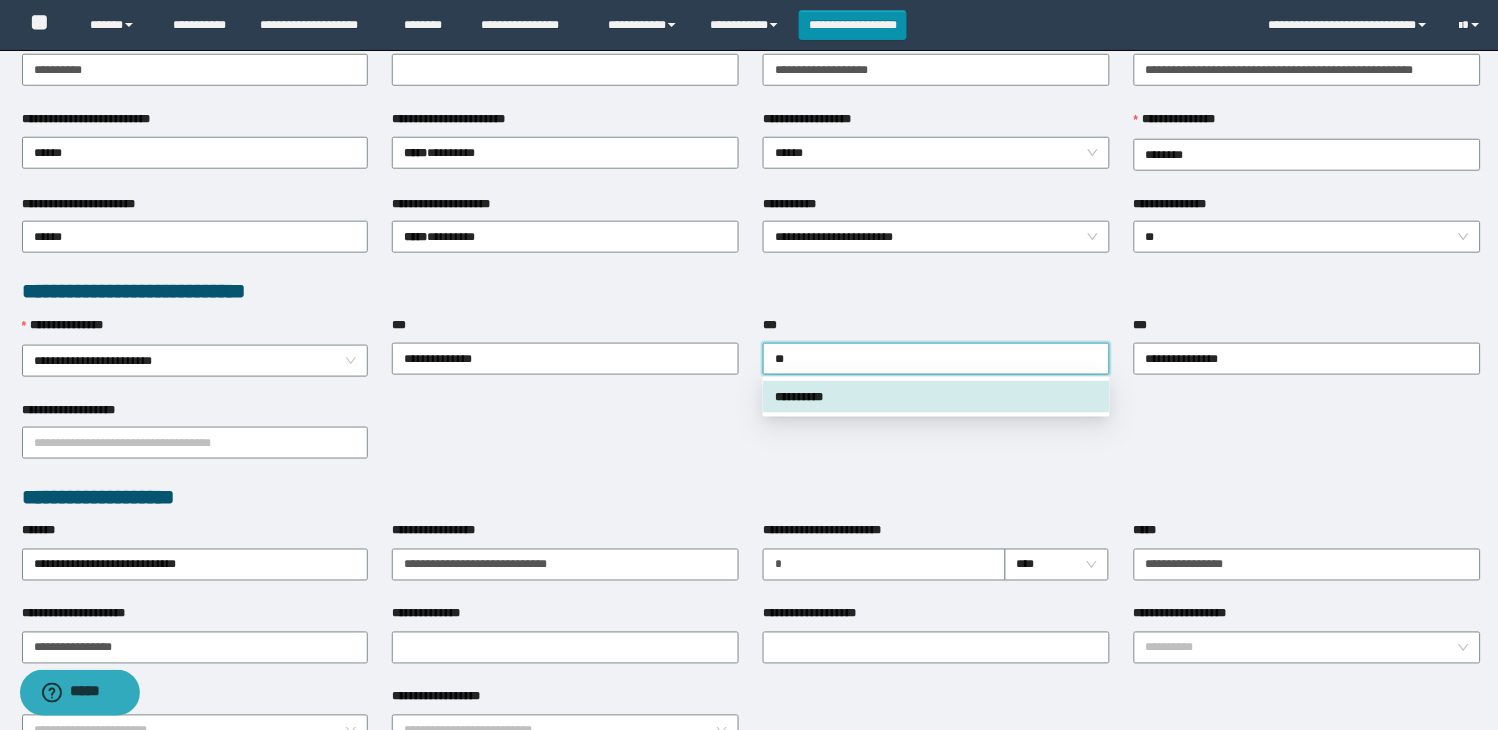 click on "**********" at bounding box center (936, 397) 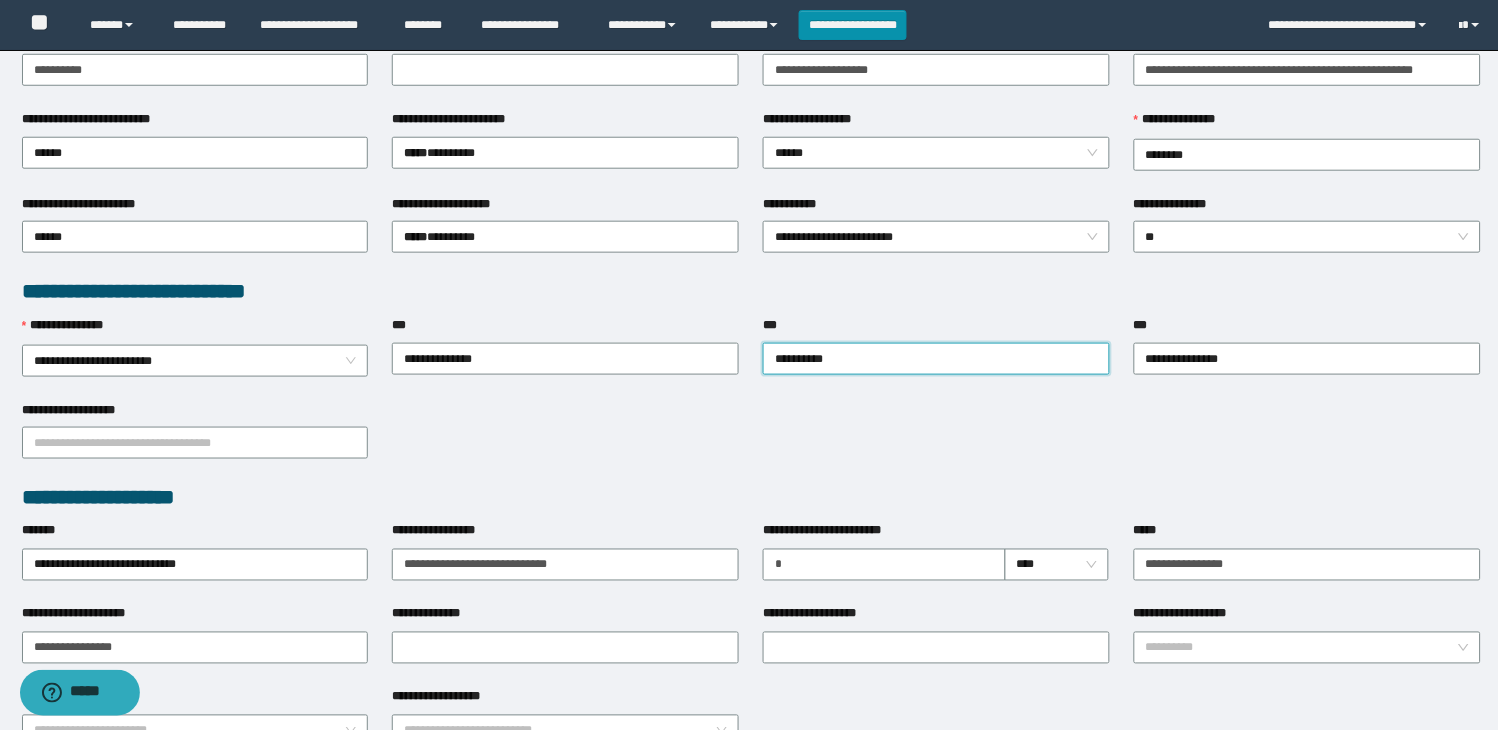 click on "**********" at bounding box center [1307, 358] 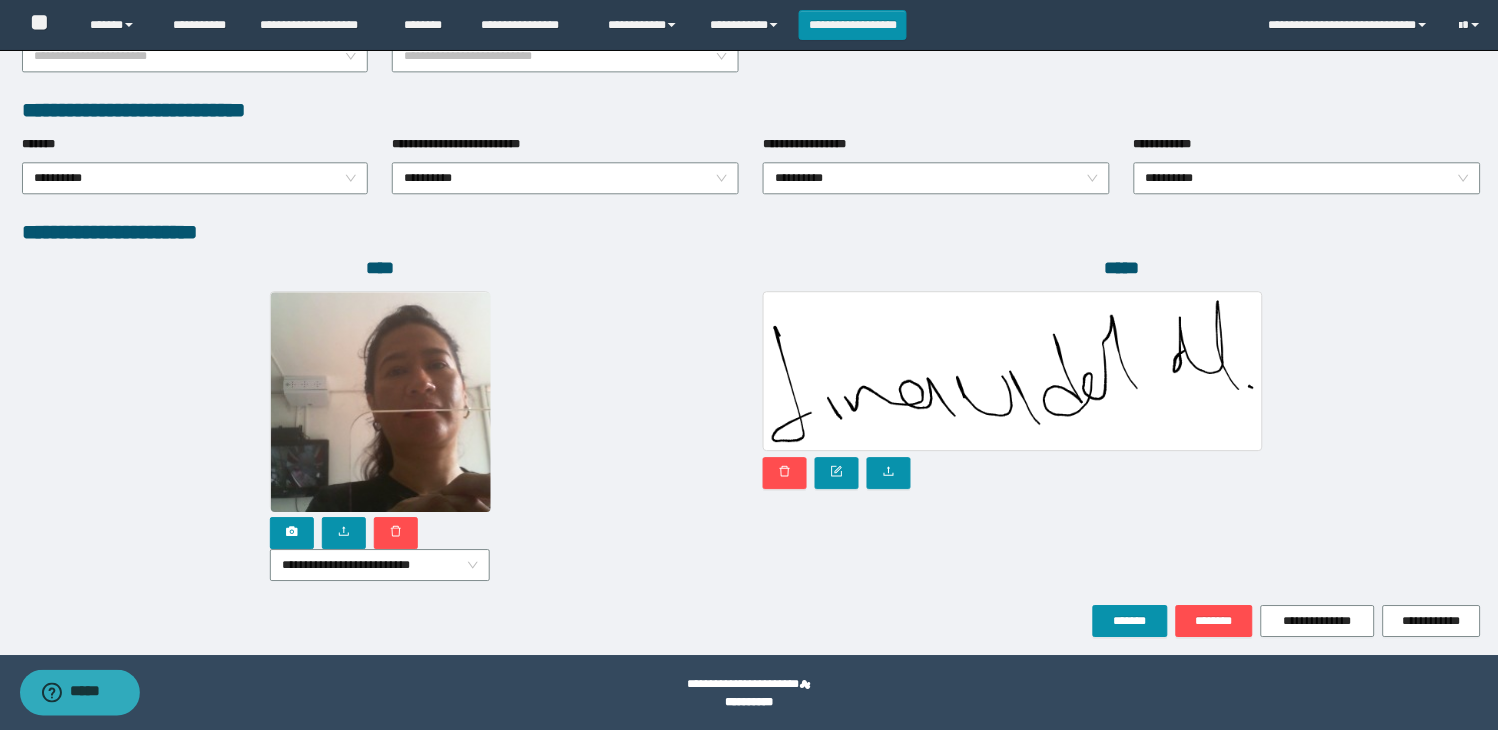 scroll, scrollTop: 1010, scrollLeft: 0, axis: vertical 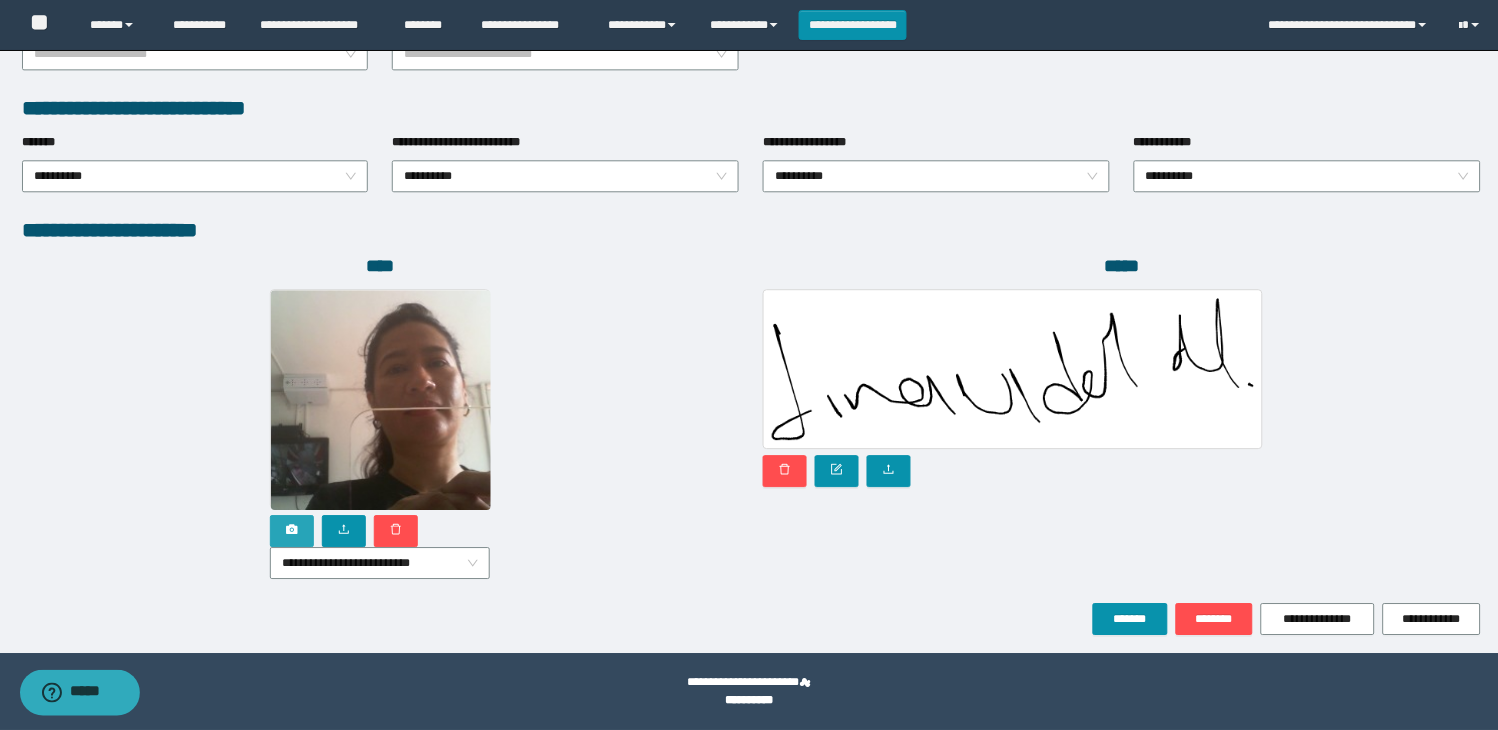 click at bounding box center (292, 531) 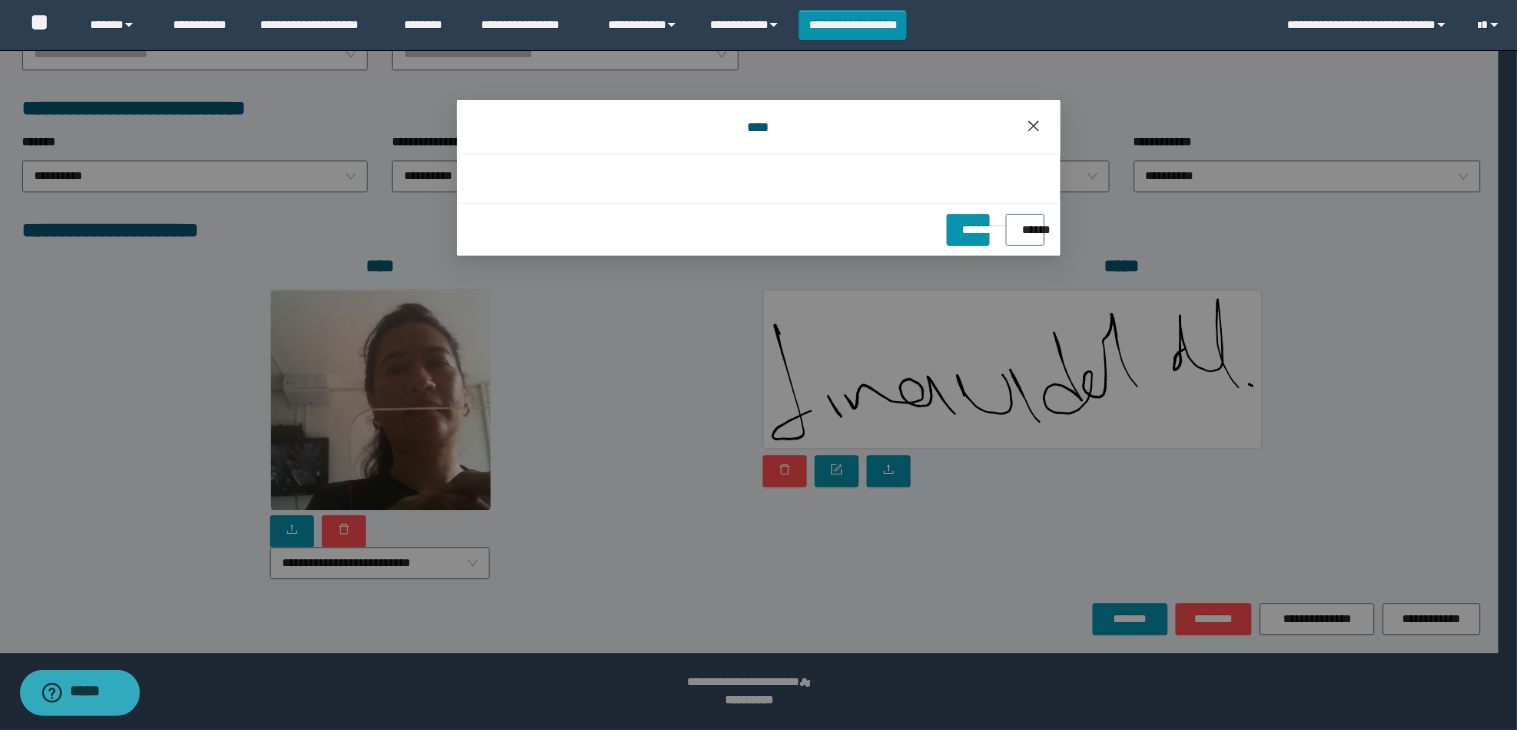 click 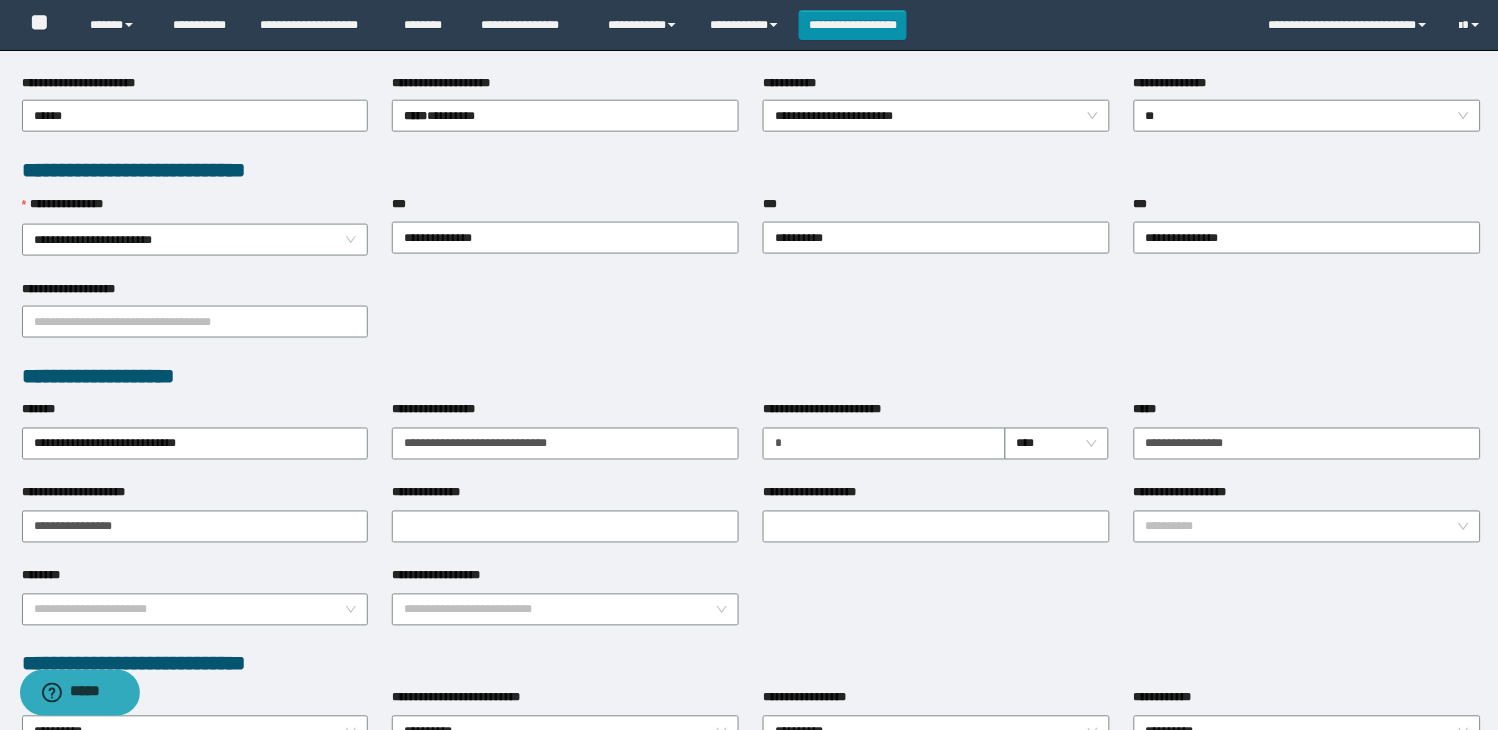 scroll, scrollTop: 0, scrollLeft: 0, axis: both 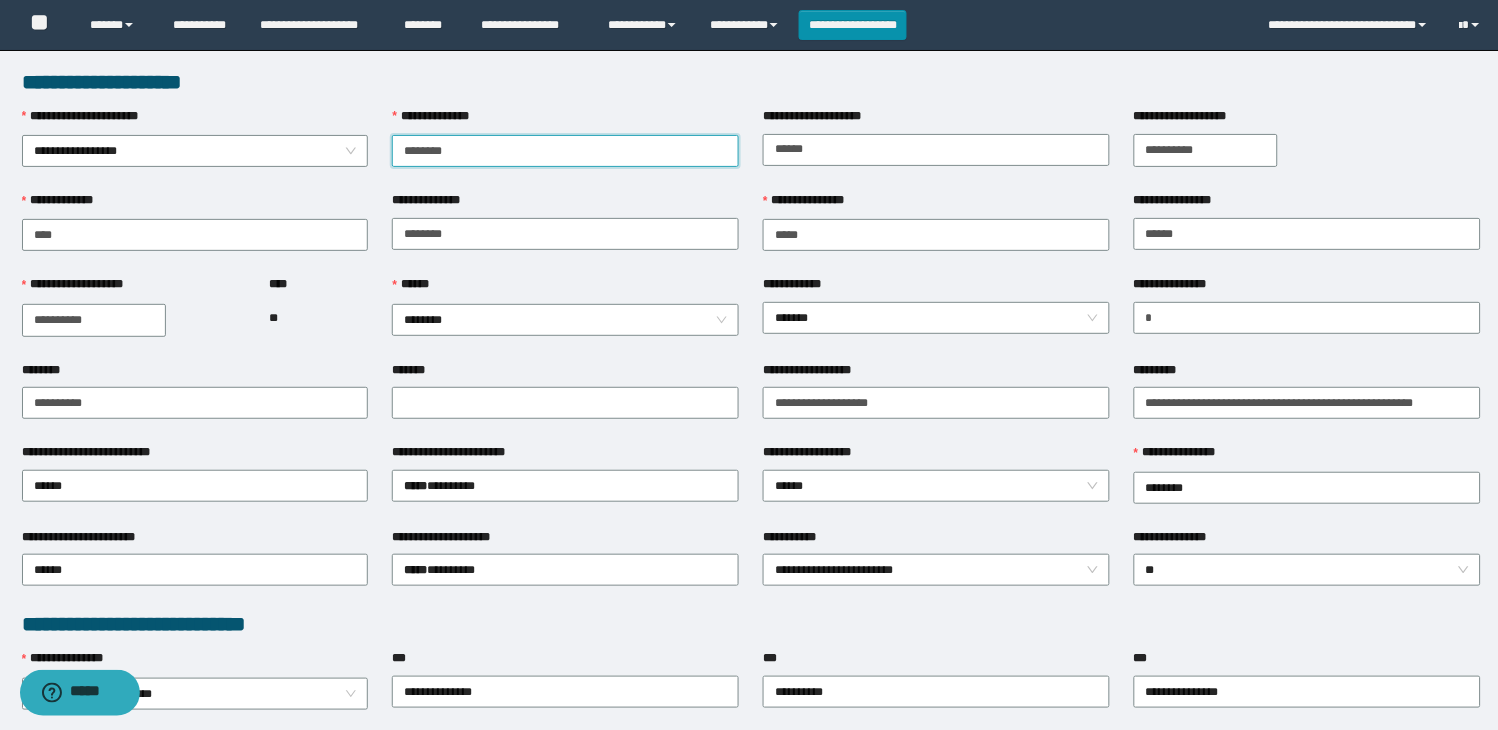 drag, startPoint x: 501, startPoint y: 155, endPoint x: 392, endPoint y: 161, distance: 109.165016 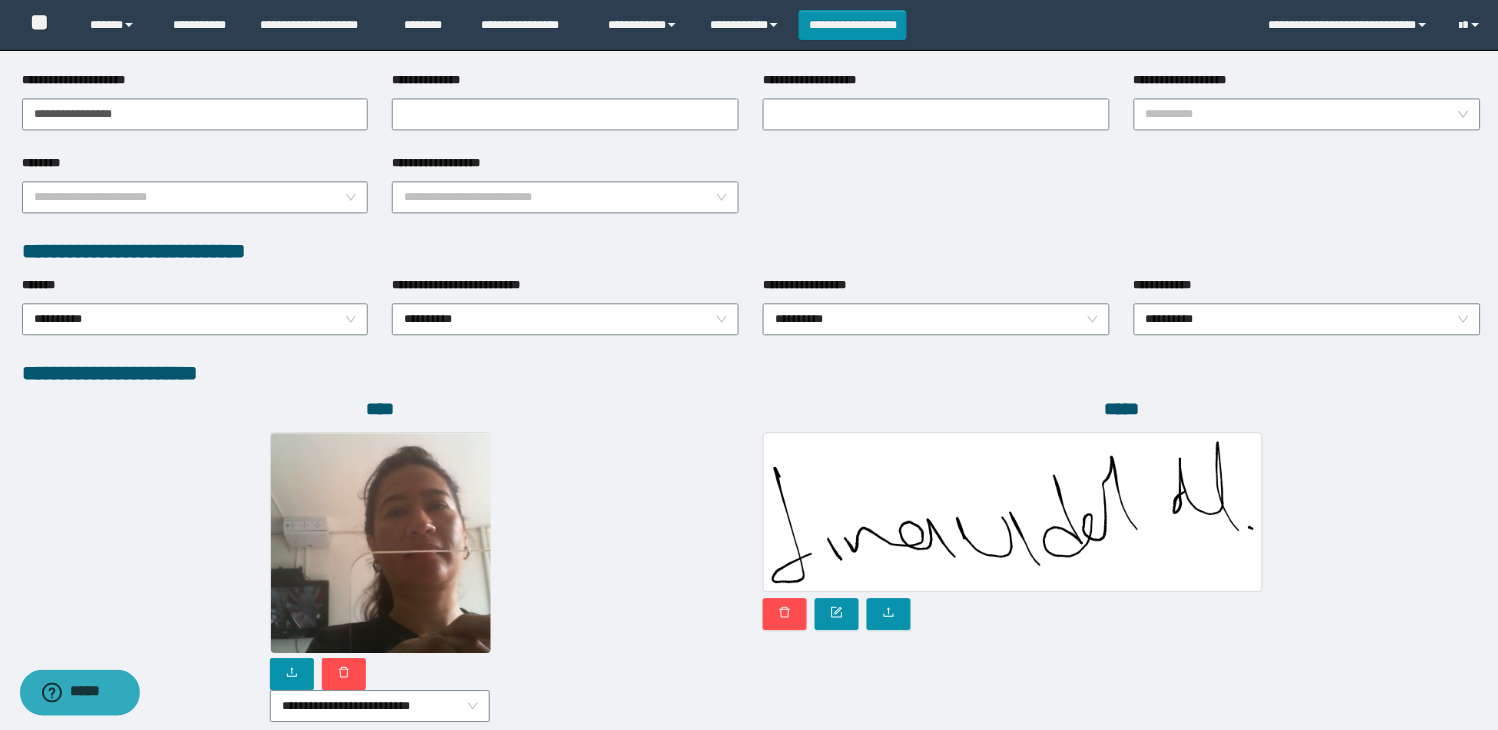 scroll, scrollTop: 1010, scrollLeft: 0, axis: vertical 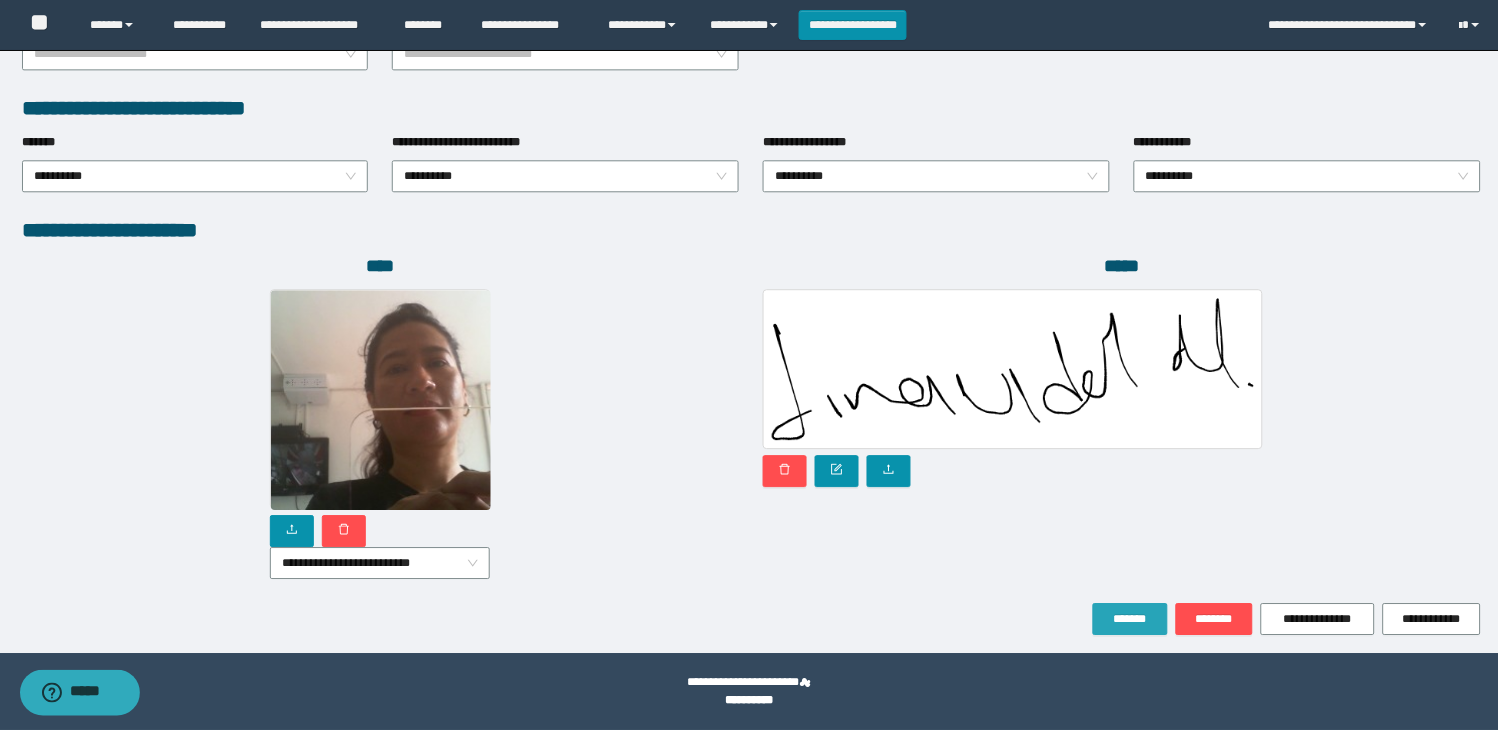 click on "*******" at bounding box center (1130, 619) 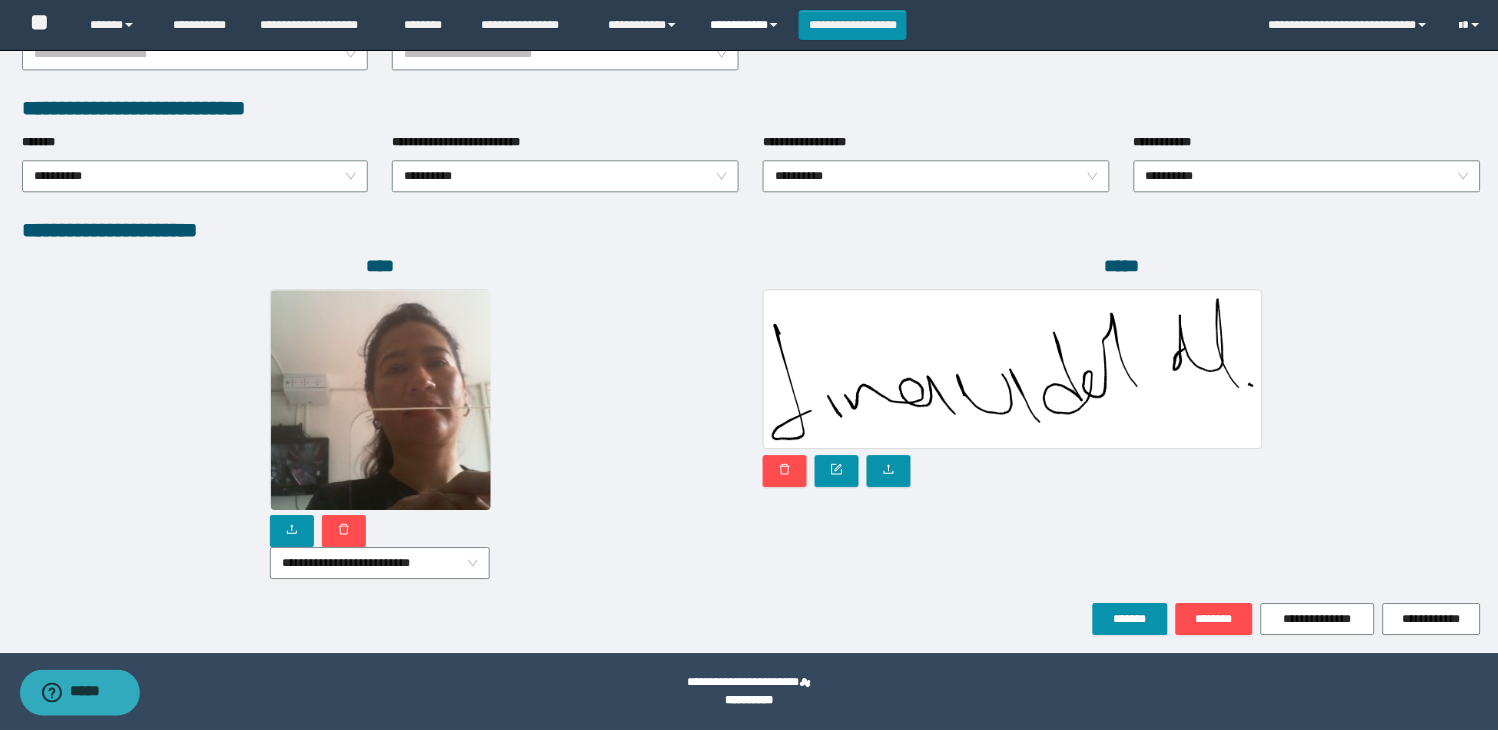 click on "**********" at bounding box center (746, 25) 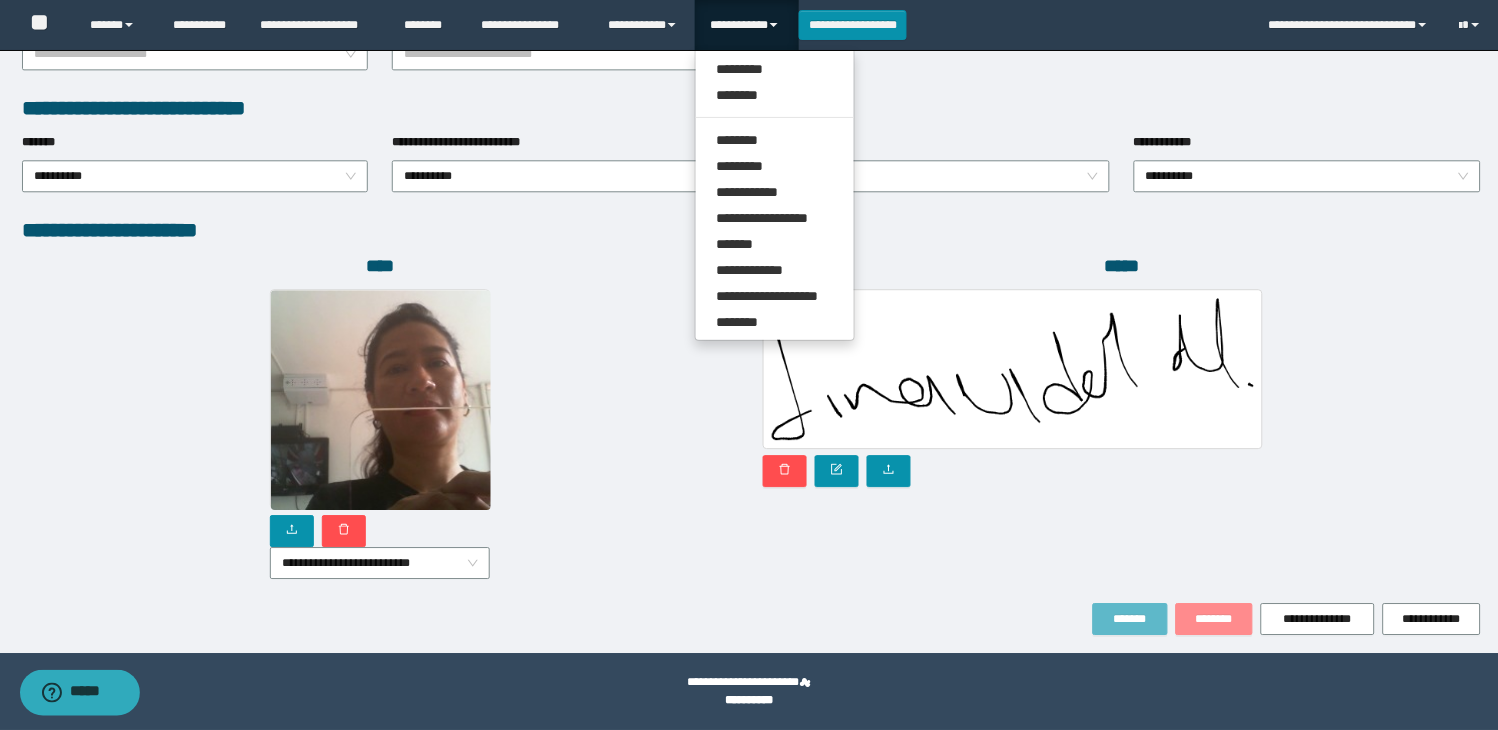scroll, scrollTop: 0, scrollLeft: 0, axis: both 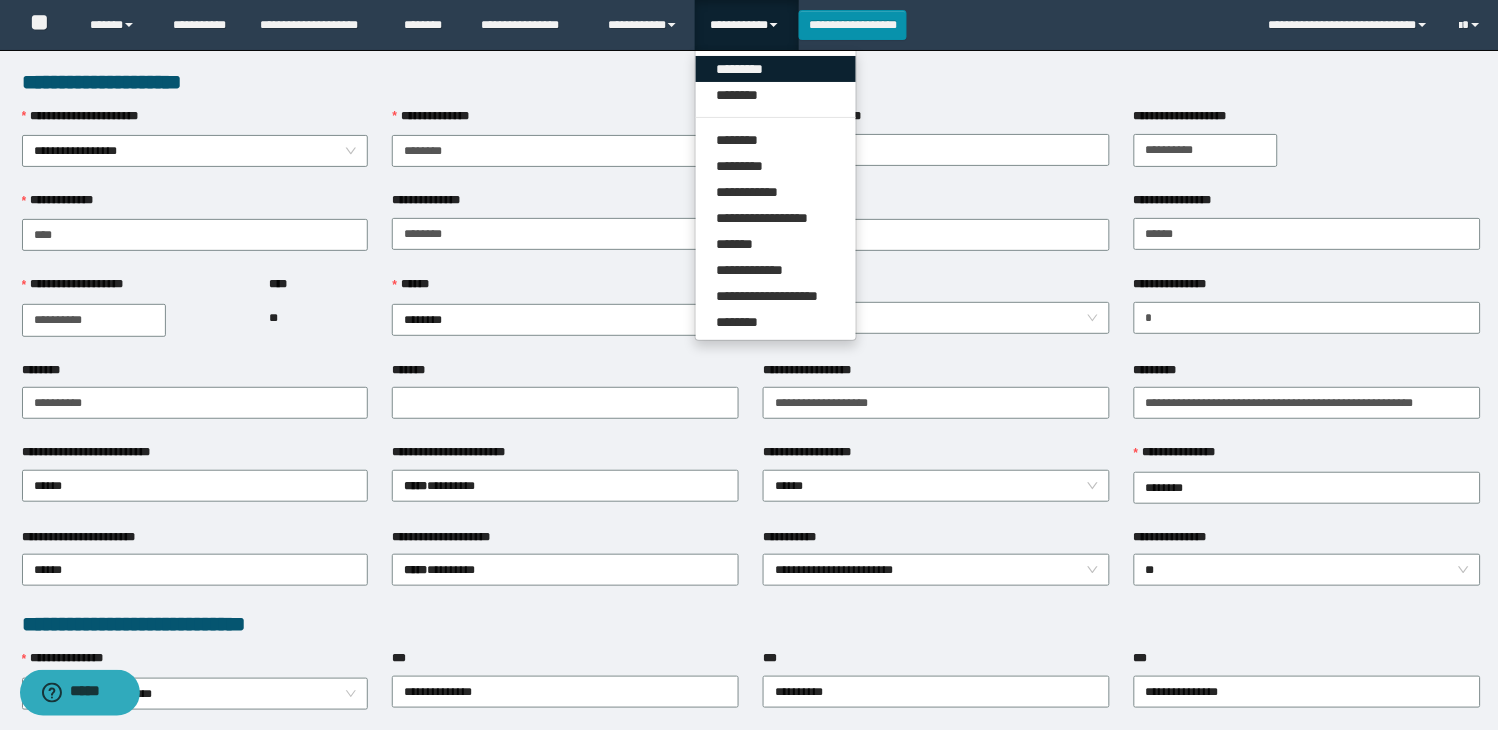 drag, startPoint x: 747, startPoint y: 68, endPoint x: 924, endPoint y: 223, distance: 235.2743 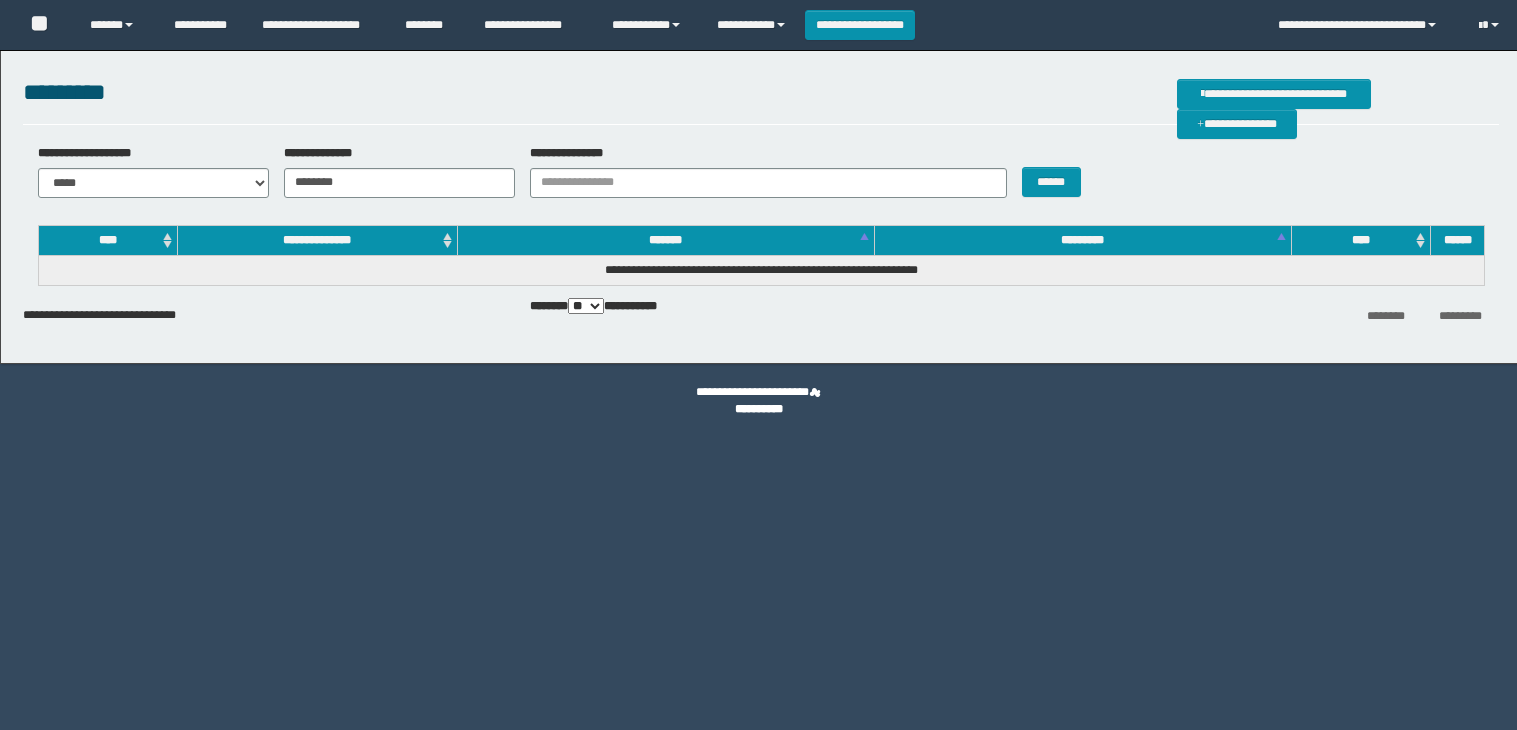 scroll, scrollTop: 0, scrollLeft: 0, axis: both 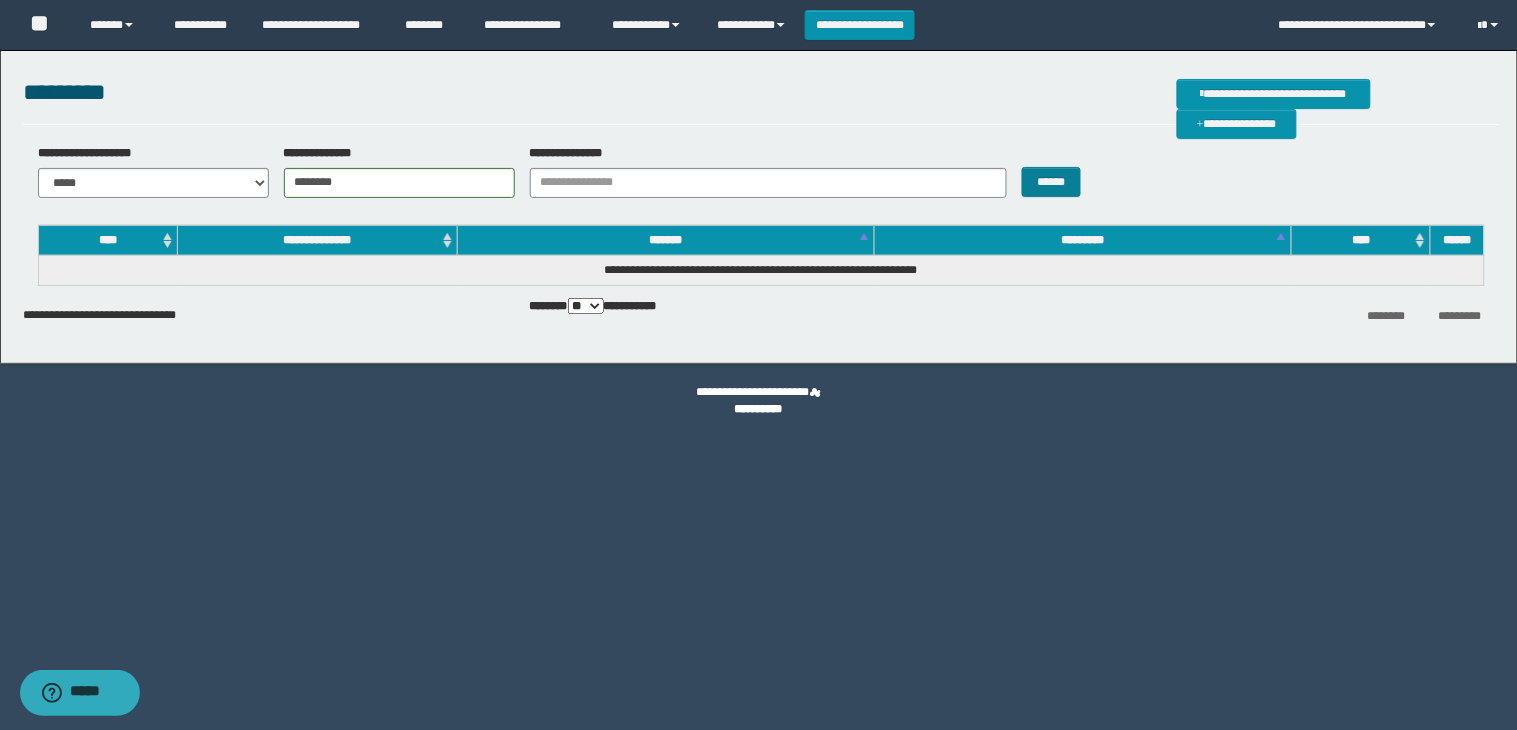 type on "********" 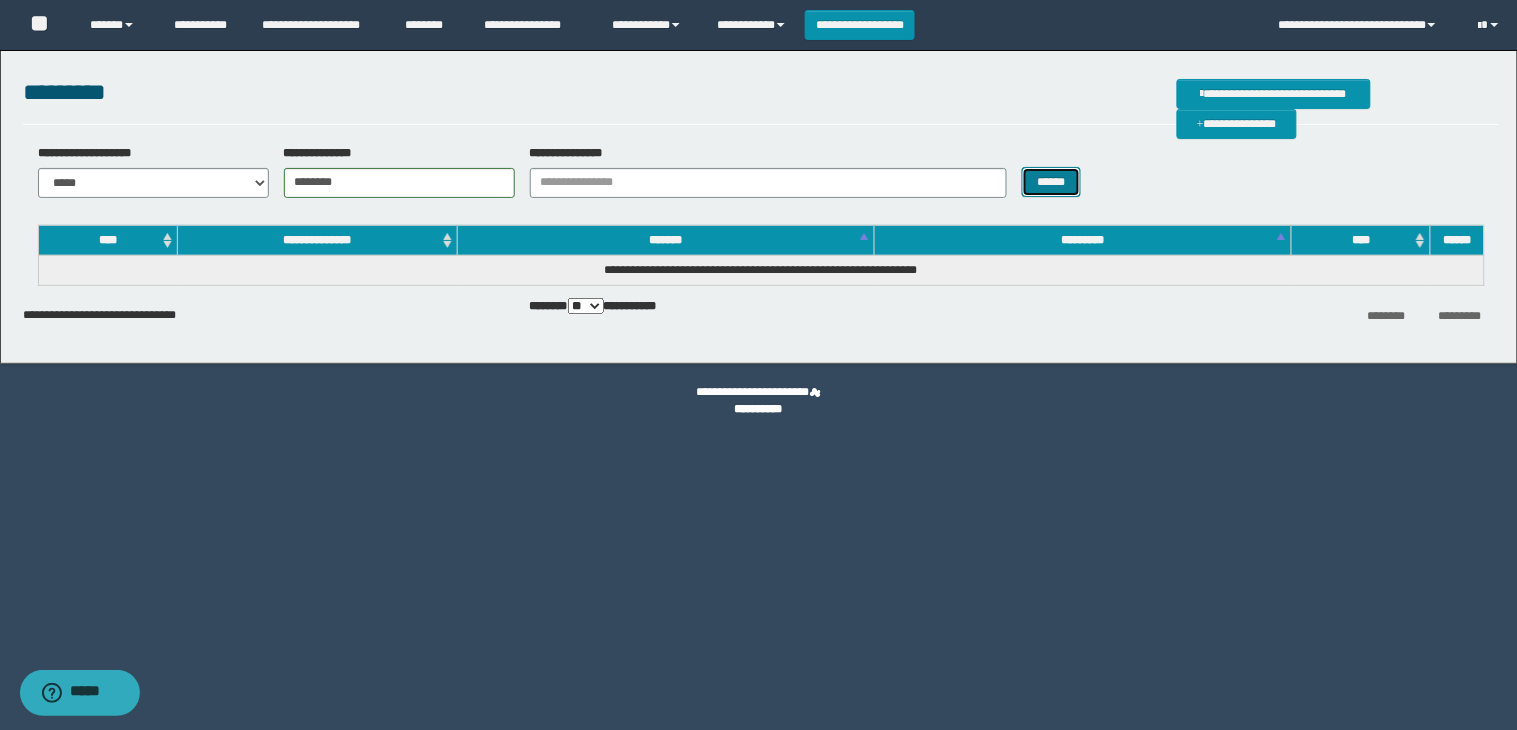 click on "******" at bounding box center (1052, 182) 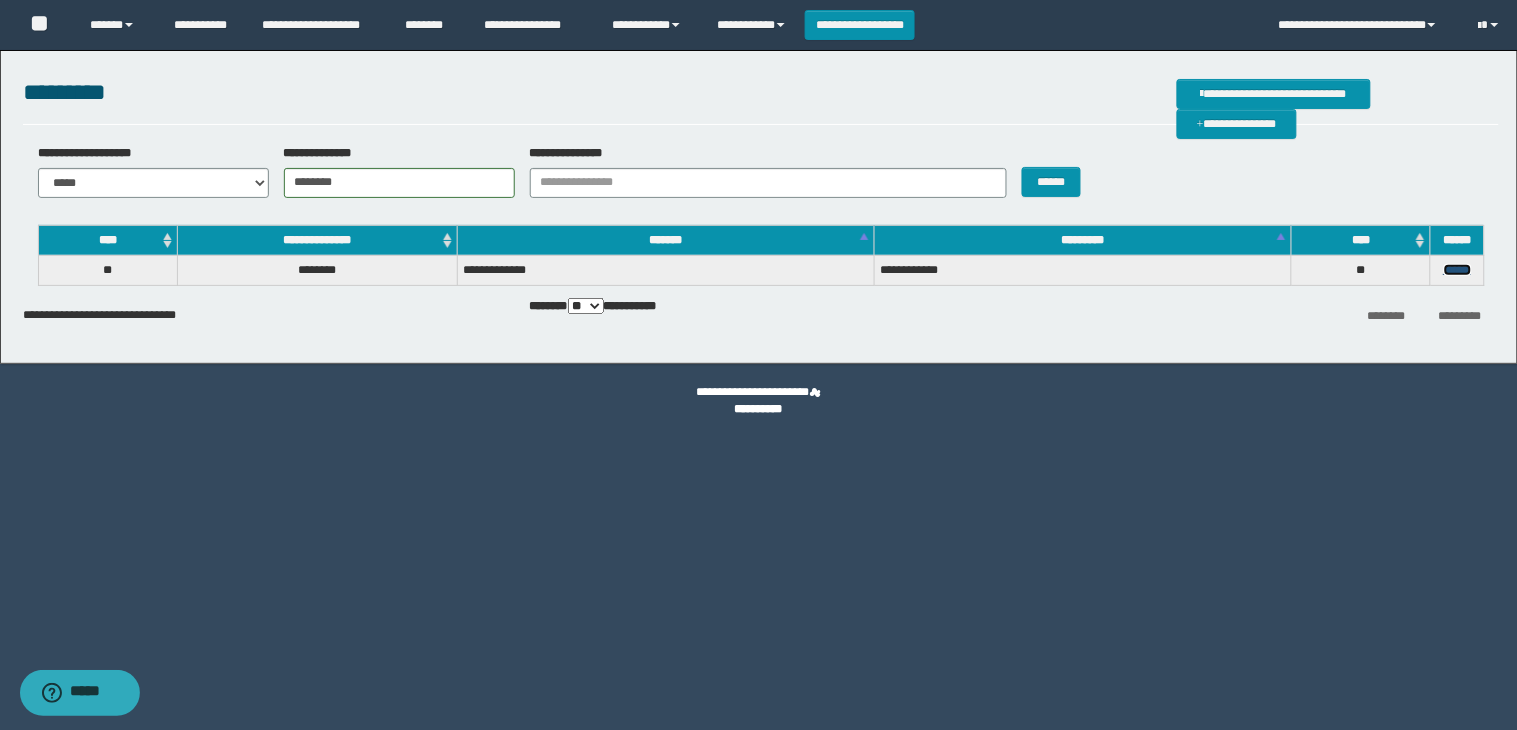 click on "******" at bounding box center (1458, 270) 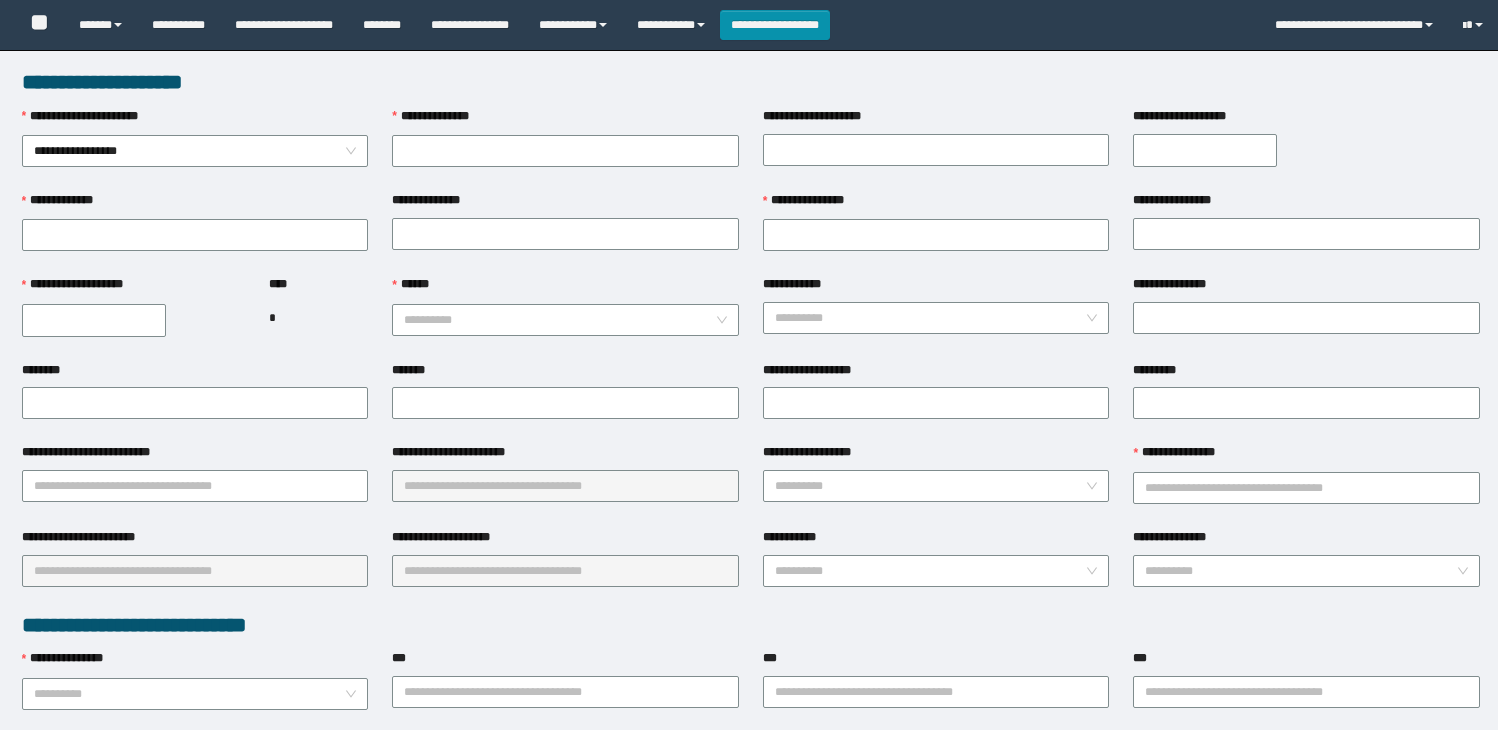 click on "**********" at bounding box center (380, 1573) 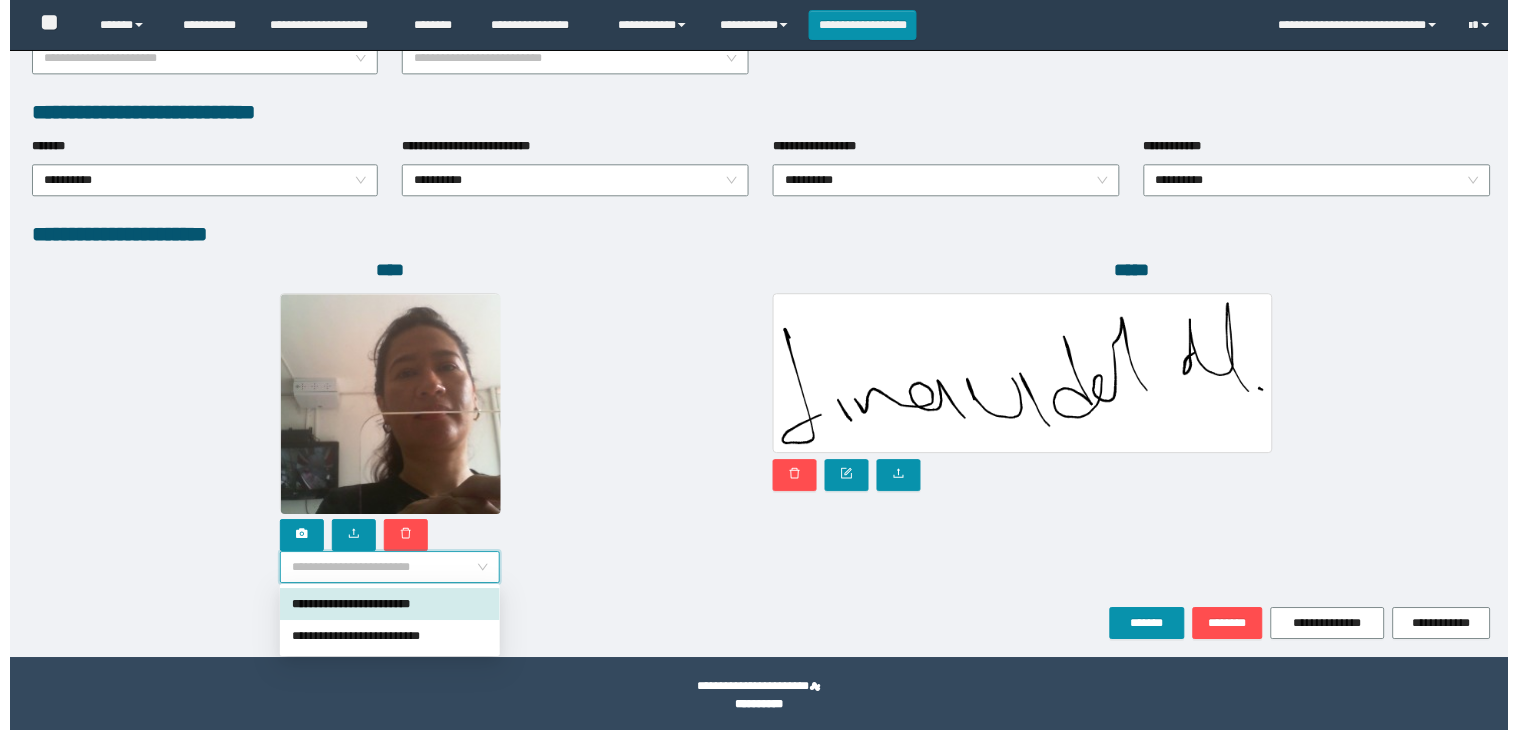scroll, scrollTop: 1006, scrollLeft: 0, axis: vertical 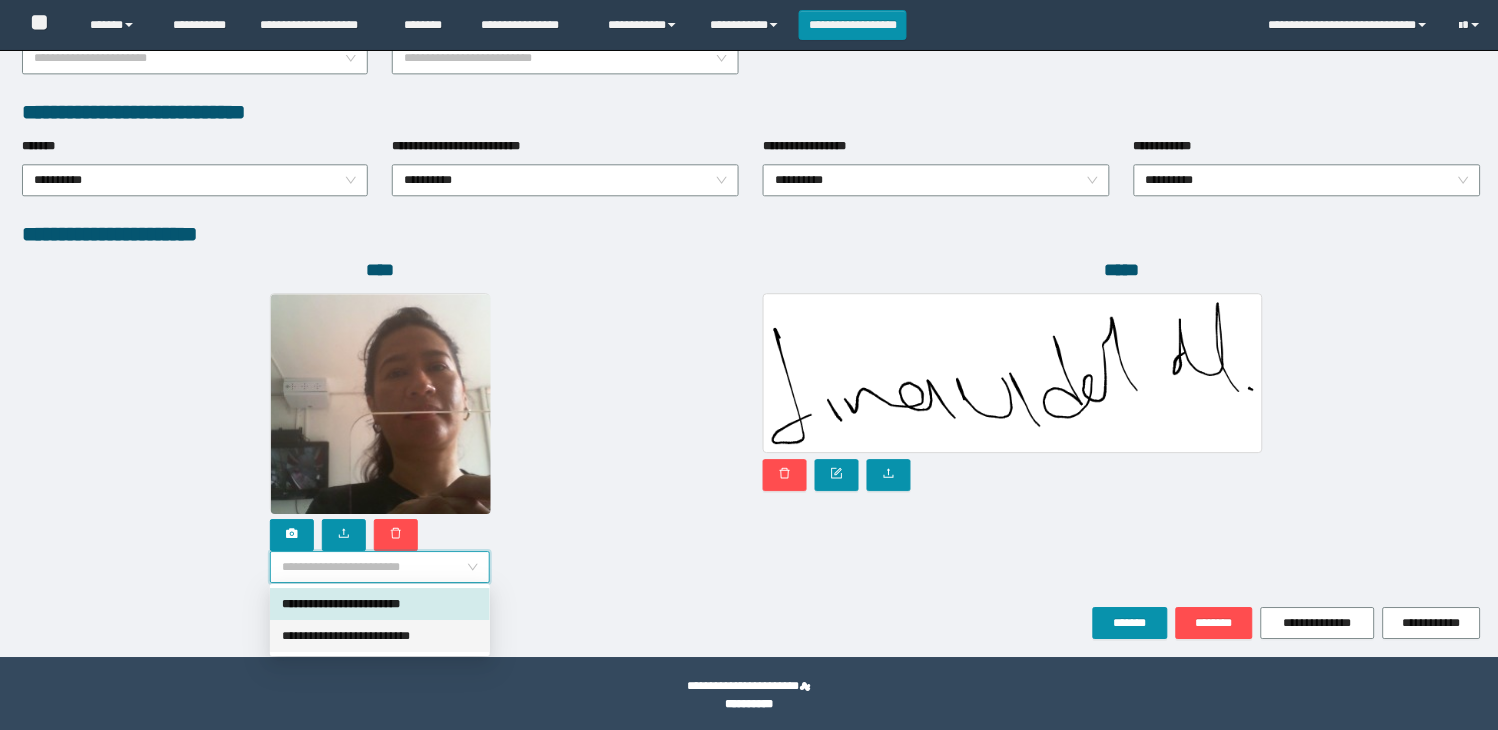 click on "**********" at bounding box center [380, 636] 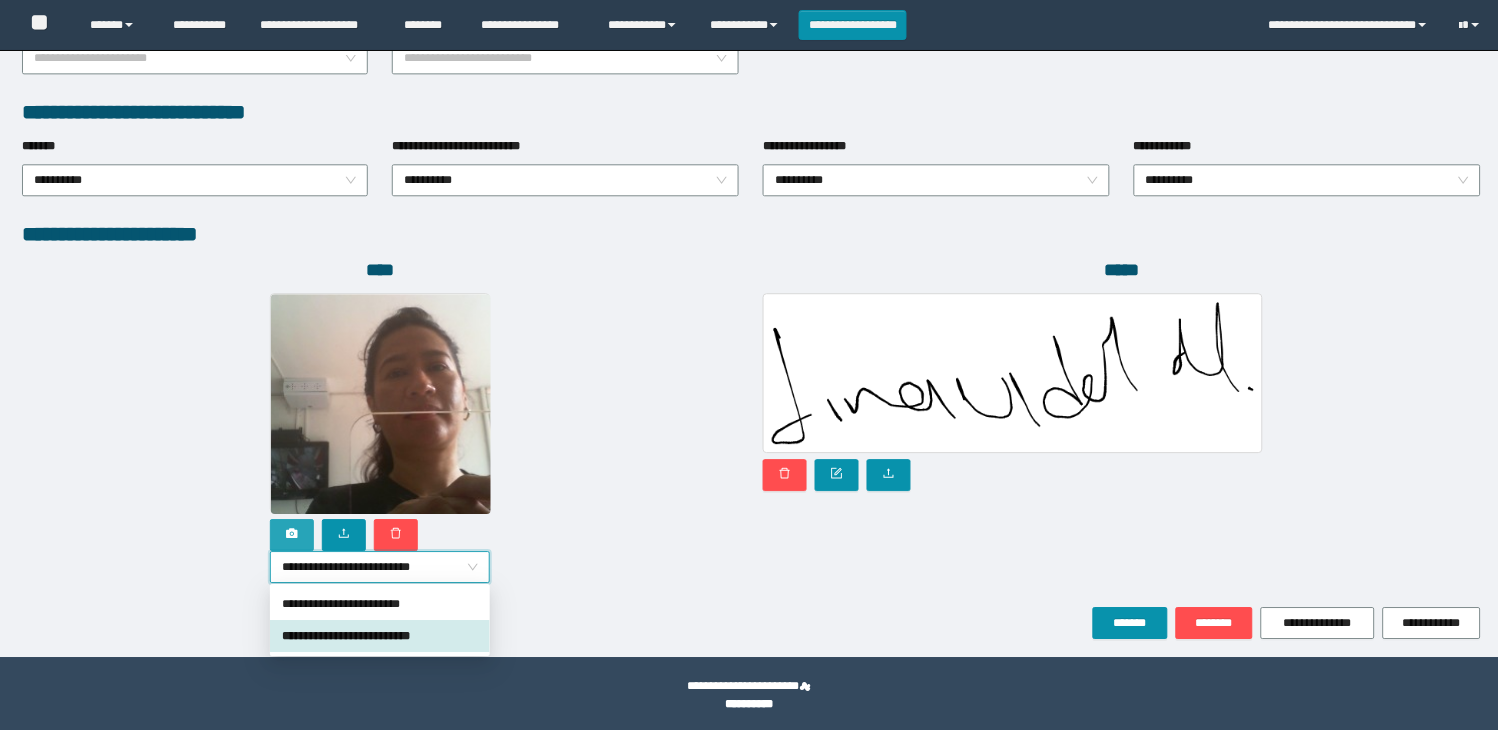 click at bounding box center (292, 535) 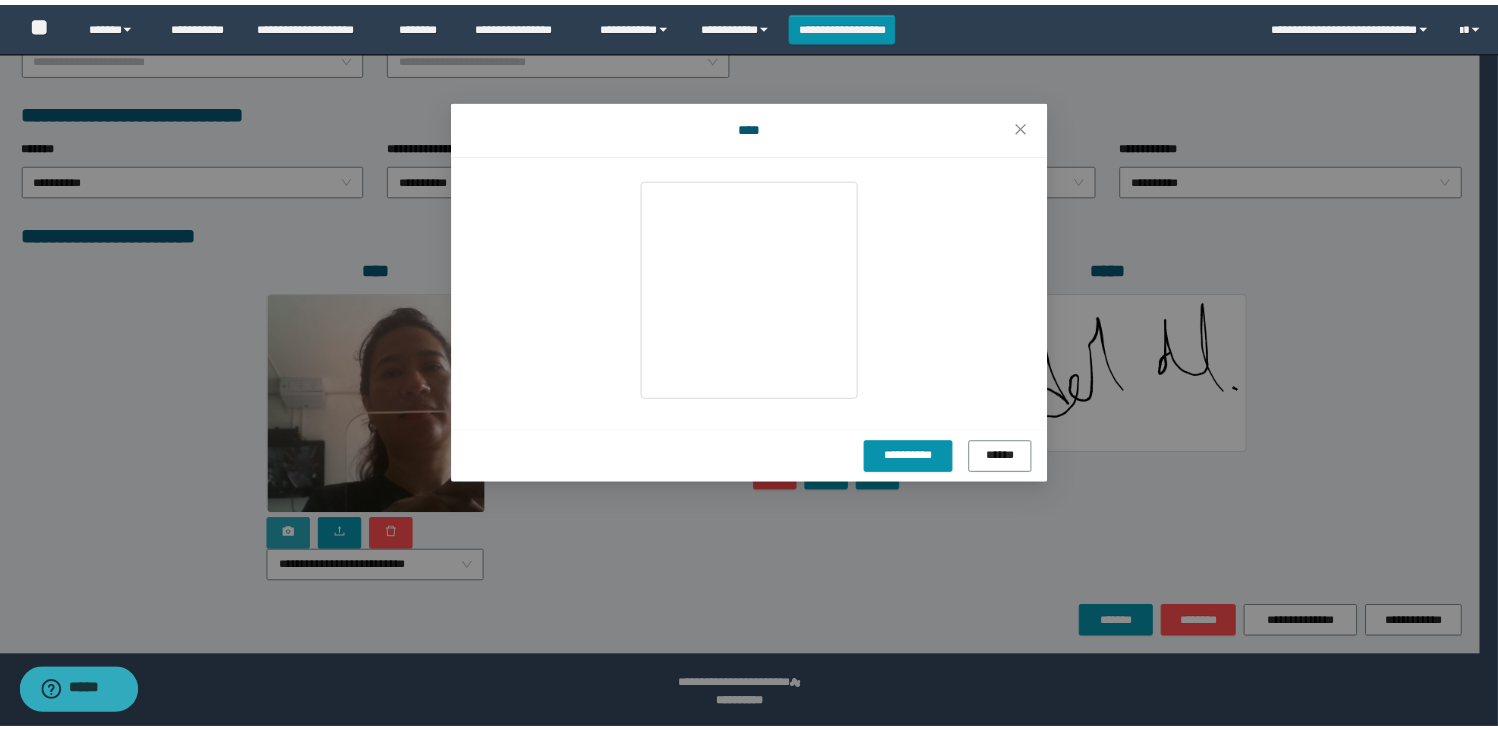 scroll, scrollTop: 0, scrollLeft: 0, axis: both 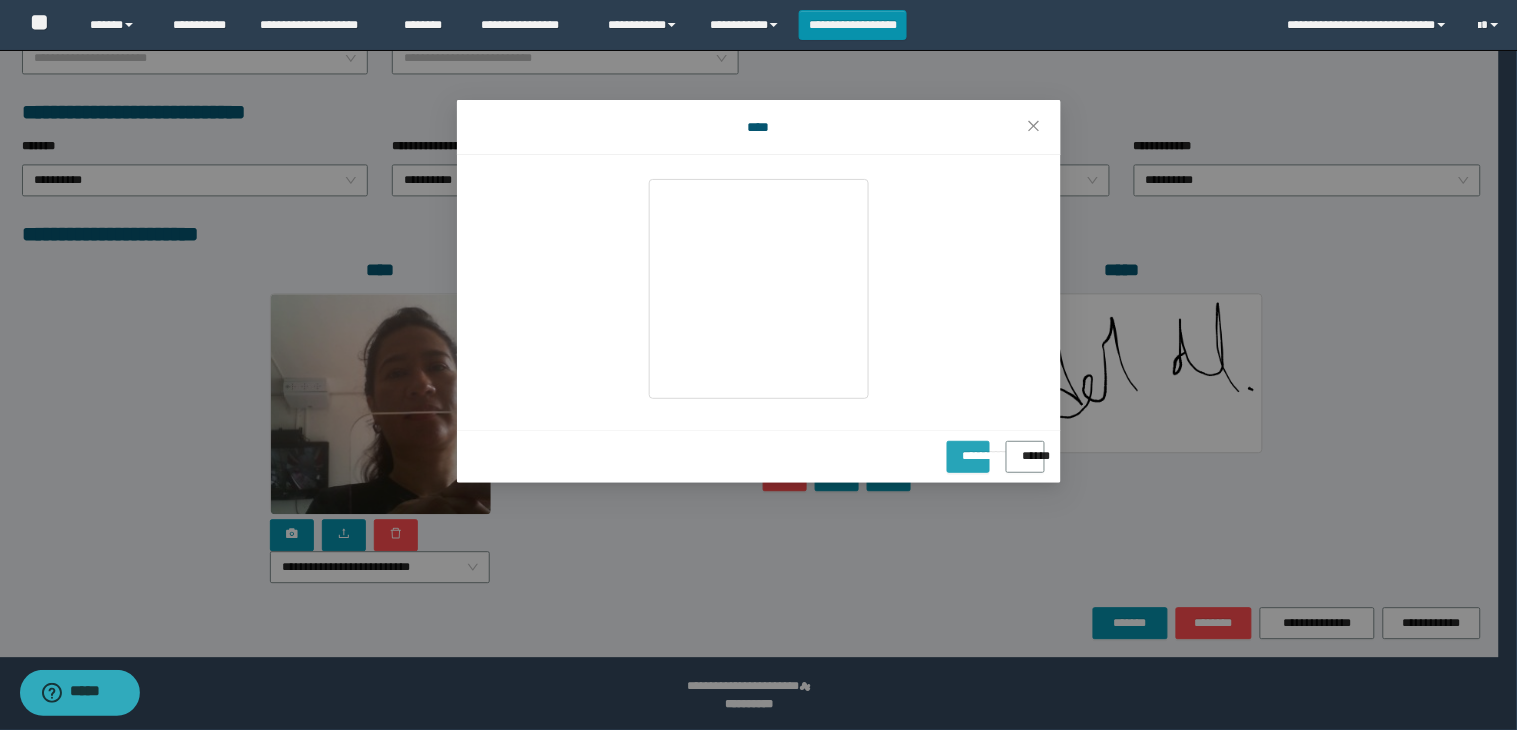 drag, startPoint x: 940, startPoint y: 465, endPoint x: 953, endPoint y: 546, distance: 82.036575 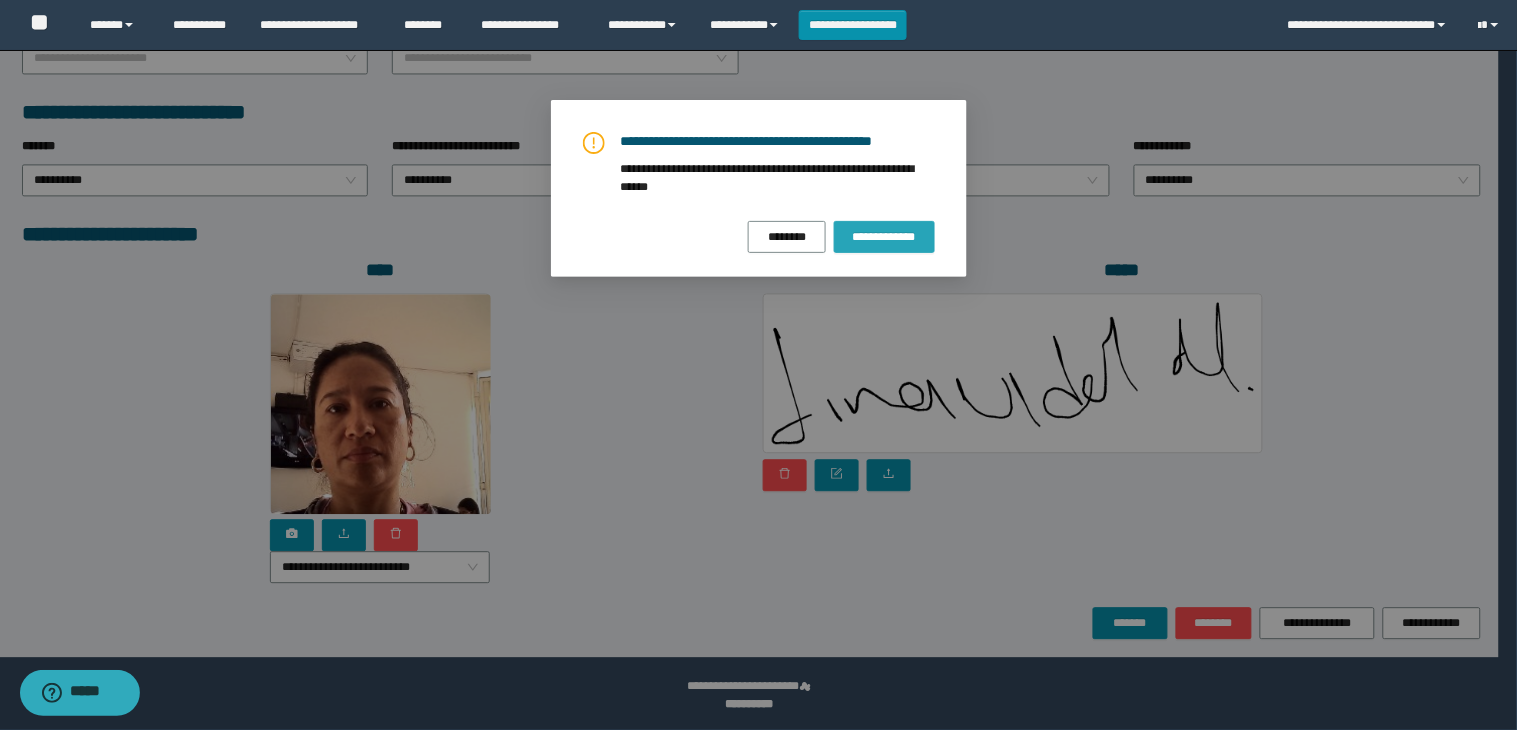 click on "**********" at bounding box center (884, 237) 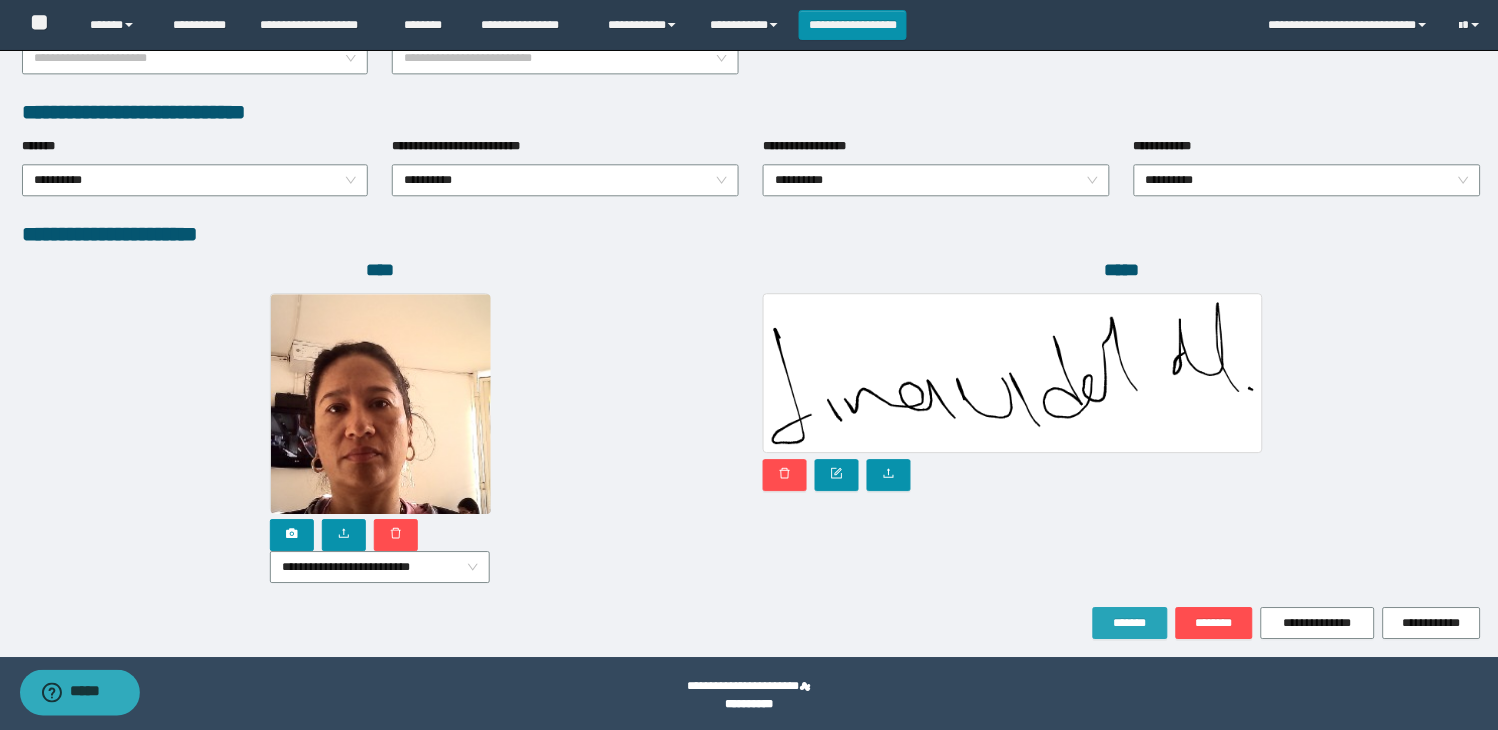 click on "*******" at bounding box center [1130, 623] 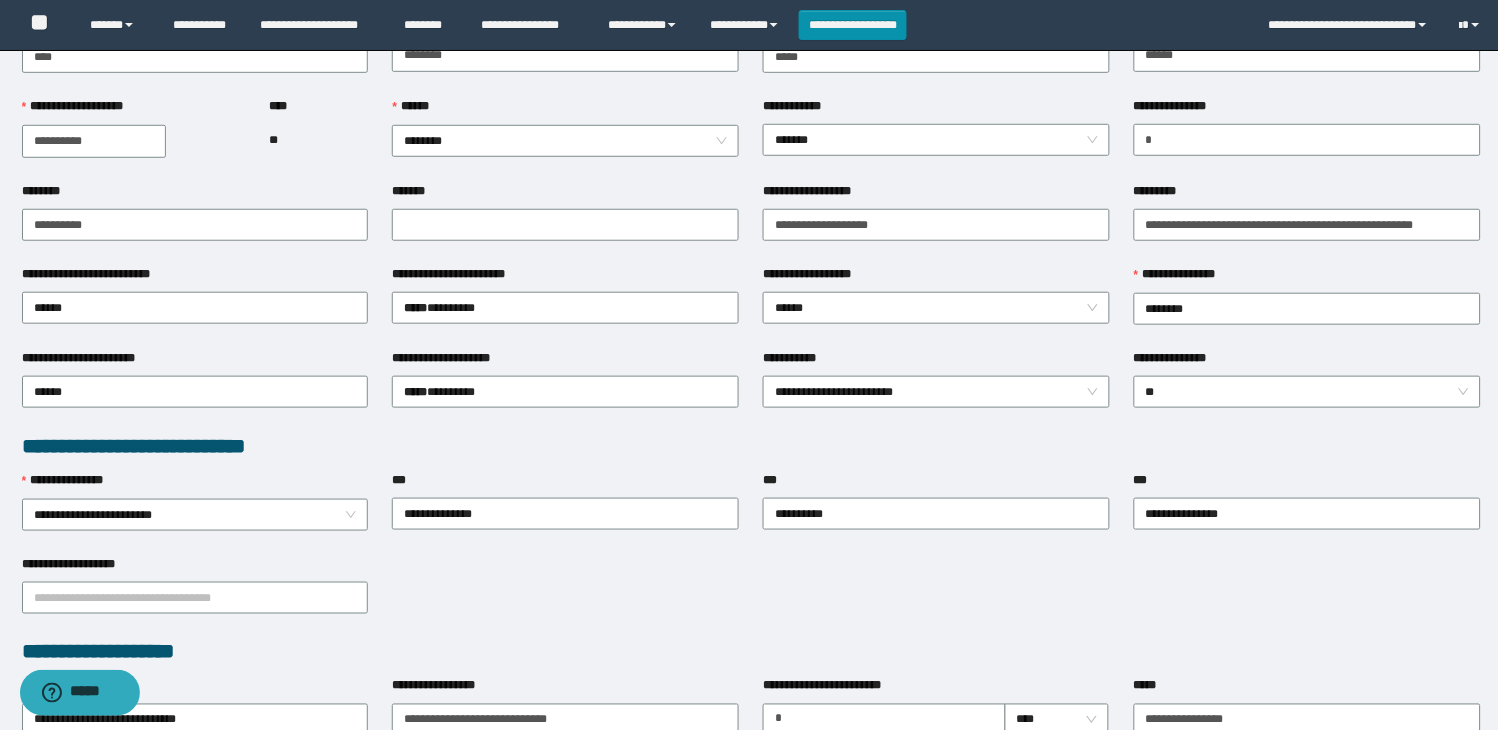 scroll, scrollTop: 282, scrollLeft: 0, axis: vertical 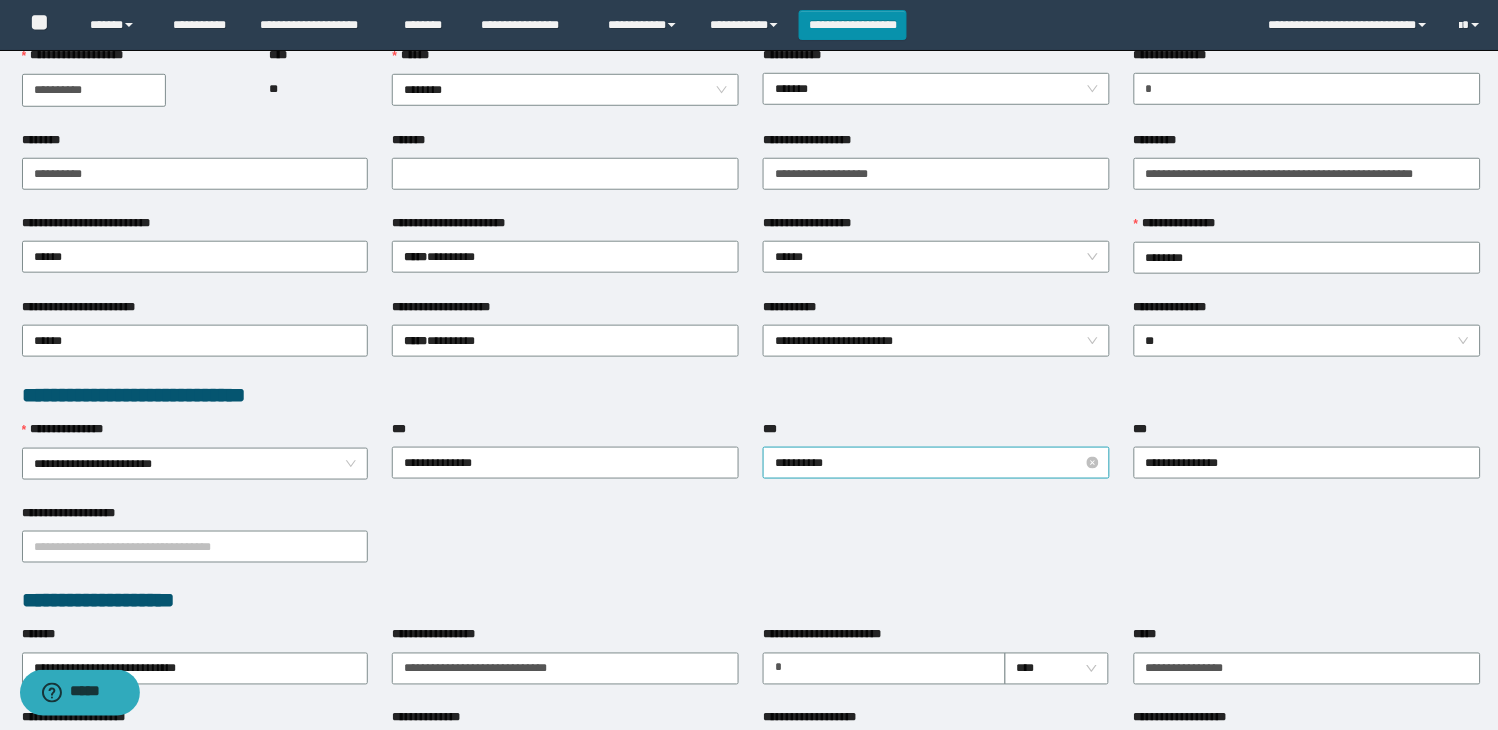 click on "**********" at bounding box center [936, 463] 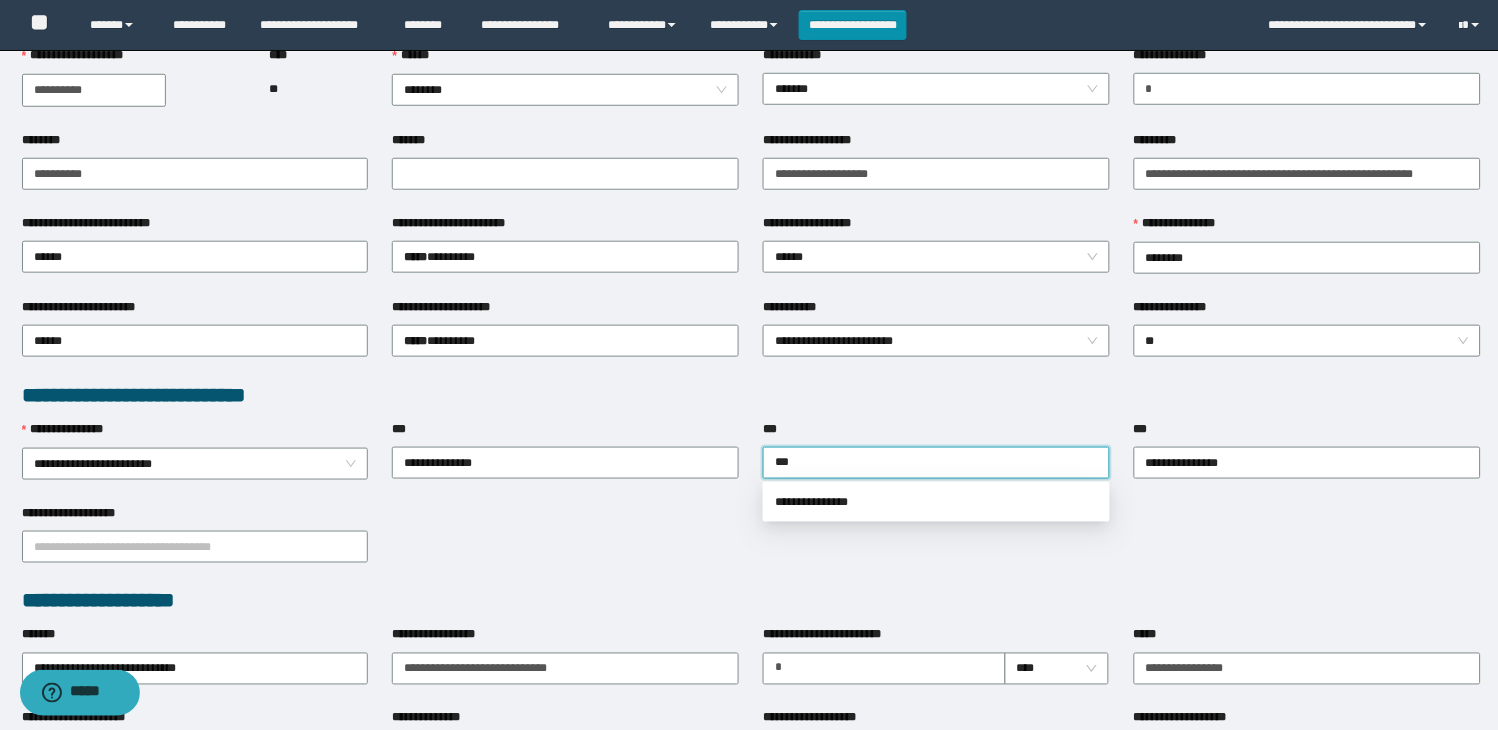 type on "**" 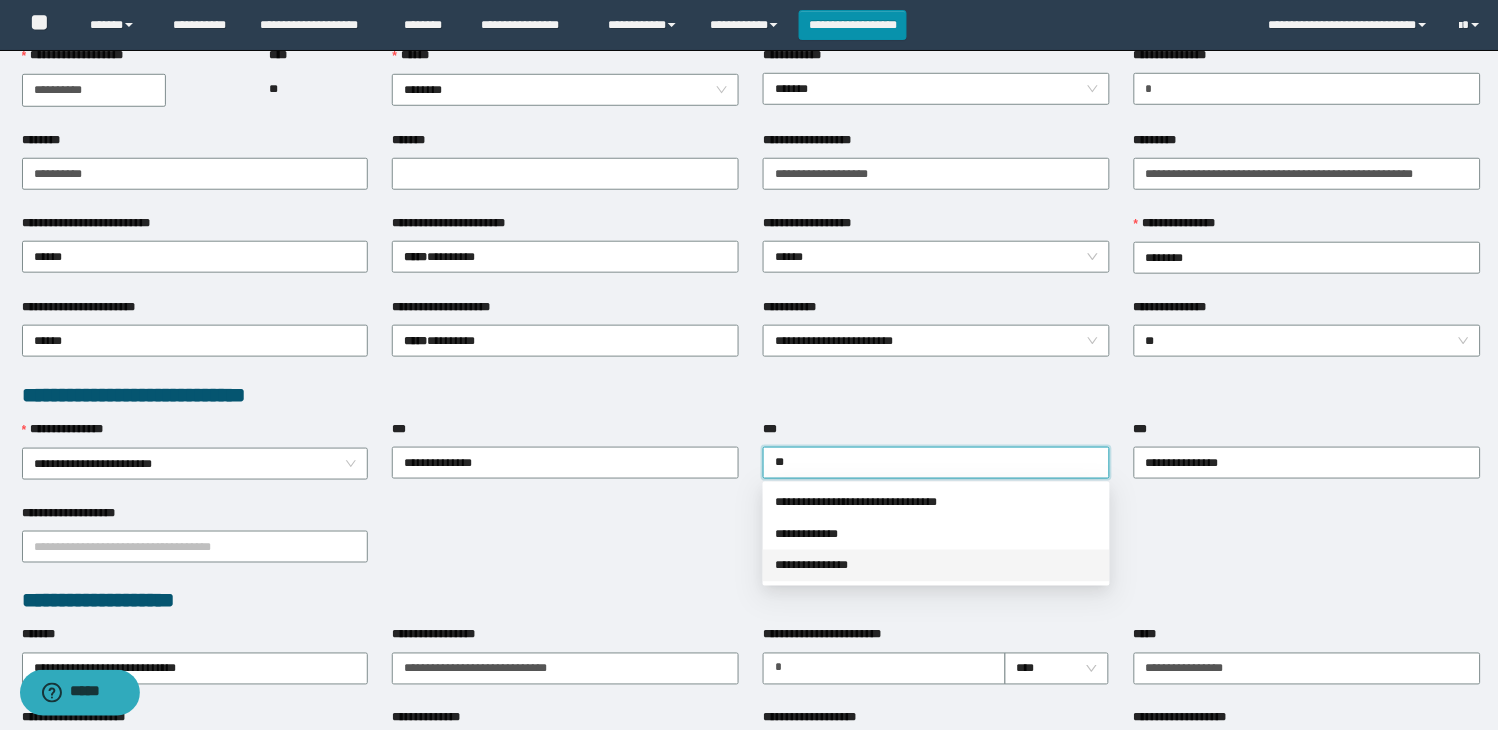 click on "**********" at bounding box center (936, 566) 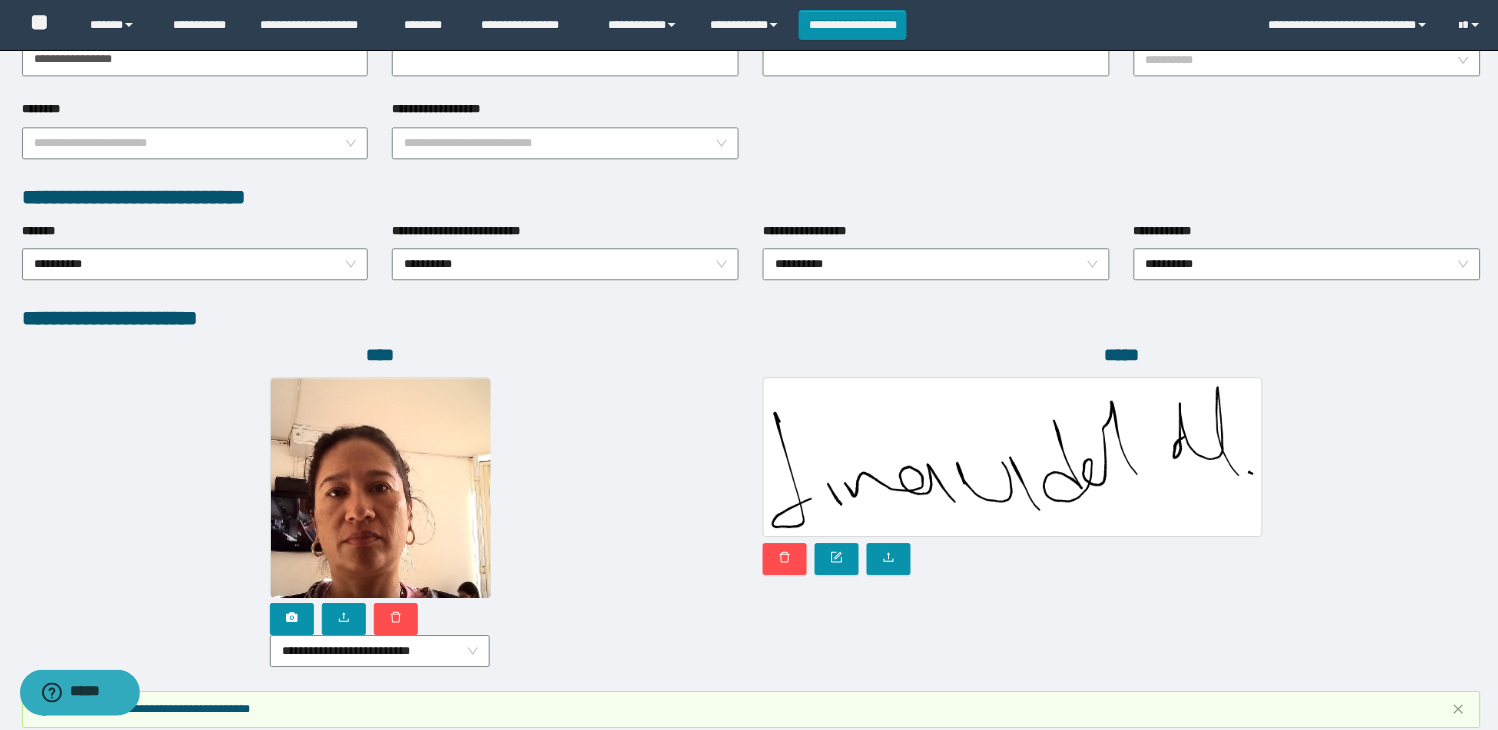 scroll, scrollTop: 1116, scrollLeft: 0, axis: vertical 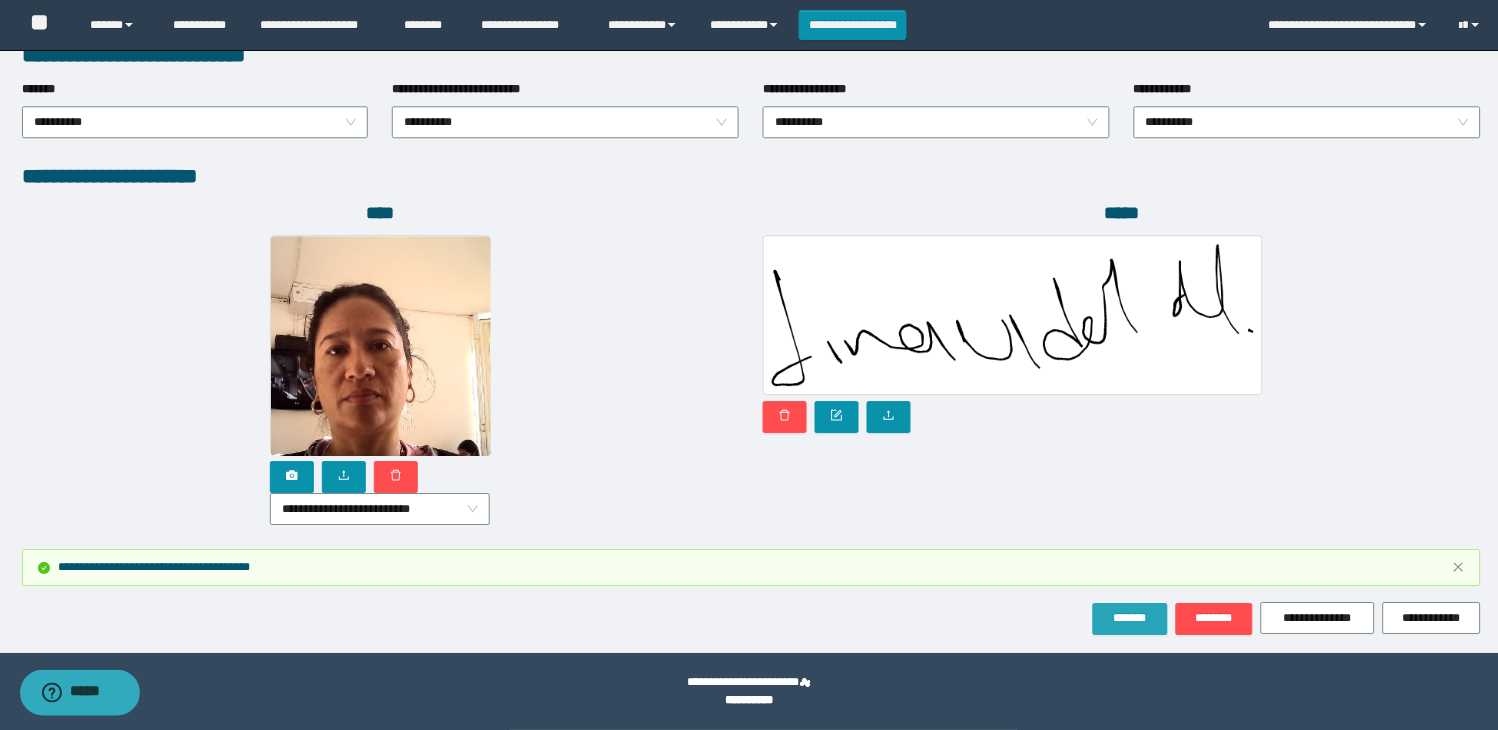 click on "*******" at bounding box center (1130, 618) 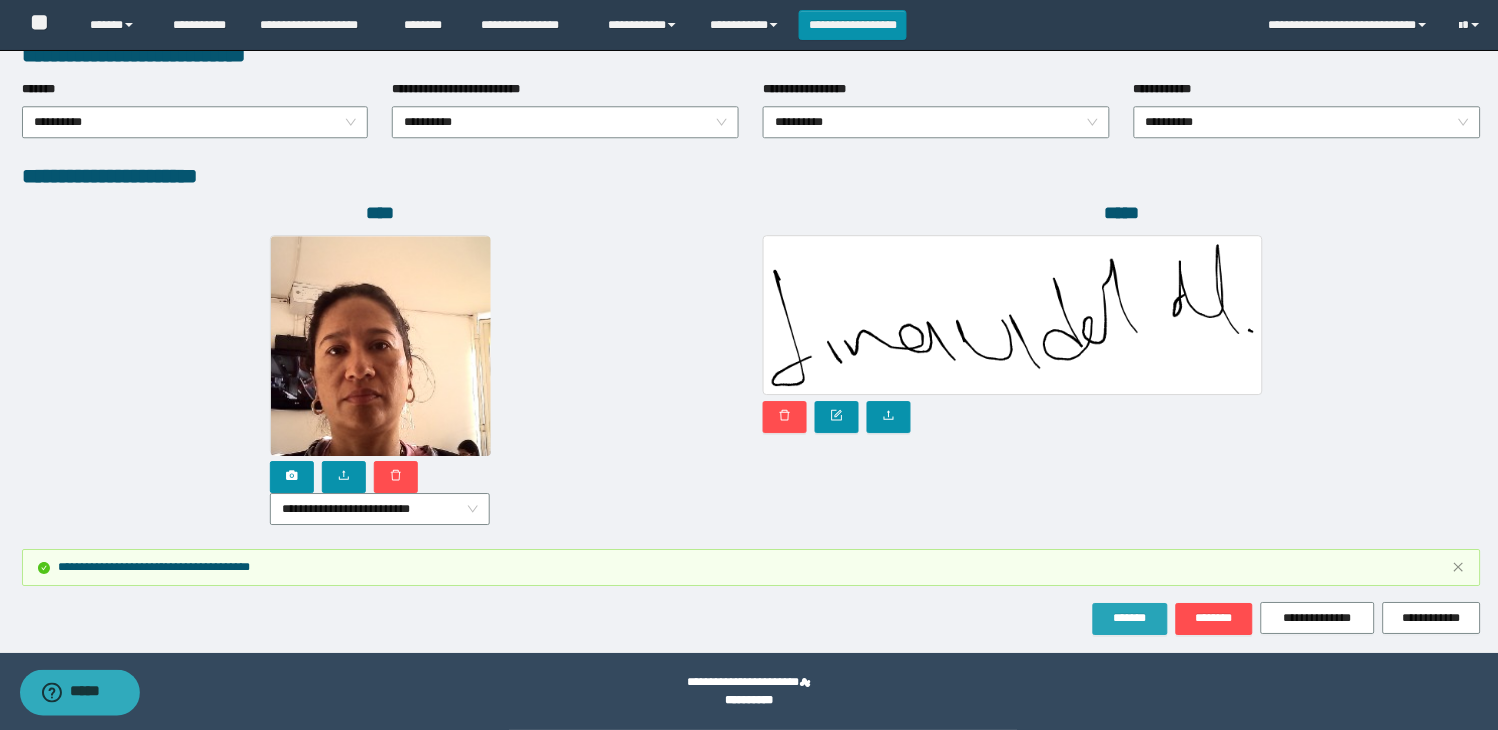 click on "*******" at bounding box center (1130, 618) 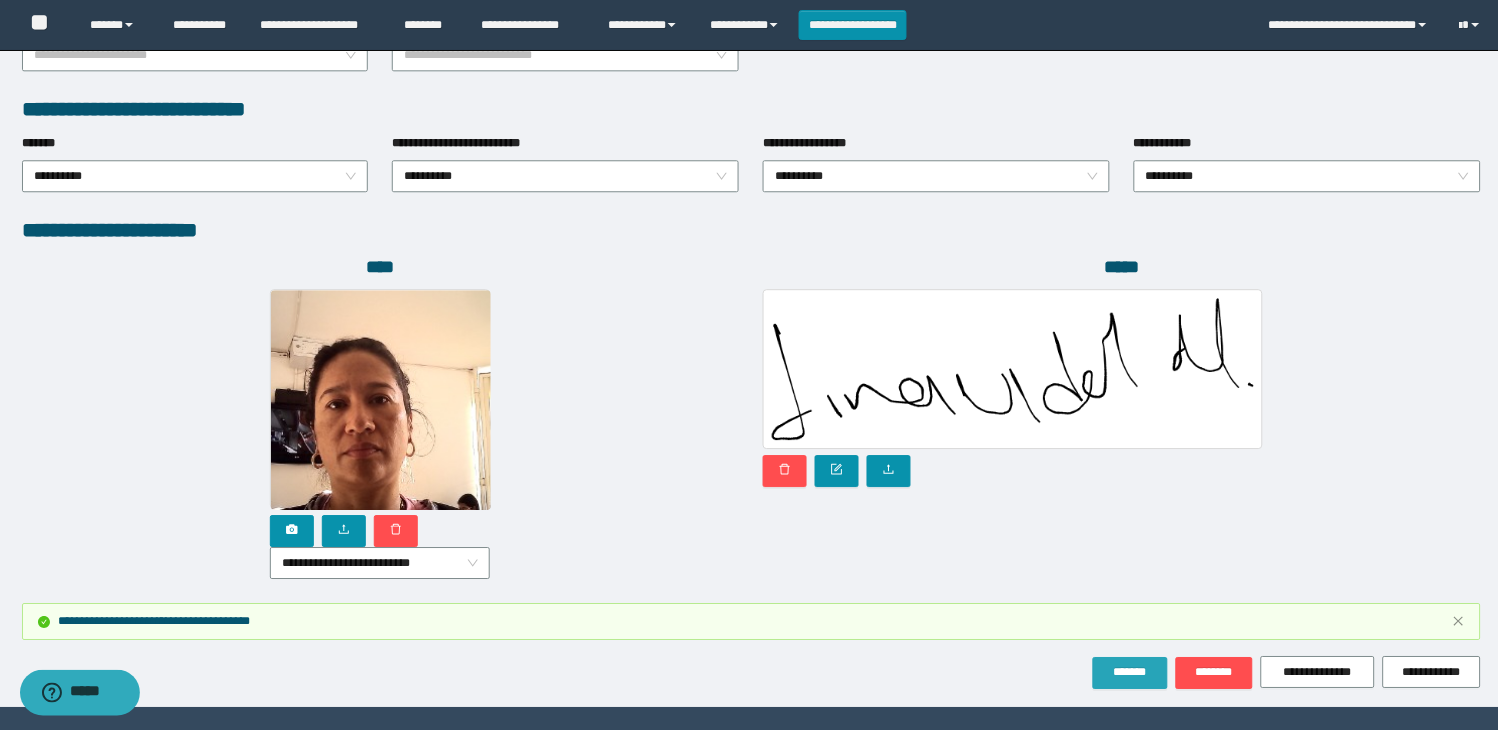 scroll, scrollTop: 1116, scrollLeft: 0, axis: vertical 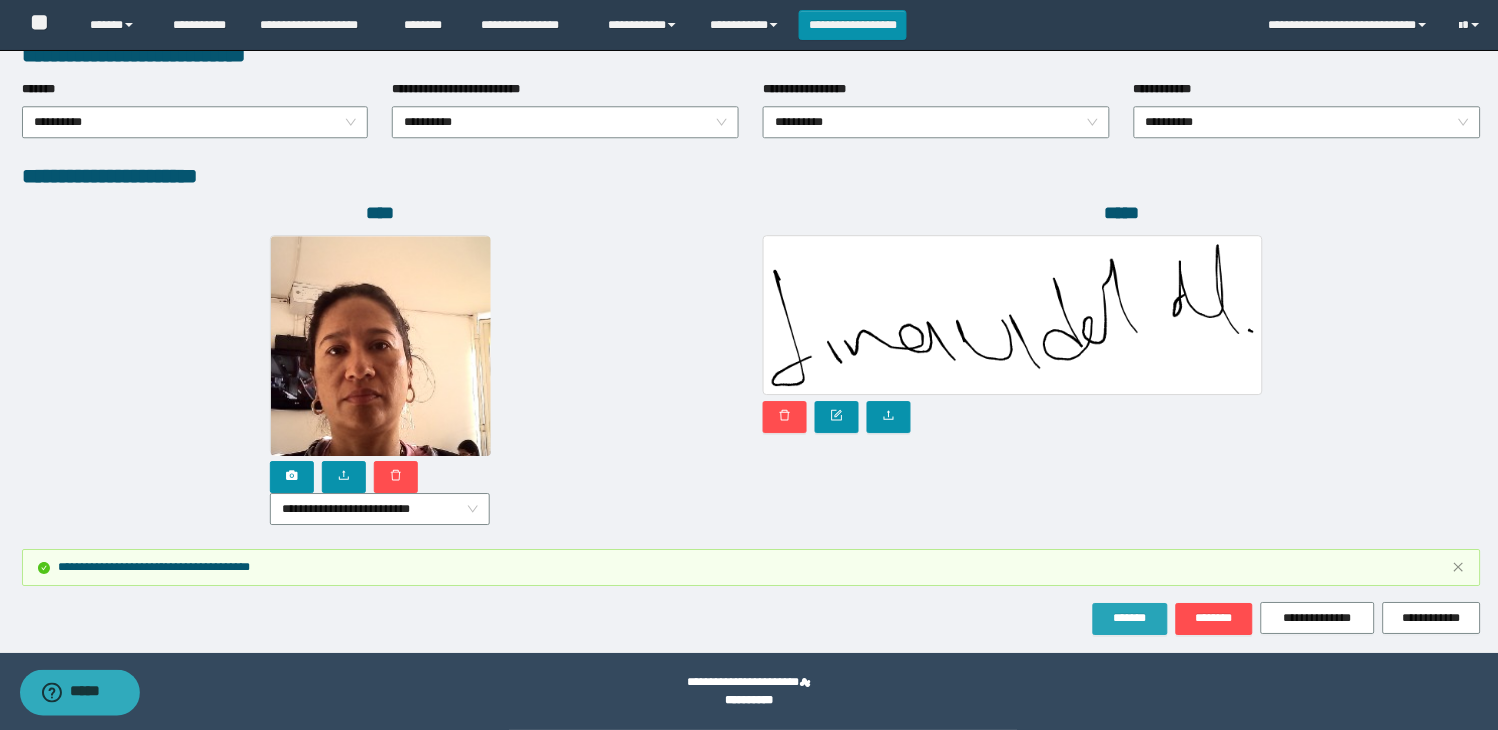 click on "*******" at bounding box center [1130, 618] 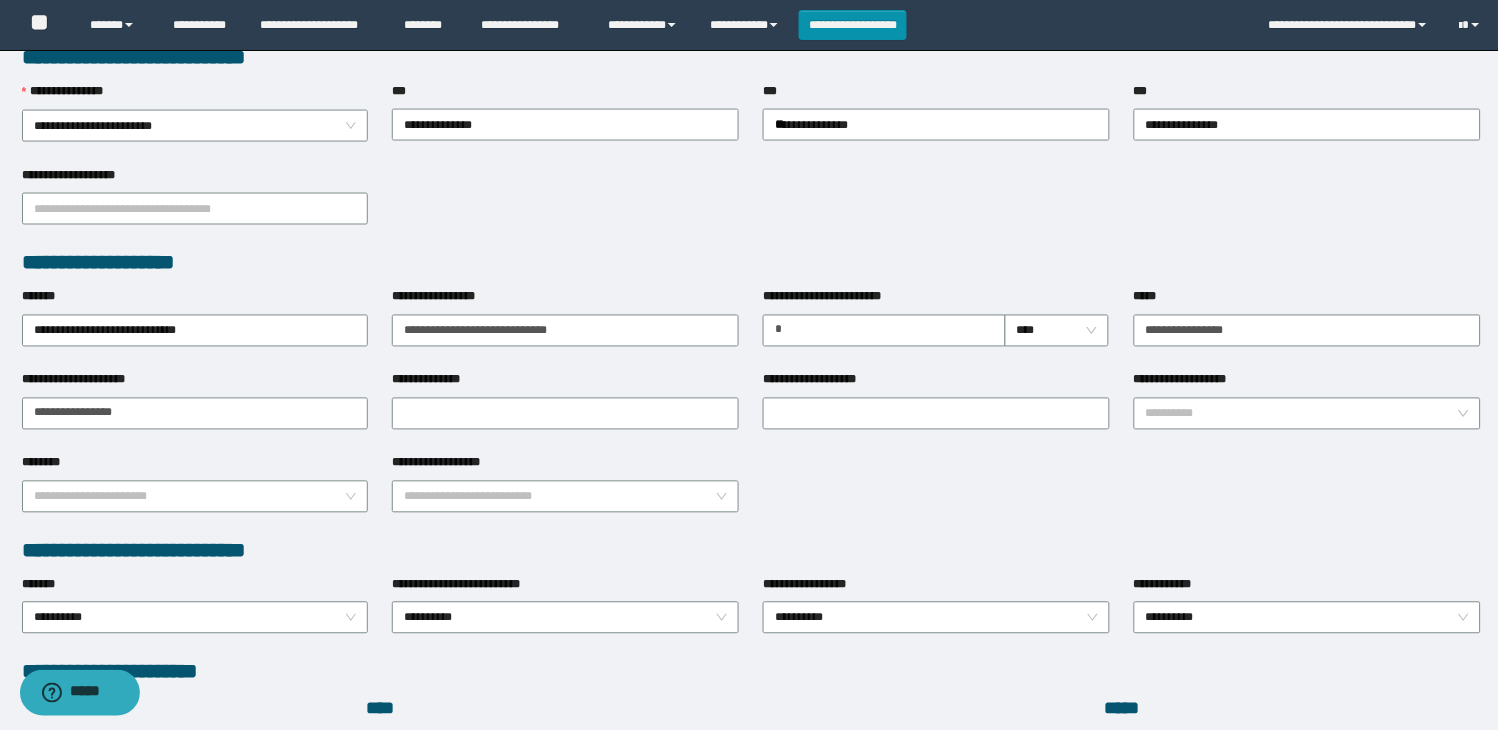 scroll, scrollTop: 1000, scrollLeft: 0, axis: vertical 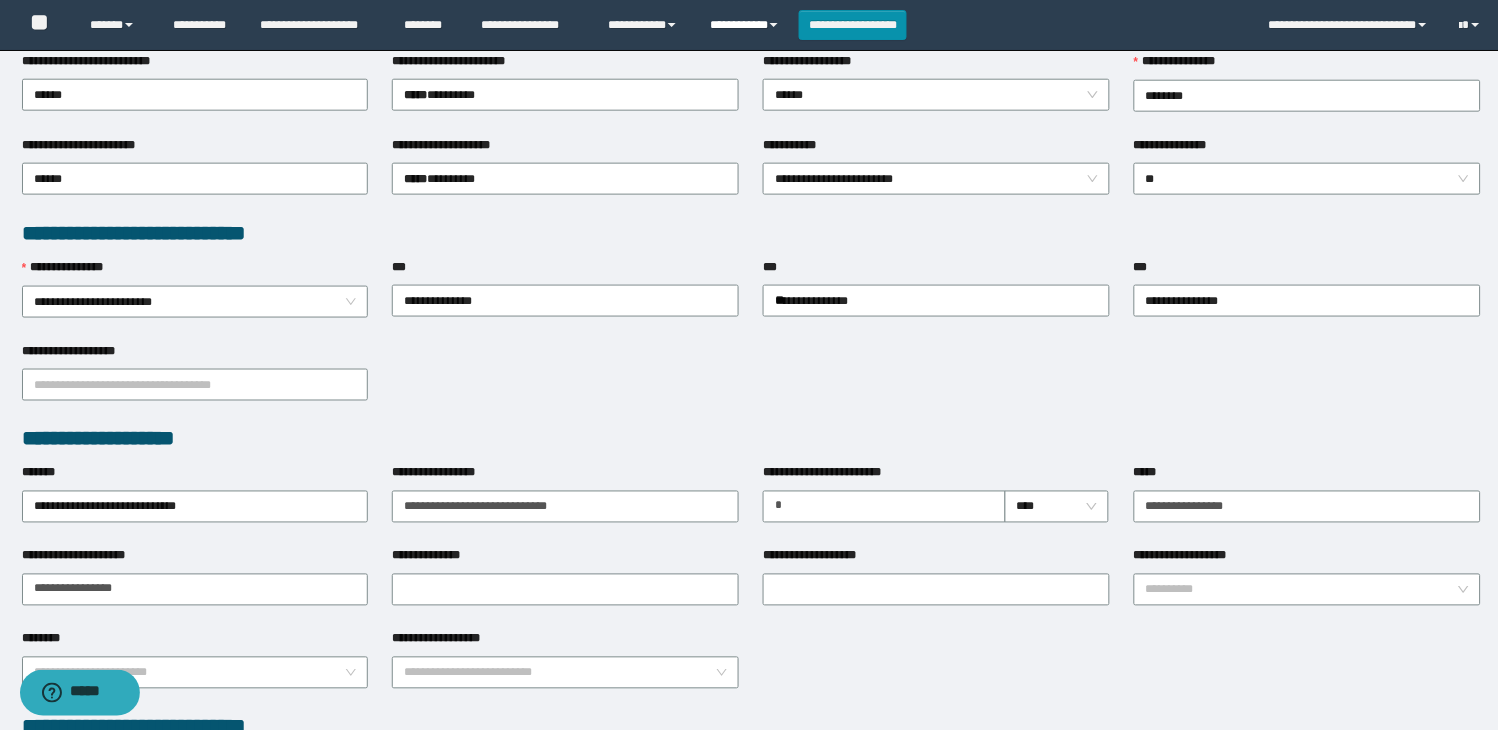 click on "**********" at bounding box center [746, 25] 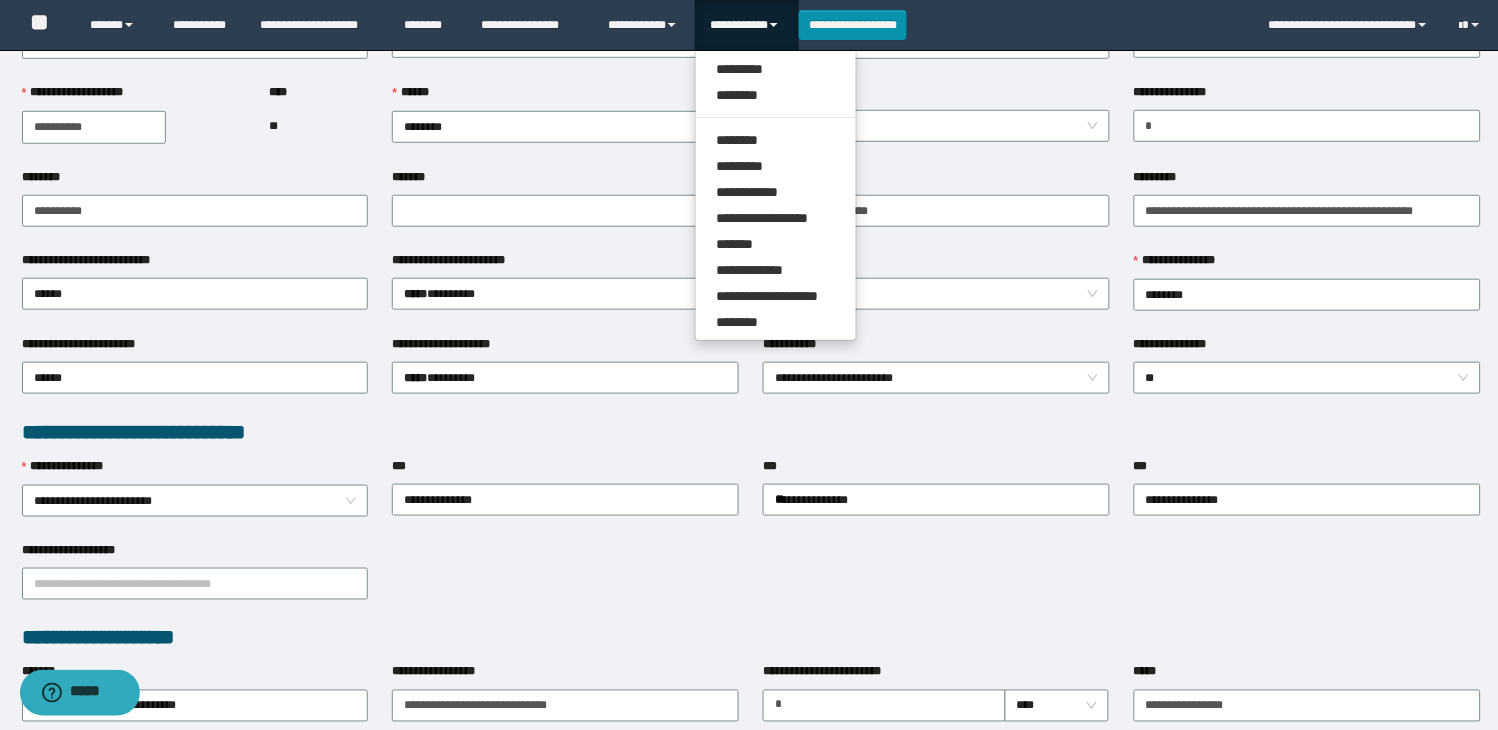 scroll, scrollTop: 0, scrollLeft: 0, axis: both 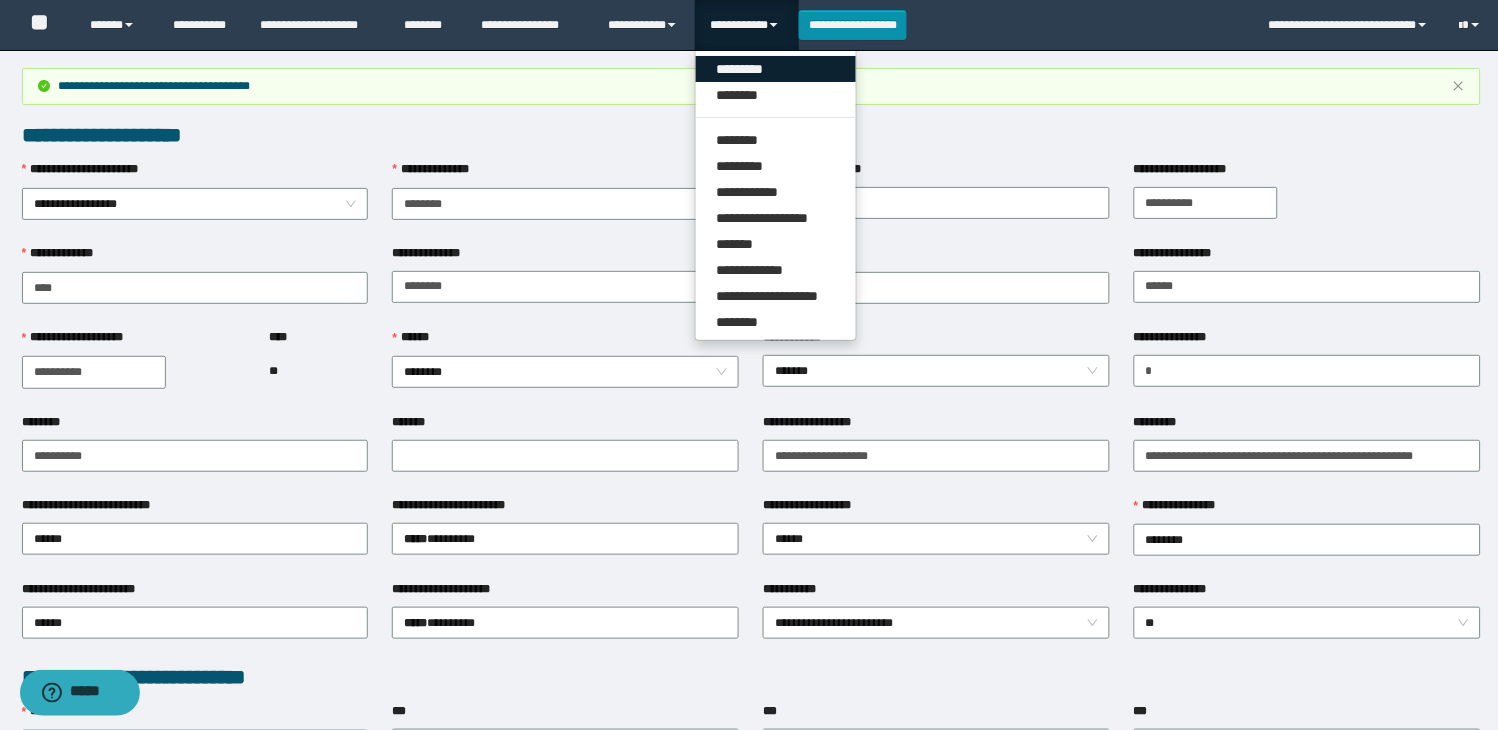 click on "*********" at bounding box center [776, 69] 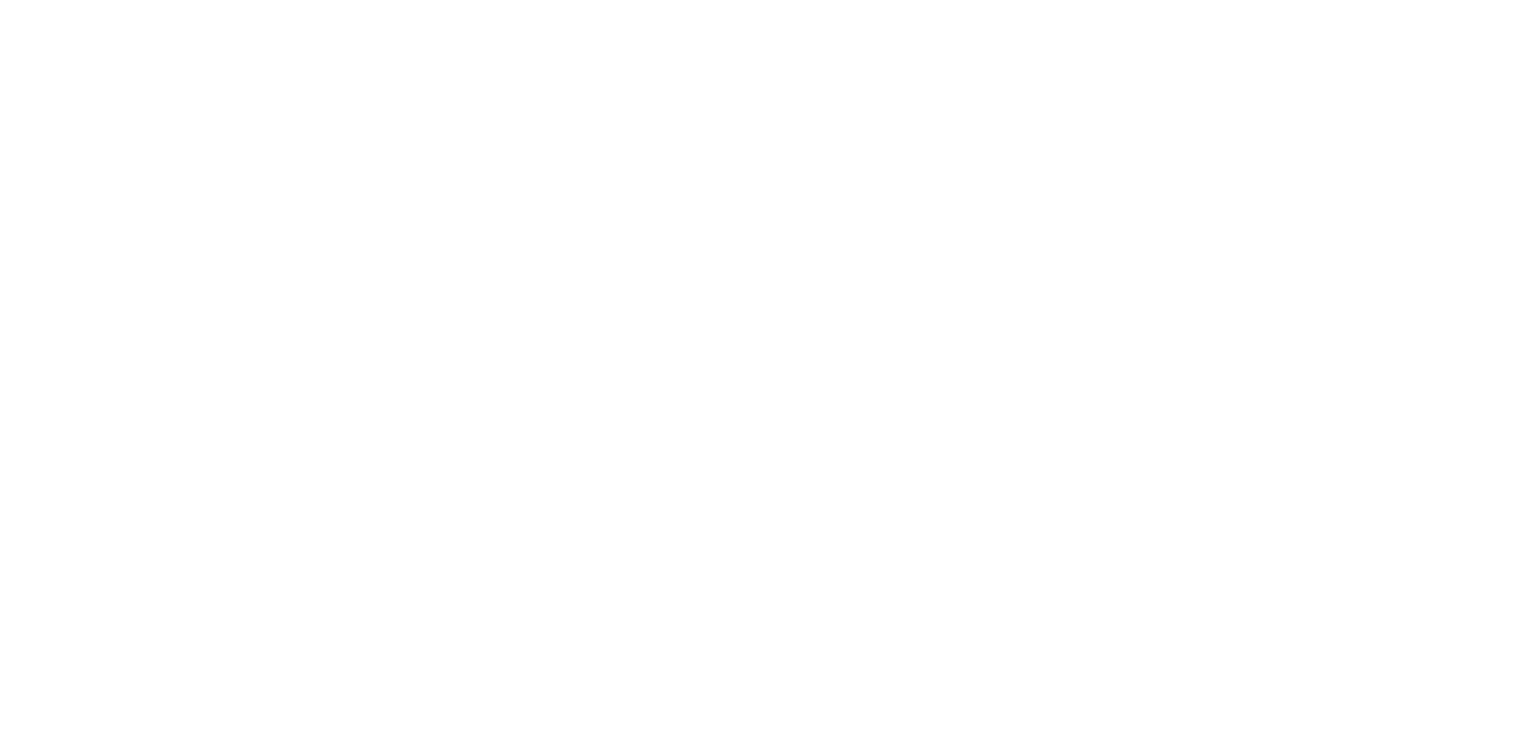 scroll, scrollTop: 0, scrollLeft: 0, axis: both 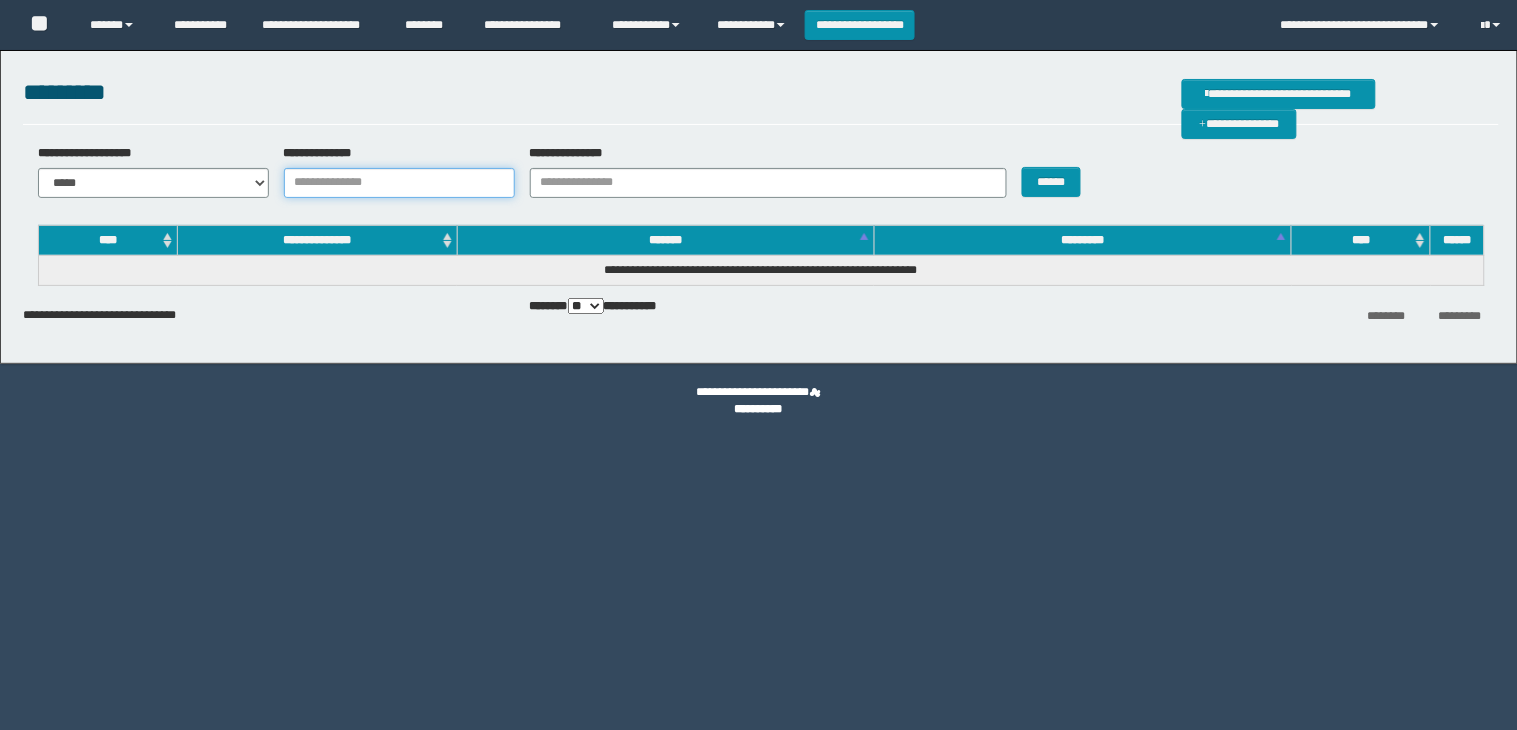 click on "**********" at bounding box center (399, 183) 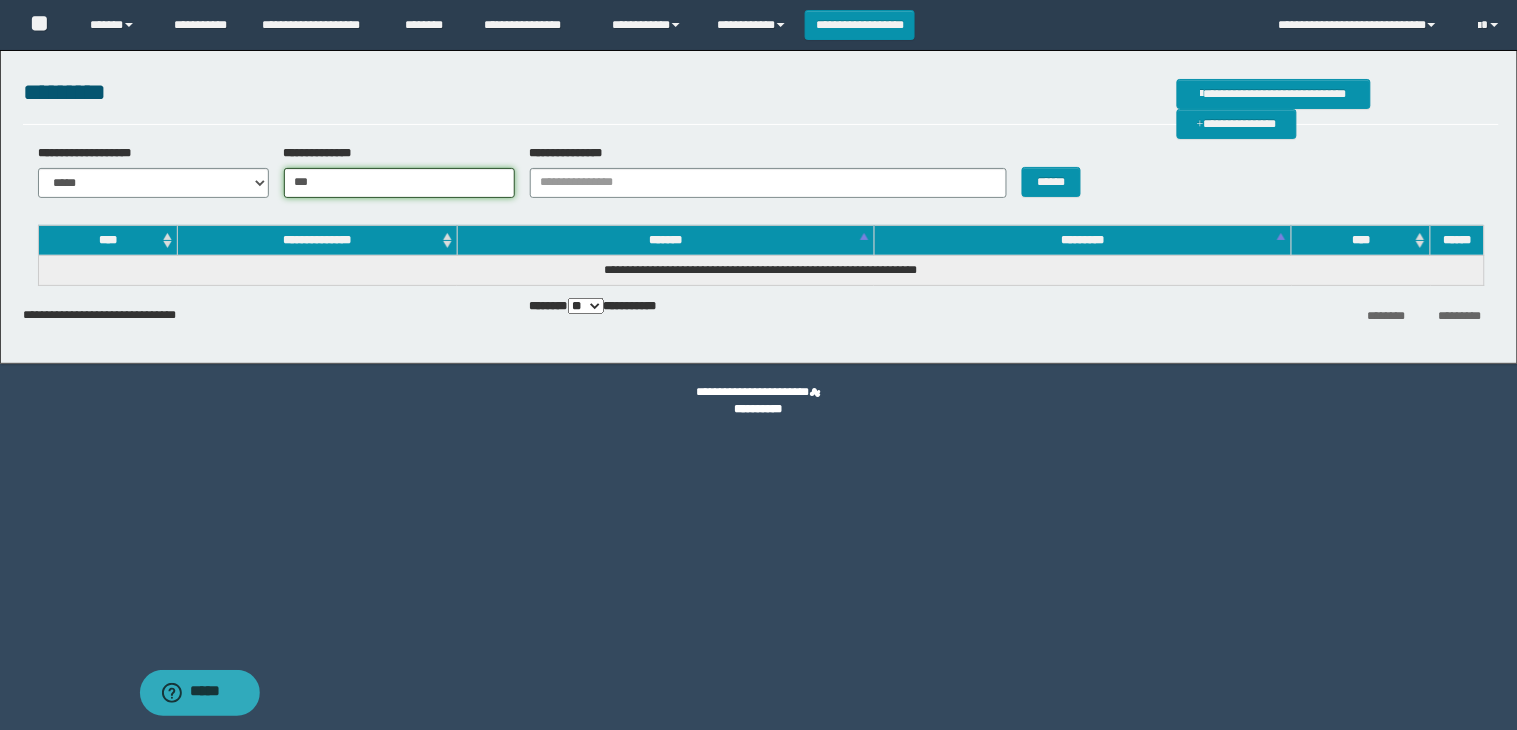 scroll, scrollTop: 0, scrollLeft: 0, axis: both 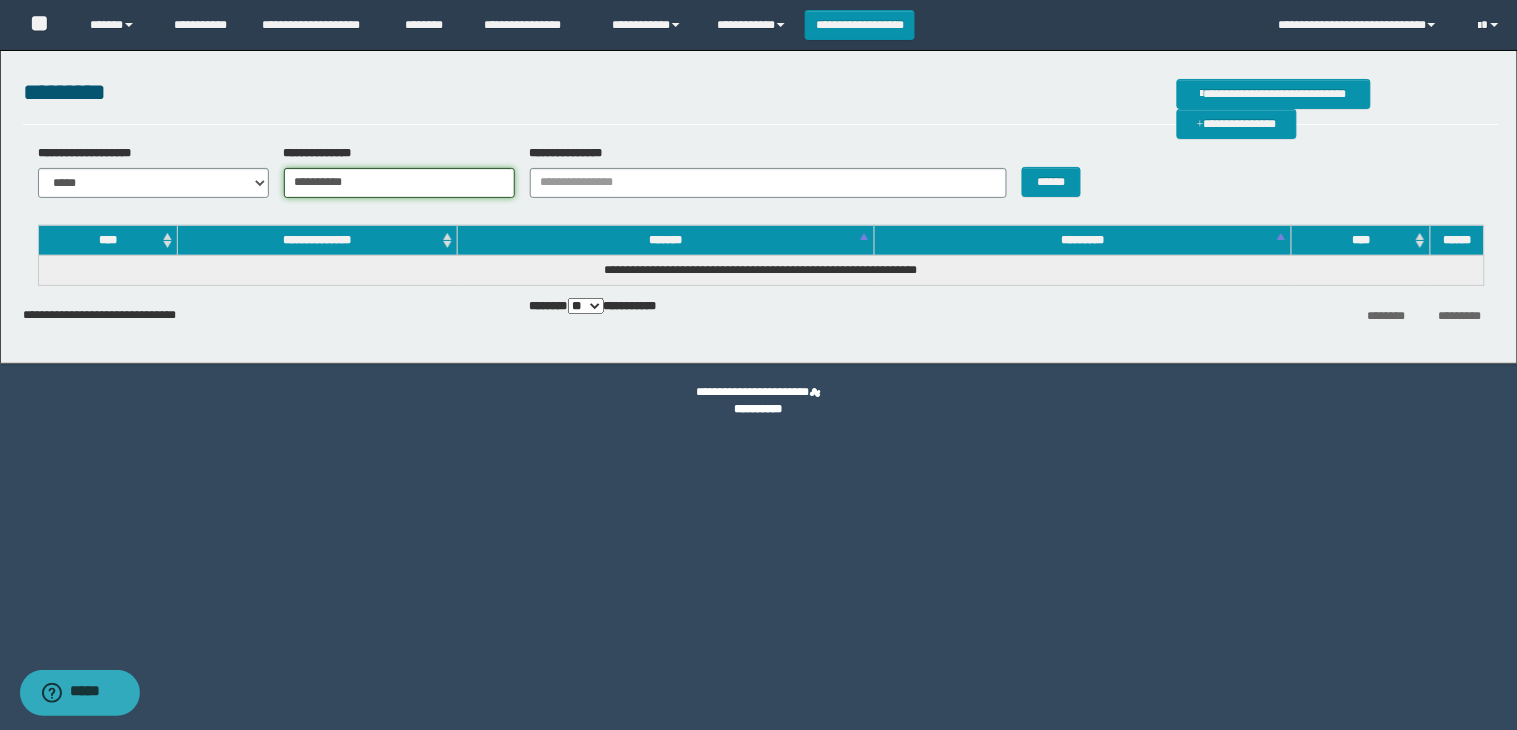 type on "**********" 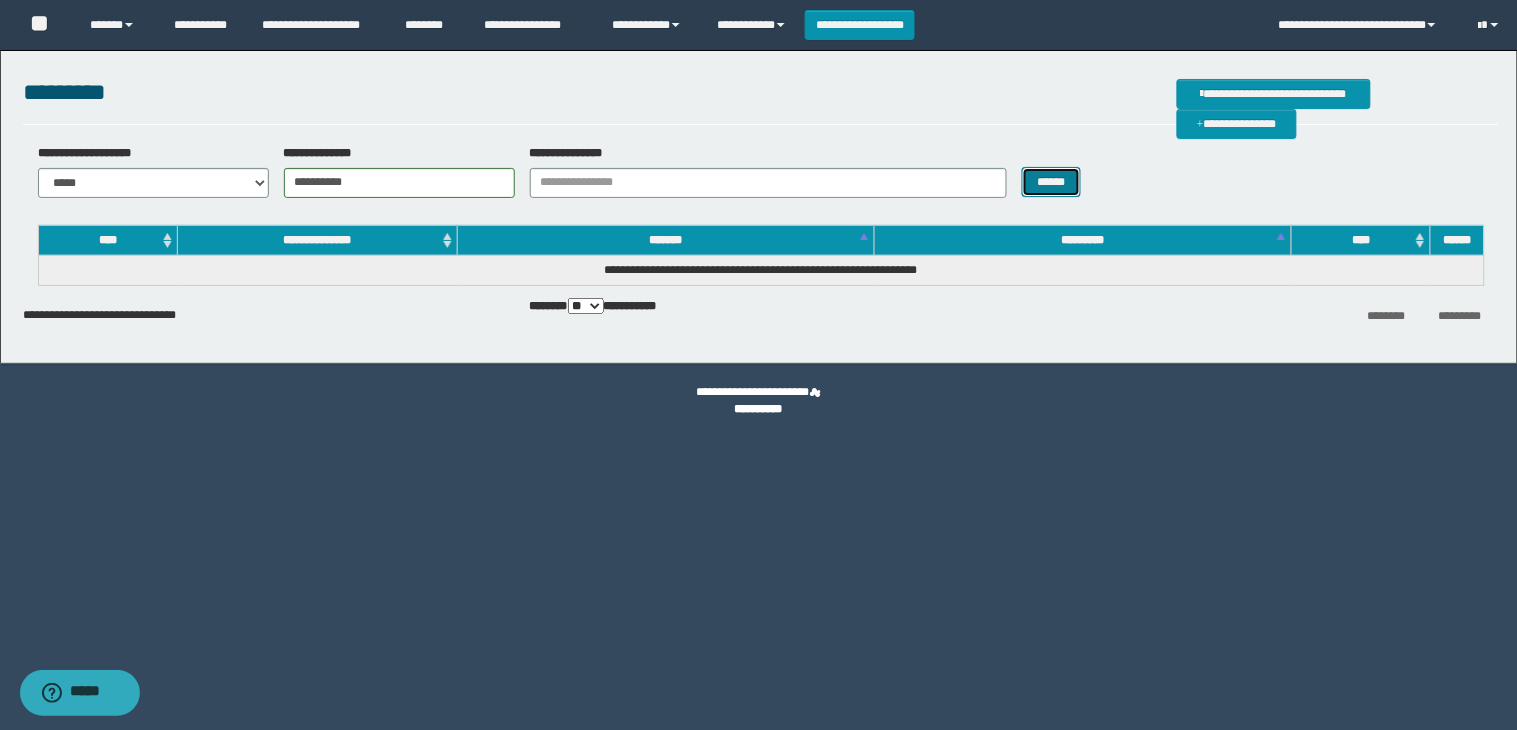 click on "******" at bounding box center (1052, 182) 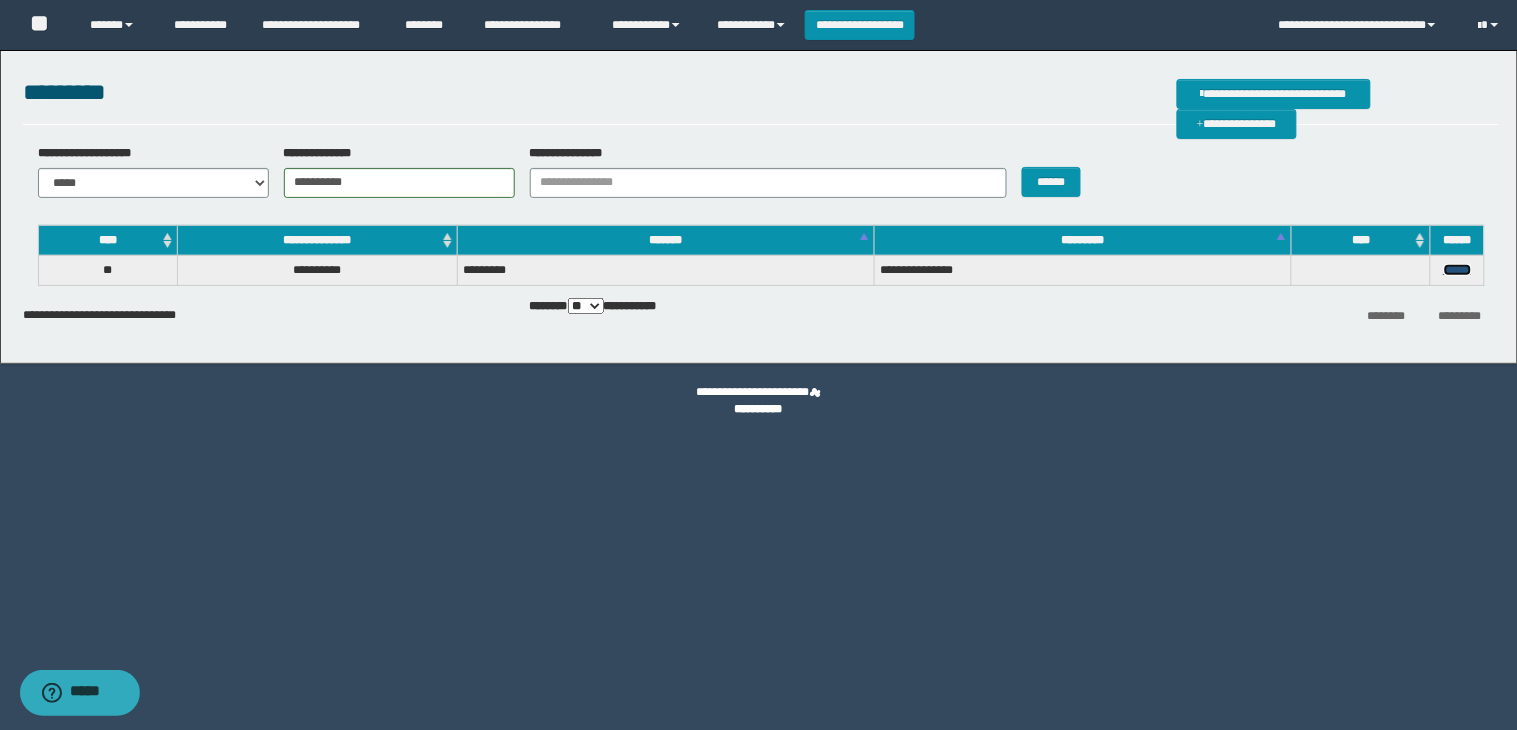 click on "******" at bounding box center [1458, 270] 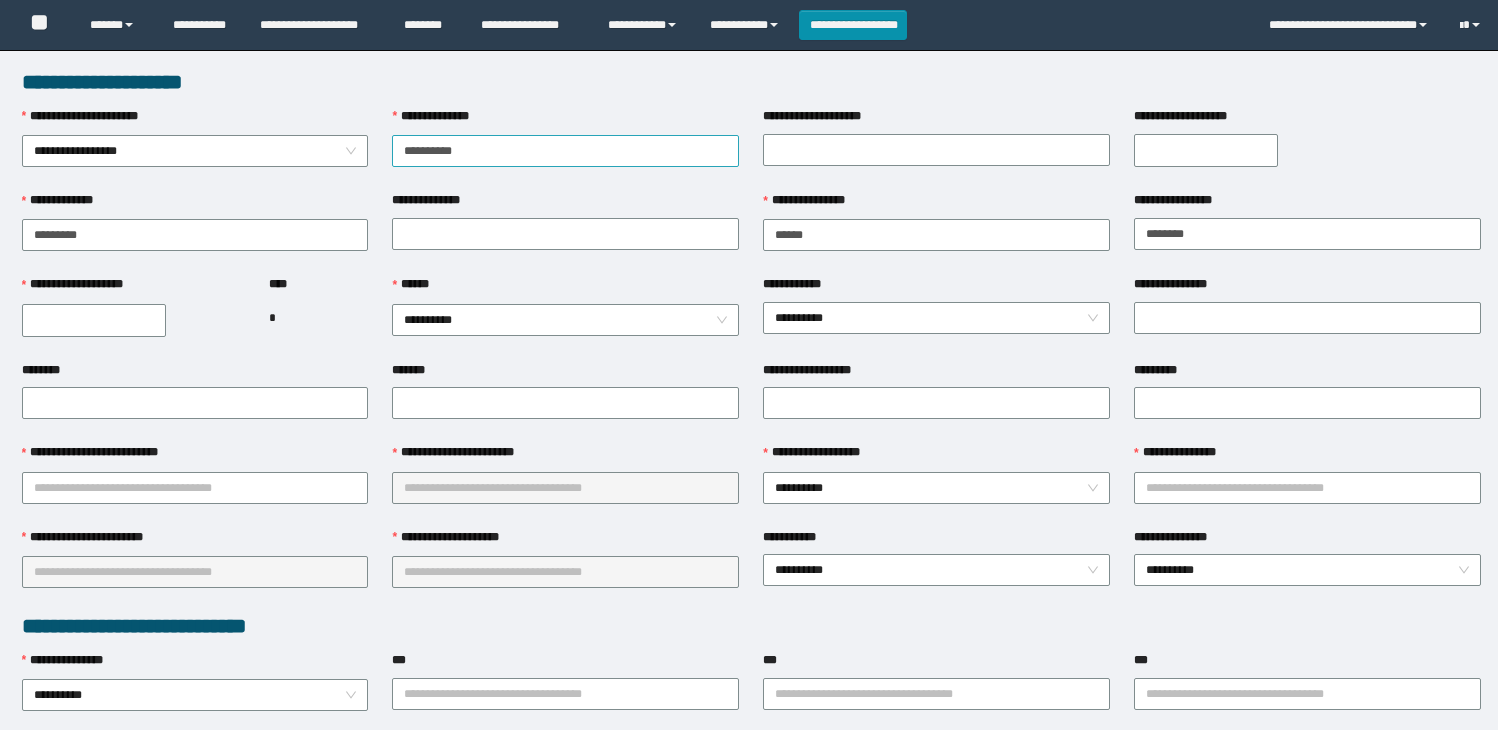 scroll, scrollTop: 0, scrollLeft: 0, axis: both 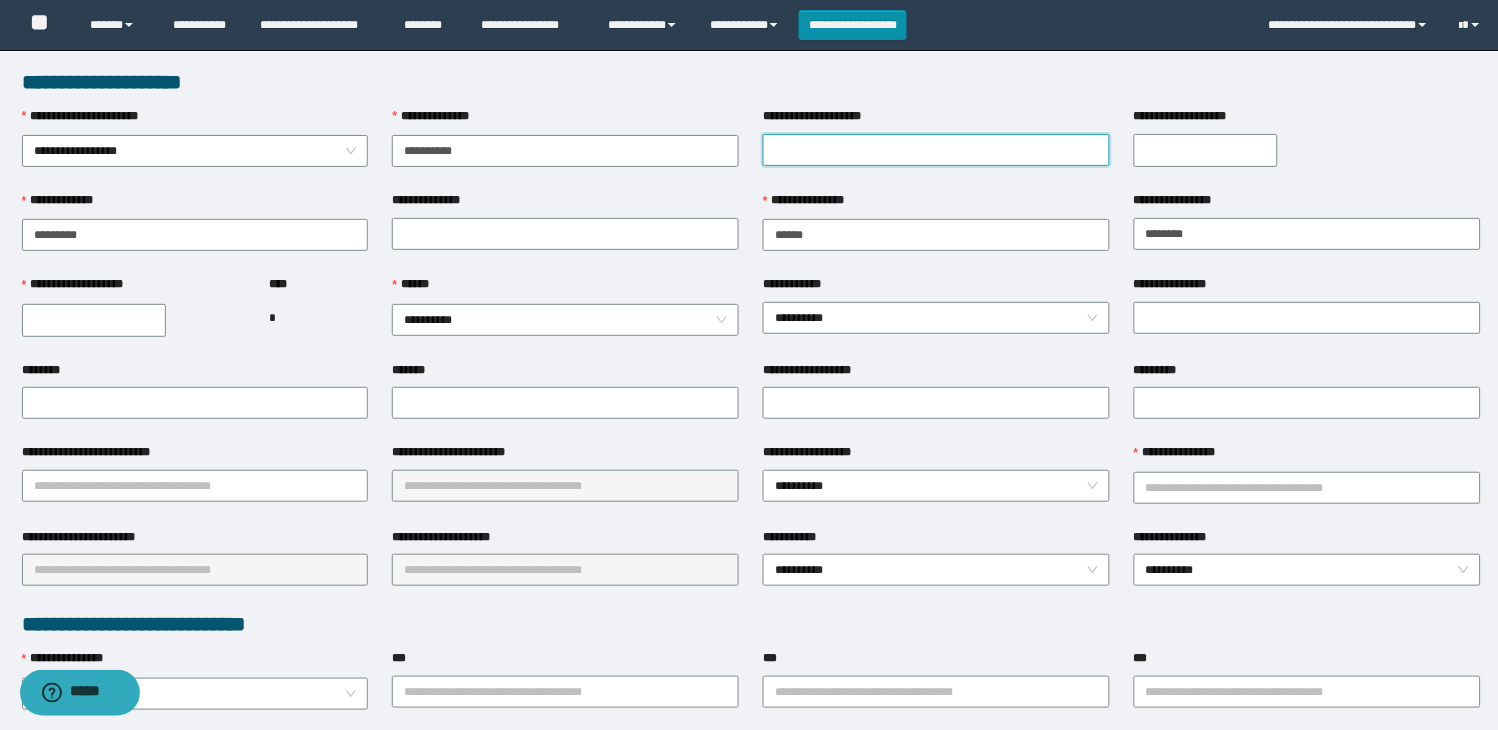 click on "**********" at bounding box center [936, 150] 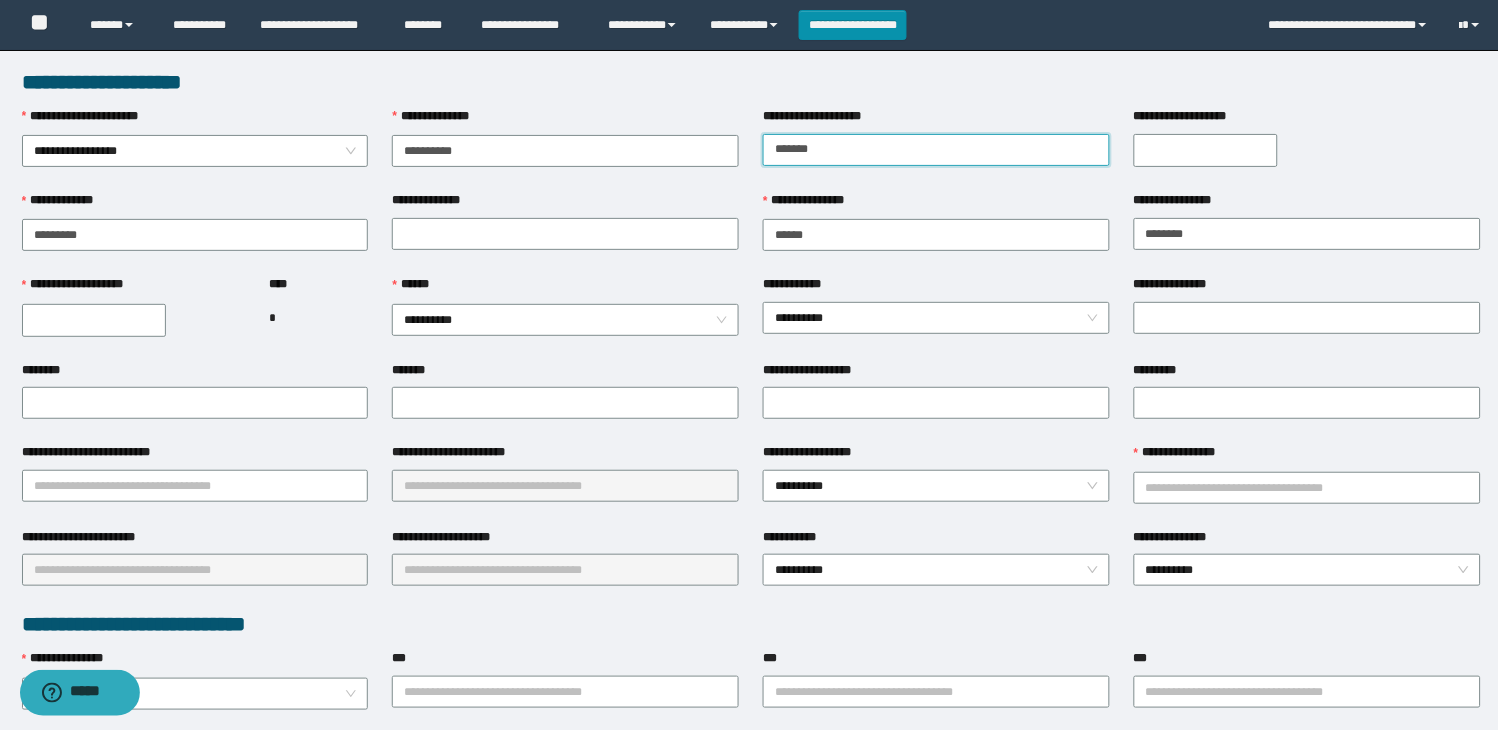 type on "******" 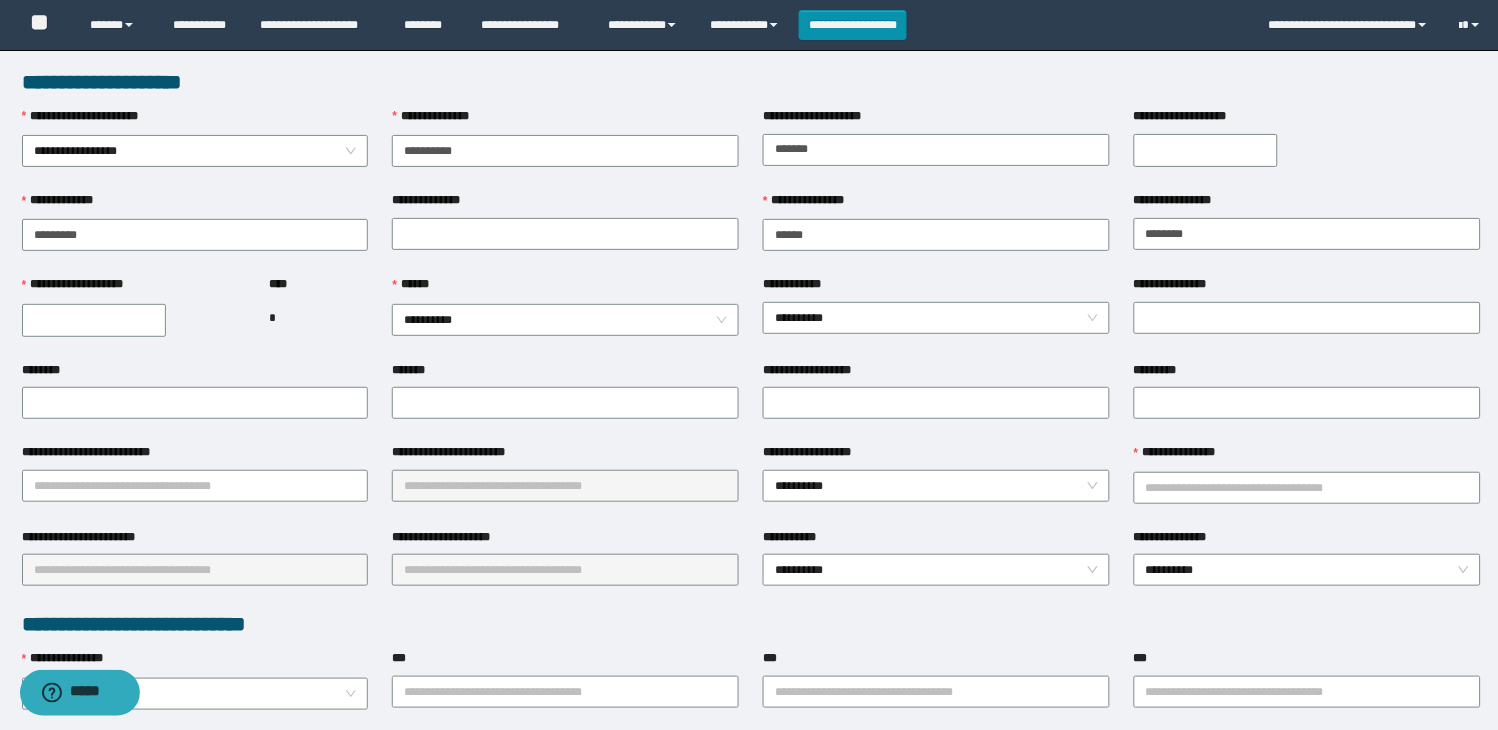 click on "**********" at bounding box center [1206, 150] 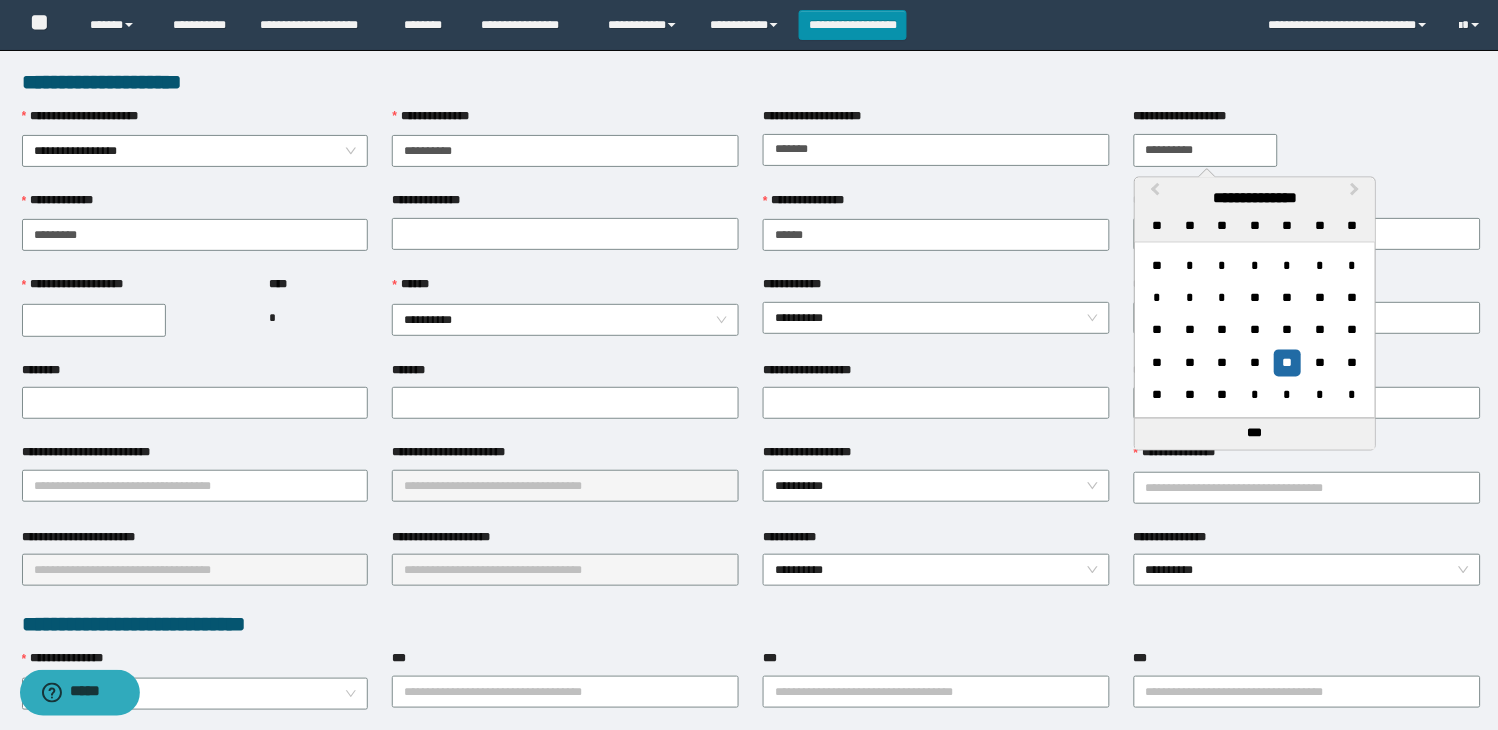 type on "**********" 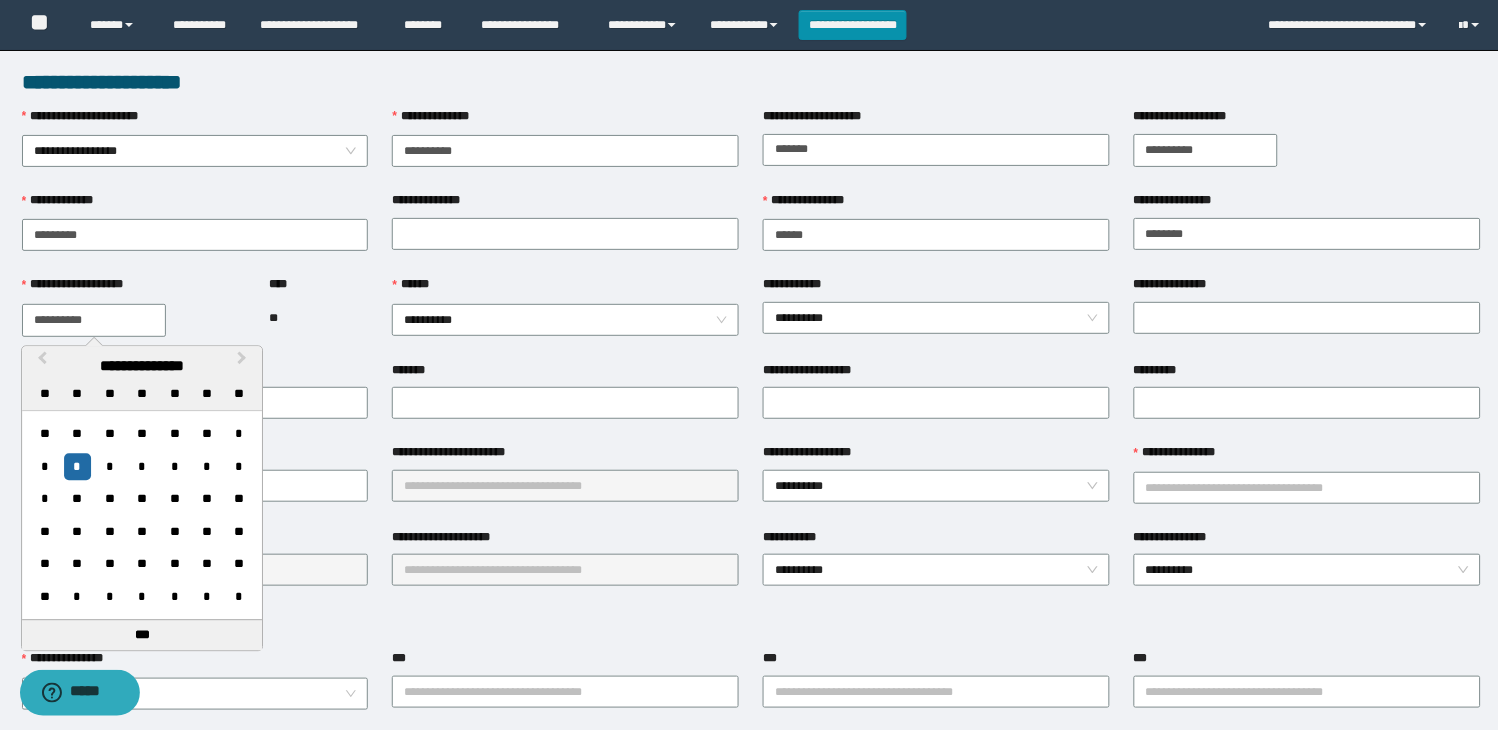 type on "**********" 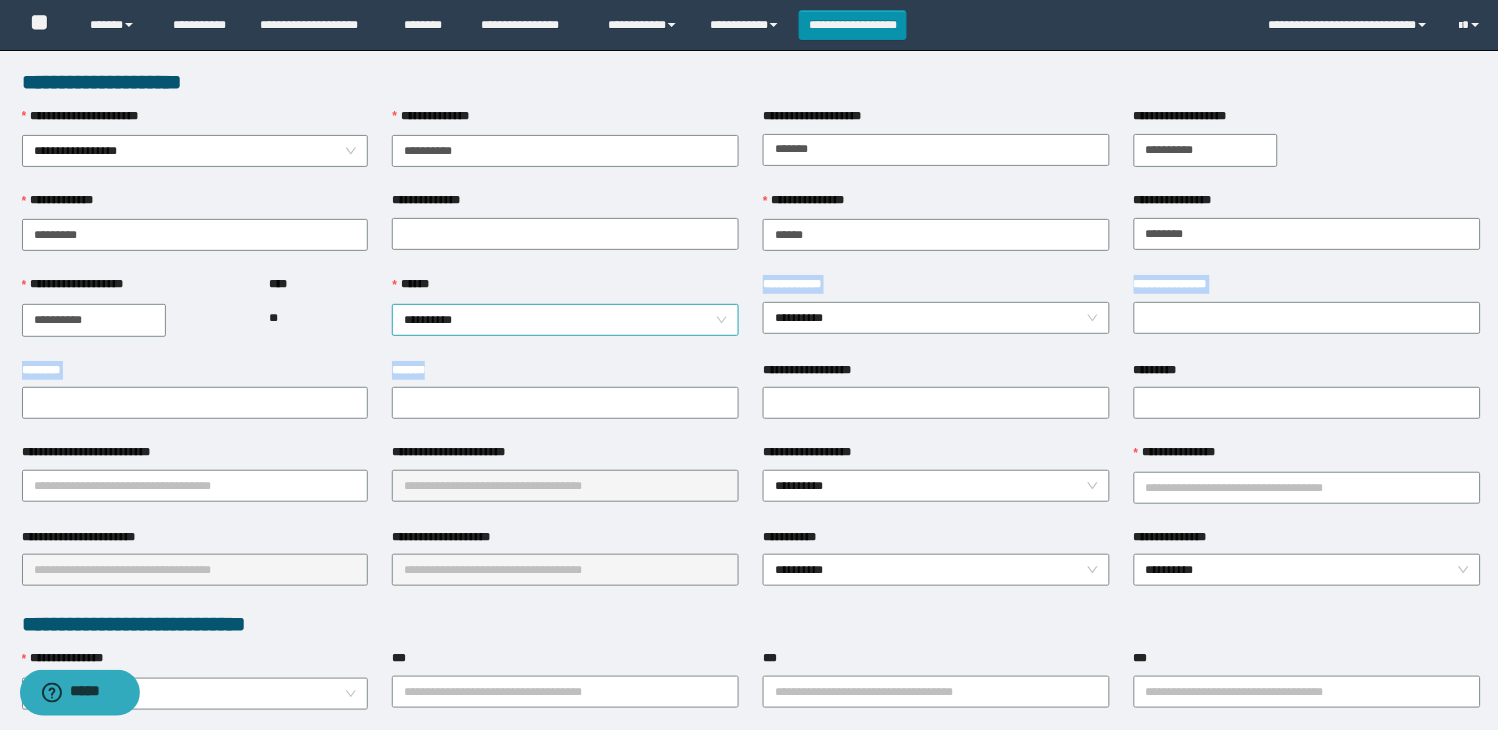 click on "**********" at bounding box center [565, 320] 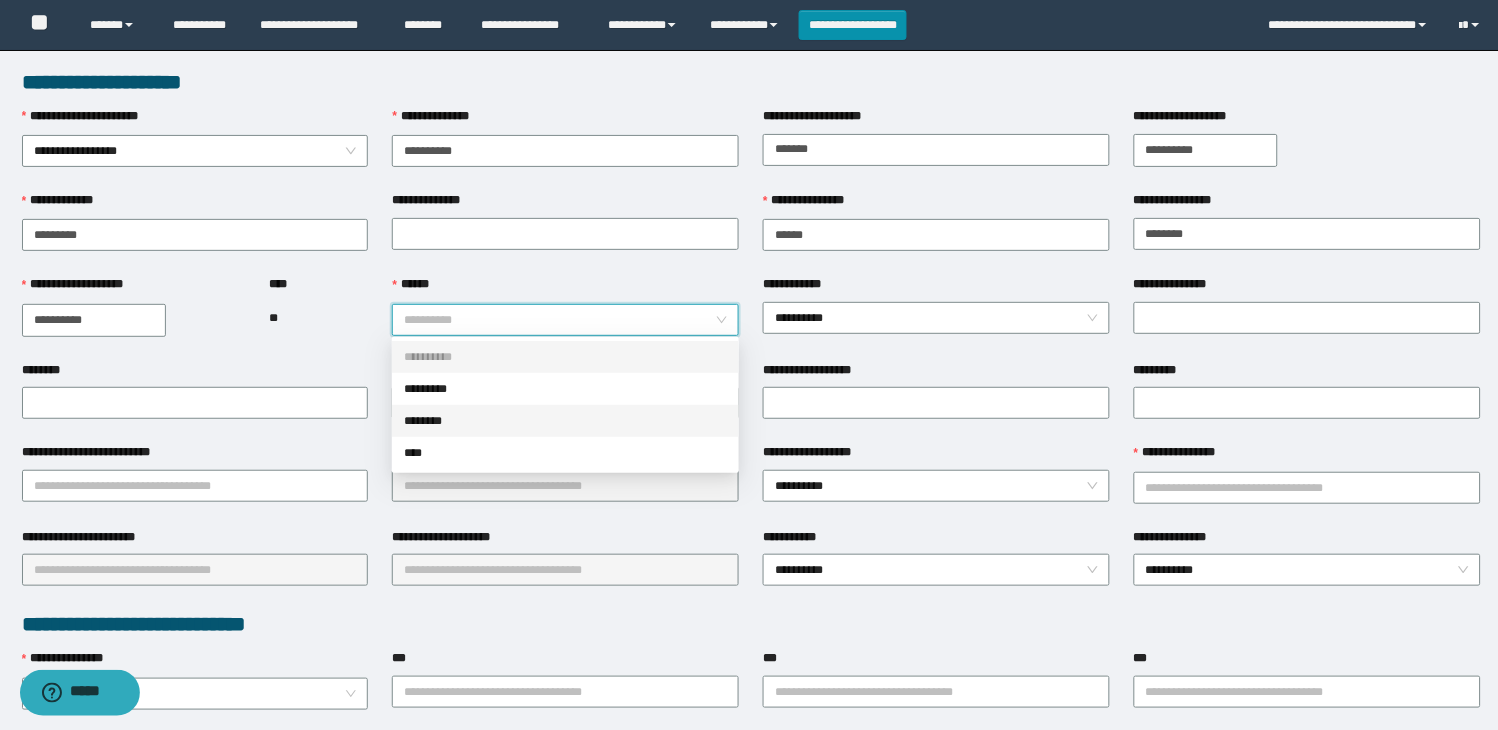 click on "********" at bounding box center [565, 421] 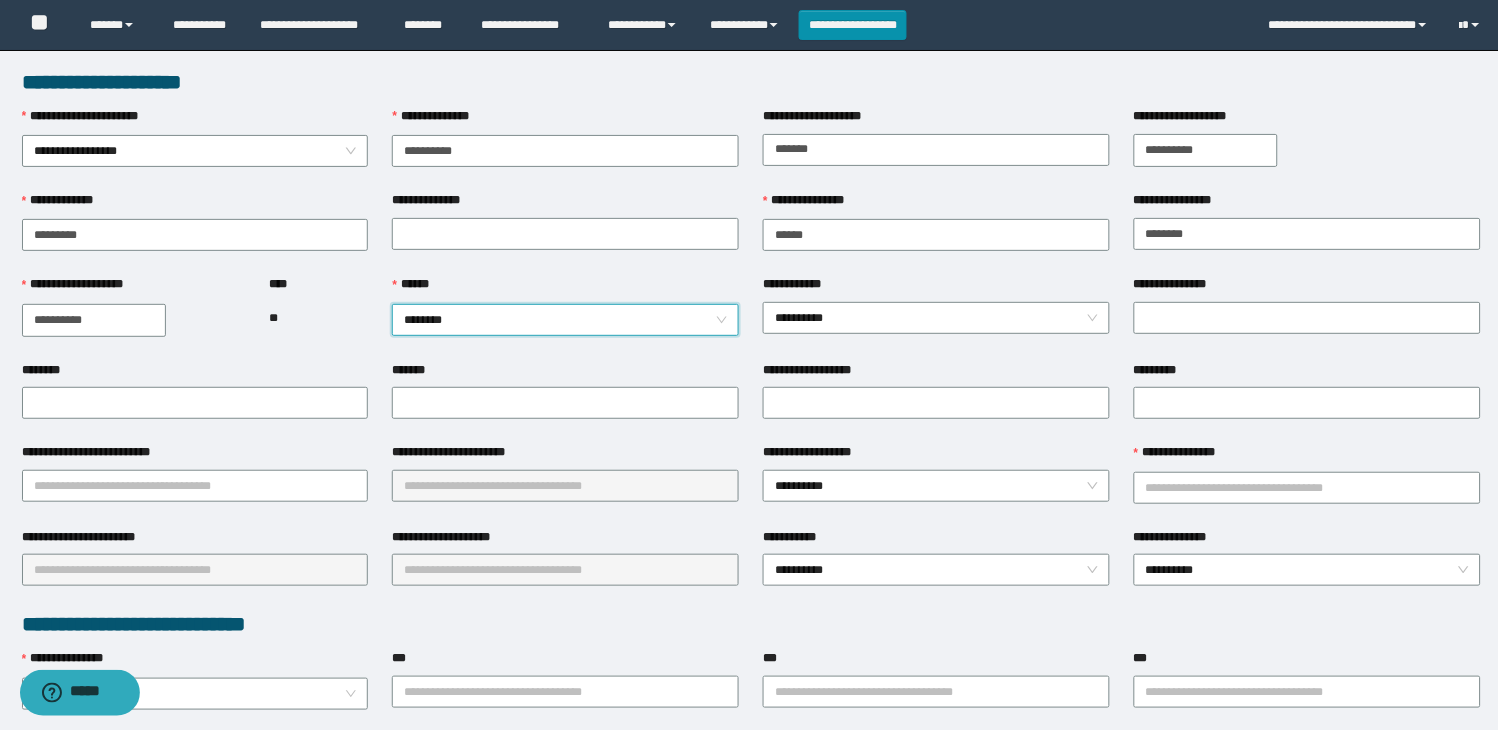 drag, startPoint x: 304, startPoint y: 342, endPoint x: 455, endPoint y: 338, distance: 151.05296 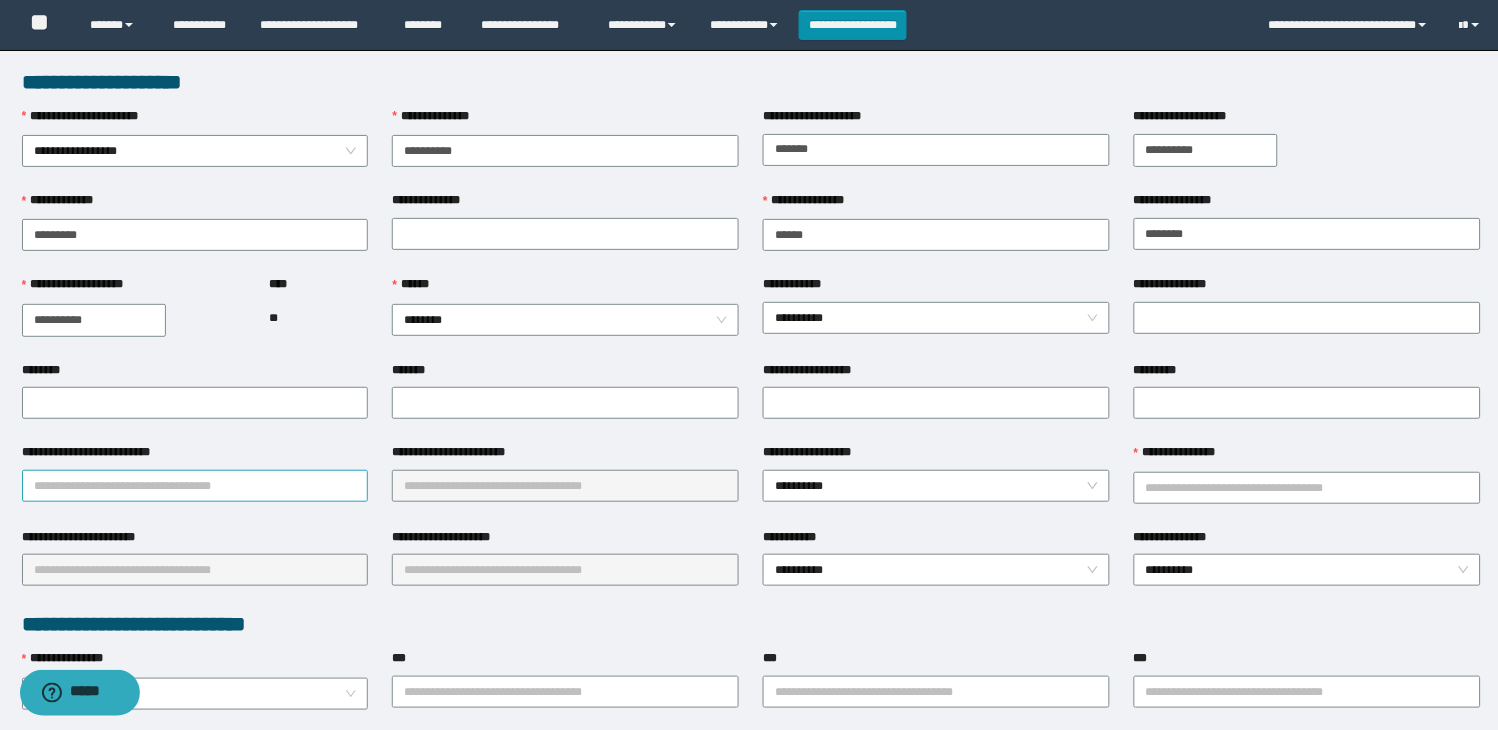 click on "**********" at bounding box center (195, 486) 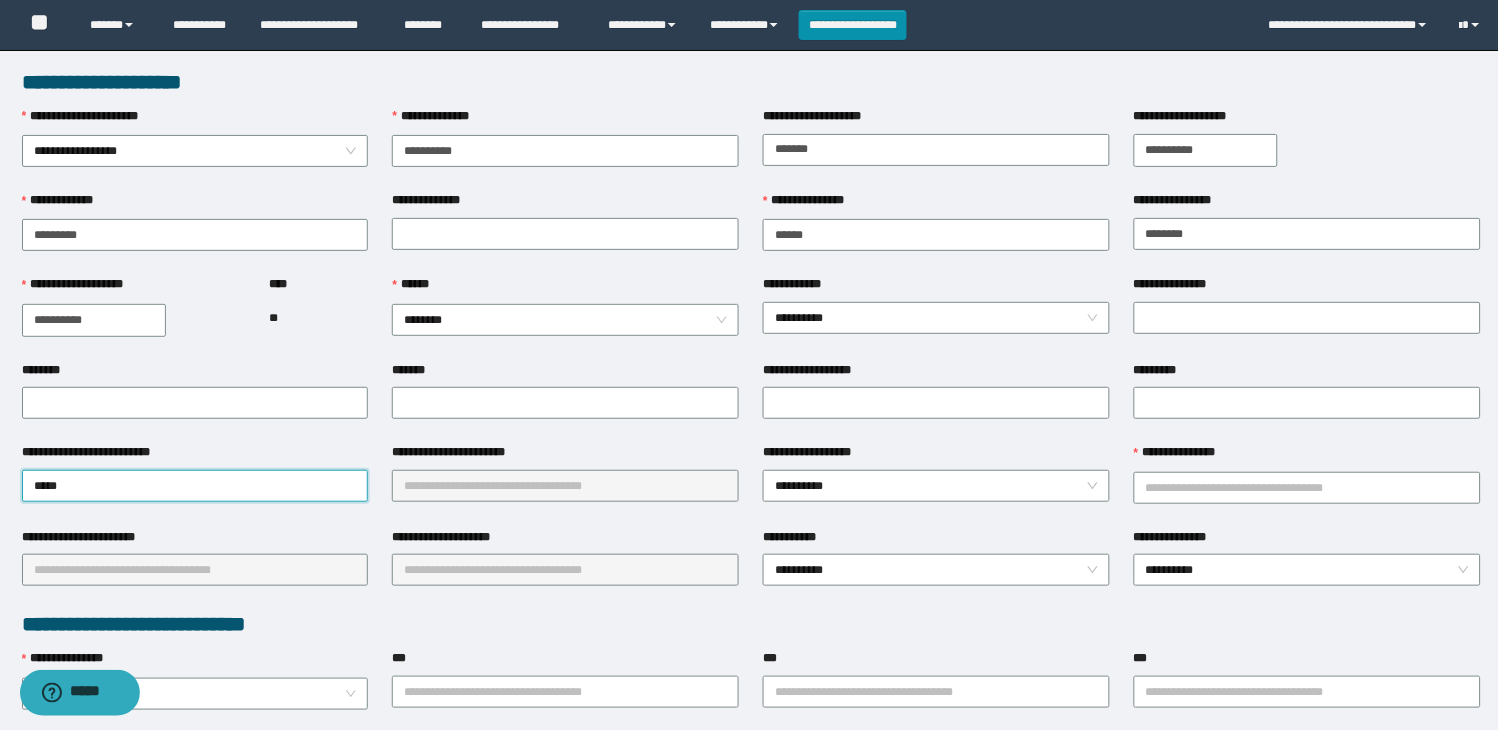 type on "******" 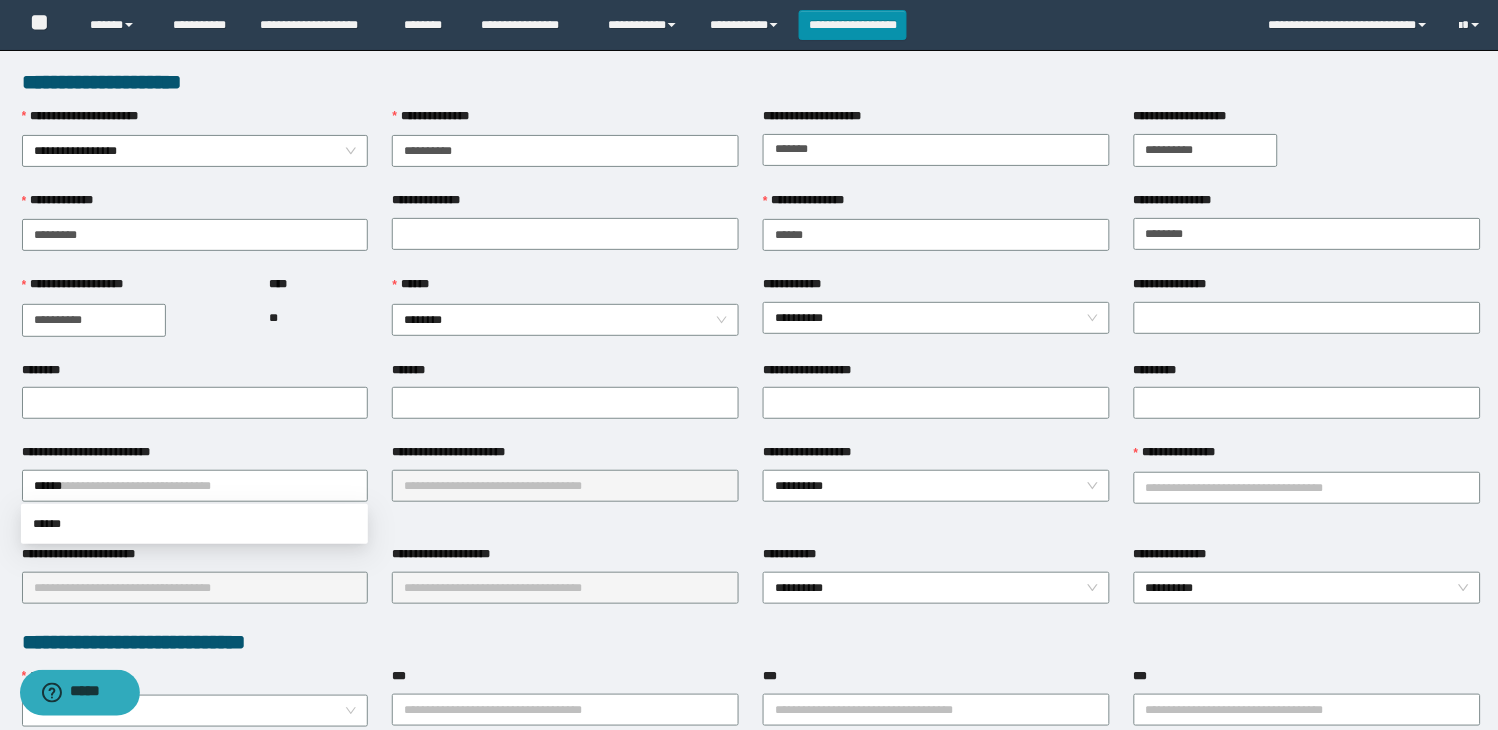 drag, startPoint x: 324, startPoint y: 540, endPoint x: 344, endPoint y: 514, distance: 32.80244 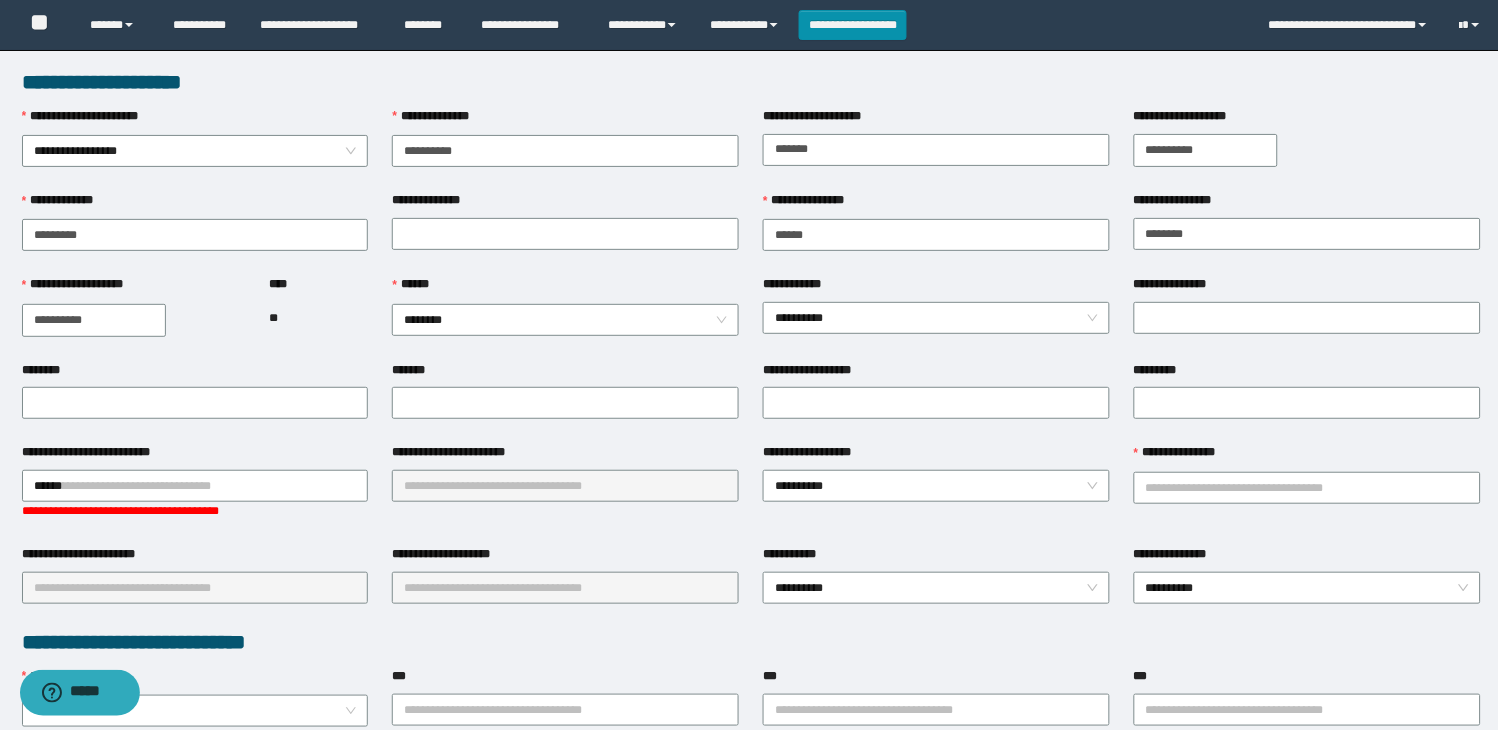 click on "**********" at bounding box center [195, 511] 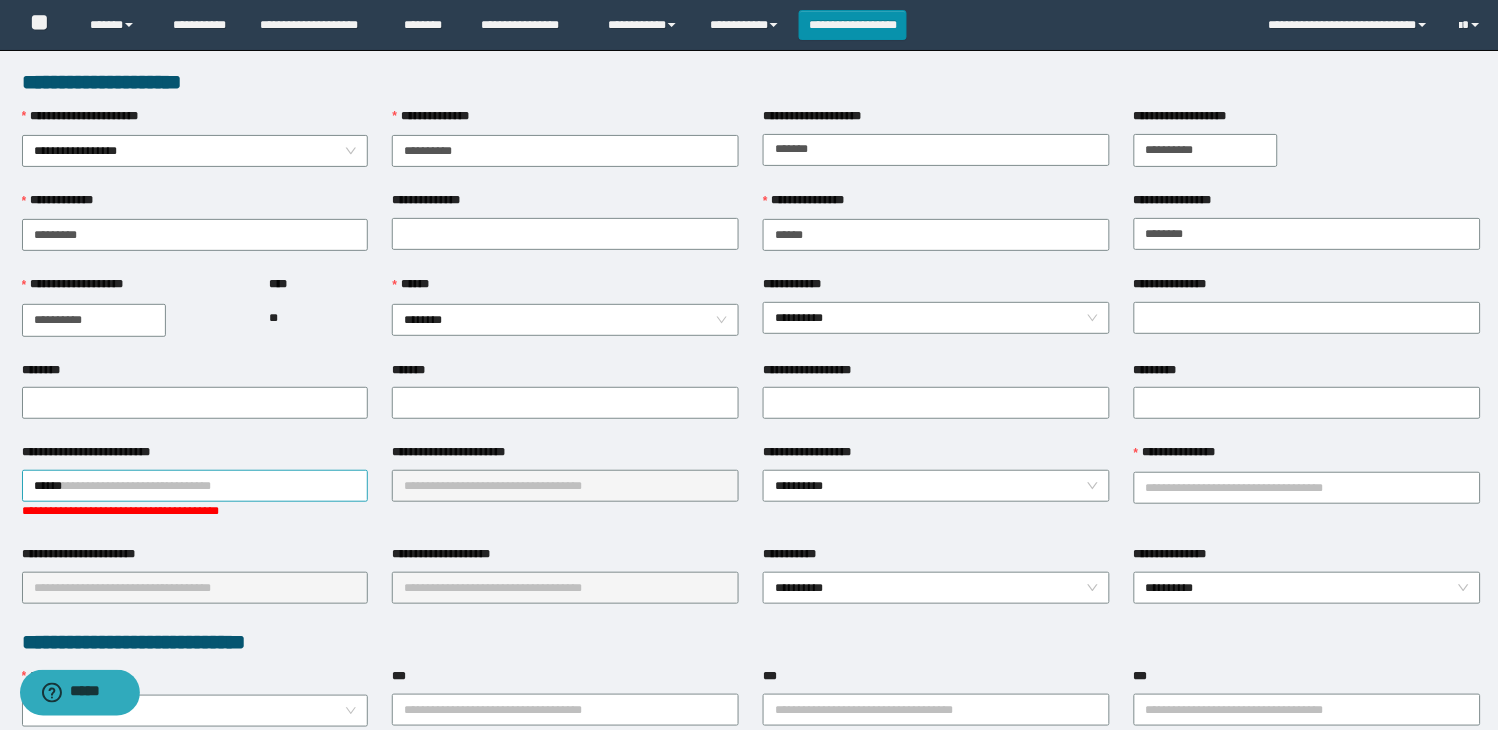 click on "******" at bounding box center (195, 486) 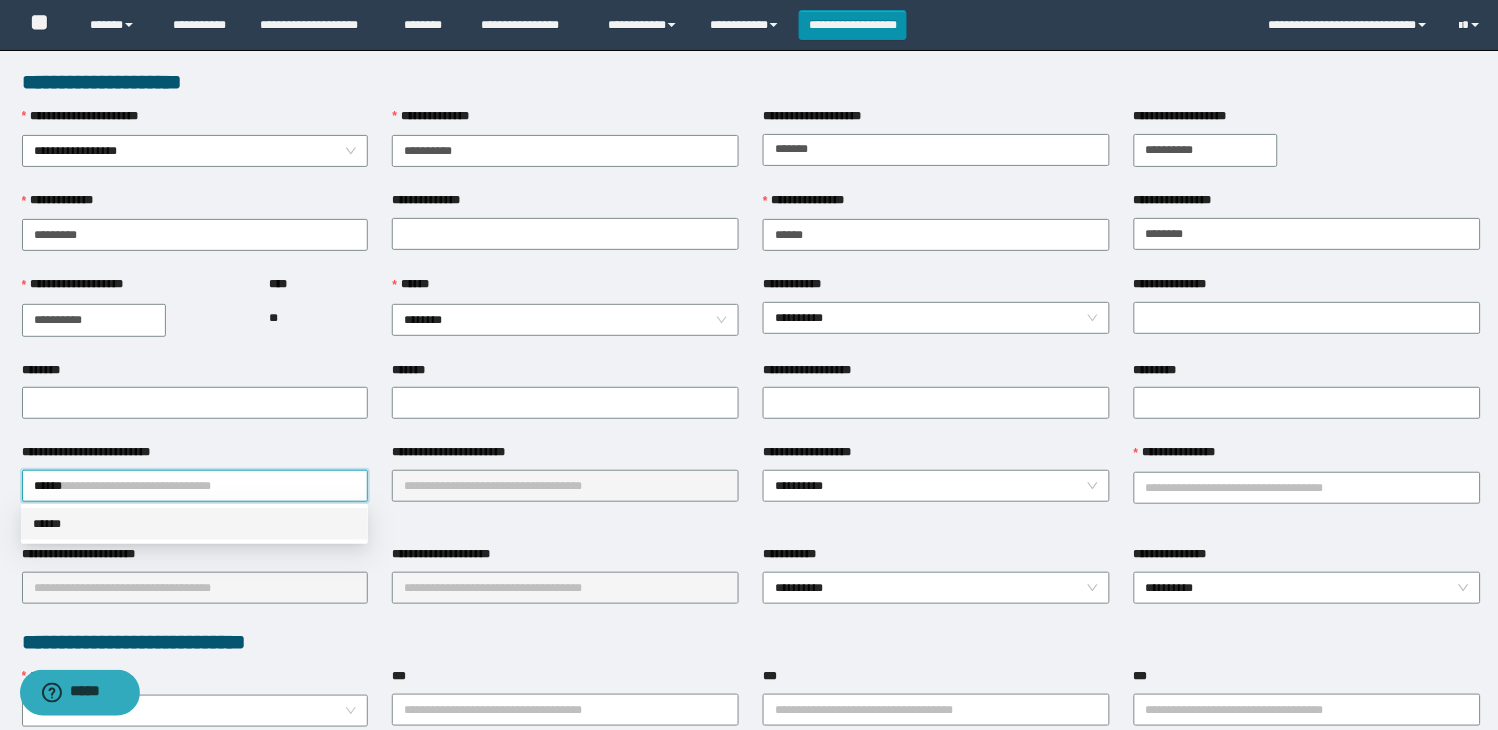 click on "******" at bounding box center (194, 524) 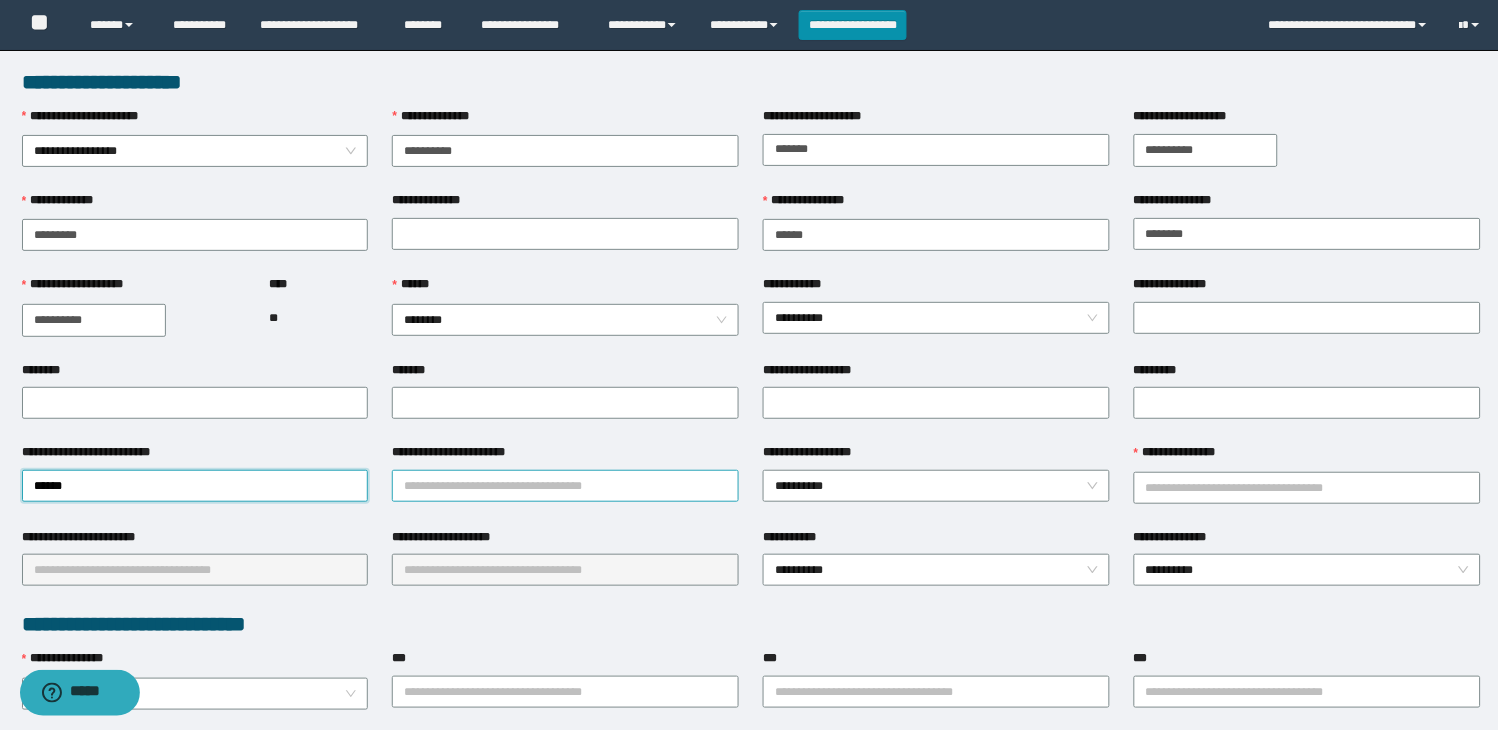 click on "**********" at bounding box center (565, 486) 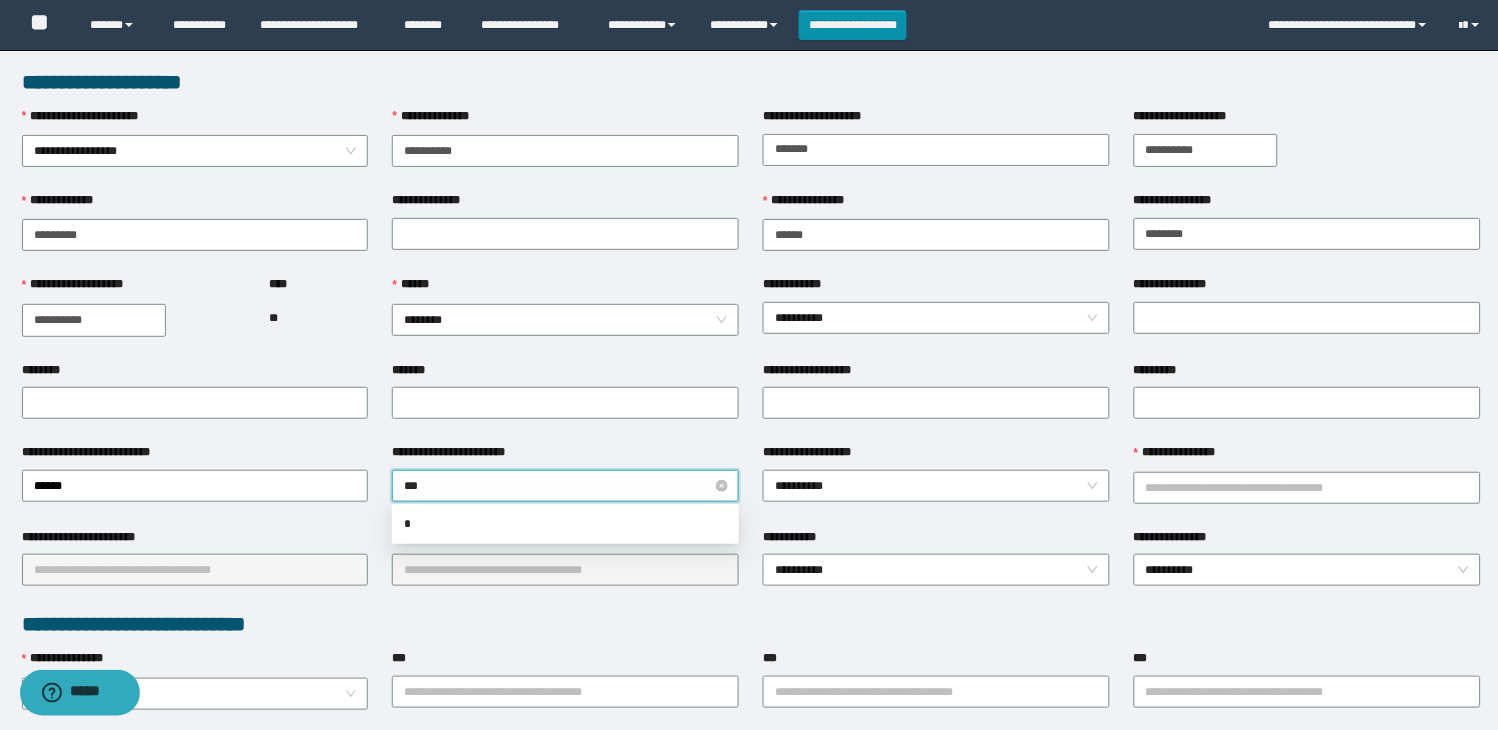 type on "****" 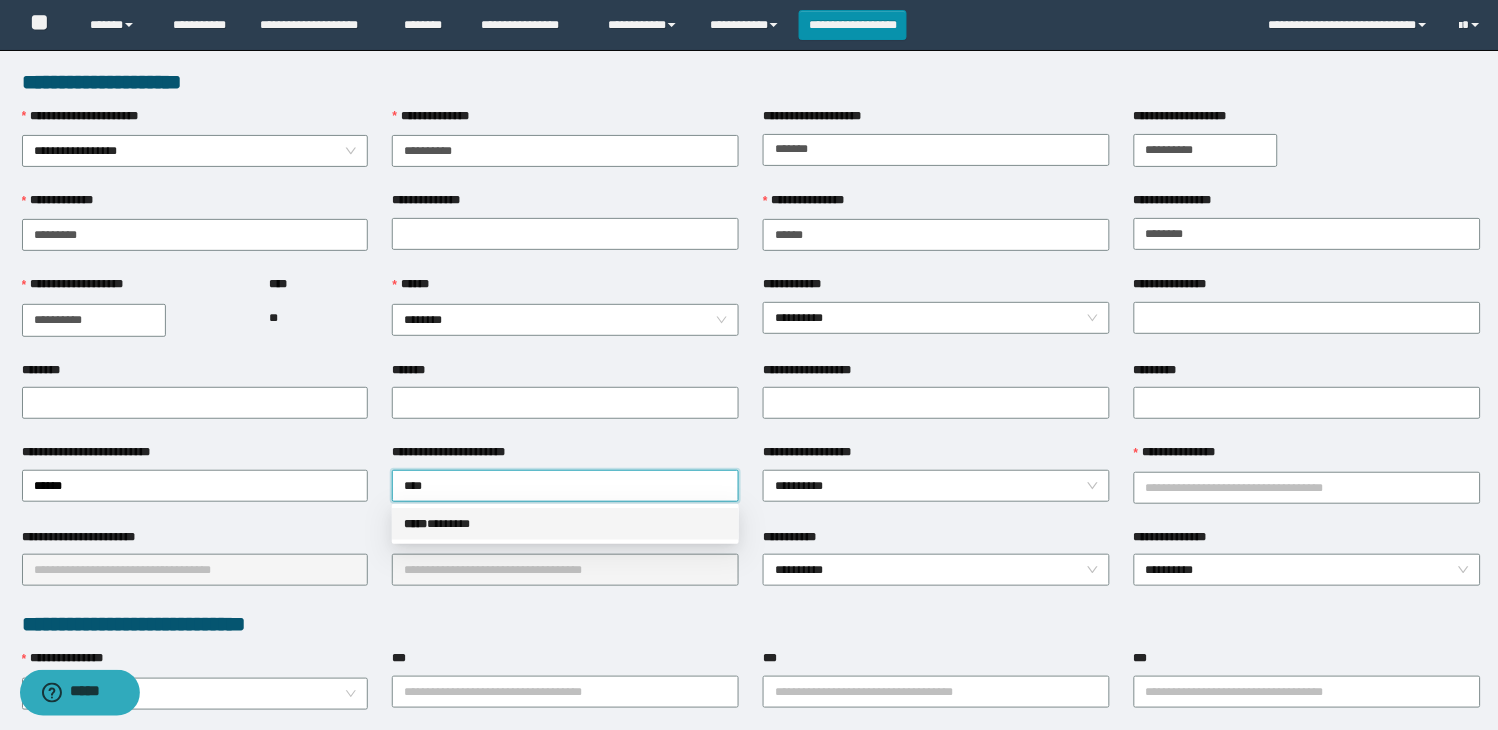 click on "***** * ******" at bounding box center [565, 524] 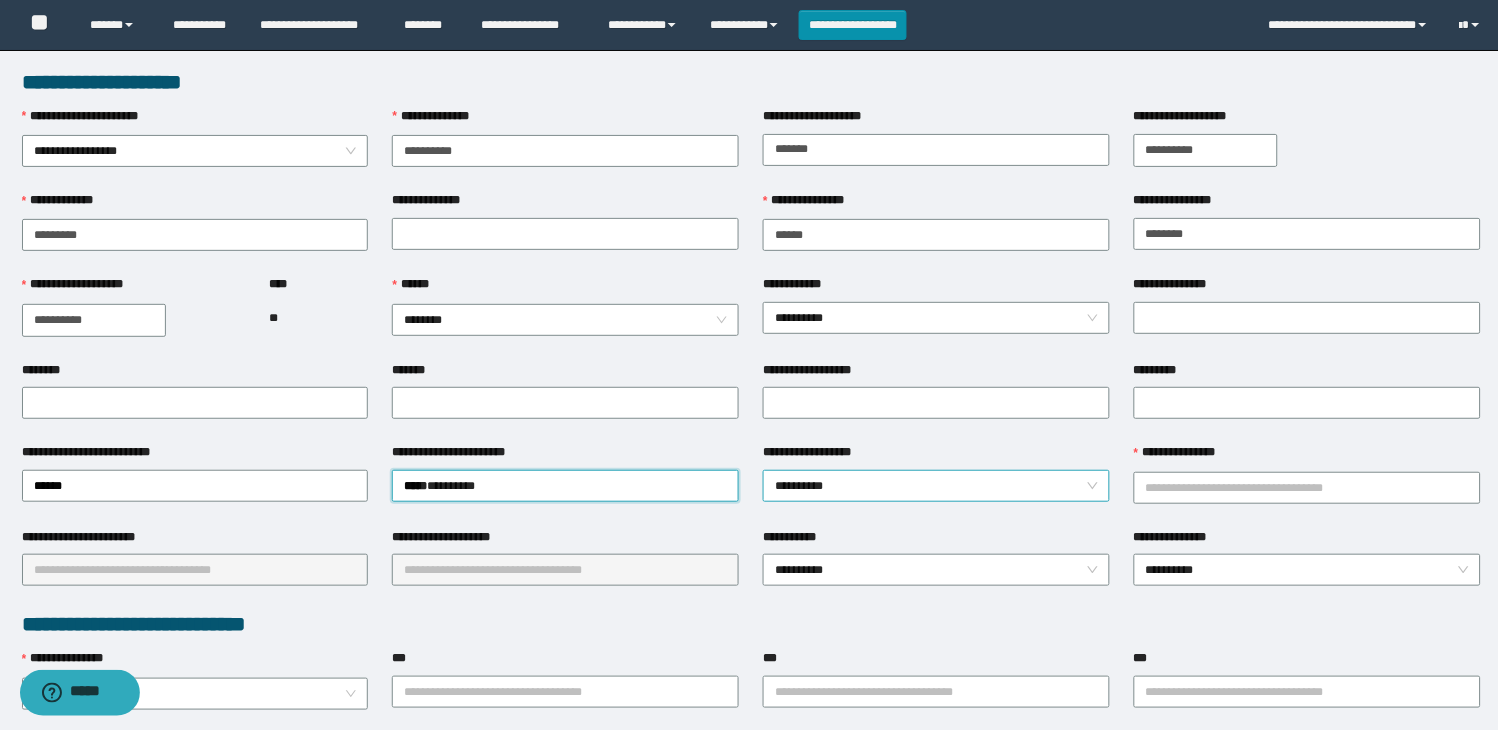 click on "**********" at bounding box center [936, 486] 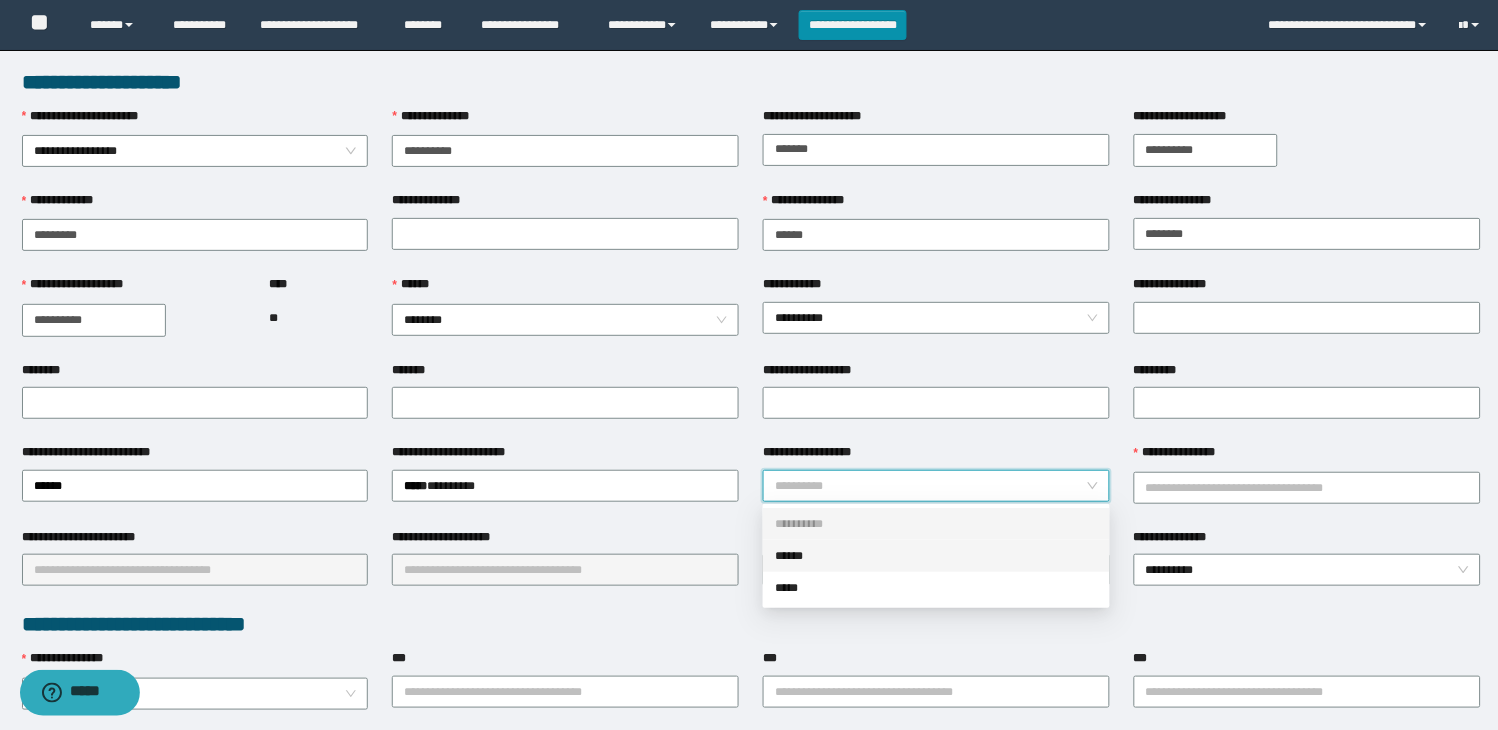 click on "******" at bounding box center (936, 556) 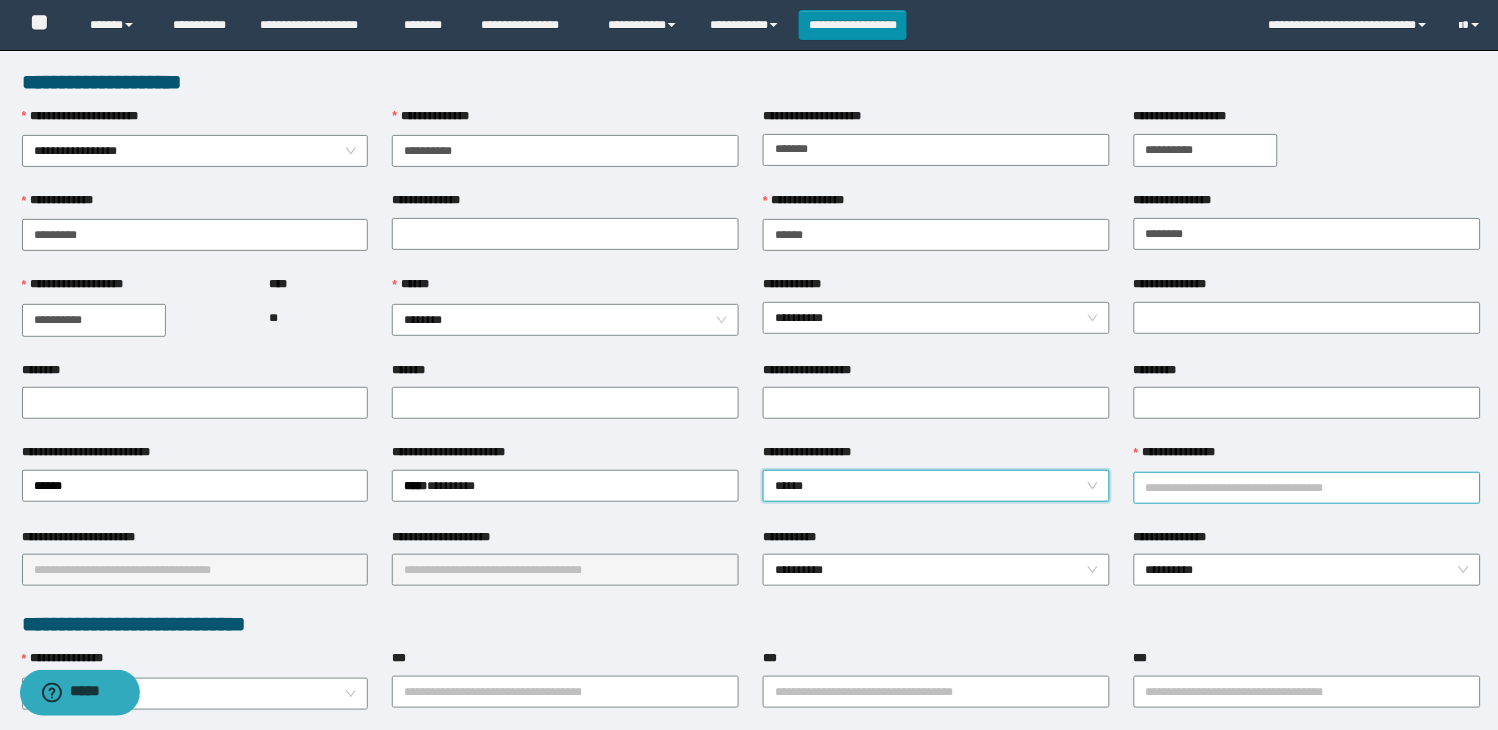 click on "**********" at bounding box center [1307, 488] 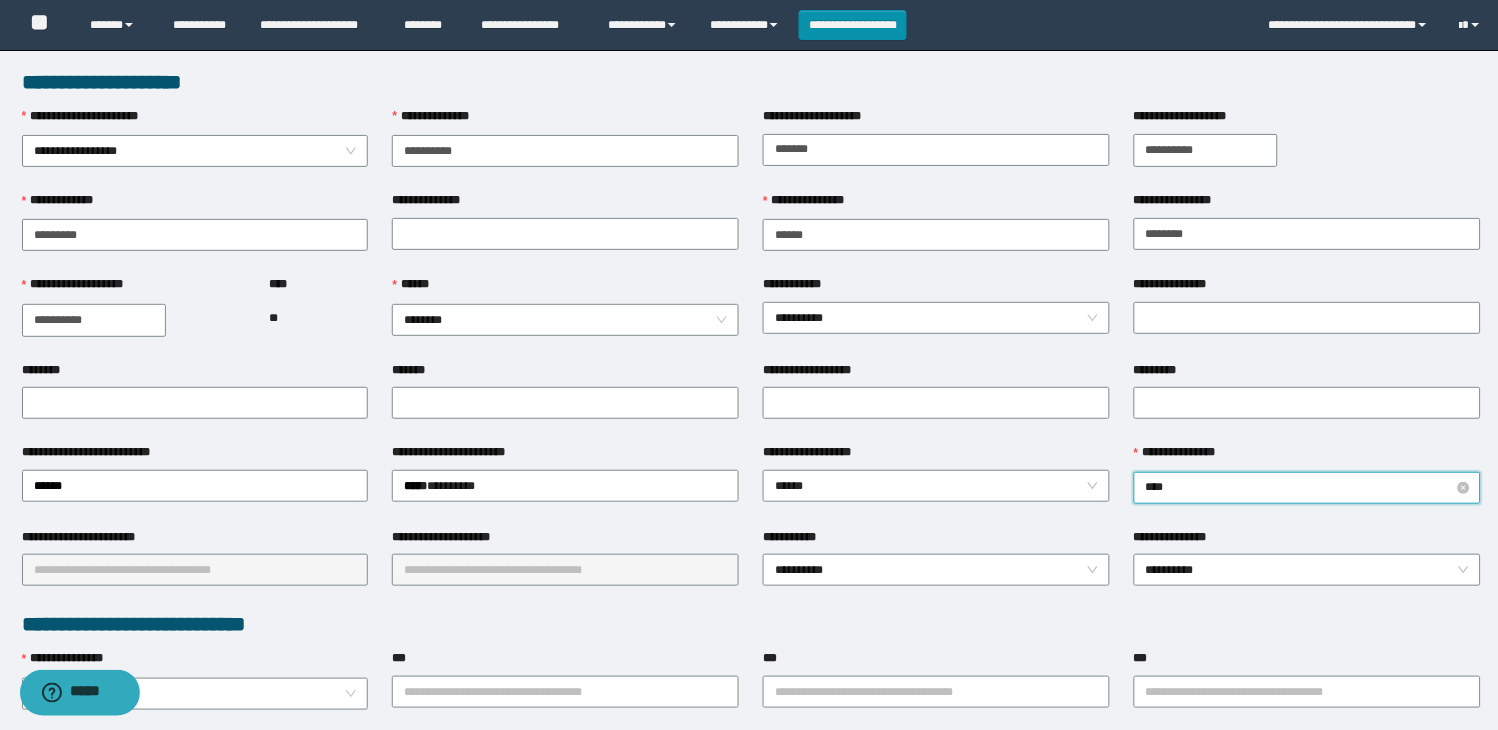 type on "*****" 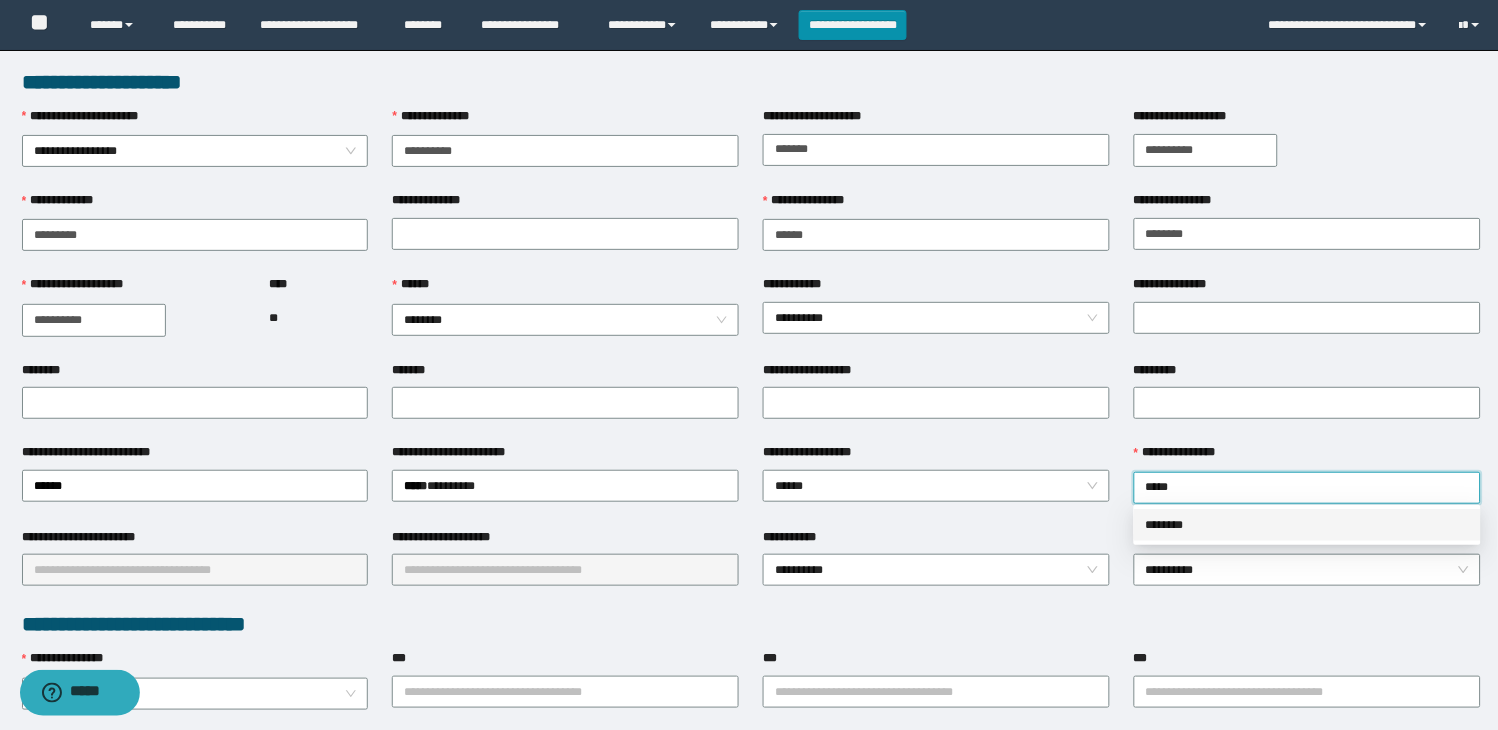 click on "********" at bounding box center [1307, 525] 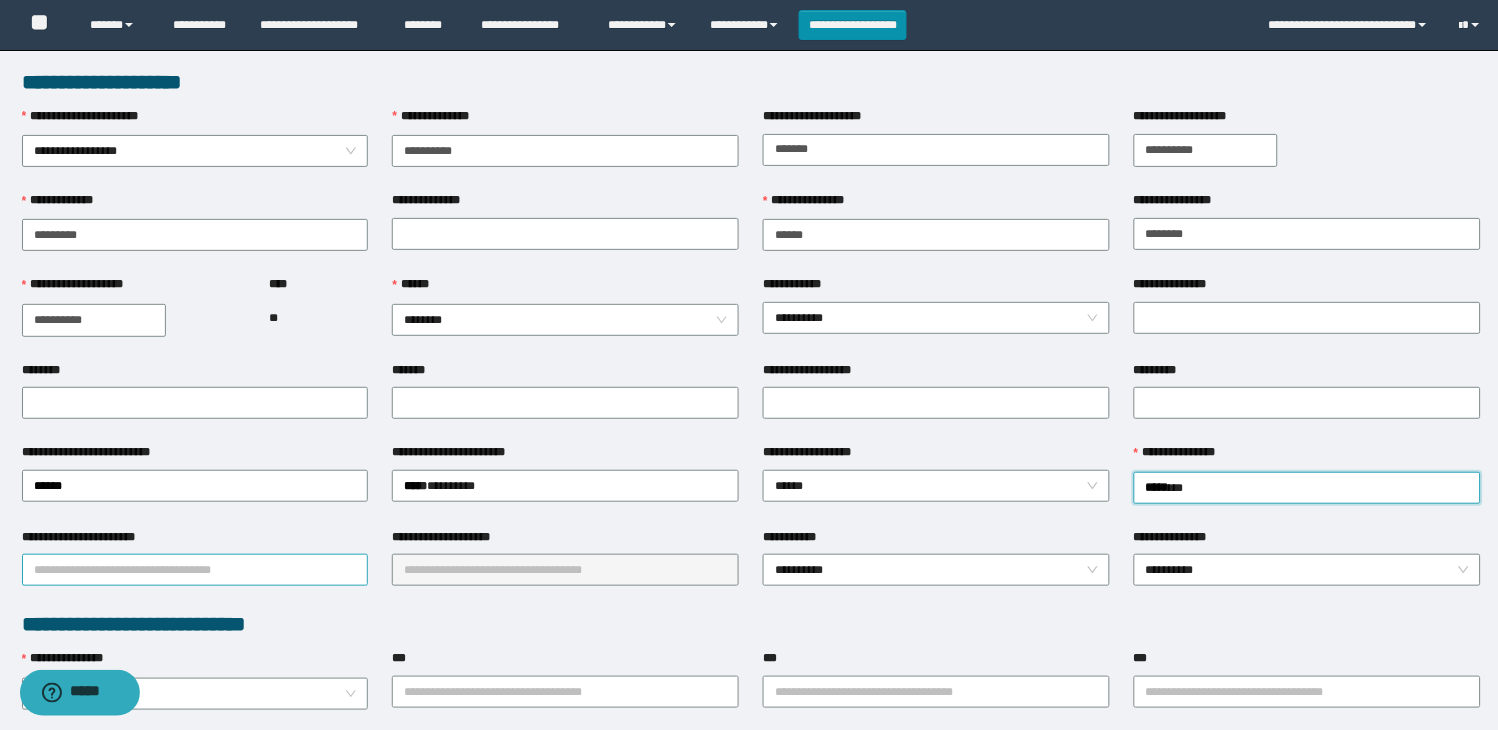 click on "**********" at bounding box center [195, 570] 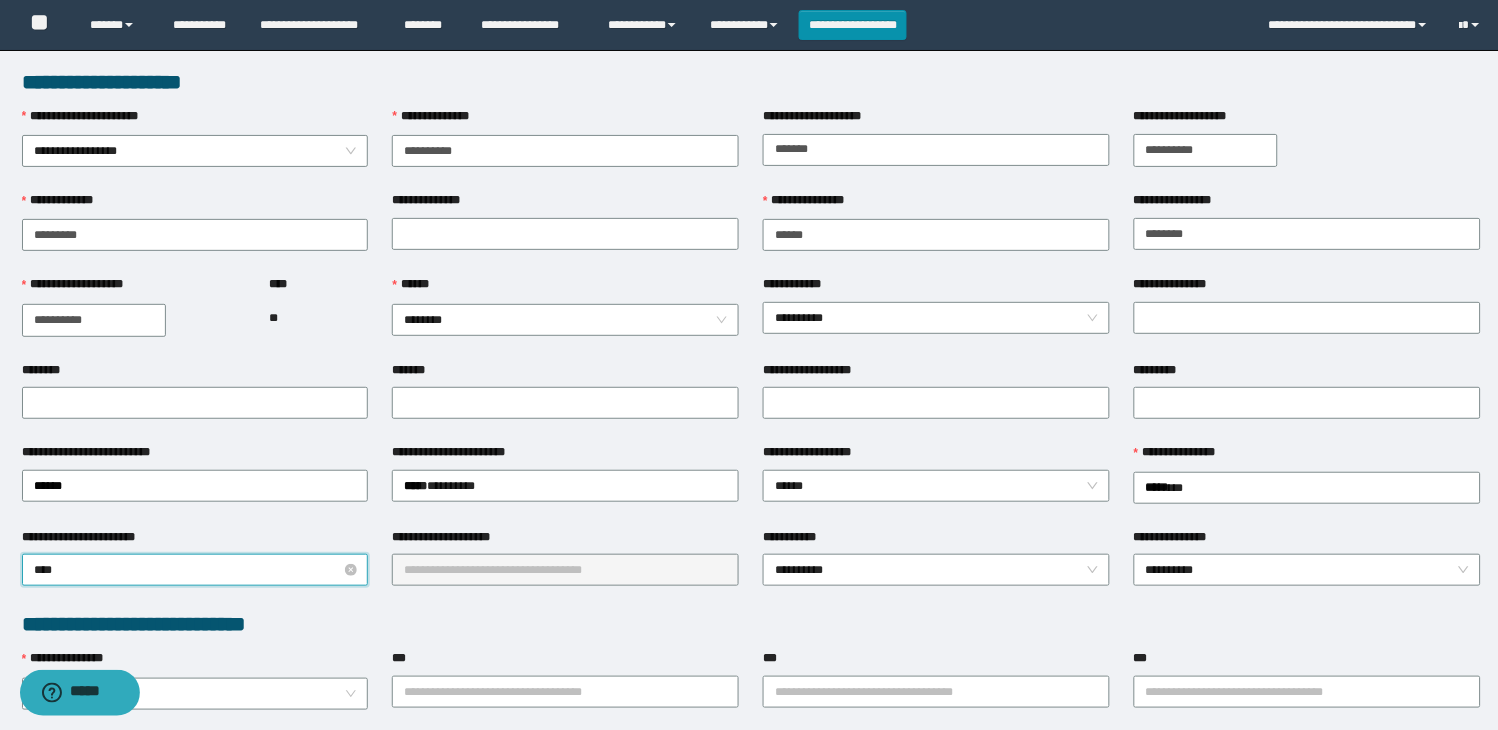 type on "*****" 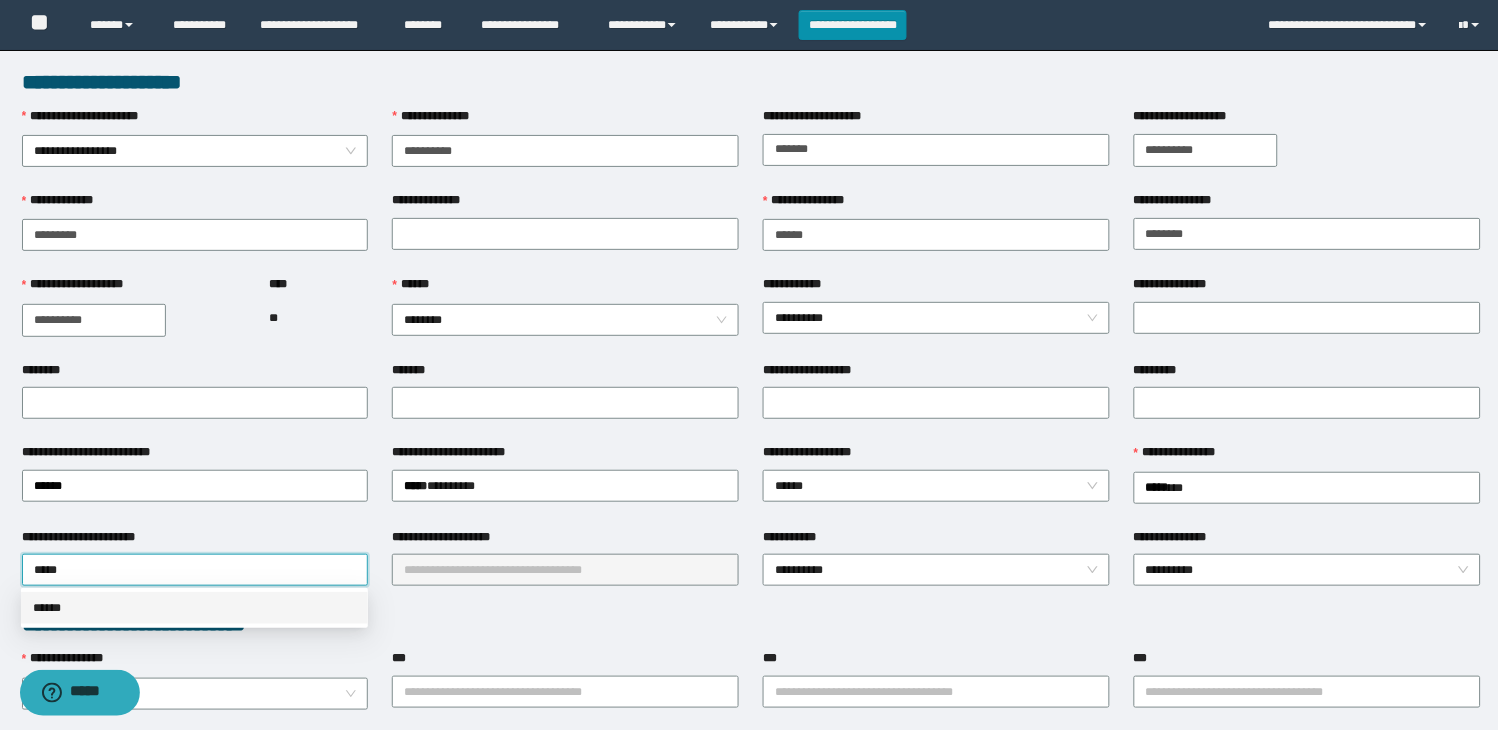 click on "******" at bounding box center (194, 608) 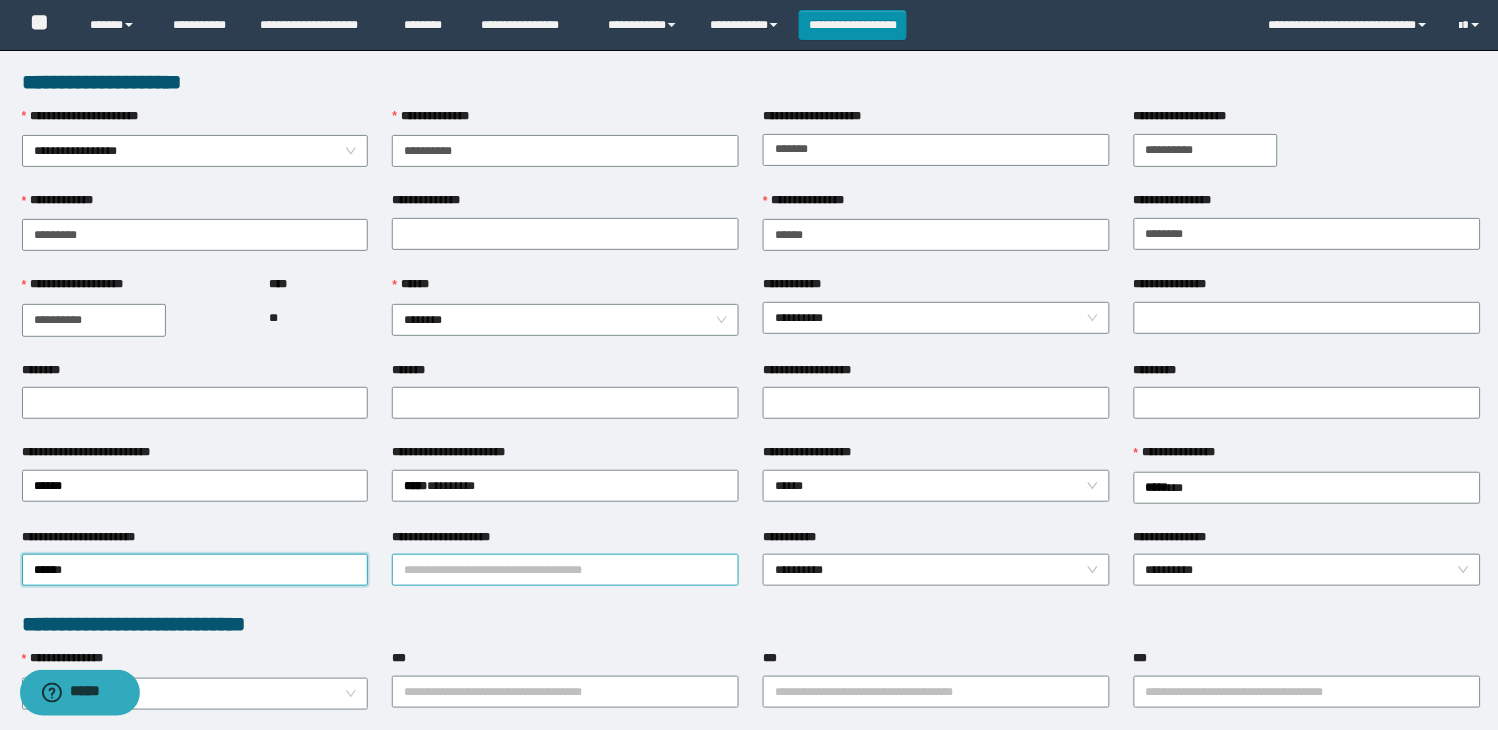 click on "**********" at bounding box center (565, 570) 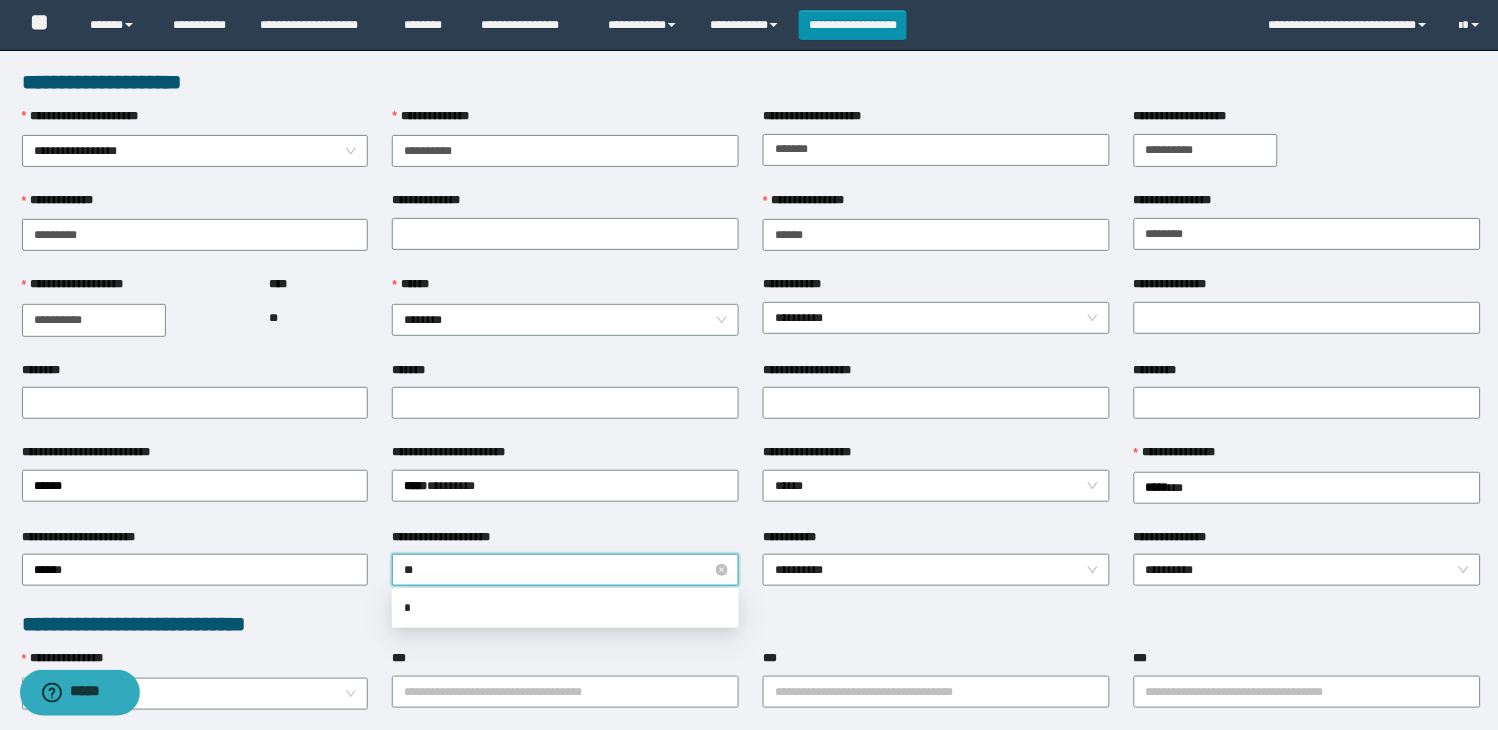 type on "***" 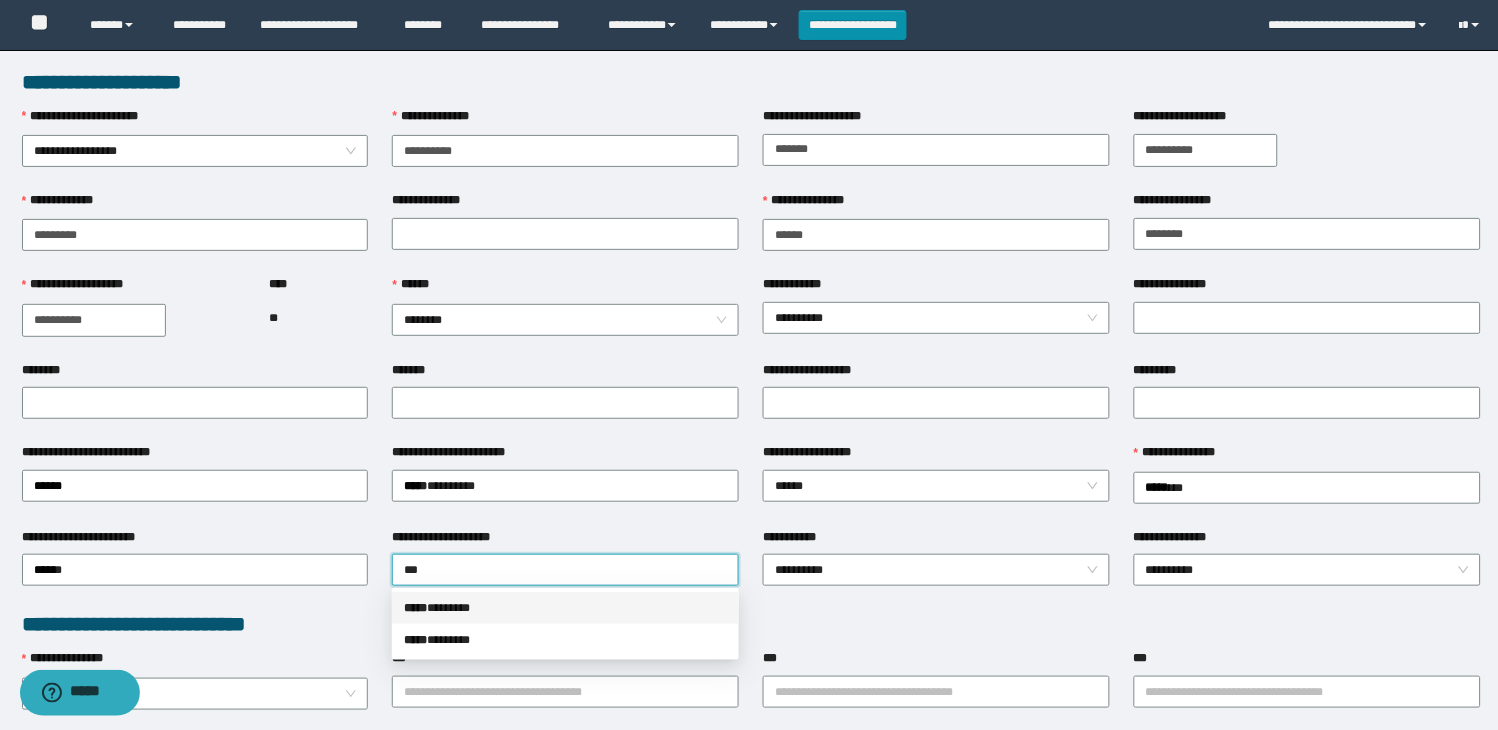 click on "***** * ******" at bounding box center [565, 608] 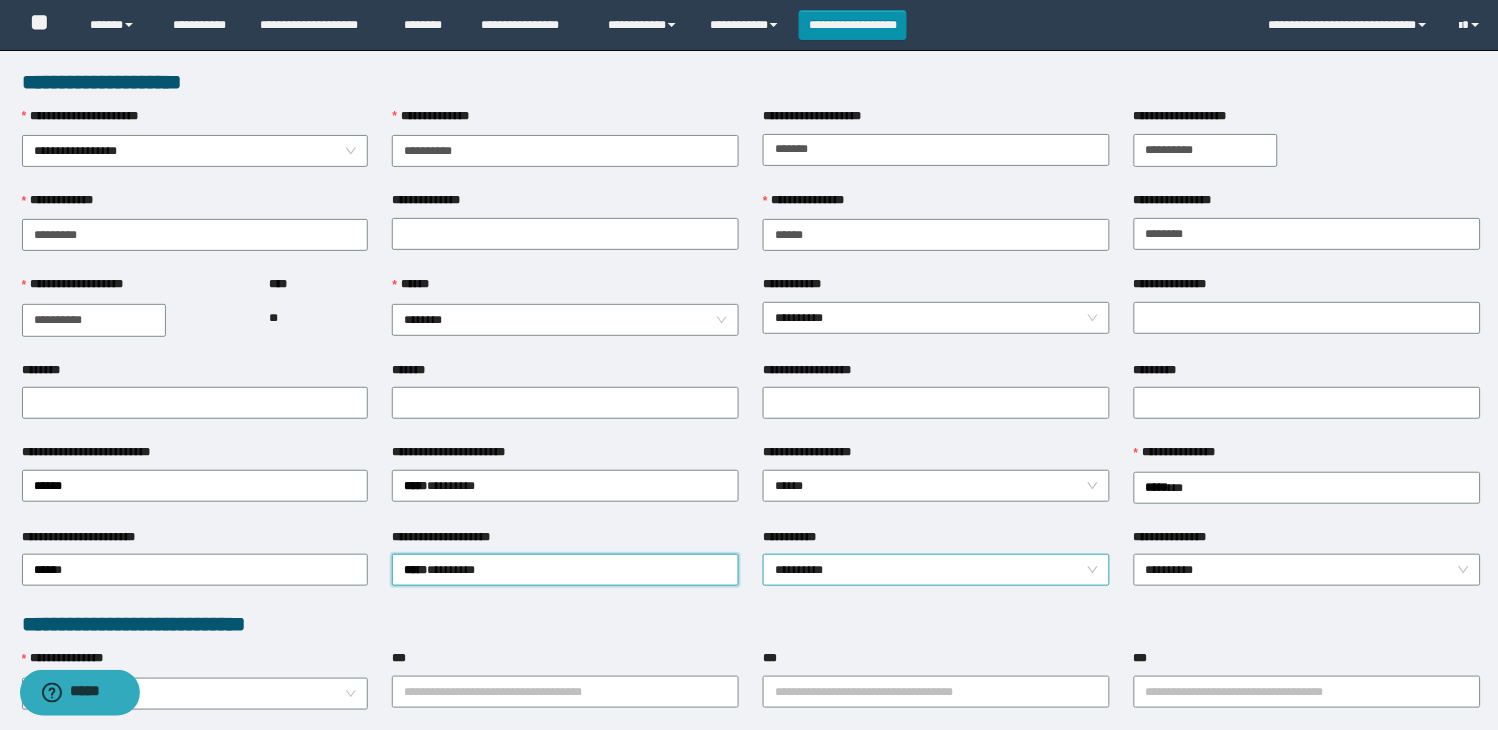 click on "**********" at bounding box center (936, 570) 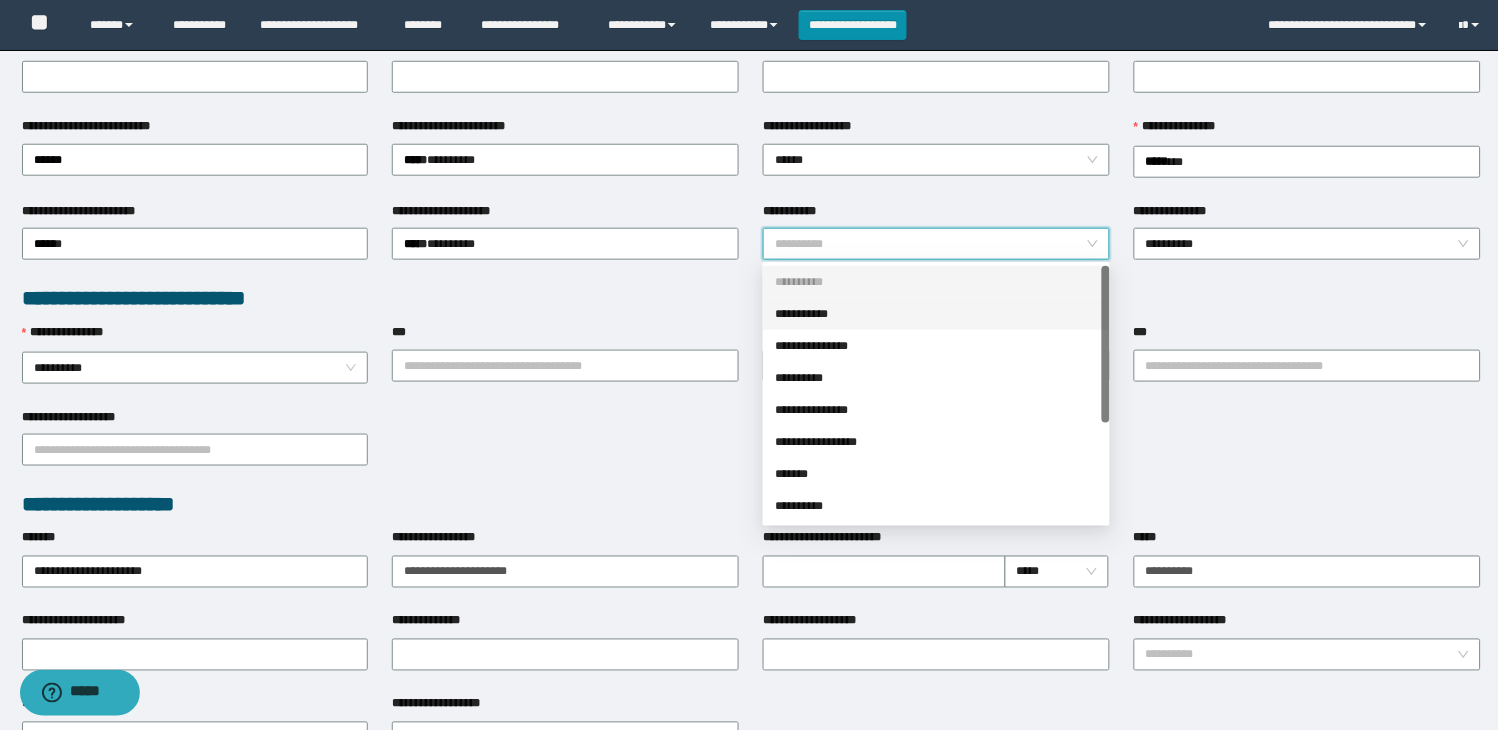 scroll, scrollTop: 333, scrollLeft: 0, axis: vertical 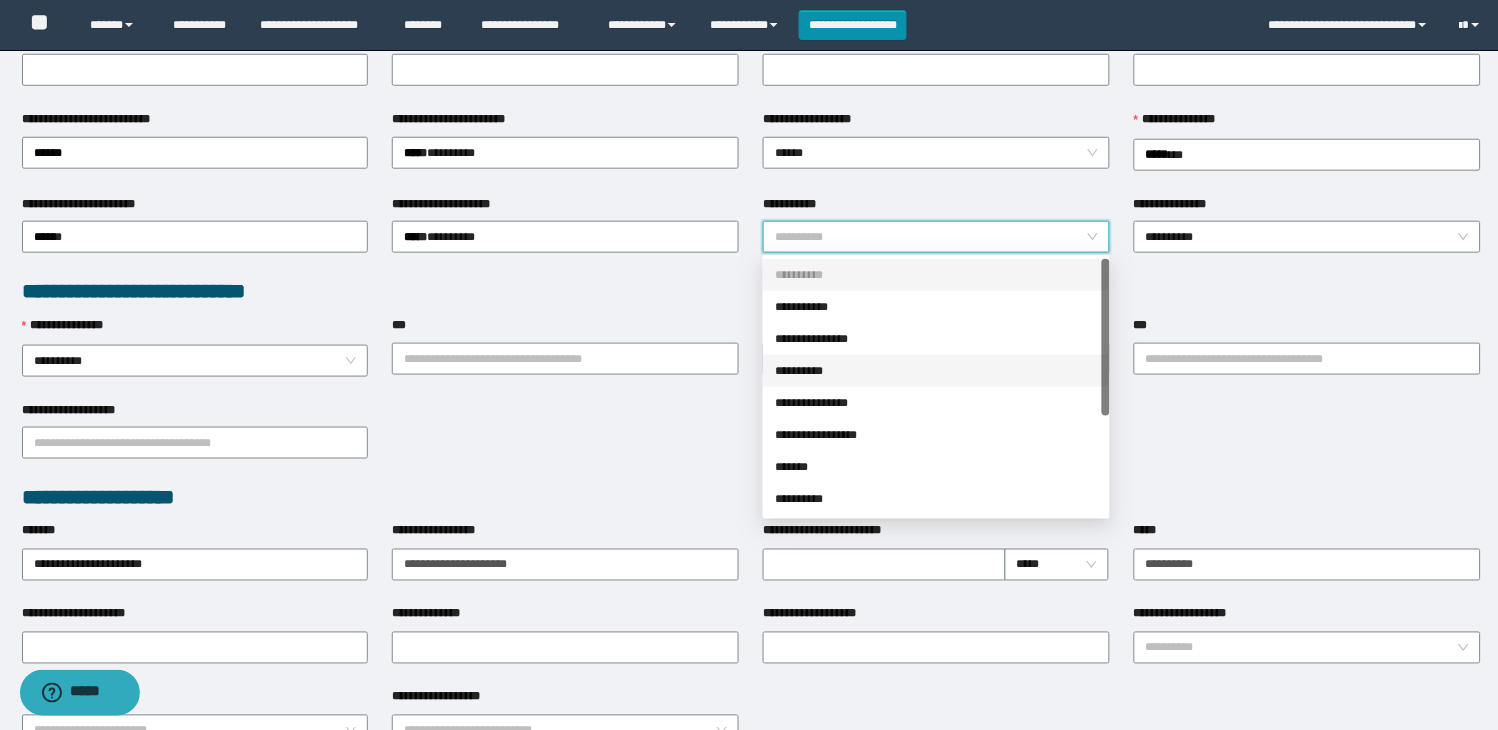 click on "**********" at bounding box center [751, 291] 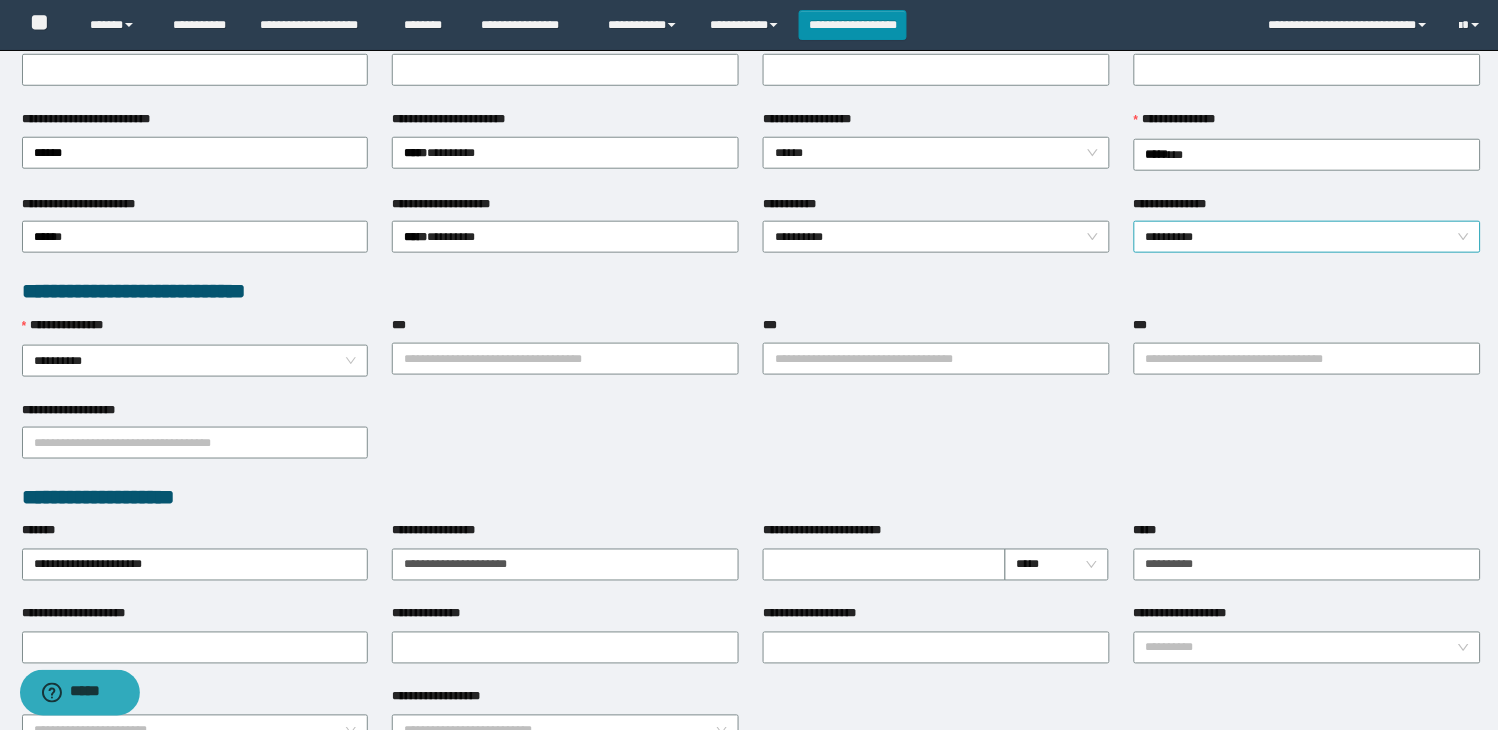 click on "**********" at bounding box center (1307, 237) 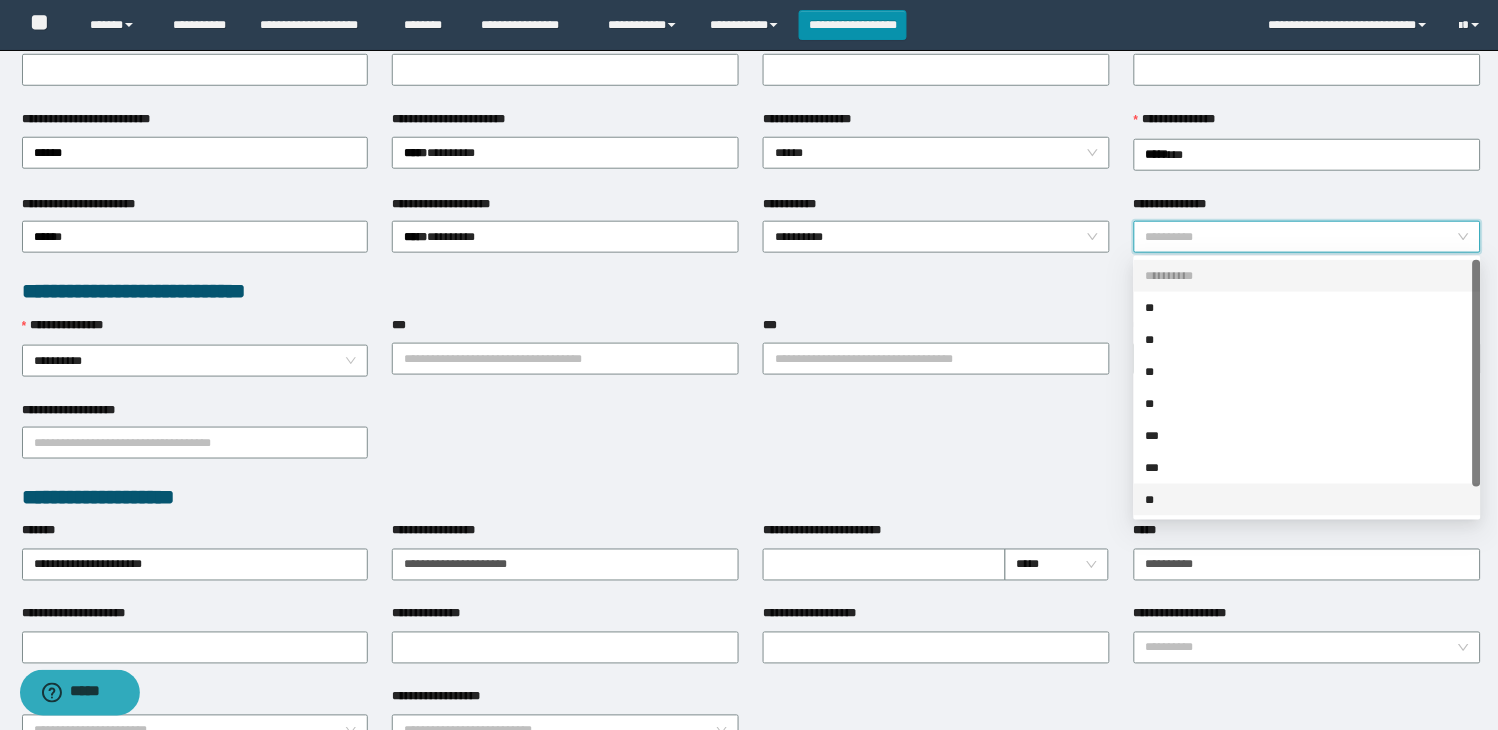 click on "**" at bounding box center (1307, 500) 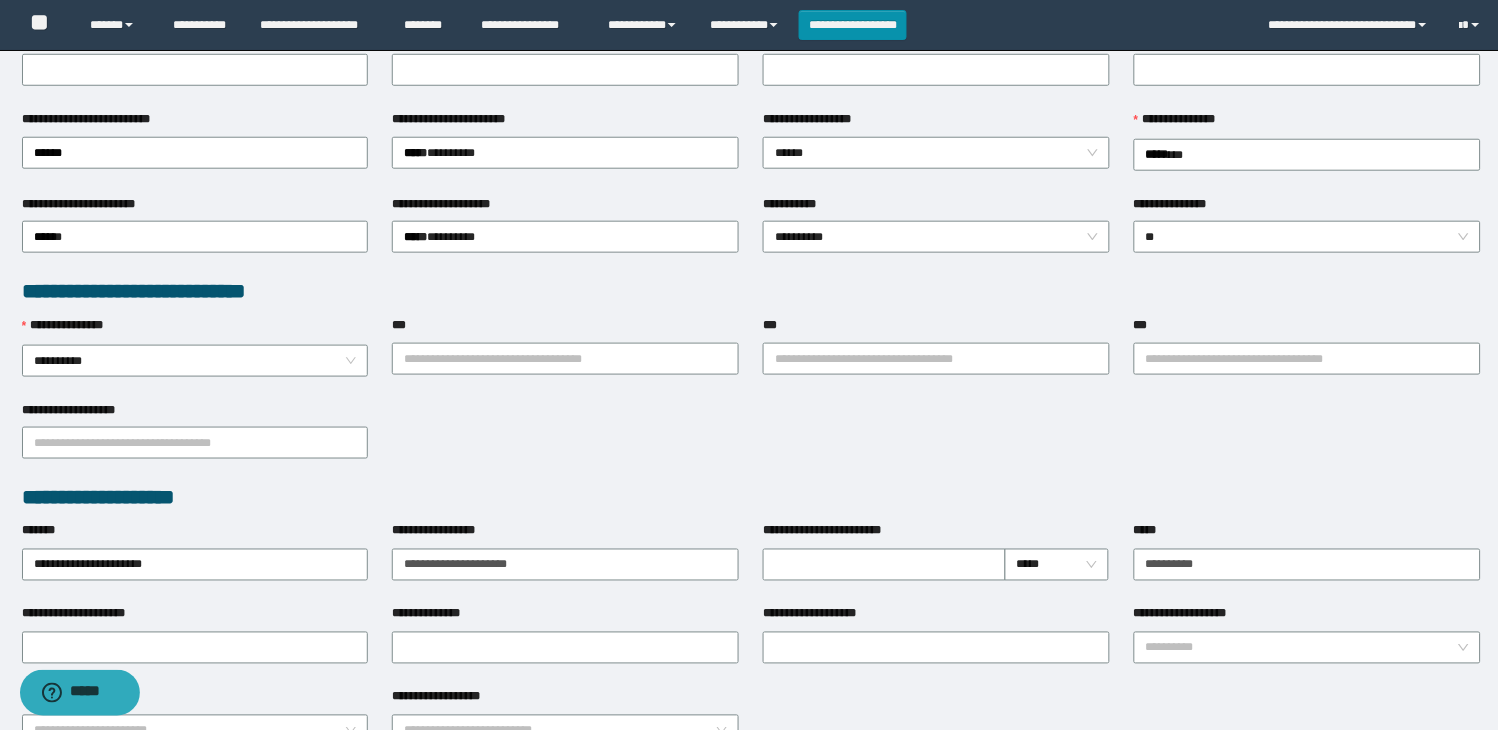 click on "**********" at bounding box center [751, 442] 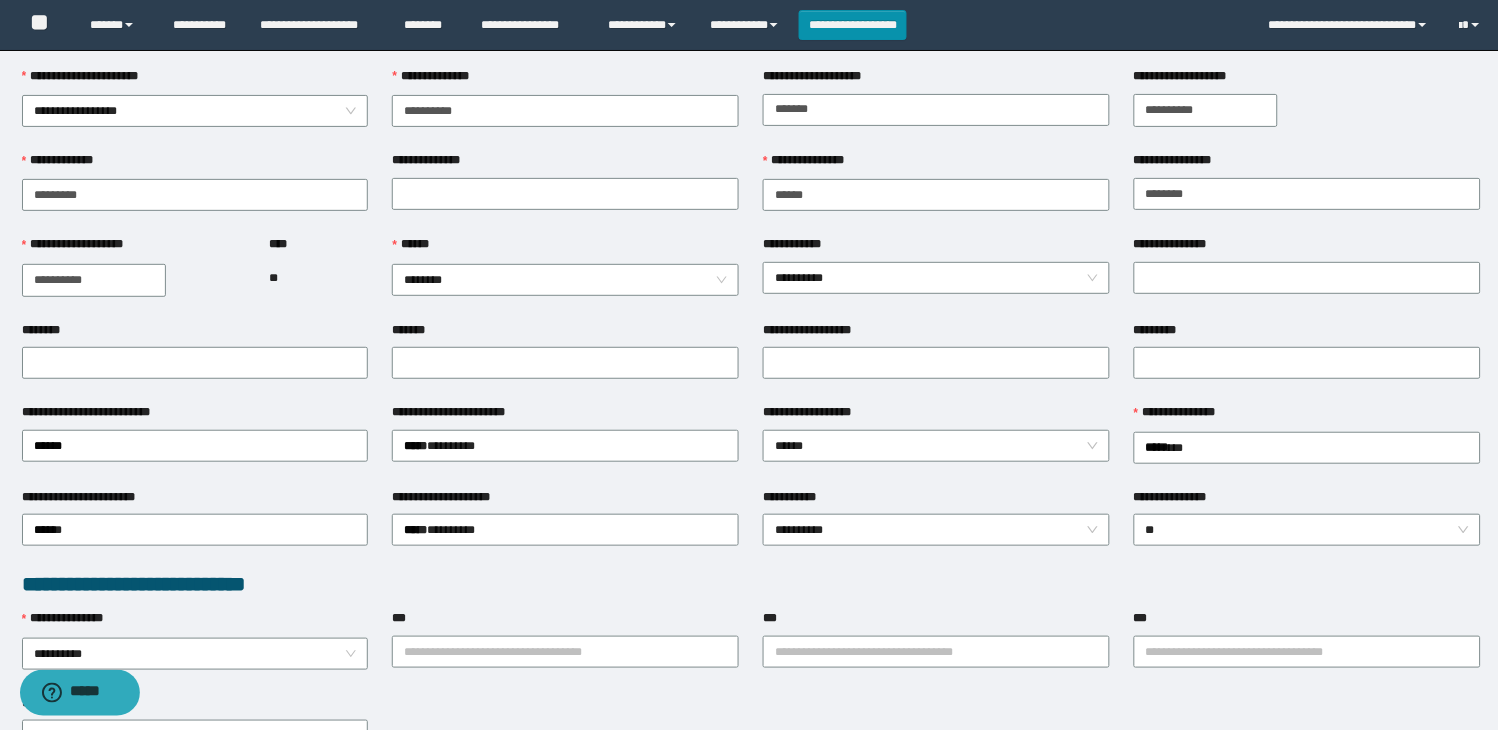 scroll, scrollTop: 0, scrollLeft: 0, axis: both 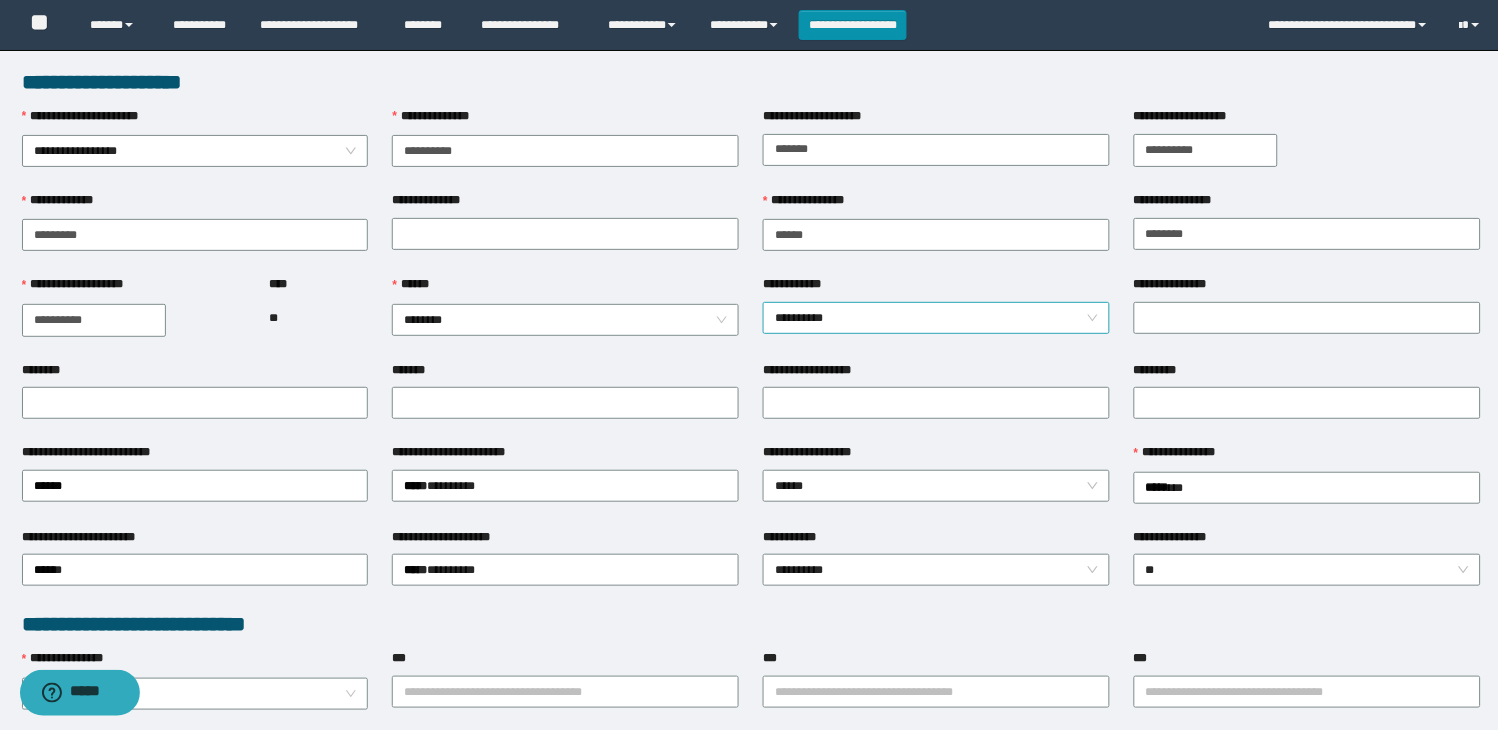 click on "**********" at bounding box center (936, 318) 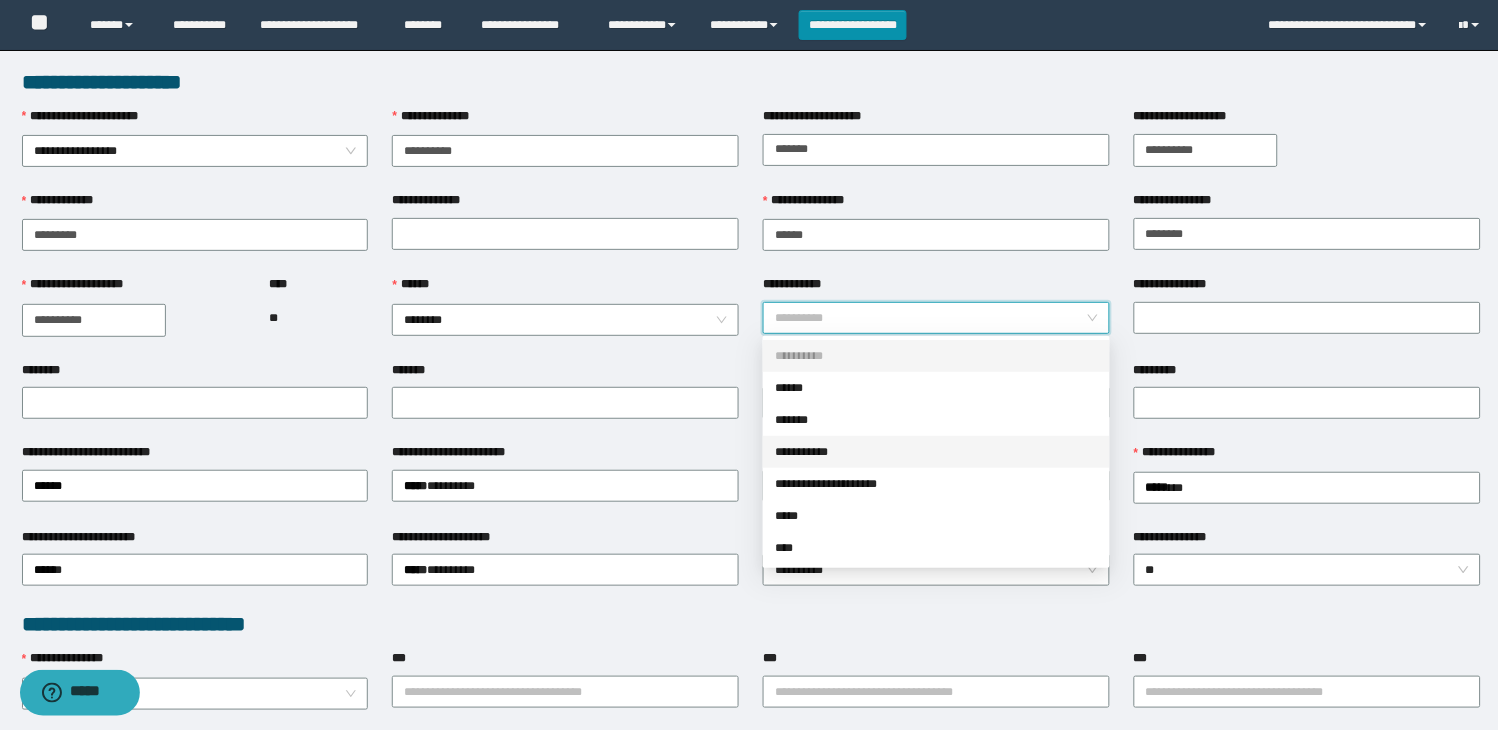 drag, startPoint x: 816, startPoint y: 442, endPoint x: 991, endPoint y: 373, distance: 188.11166 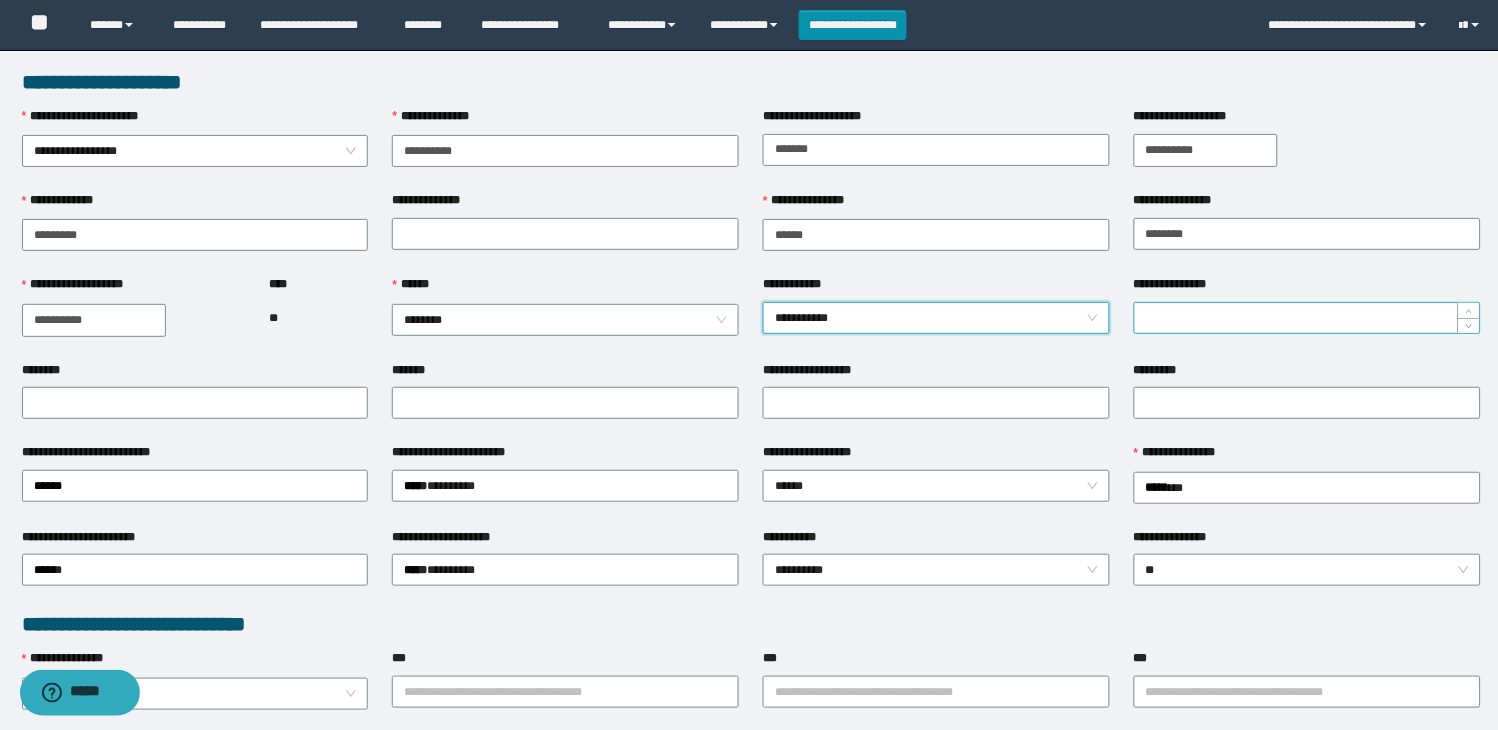 click on "**********" at bounding box center (1307, 318) 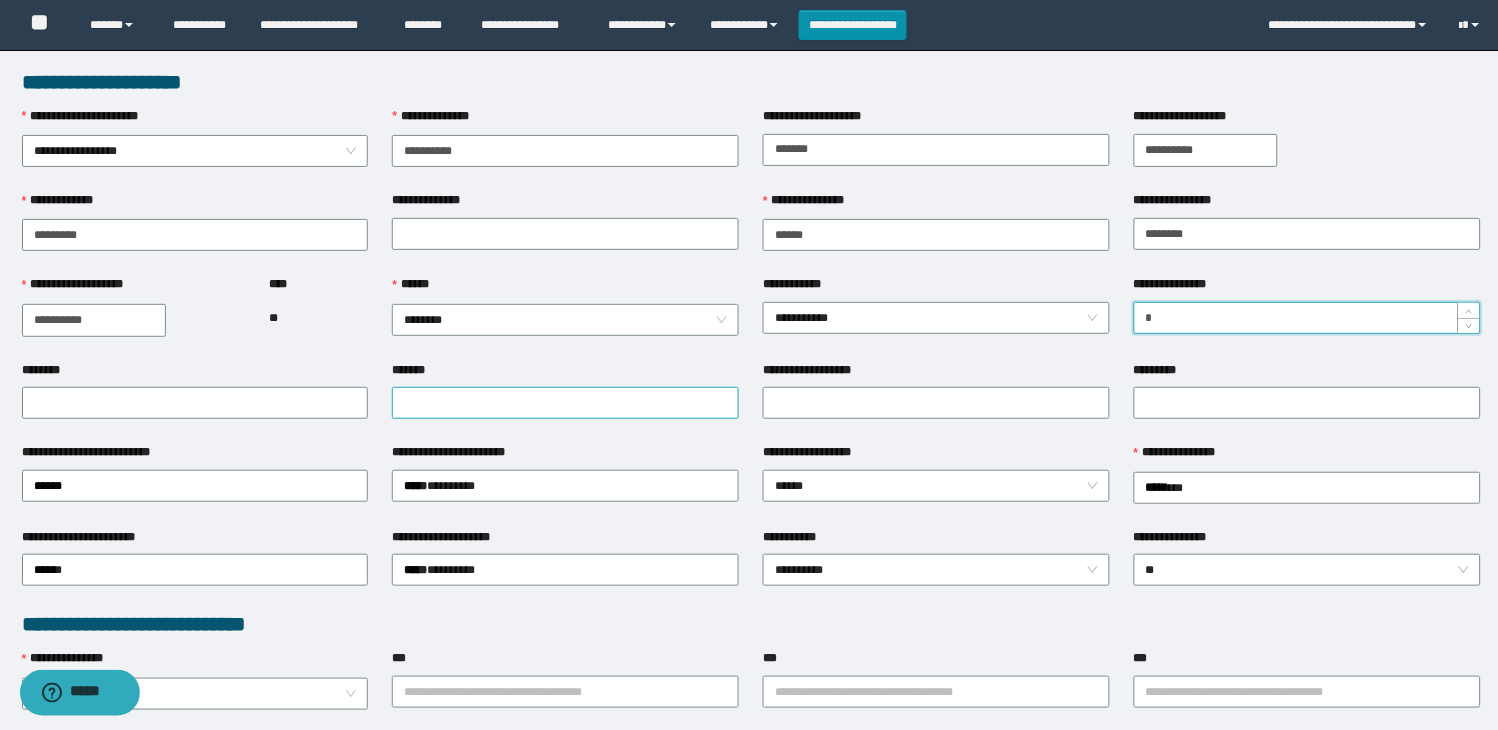 type on "*" 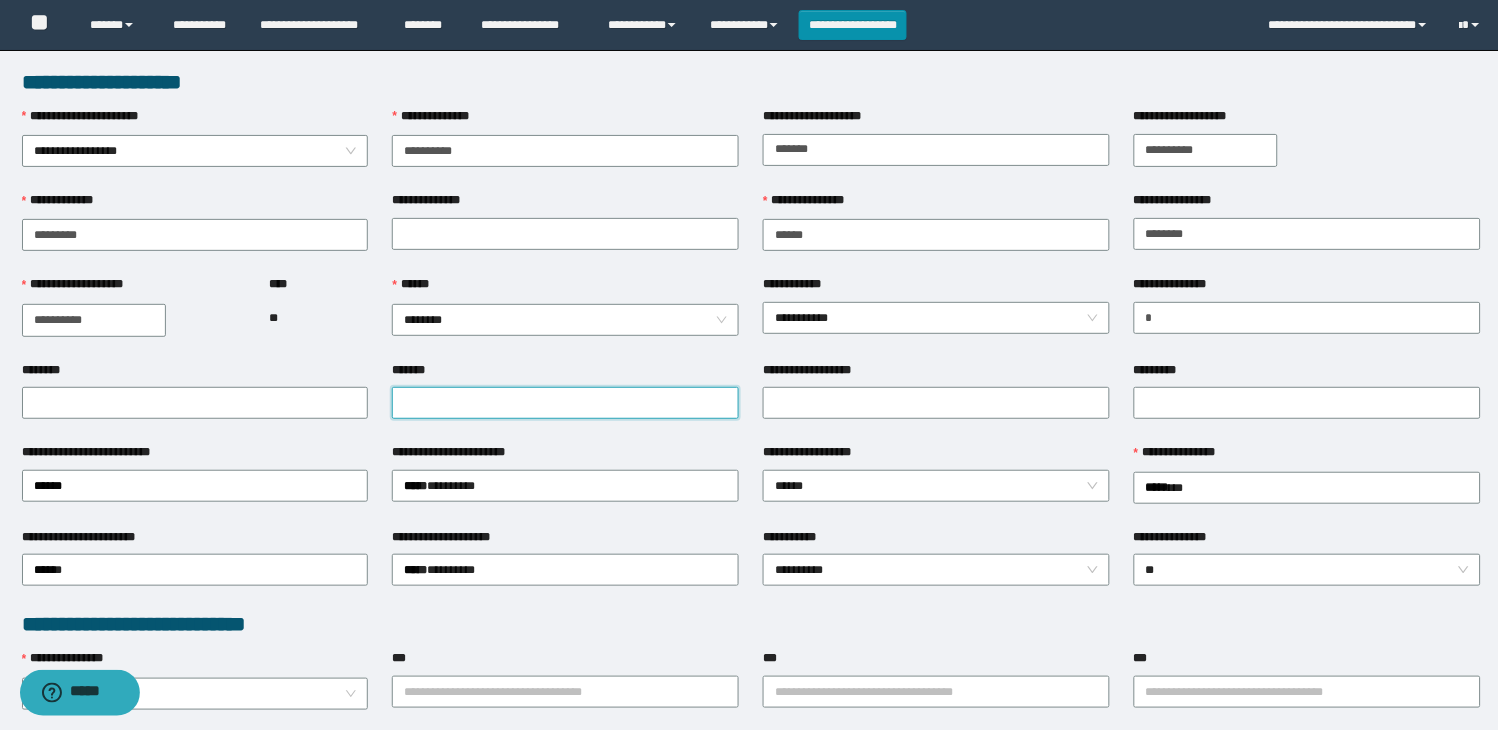 click on "*******" at bounding box center [565, 403] 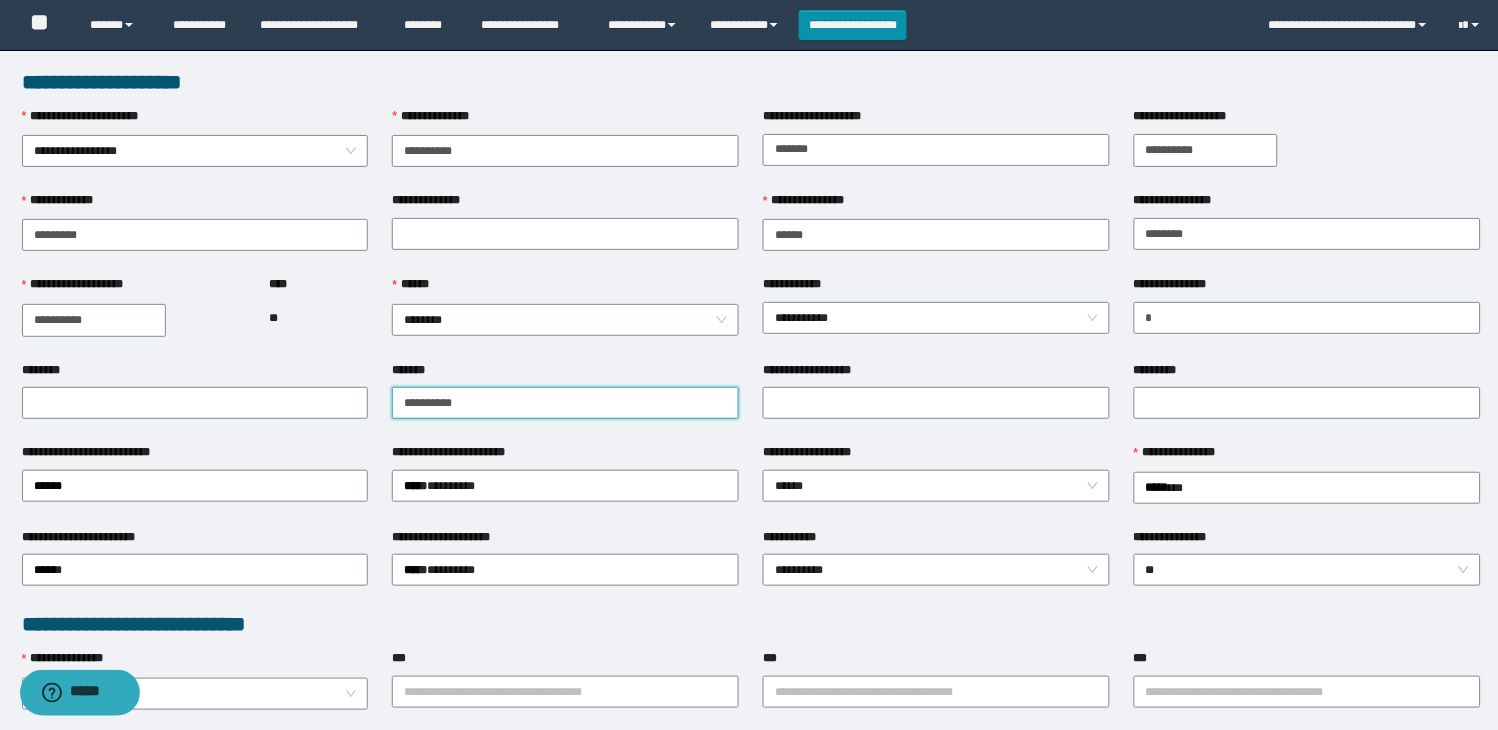 type on "**********" 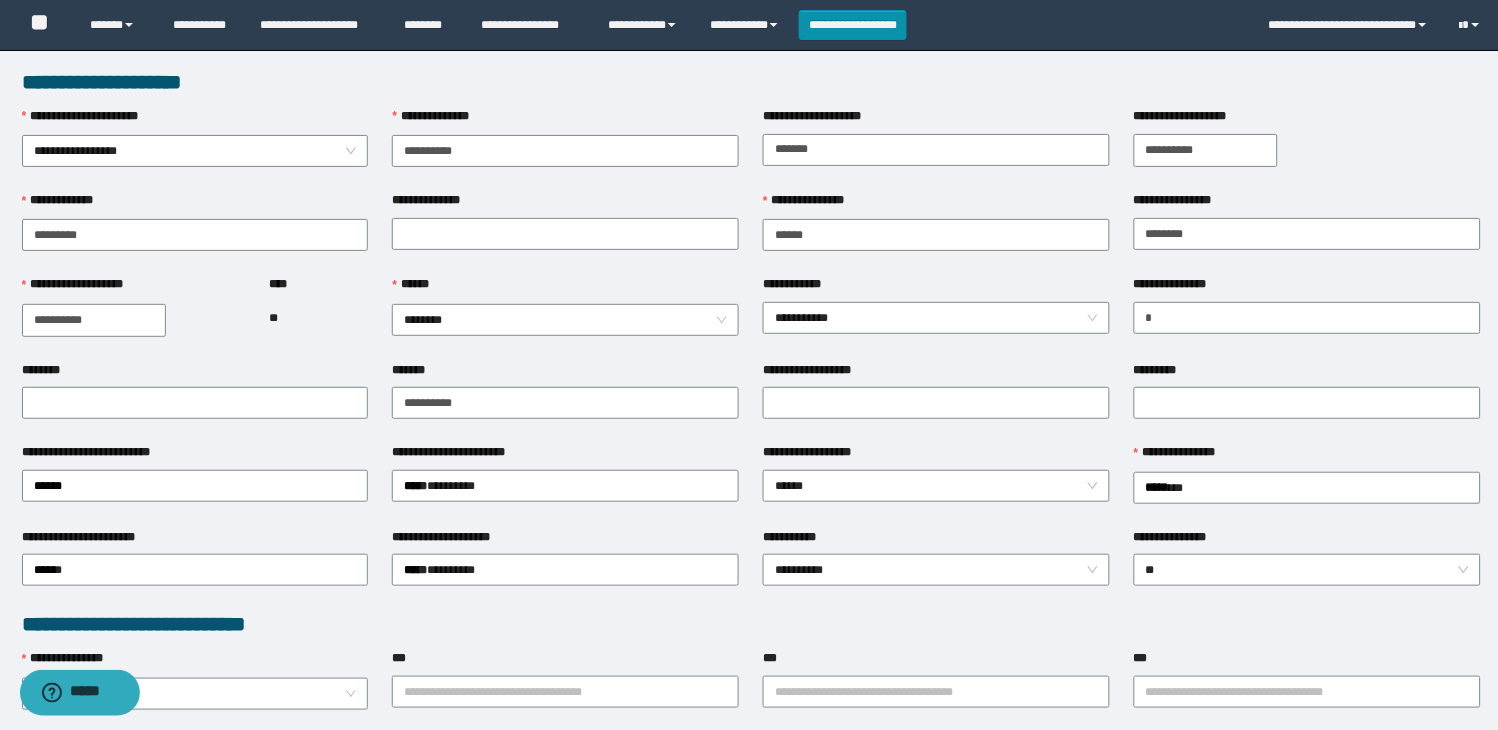 drag, startPoint x: 623, startPoint y: 438, endPoint x: 553, endPoint y: 433, distance: 70.178345 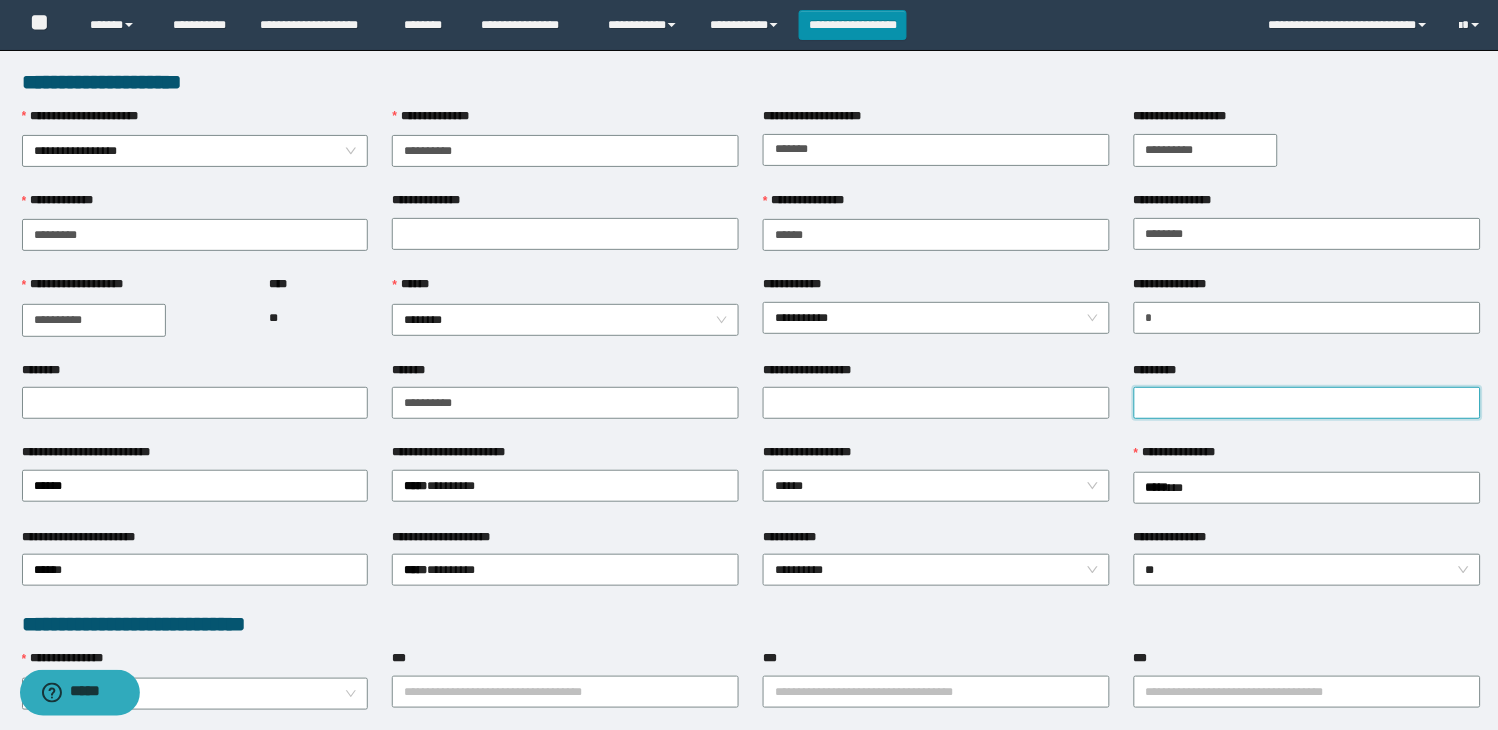 click on "*********" at bounding box center [1307, 403] 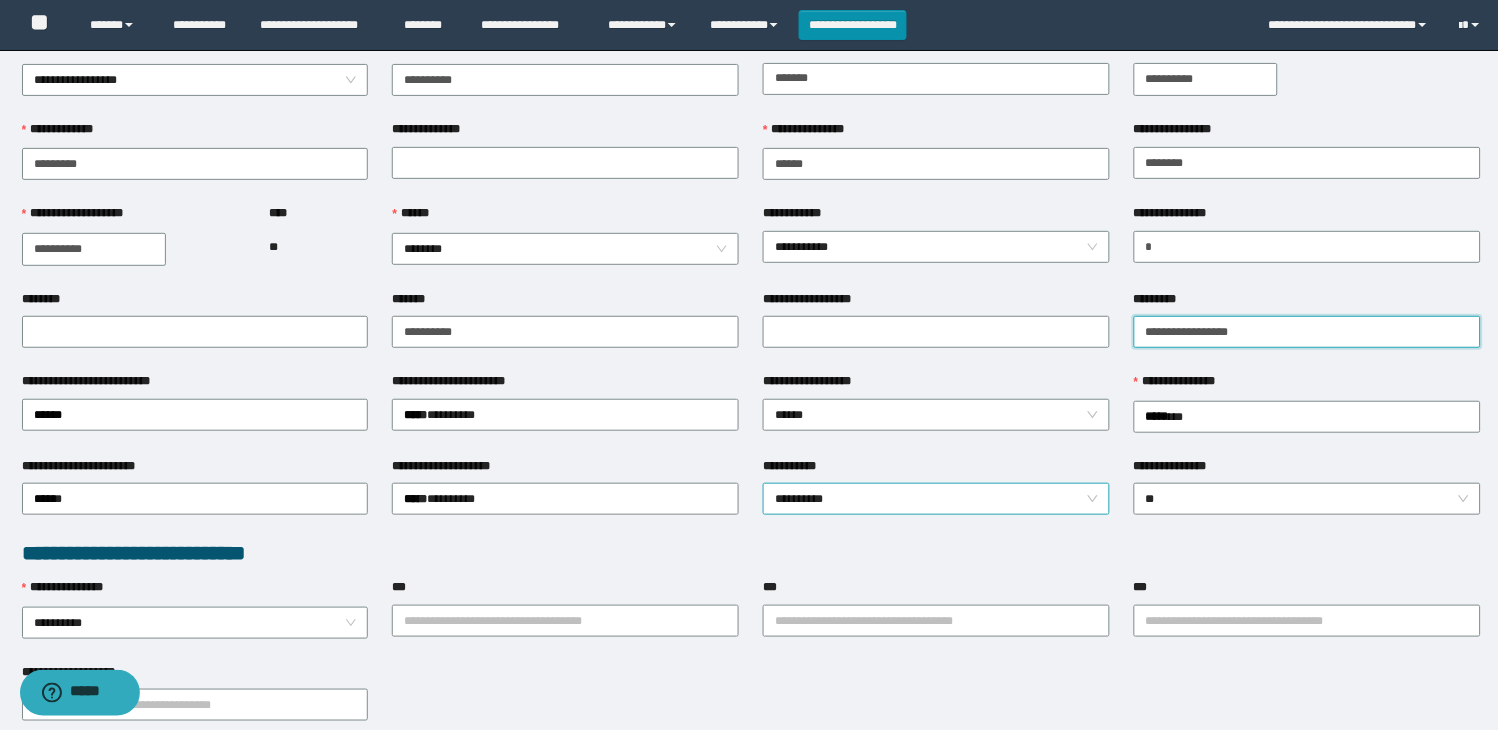 scroll, scrollTop: 111, scrollLeft: 0, axis: vertical 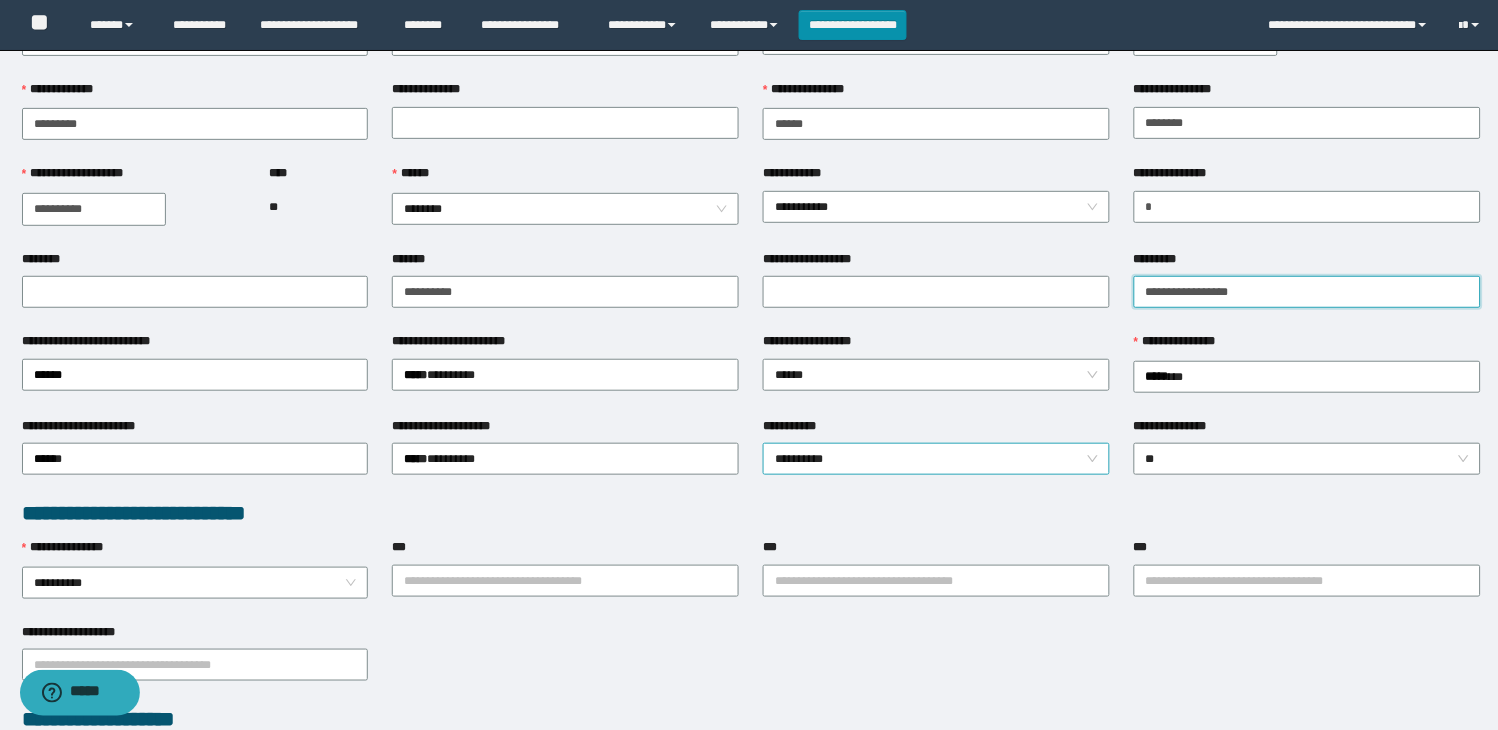 click on "**********" at bounding box center (936, 459) 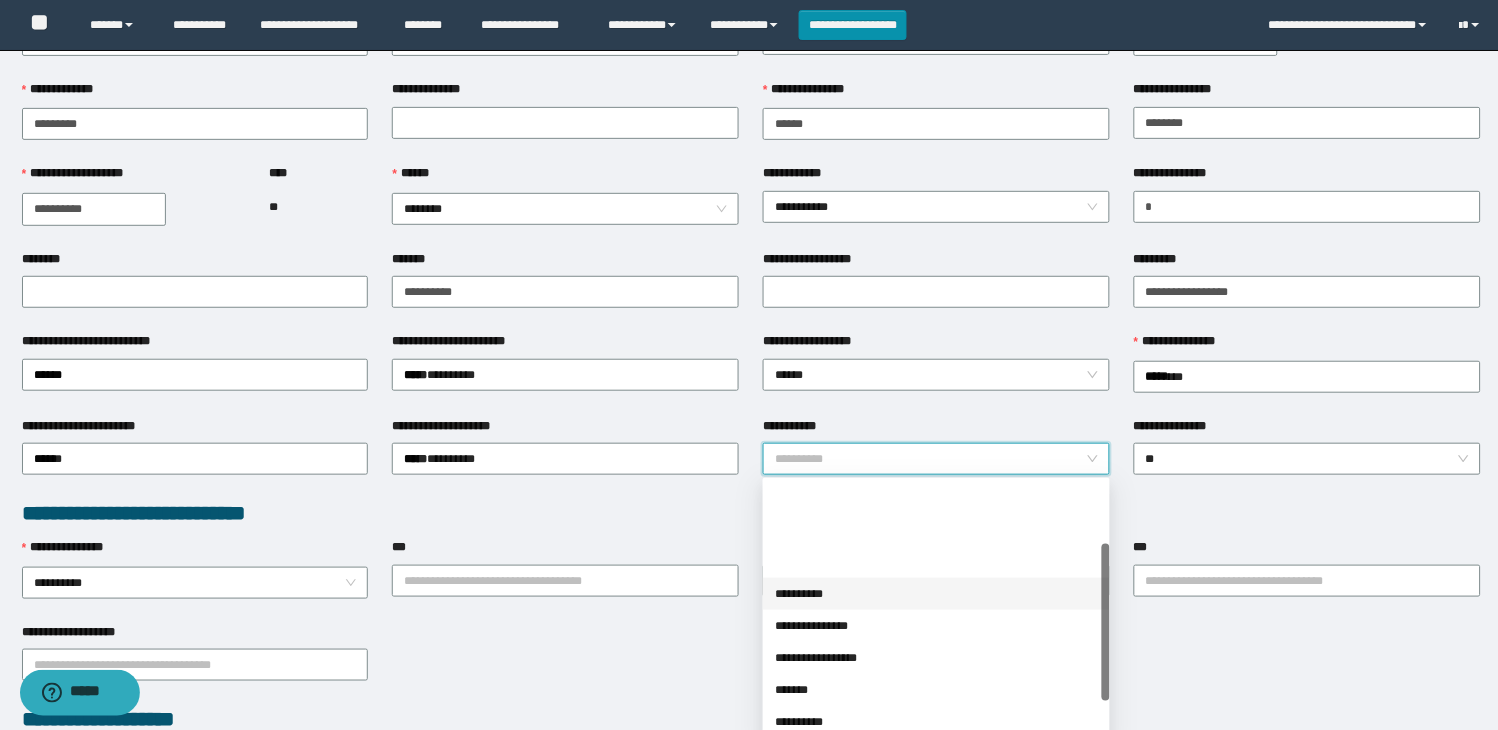 scroll, scrollTop: 160, scrollLeft: 0, axis: vertical 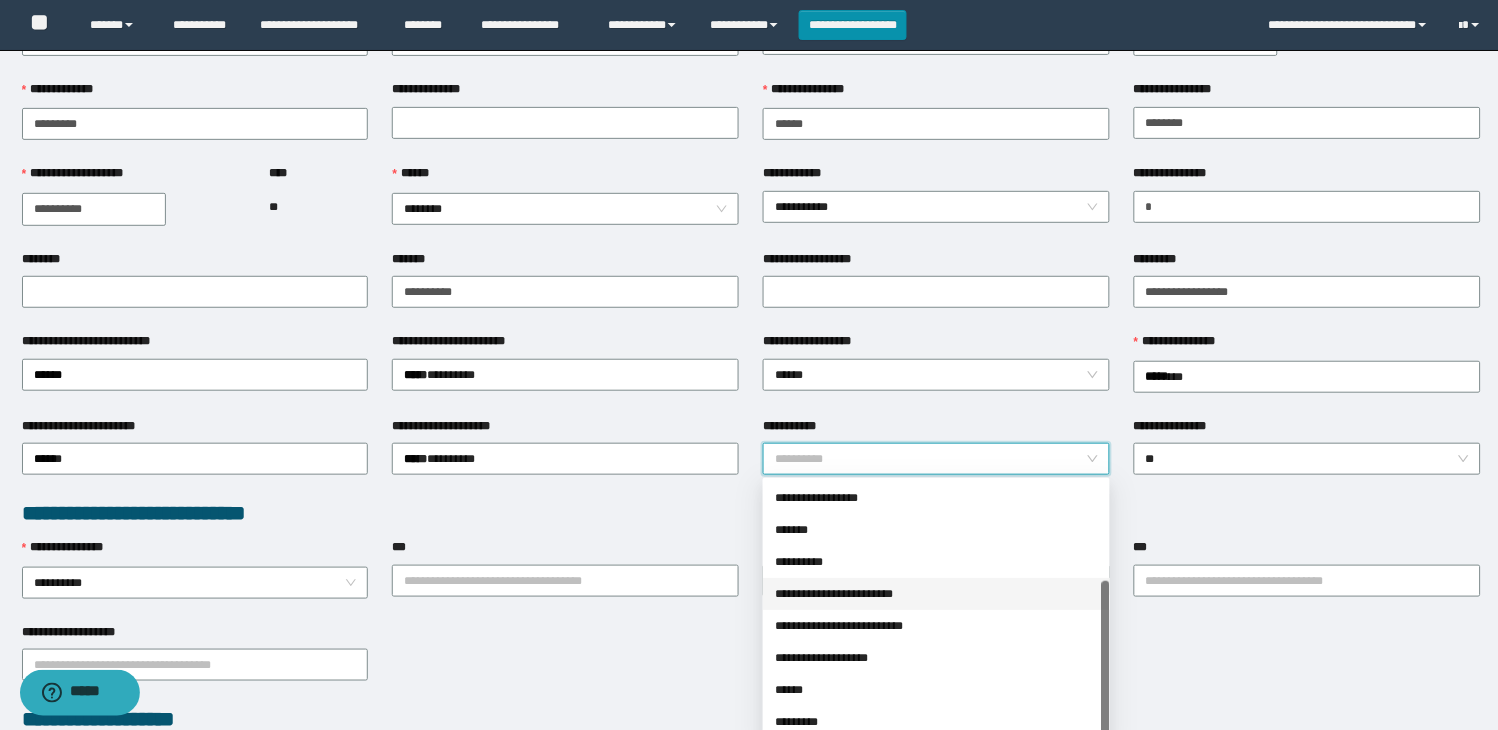 click on "**********" at bounding box center [936, 594] 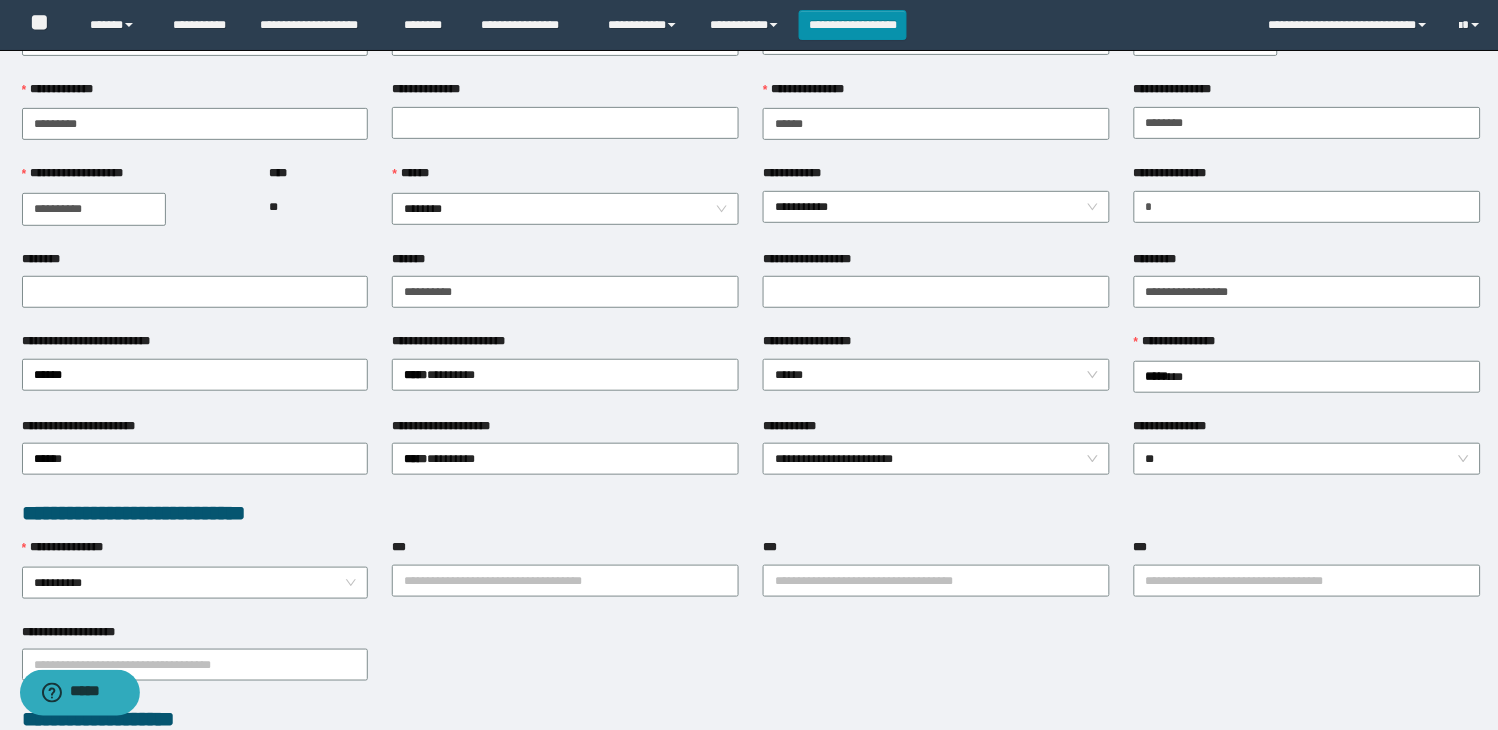 click on "**********" at bounding box center (565, 580) 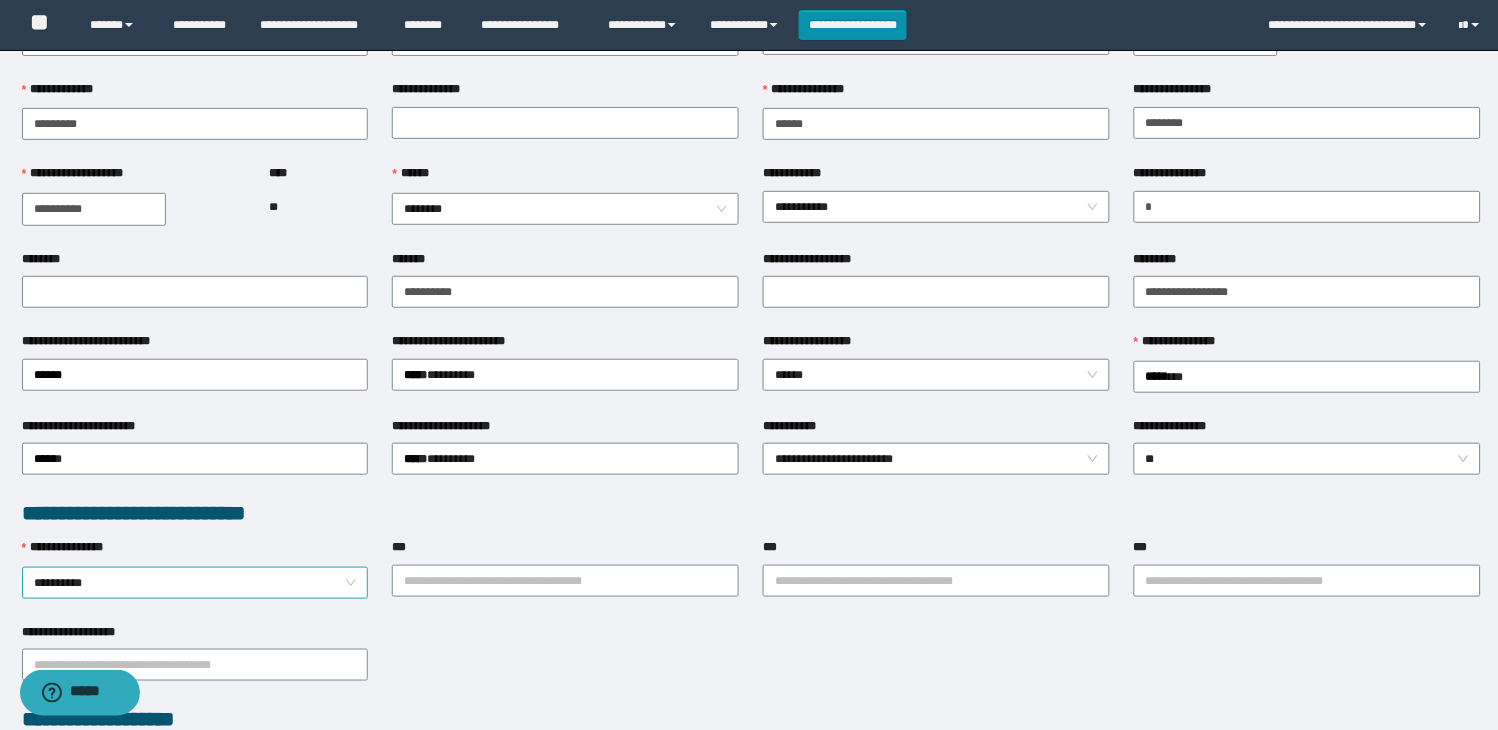 click on "**********" at bounding box center (195, 583) 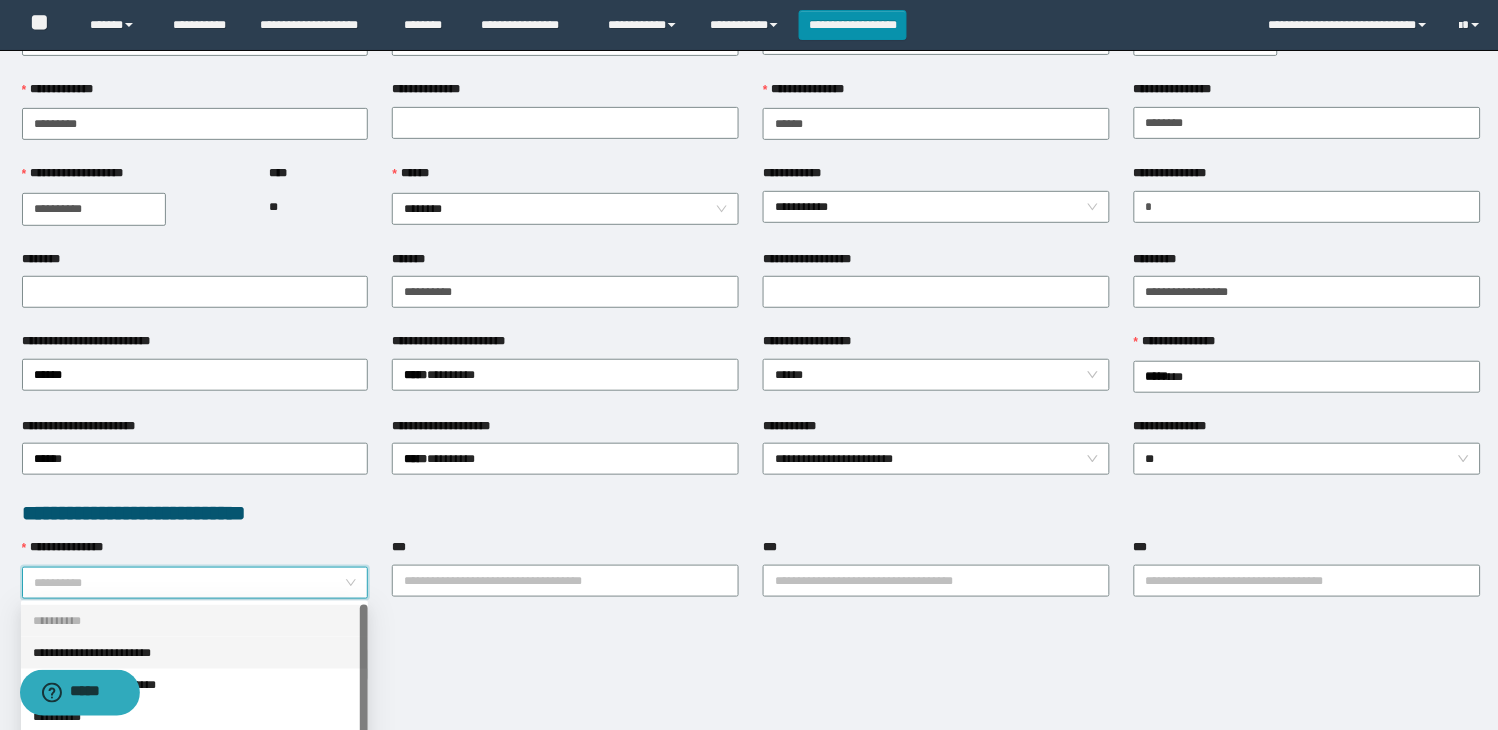 click on "**********" at bounding box center (194, 653) 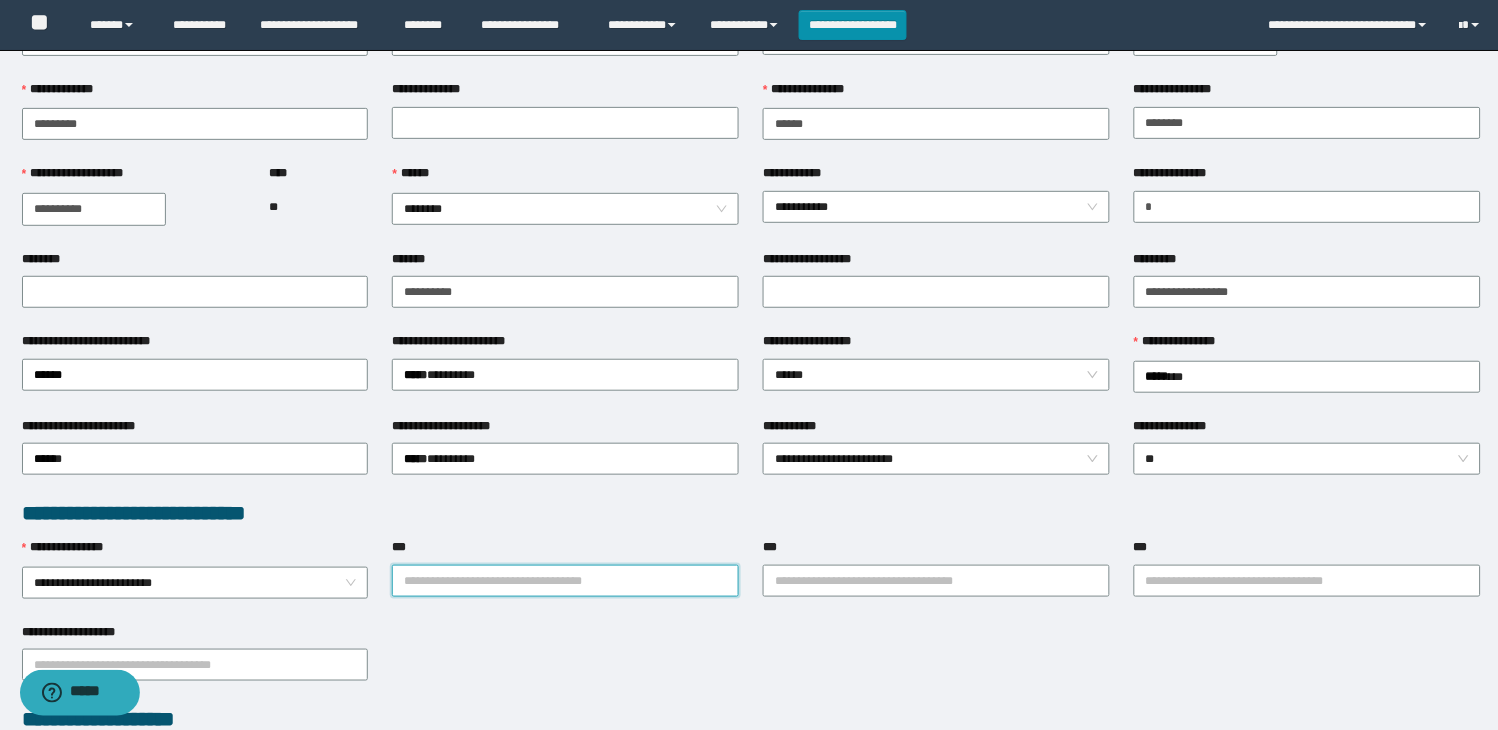 click on "***" at bounding box center [565, 581] 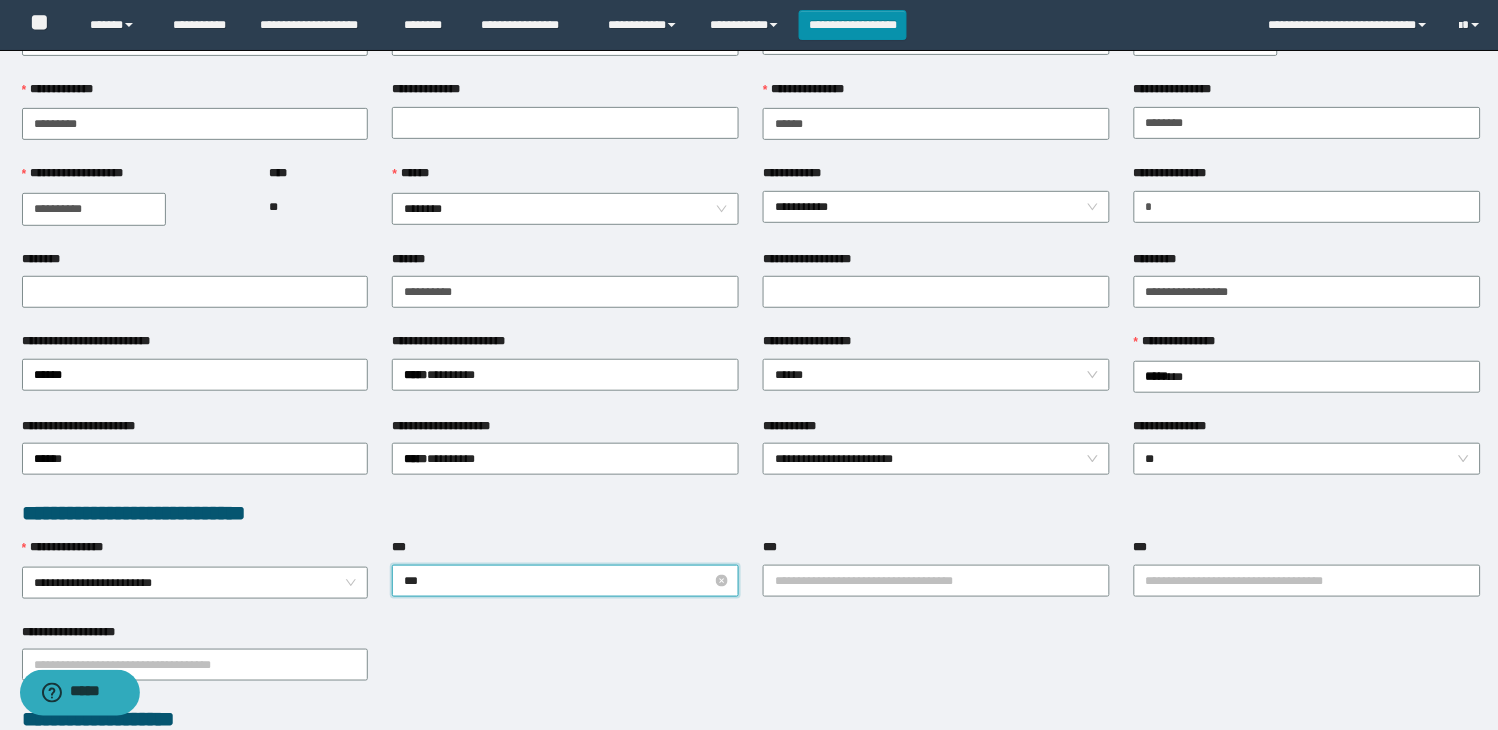 type on "****" 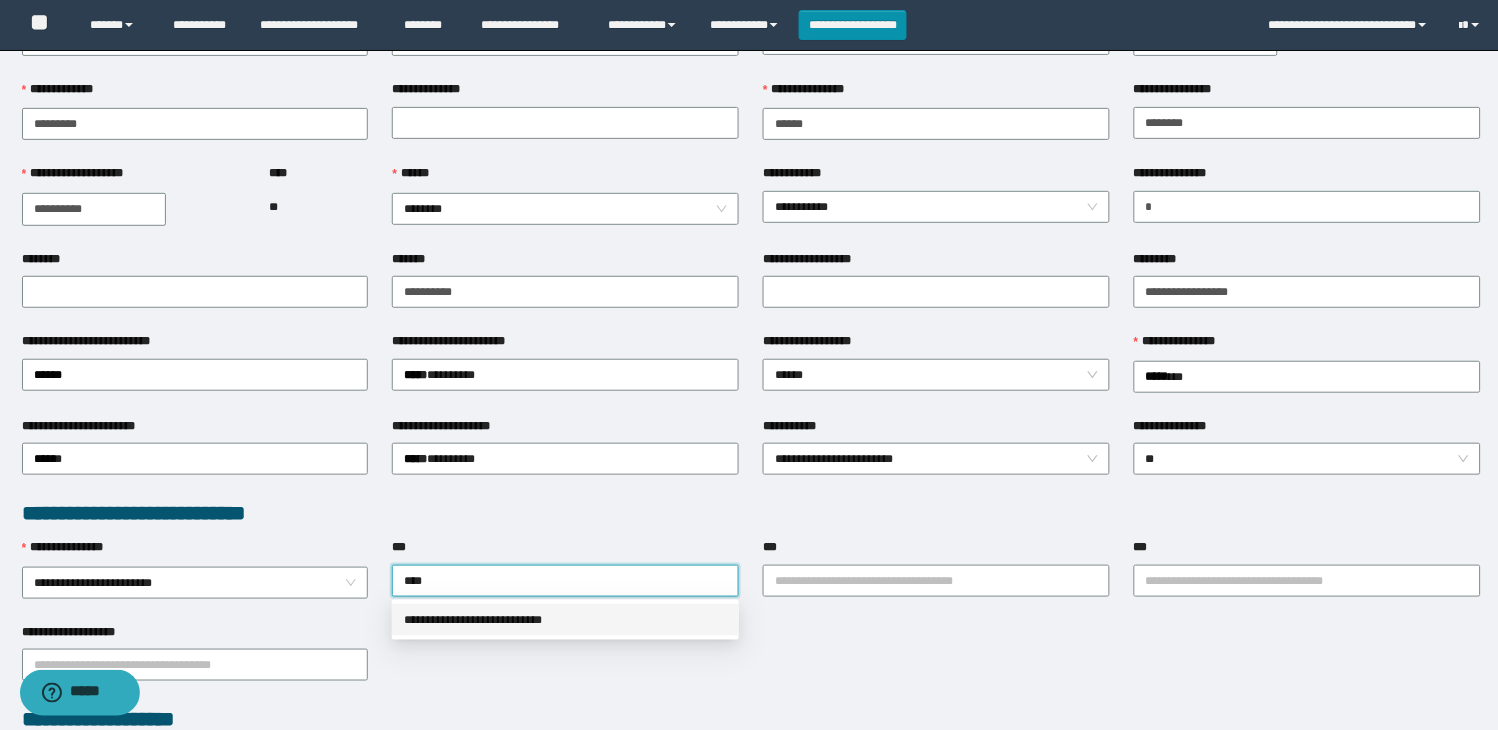 drag, startPoint x: 446, startPoint y: 614, endPoint x: 507, endPoint y: 614, distance: 61 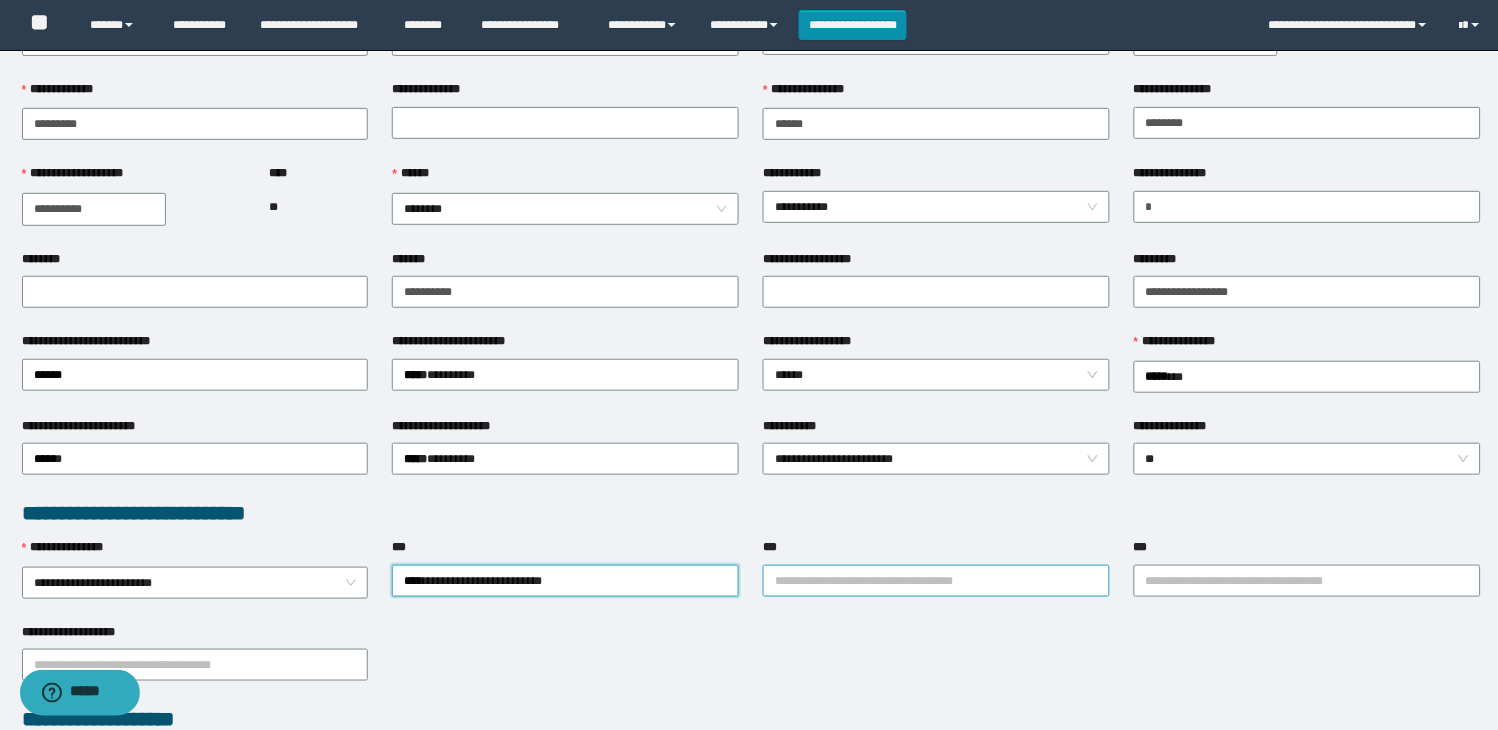 click on "***" at bounding box center (936, 581) 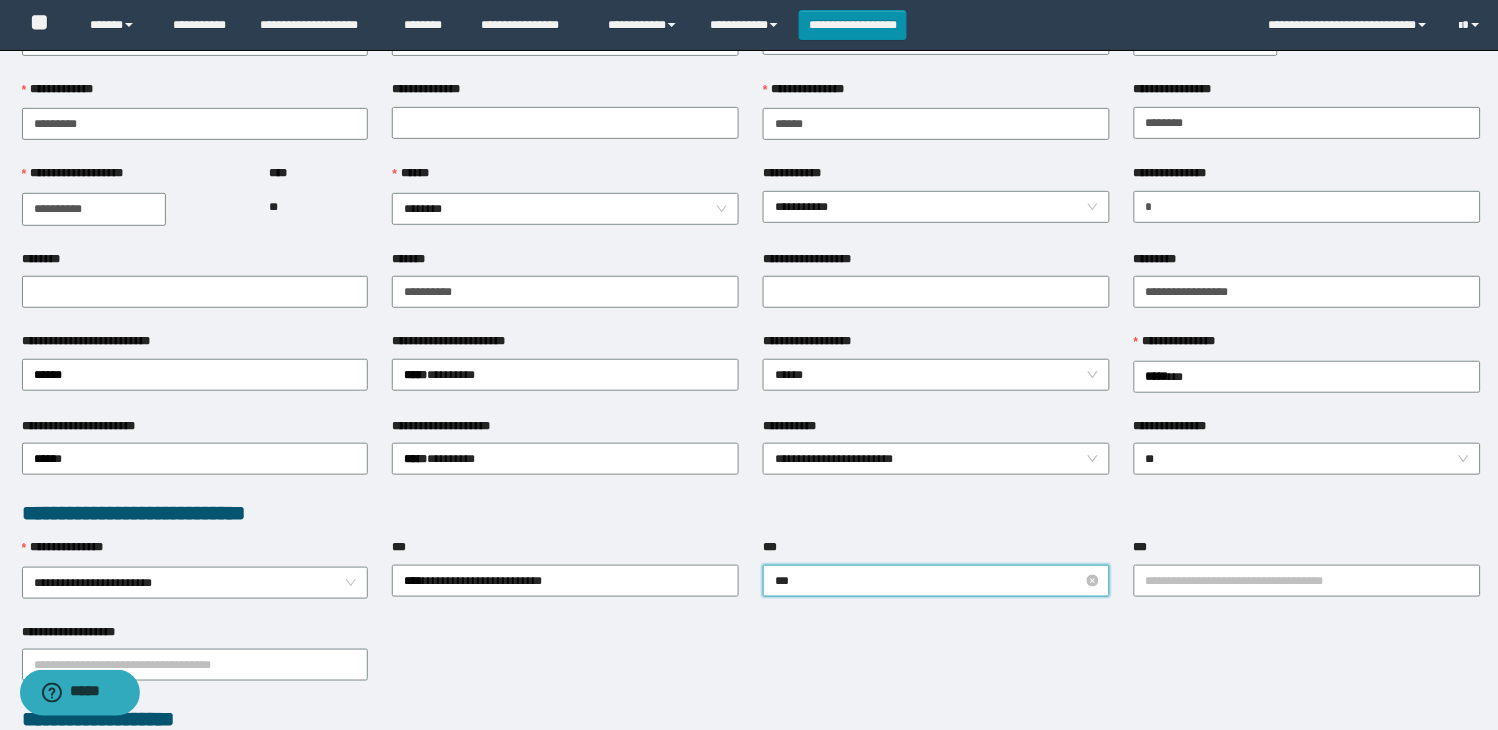 type on "****" 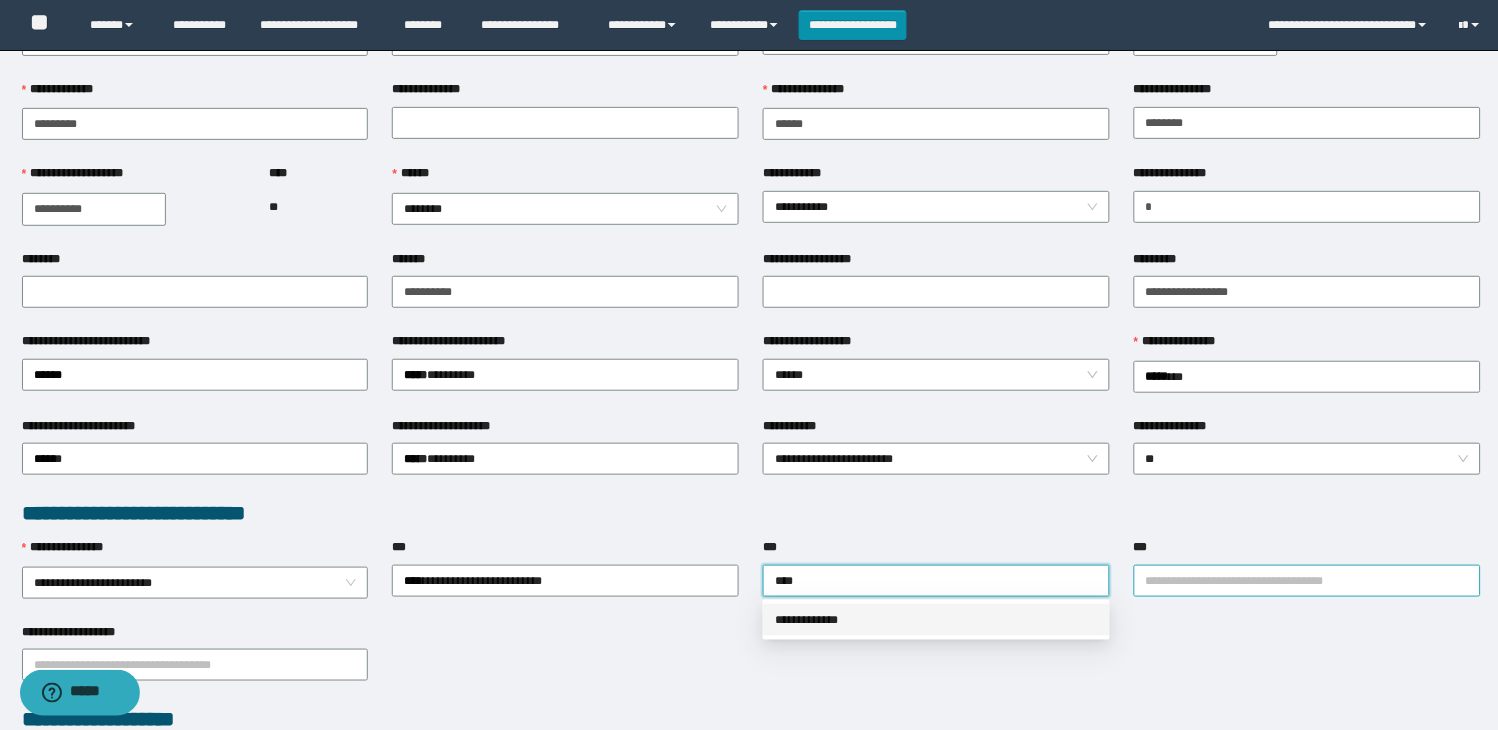 drag, startPoint x: 906, startPoint y: 625, endPoint x: 1206, endPoint y: 580, distance: 303.35623 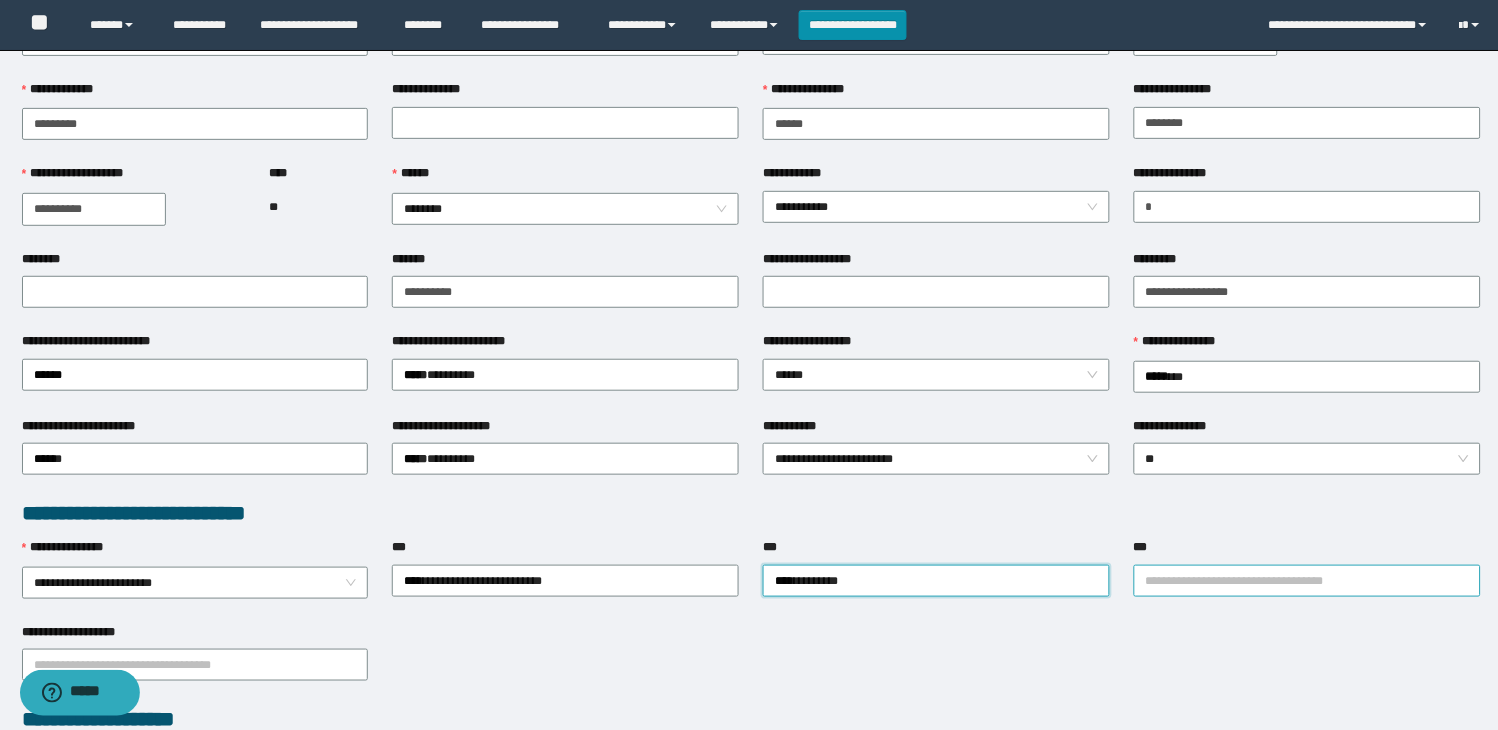 click on "***" at bounding box center (1307, 581) 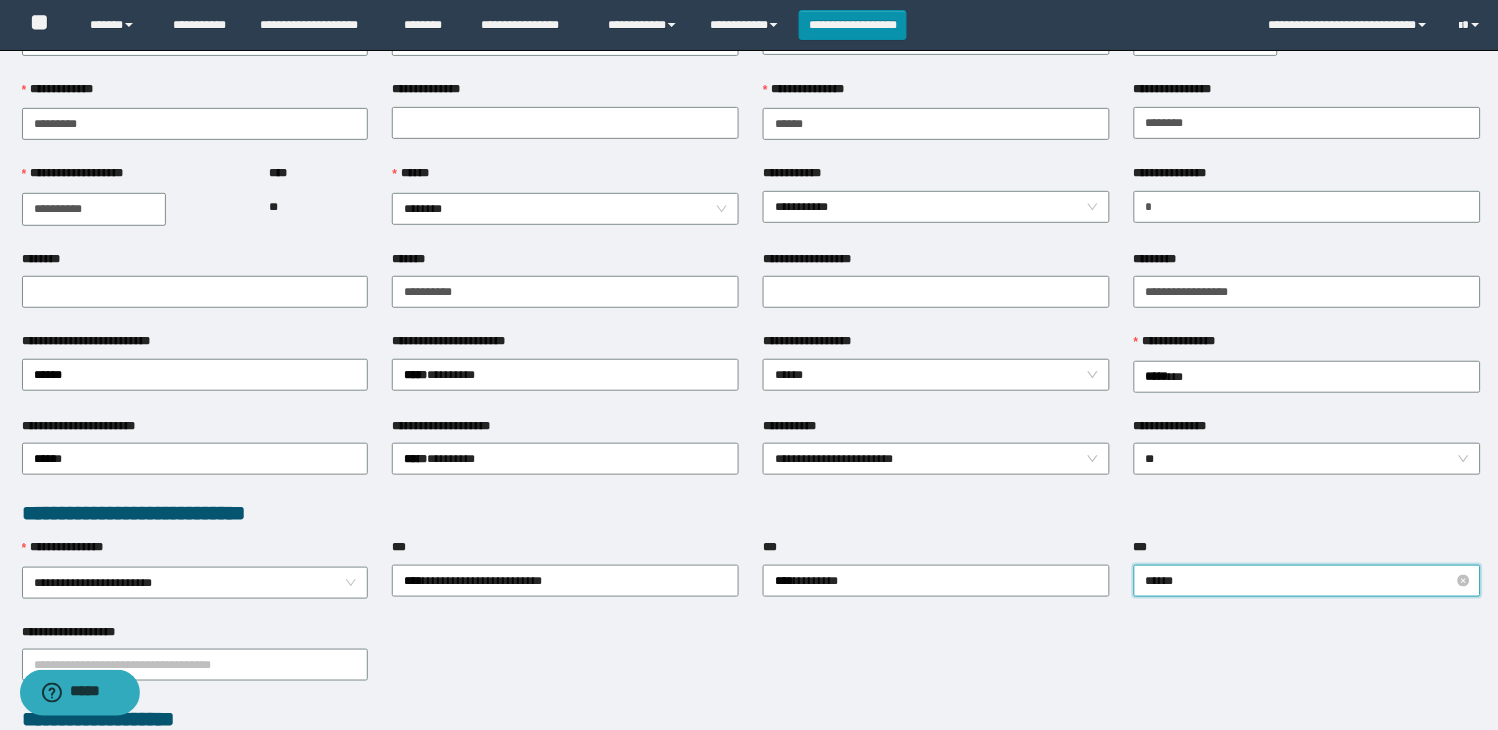 type on "*******" 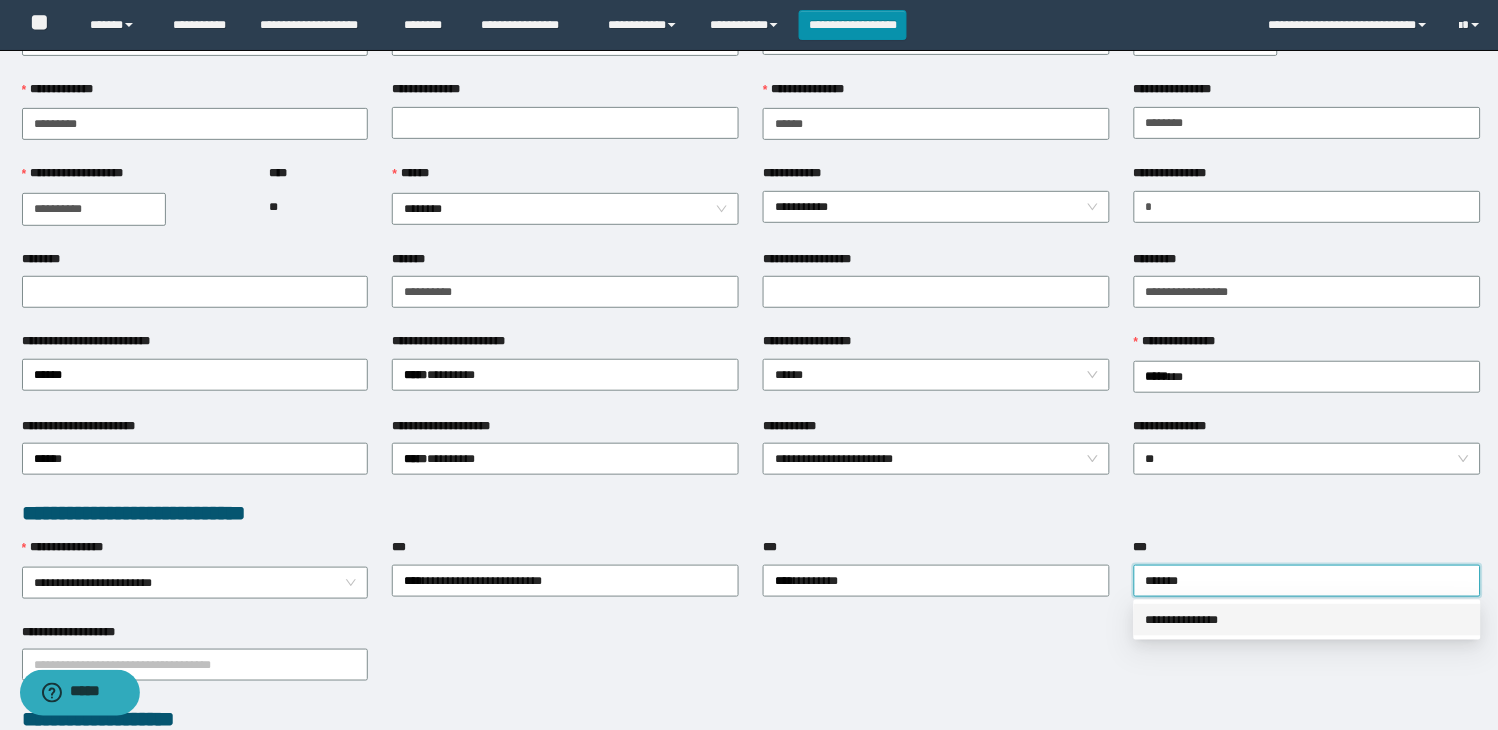 click on "**********" at bounding box center (1307, 620) 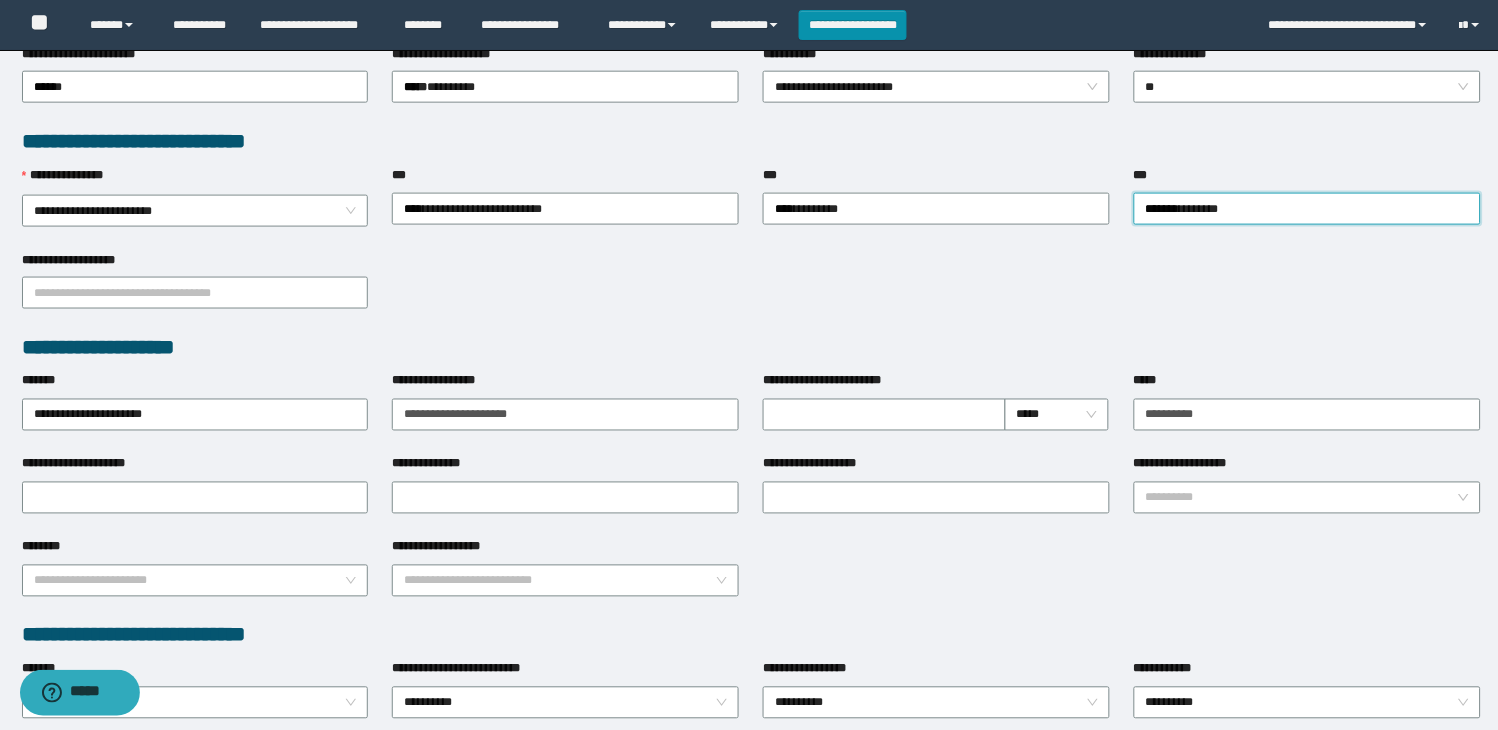 scroll, scrollTop: 666, scrollLeft: 0, axis: vertical 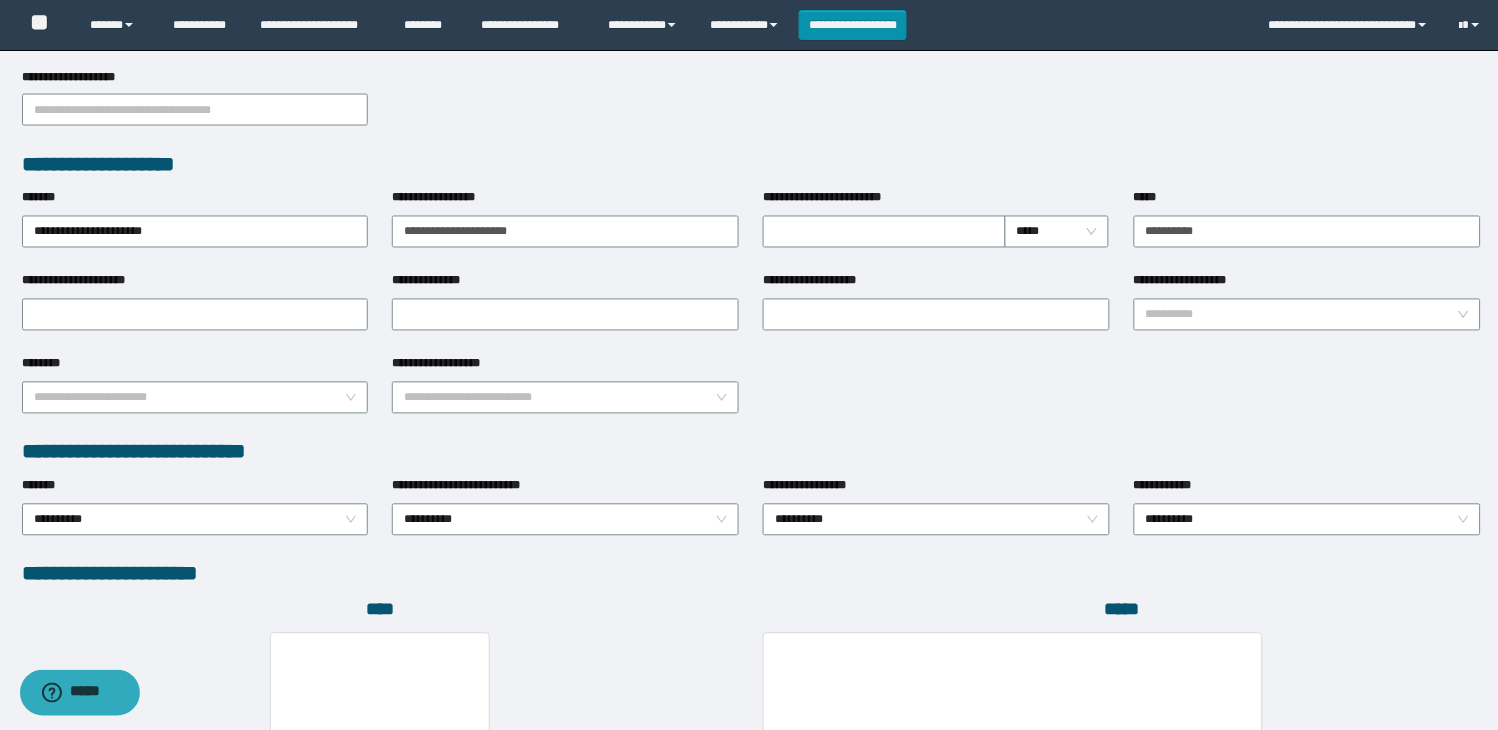 click on "**********" at bounding box center [751, 452] 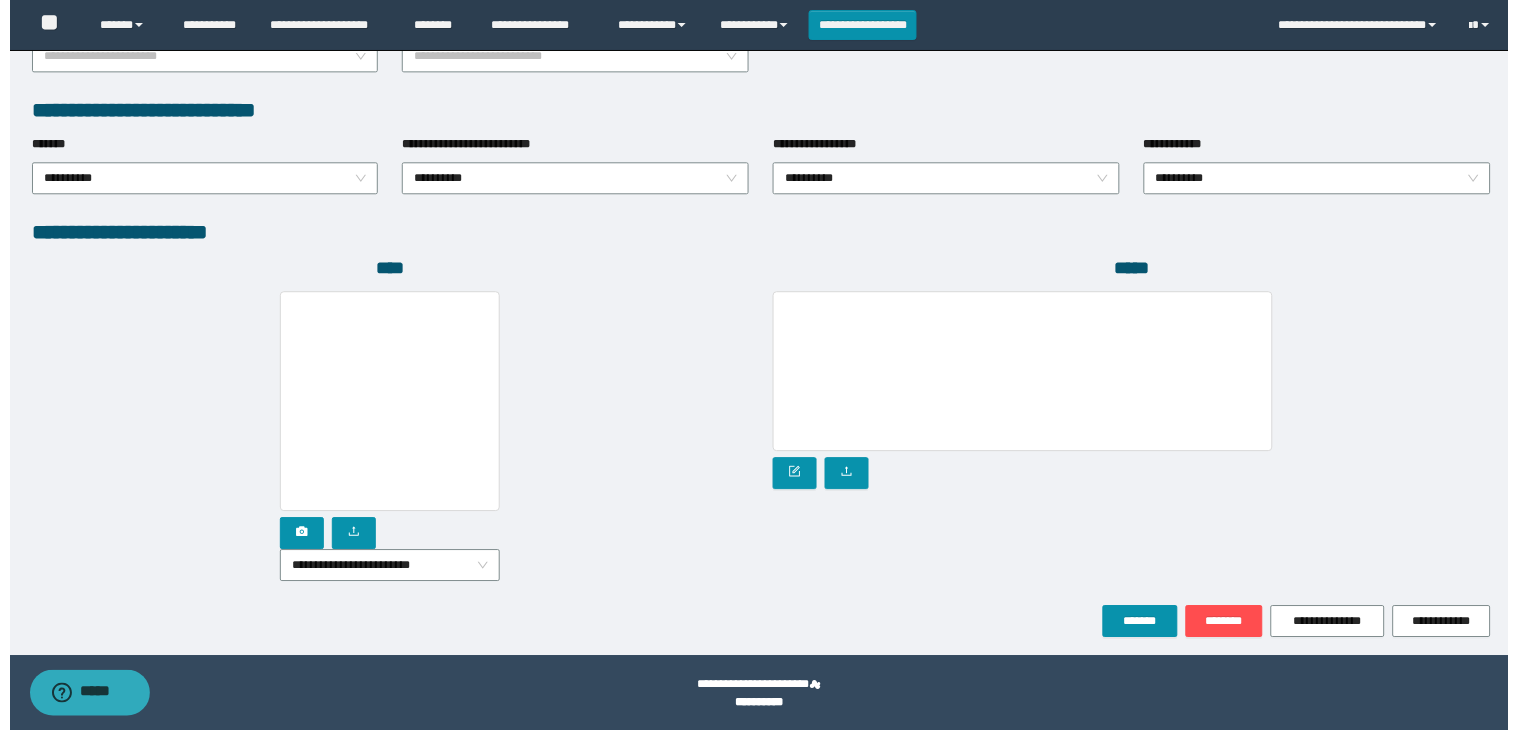 scroll, scrollTop: 1010, scrollLeft: 0, axis: vertical 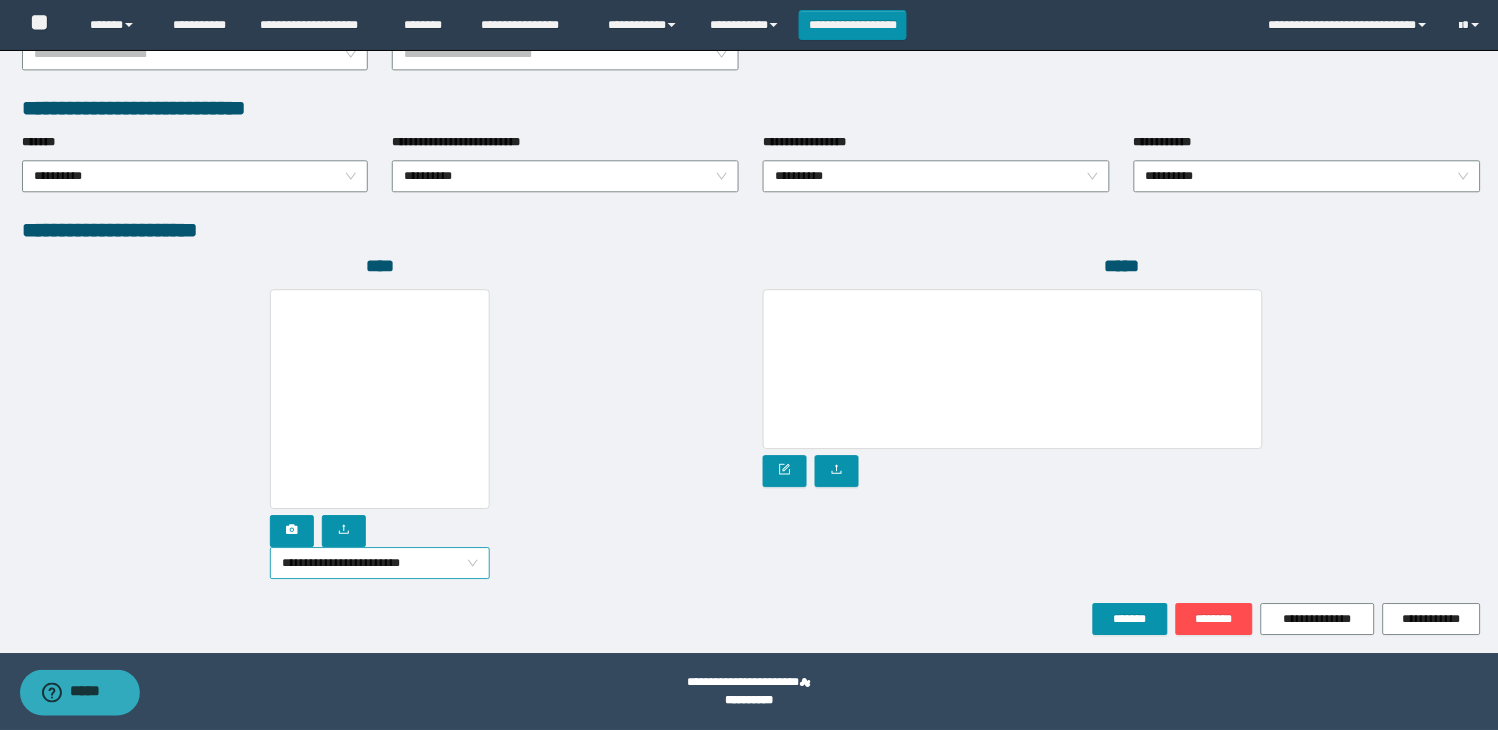 click on "**********" at bounding box center [380, 563] 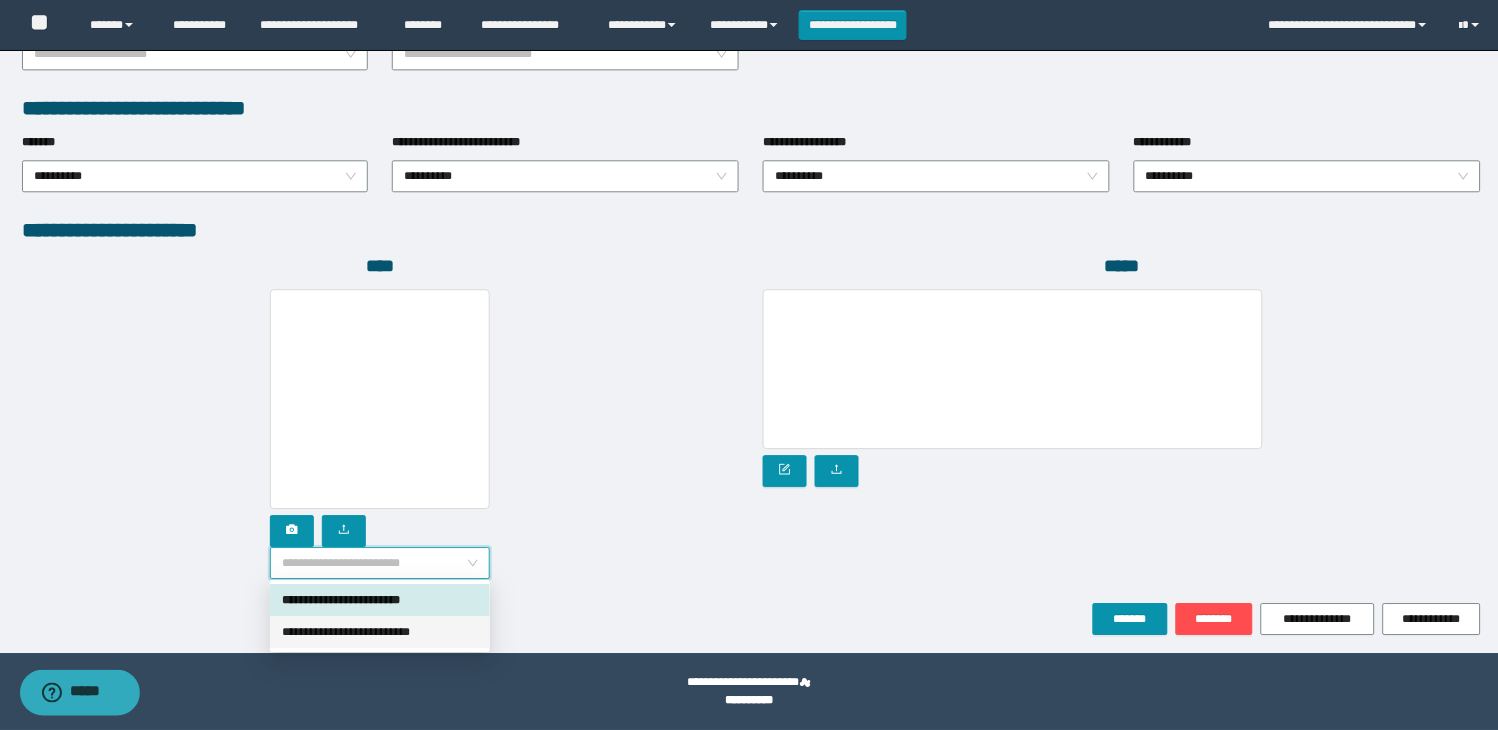 click on "**********" at bounding box center [380, 632] 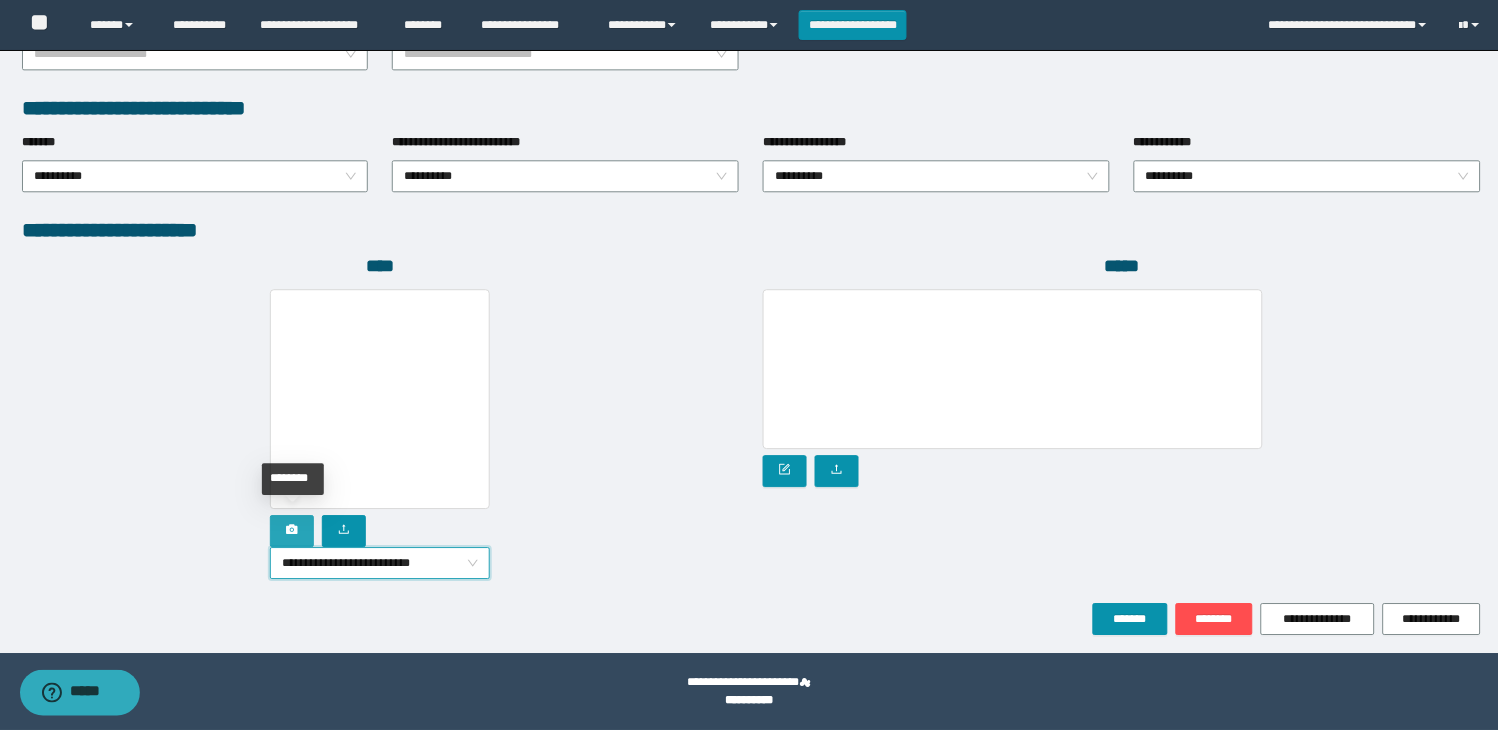 click at bounding box center (292, 531) 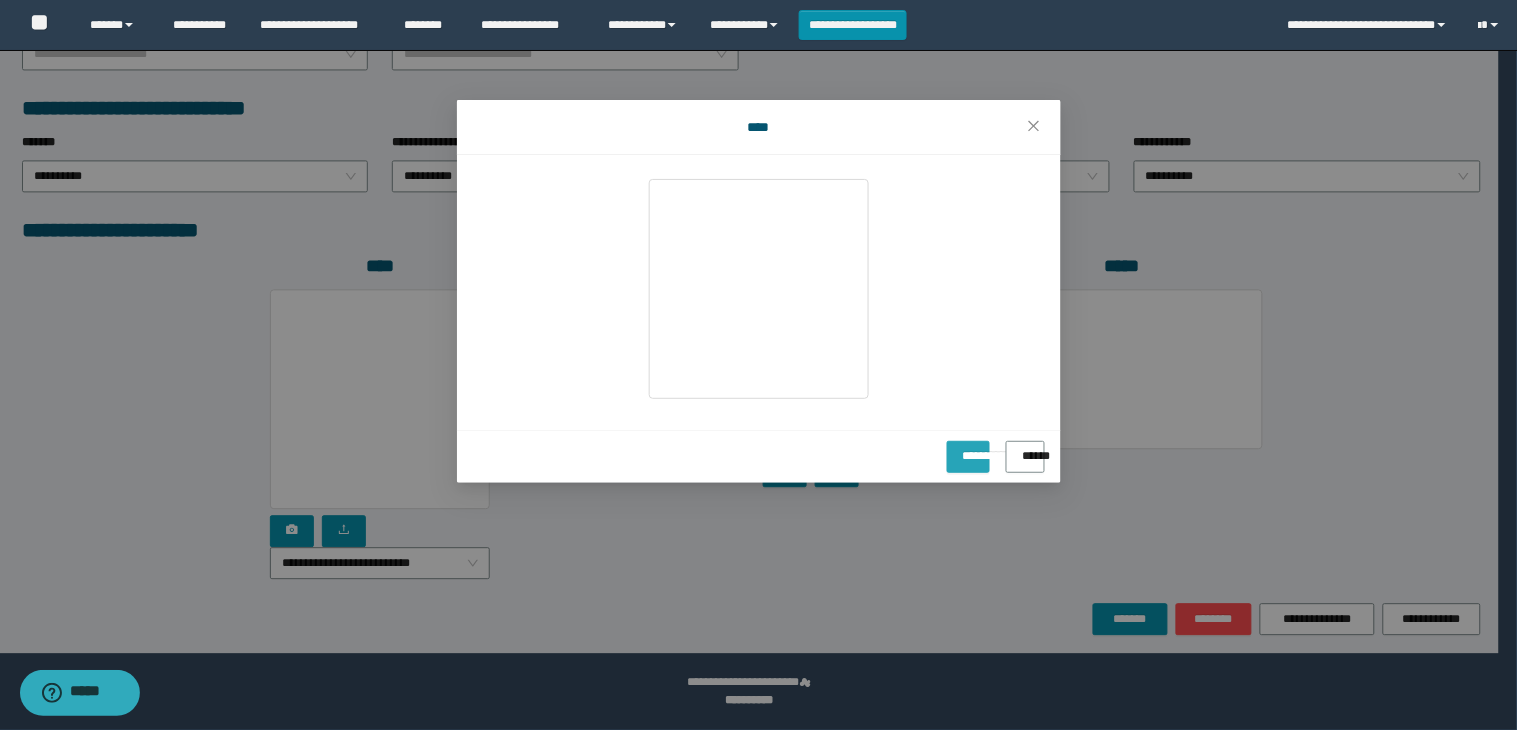 drag, startPoint x: 902, startPoint y: 452, endPoint x: 977, endPoint y: 478, distance: 79.37884 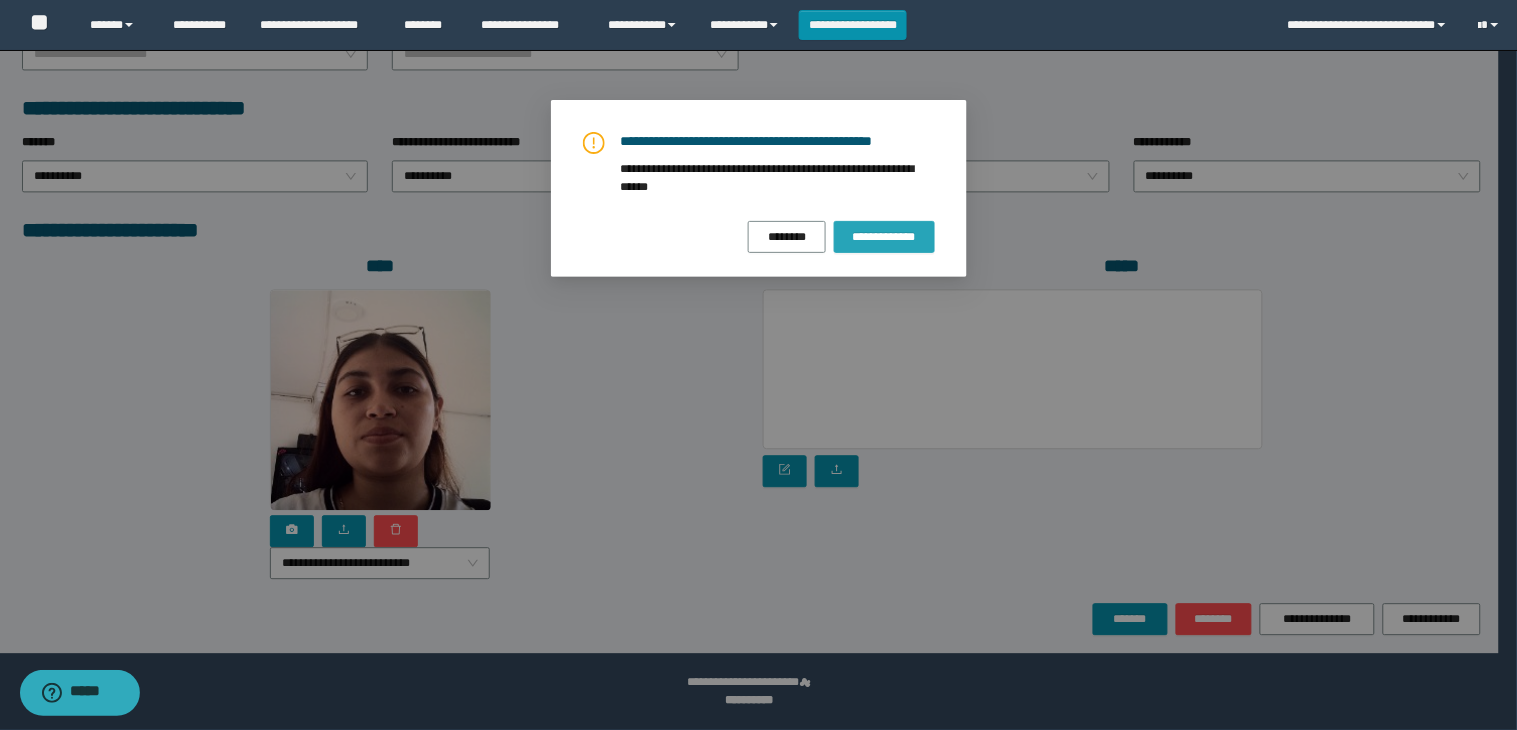 click on "**********" at bounding box center (884, 237) 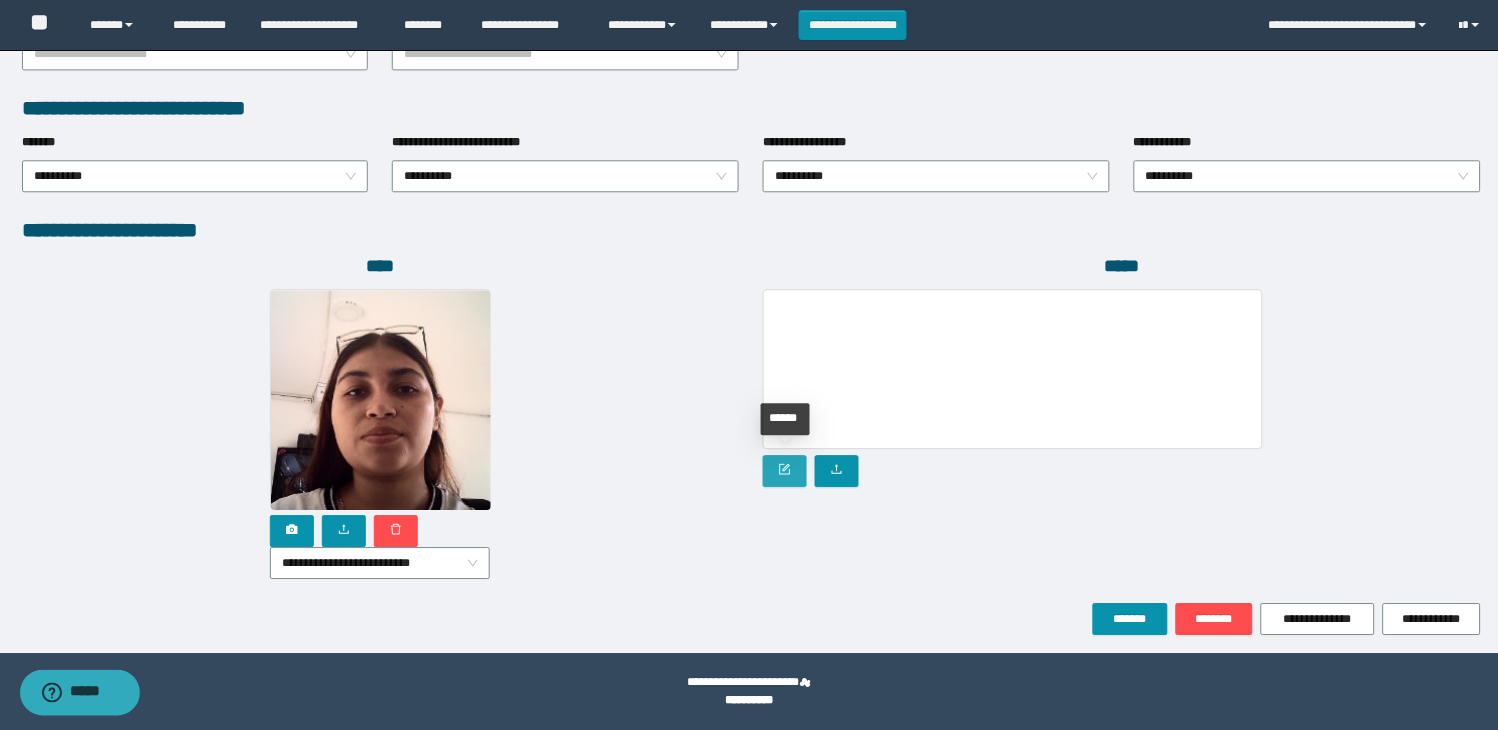 click 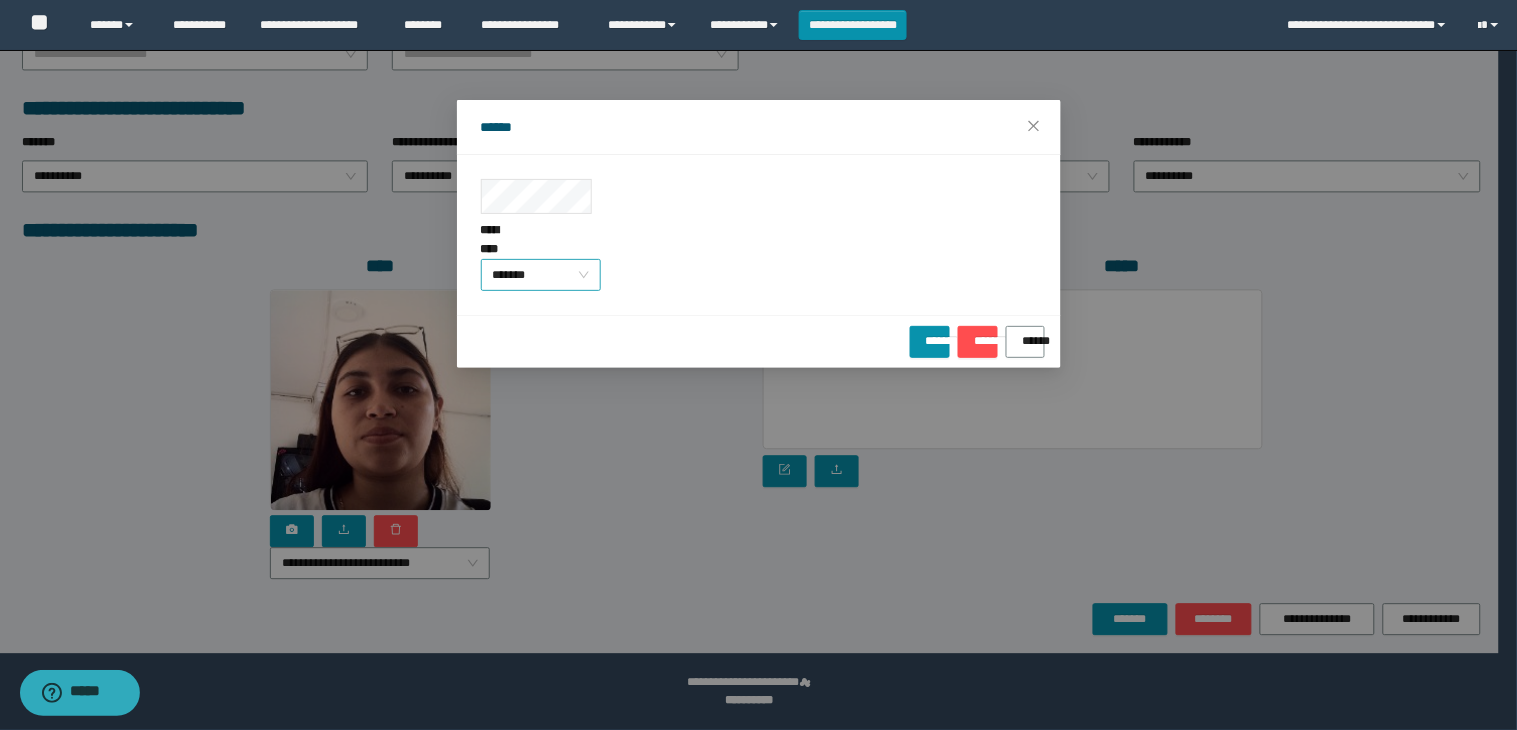 click on "*******" at bounding box center (541, 275) 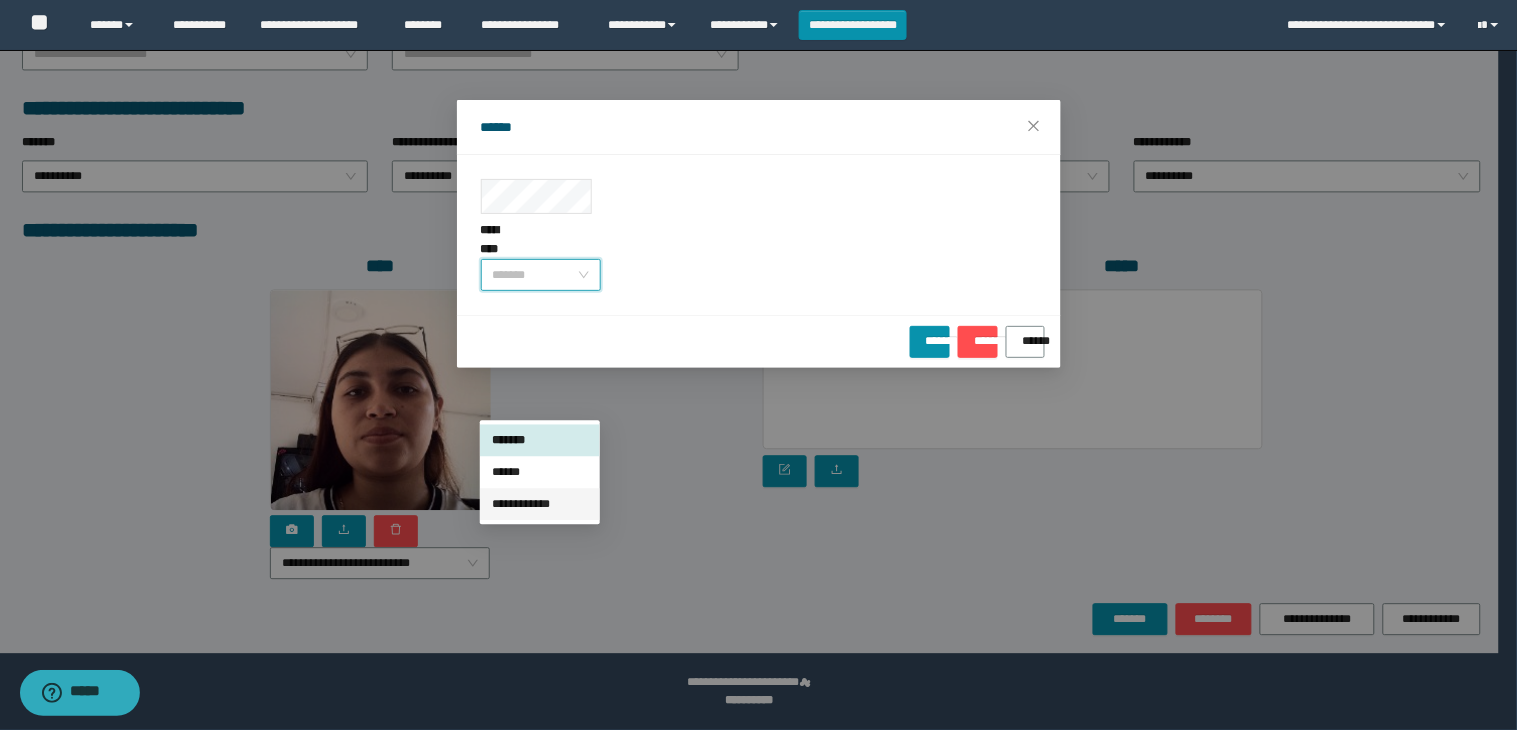 click on "**********" at bounding box center [540, 504] 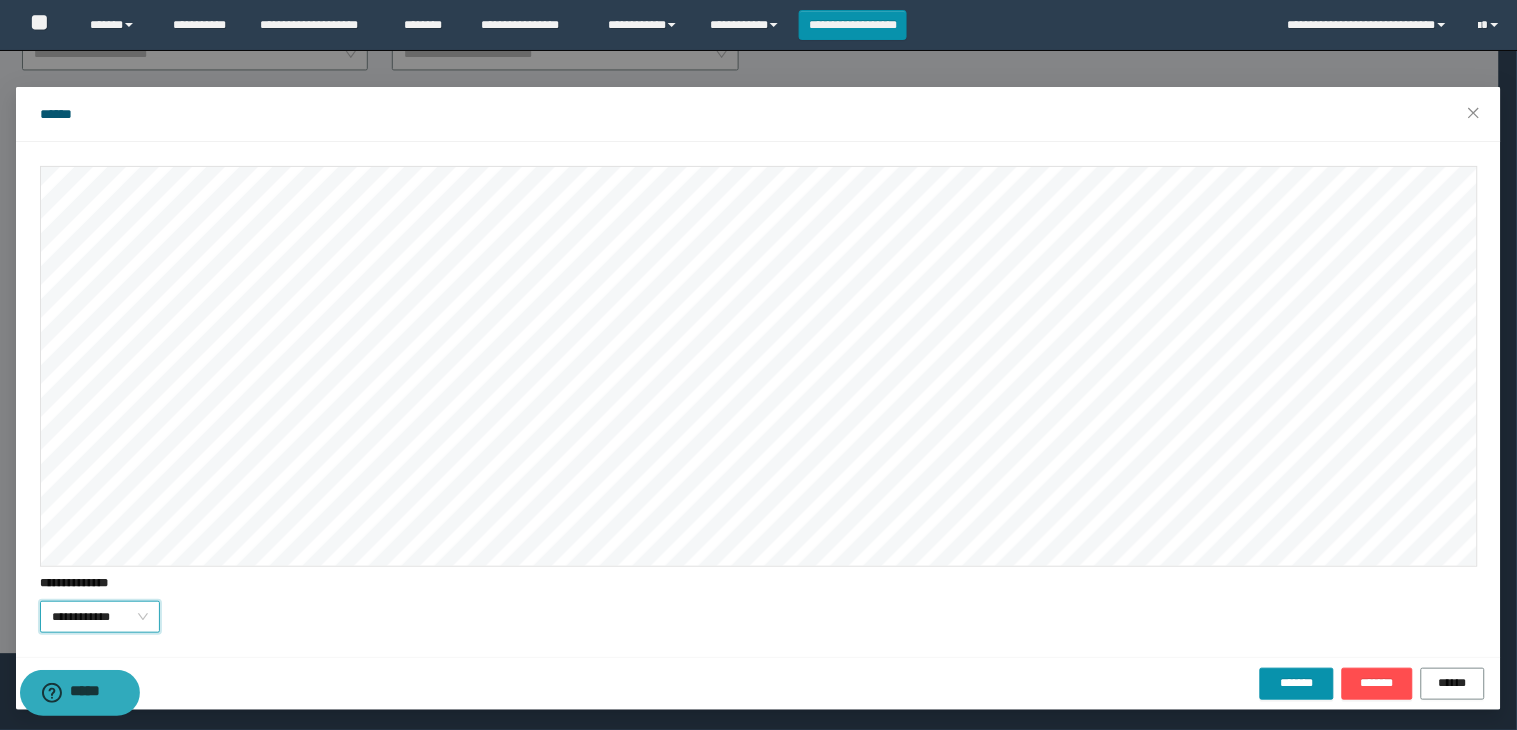 scroll, scrollTop: 15, scrollLeft: 0, axis: vertical 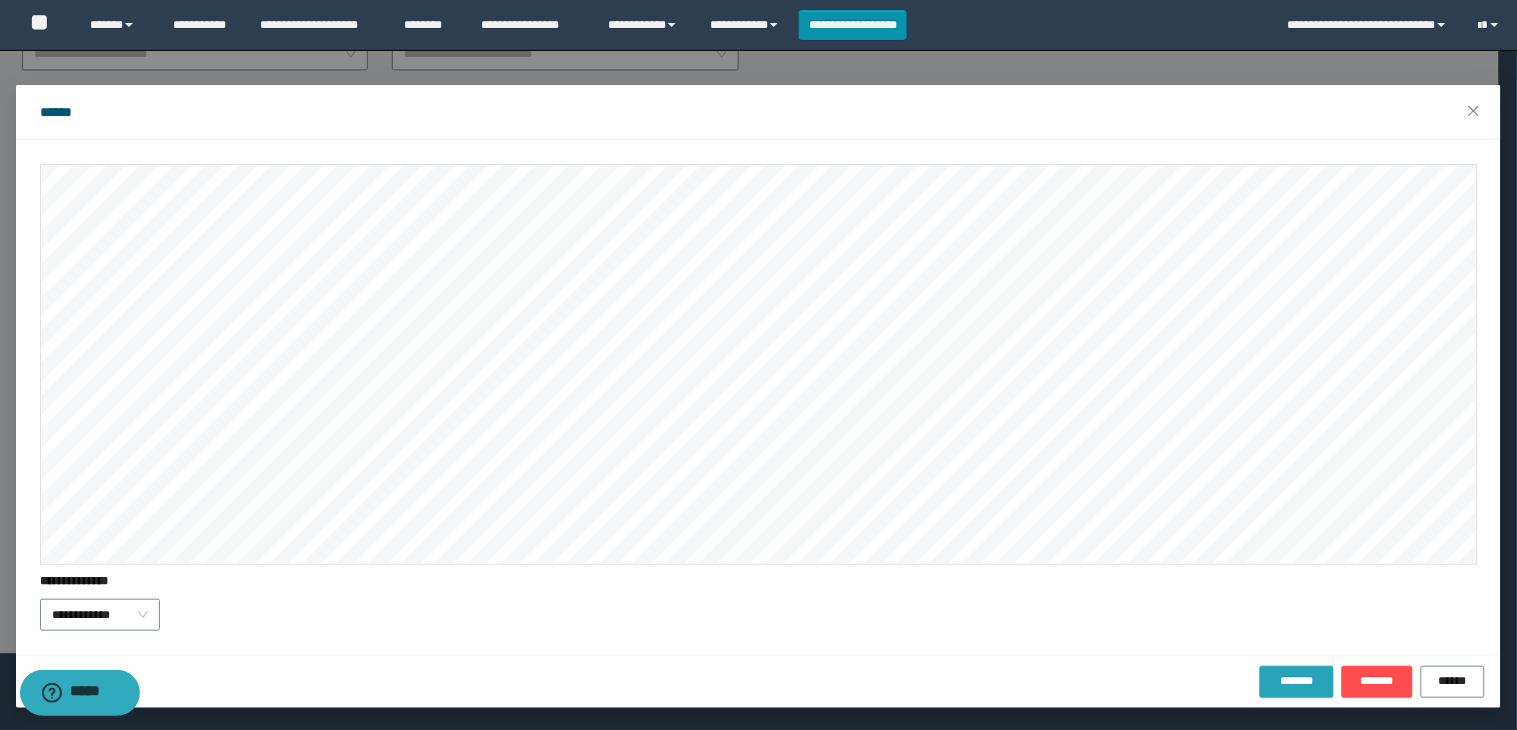 click on "*******" at bounding box center (1297, 681) 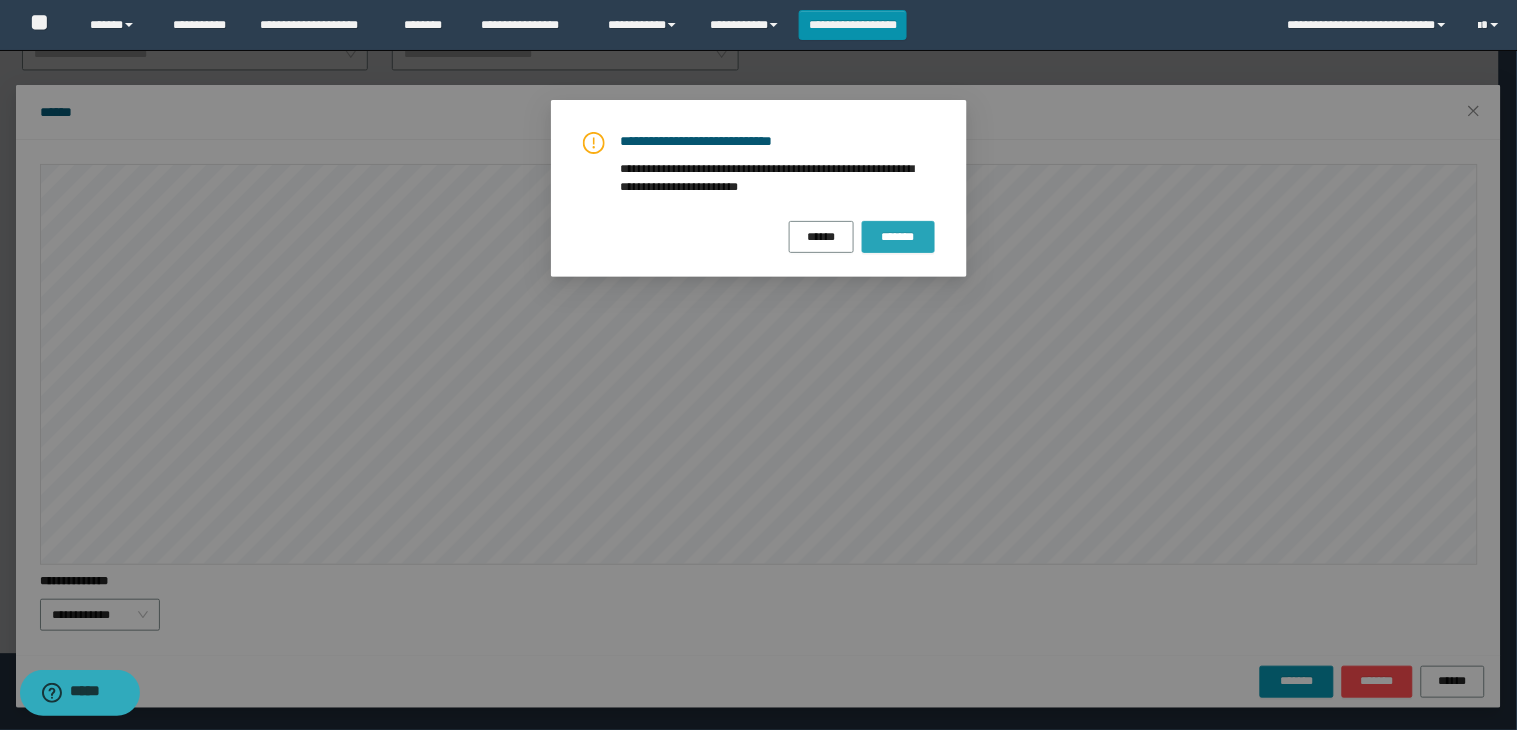 click on "*******" at bounding box center [898, 237] 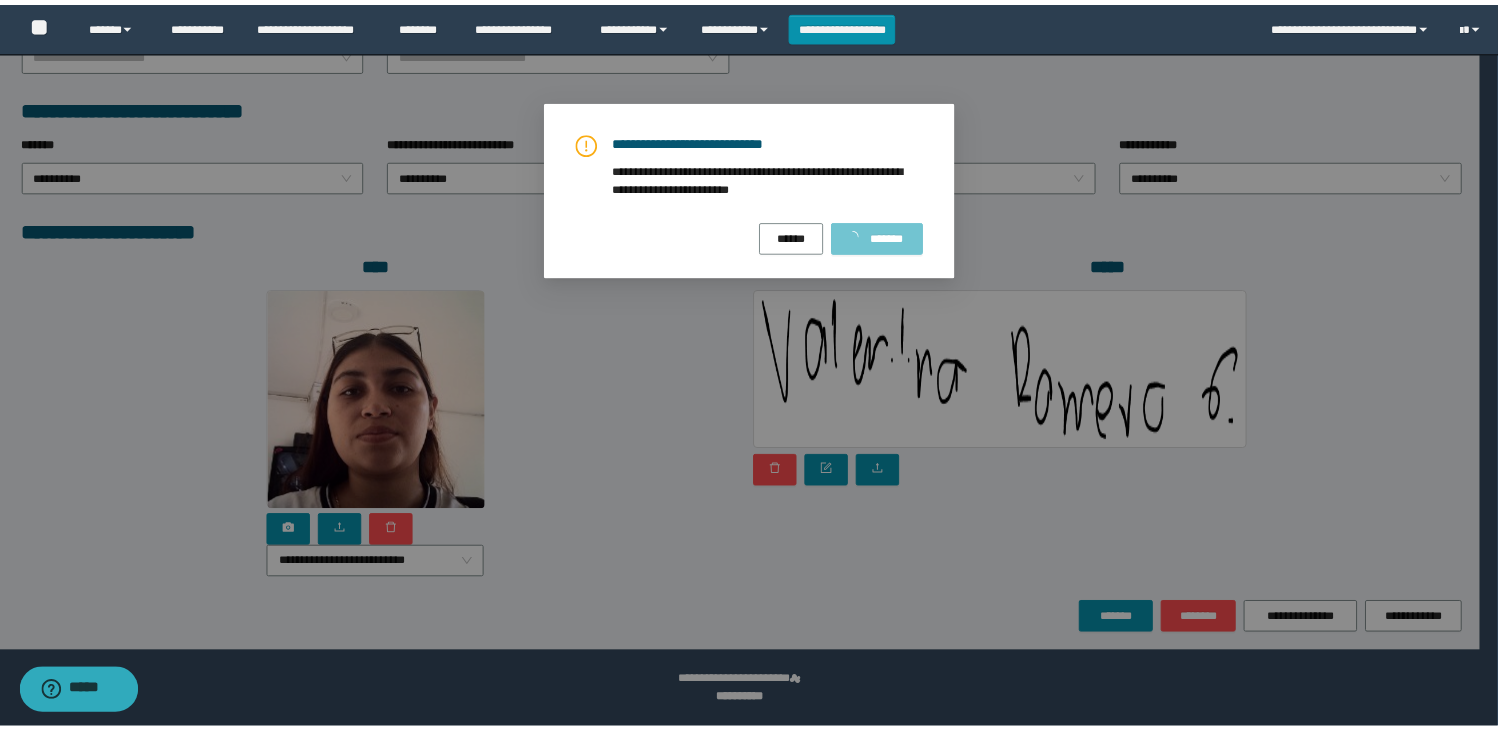 scroll, scrollTop: 0, scrollLeft: 0, axis: both 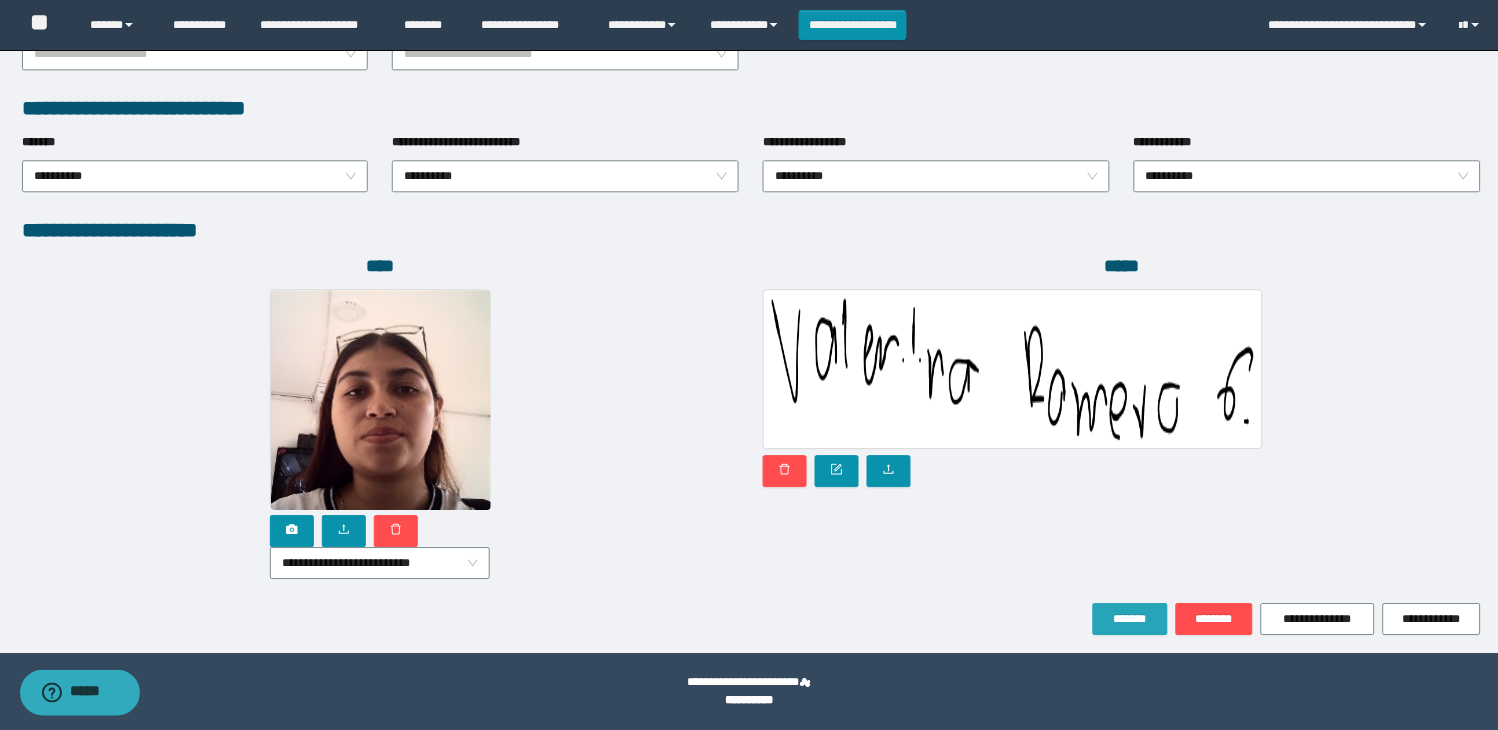 click on "*******" at bounding box center (1130, 619) 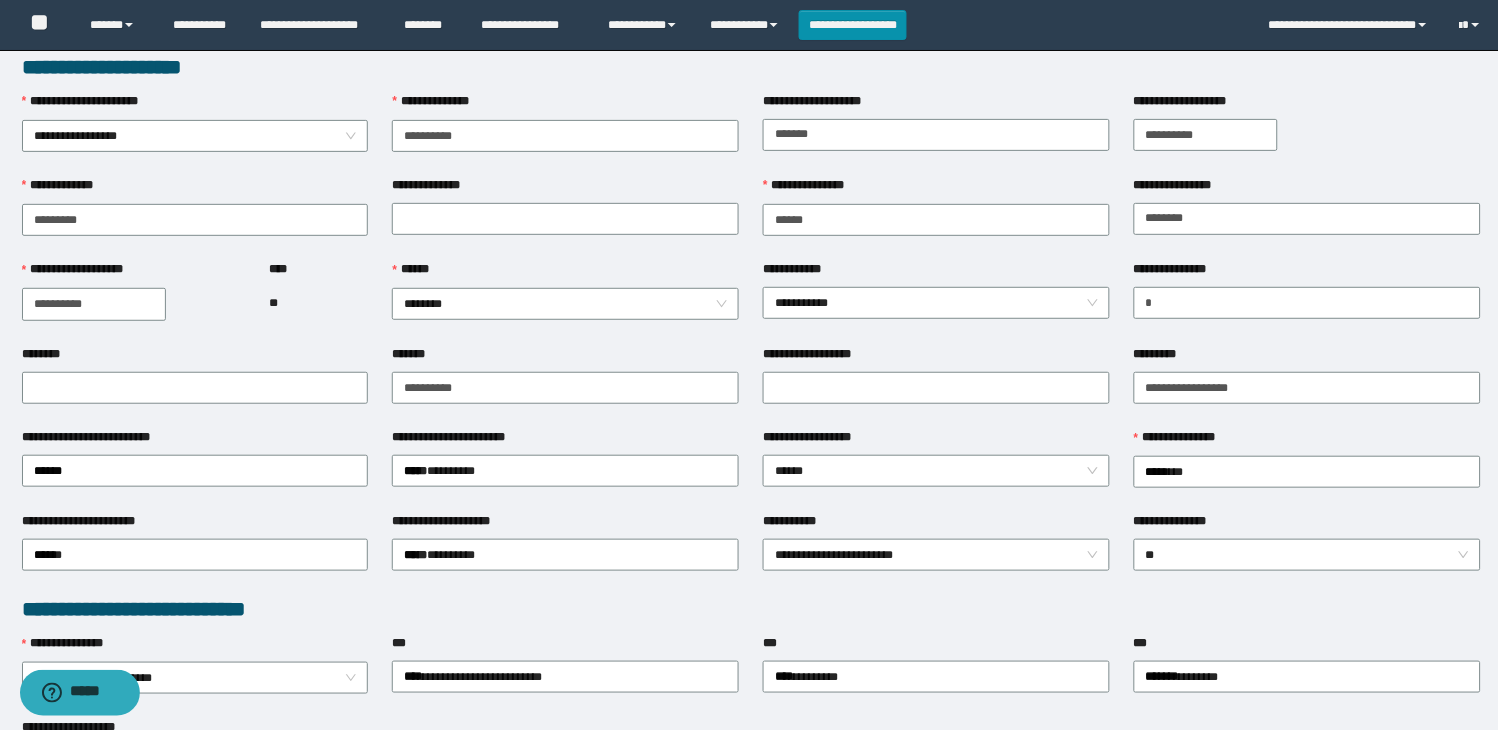 scroll, scrollTop: 0, scrollLeft: 0, axis: both 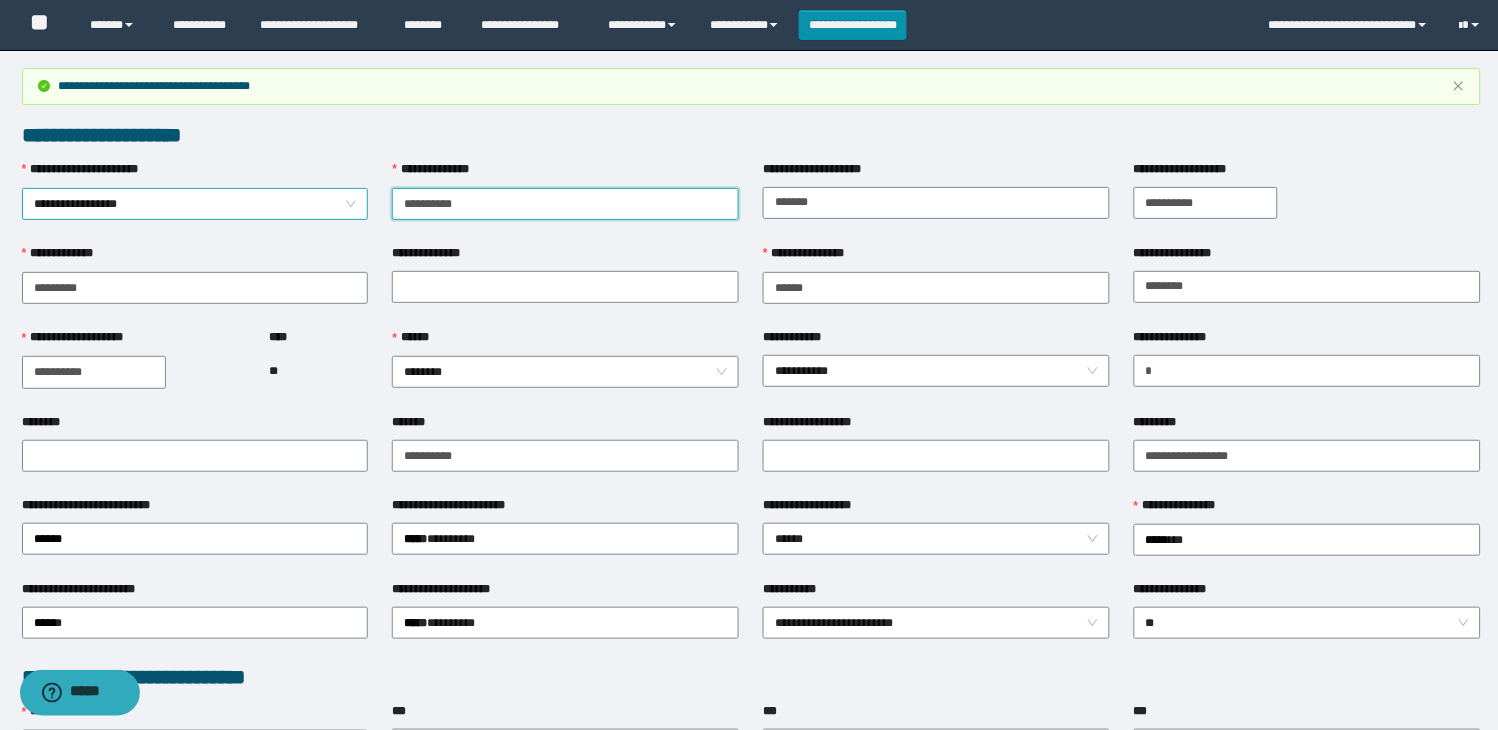 drag, startPoint x: 515, startPoint y: 200, endPoint x: 350, endPoint y: 197, distance: 165.02727 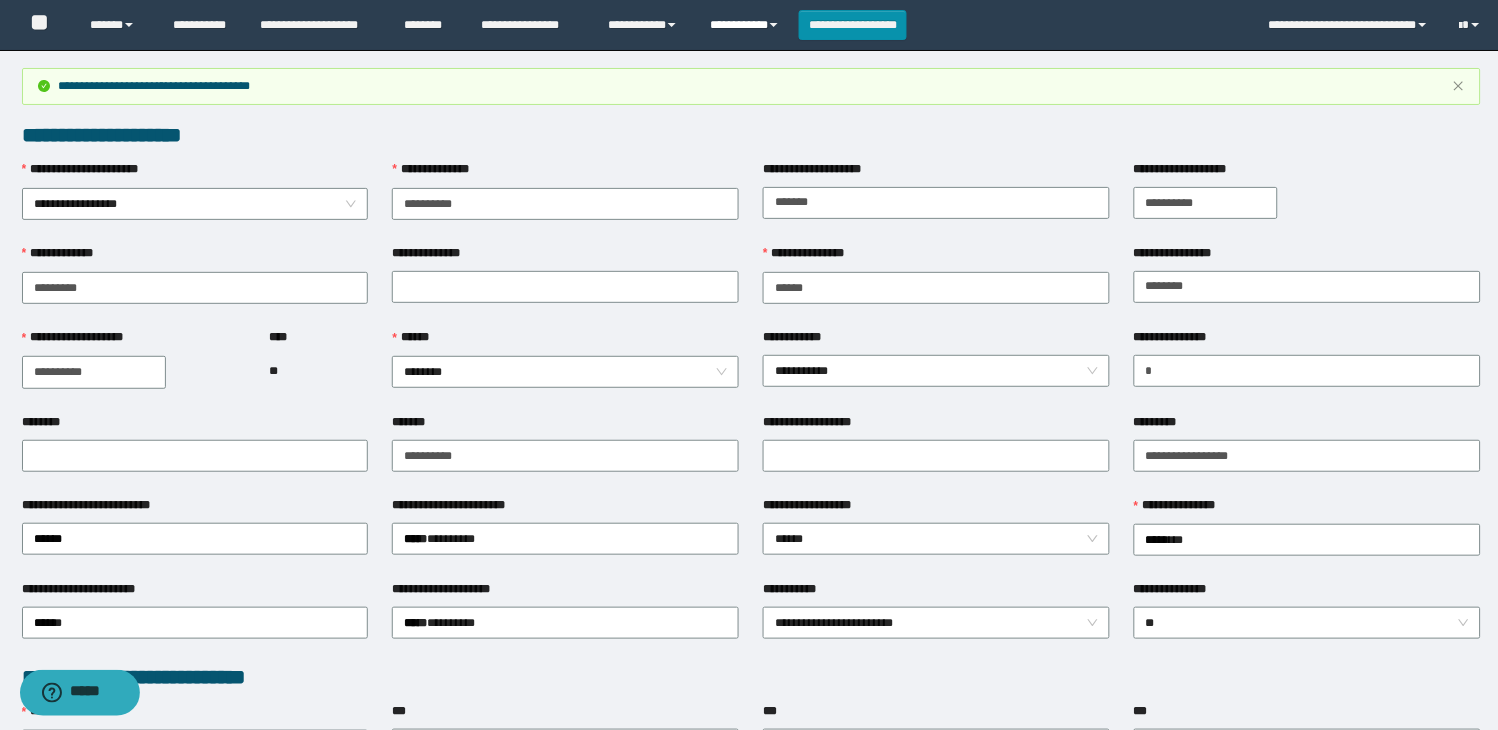 click on "**********" at bounding box center (746, 25) 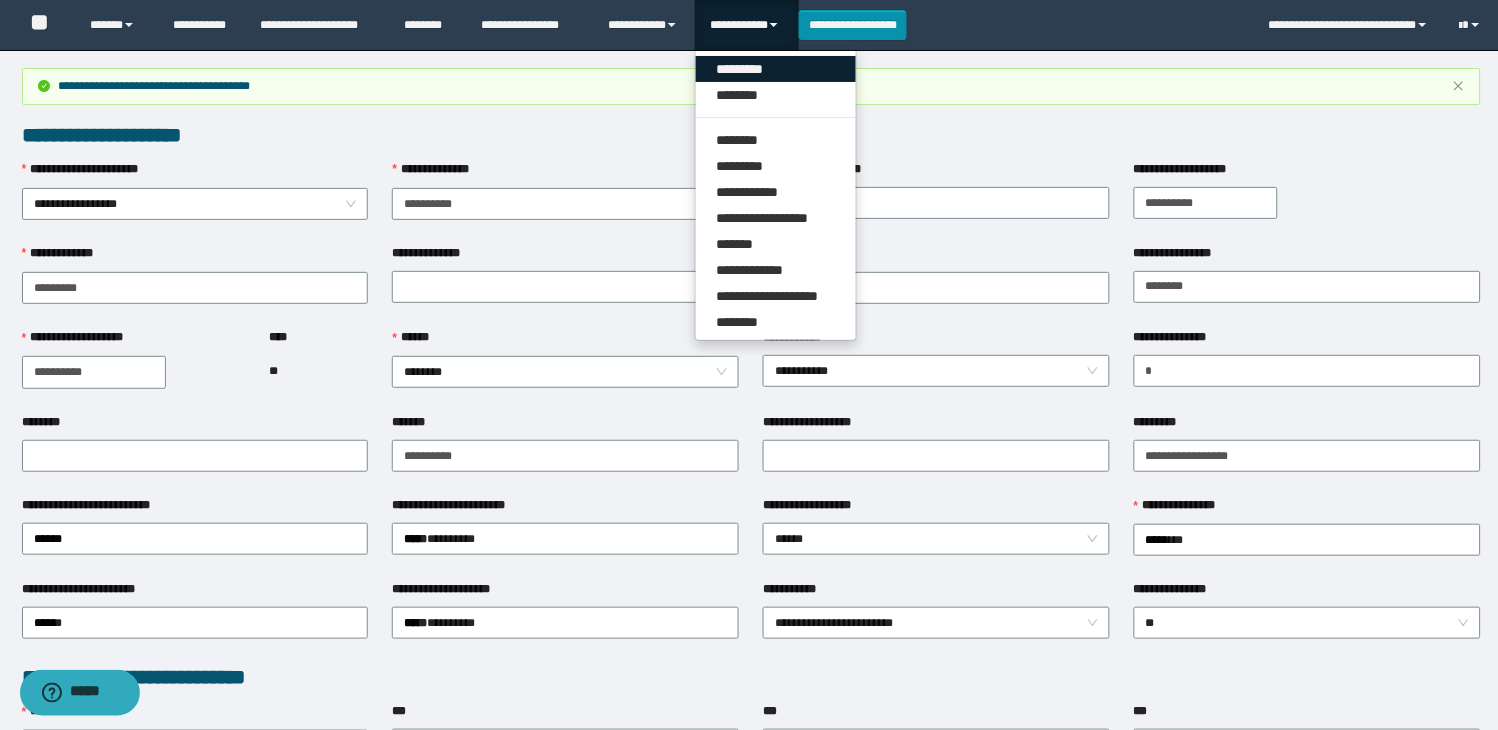 click on "*********" at bounding box center [776, 69] 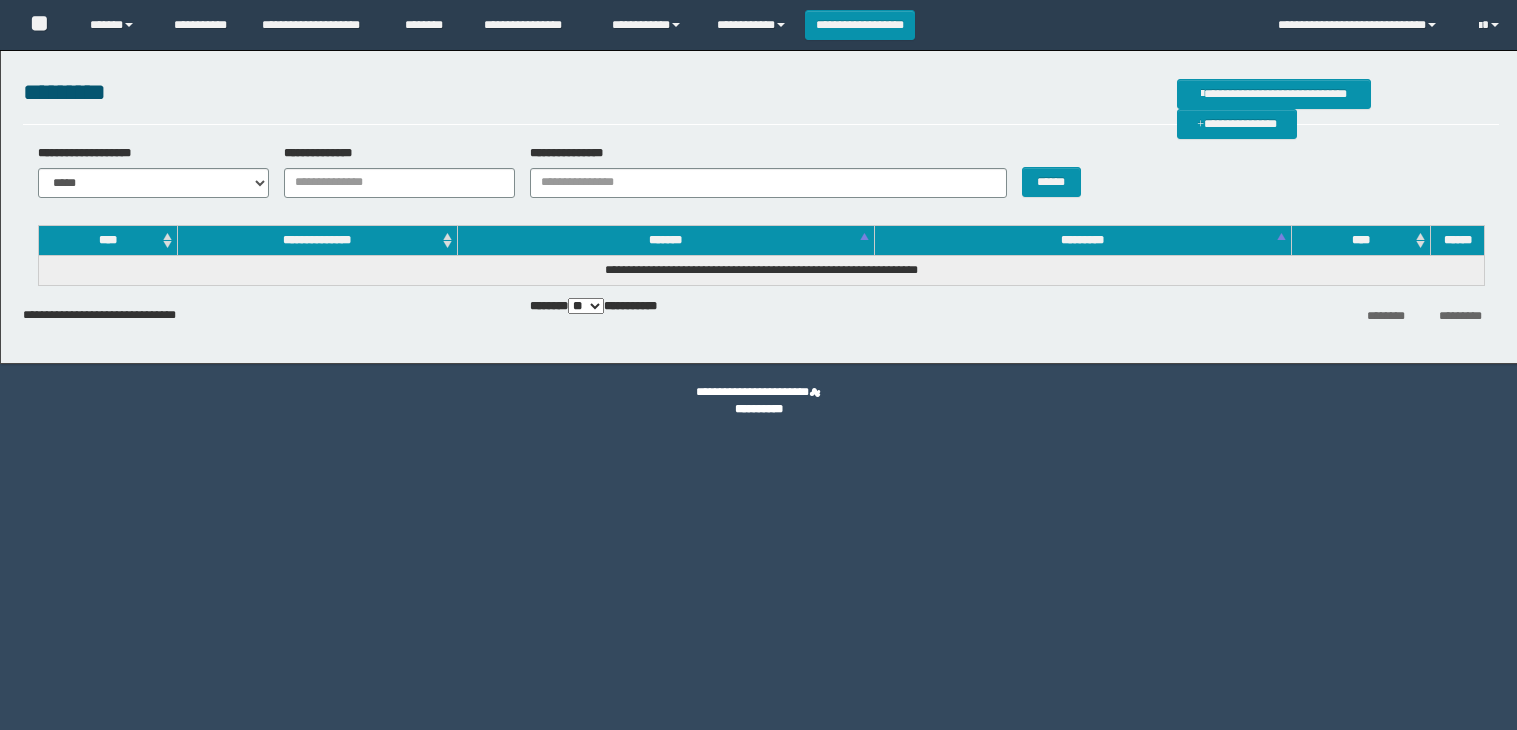 scroll, scrollTop: 0, scrollLeft: 0, axis: both 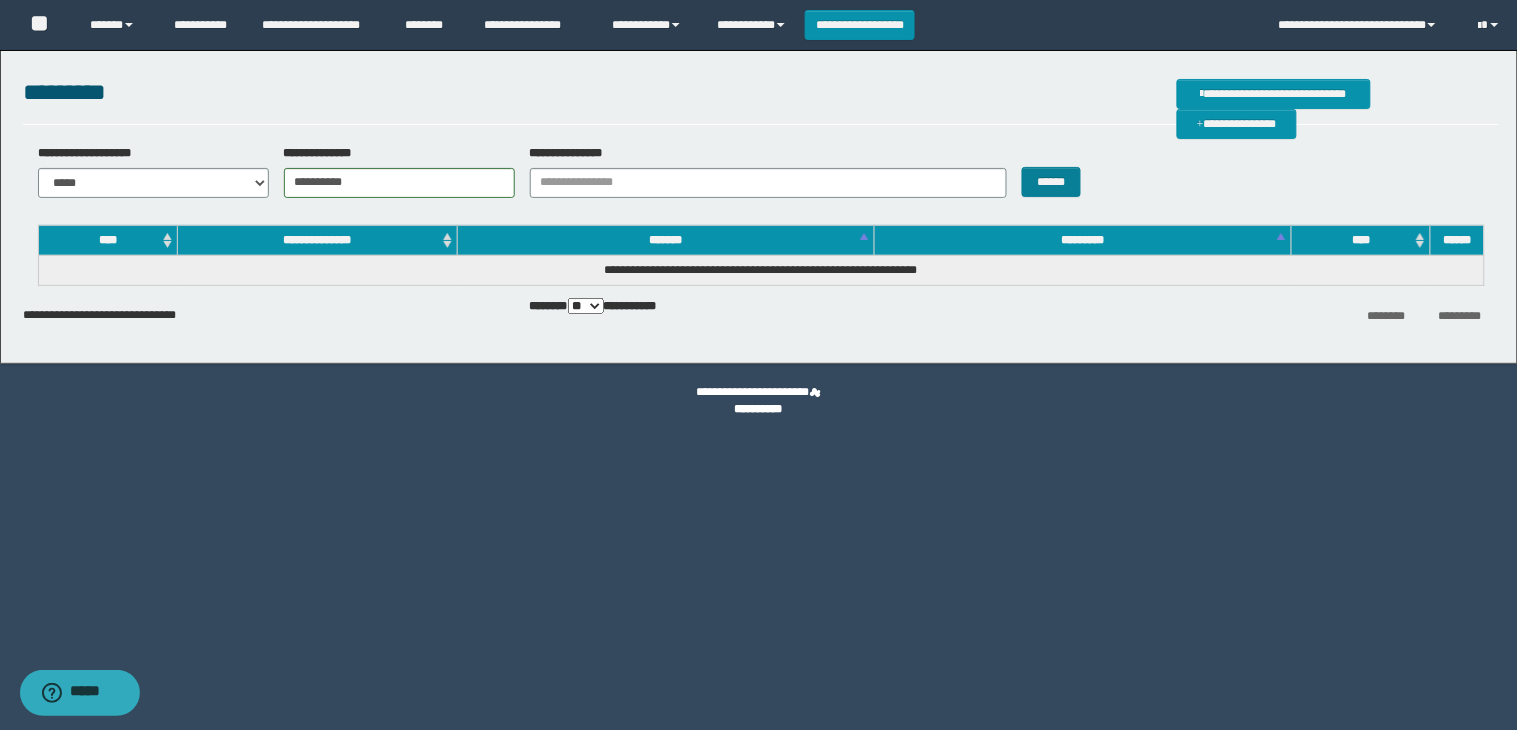 type on "**********" 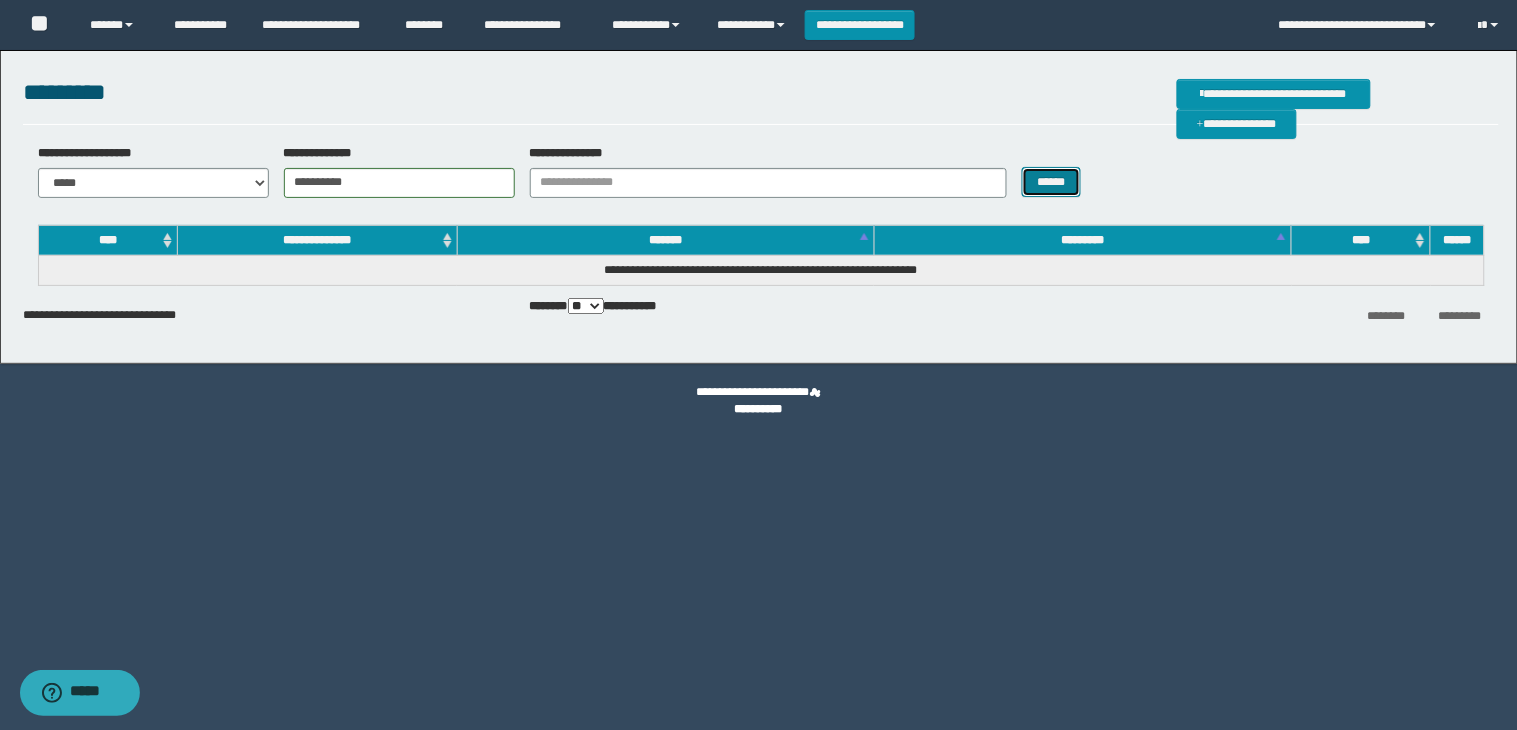 click on "******" at bounding box center (1052, 182) 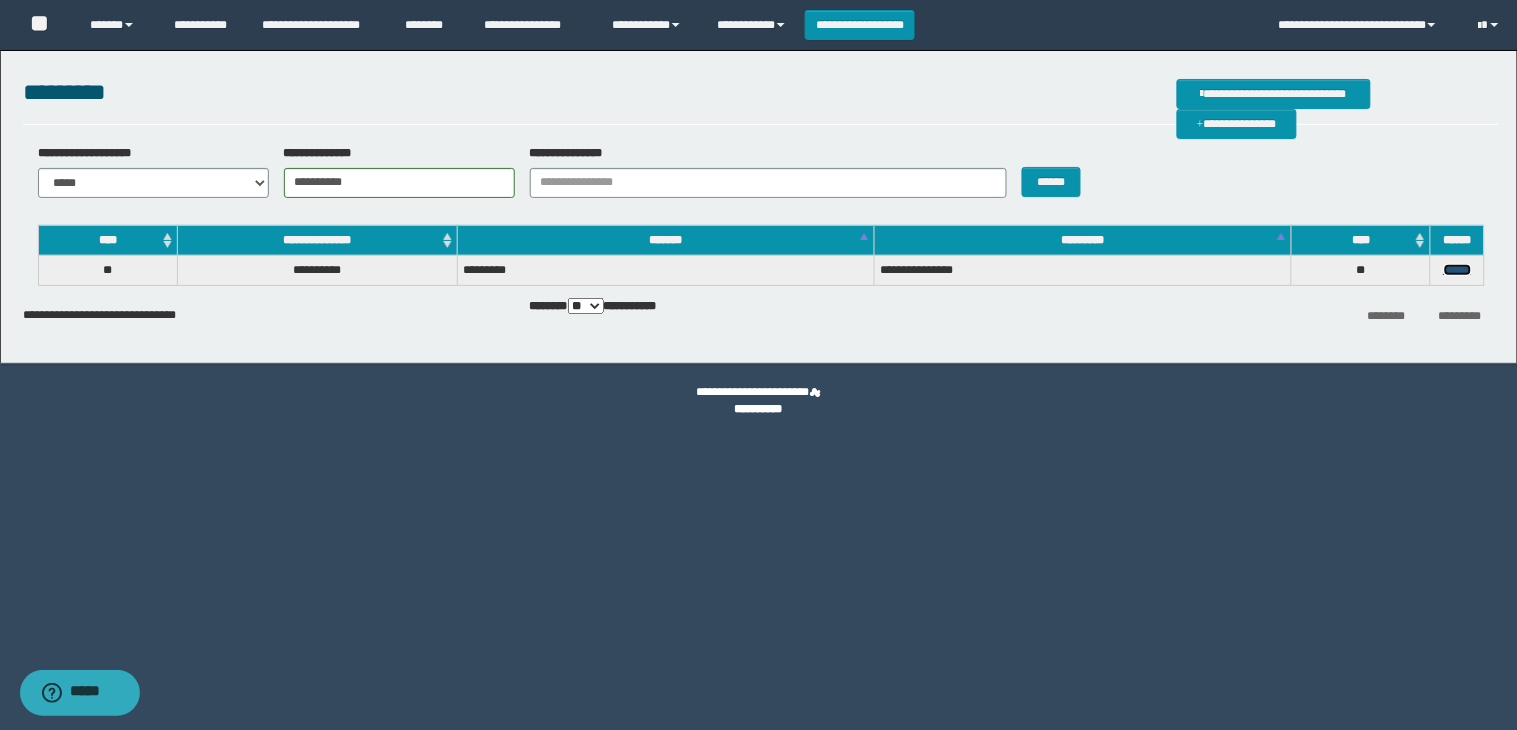 drag, startPoint x: 1457, startPoint y: 272, endPoint x: 1385, endPoint y: 338, distance: 97.67292 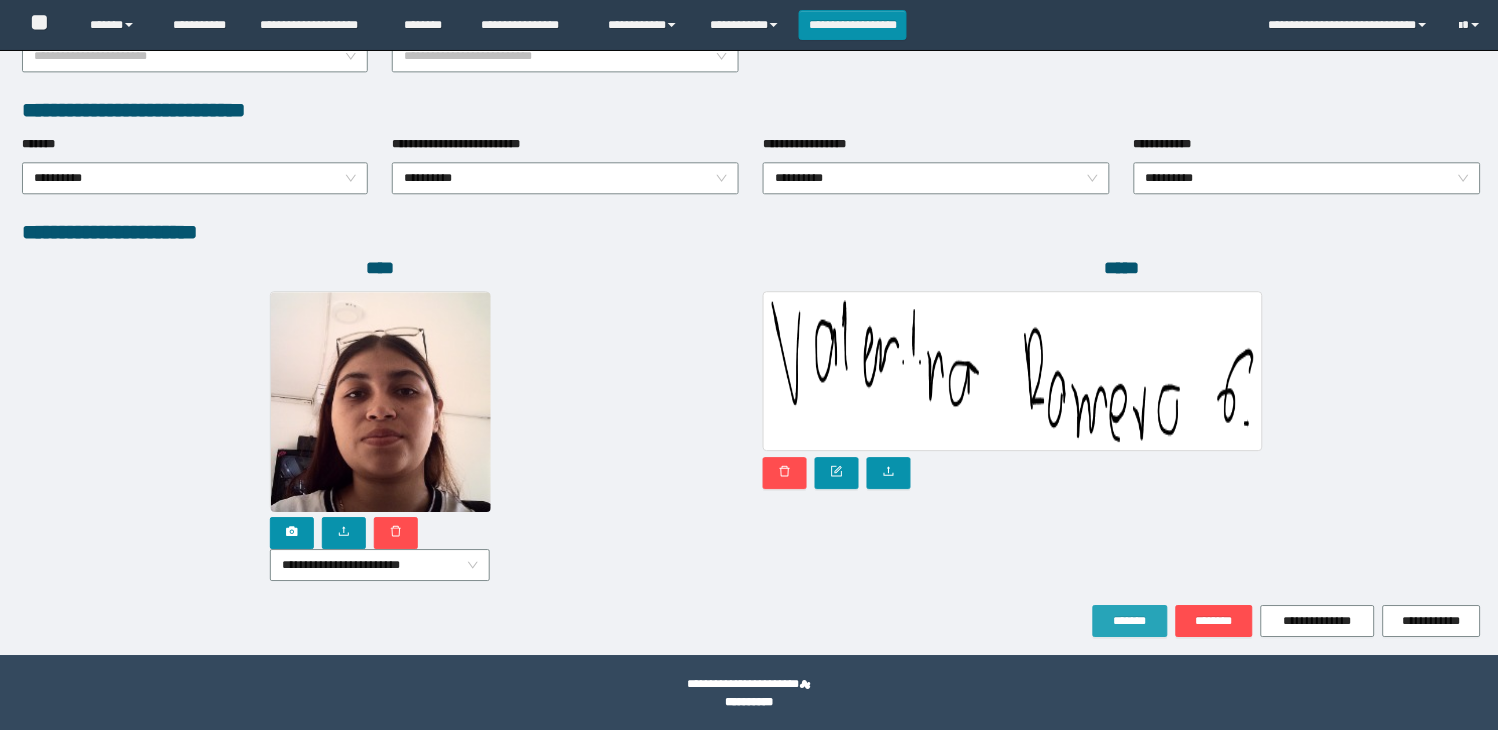 scroll, scrollTop: 1010, scrollLeft: 0, axis: vertical 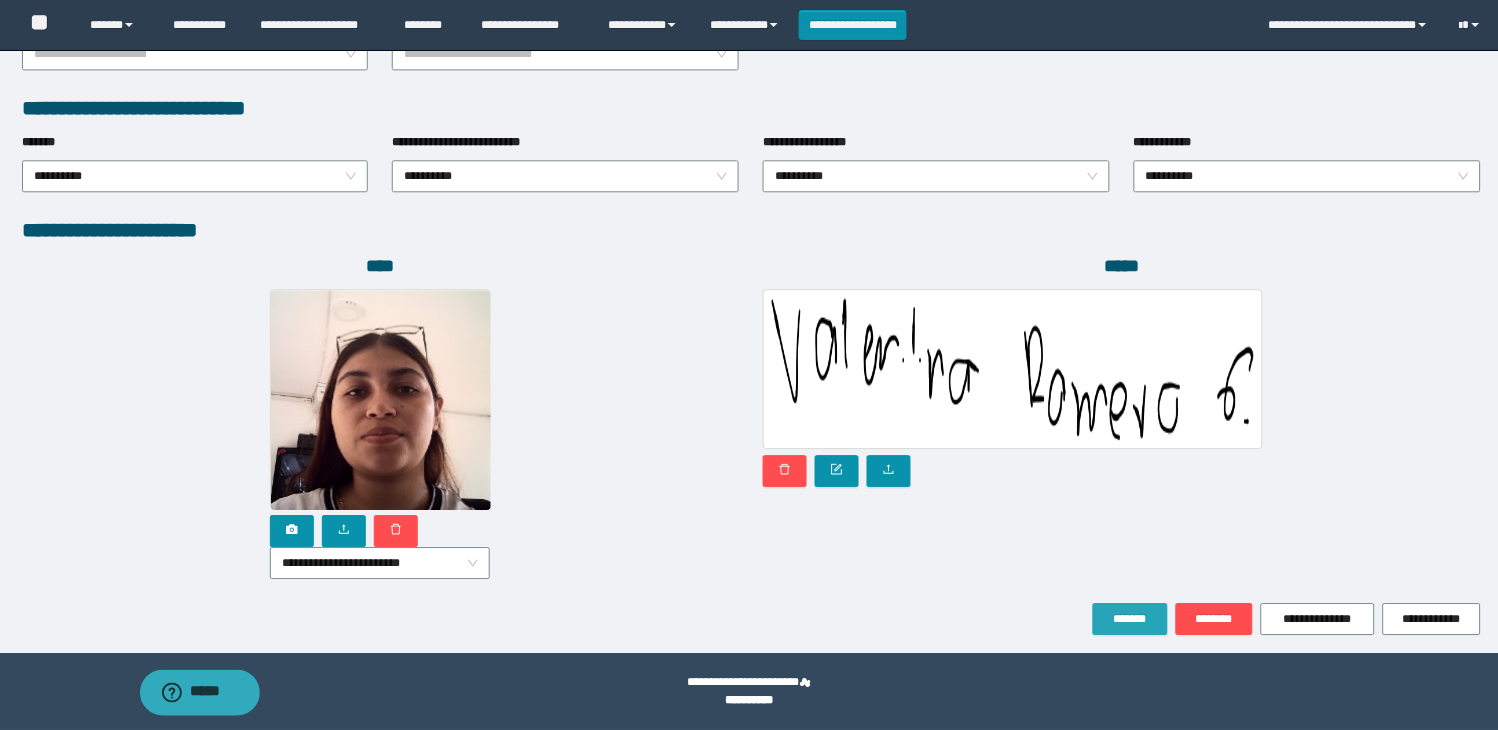 drag, startPoint x: 1136, startPoint y: 634, endPoint x: 1135, endPoint y: 621, distance: 13.038404 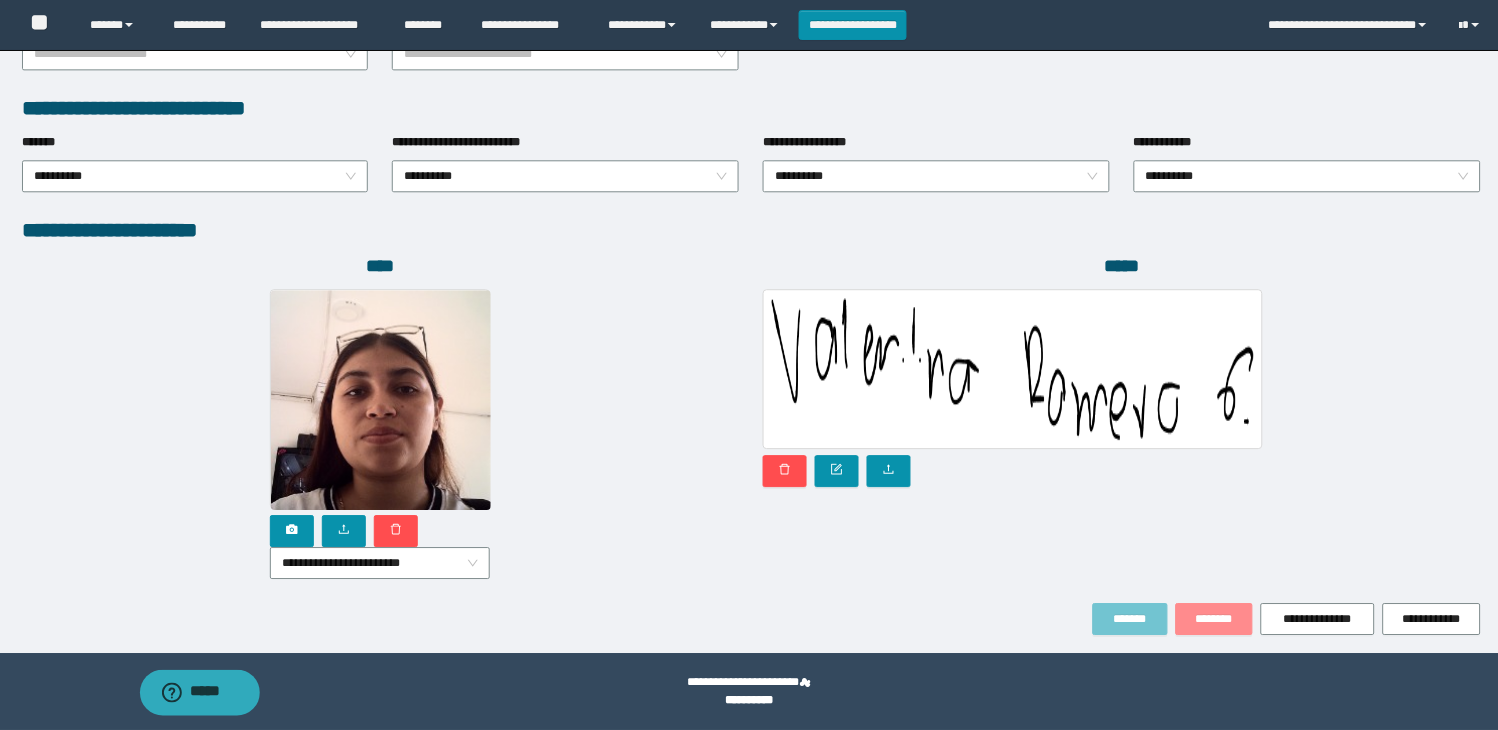 click on "*******" at bounding box center (1130, 619) 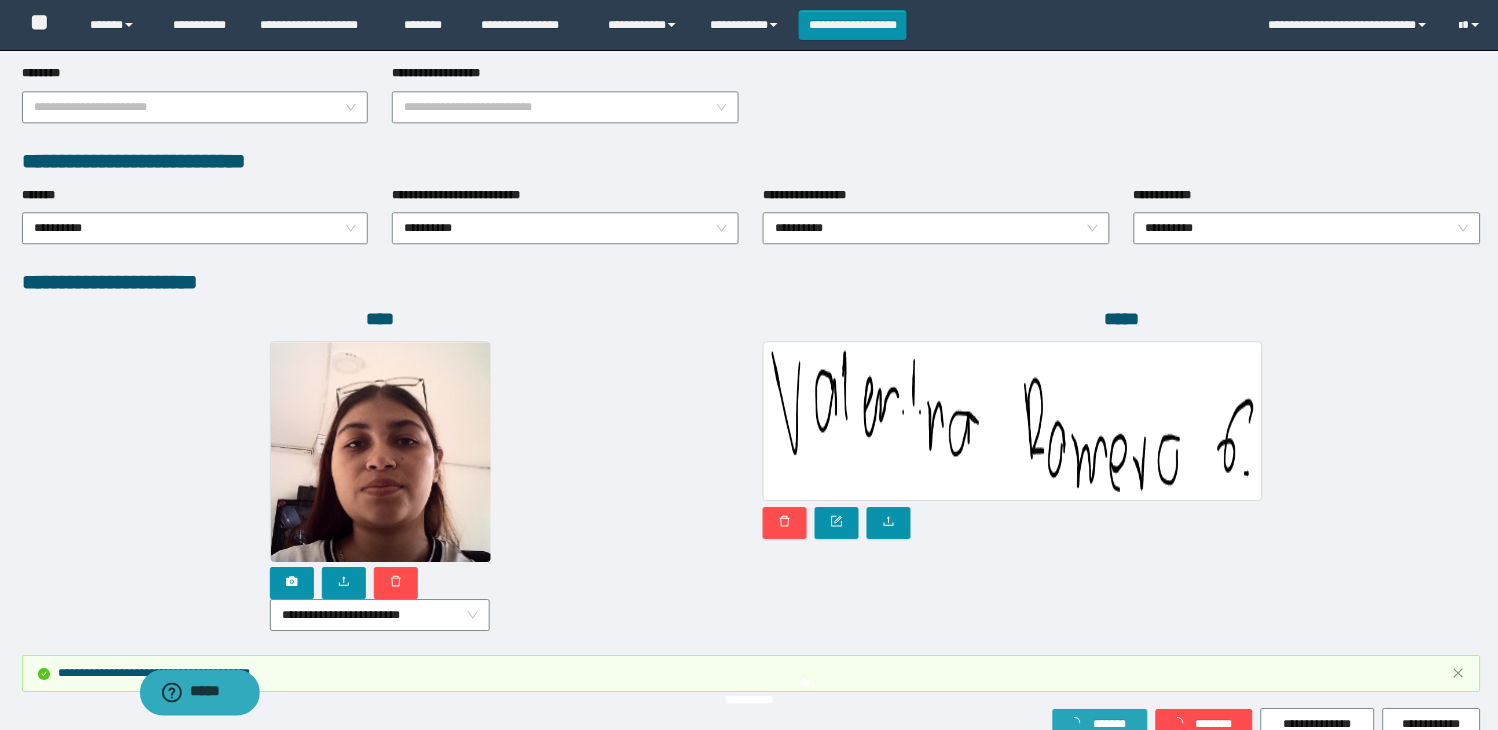 scroll, scrollTop: 1063, scrollLeft: 0, axis: vertical 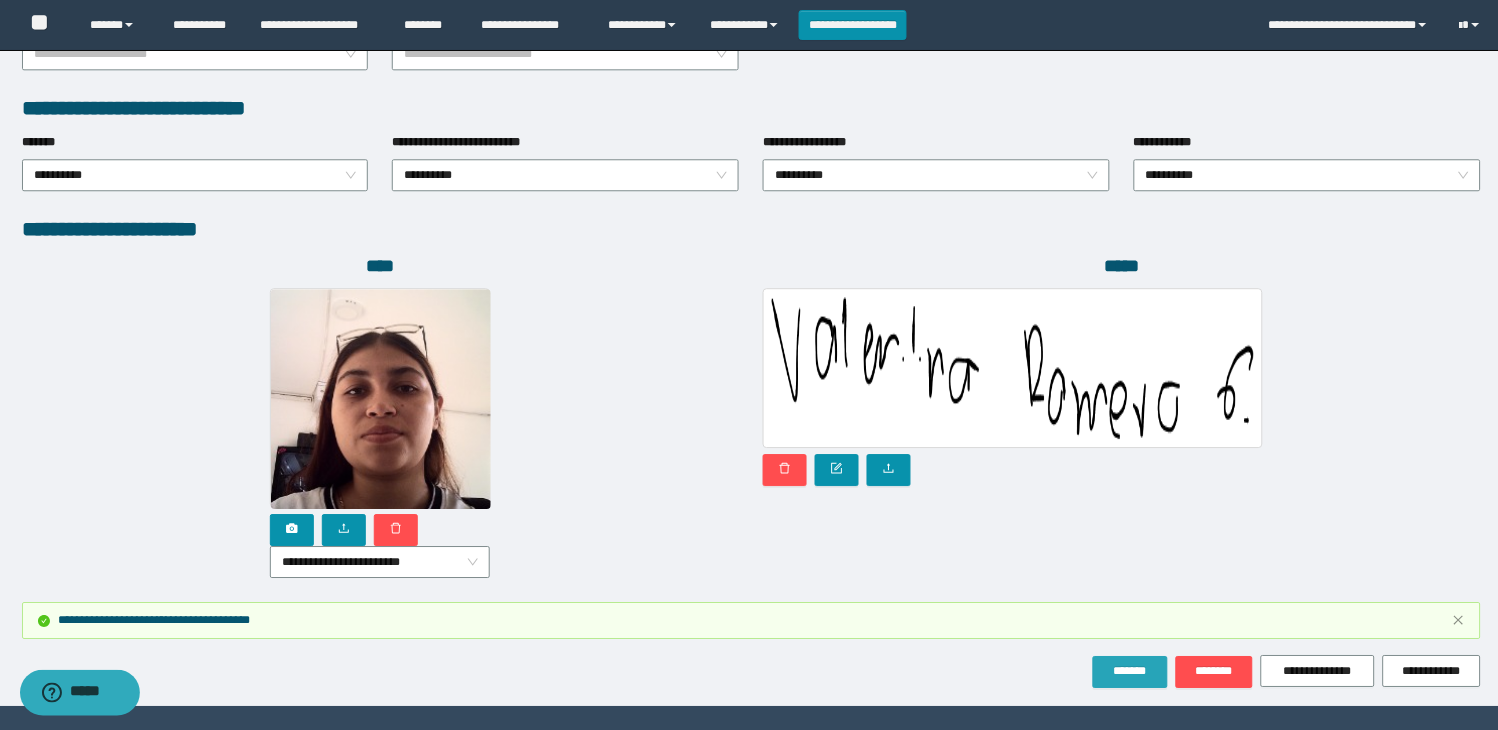 click on "*******" at bounding box center [1130, 671] 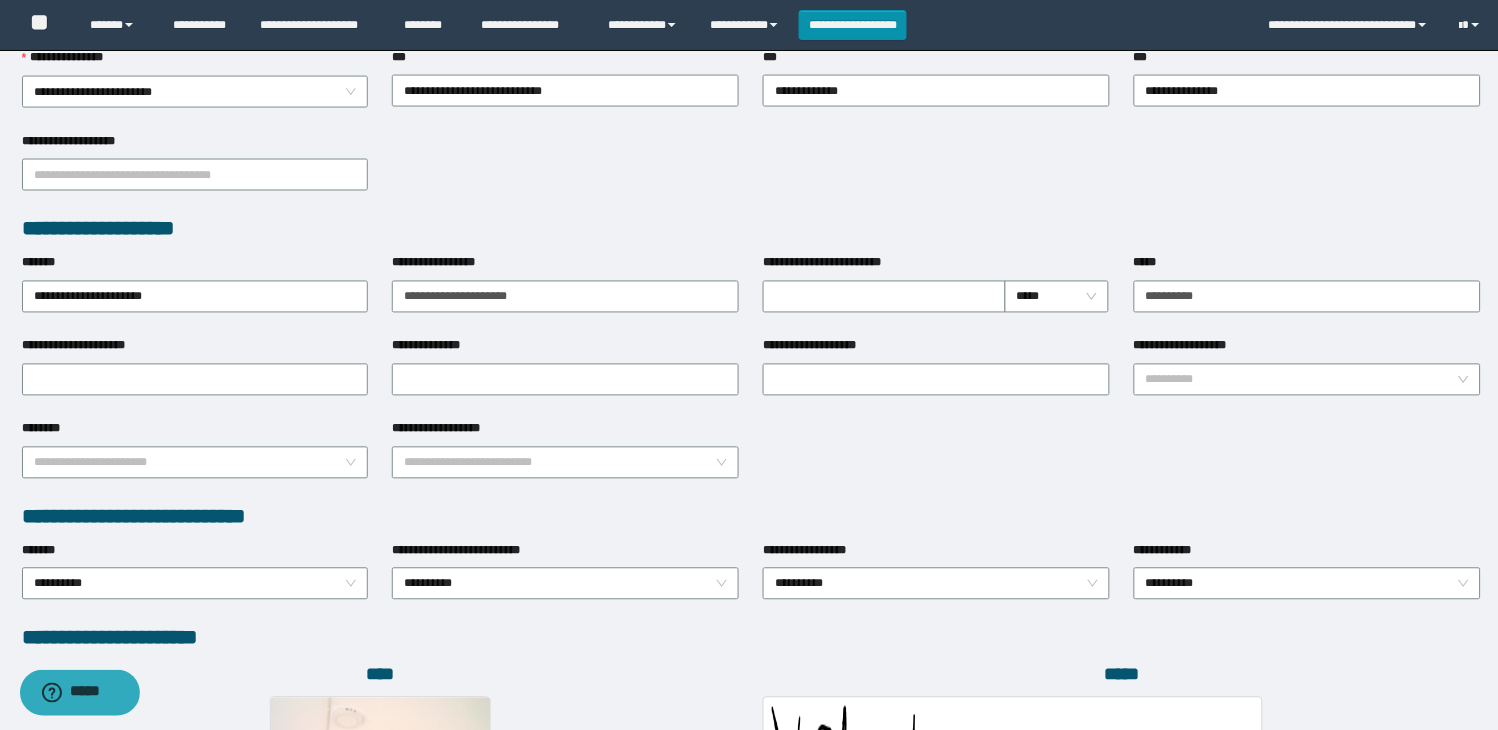 scroll, scrollTop: 1116, scrollLeft: 0, axis: vertical 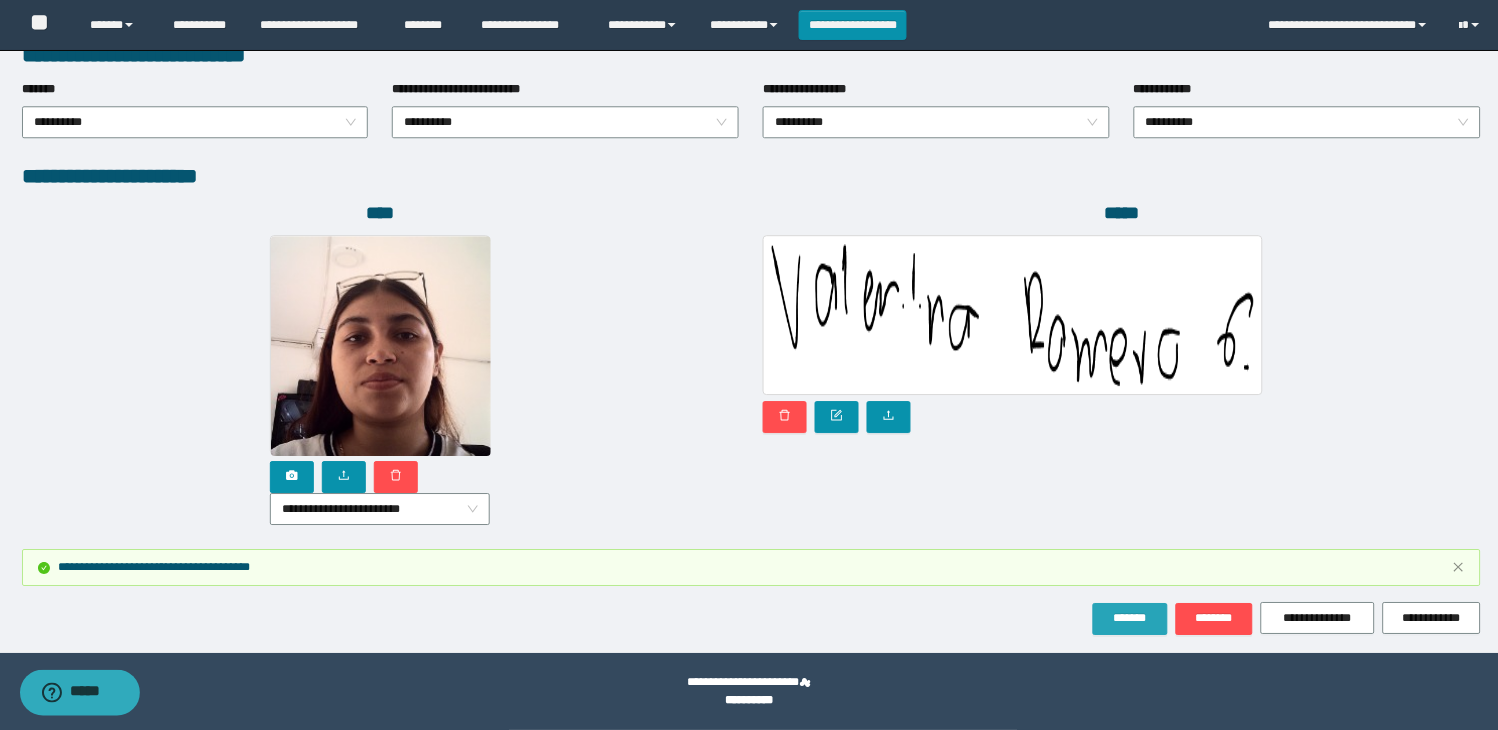 click on "*******" at bounding box center [1130, 618] 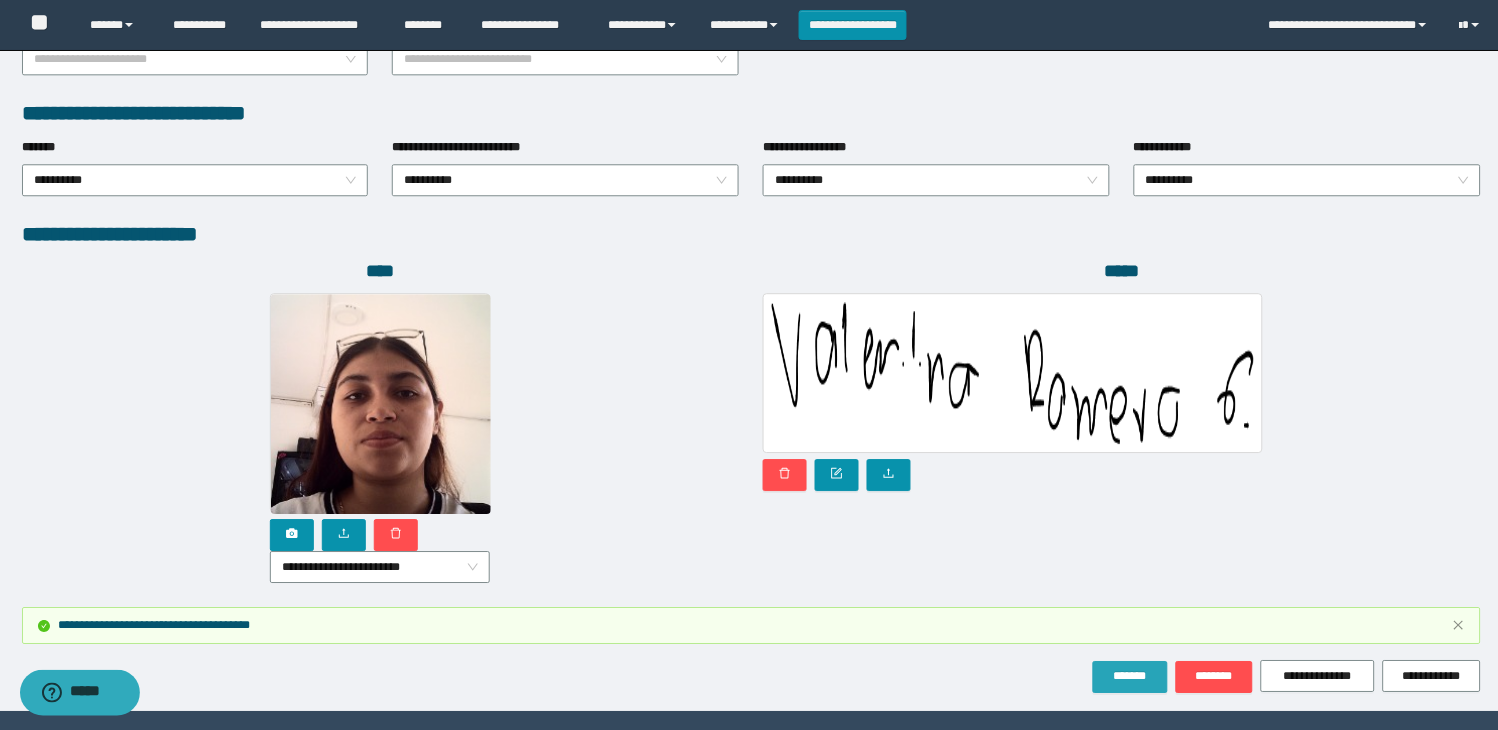 scroll, scrollTop: 1116, scrollLeft: 0, axis: vertical 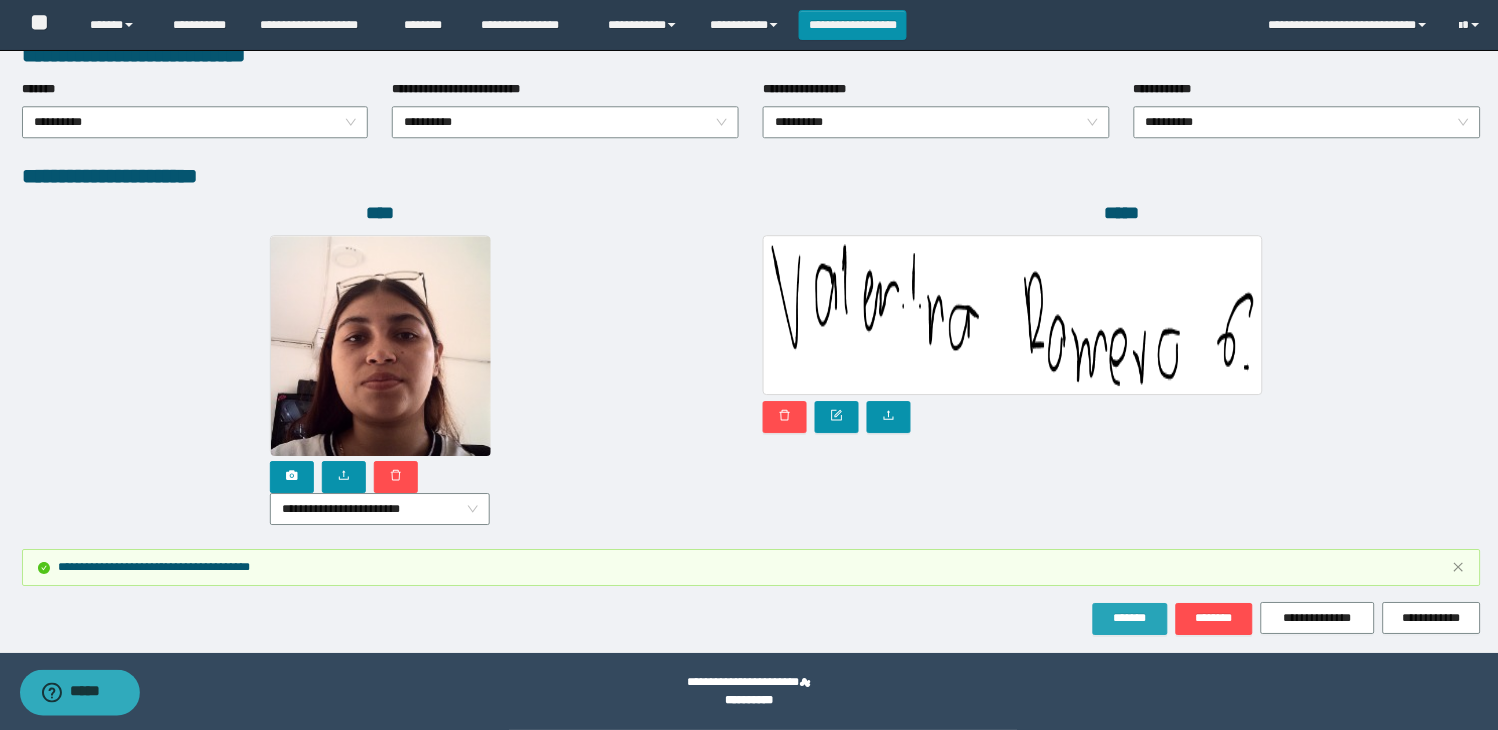 drag, startPoint x: 1122, startPoint y: 620, endPoint x: 1122, endPoint y: 635, distance: 15 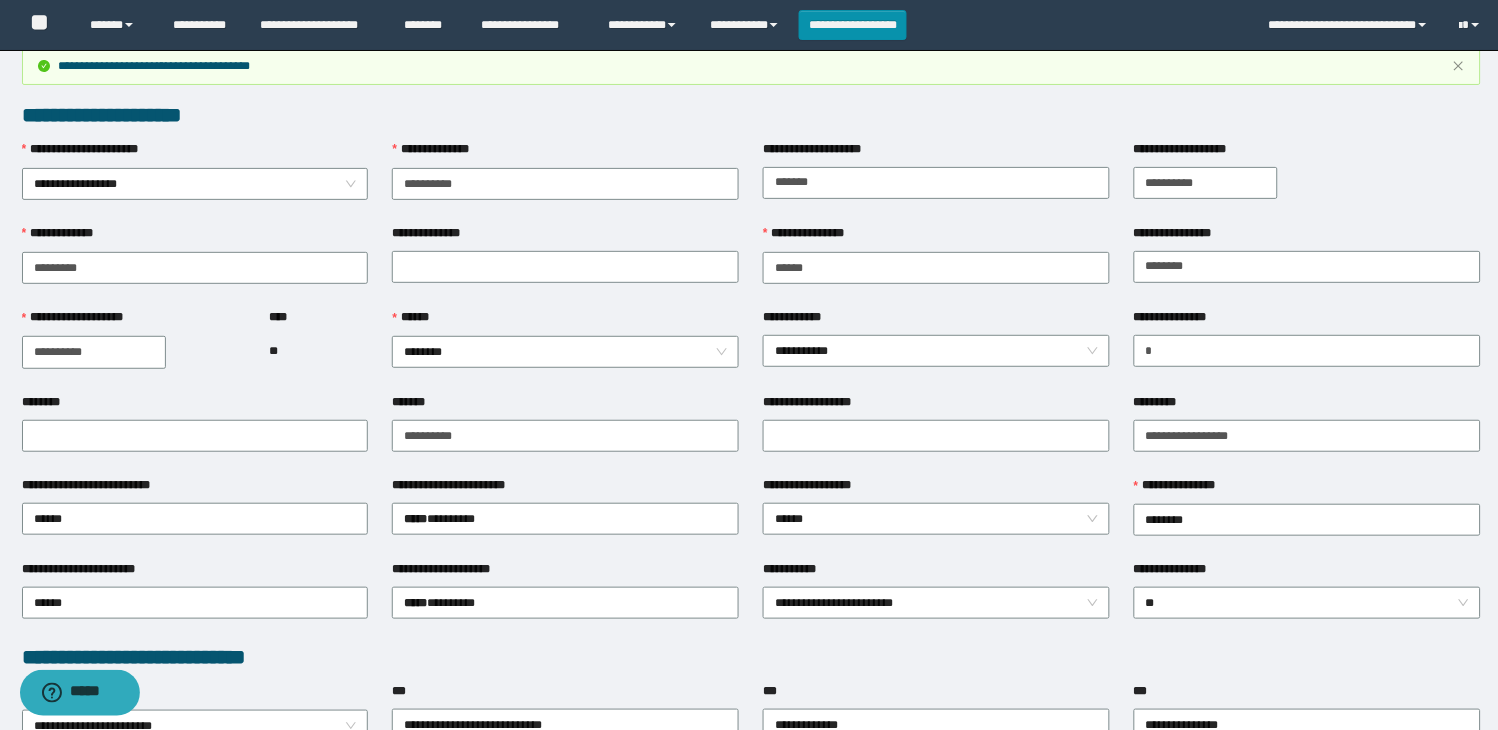 scroll, scrollTop: 0, scrollLeft: 0, axis: both 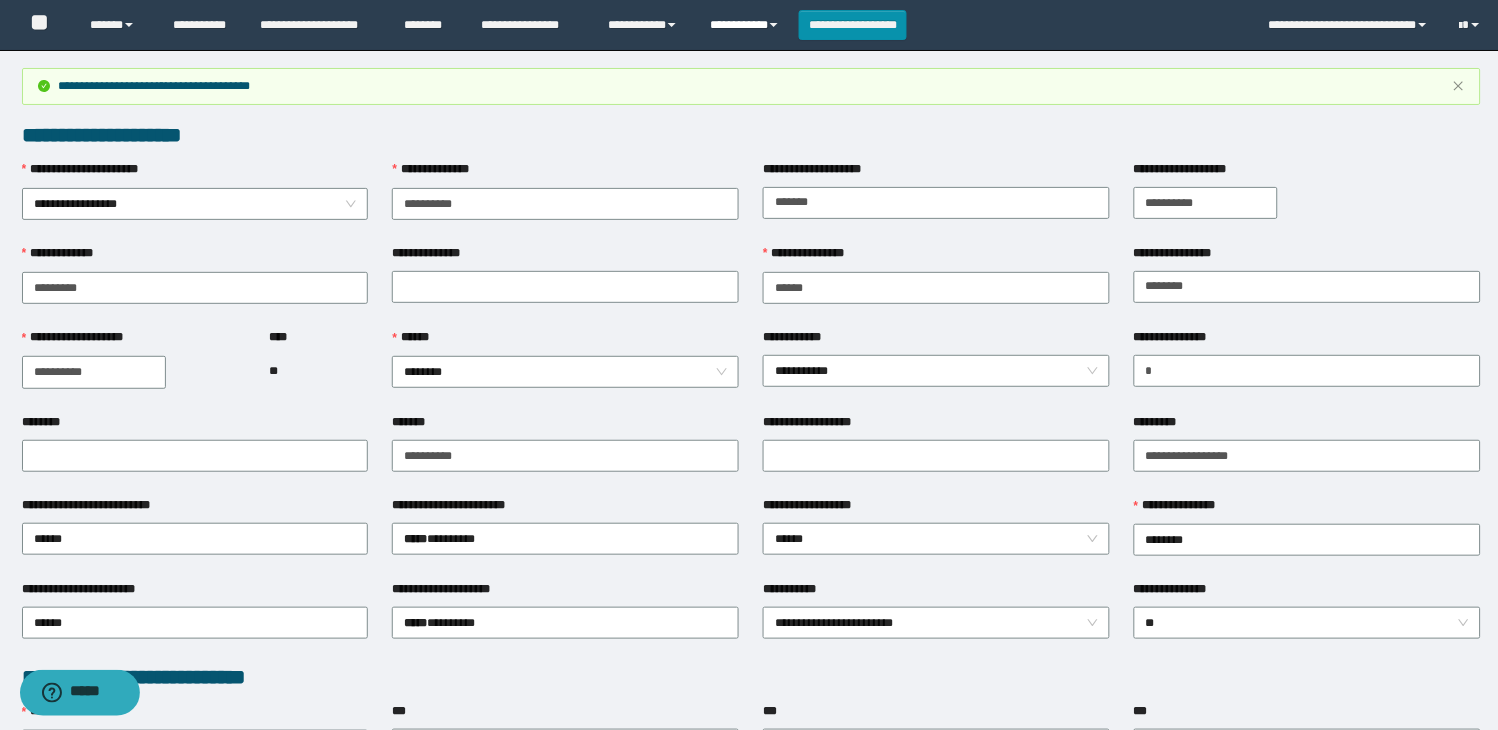 click on "**********" at bounding box center [746, 25] 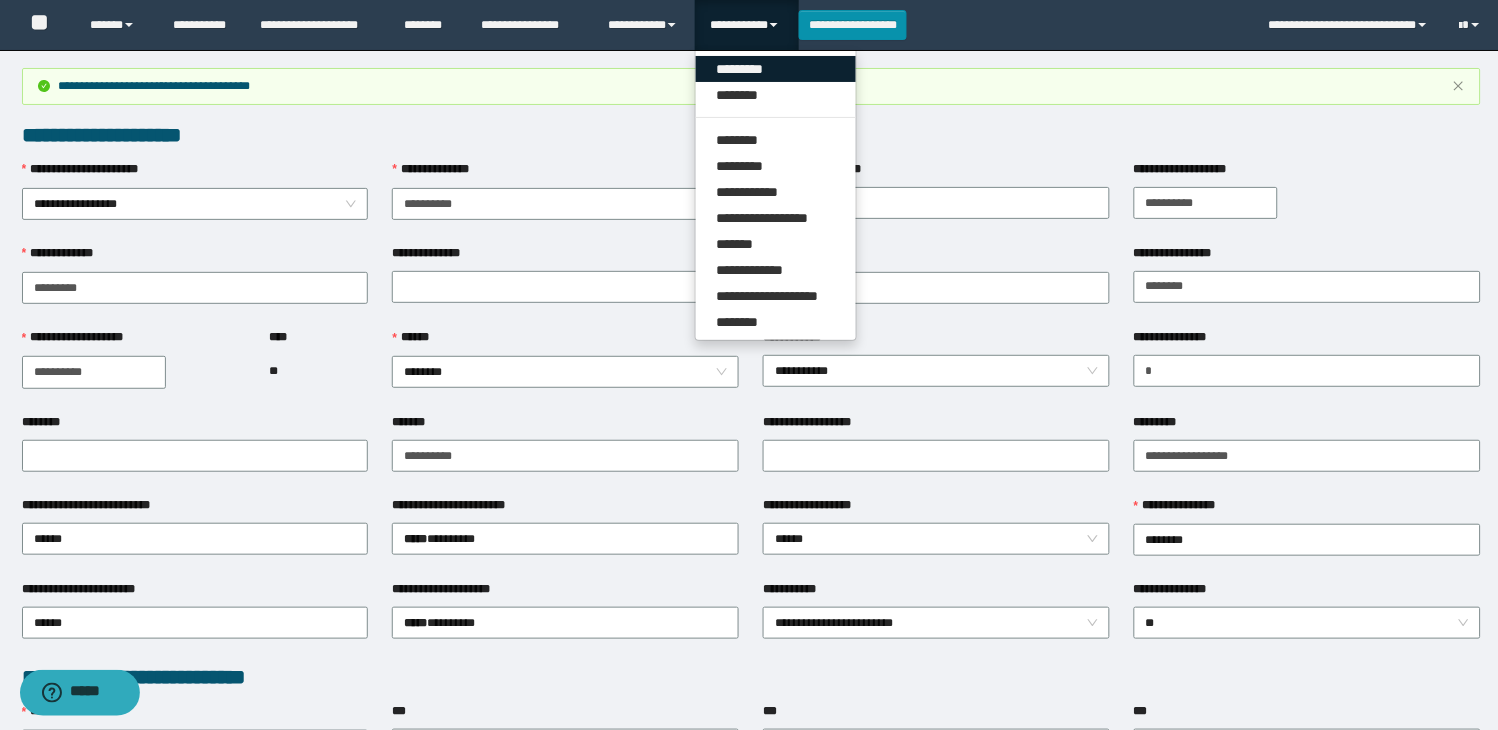 click on "*********" at bounding box center (776, 69) 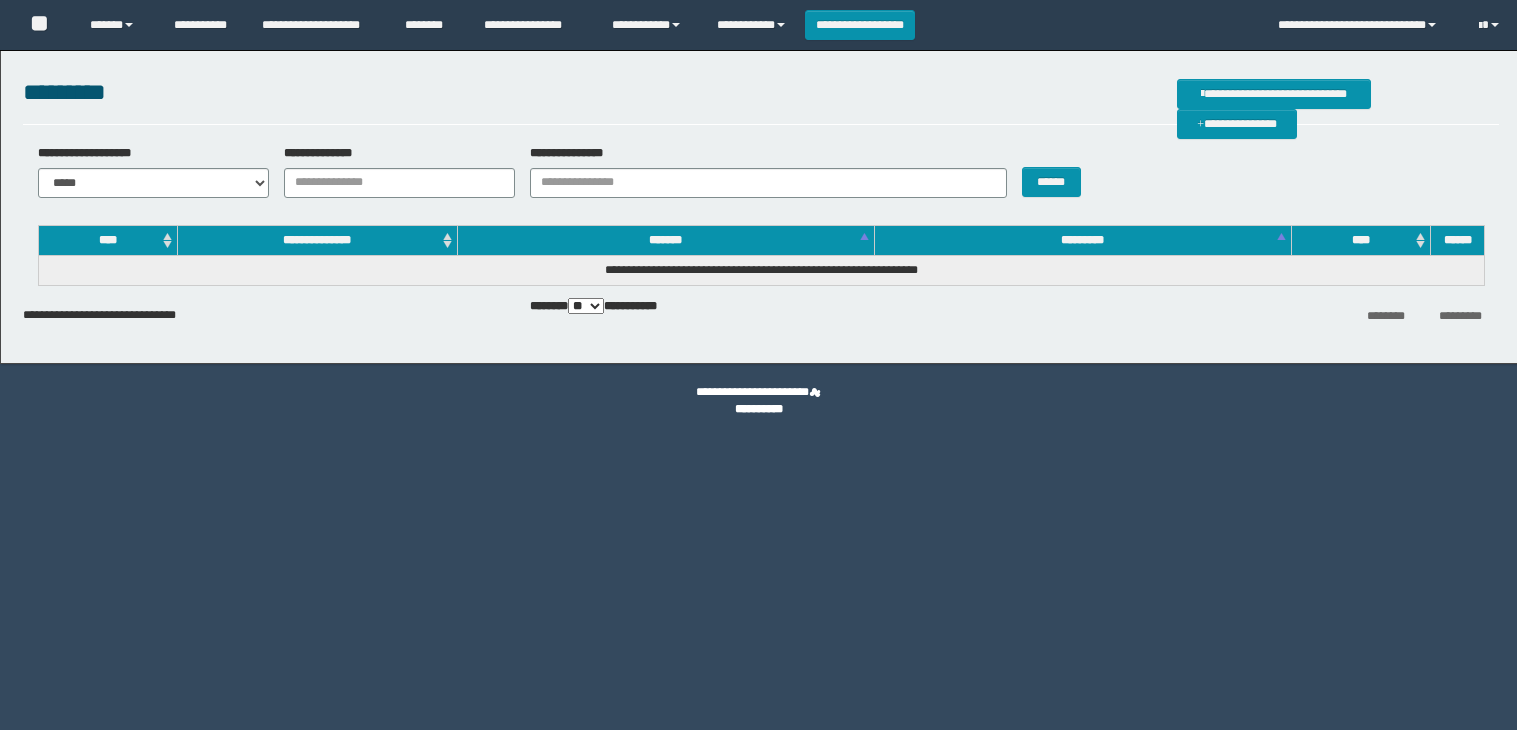 scroll, scrollTop: 0, scrollLeft: 0, axis: both 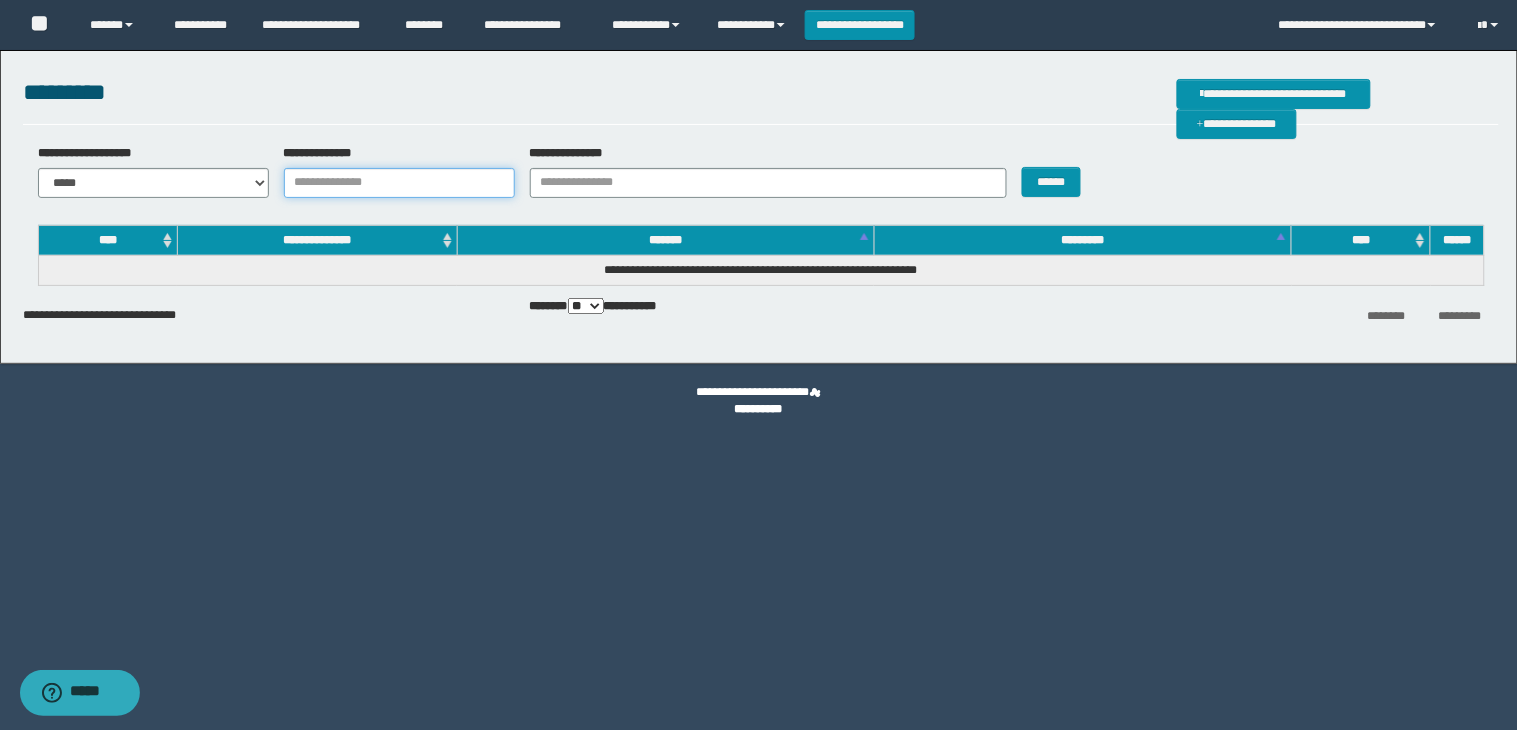 click on "**********" at bounding box center [399, 183] 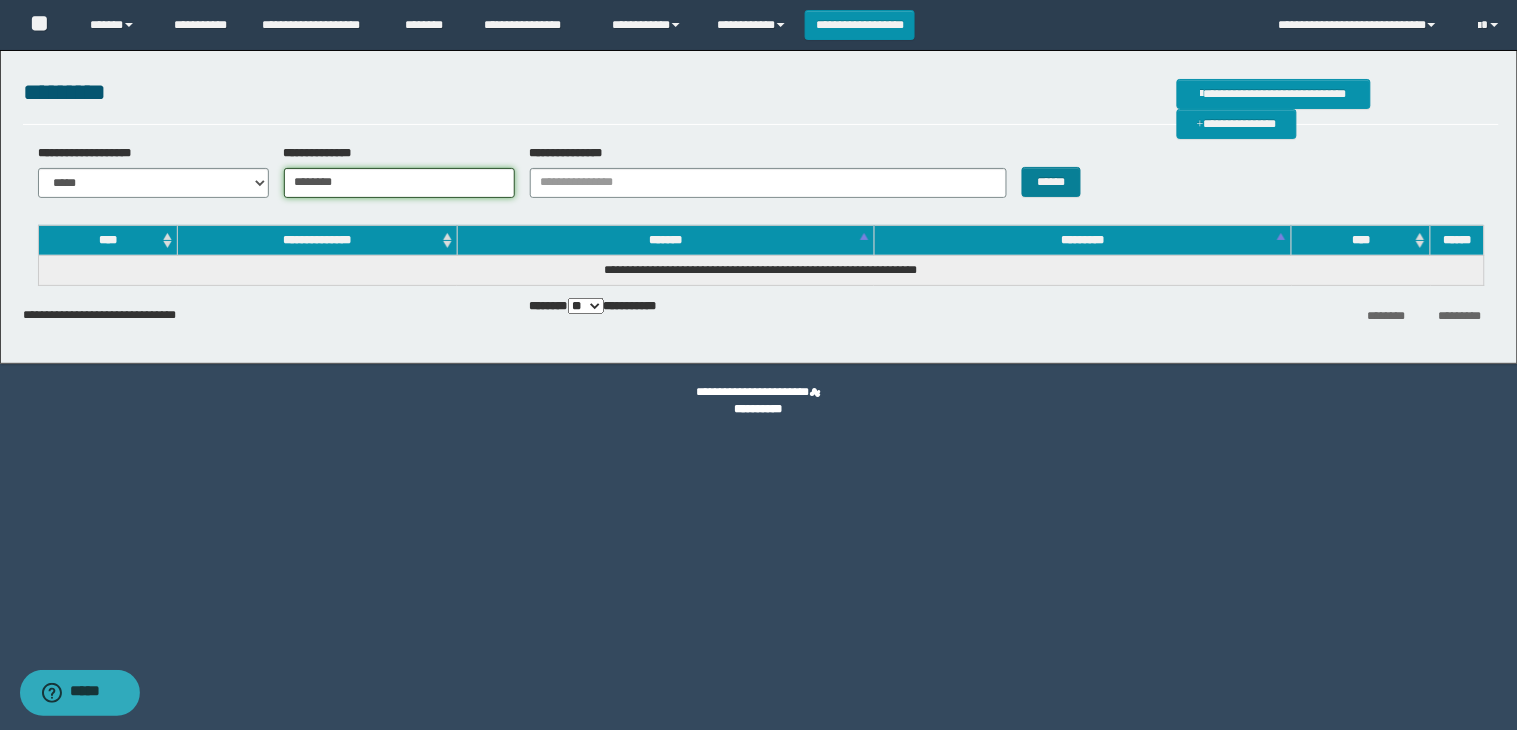 type on "********" 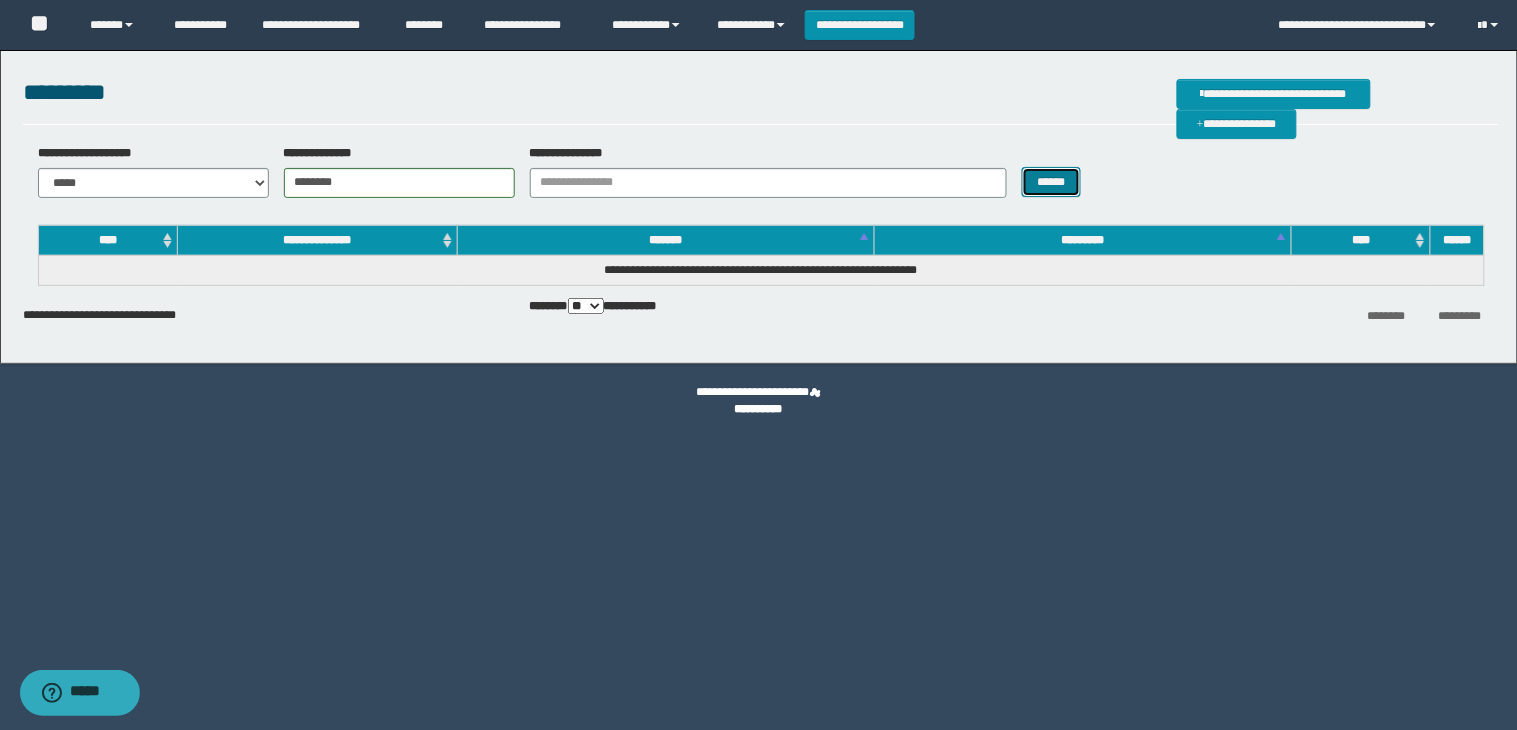 click on "******" at bounding box center (1052, 182) 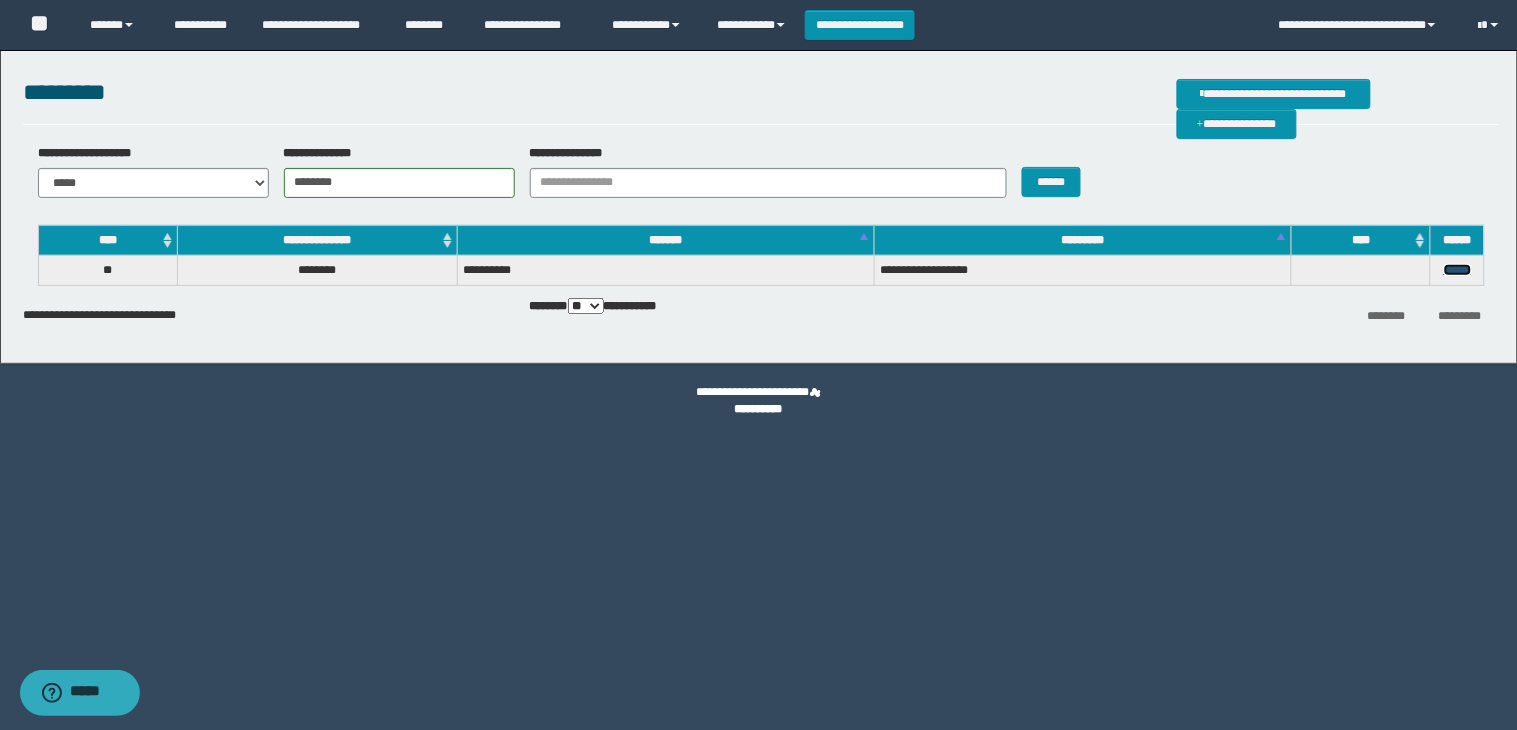 click on "******" at bounding box center (1458, 270) 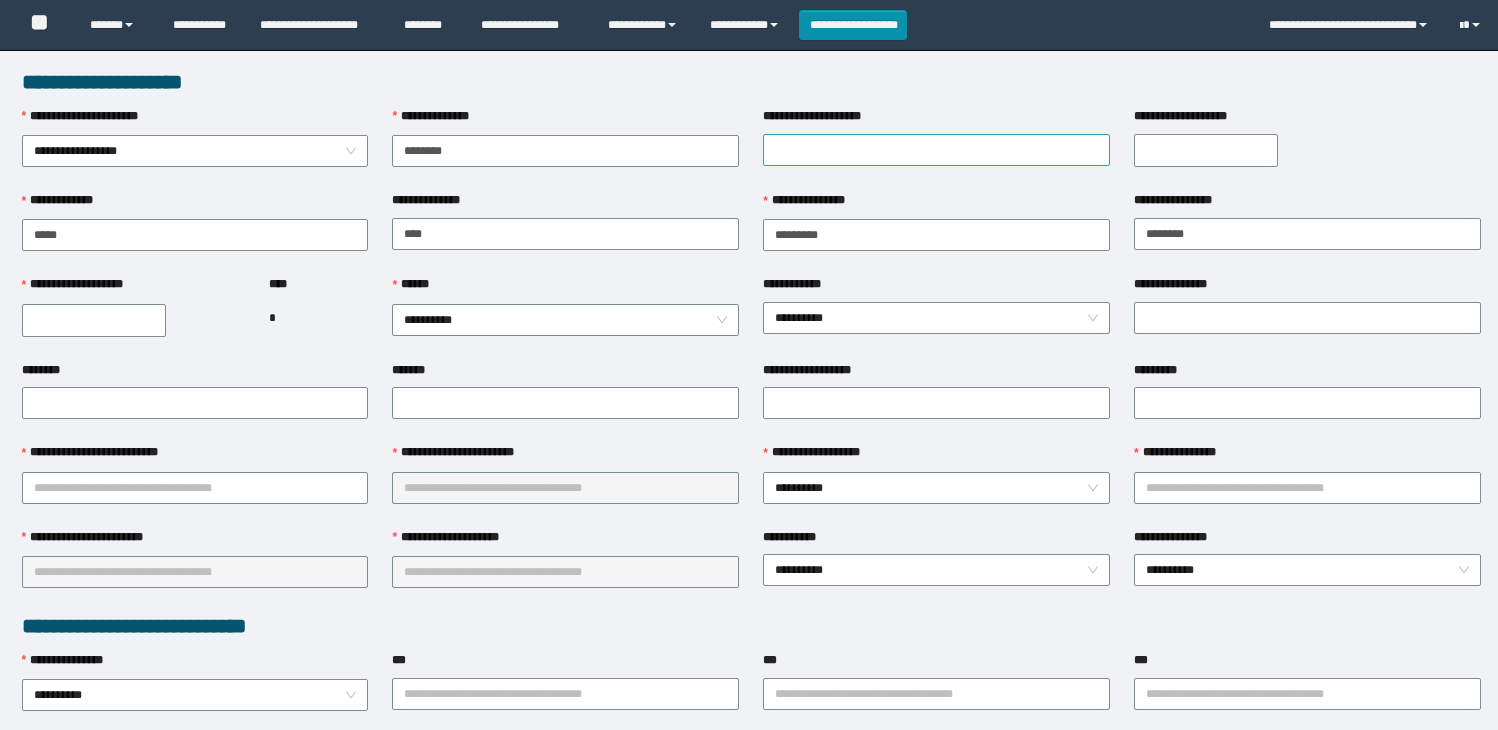 scroll, scrollTop: 0, scrollLeft: 0, axis: both 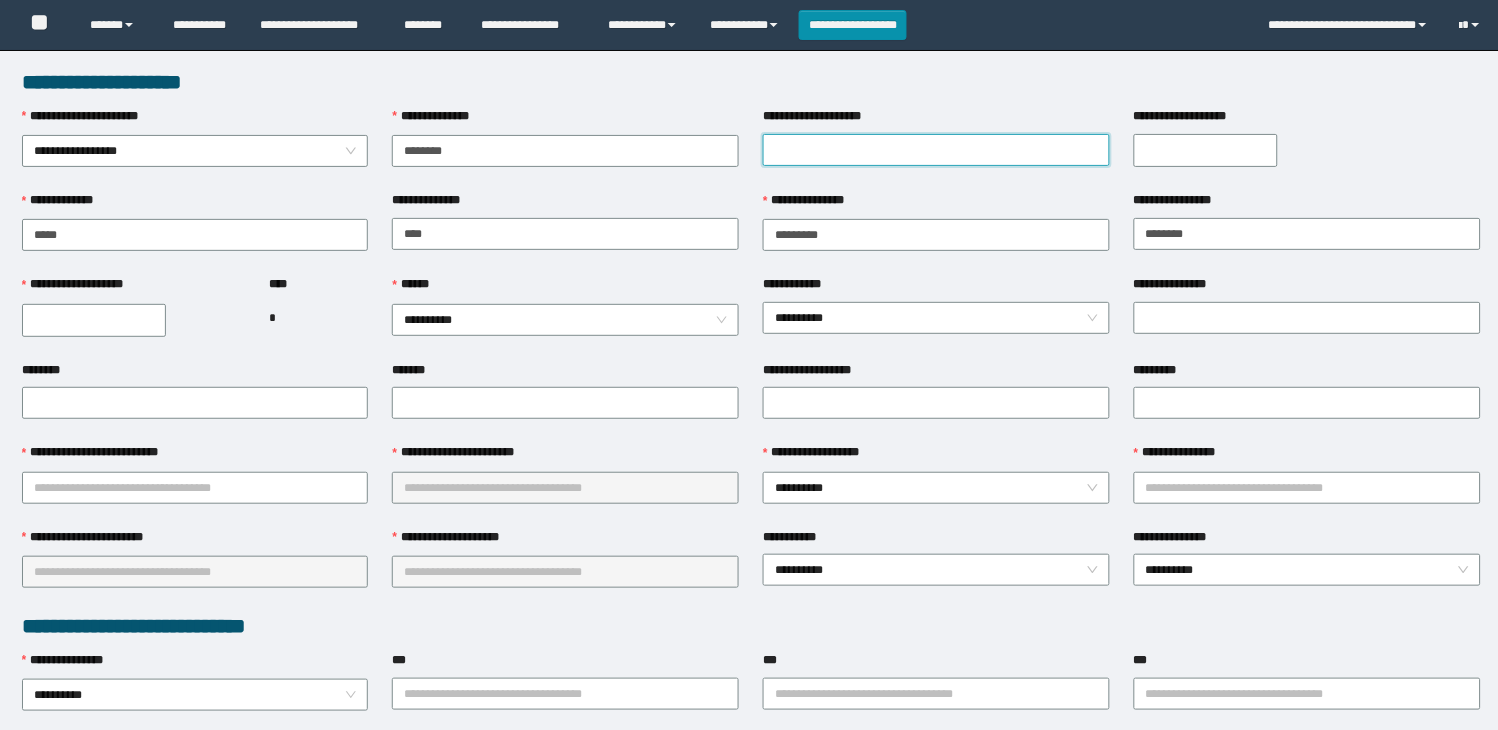 click on "**********" at bounding box center (936, 150) 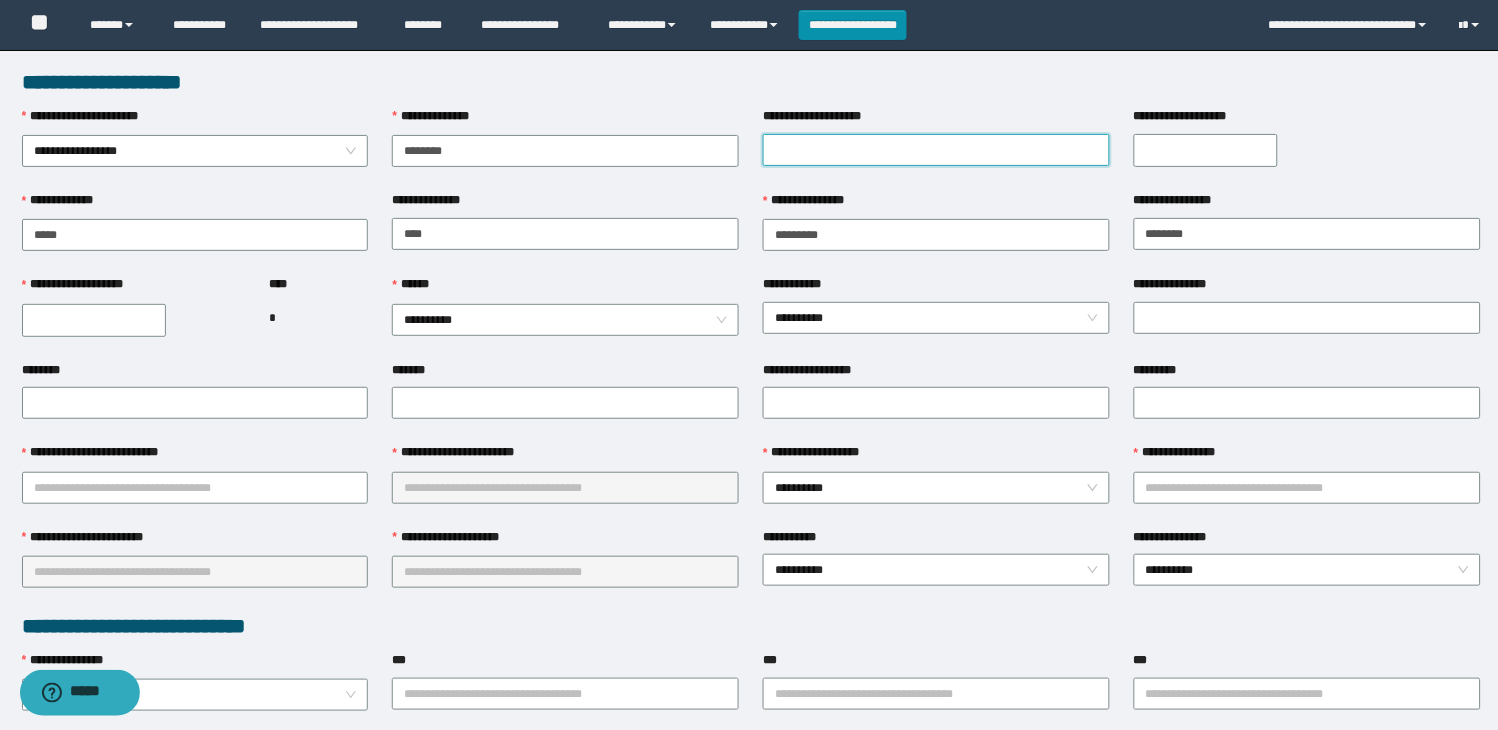 scroll, scrollTop: 0, scrollLeft: 0, axis: both 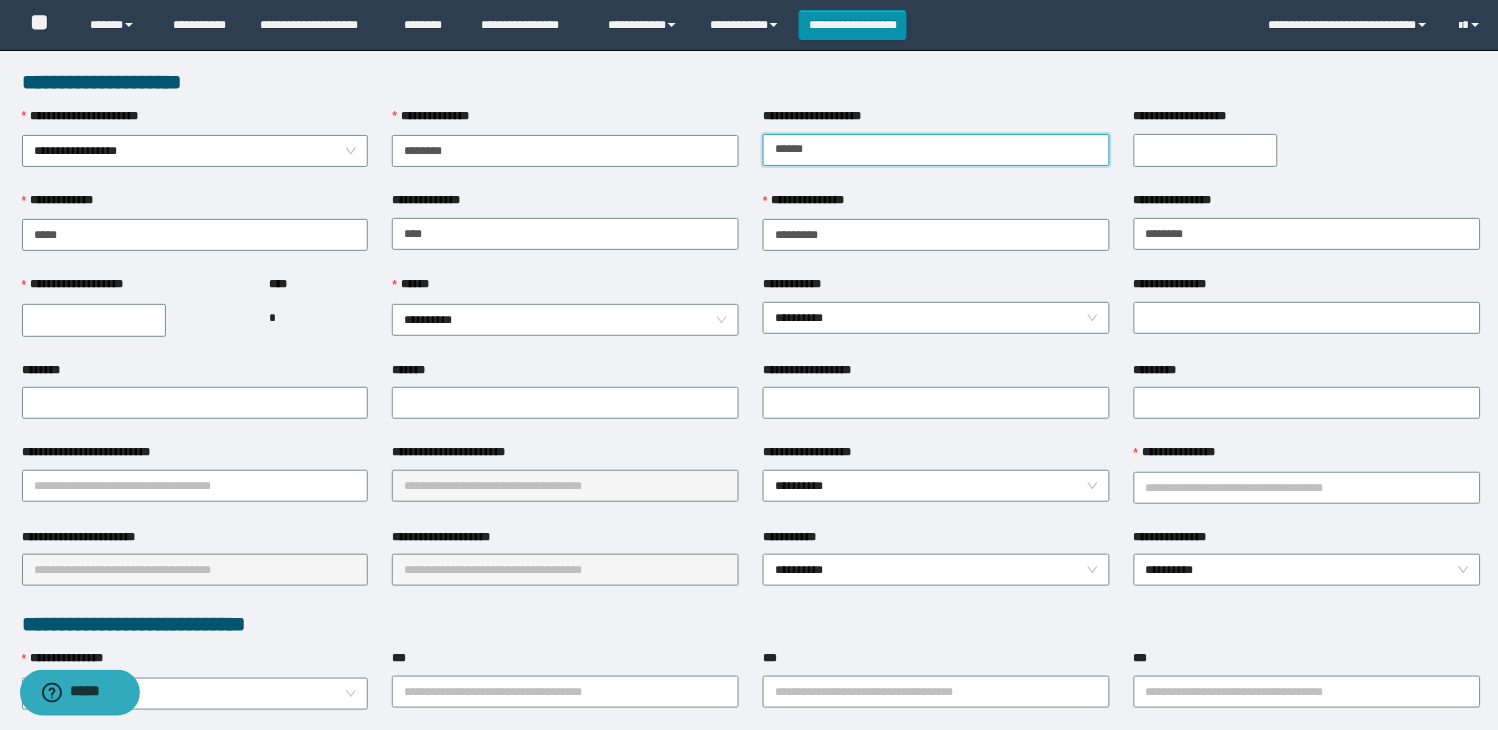 type on "******" 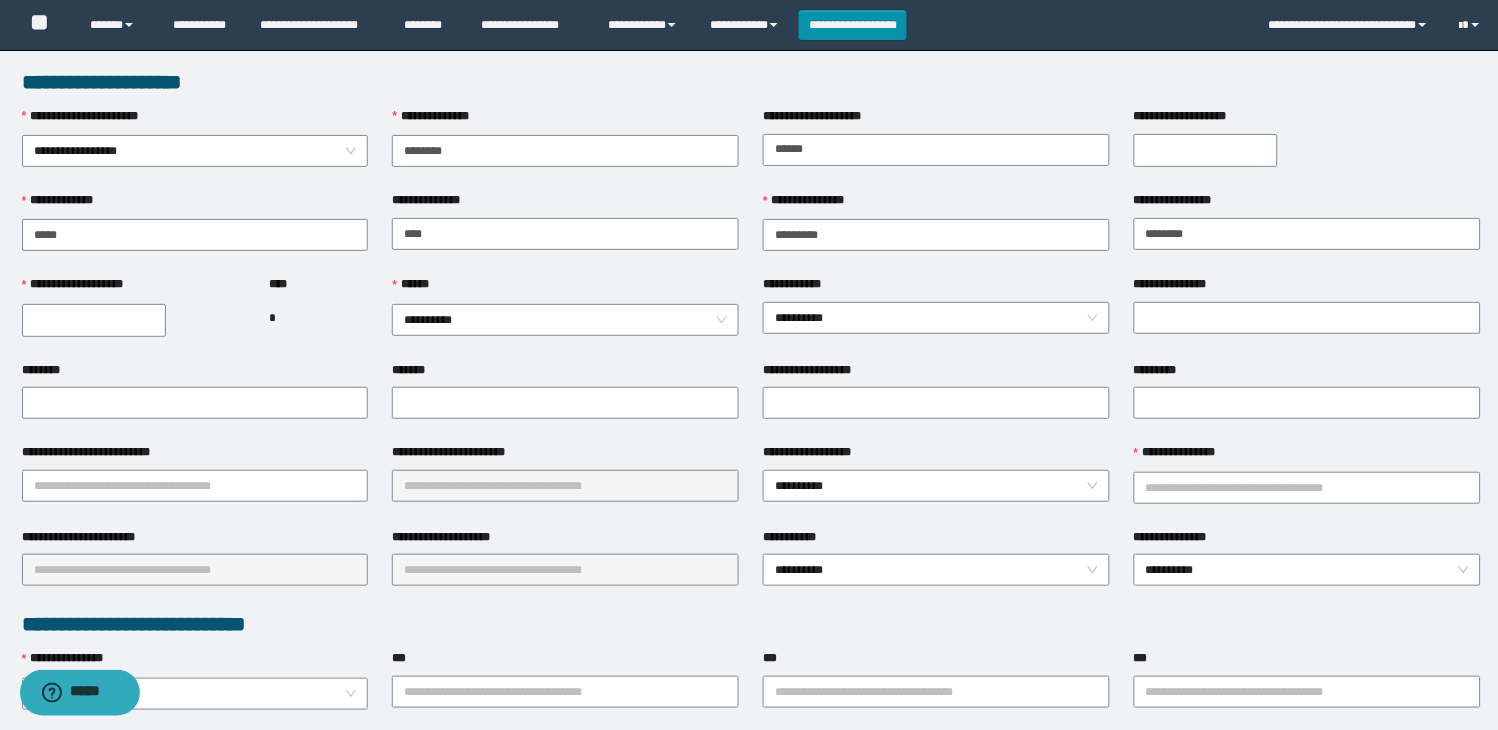 click on "**********" at bounding box center (1206, 150) 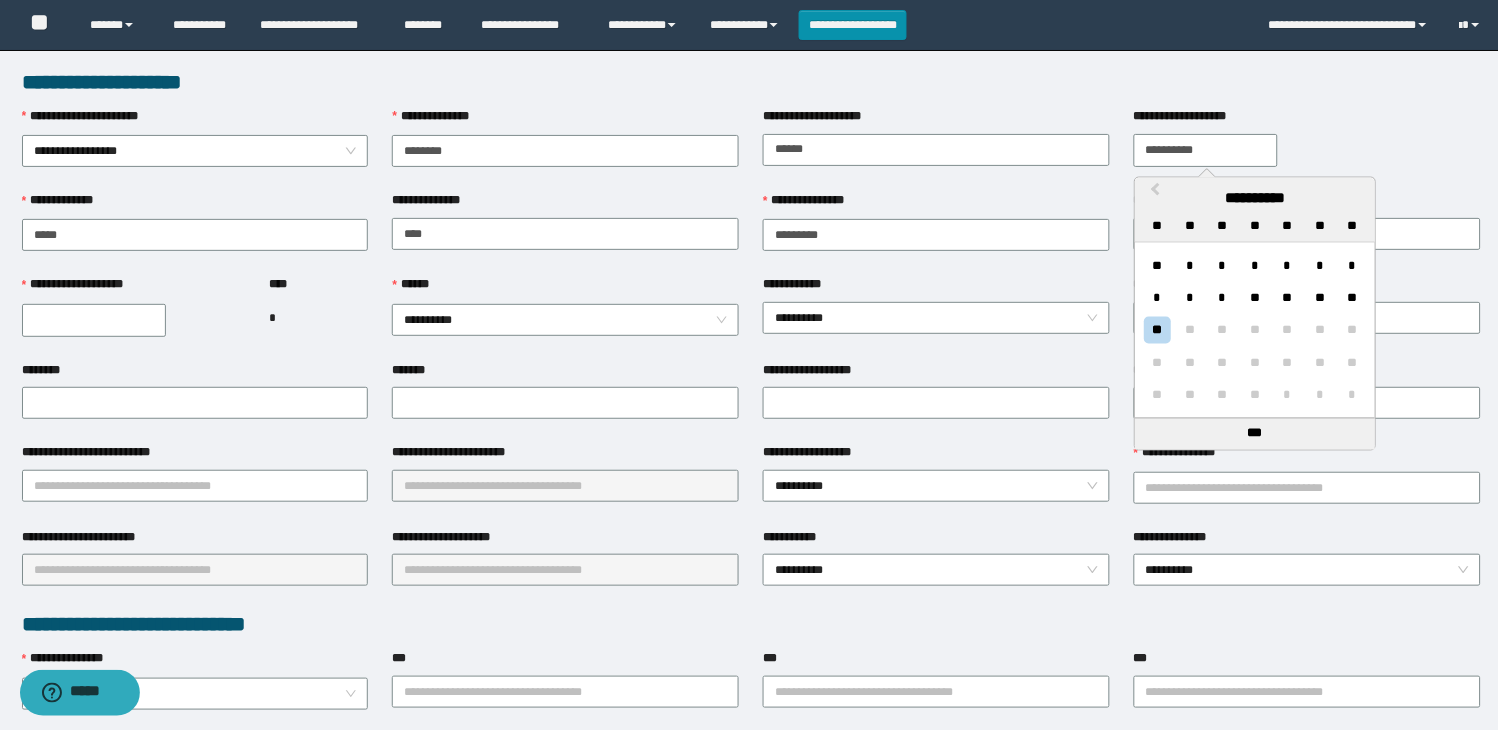 click on "**********" at bounding box center [751, 149] 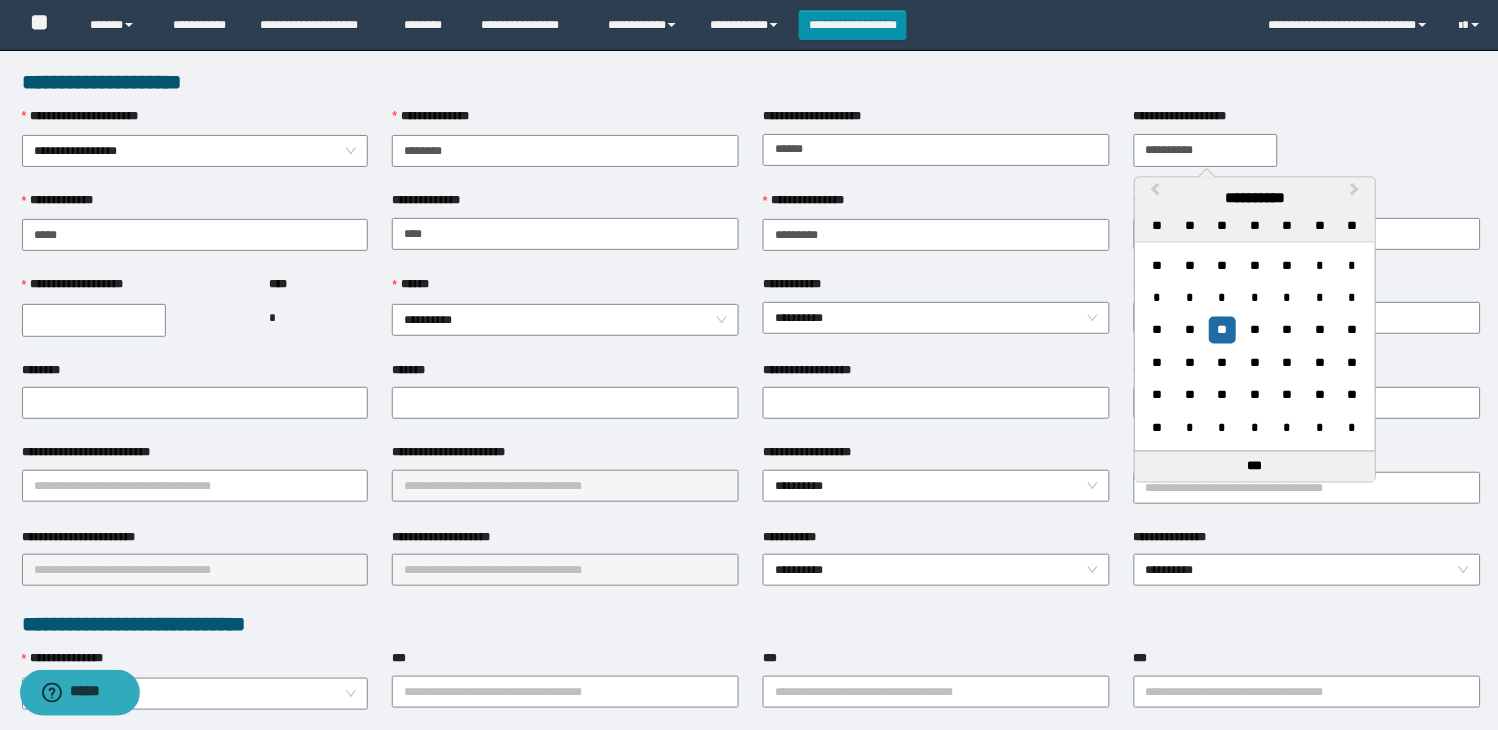 type on "**********" 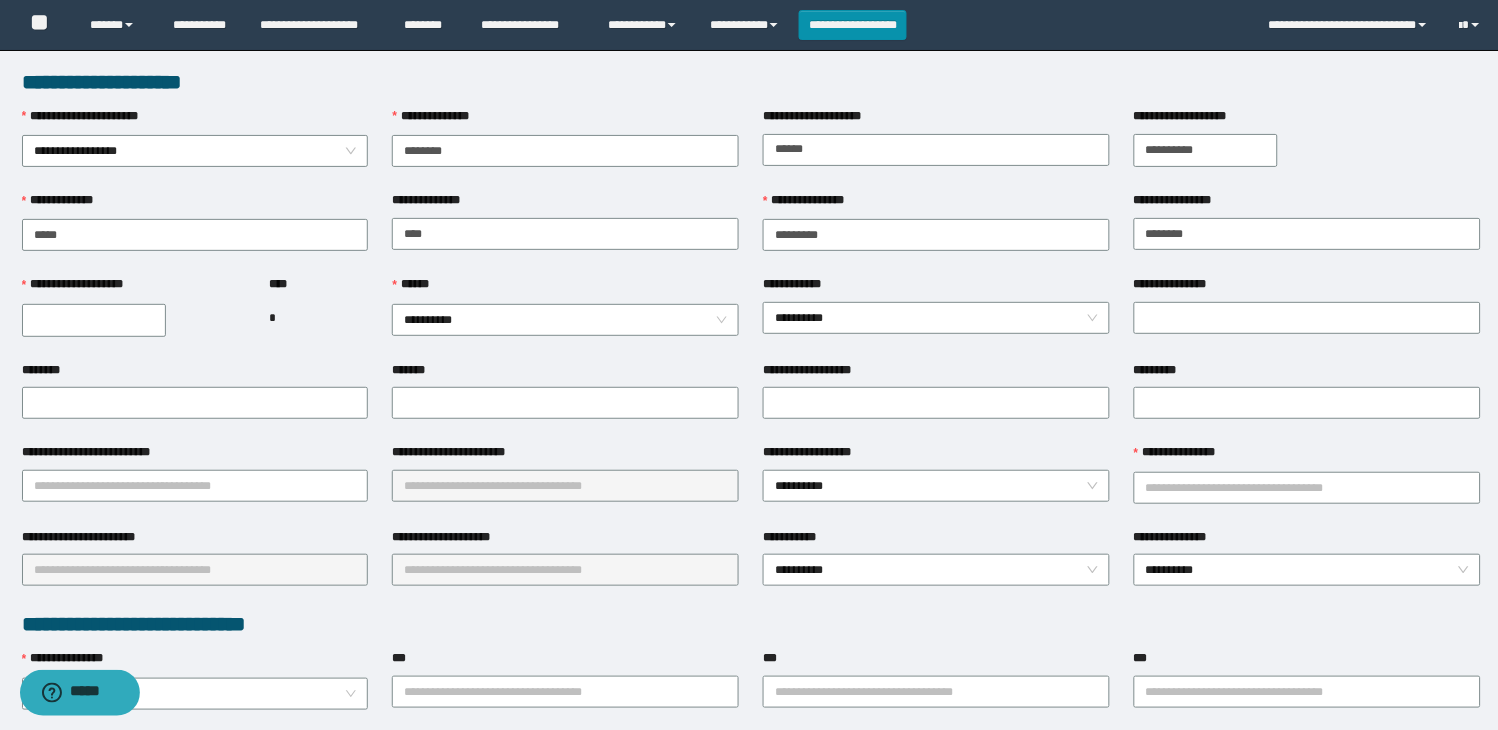 click on "**********" at bounding box center [751, 856] 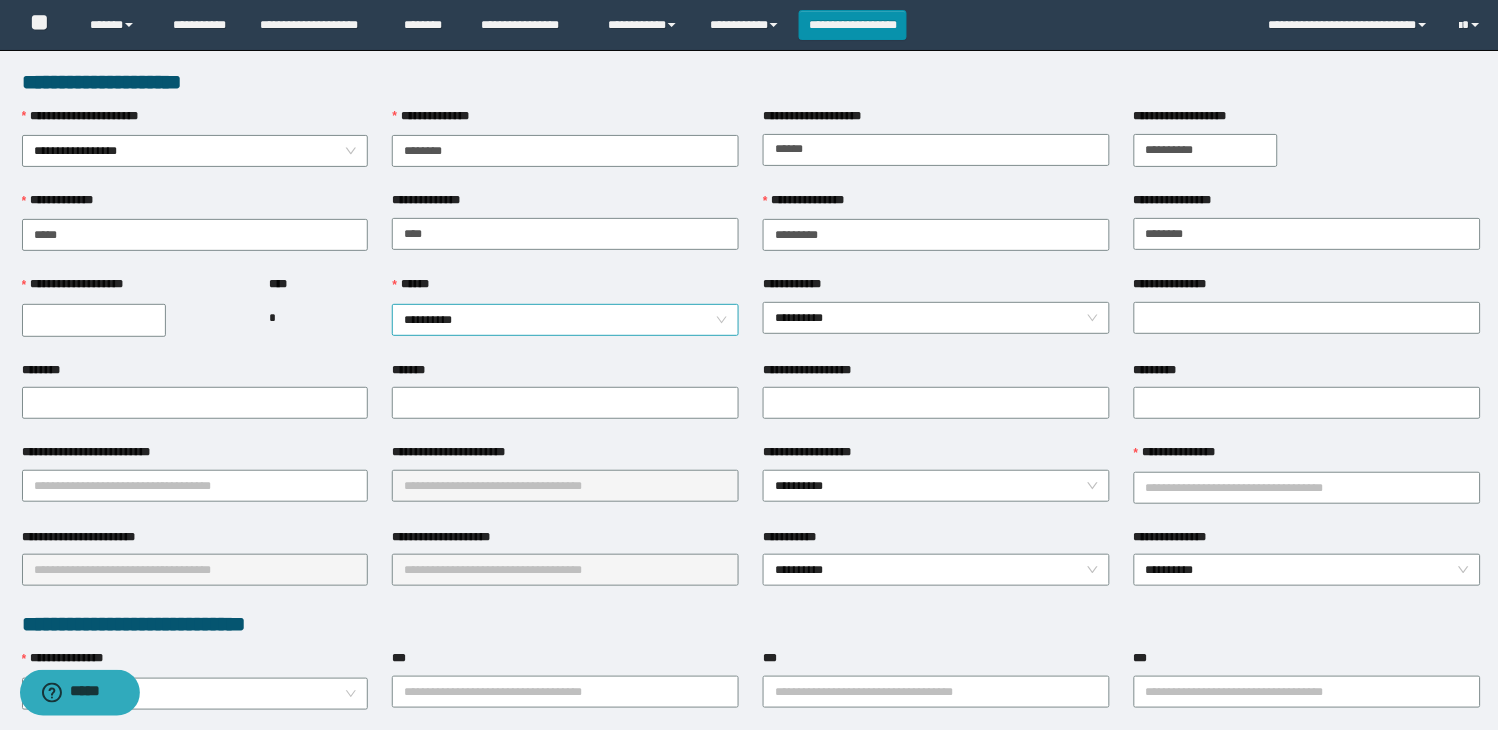 click on "**********" at bounding box center (565, 320) 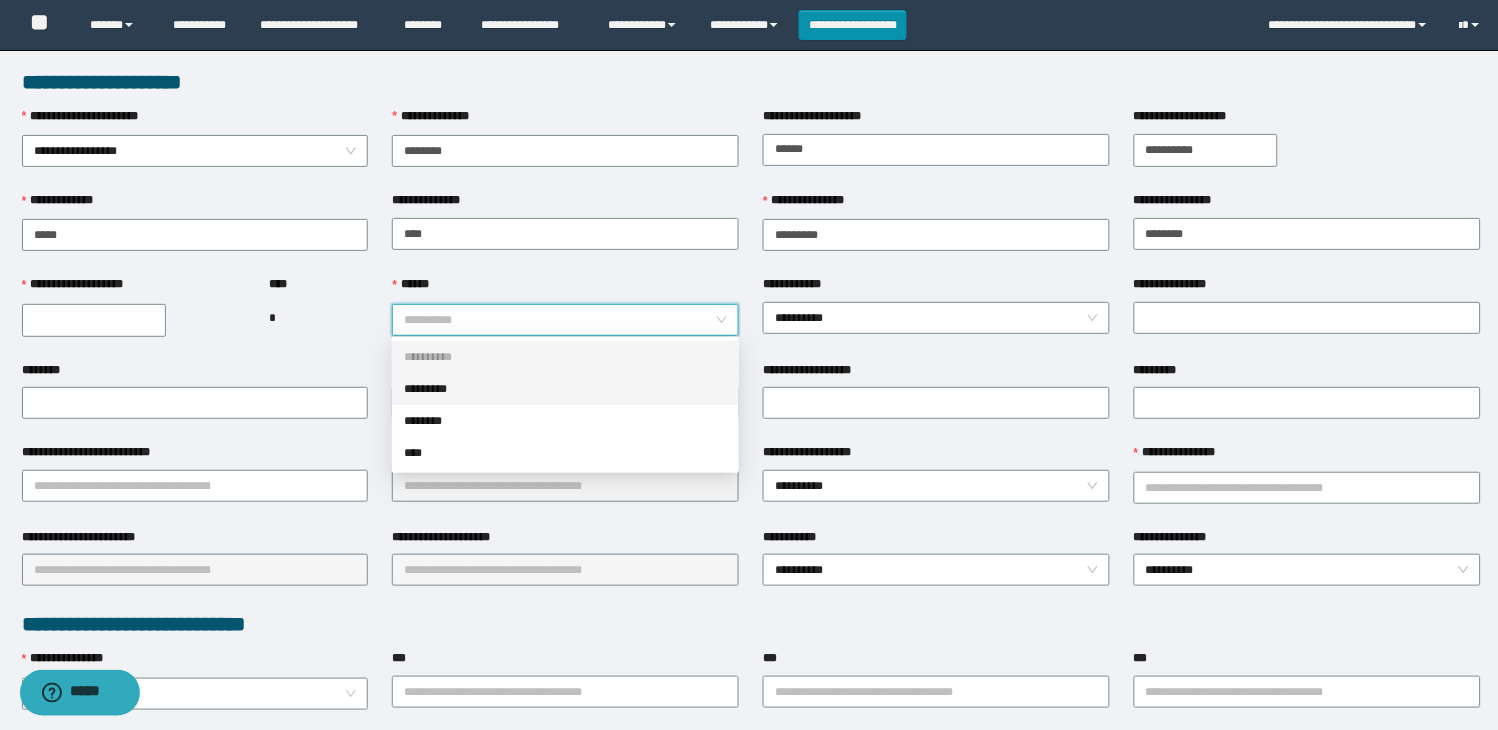 click on "*********" at bounding box center (565, 389) 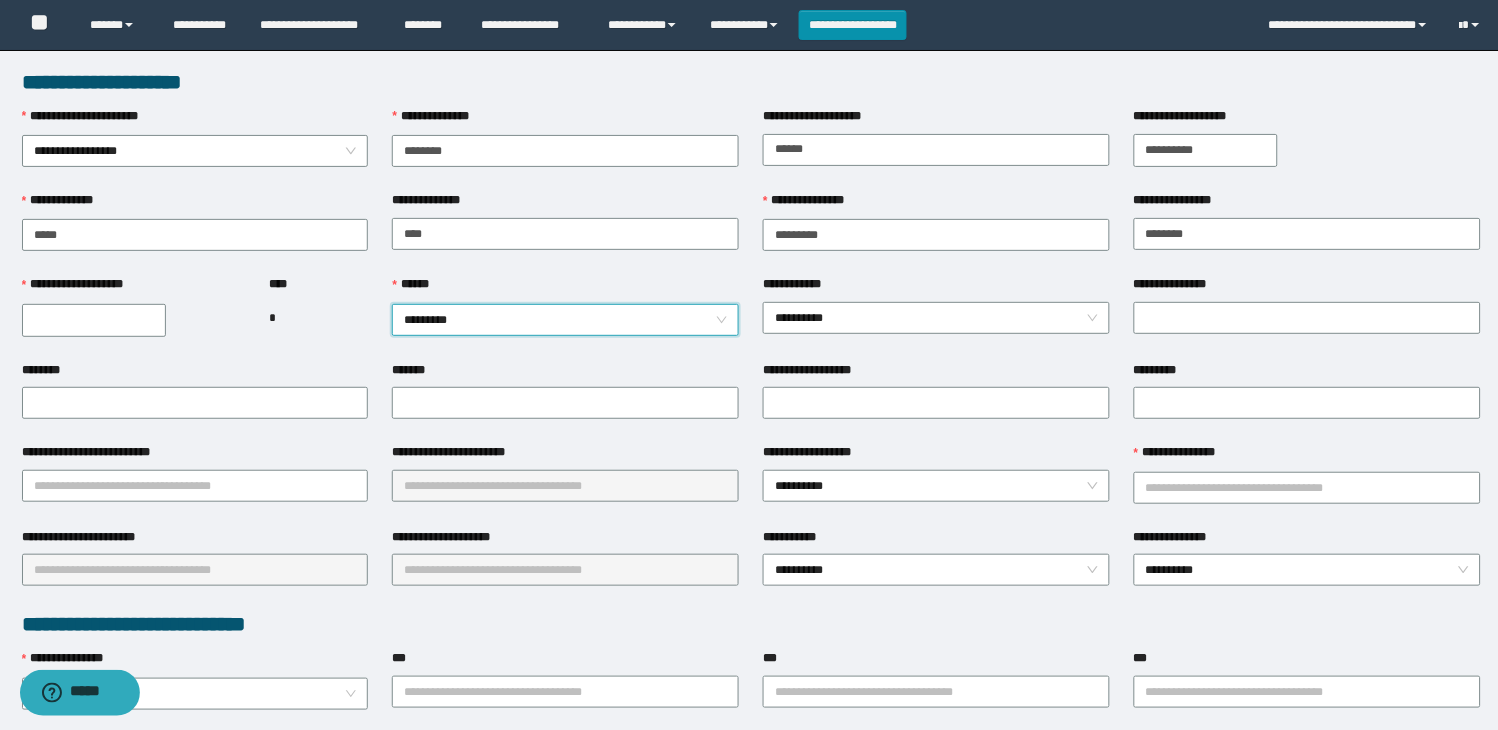 click on "*********" at bounding box center [565, 320] 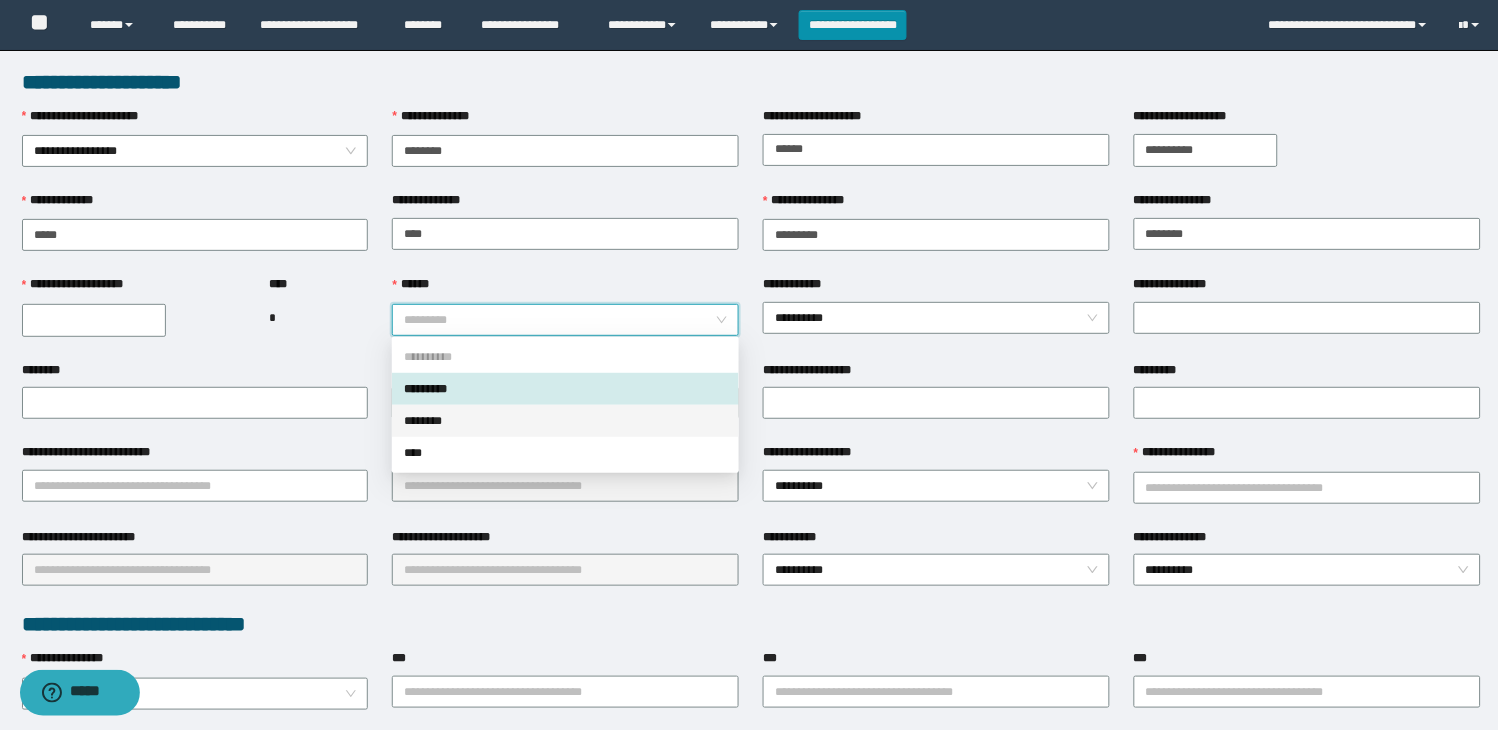 click on "********" at bounding box center (565, 421) 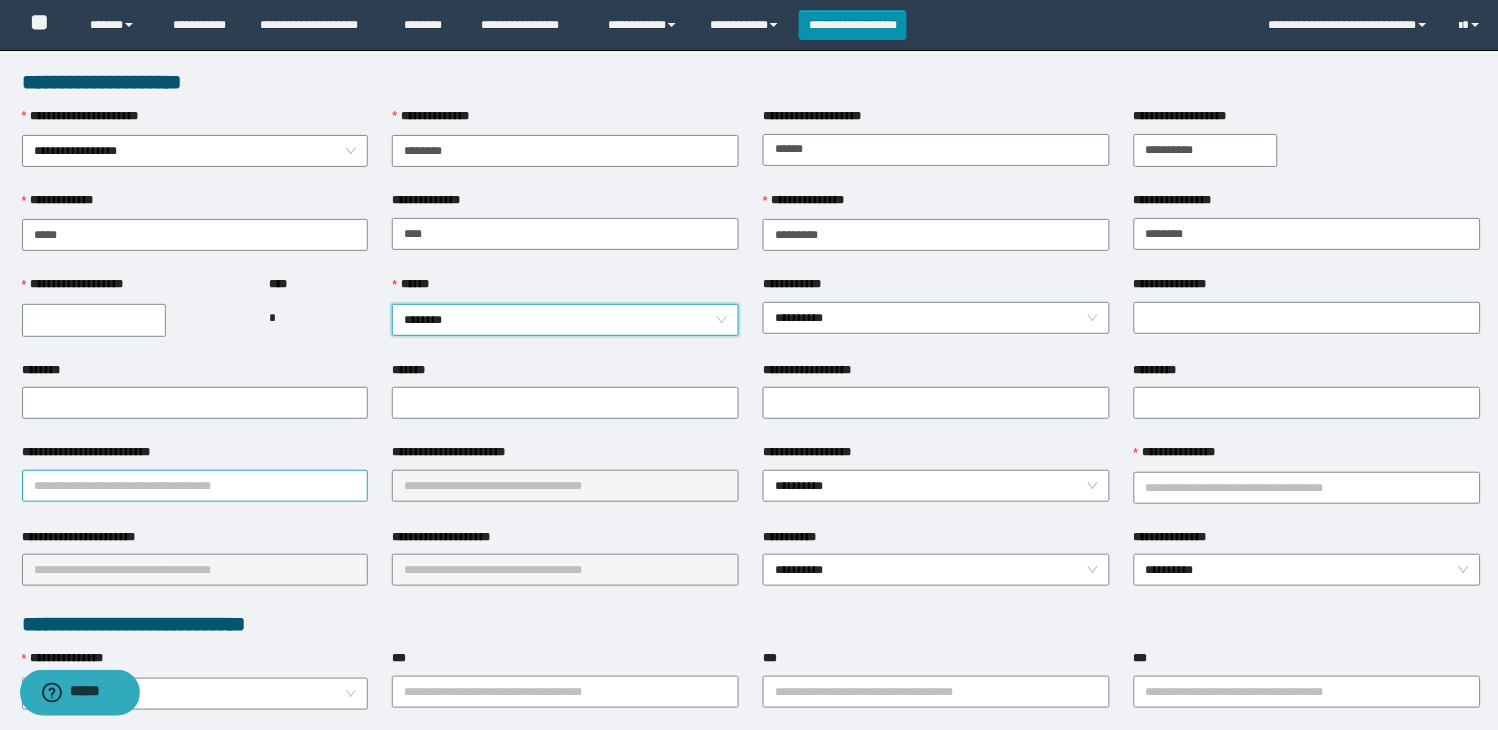 click on "**********" at bounding box center (195, 486) 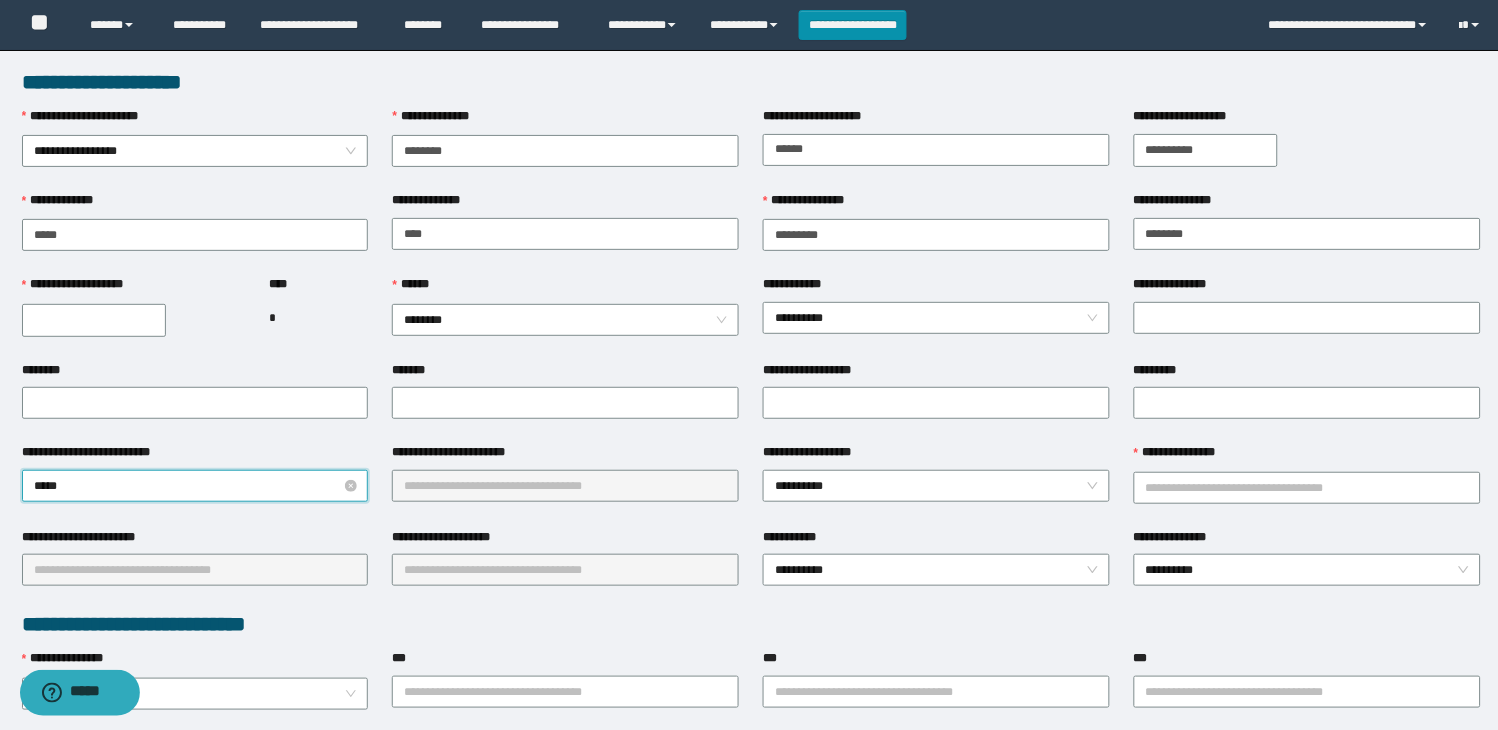 type on "******" 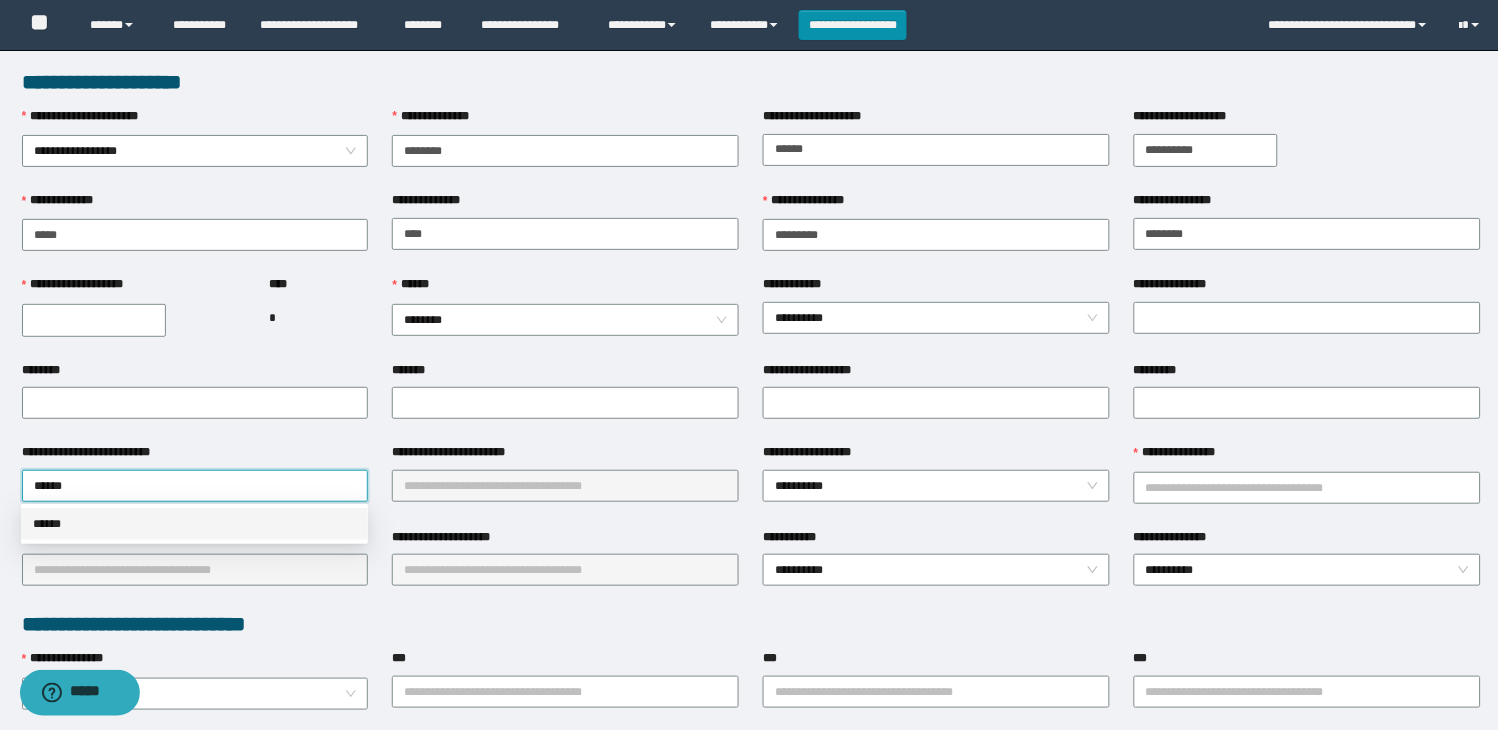 drag, startPoint x: 251, startPoint y: 530, endPoint x: 474, endPoint y: 511, distance: 223.80795 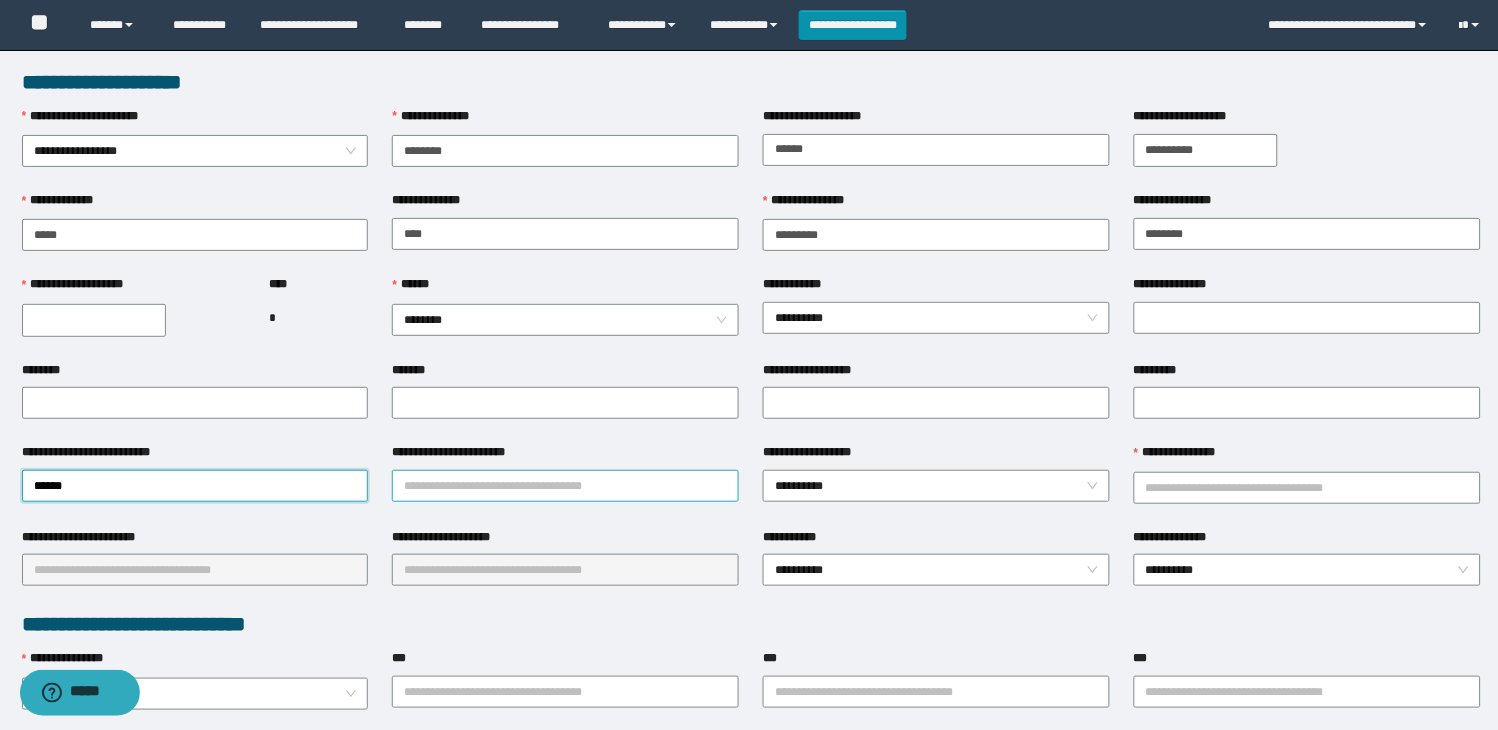 click on "**********" at bounding box center (565, 486) 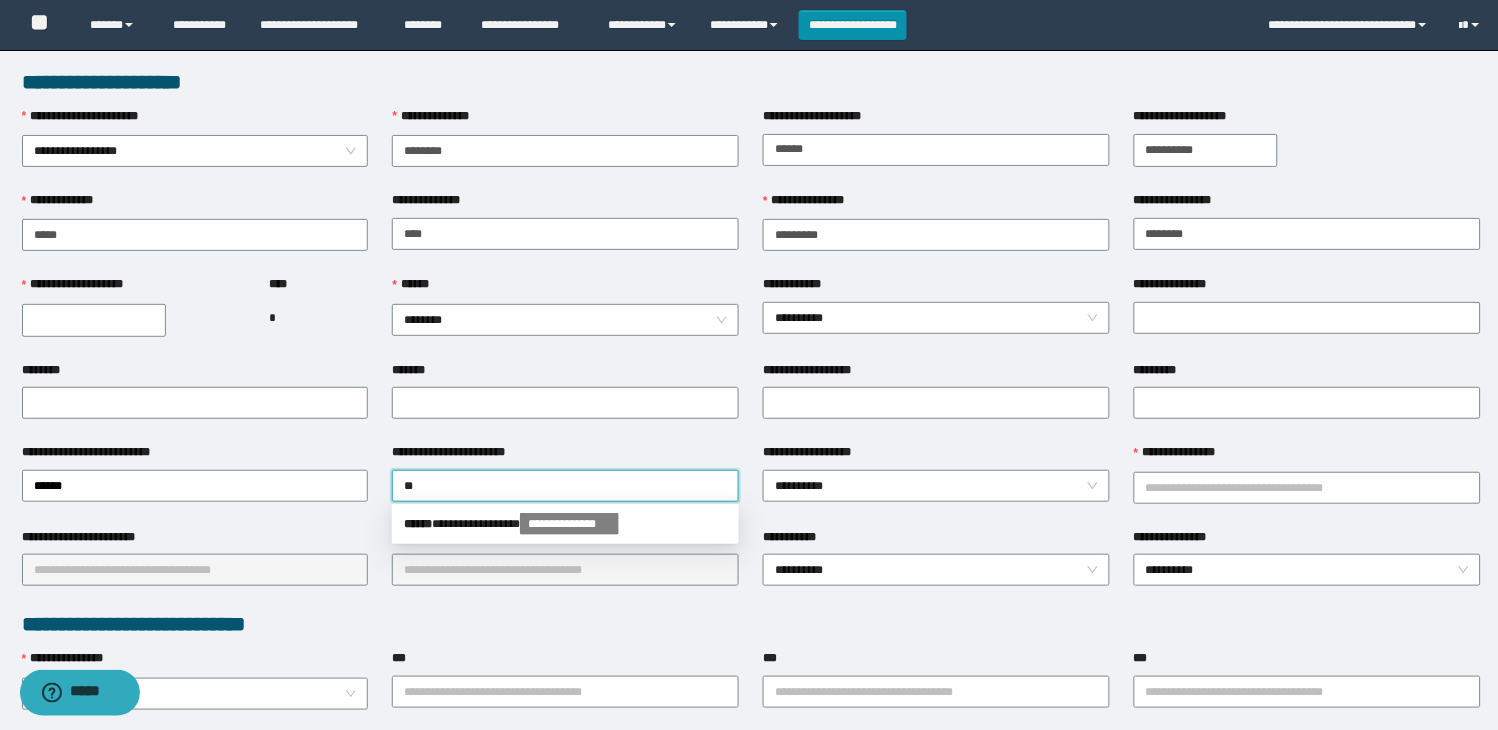 type on "*" 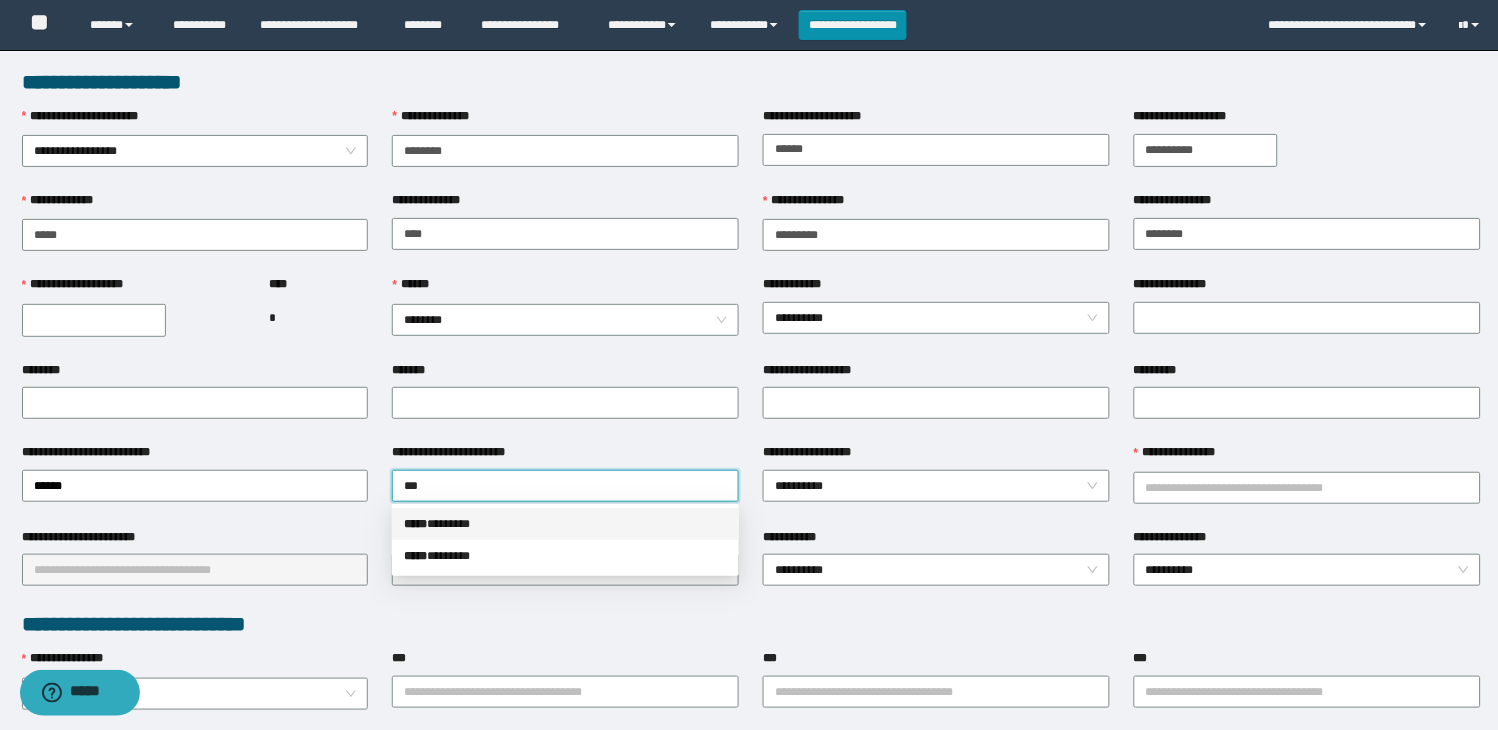 click on "***** * ******" at bounding box center [565, 524] 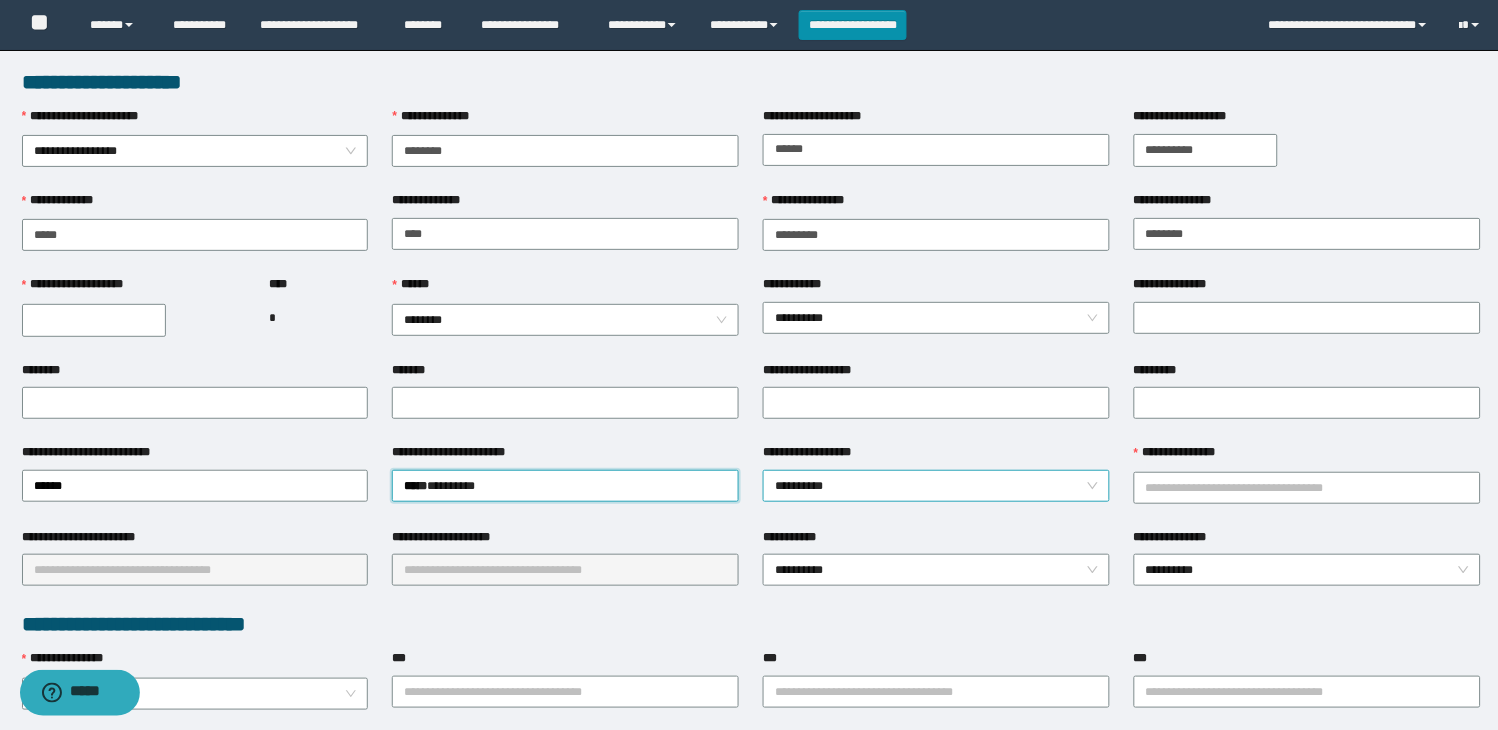 click on "**********" at bounding box center [936, 486] 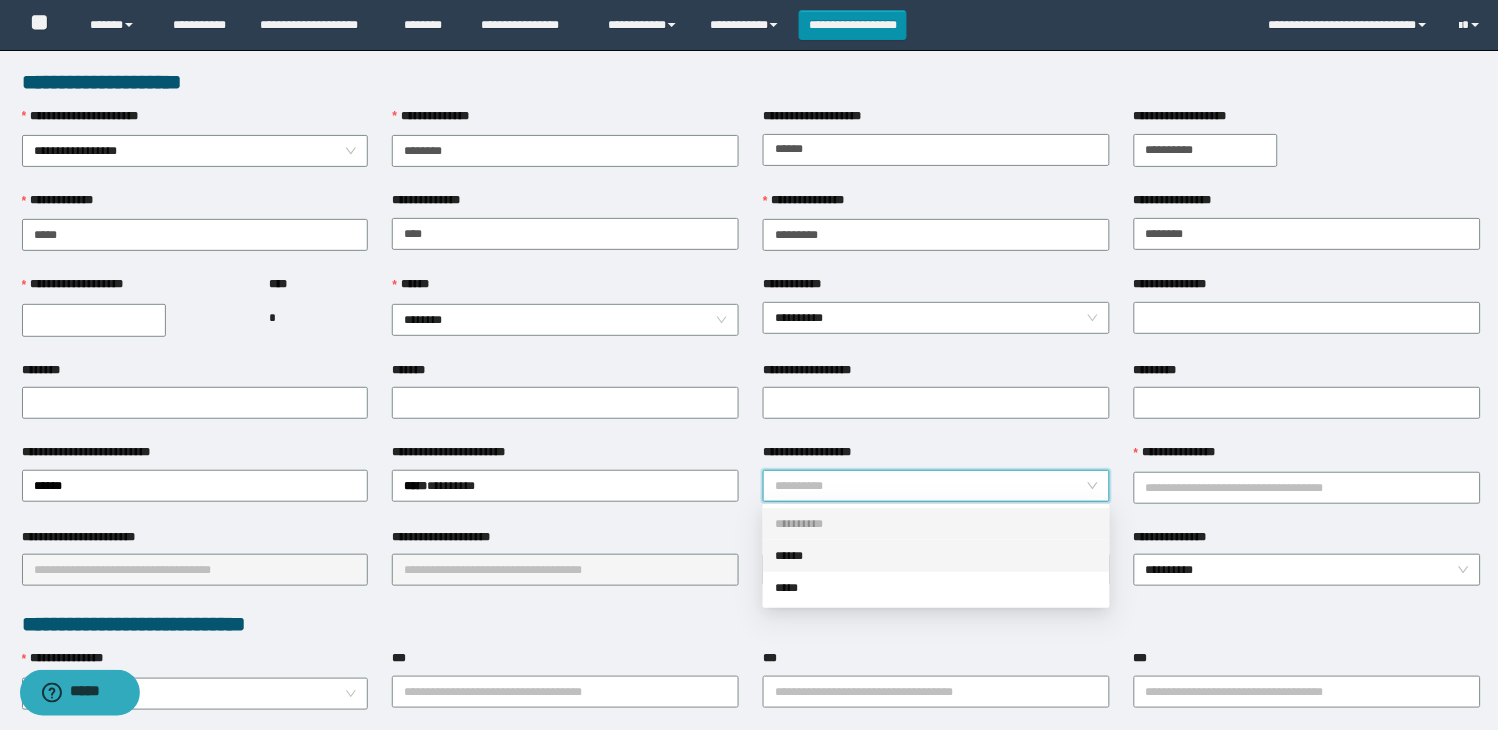 drag, startPoint x: 850, startPoint y: 560, endPoint x: 886, endPoint y: 551, distance: 37.107952 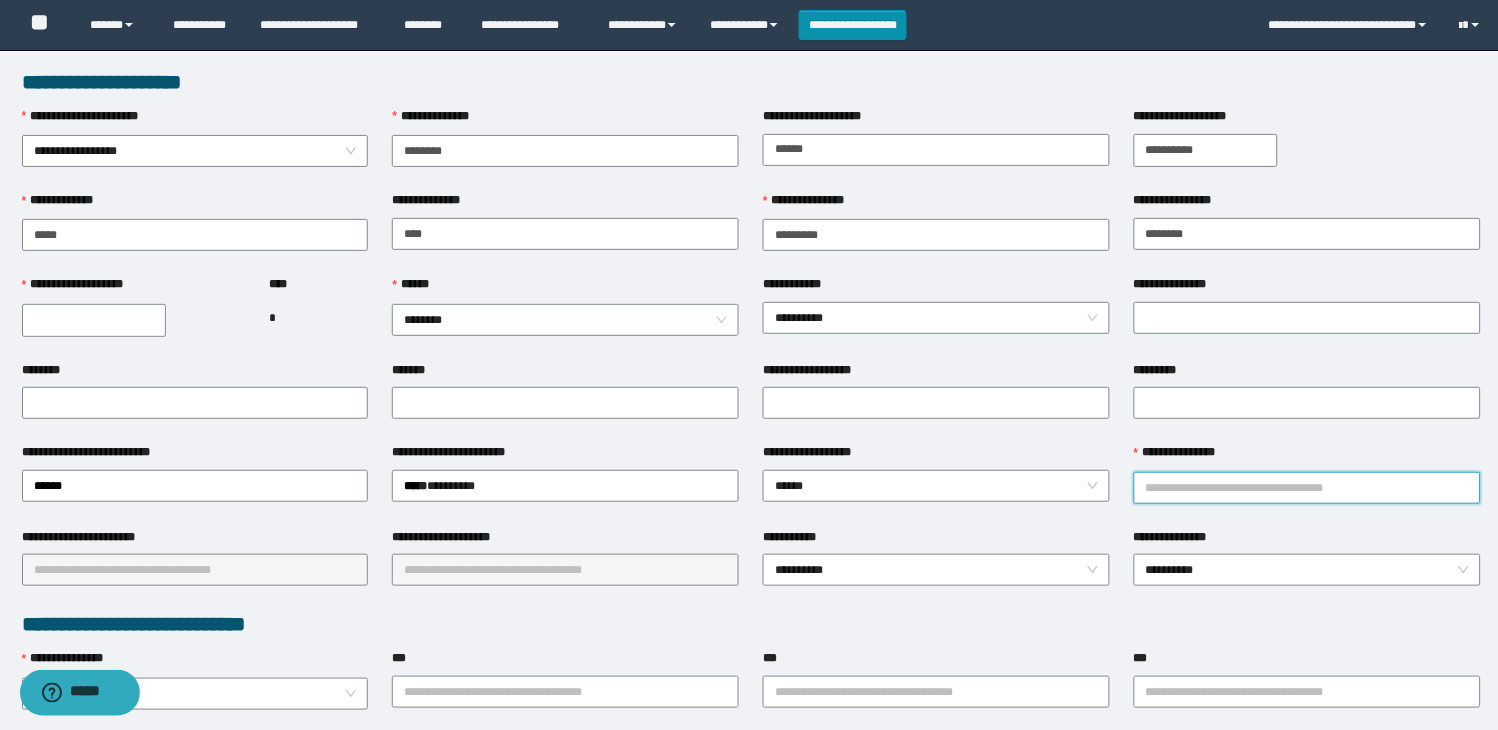 click on "**********" at bounding box center (1307, 488) 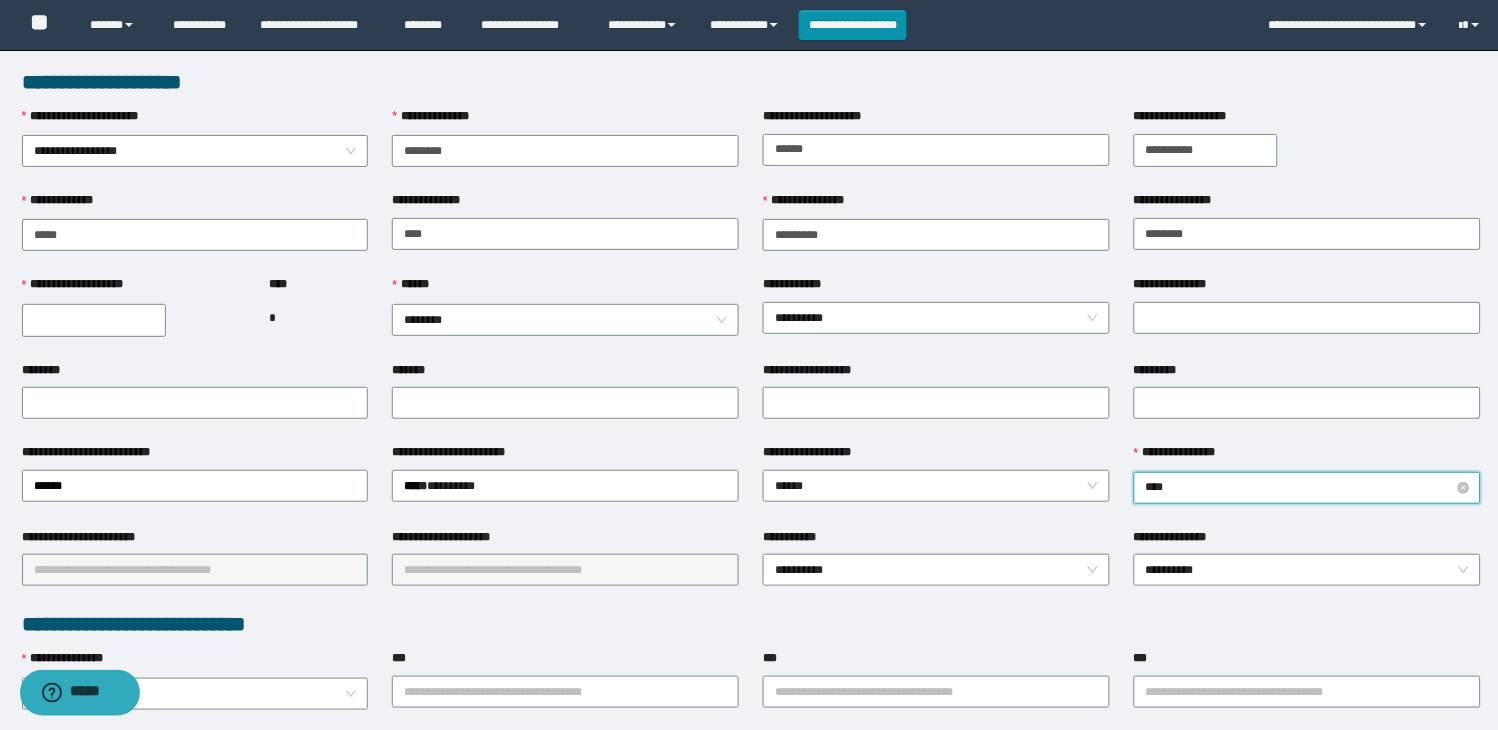 type on "*****" 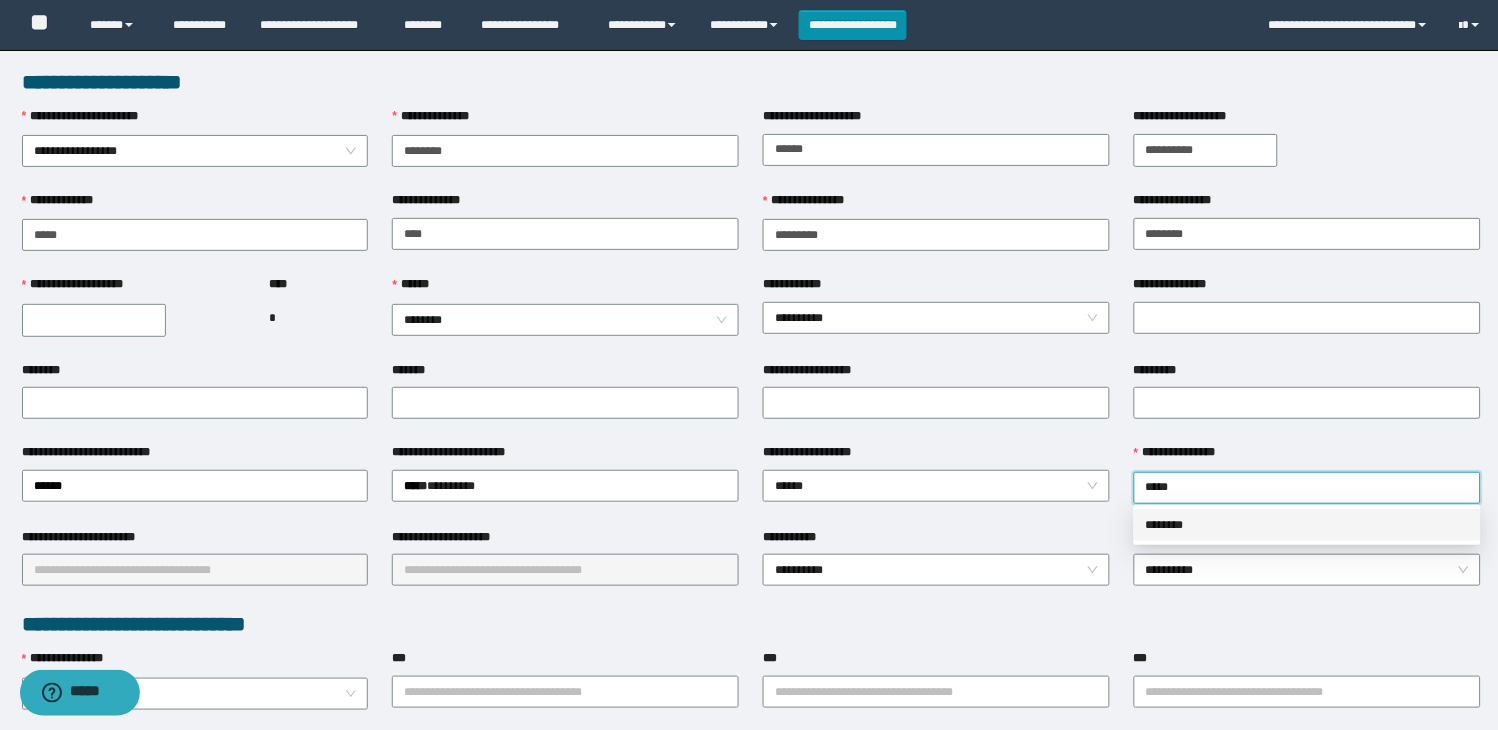 click on "********" at bounding box center [1307, 525] 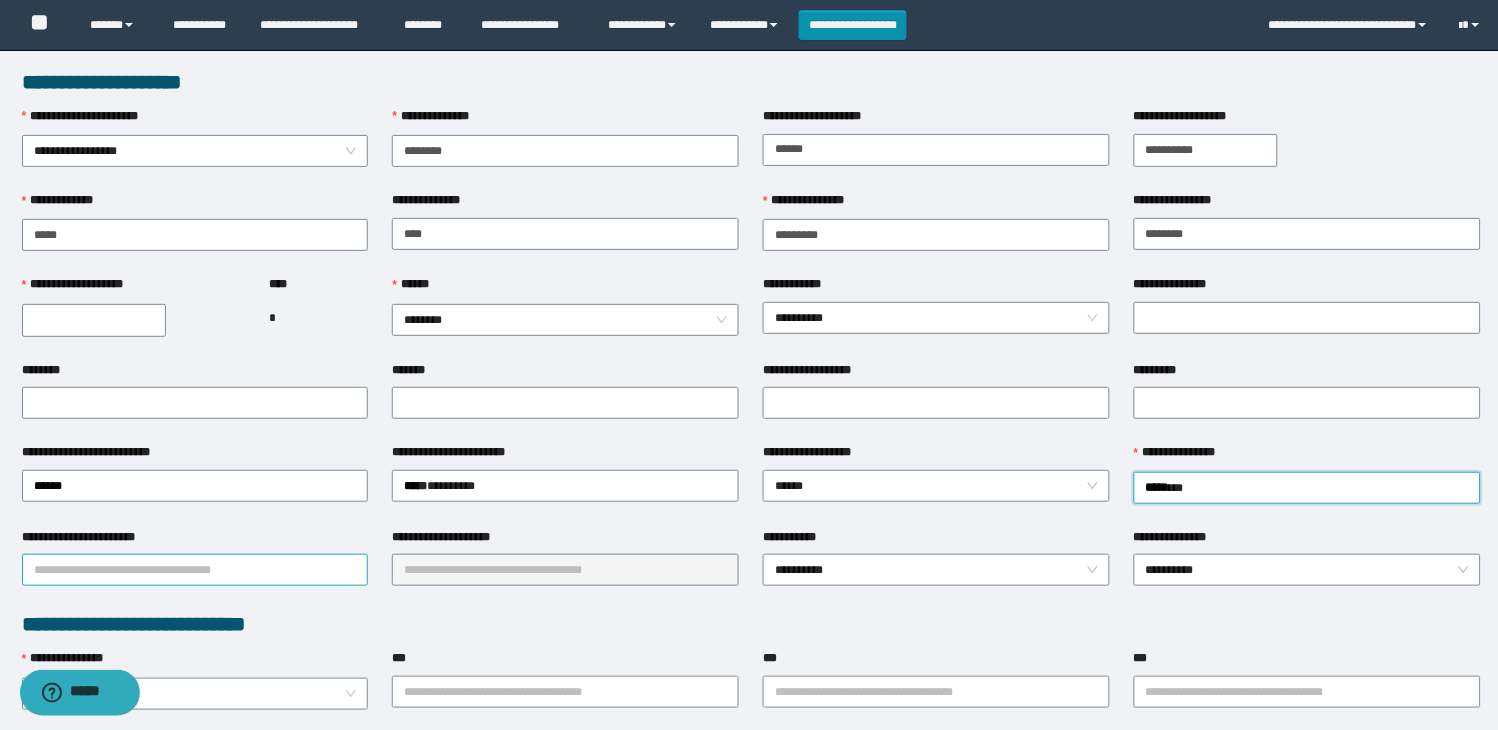 click on "**********" at bounding box center [195, 570] 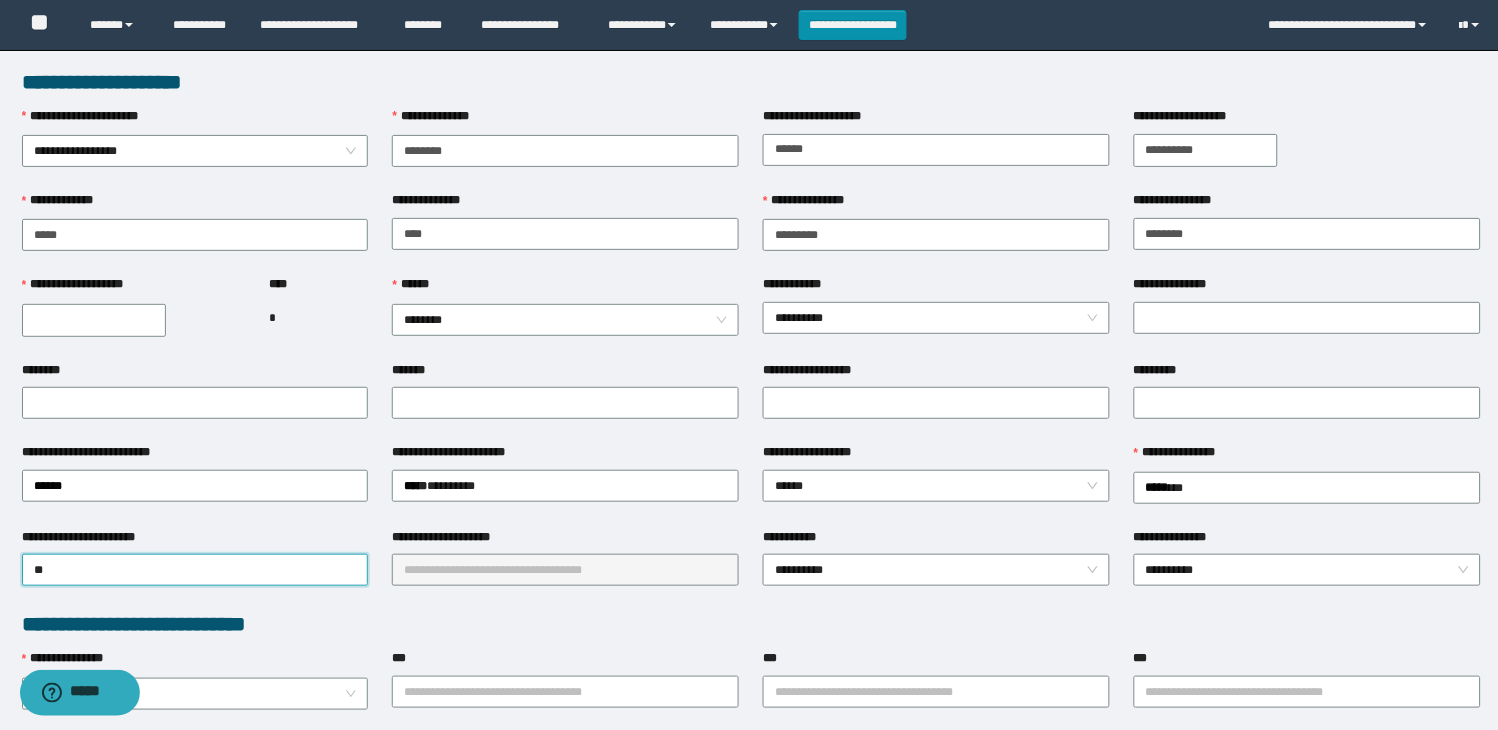 type on "*" 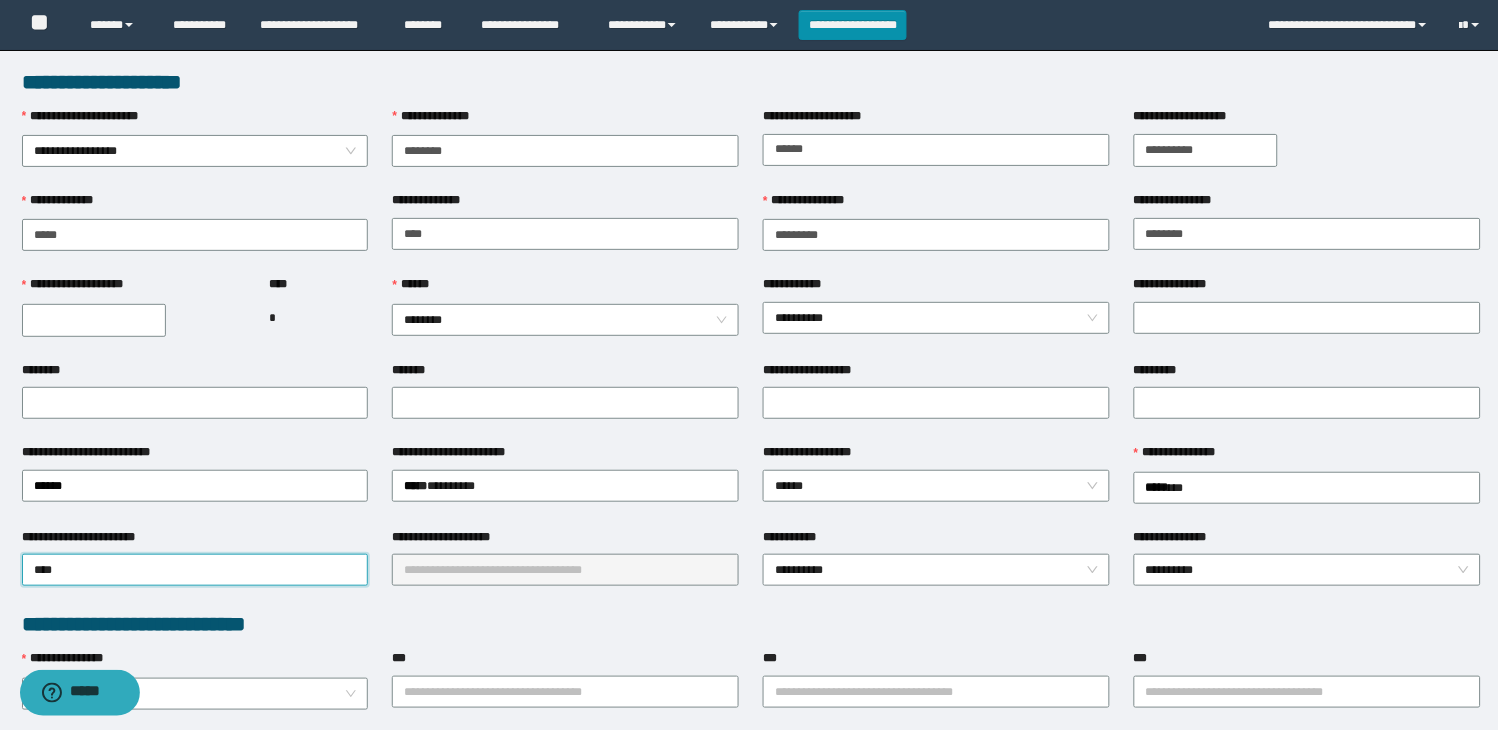 type on "*****" 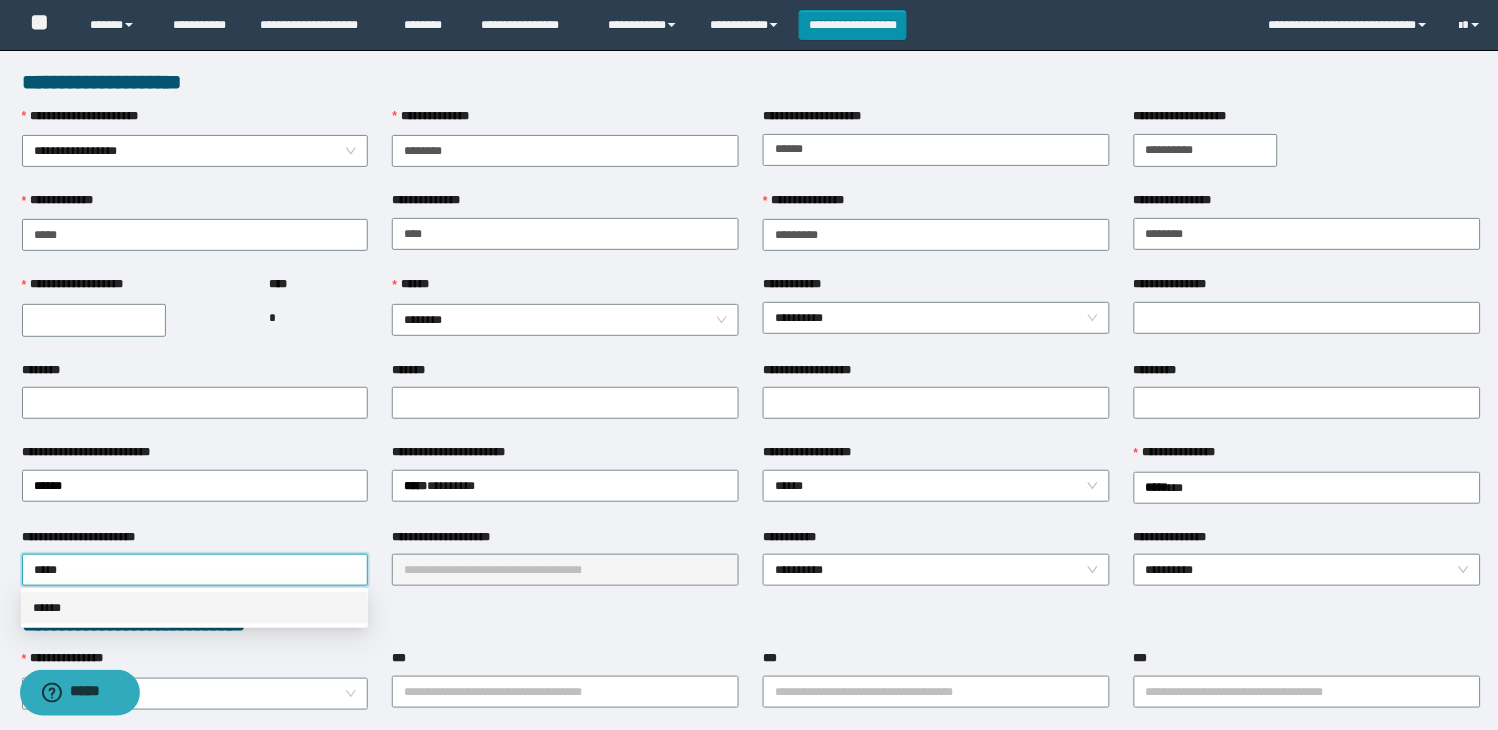 drag, startPoint x: 202, startPoint y: 600, endPoint x: 598, endPoint y: 553, distance: 398.7794 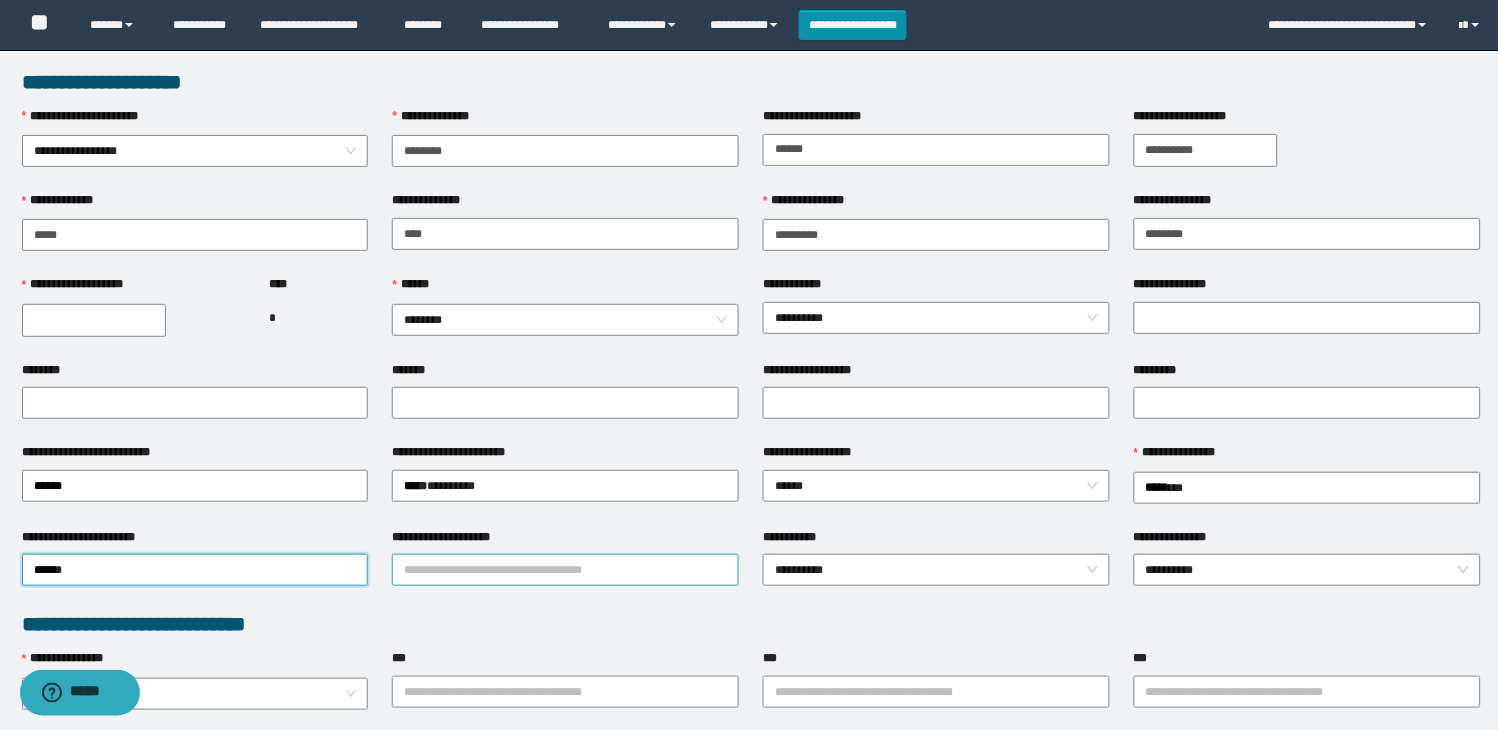 click on "**********" at bounding box center [565, 570] 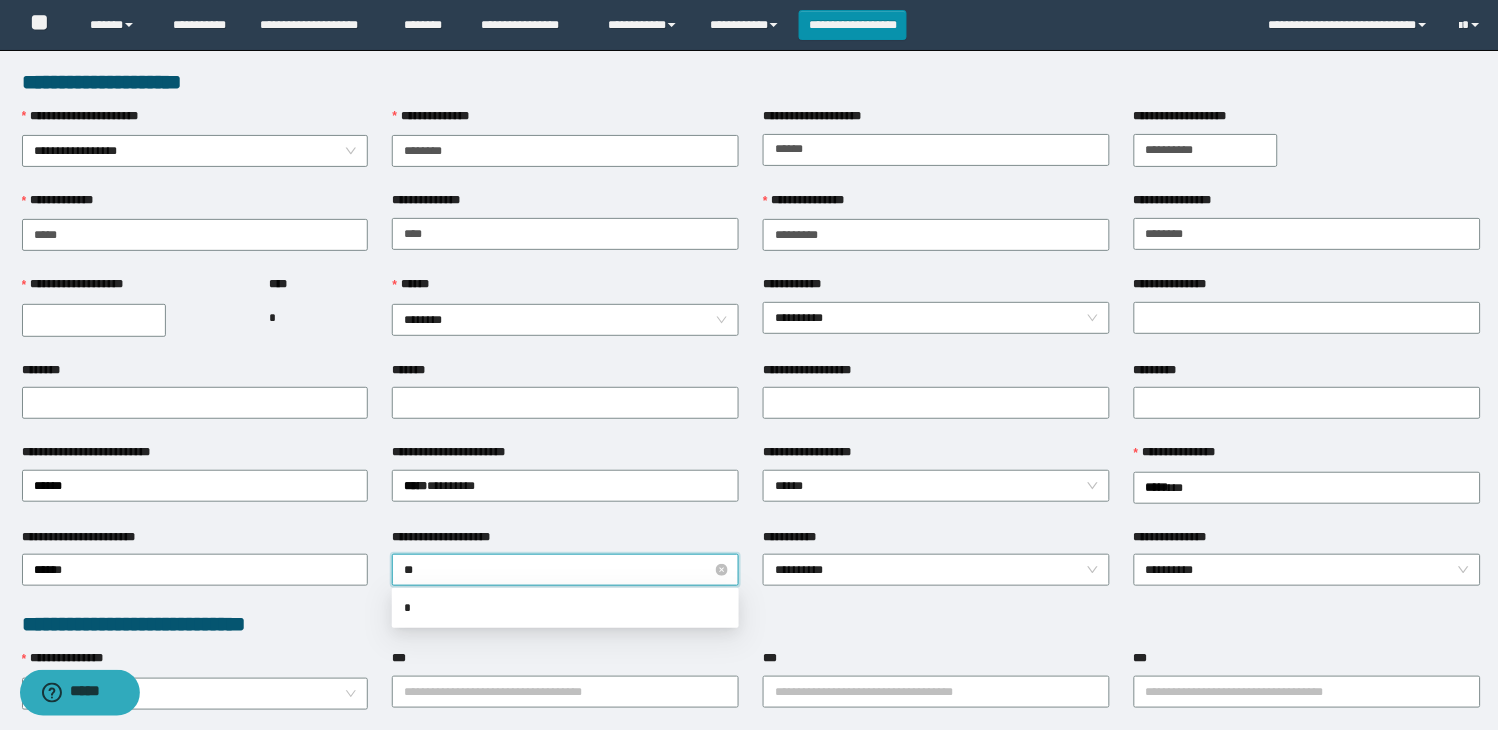 type on "***" 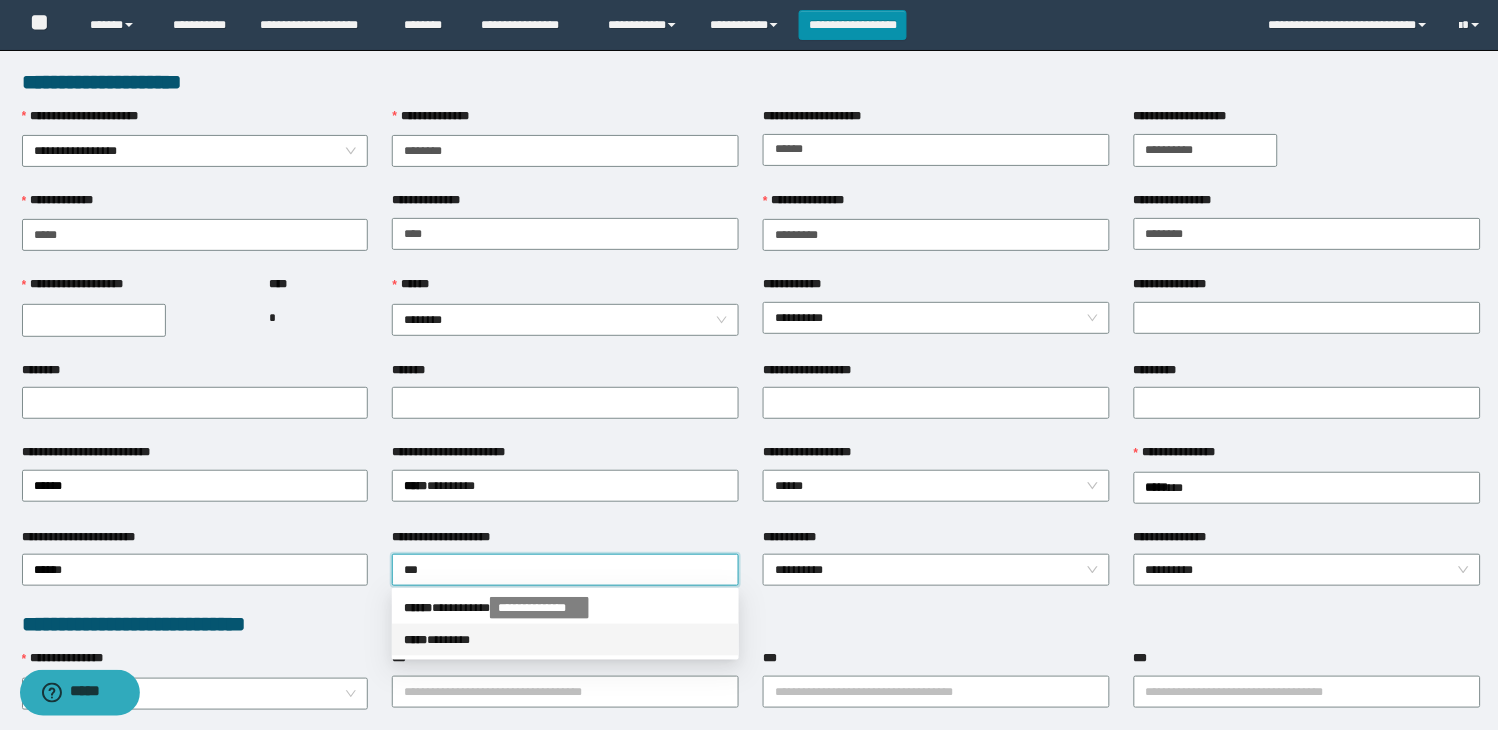 click on "***** * ******" at bounding box center [565, 640] 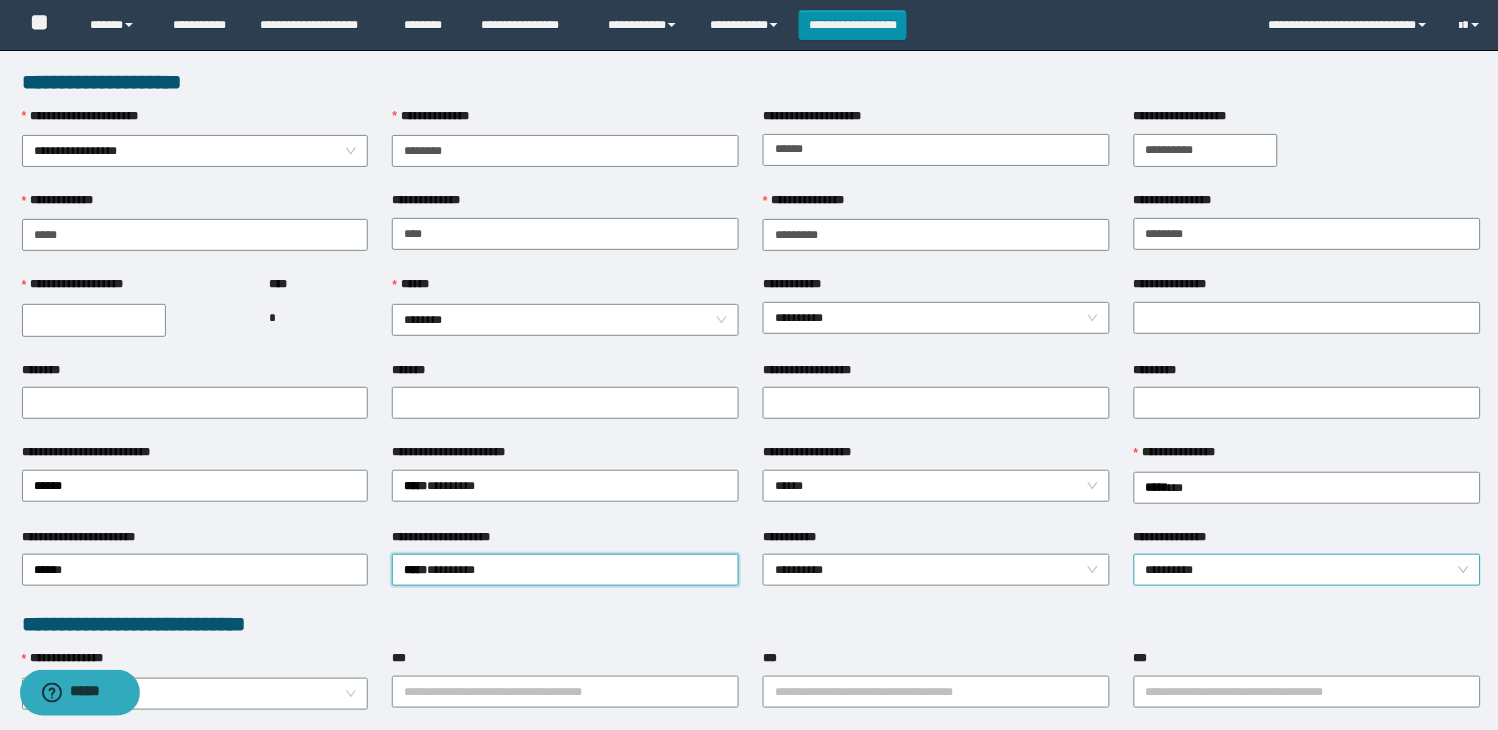 click on "**********" at bounding box center [1307, 570] 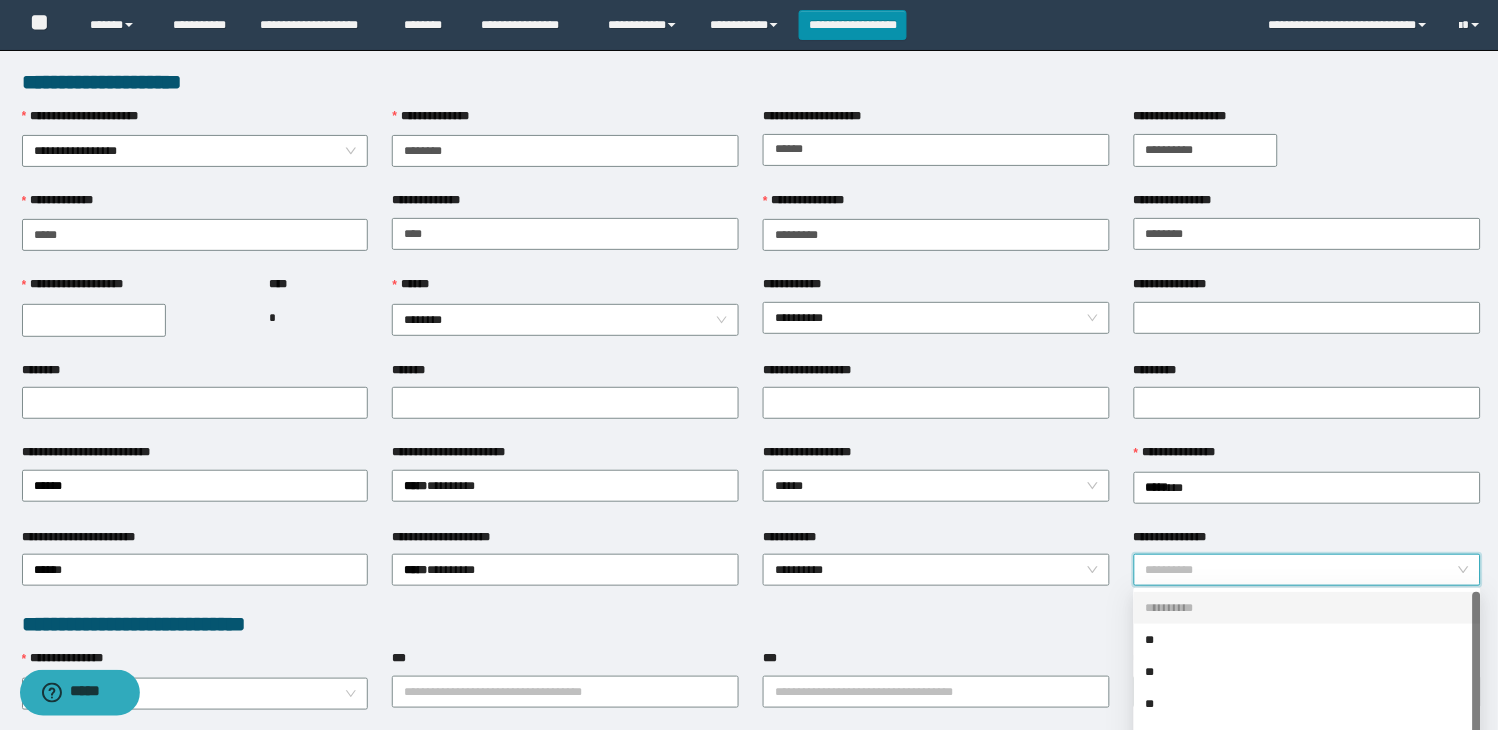 scroll, scrollTop: 31, scrollLeft: 0, axis: vertical 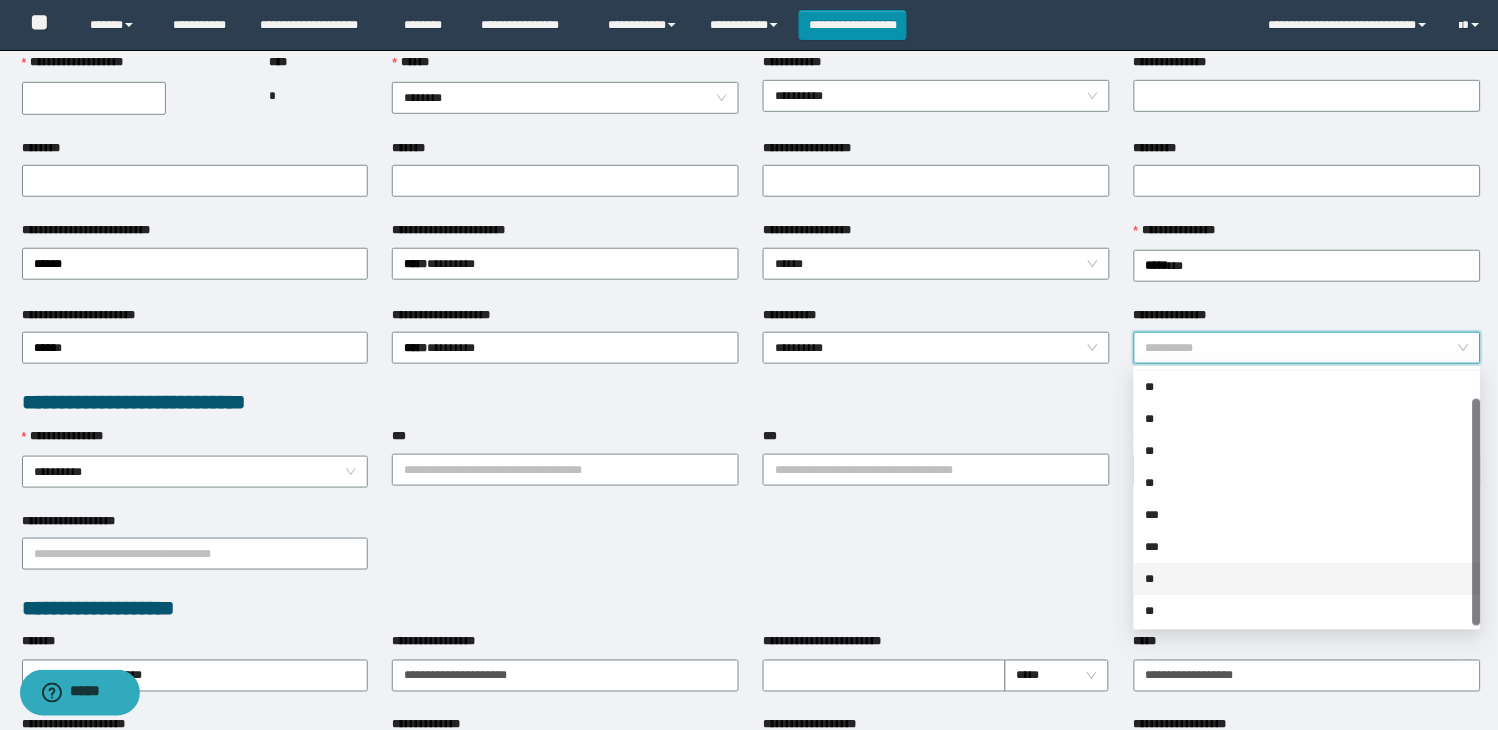 click on "**" at bounding box center [1307, 579] 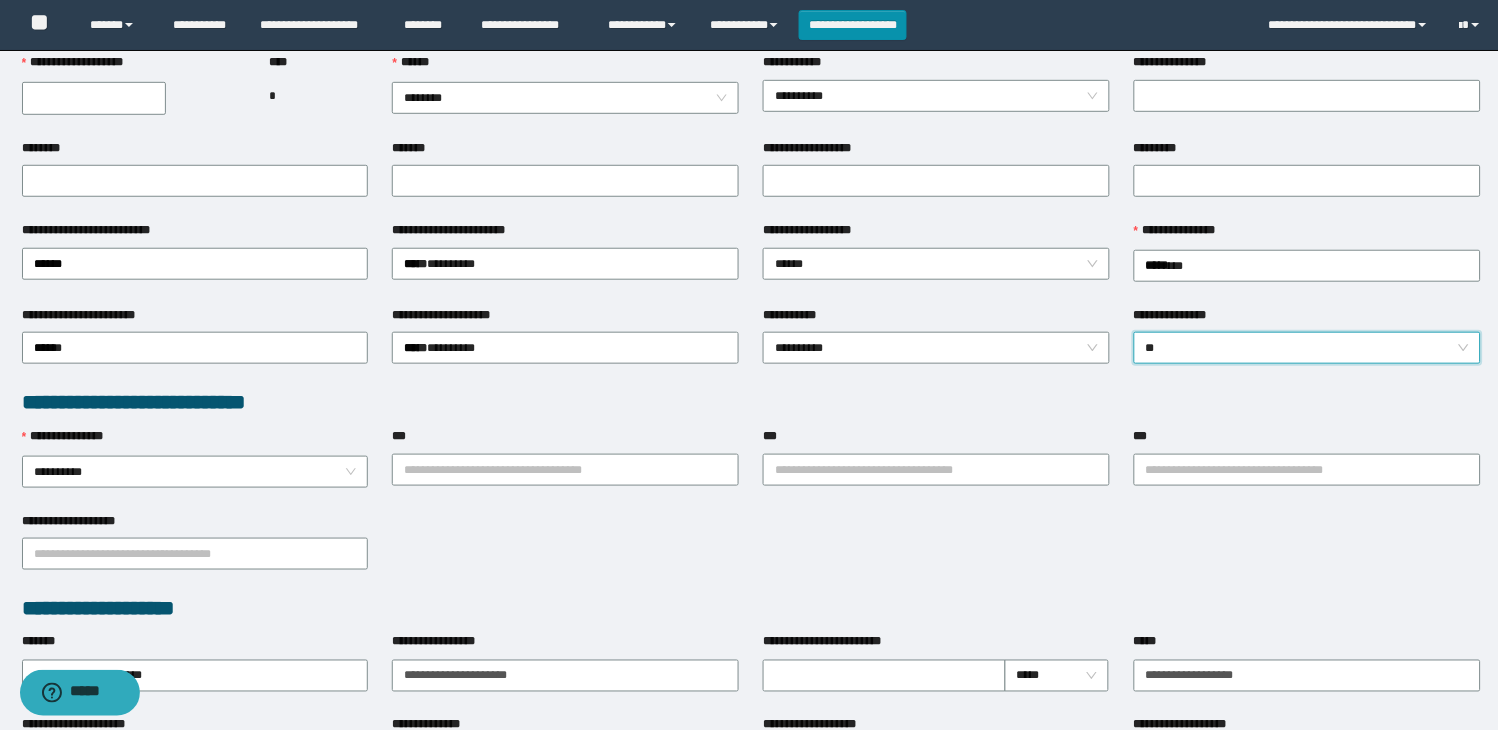 click on "**********" at bounding box center (751, 553) 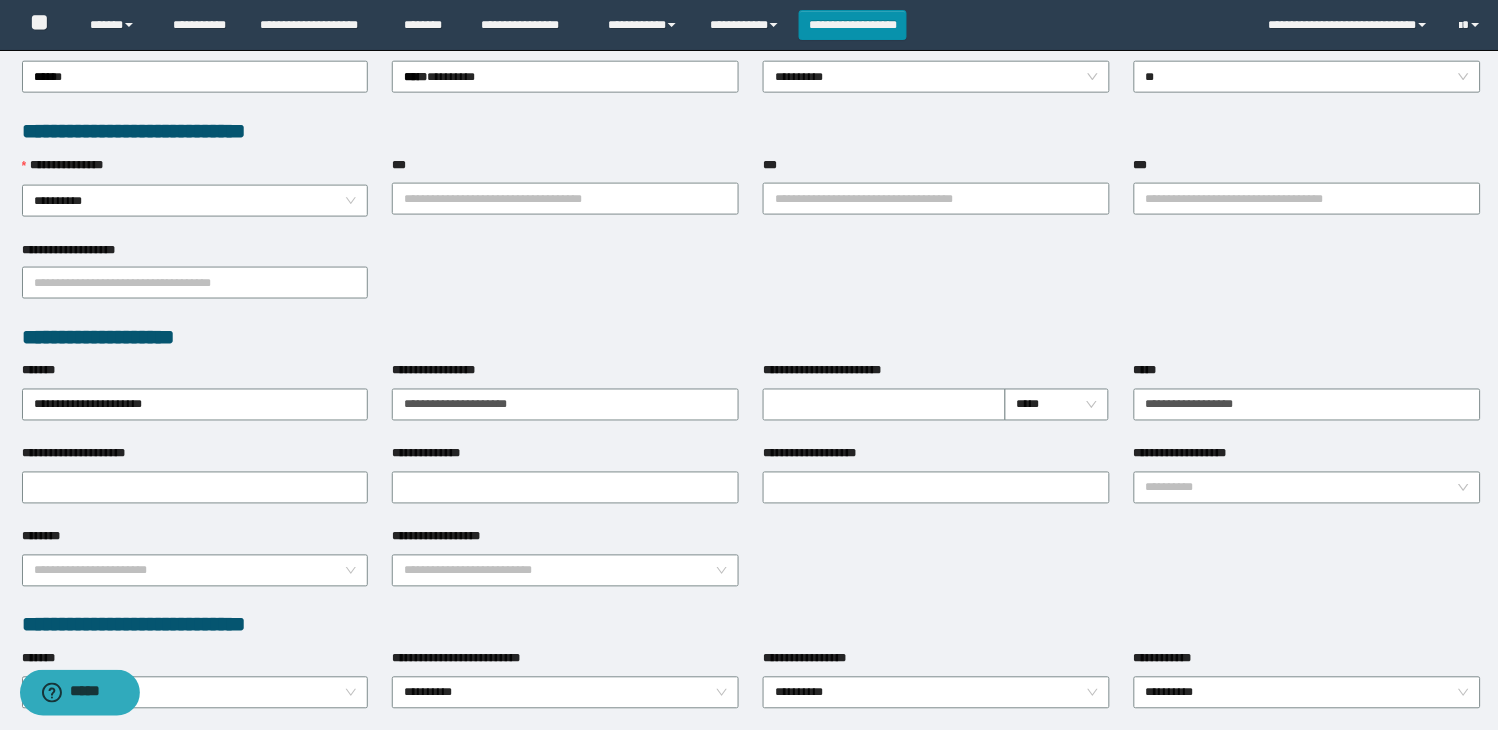 scroll, scrollTop: 444, scrollLeft: 0, axis: vertical 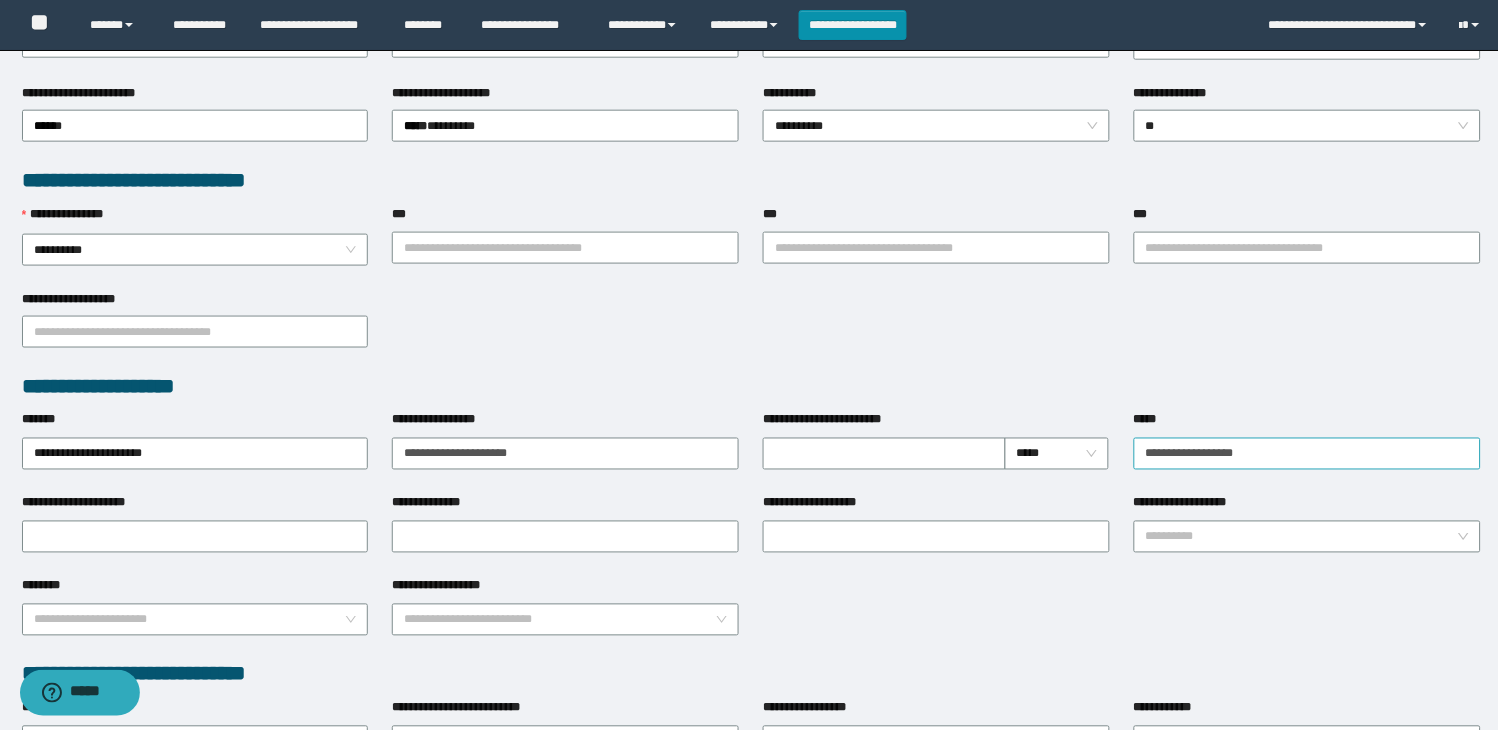 drag, startPoint x: 1191, startPoint y: 448, endPoint x: 1323, endPoint y: 448, distance: 132 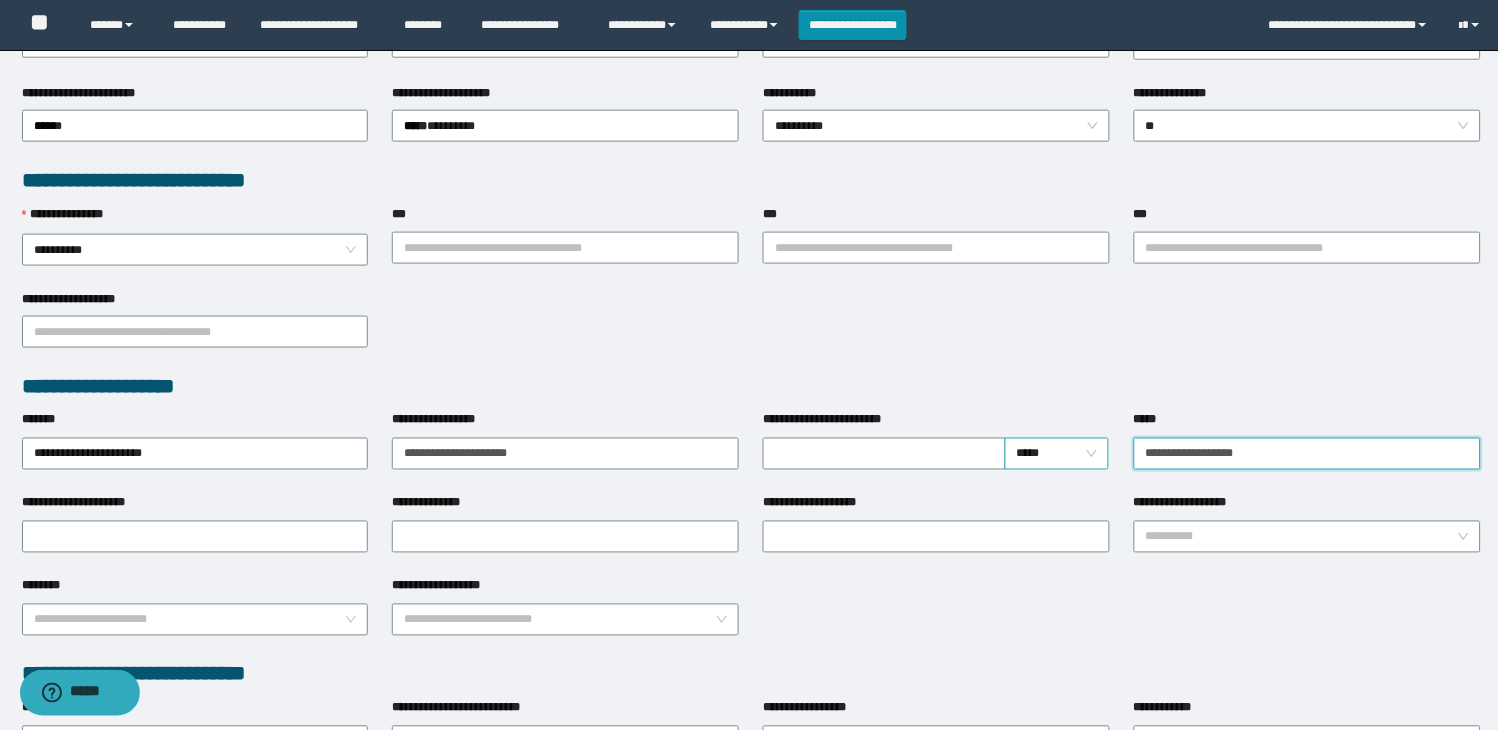drag, startPoint x: 1323, startPoint y: 451, endPoint x: 1053, endPoint y: 465, distance: 270.36273 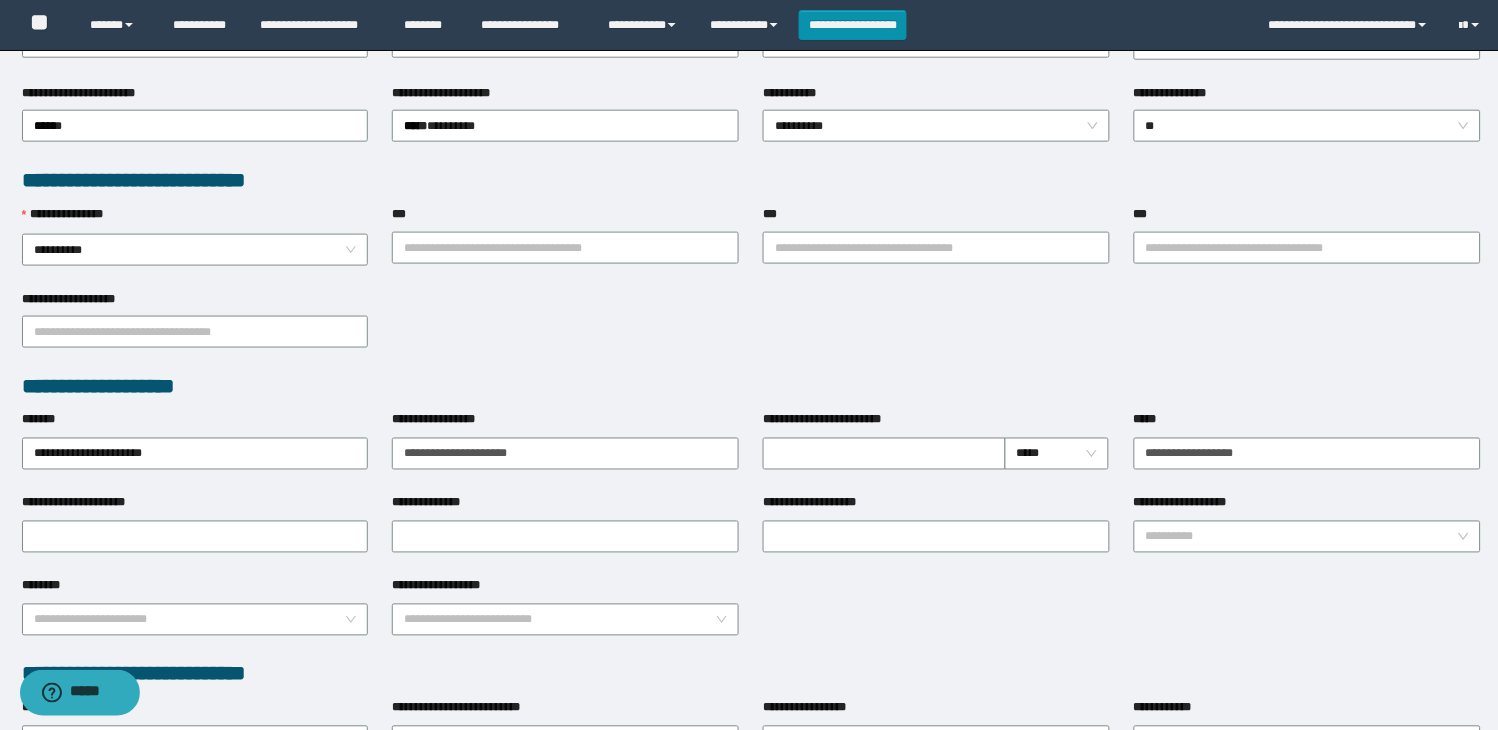 click on "**********" at bounding box center (751, 331) 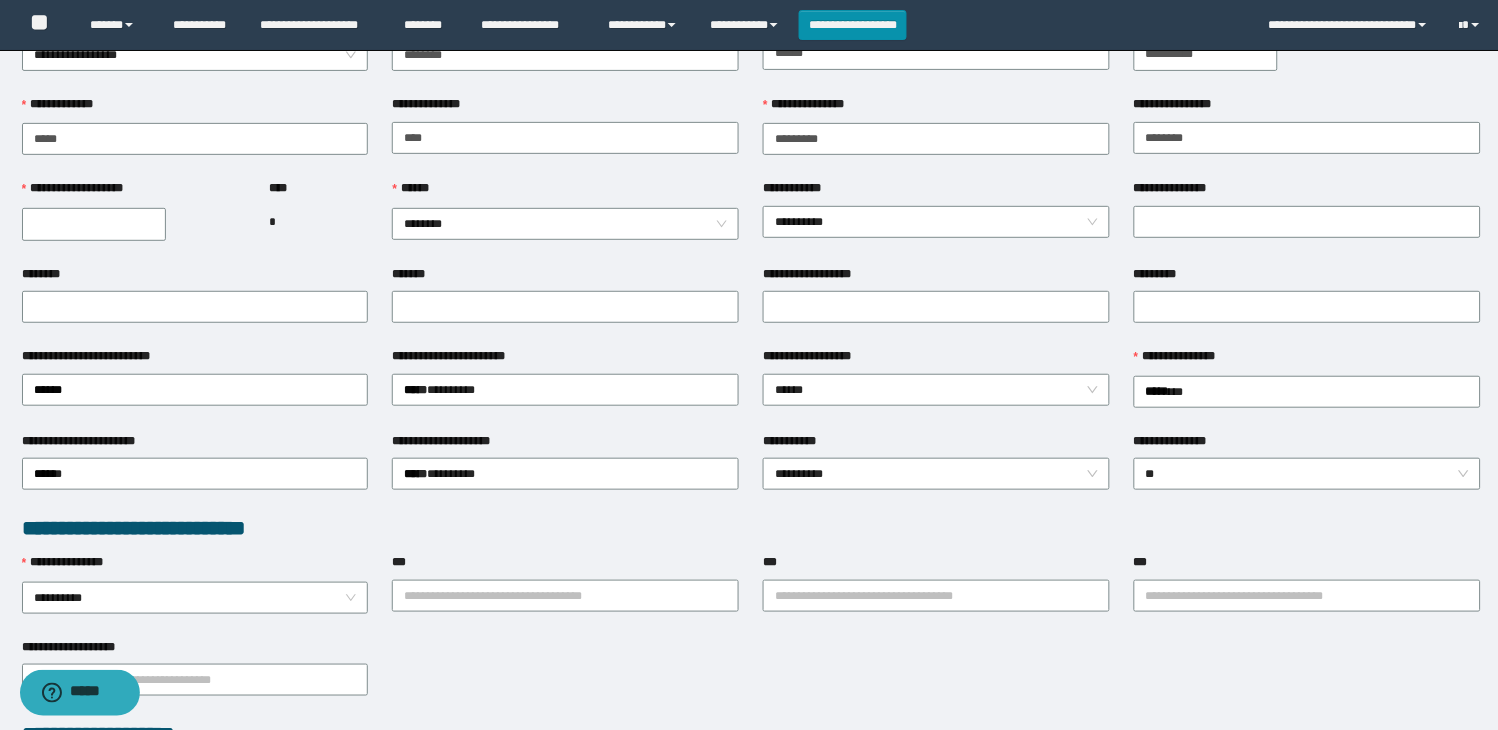 scroll, scrollTop: 111, scrollLeft: 0, axis: vertical 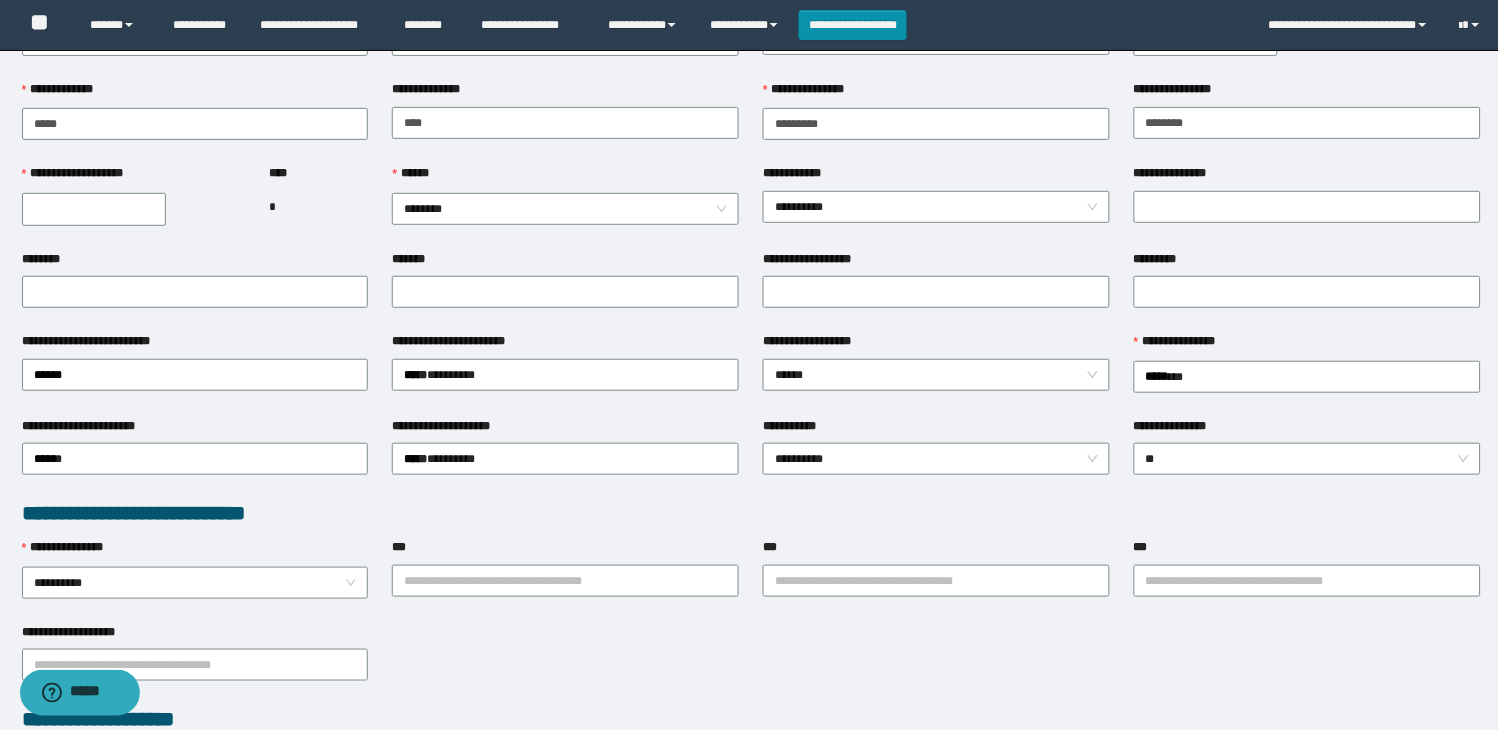 click on "****" at bounding box center (283, 173) 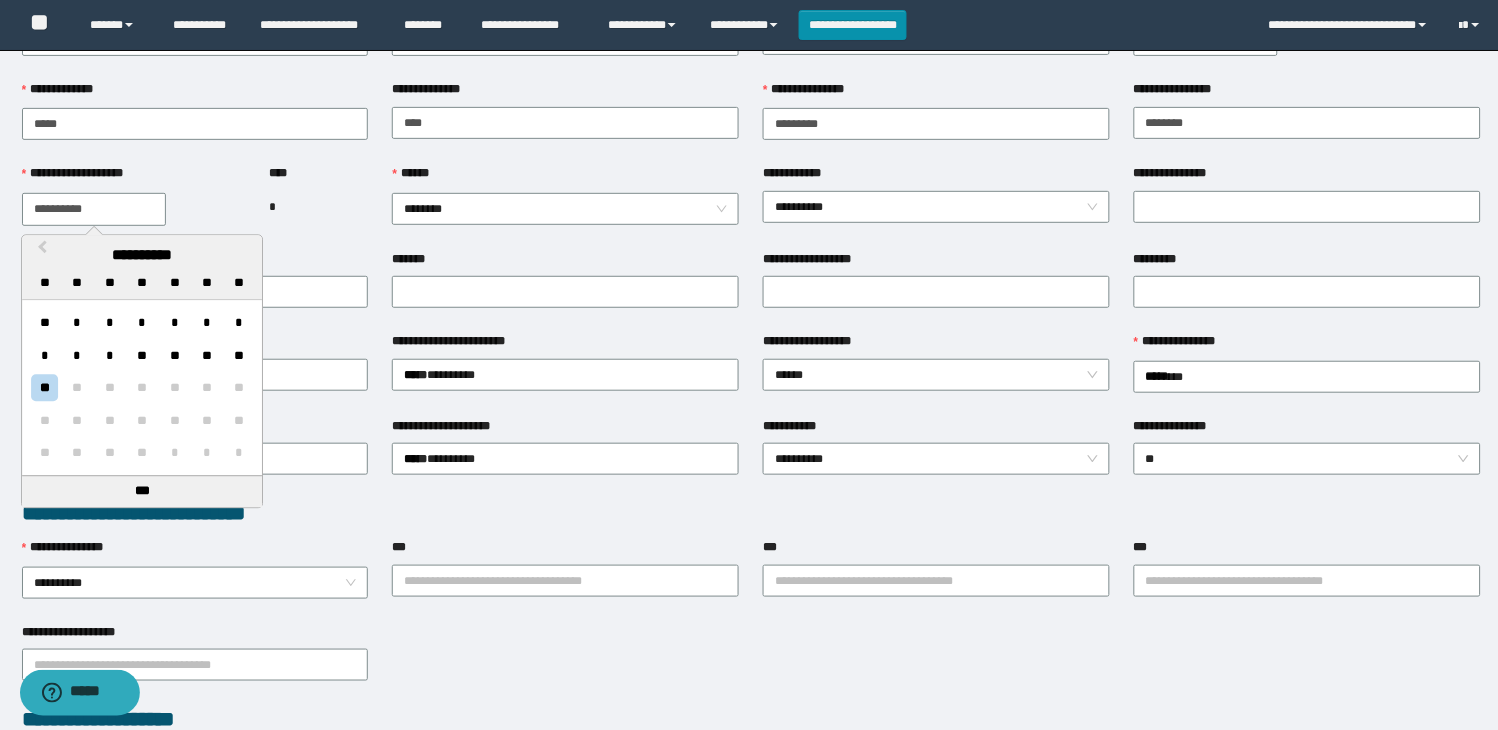 click on "**********" at bounding box center (94, 209) 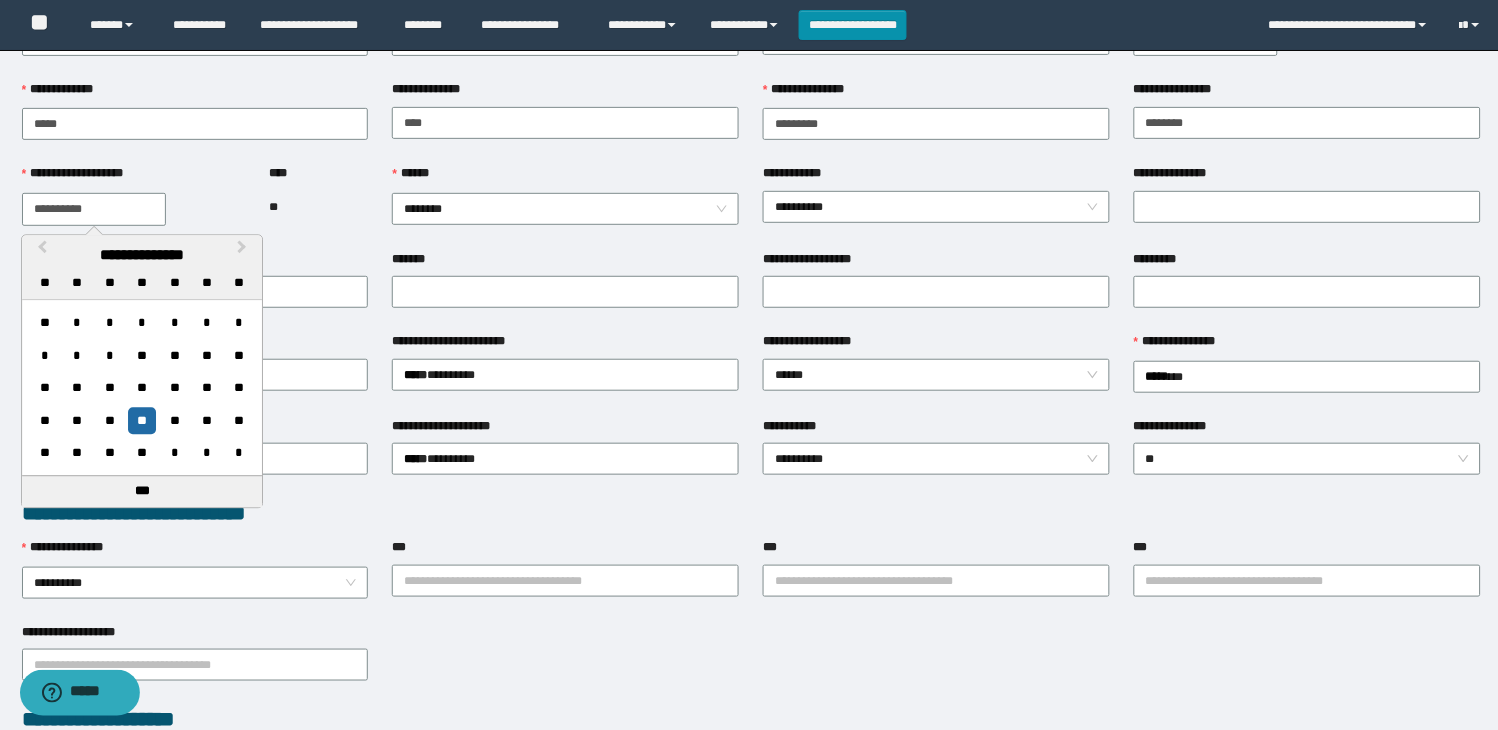 type on "**********" 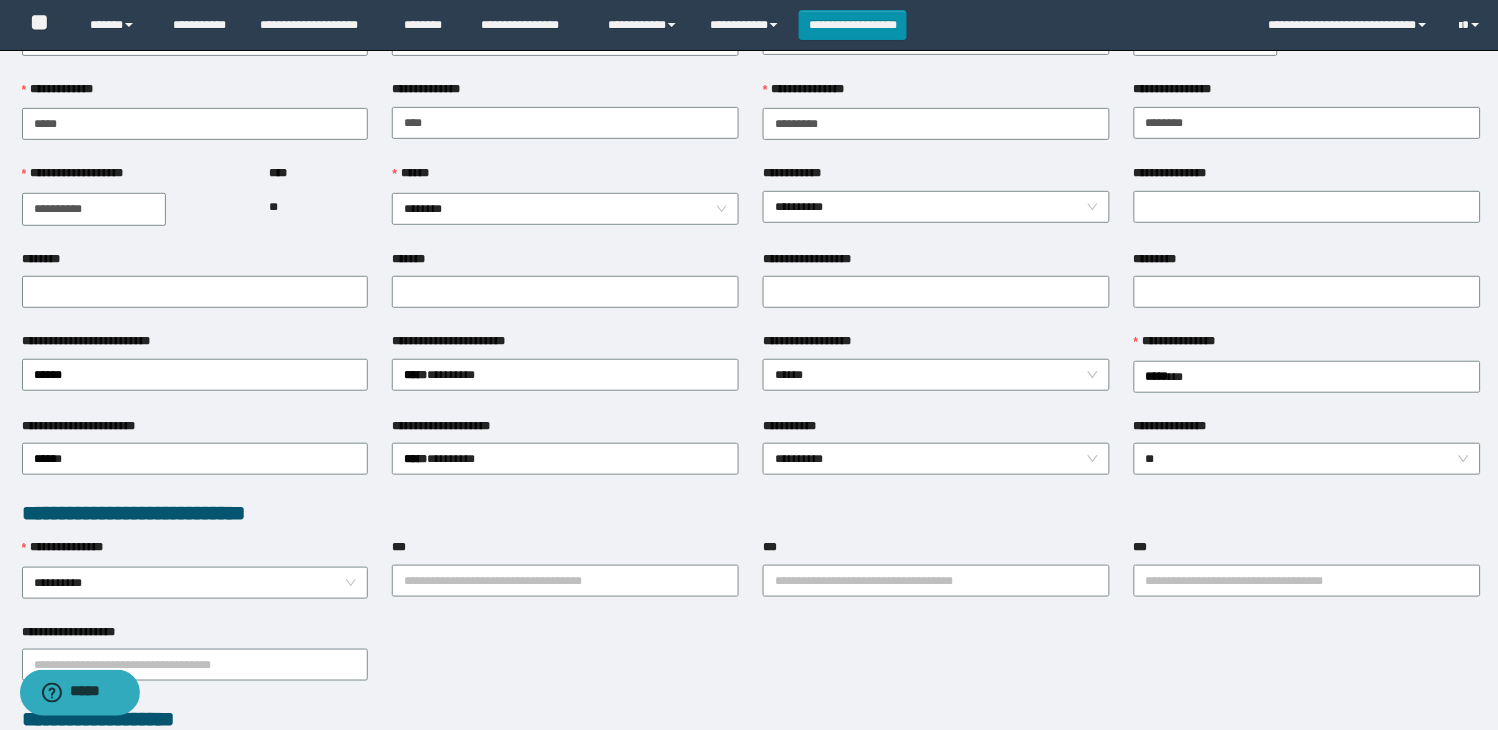 drag, startPoint x: 338, startPoint y: 211, endPoint x: 392, endPoint y: 258, distance: 71.5891 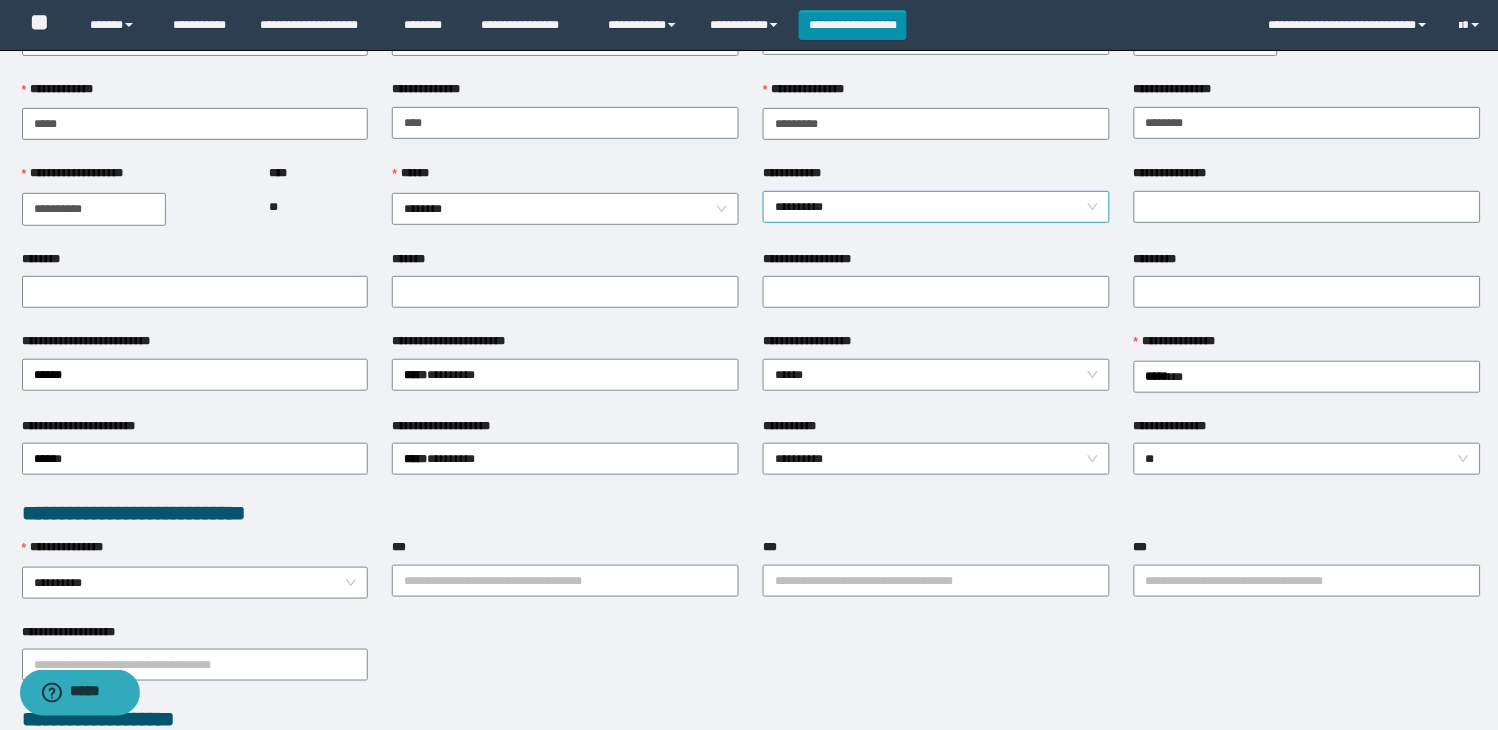 click on "**********" at bounding box center (936, 207) 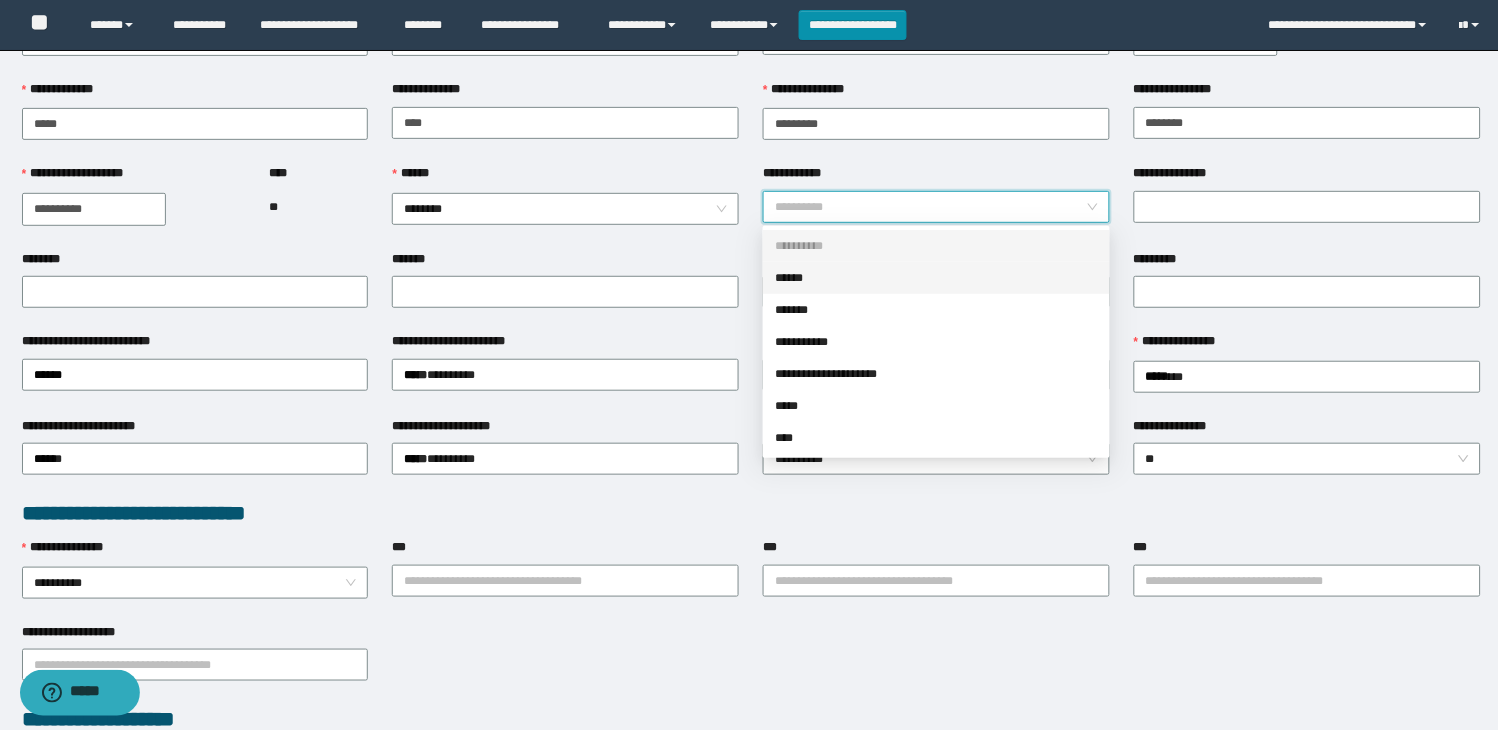 click on "******" at bounding box center [936, 278] 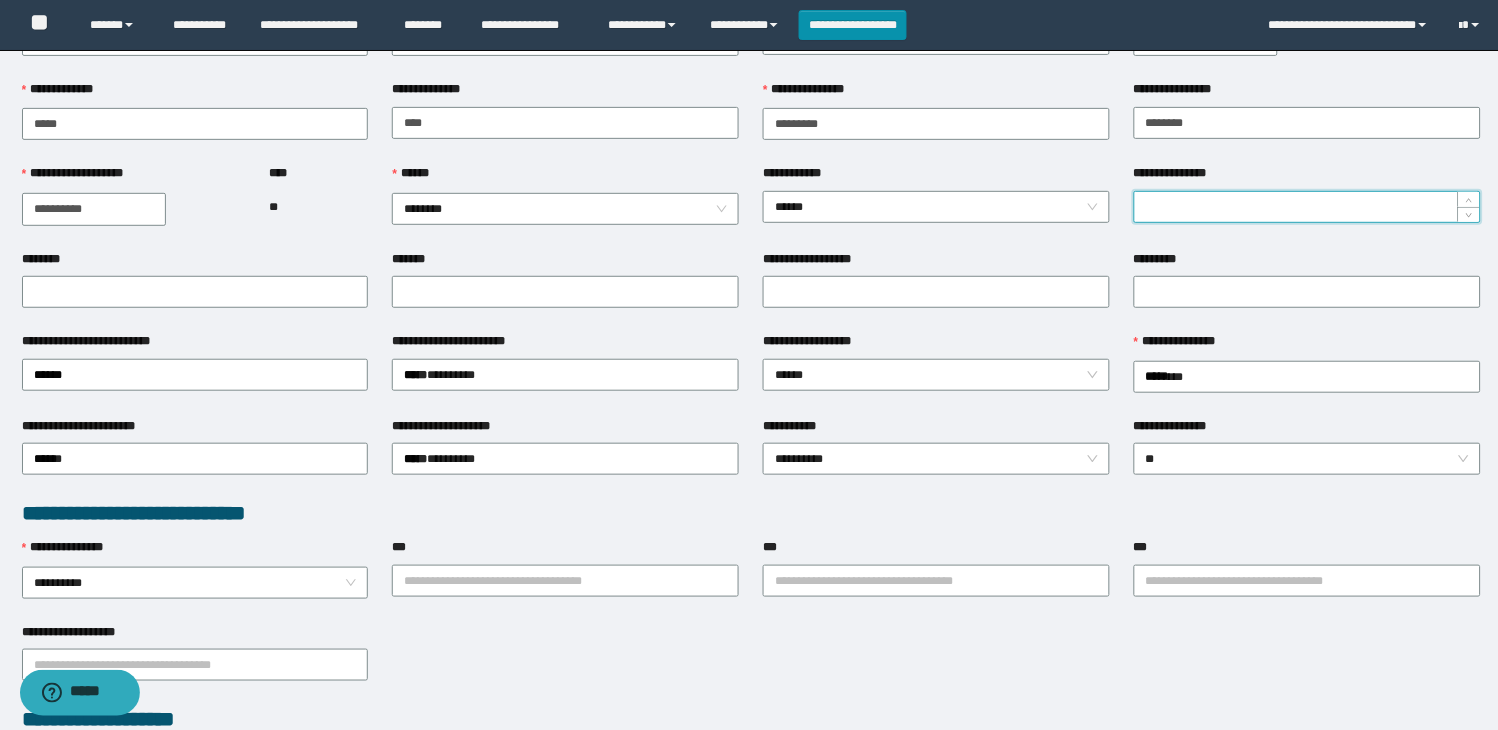 click on "**********" at bounding box center [1307, 207] 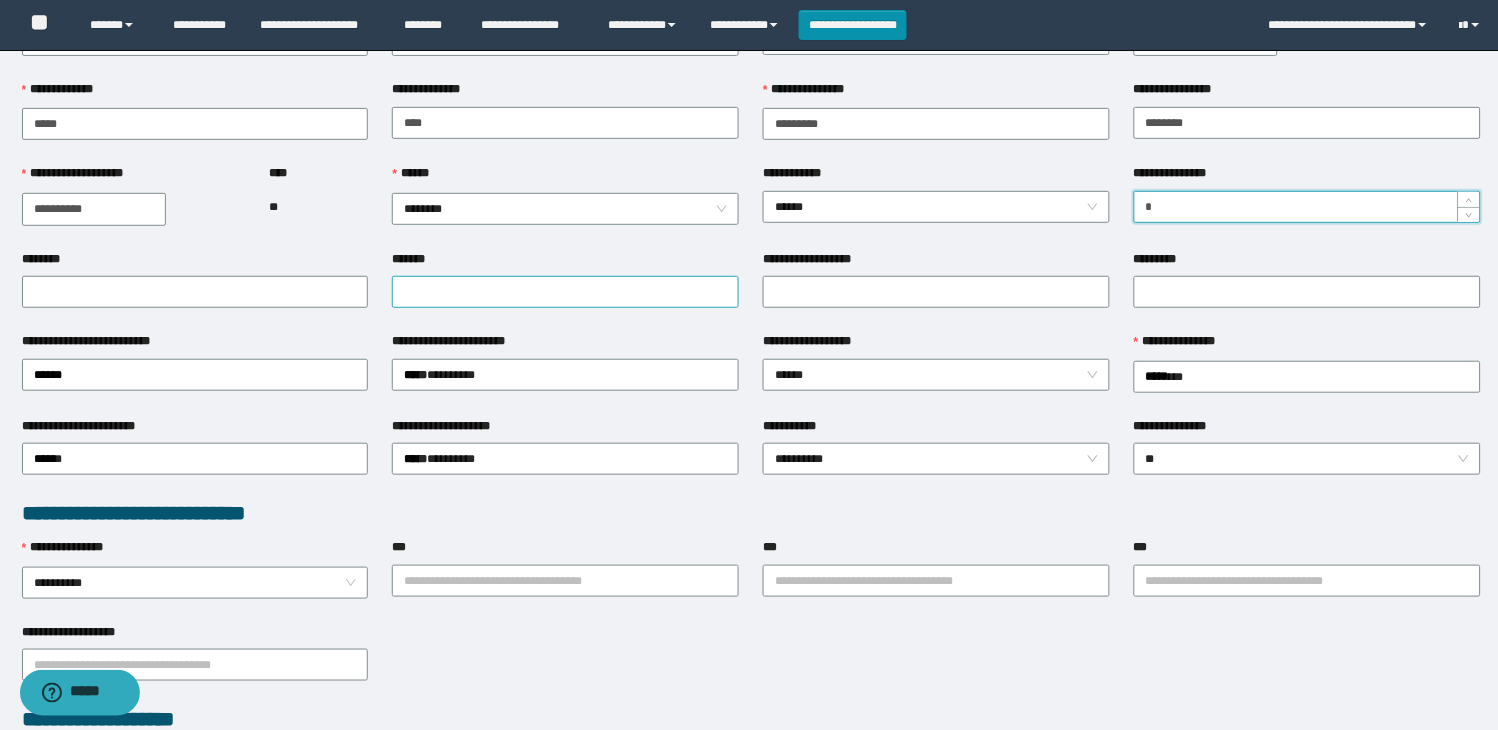 type on "*" 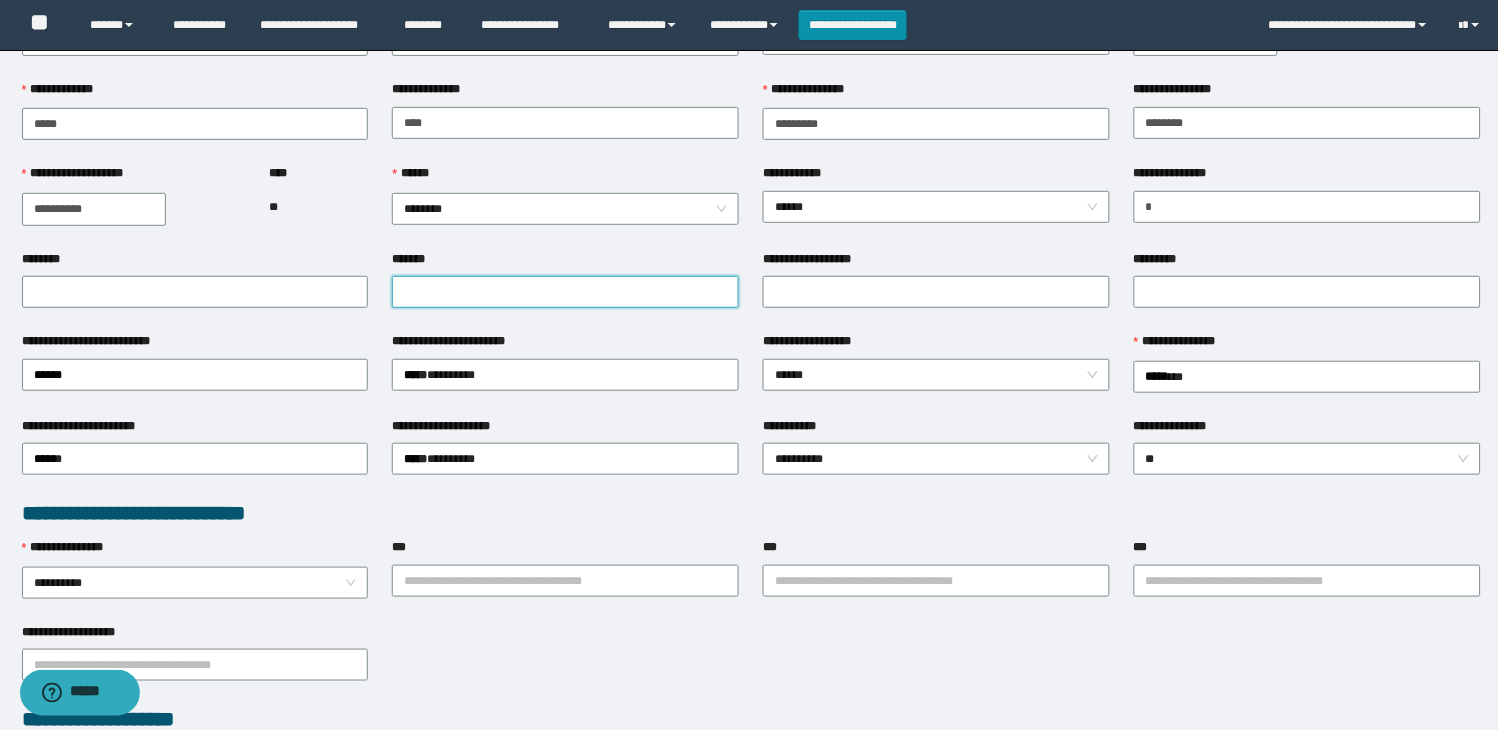 click on "*******" at bounding box center [565, 292] 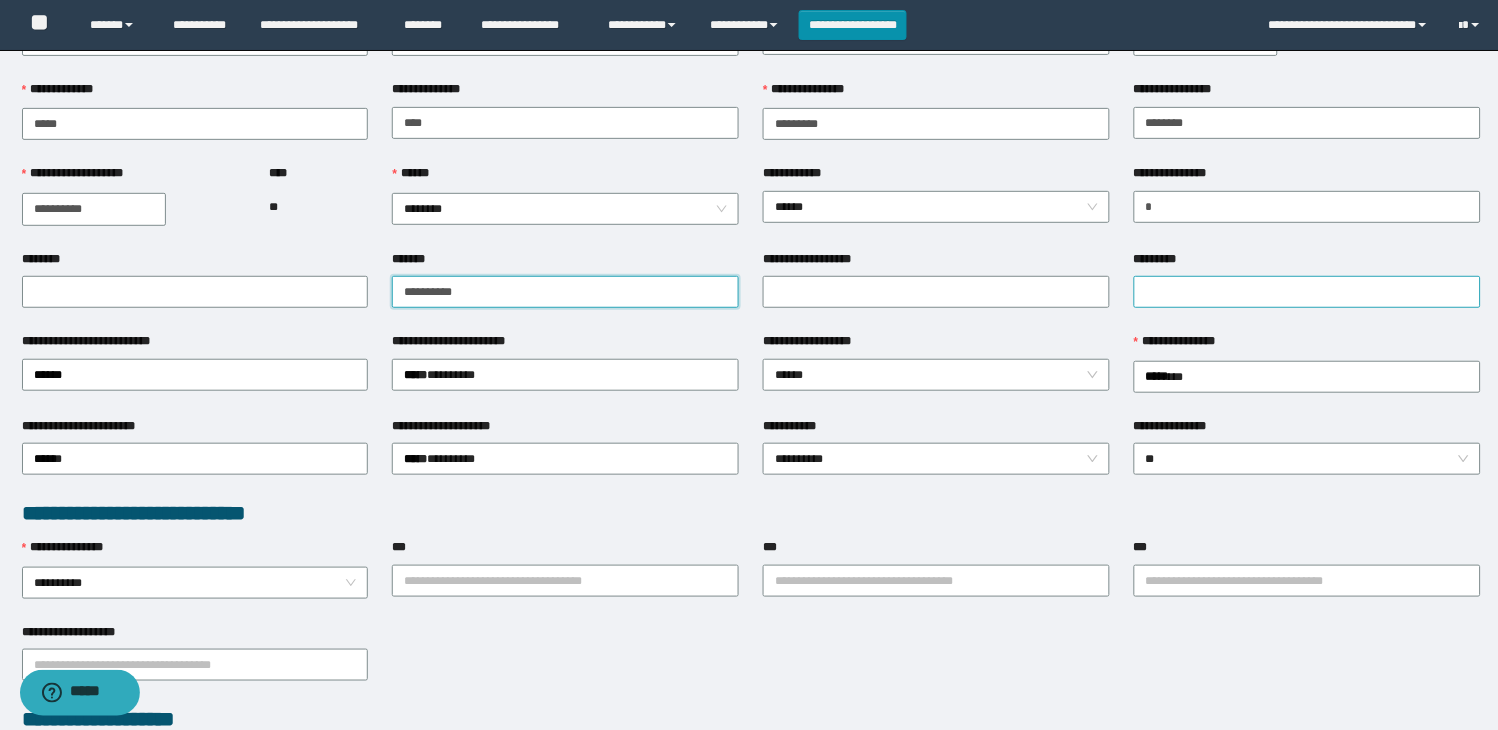 type on "**********" 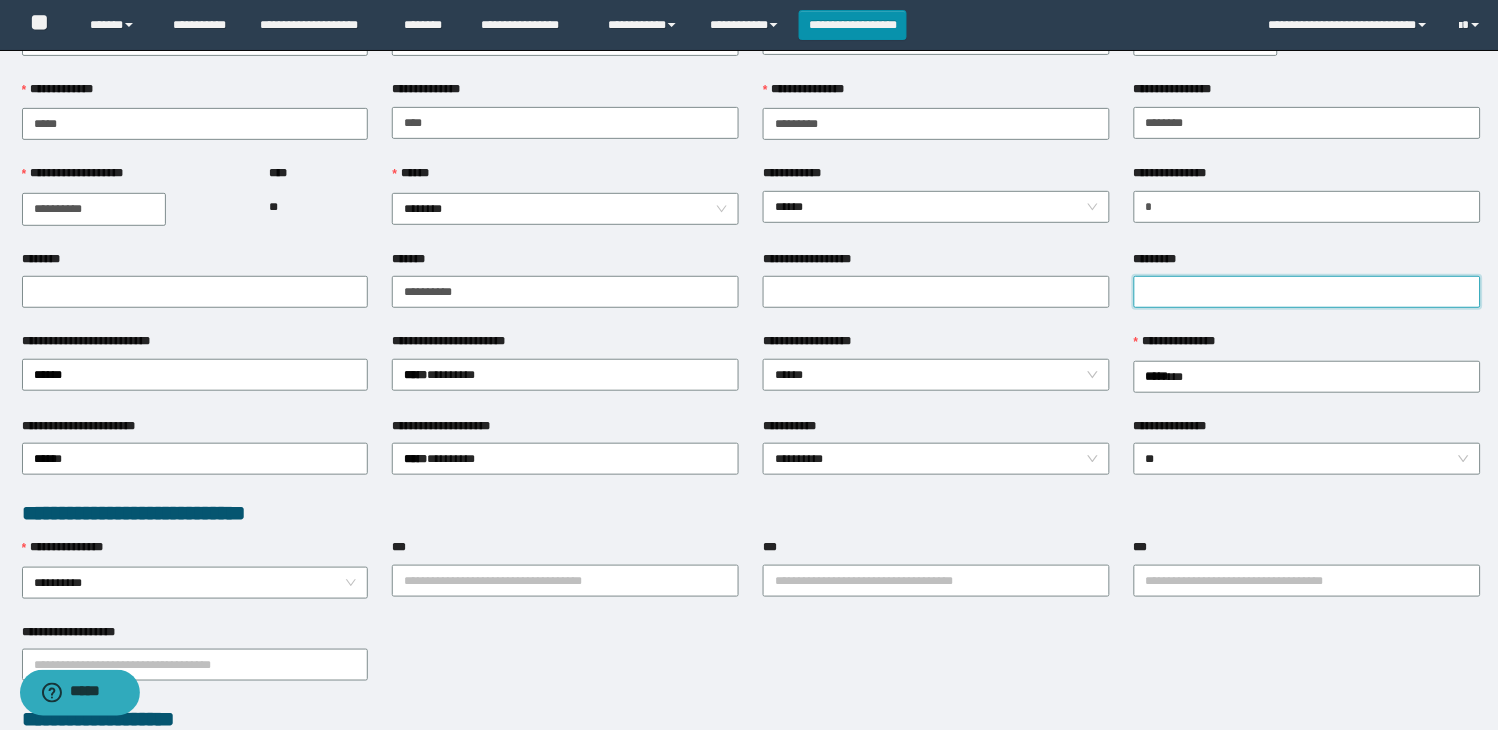 click on "*********" at bounding box center [1307, 292] 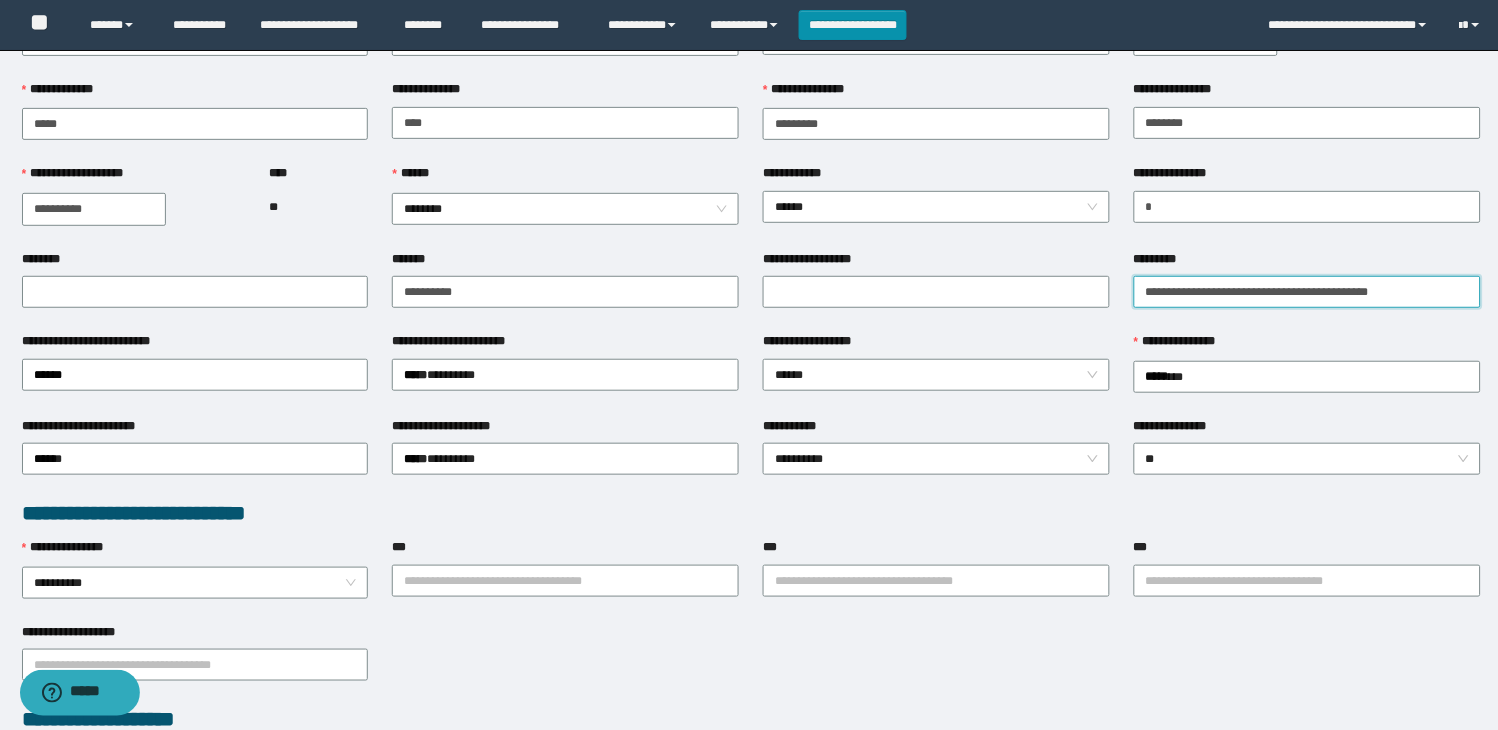 type on "**********" 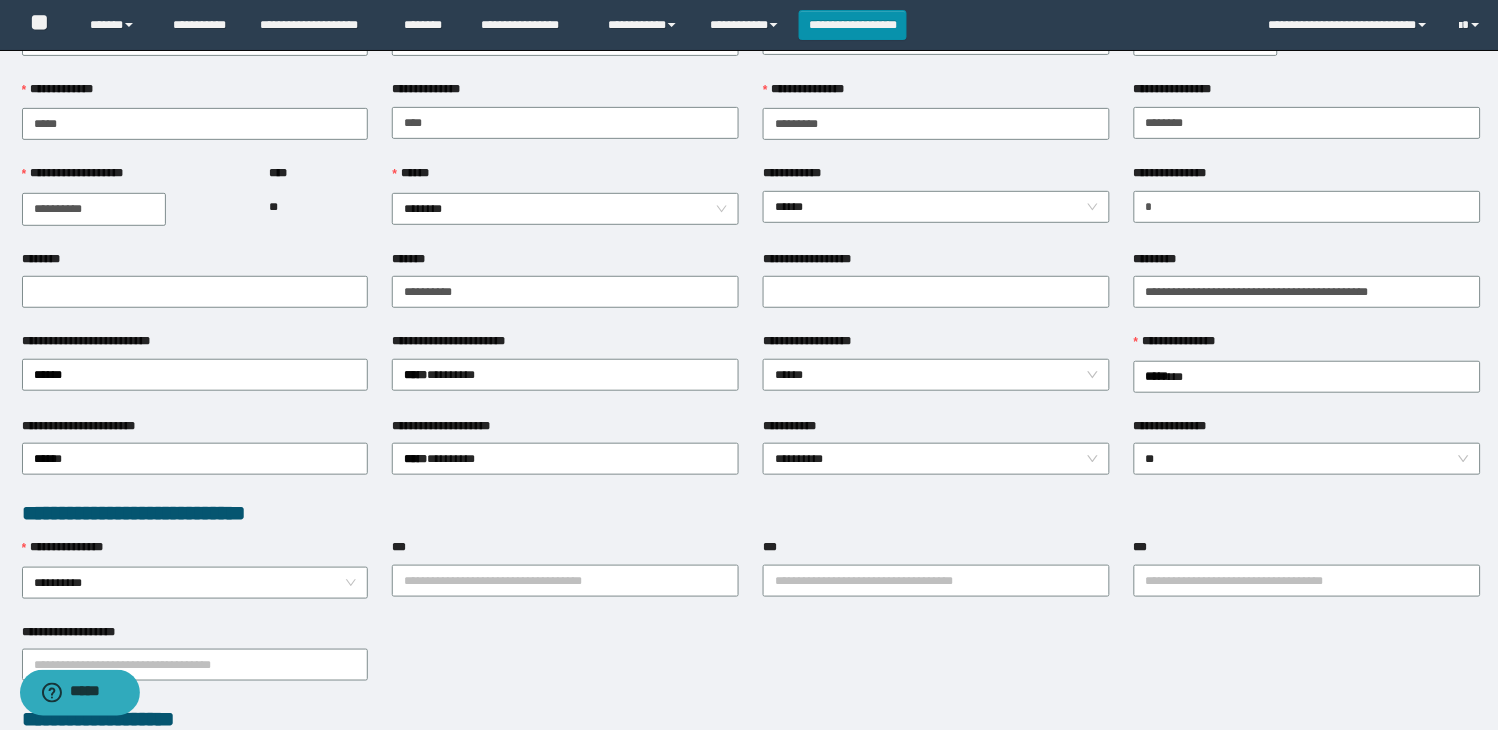 click on "**********" at bounding box center [751, 513] 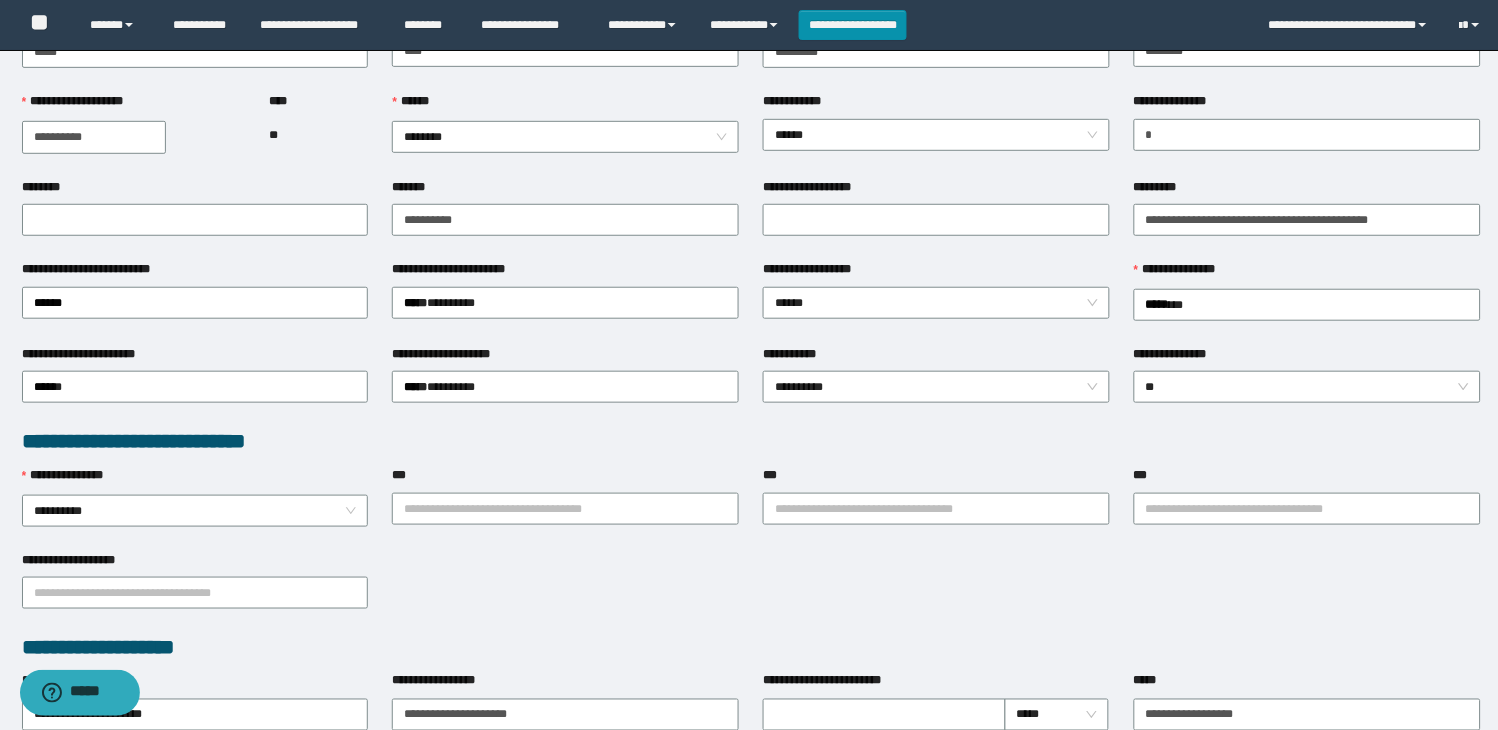 scroll, scrollTop: 333, scrollLeft: 0, axis: vertical 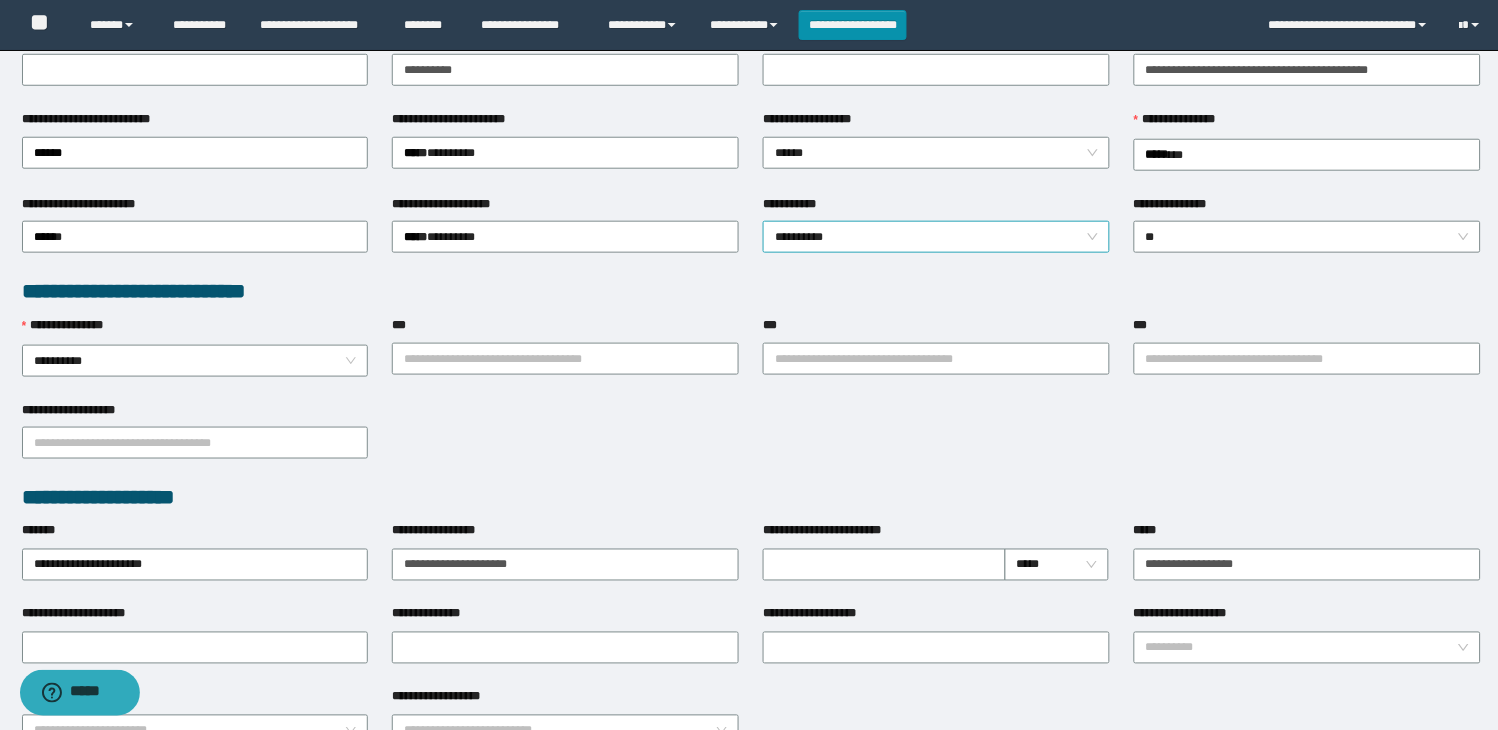 click on "**********" at bounding box center [936, 237] 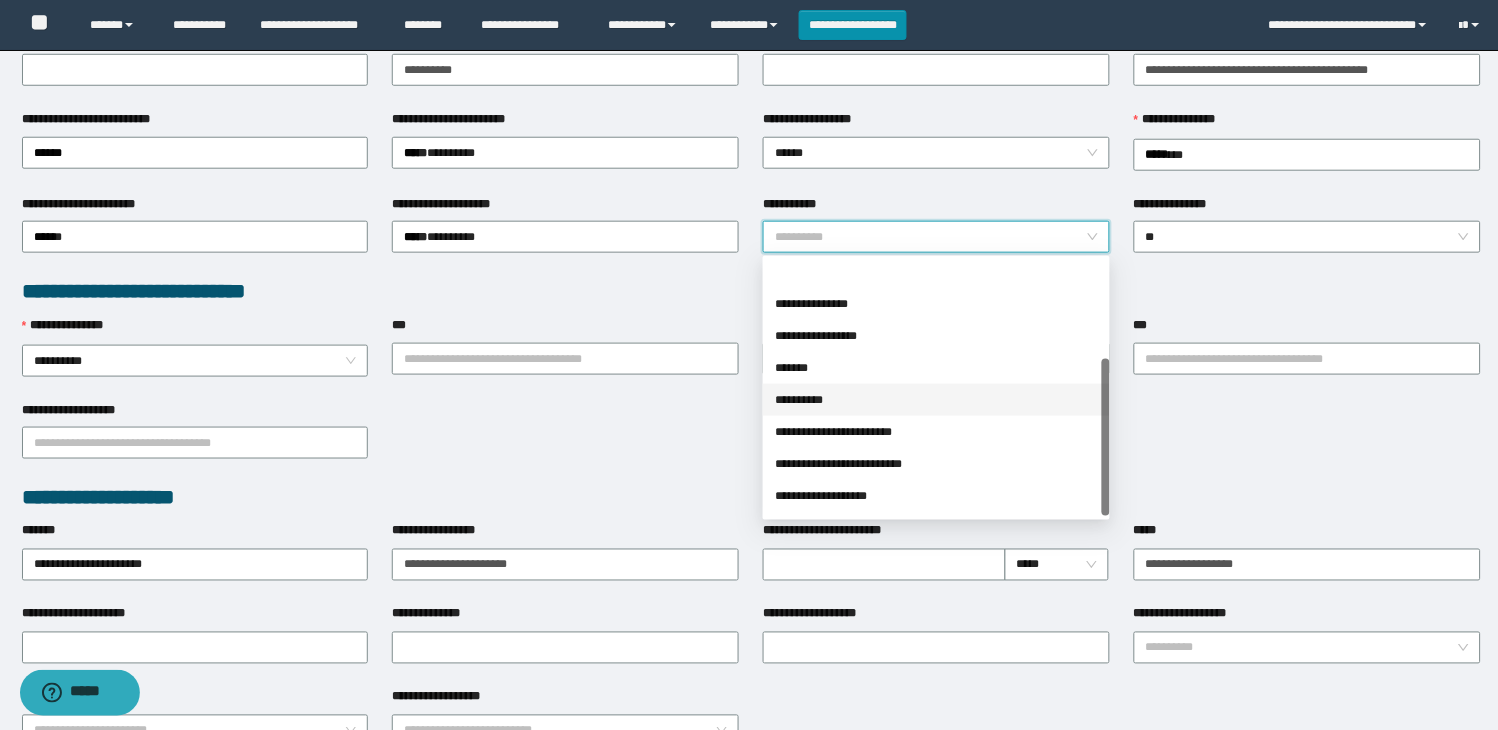 scroll, scrollTop: 160, scrollLeft: 0, axis: vertical 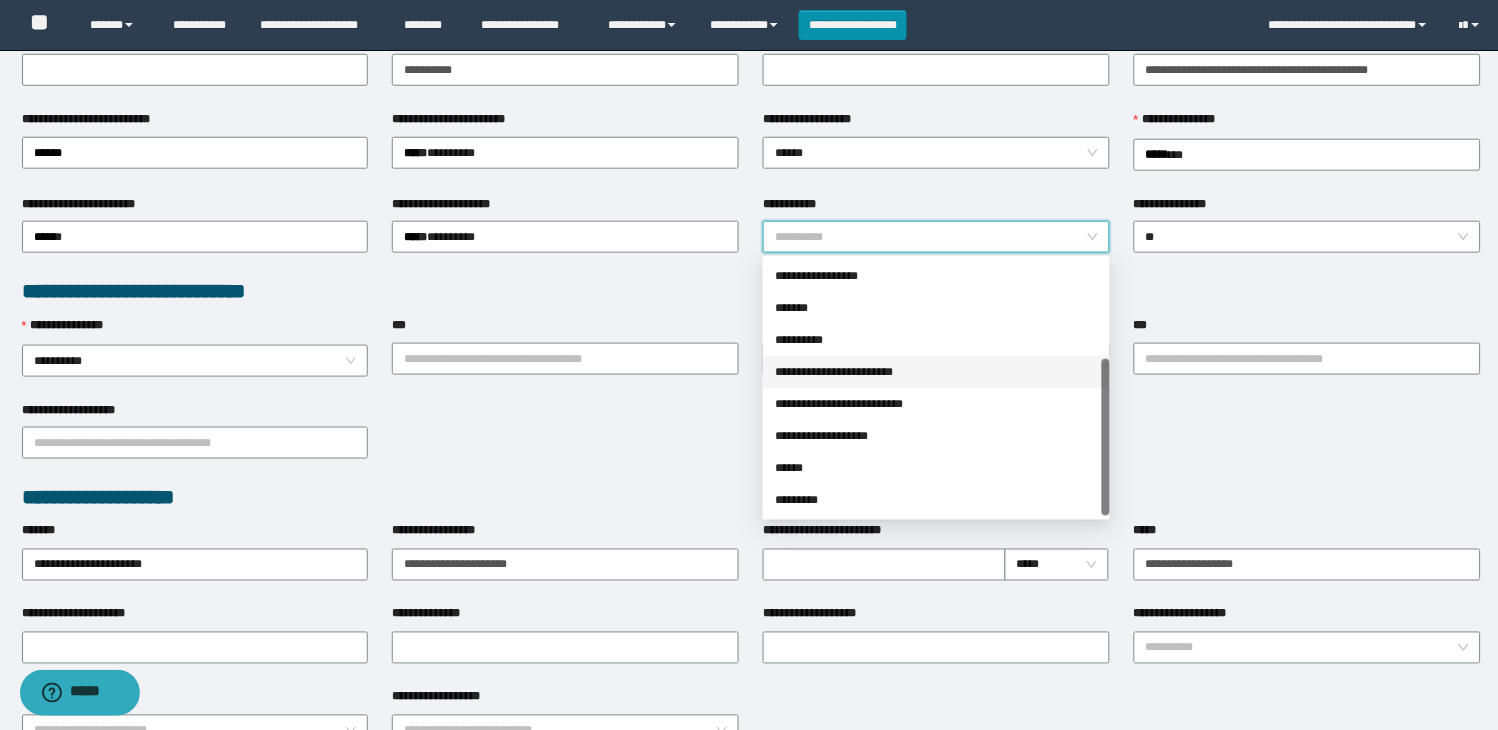 click on "**********" at bounding box center (936, 372) 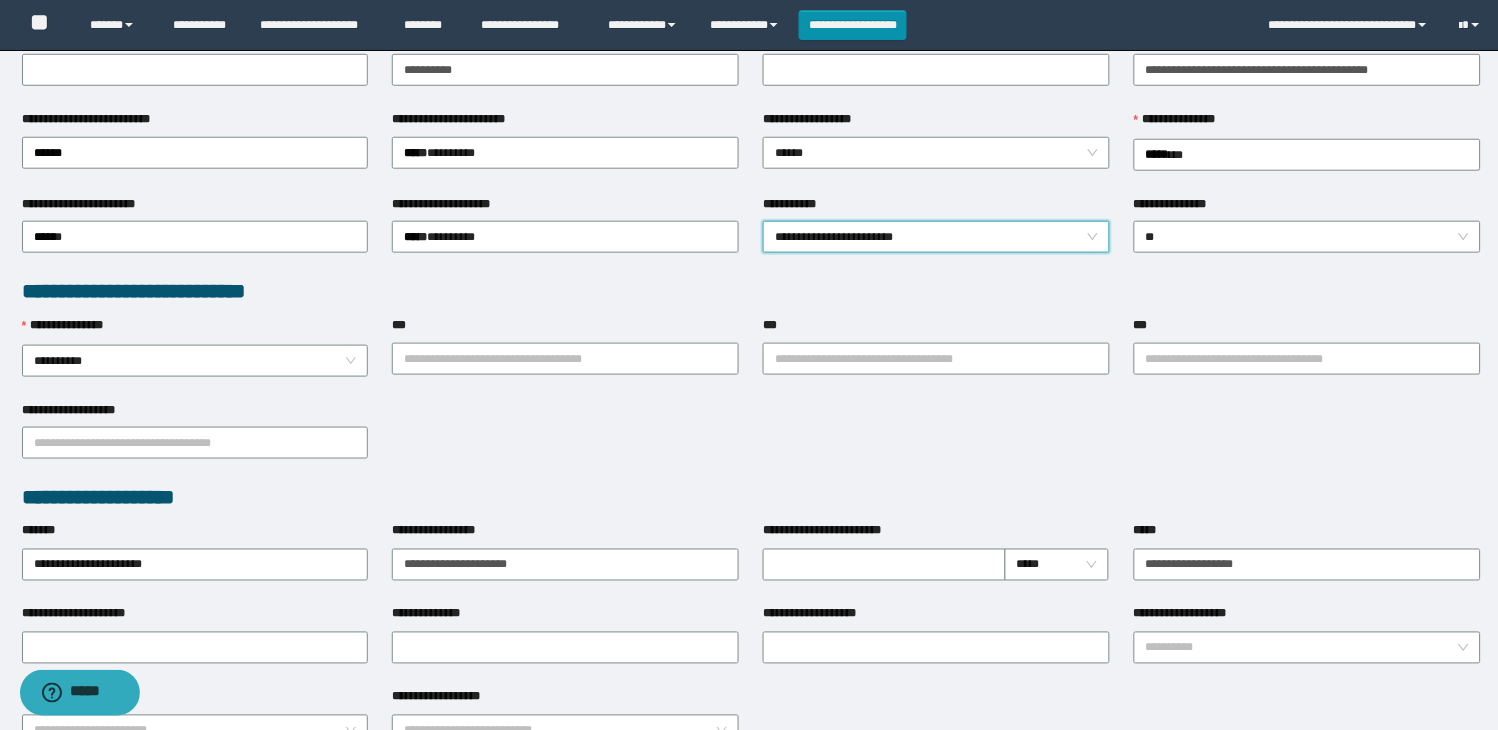 click on "**********" at bounding box center [751, 442] 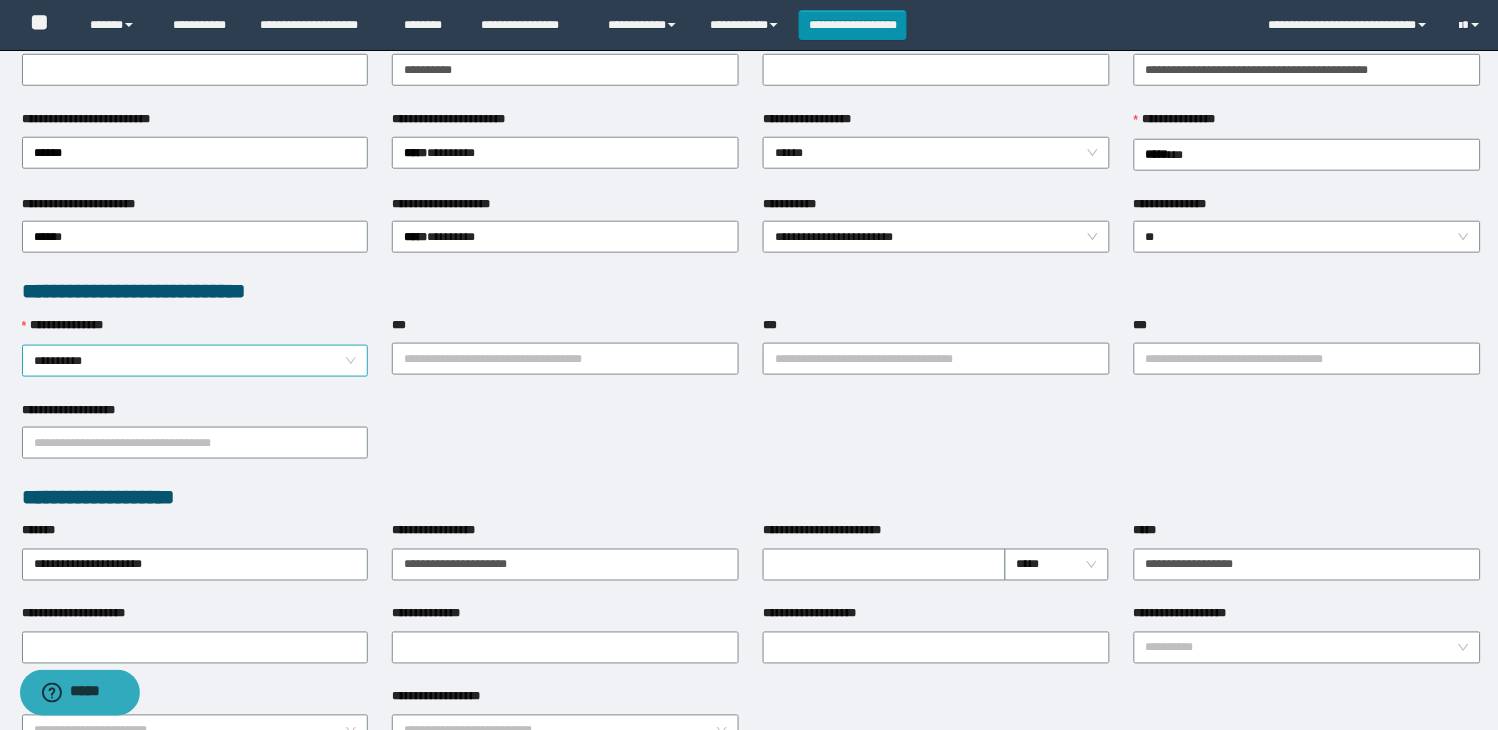 click on "**********" at bounding box center [195, 361] 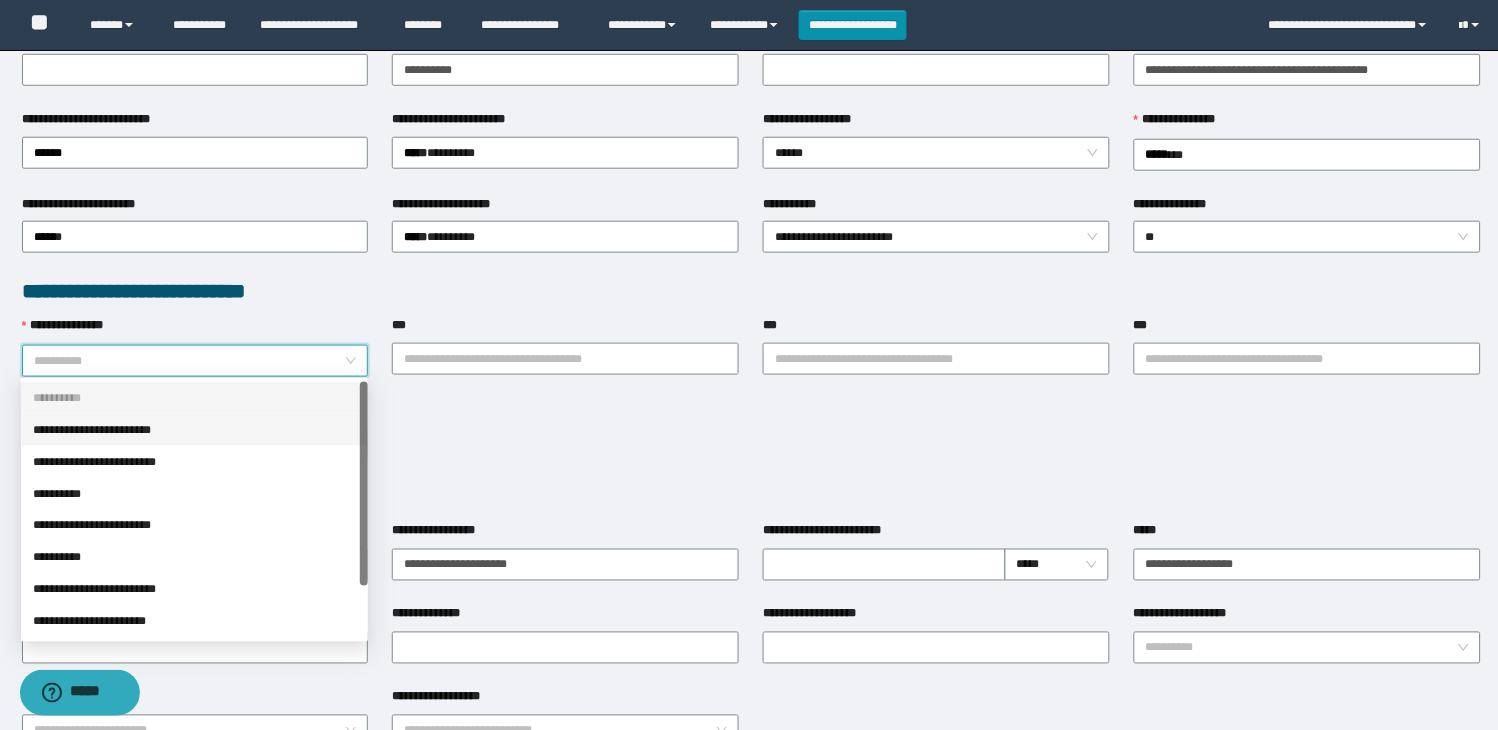 drag, startPoint x: 142, startPoint y: 435, endPoint x: 180, endPoint y: 421, distance: 40.496914 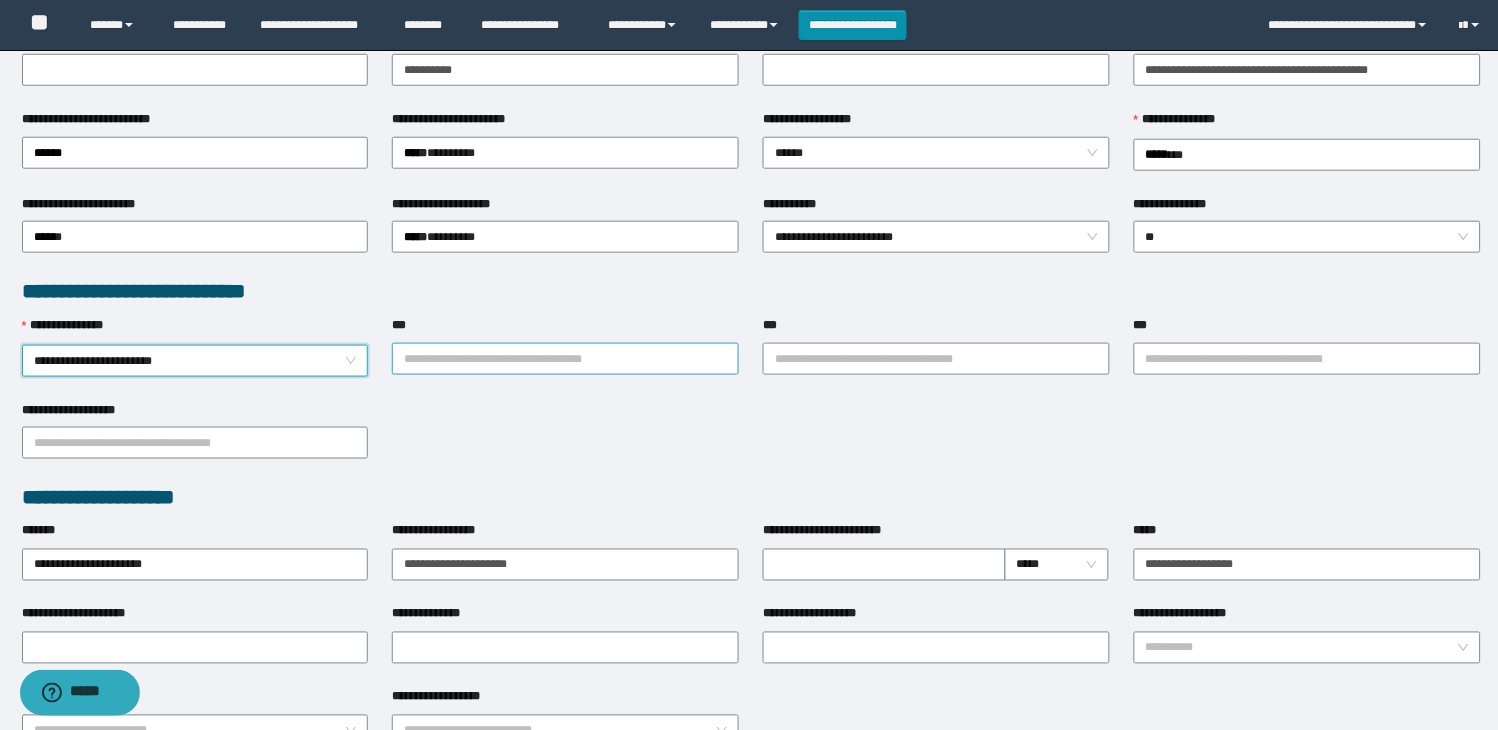click on "***" at bounding box center [565, 359] 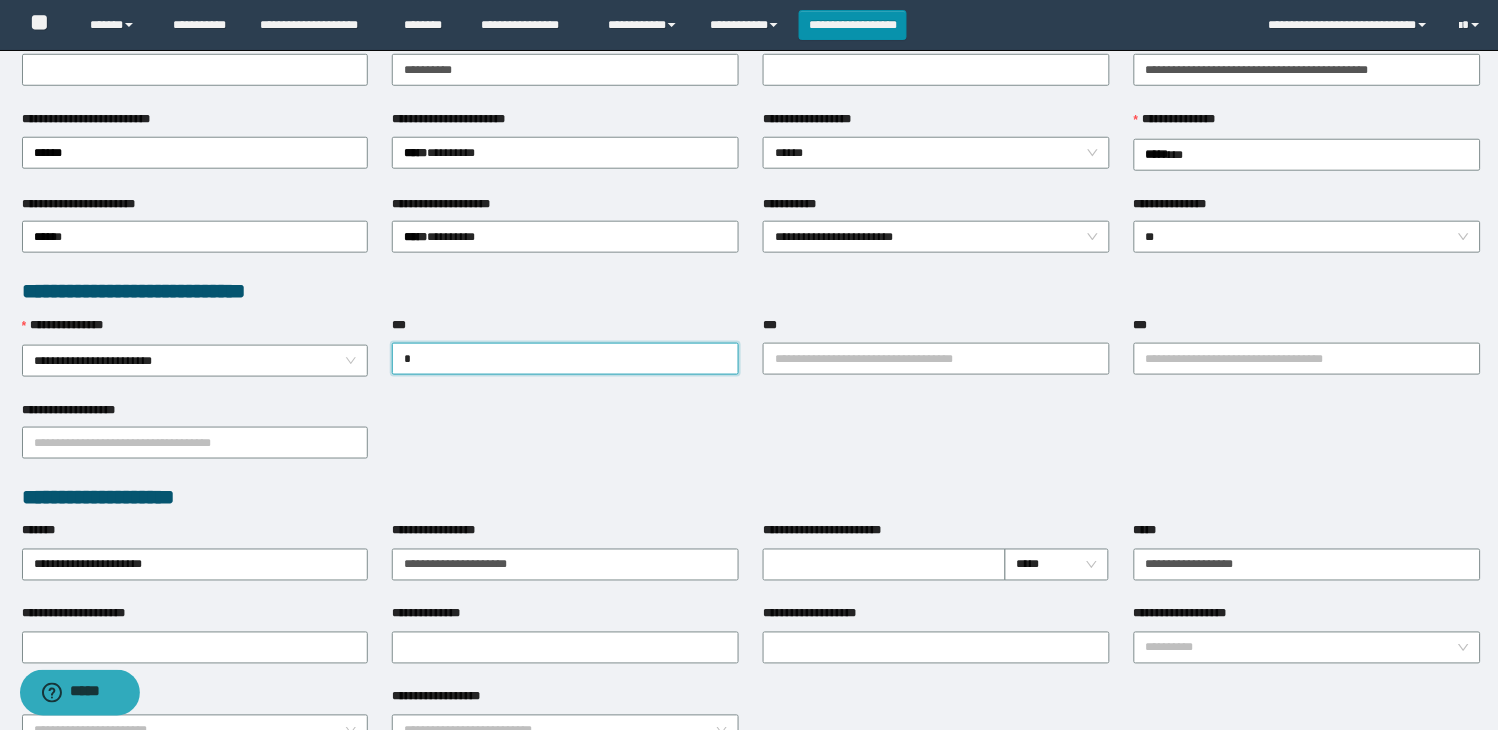 type on "**" 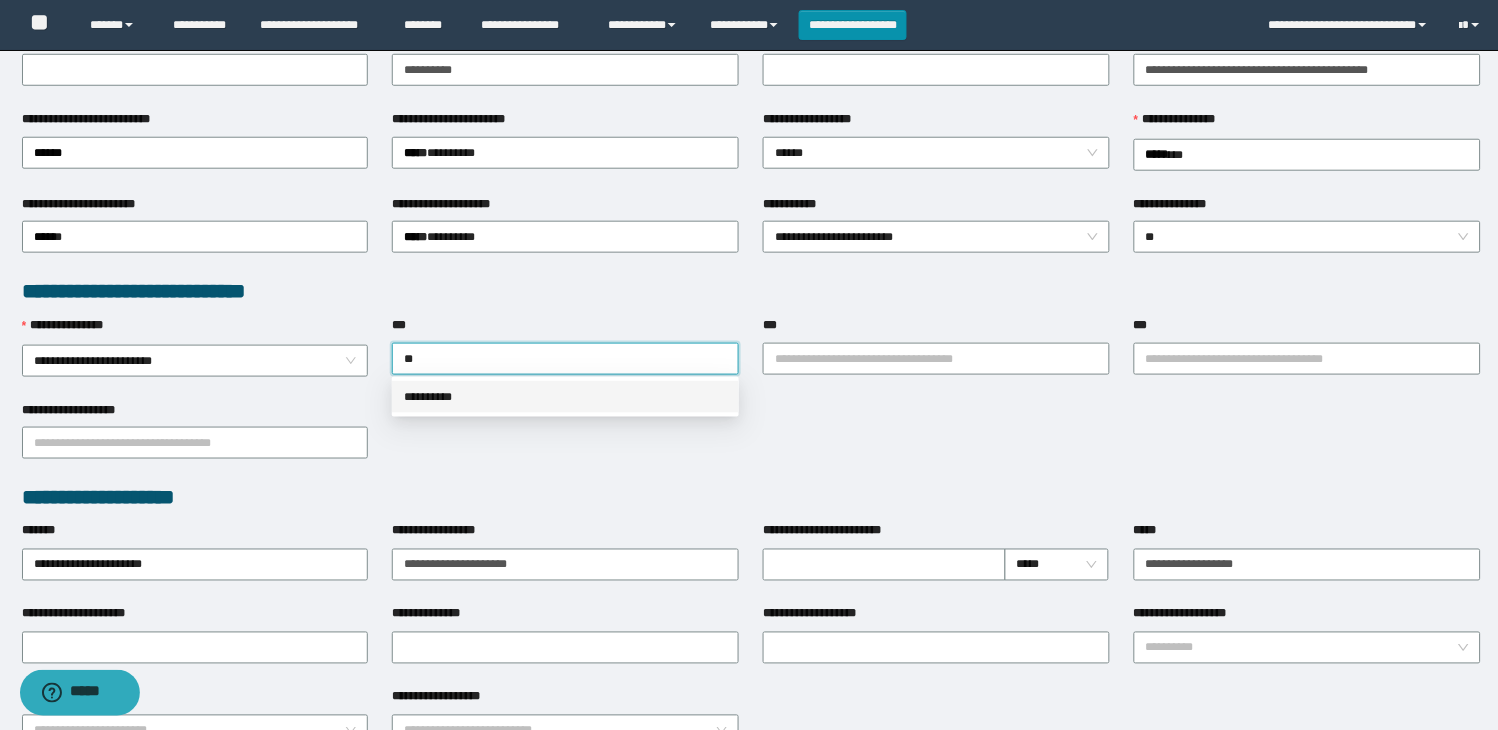 click on "**********" at bounding box center (565, 397) 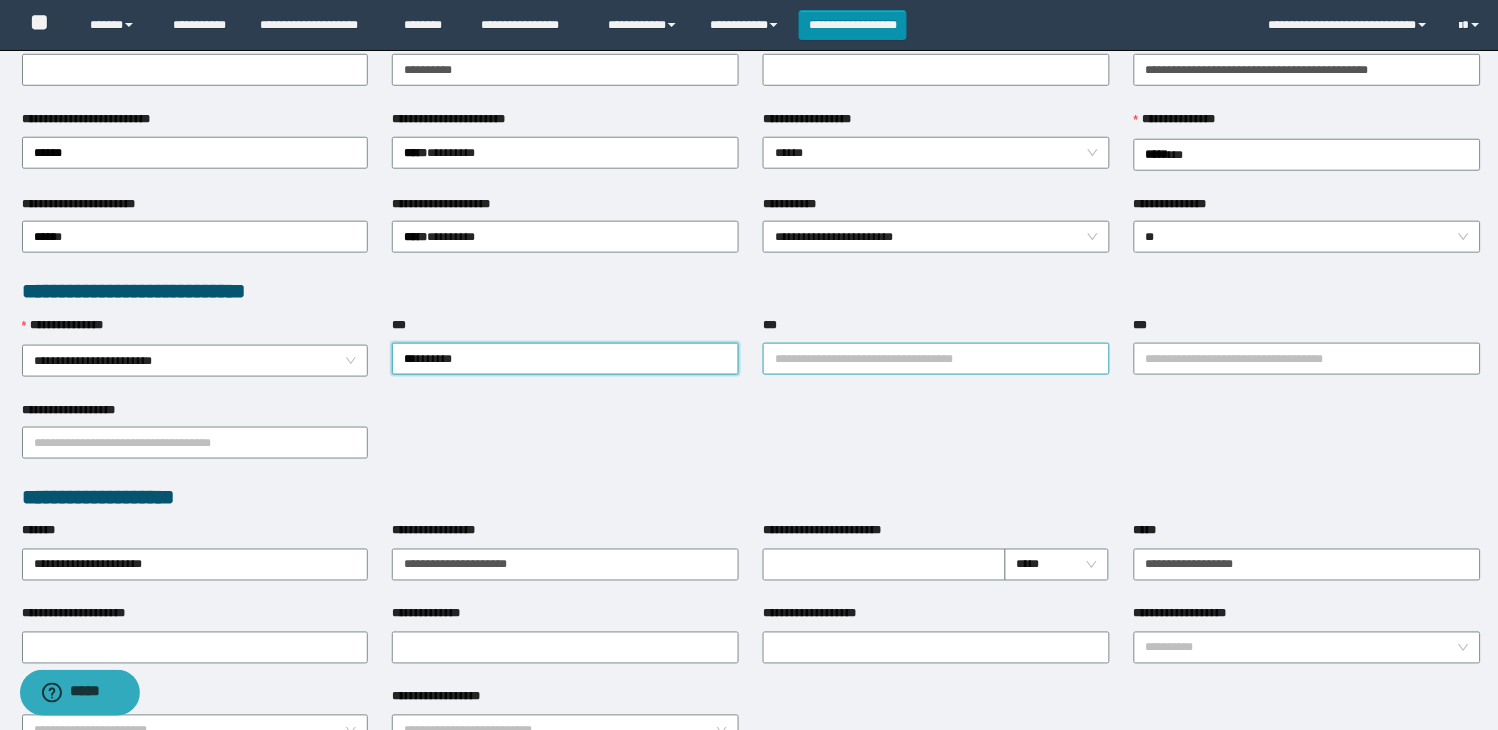click on "***" at bounding box center [936, 359] 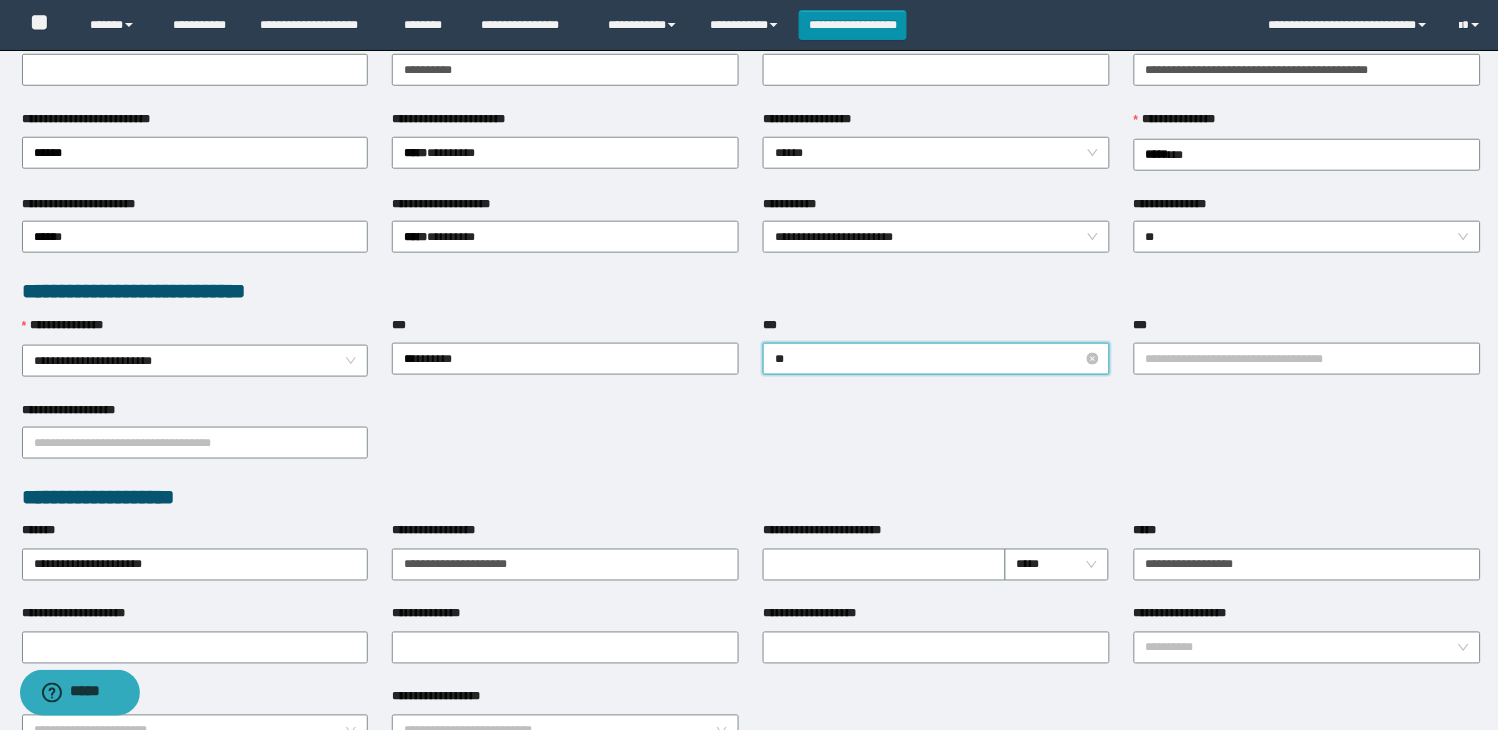 type on "***" 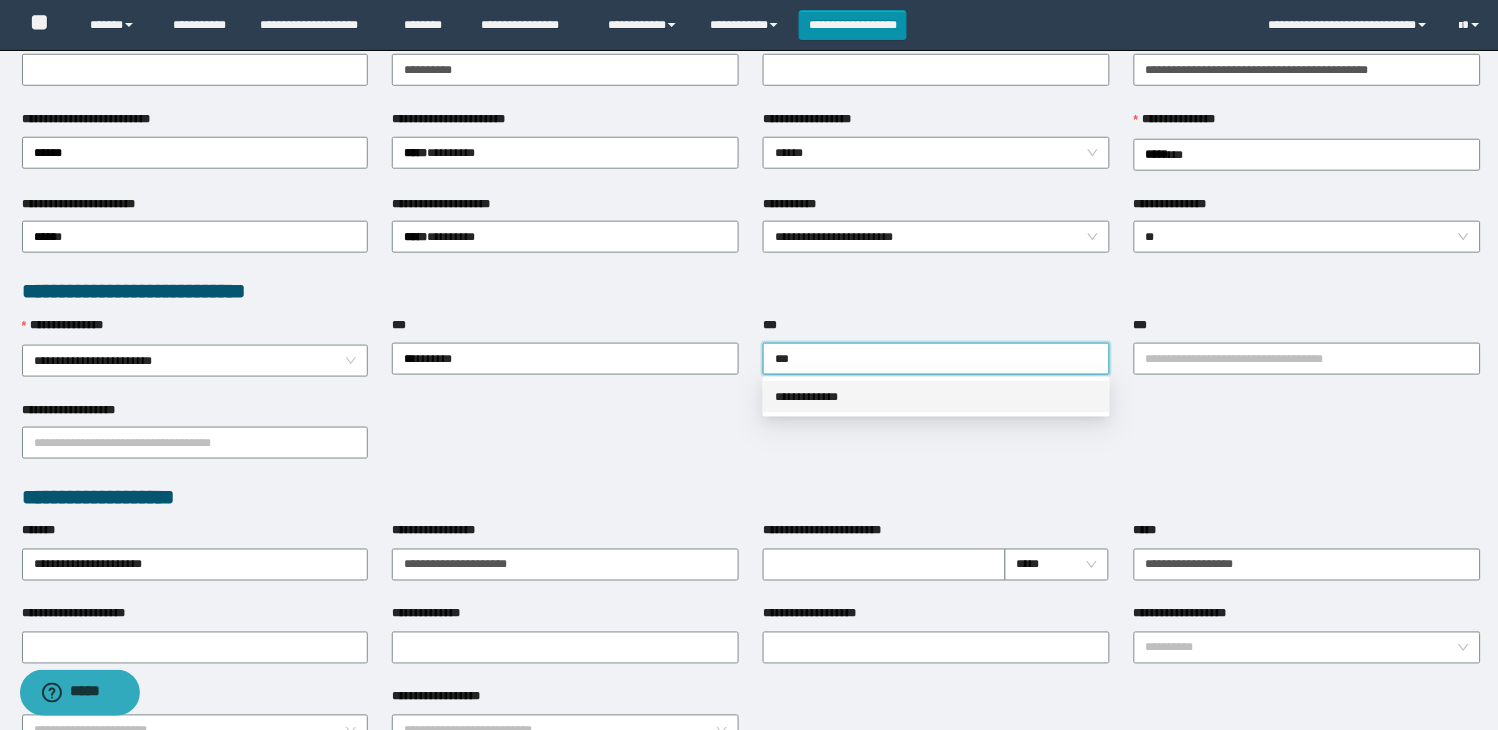 click on "**********" at bounding box center (936, 397) 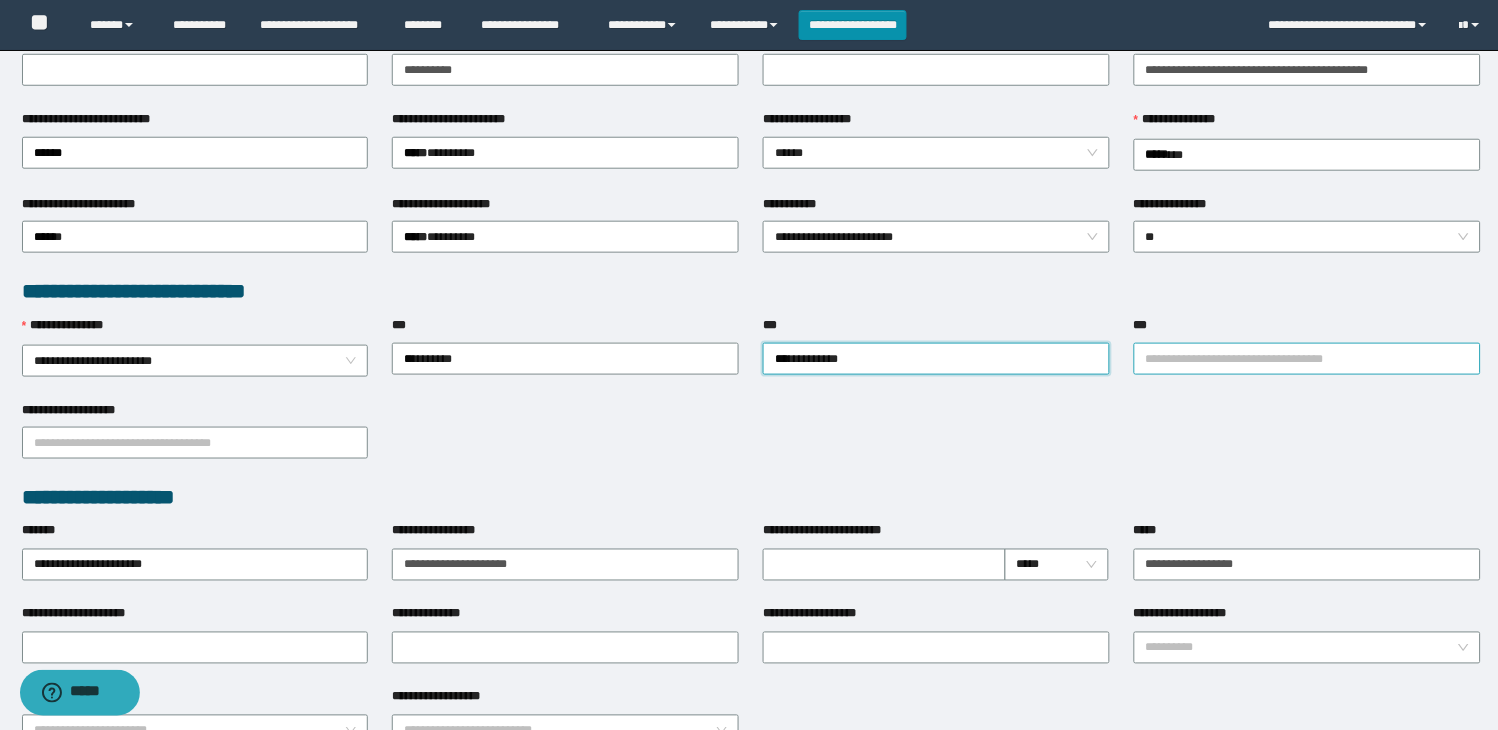 click on "***" at bounding box center (1307, 359) 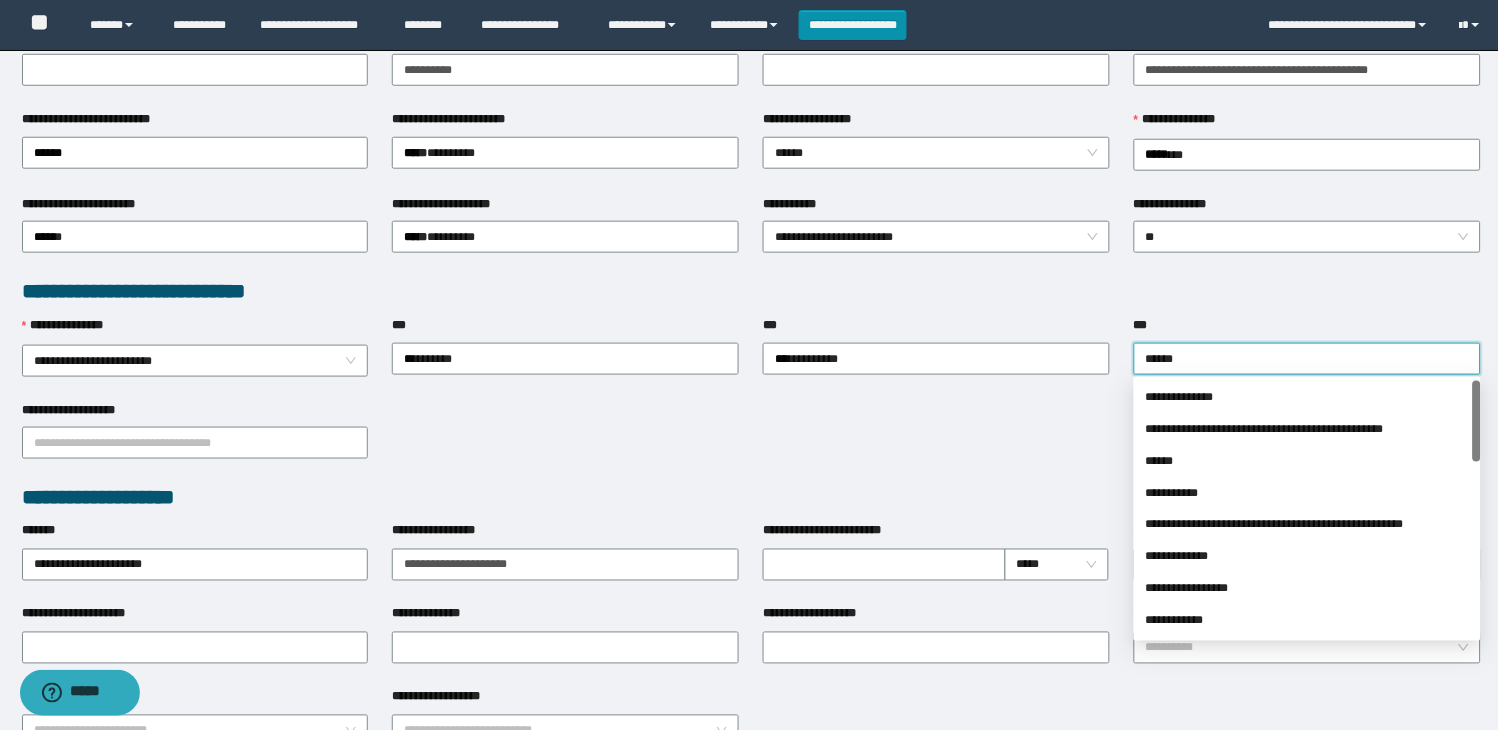 type on "*******" 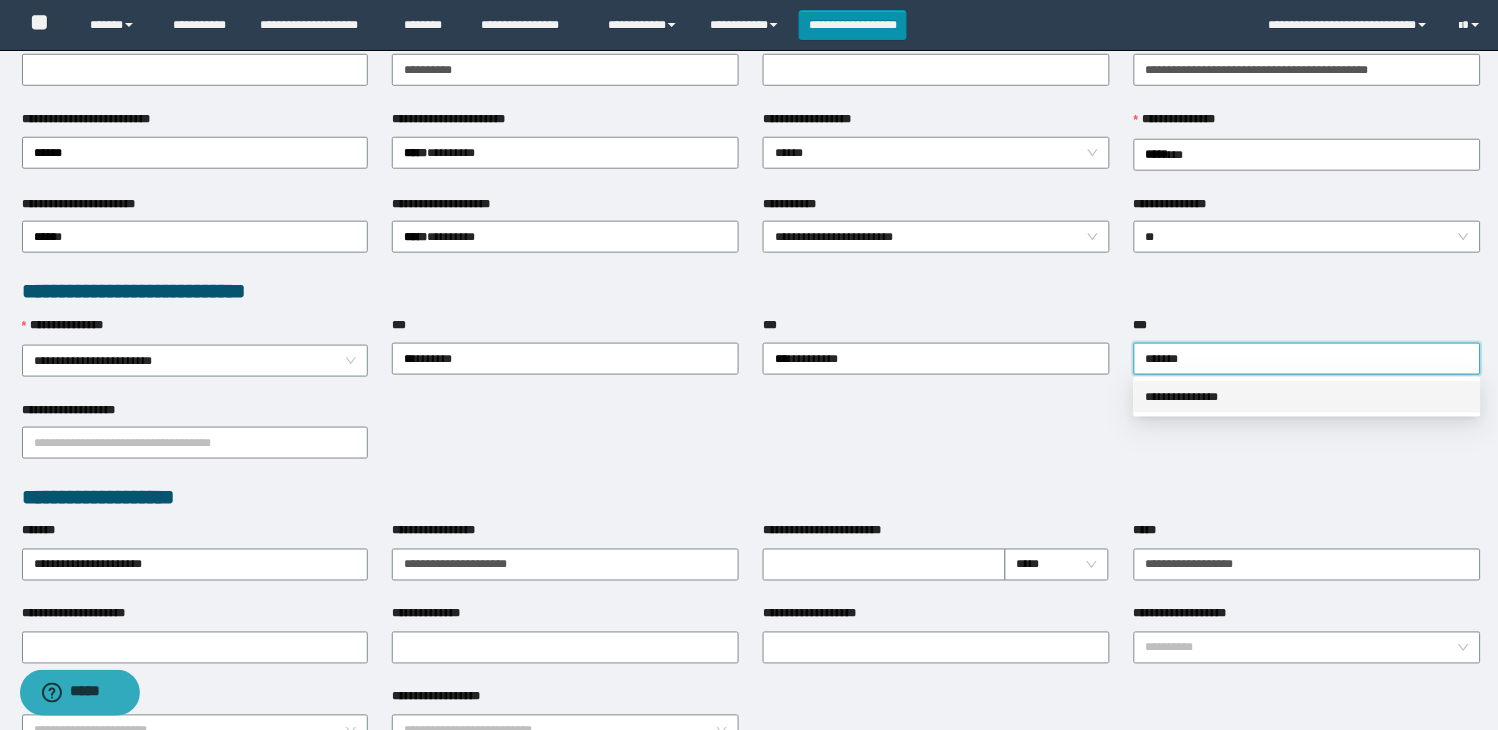 click on "**********" at bounding box center (1307, 397) 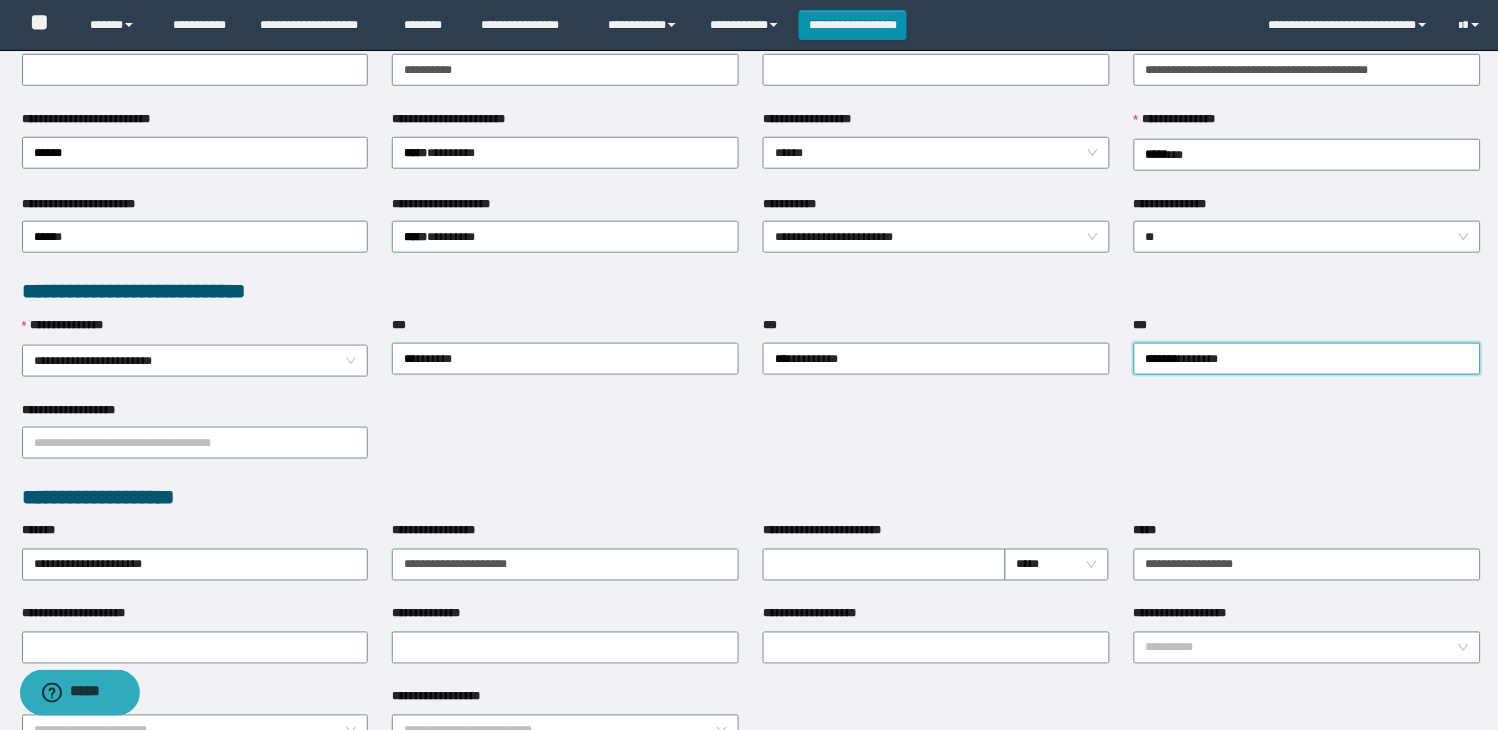 click on "**********" at bounding box center (751, 442) 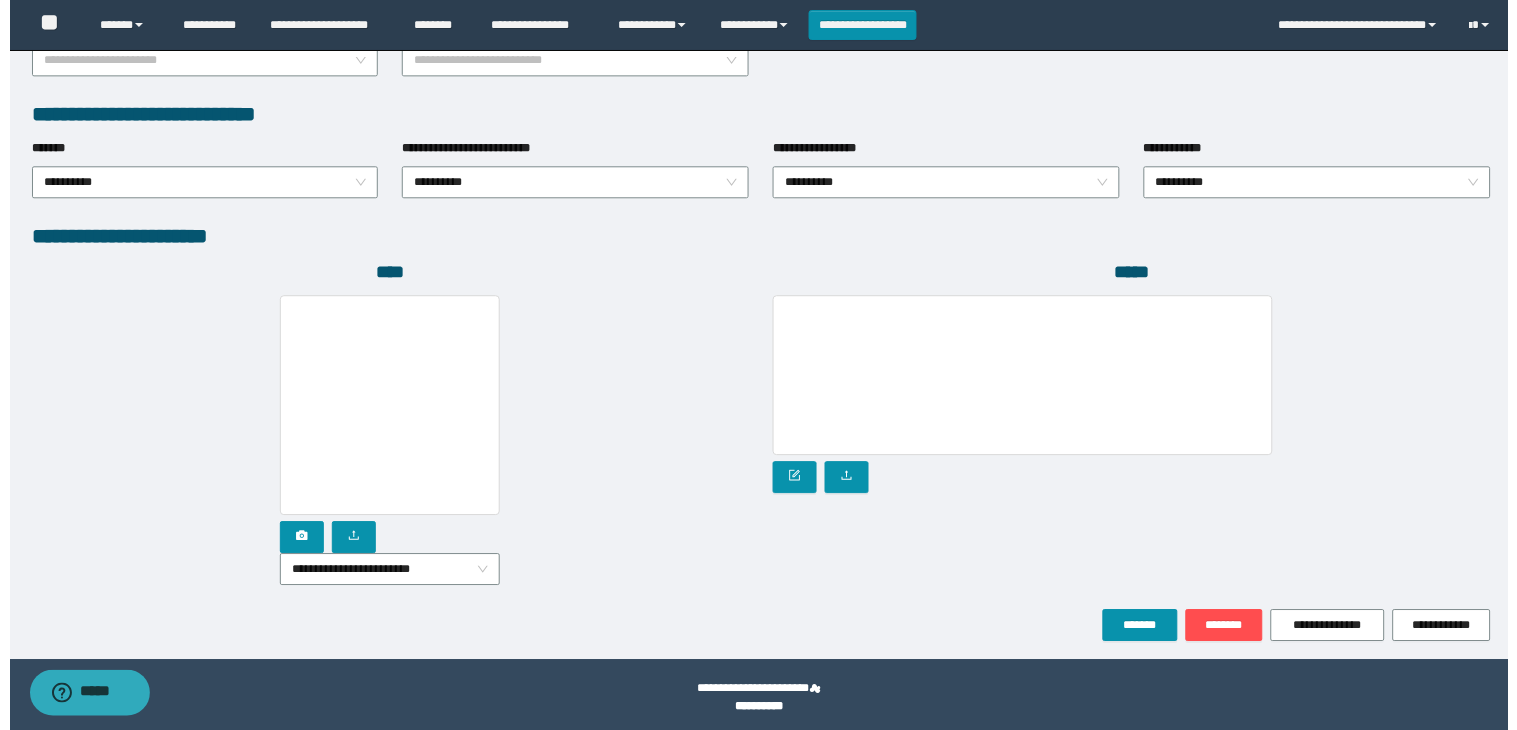 scroll, scrollTop: 1010, scrollLeft: 0, axis: vertical 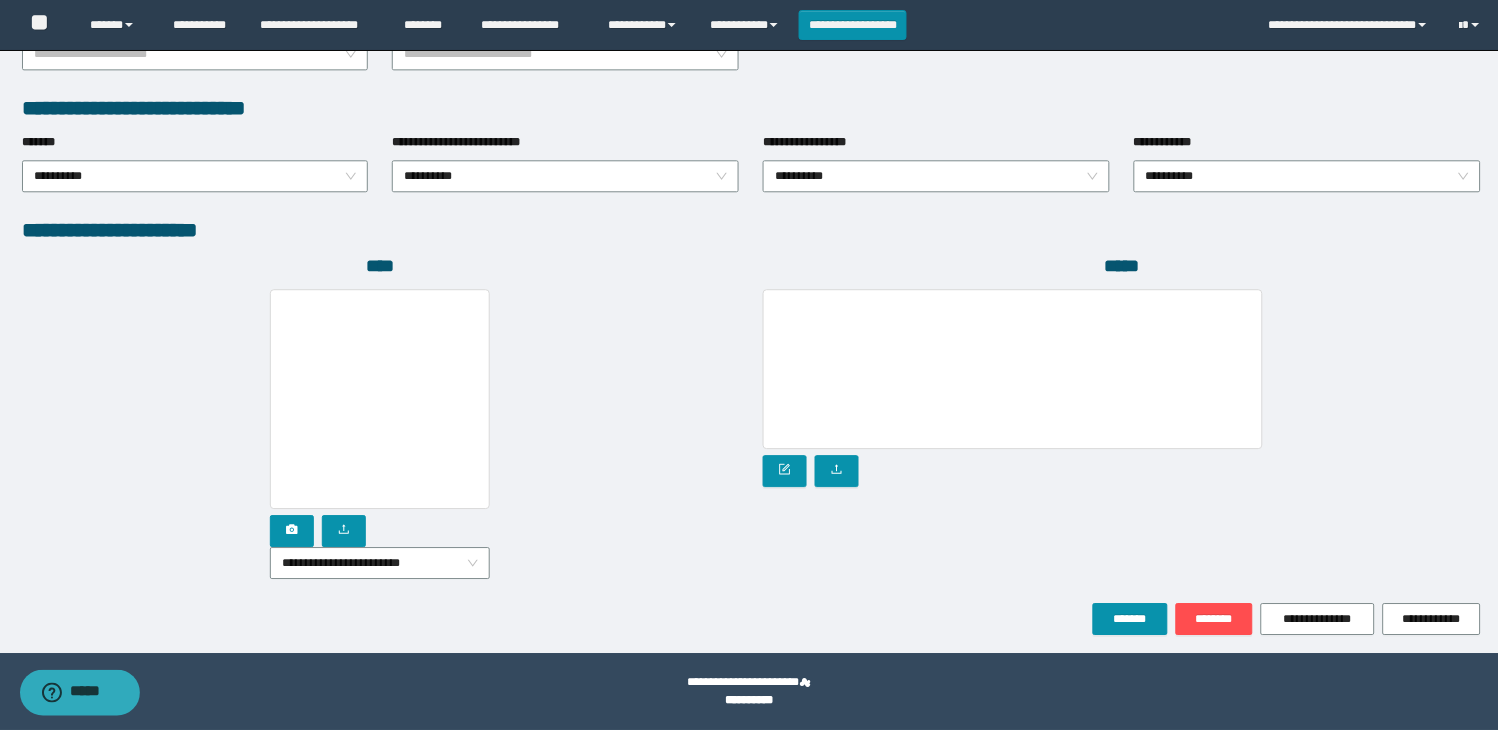 click on "**********" at bounding box center (381, 428) 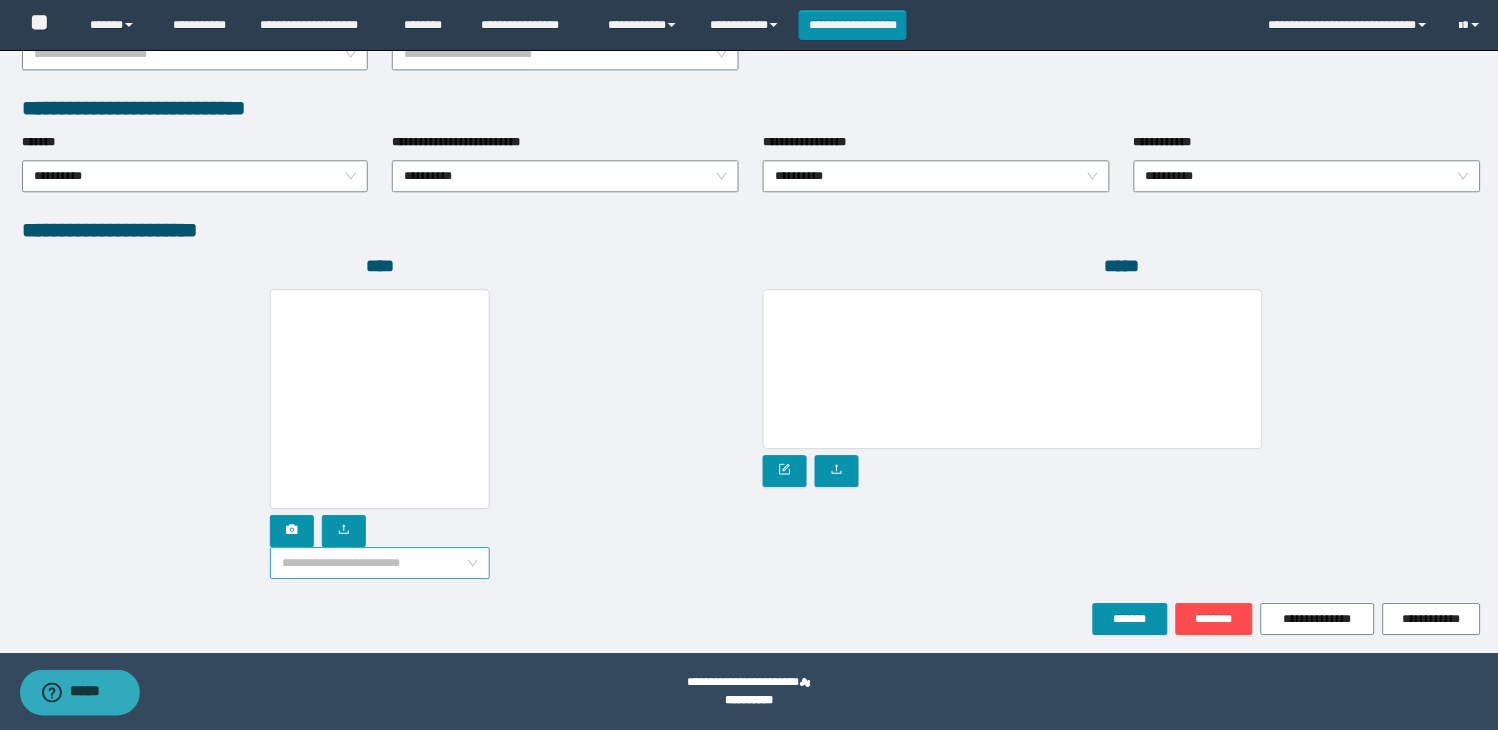 click on "**********" at bounding box center [380, 563] 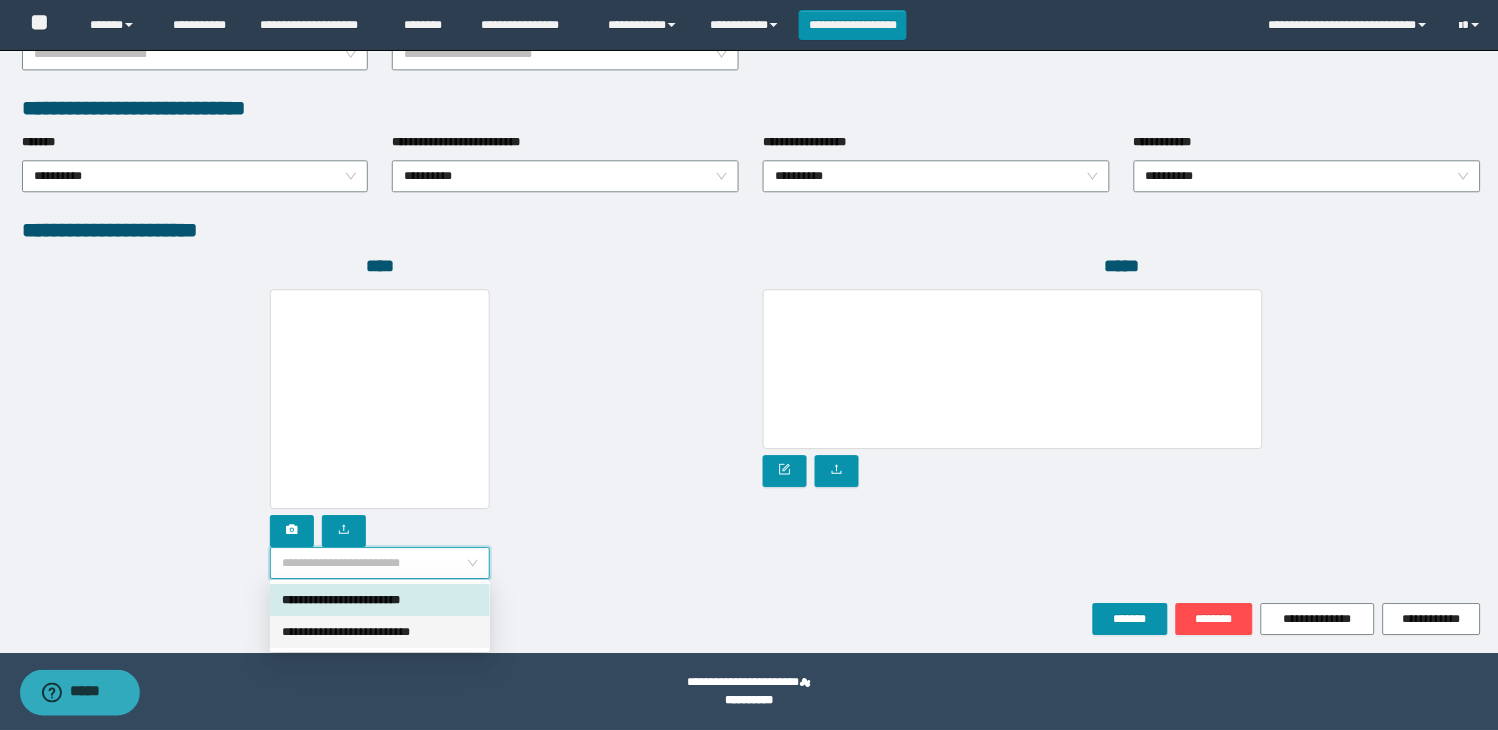 click on "**********" at bounding box center [380, 632] 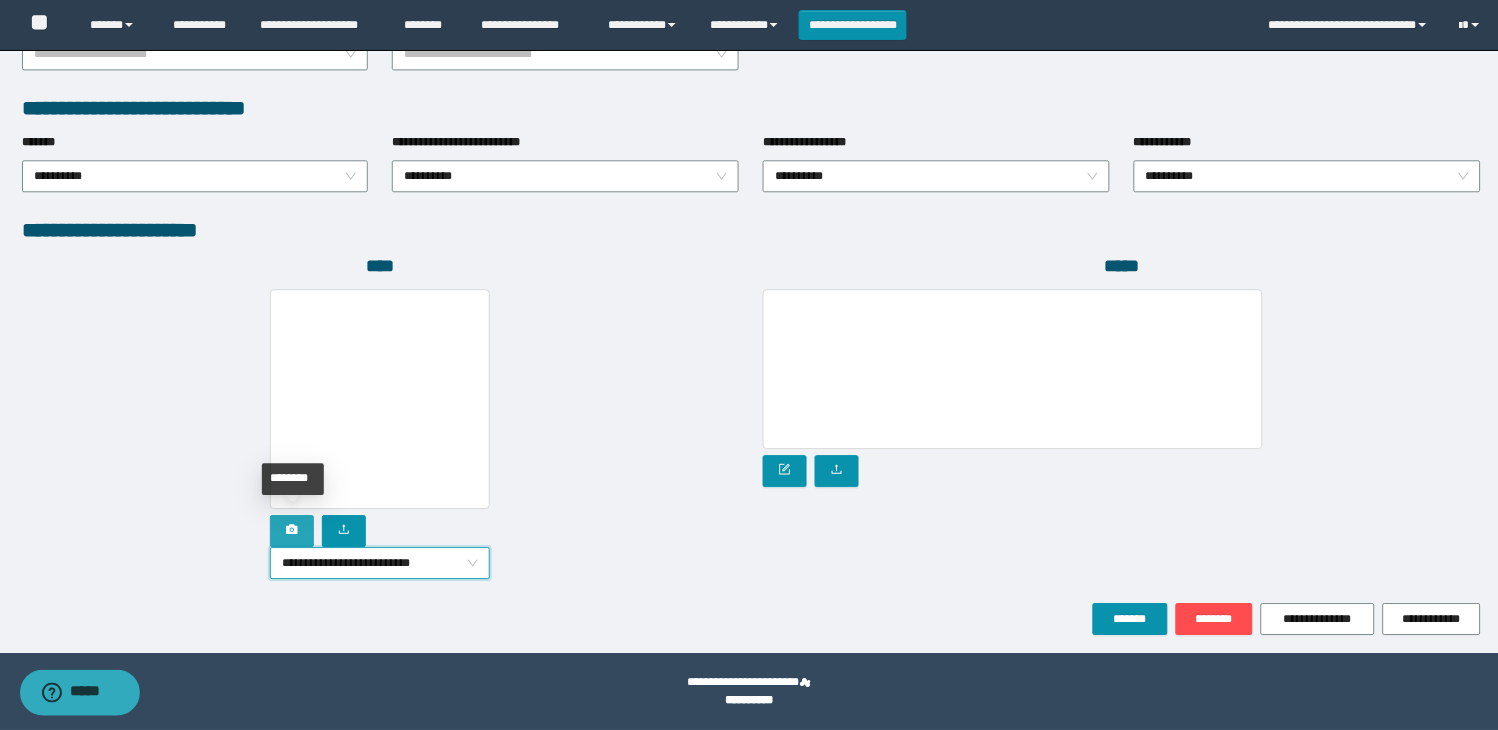 click at bounding box center [292, 531] 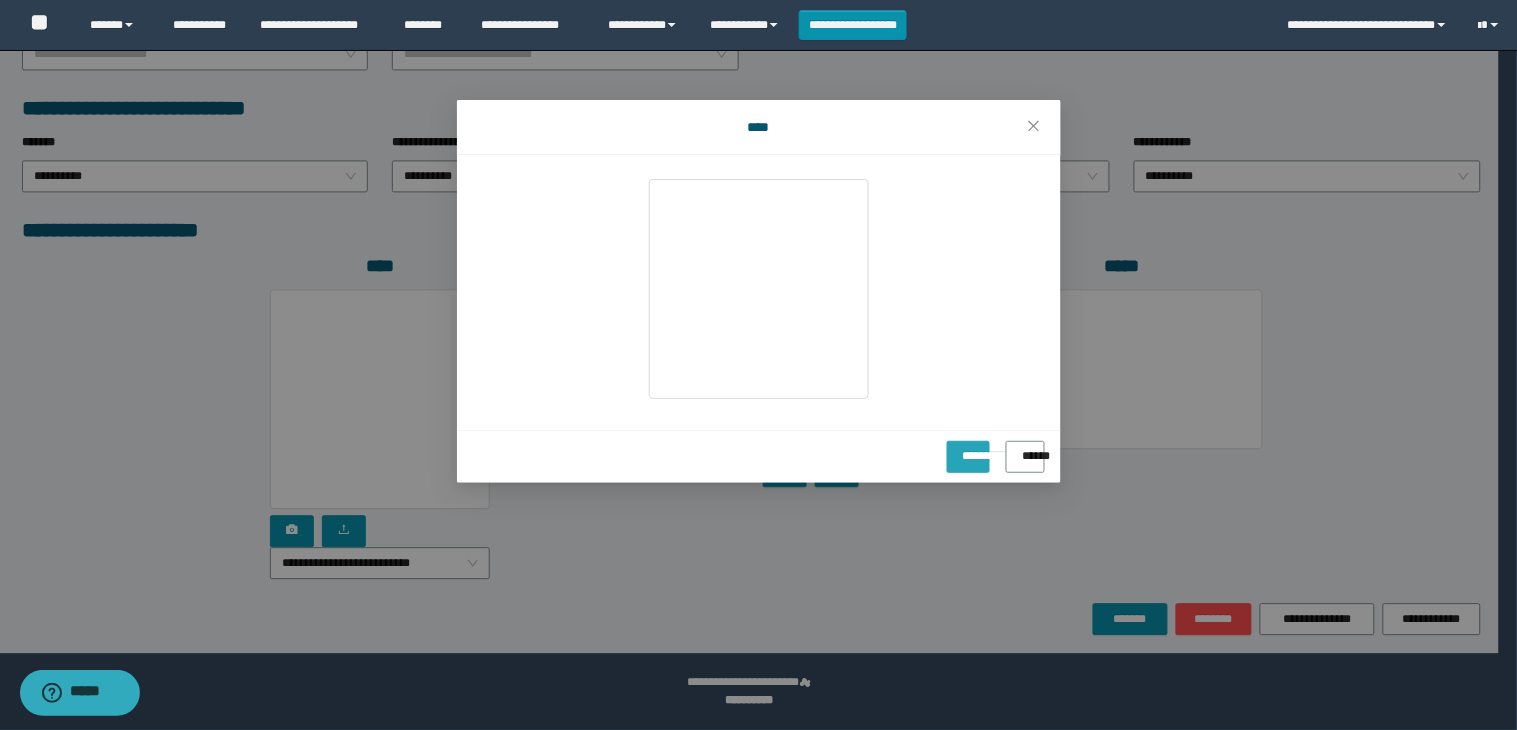 drag, startPoint x: 914, startPoint y: 463, endPoint x: 930, endPoint y: 486, distance: 28.01785 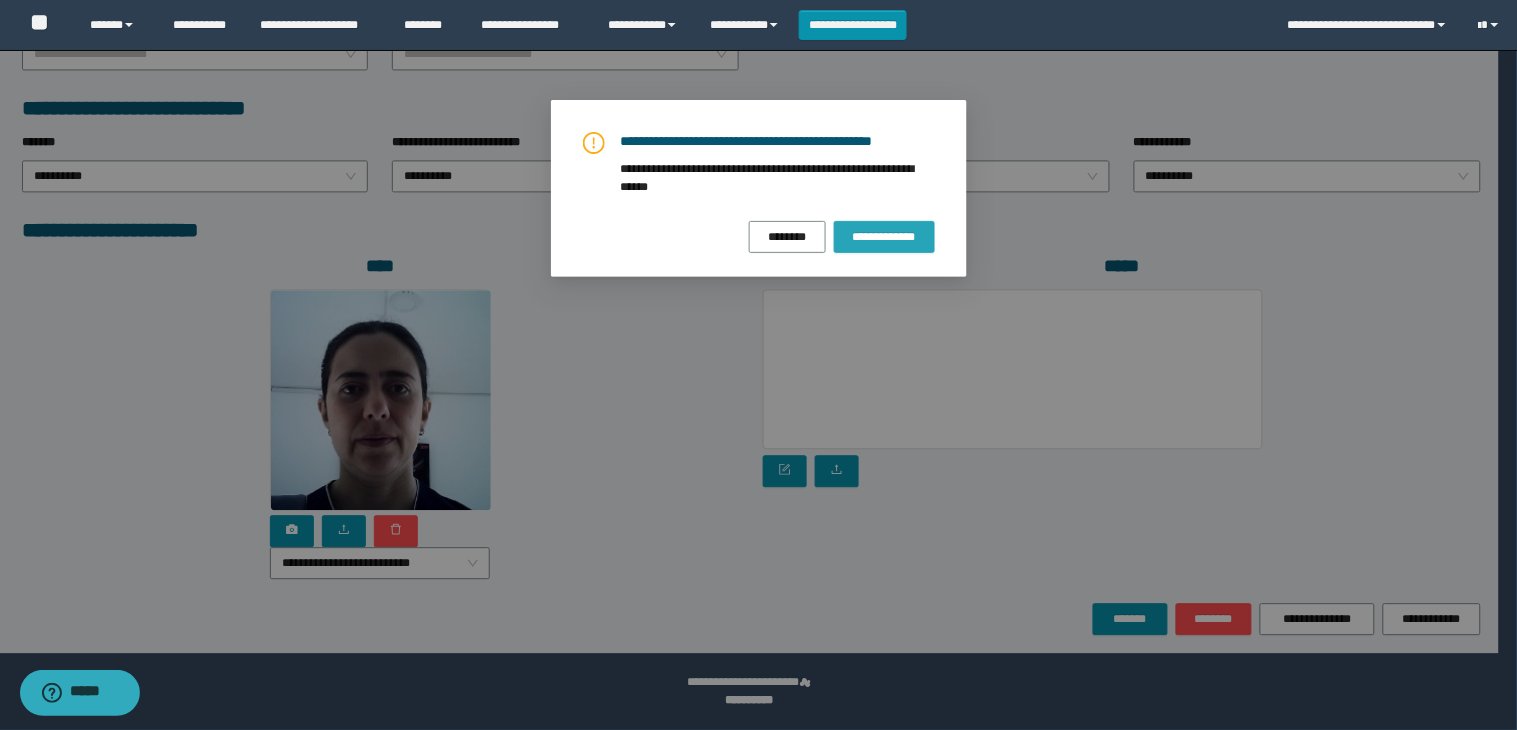 click on "**********" at bounding box center [884, 237] 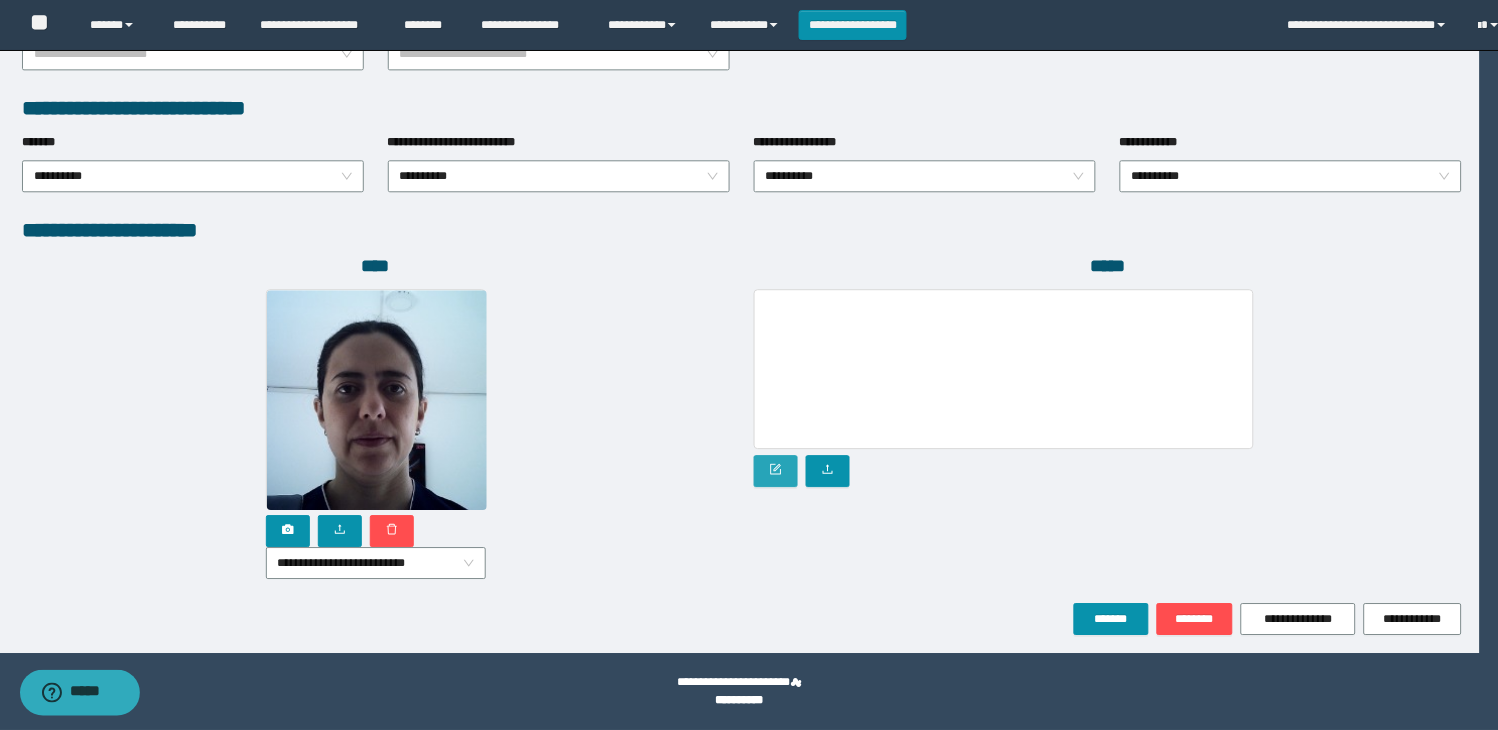click at bounding box center (776, 471) 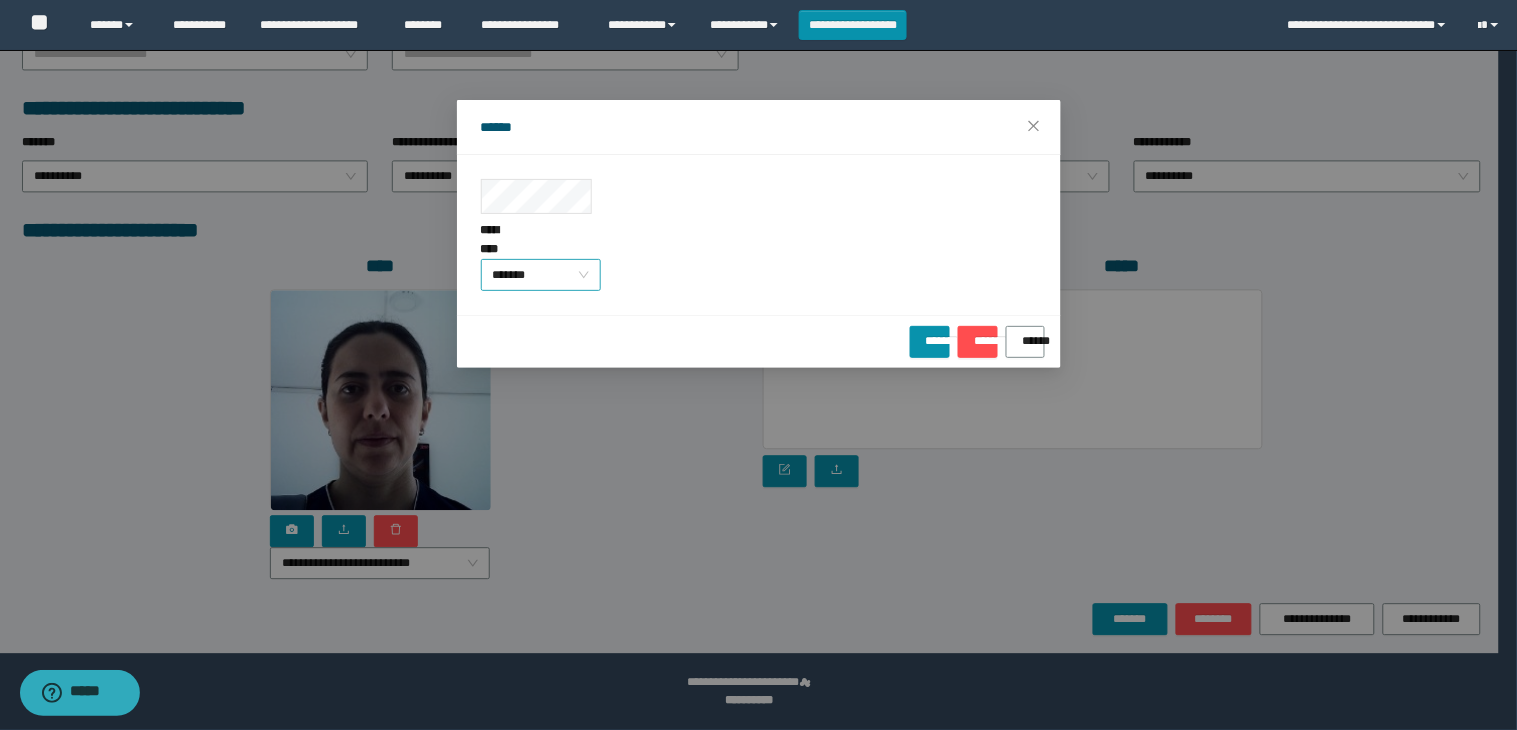 click on "*******" at bounding box center (541, 275) 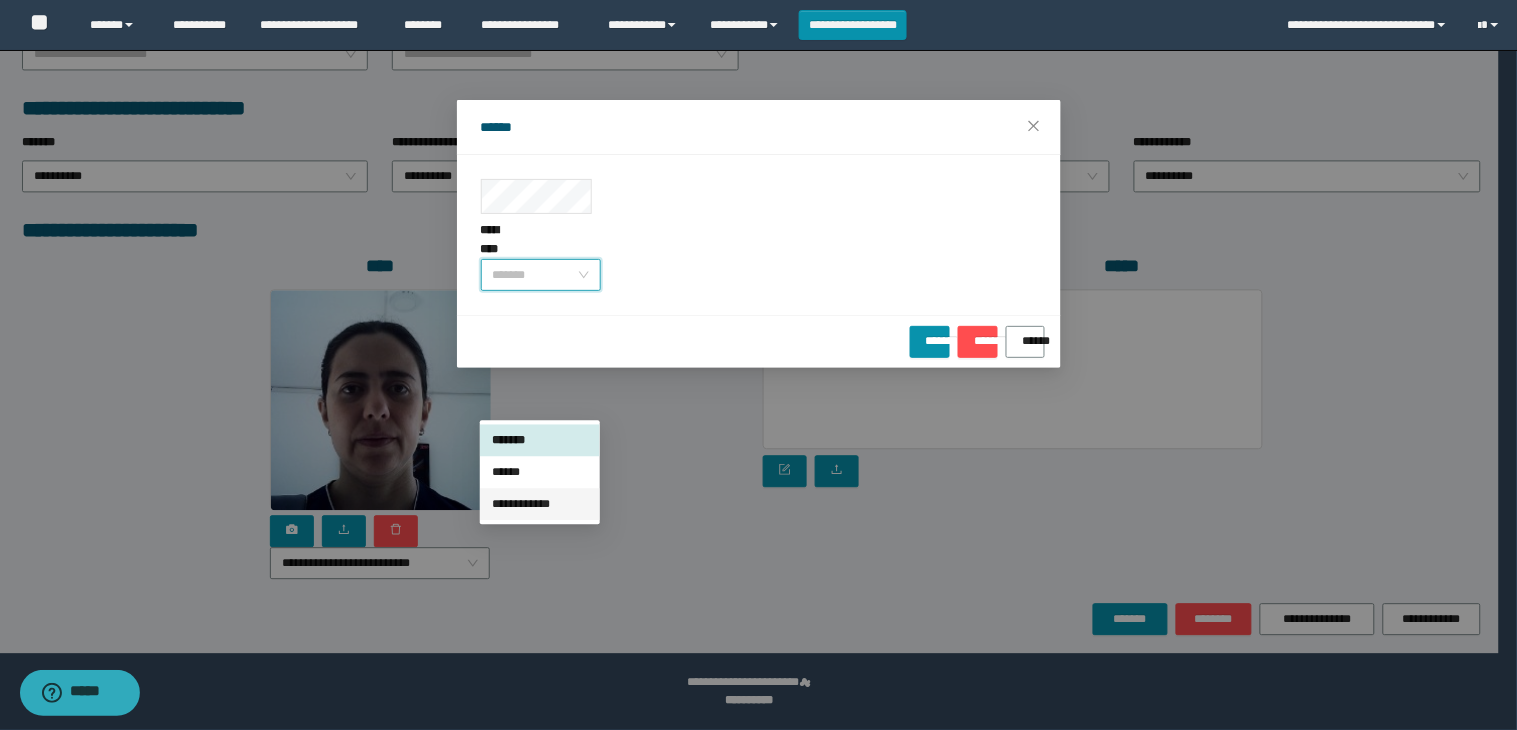 click on "**********" at bounding box center (540, 504) 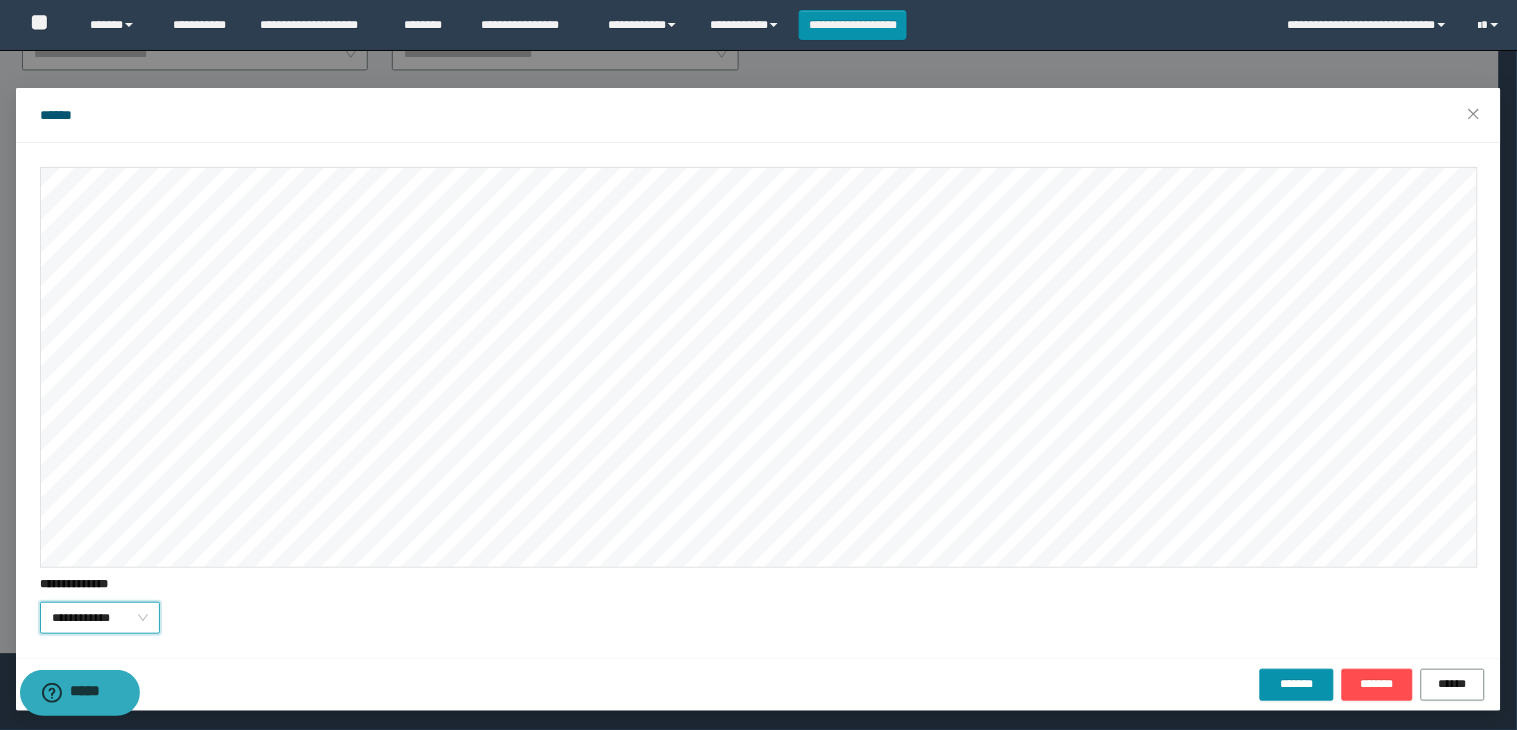 scroll, scrollTop: 15, scrollLeft: 0, axis: vertical 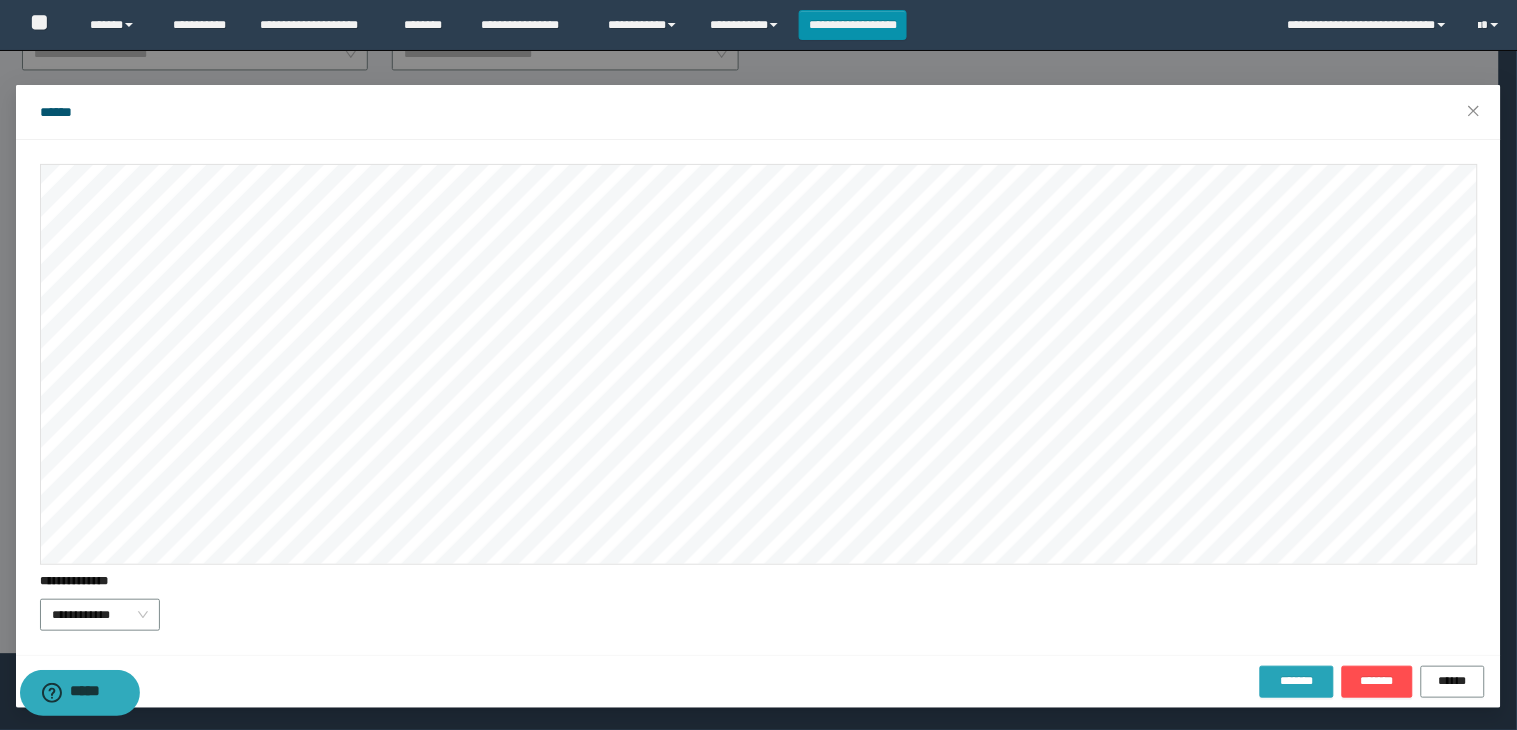click on "*******" at bounding box center [1297, 681] 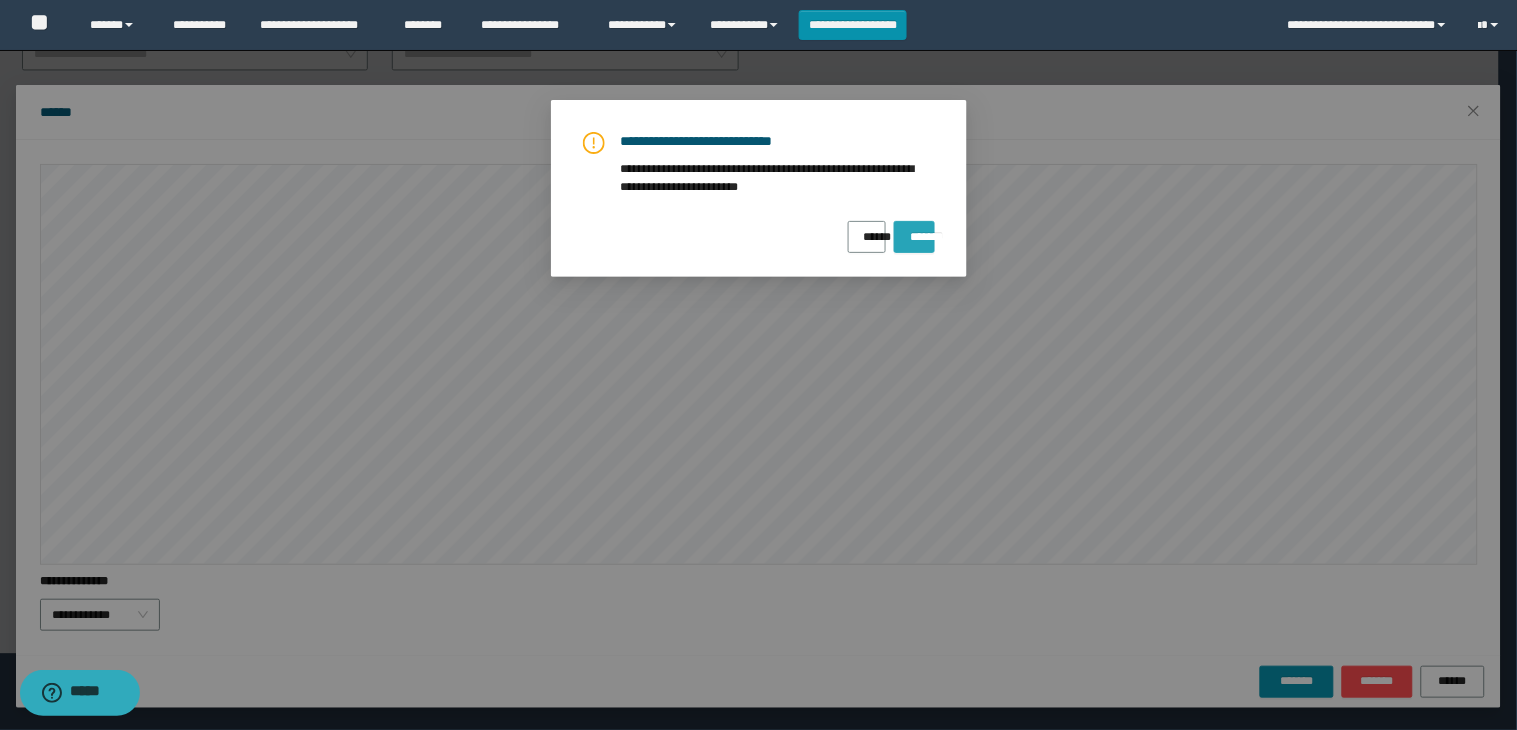 click on "*******" at bounding box center (914, 230) 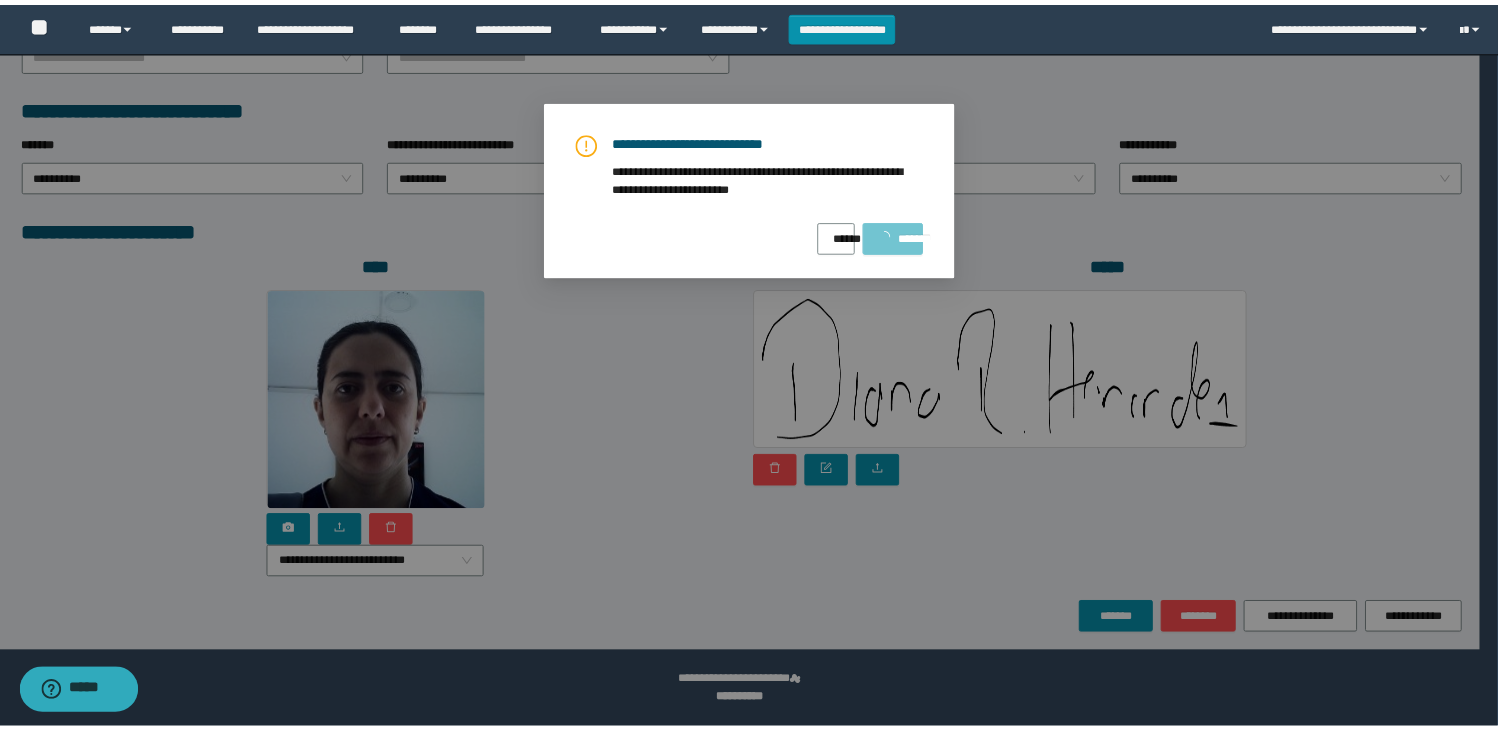 scroll, scrollTop: 0, scrollLeft: 0, axis: both 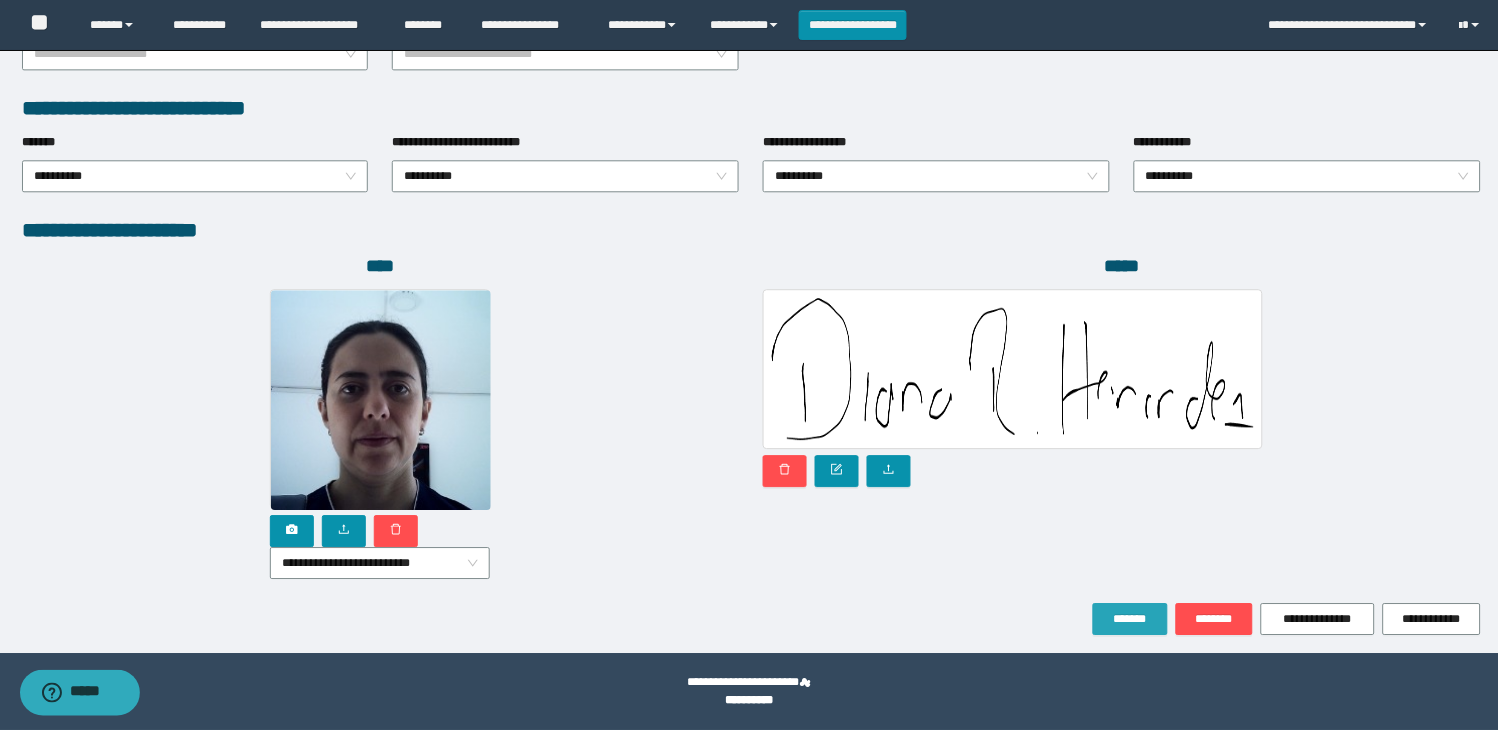 click on "*******" at bounding box center [1130, 619] 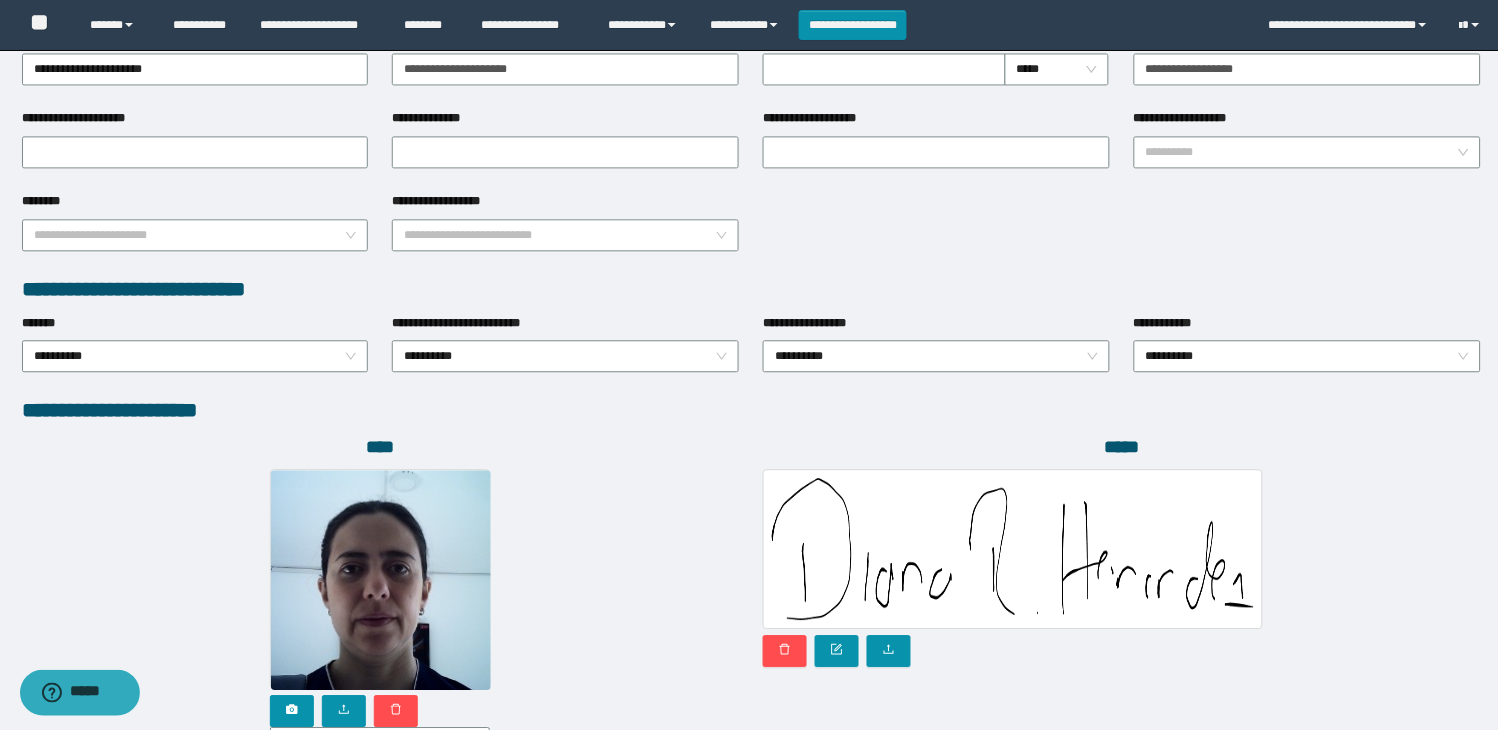 scroll, scrollTop: 1116, scrollLeft: 0, axis: vertical 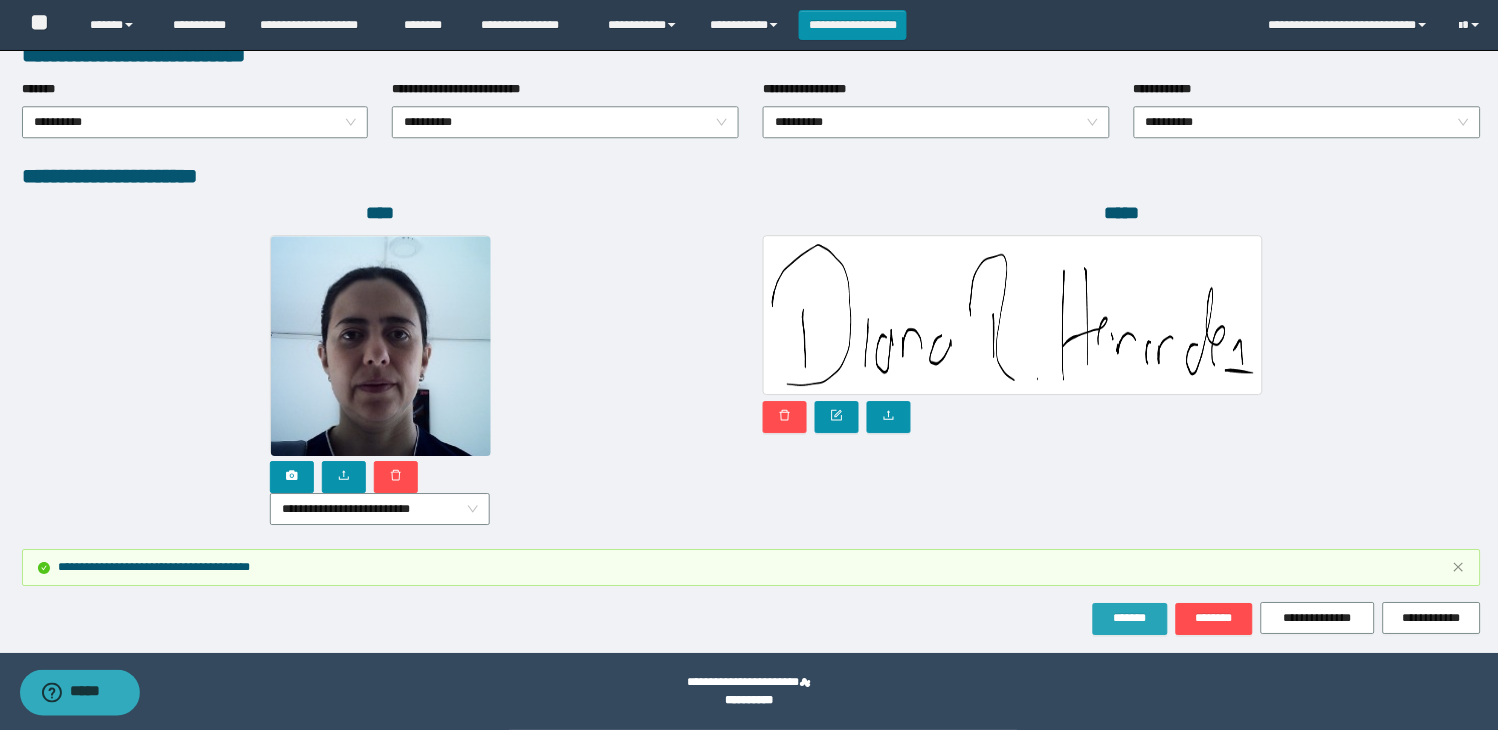 click on "*******" at bounding box center [1130, 618] 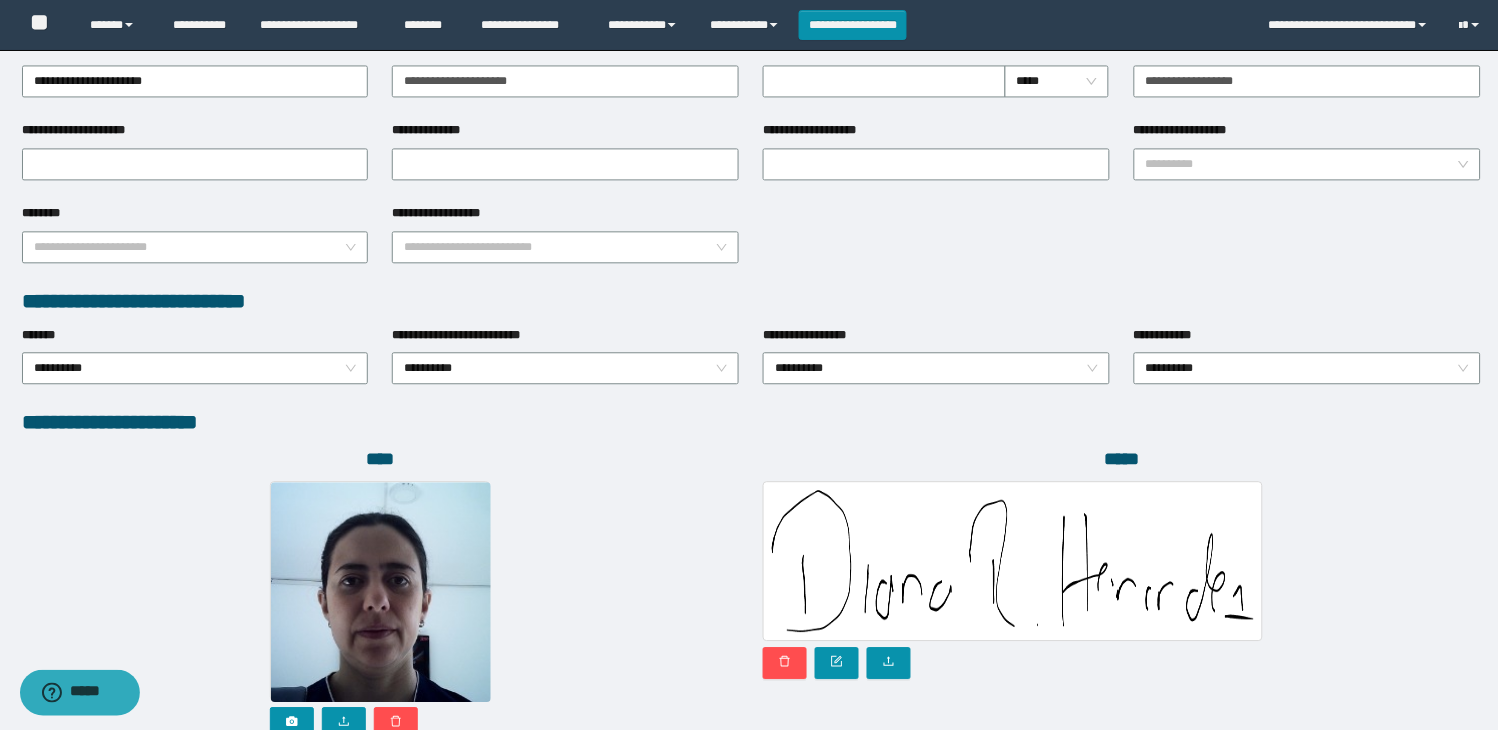 scroll, scrollTop: 1116, scrollLeft: 0, axis: vertical 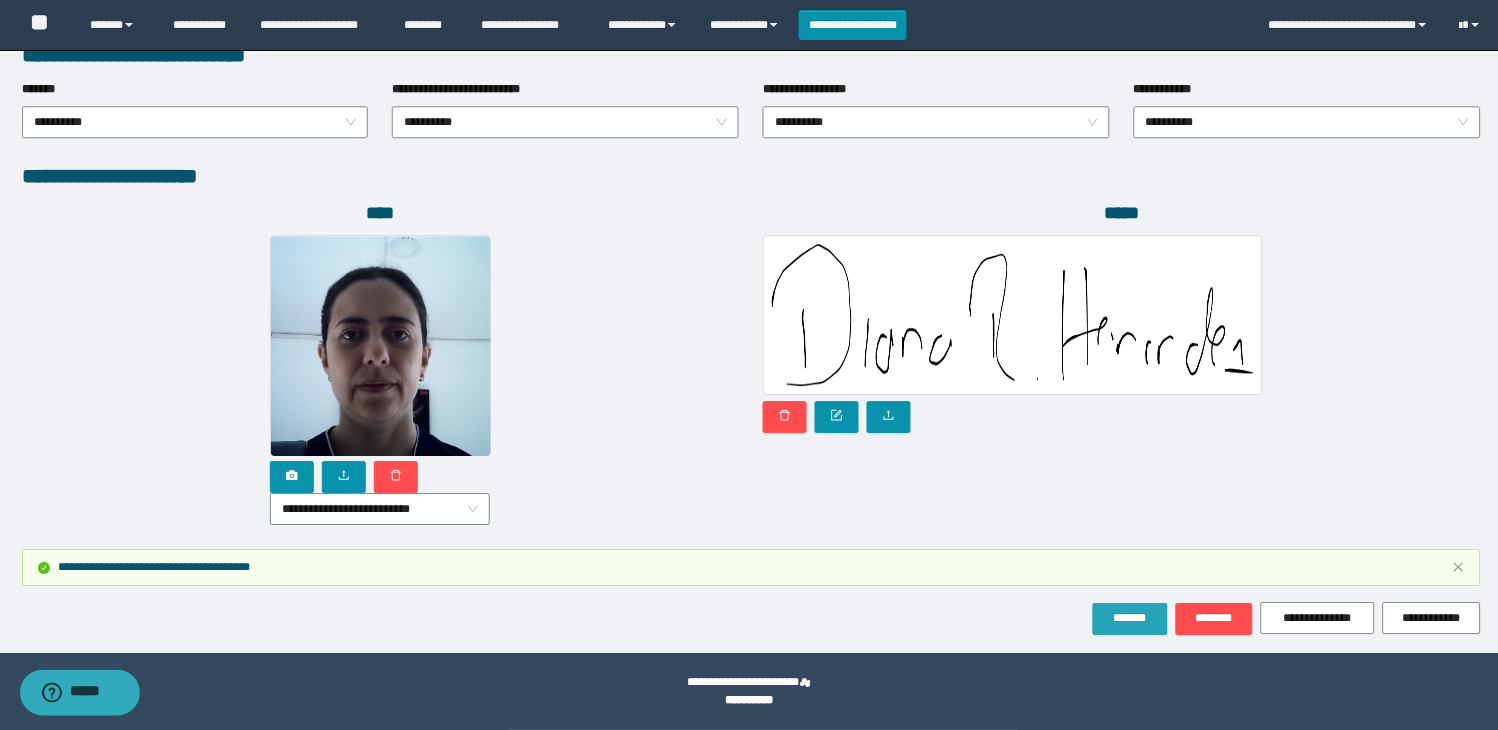 drag, startPoint x: 1144, startPoint y: 627, endPoint x: 1516, endPoint y: 622, distance: 372.0336 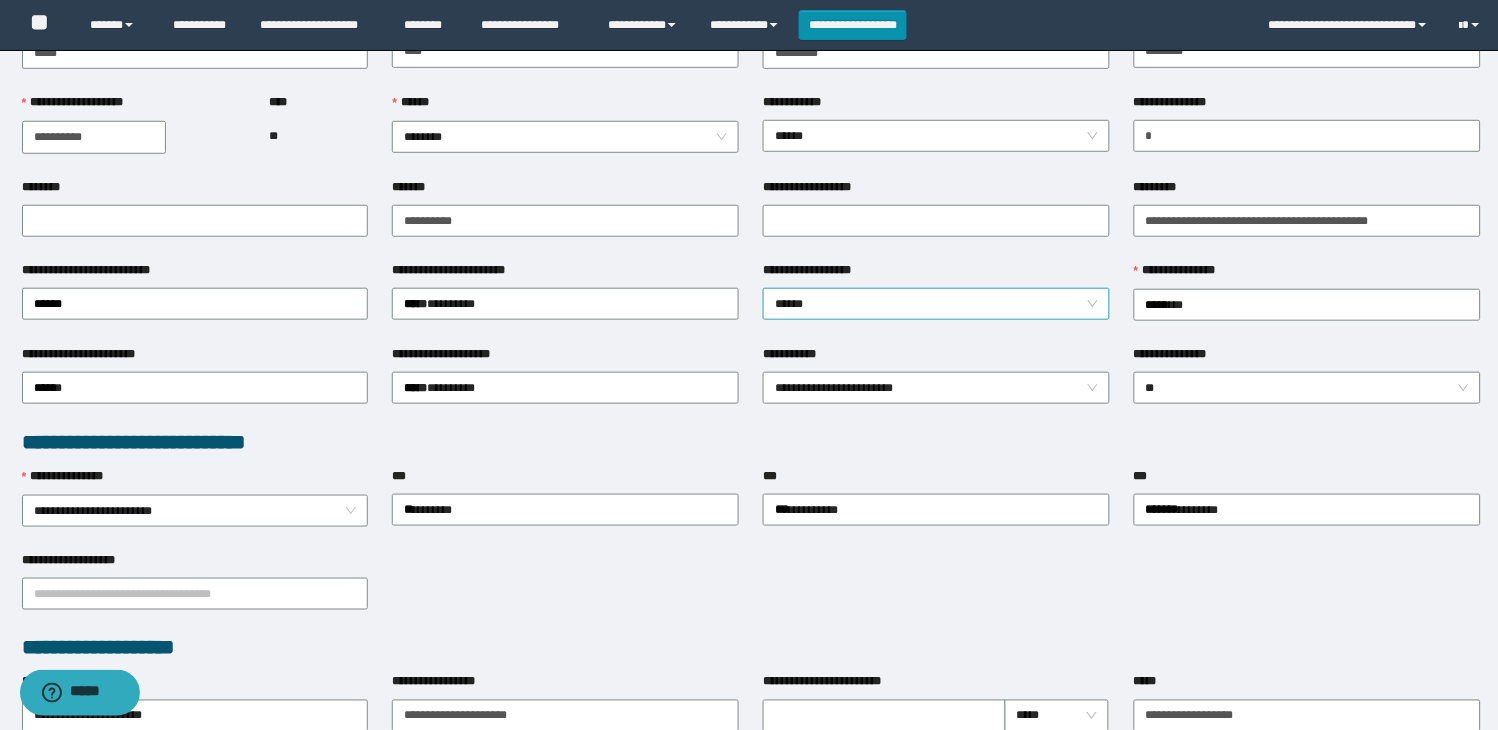 scroll, scrollTop: 0, scrollLeft: 0, axis: both 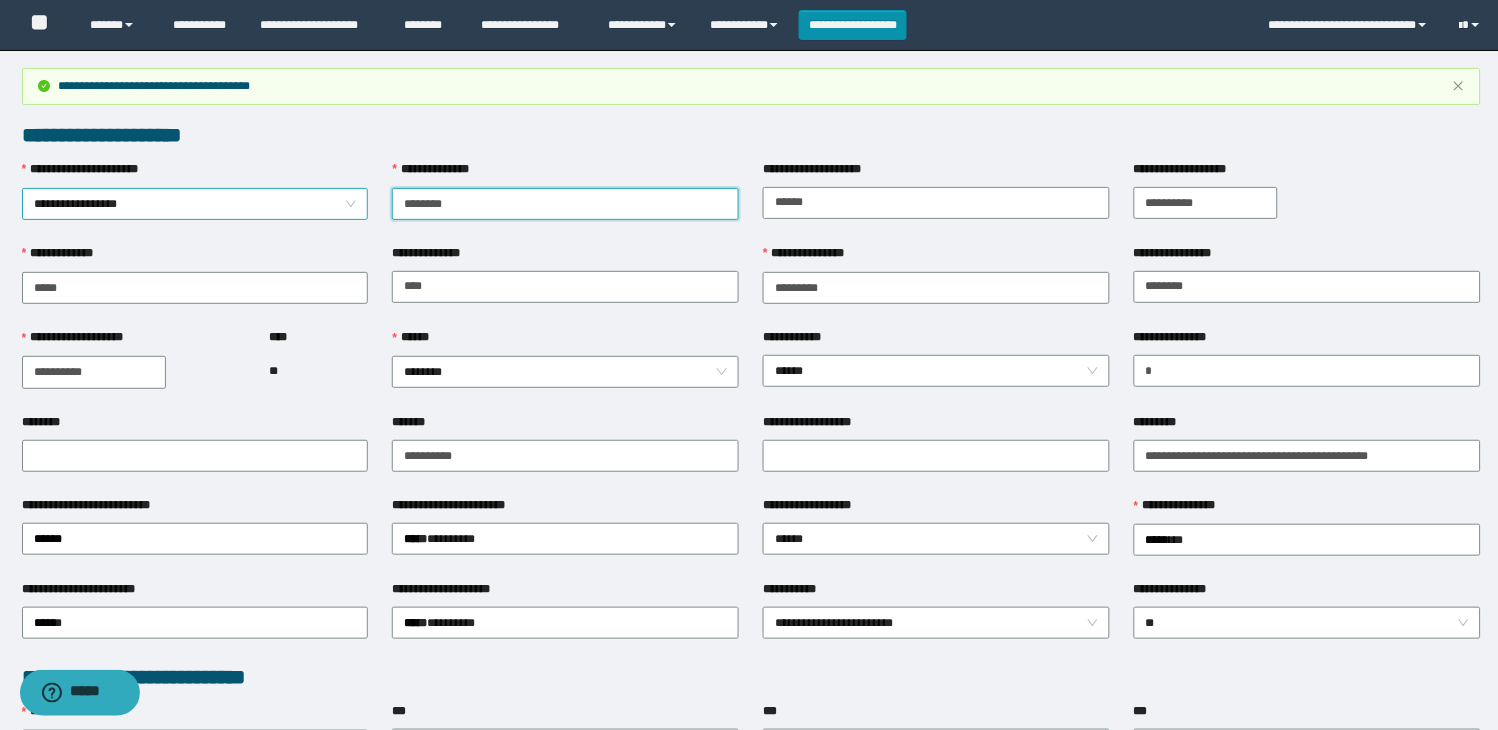 drag, startPoint x: 513, startPoint y: 205, endPoint x: 367, endPoint y: 205, distance: 146 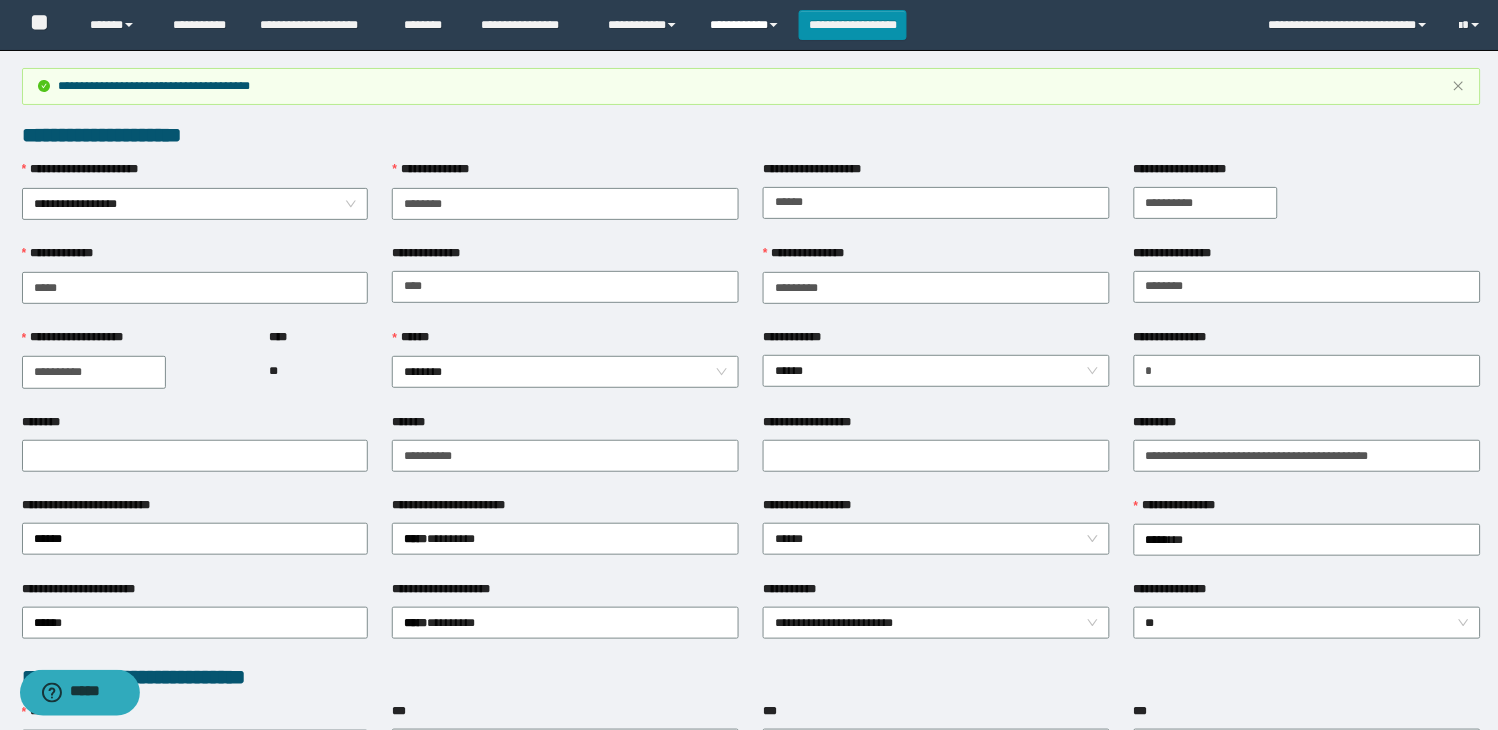 click on "**********" at bounding box center [746, 25] 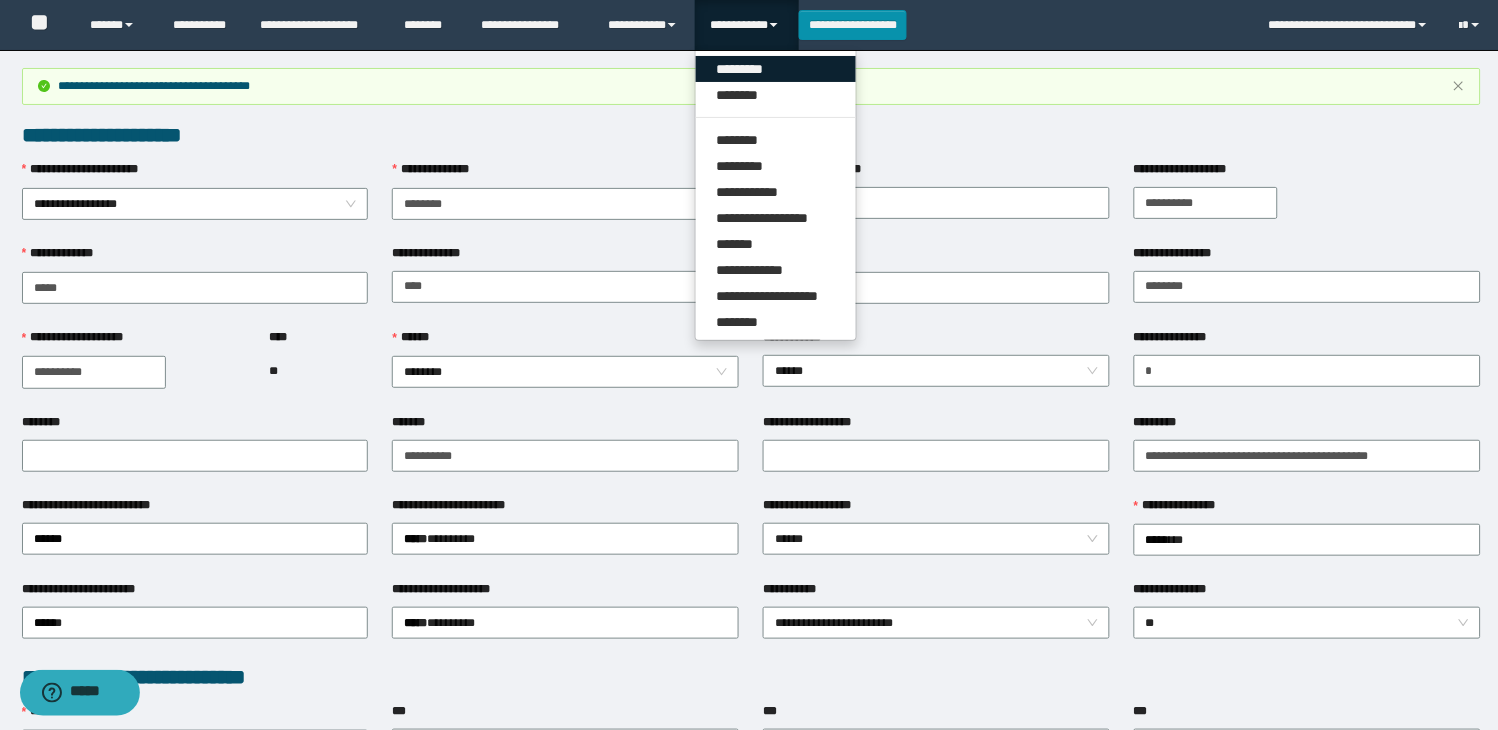 click on "*********" at bounding box center (776, 69) 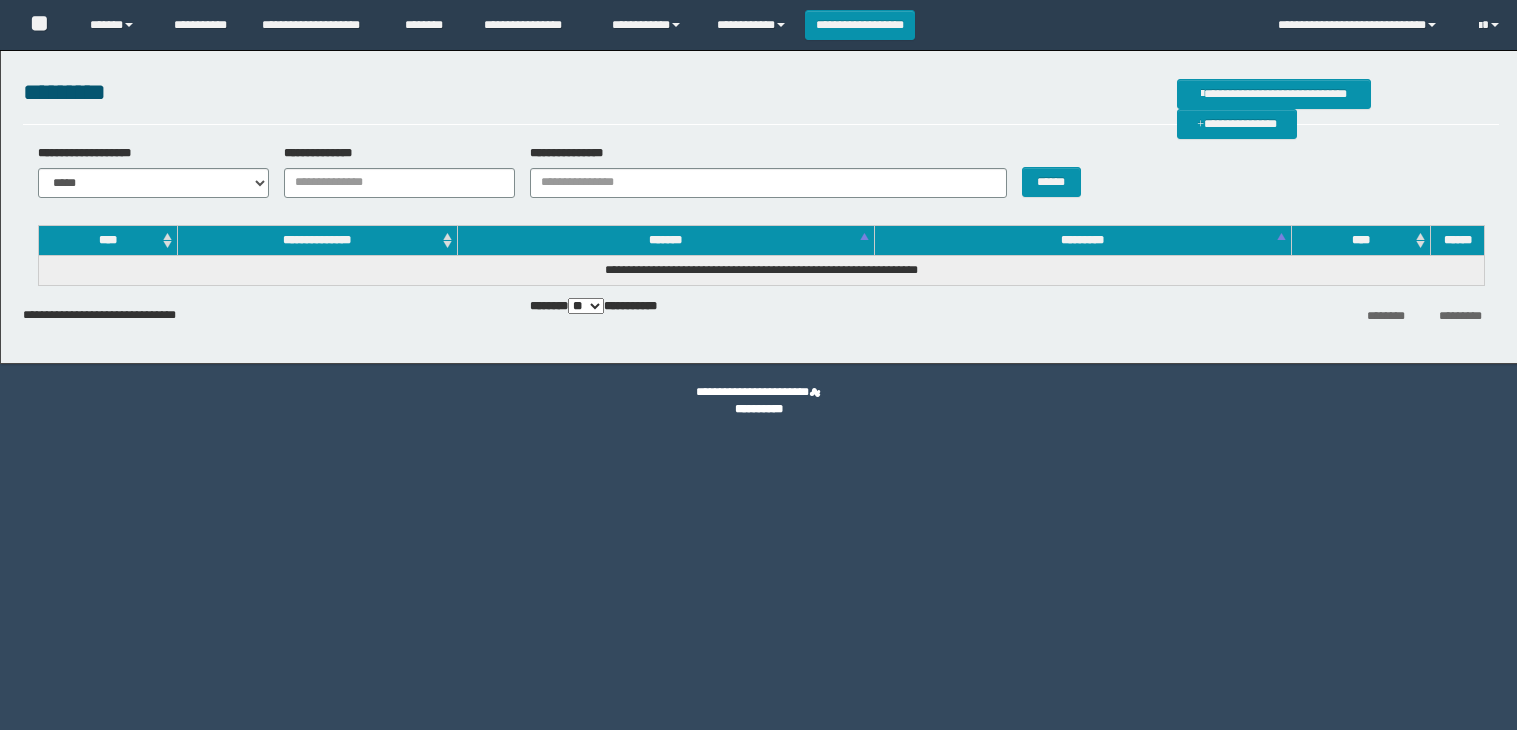 scroll, scrollTop: 0, scrollLeft: 0, axis: both 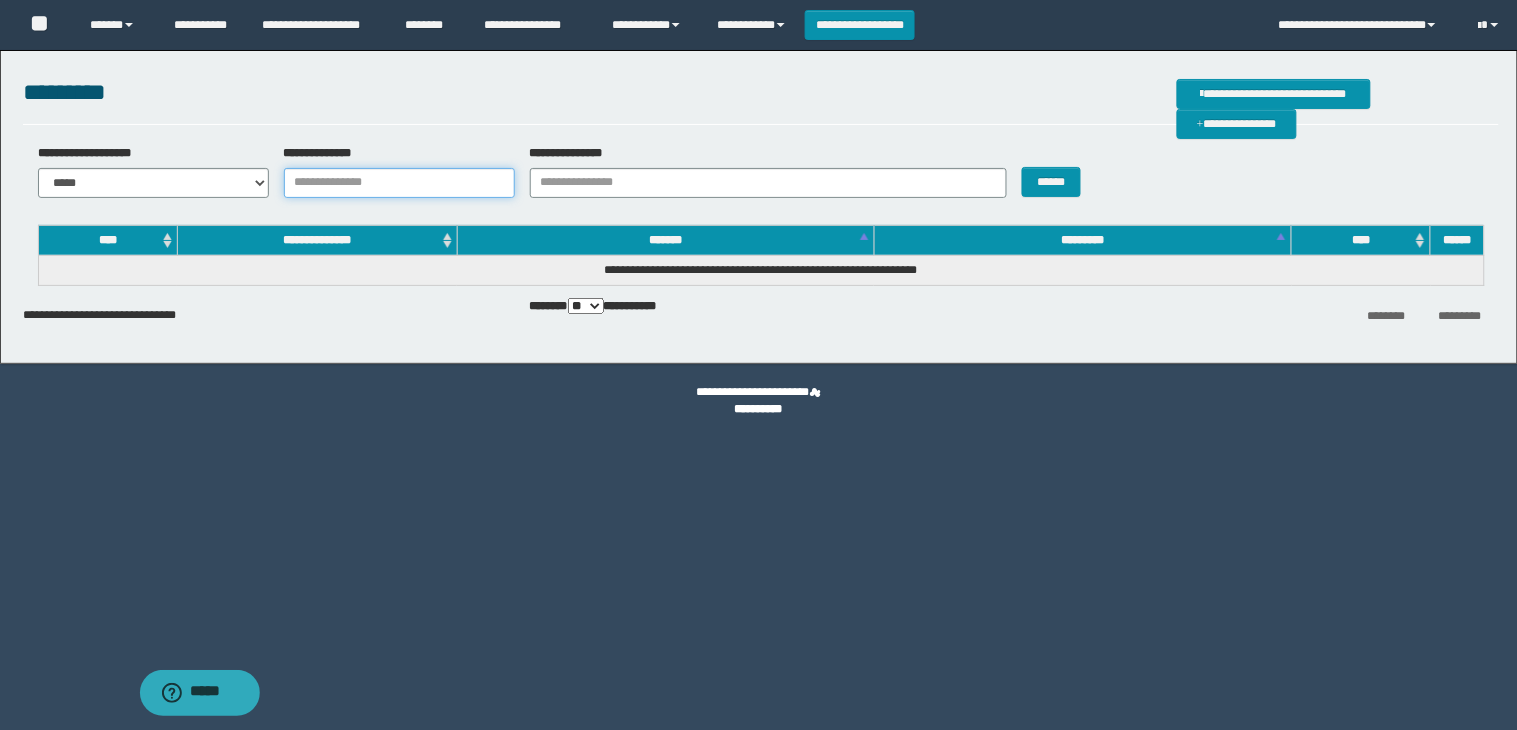click on "**********" at bounding box center [399, 183] 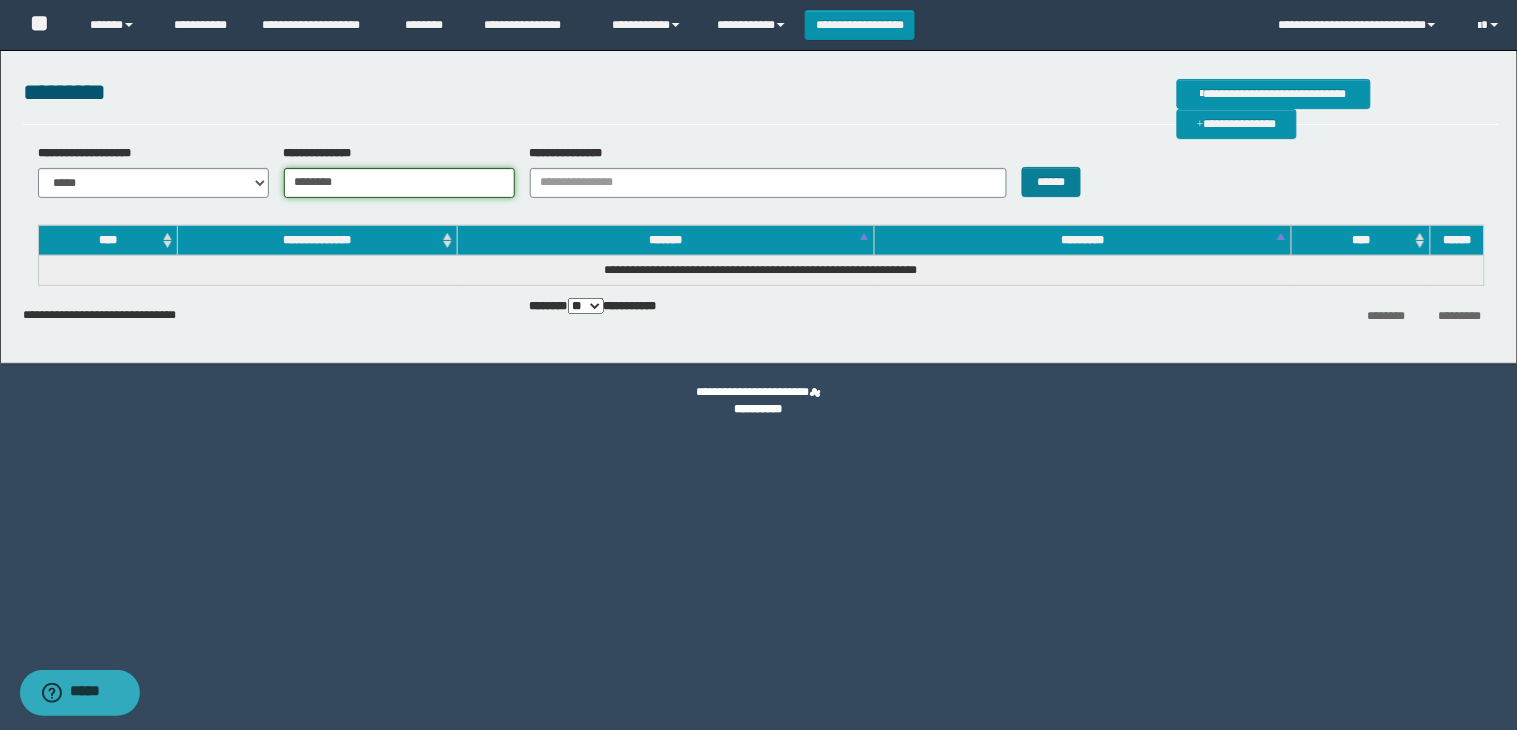 type on "********" 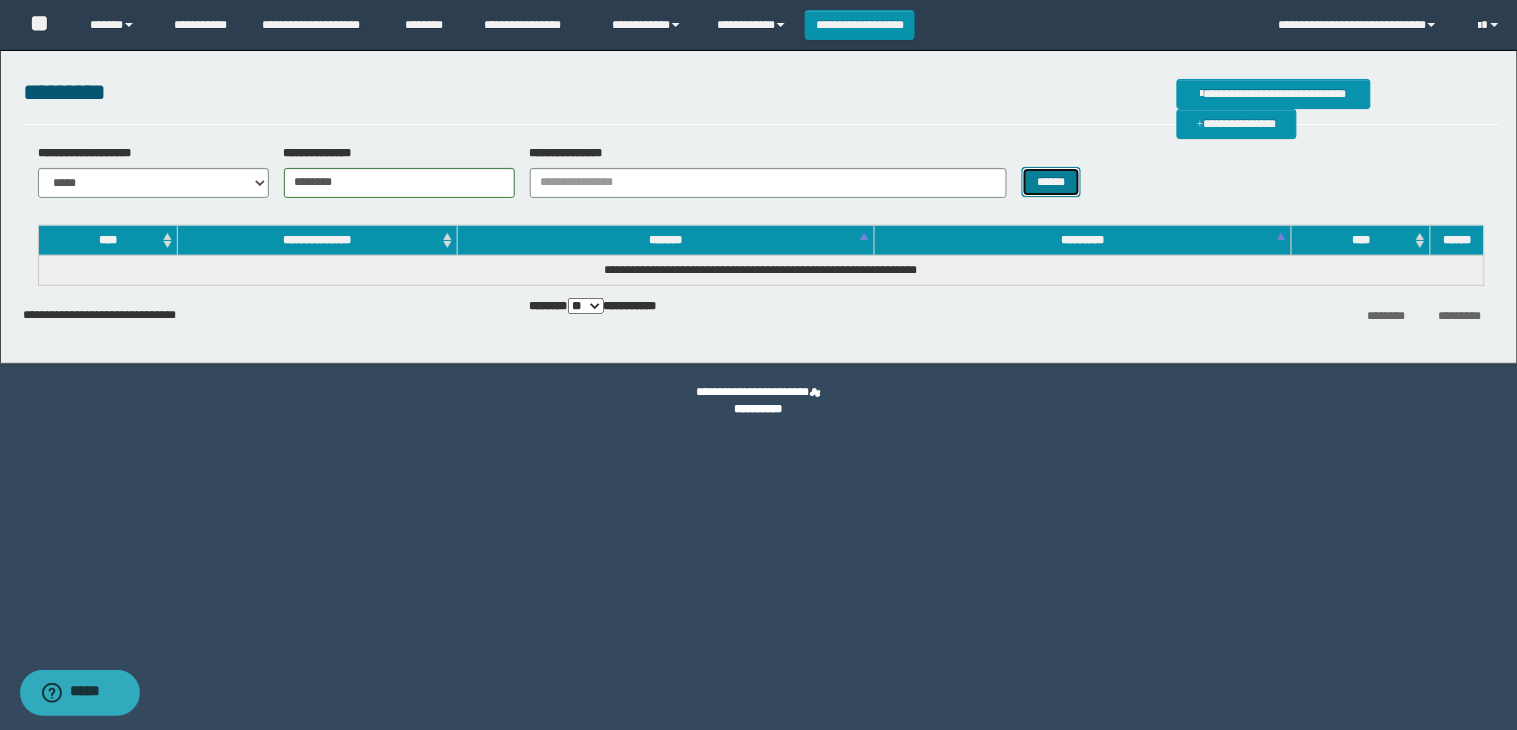click on "******" at bounding box center [1052, 182] 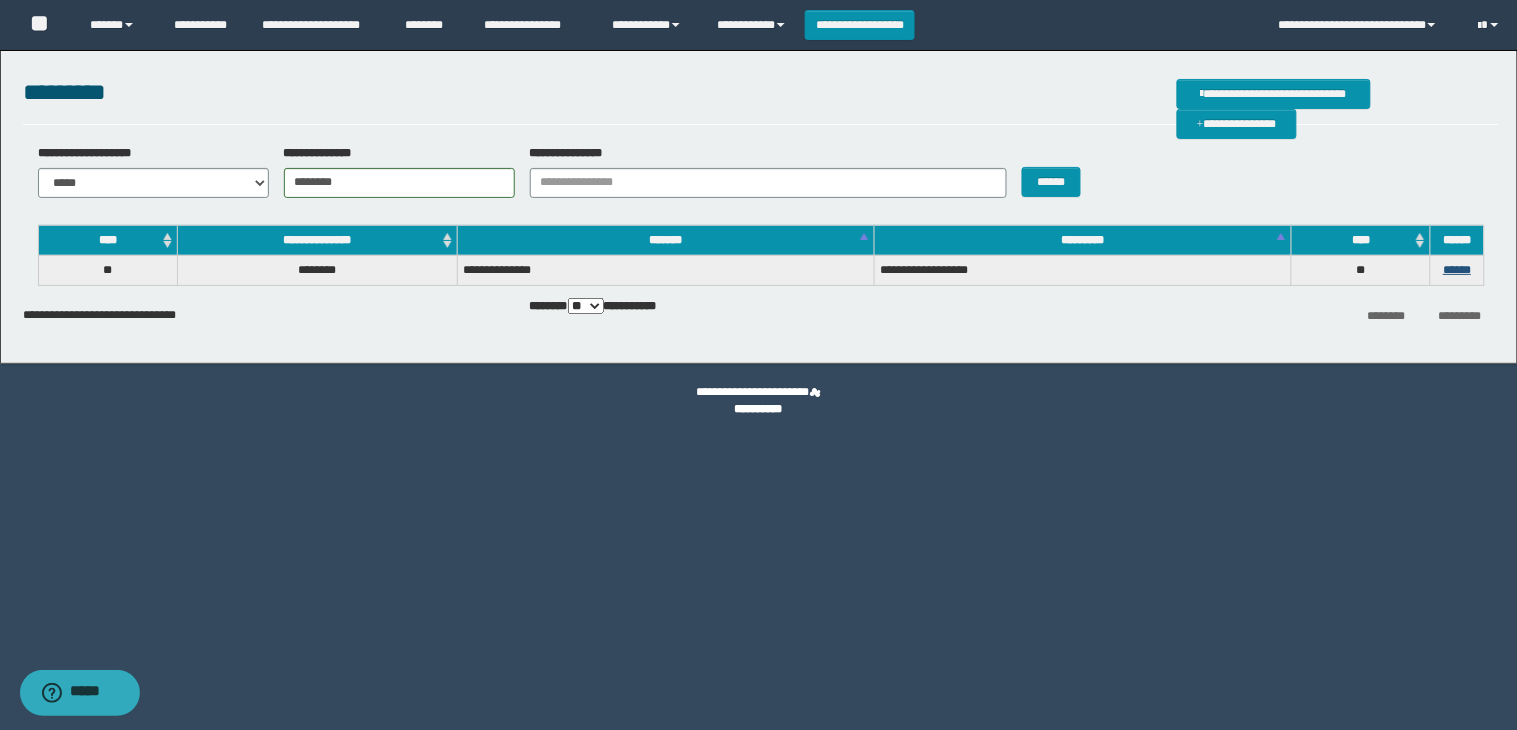 click on "******" at bounding box center (1457, 270) 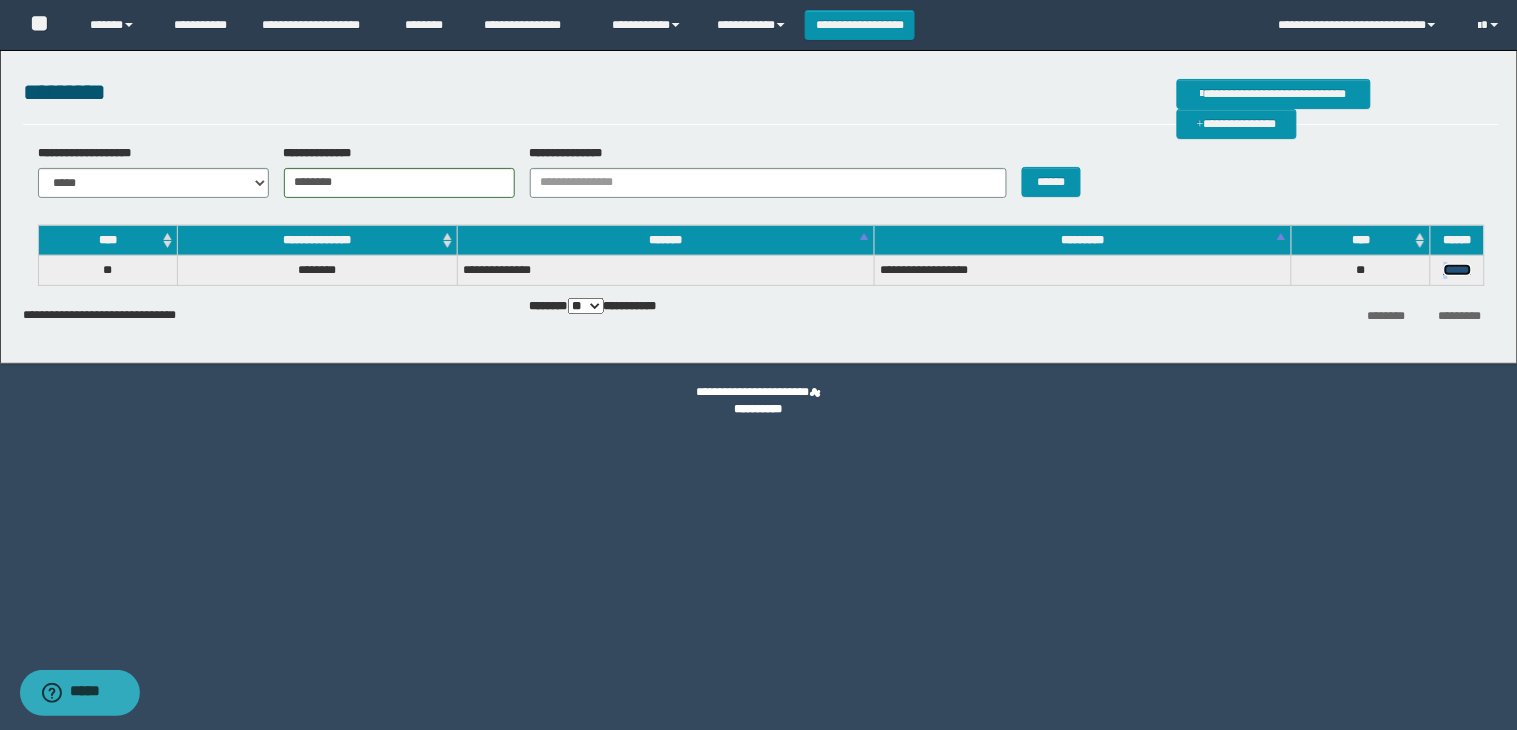 click on "******" at bounding box center (1458, 270) 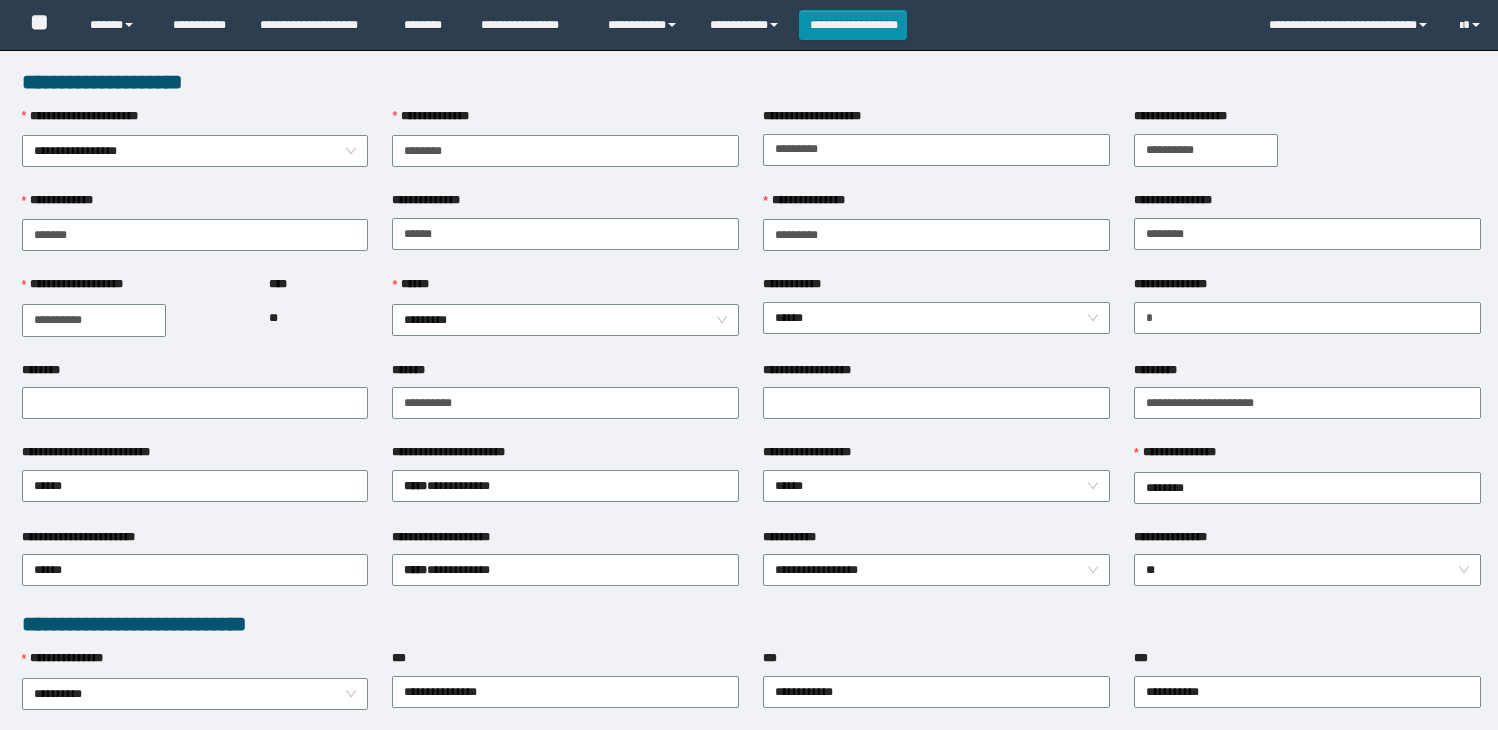 scroll, scrollTop: 0, scrollLeft: 0, axis: both 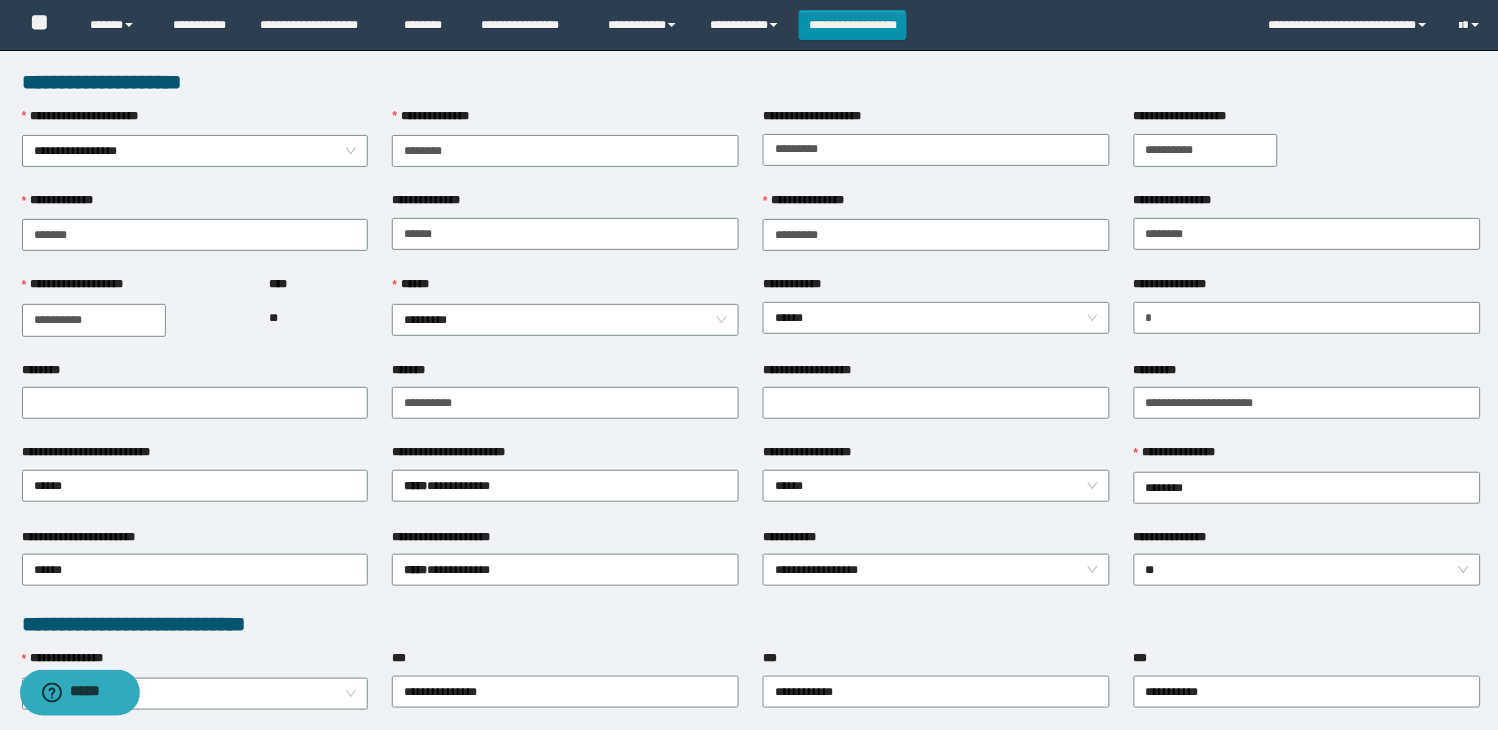 click on "**********" at bounding box center (936, 317) 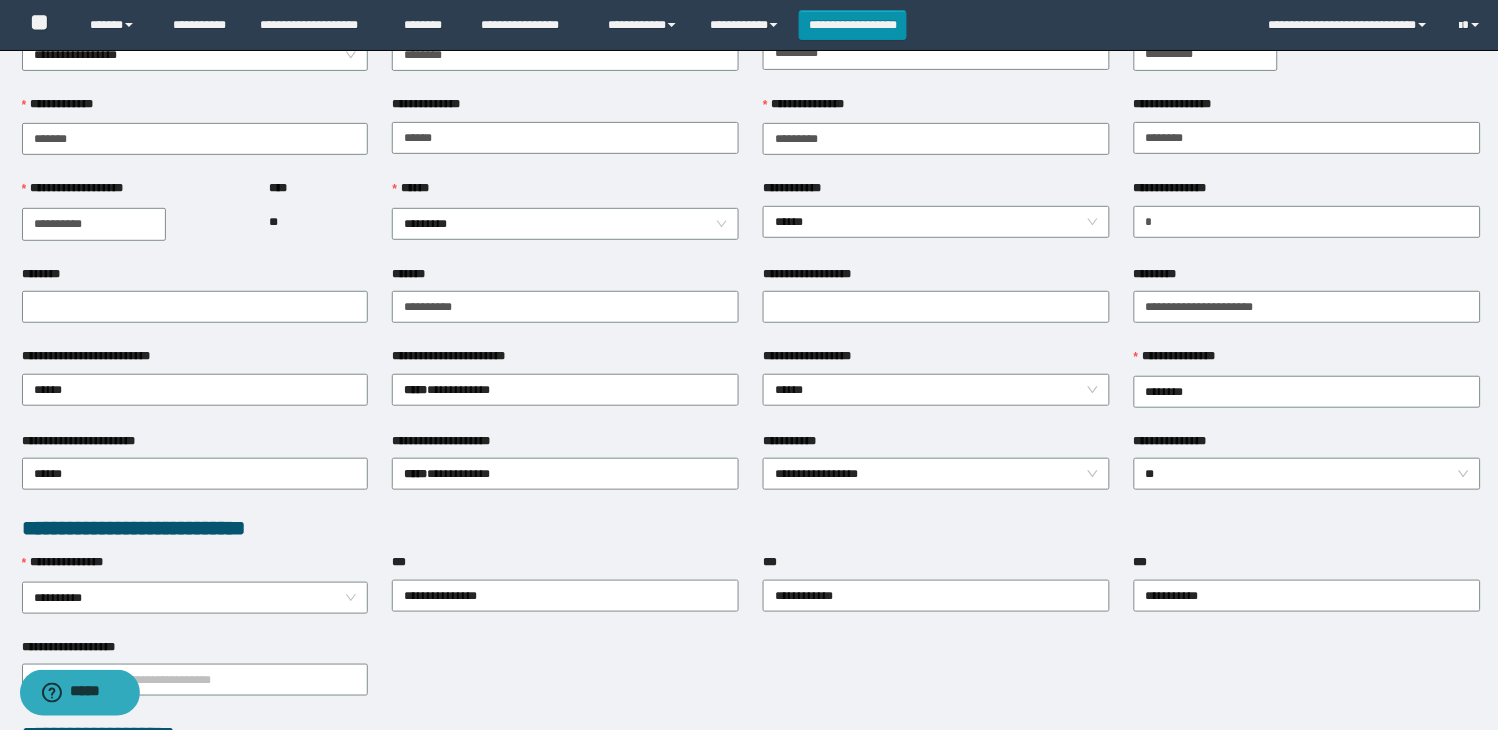 scroll, scrollTop: 111, scrollLeft: 0, axis: vertical 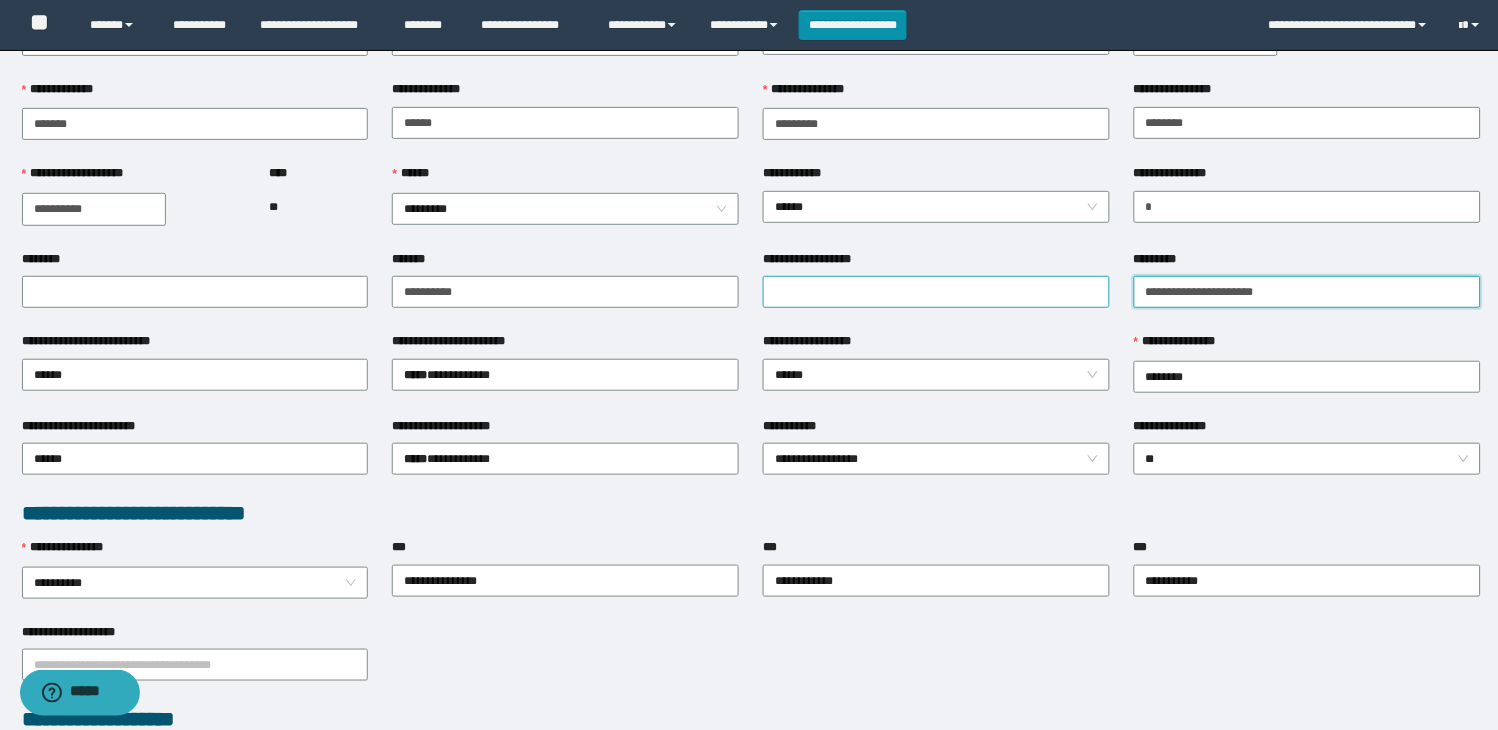 drag, startPoint x: 1326, startPoint y: 297, endPoint x: 965, endPoint y: 300, distance: 361.01245 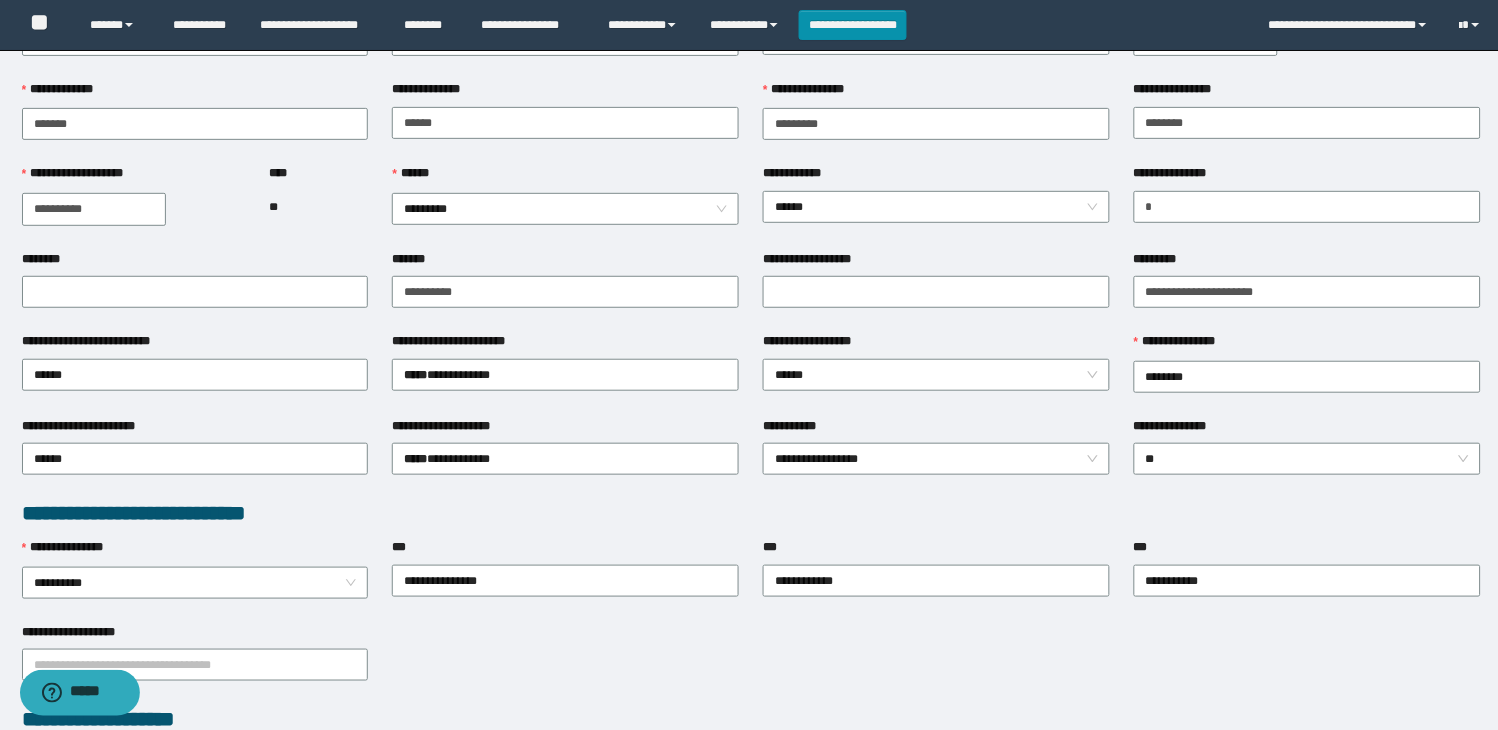 click on "**********" at bounding box center (751, 513) 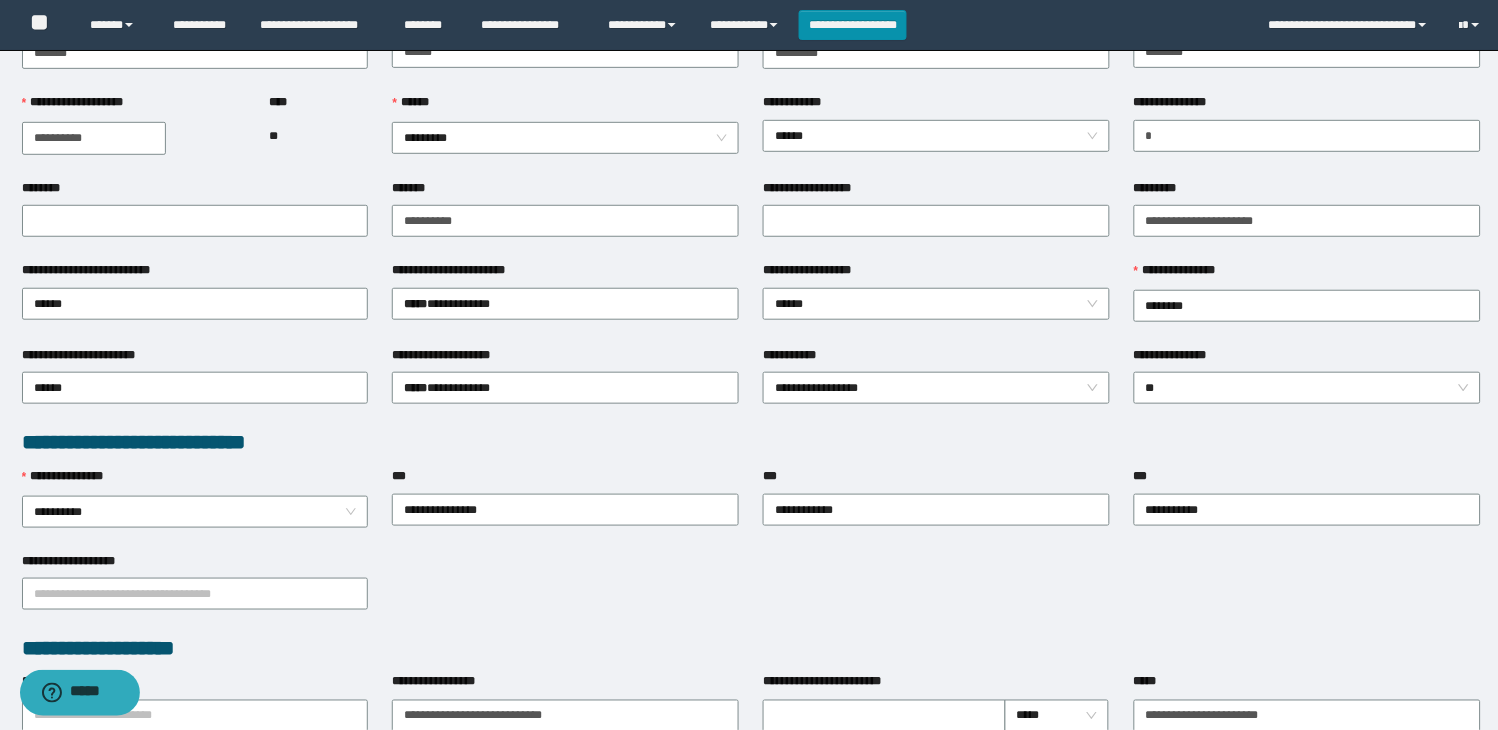 scroll, scrollTop: 333, scrollLeft: 0, axis: vertical 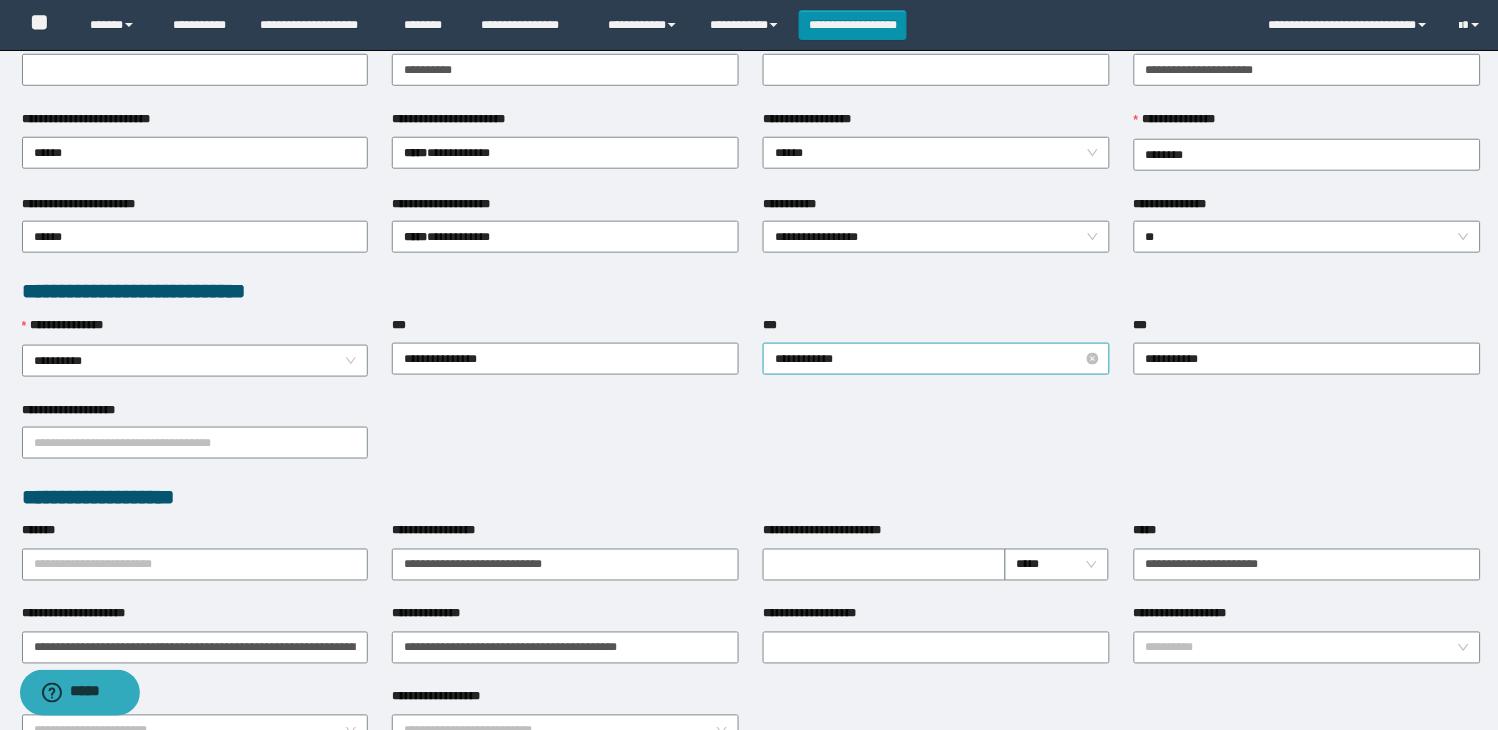 click on "**********" at bounding box center (936, 359) 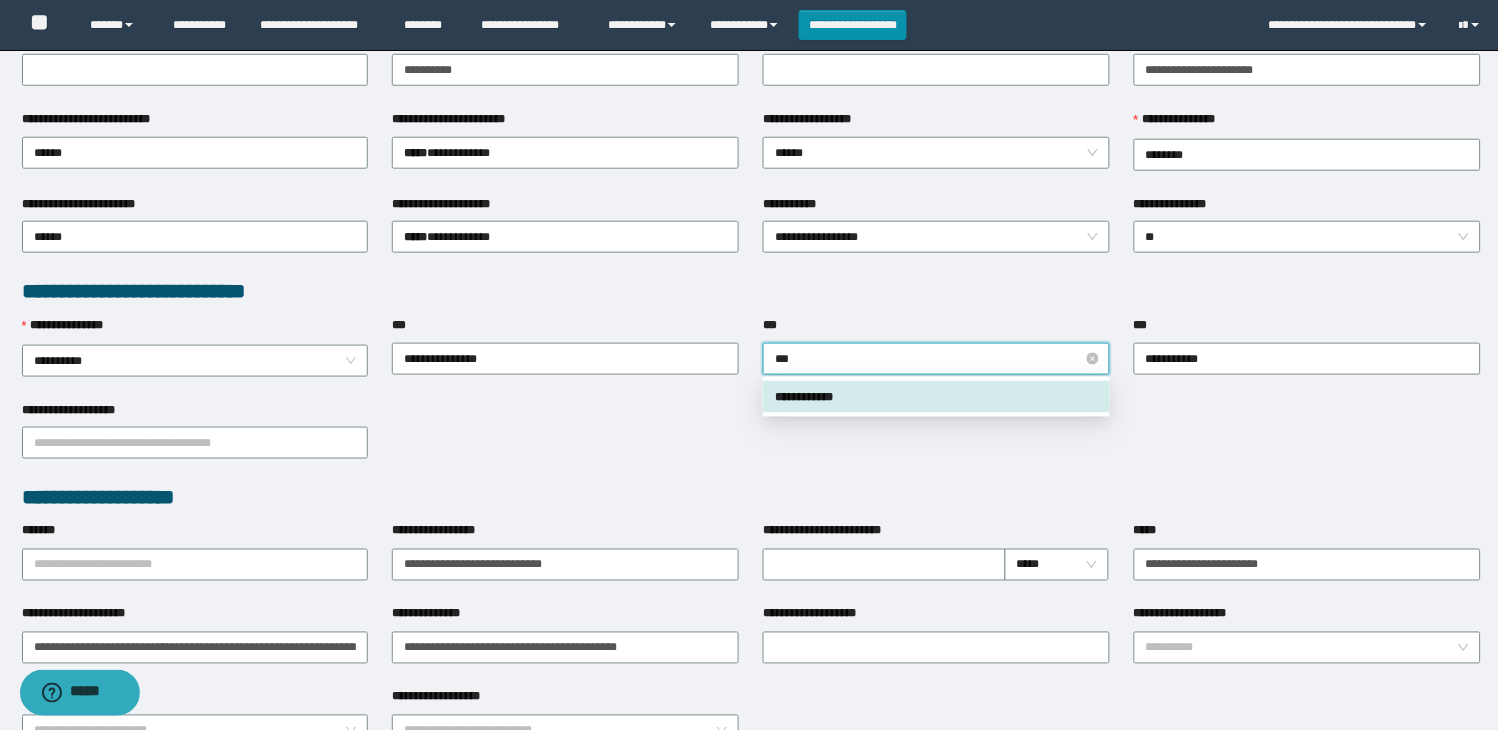 type on "****" 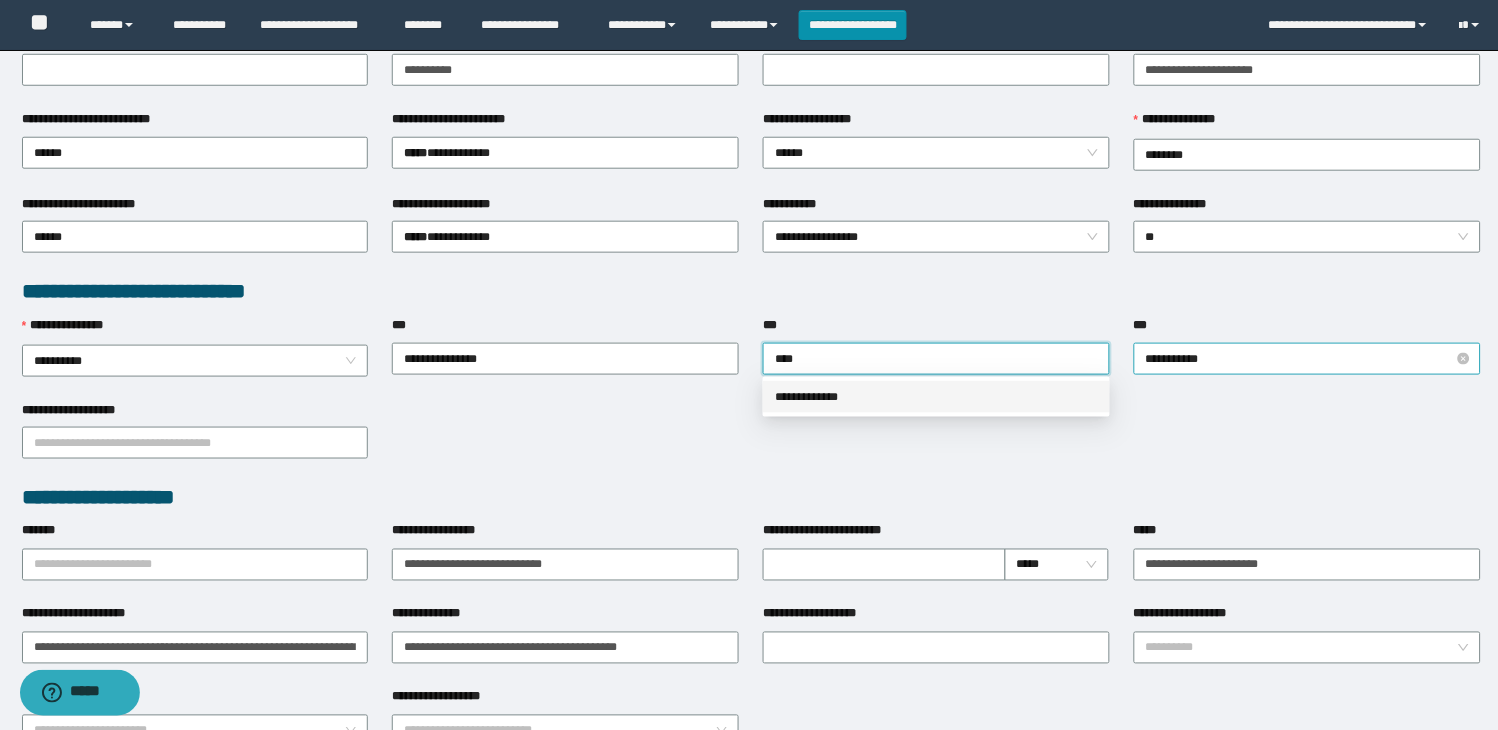 drag, startPoint x: 943, startPoint y: 391, endPoint x: 1184, endPoint y: 360, distance: 242.9856 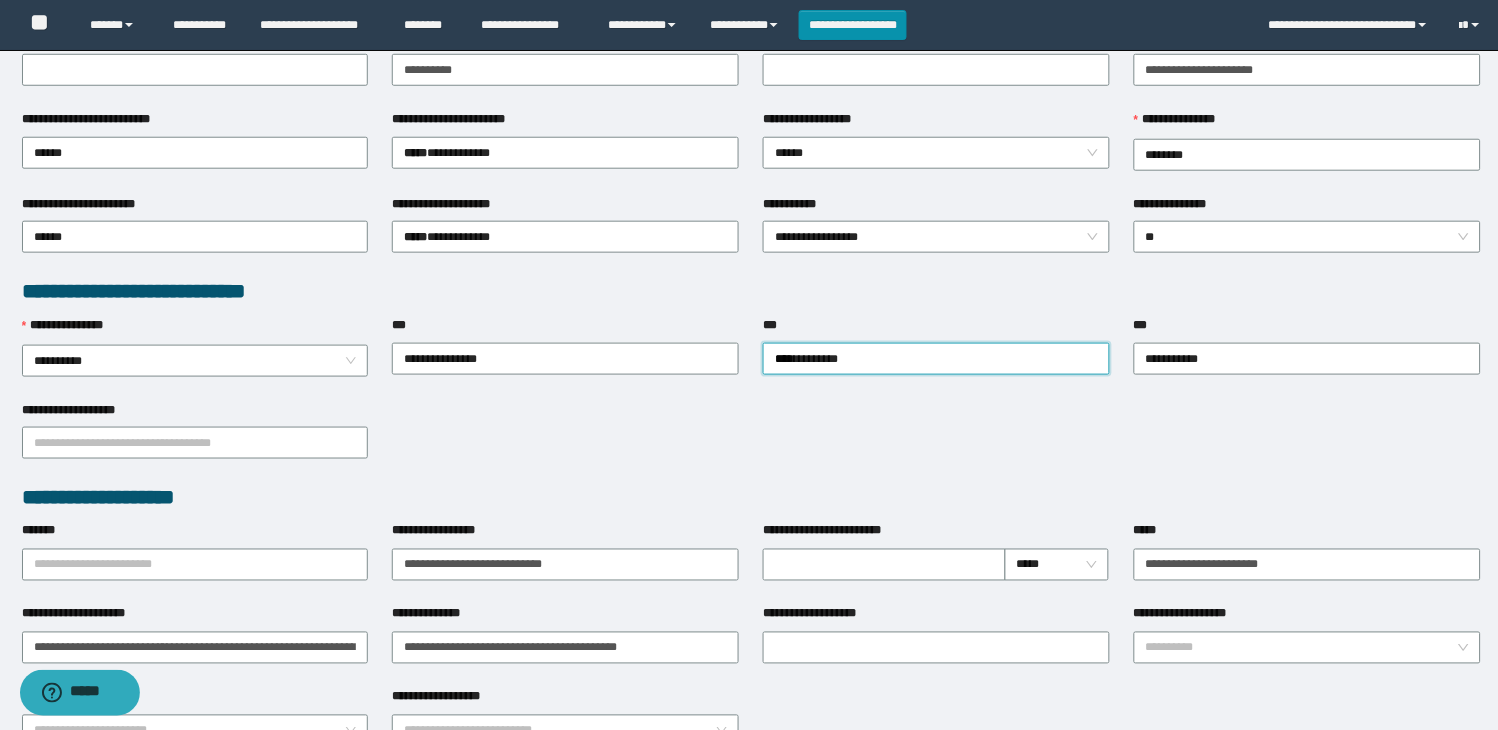 click on "[STREET] [CITY], [STATE] [ZIP] [COUNTRY] [PHONE] [EMAIL] [FIRST] [LAST] [ADDRESS] [CITY] [STATE] [ZIP] [COUNTRY] [PHONE] [EMAIL] [FIRST] [LAST] [ADDRESS] [CITY] [STATE] [ZIP] [COUNTRY] [PHONE] [EMAIL] [FIRST] [LAST] [ADDRESS] [CITY] [STATE] [ZIP] [COUNTRY] [PHONE] [EMAIL] [FIRST] [LAST] [ADDRESS] [CITY] [STATE] [ZIP] [COUNTRY] [PHONE] [EMAIL] [FIRST] [LAST] [ADDRESS] [CITY] [STATE] [ZIP] [COUNTRY] [PHONE] [EMAIL] [FIRST] [LAST] [ADDRESS] [CITY] [STATE] [ZIP] [COUNTRY] [PHONE] [EMAIL] [FIRST] [LAST] [ADDRESS] [CITY] [STATE] [ZIP] [COUNTRY] [PHONE] [EMAIL] [FIRST] [LAST] [ADDRESS] [CITY] [STATE] [ZIP] [COUNTRY] [PHONE] [EMAIL] [FIRST] [LAST] [ADDRESS] [CITY] [STATE] [ZIP] [COUNTRY] [PHONE] [EMAIL] [FIRST] [LAST] [ADDRESS] [CITY] [STATE] [ZIP] [COUNTRY] [PHONE] [EMAIL] [FIRST] [LAST] [ADDRESS] [CITY] [STATE] [ZIP] [COUNTRY] [PHONE] [EMAIL] [FIRST] [LAST] [ADDRESS] [CITY] [STATE] [ZIP] [COUNTRY] [PHONE] [EMAIL] [FIRST] [LAST] [ADDRESS] [CITY] [STATE] [ZIP] [COUNTRY] [PHONE] [EMAIL]" at bounding box center [751, 523] 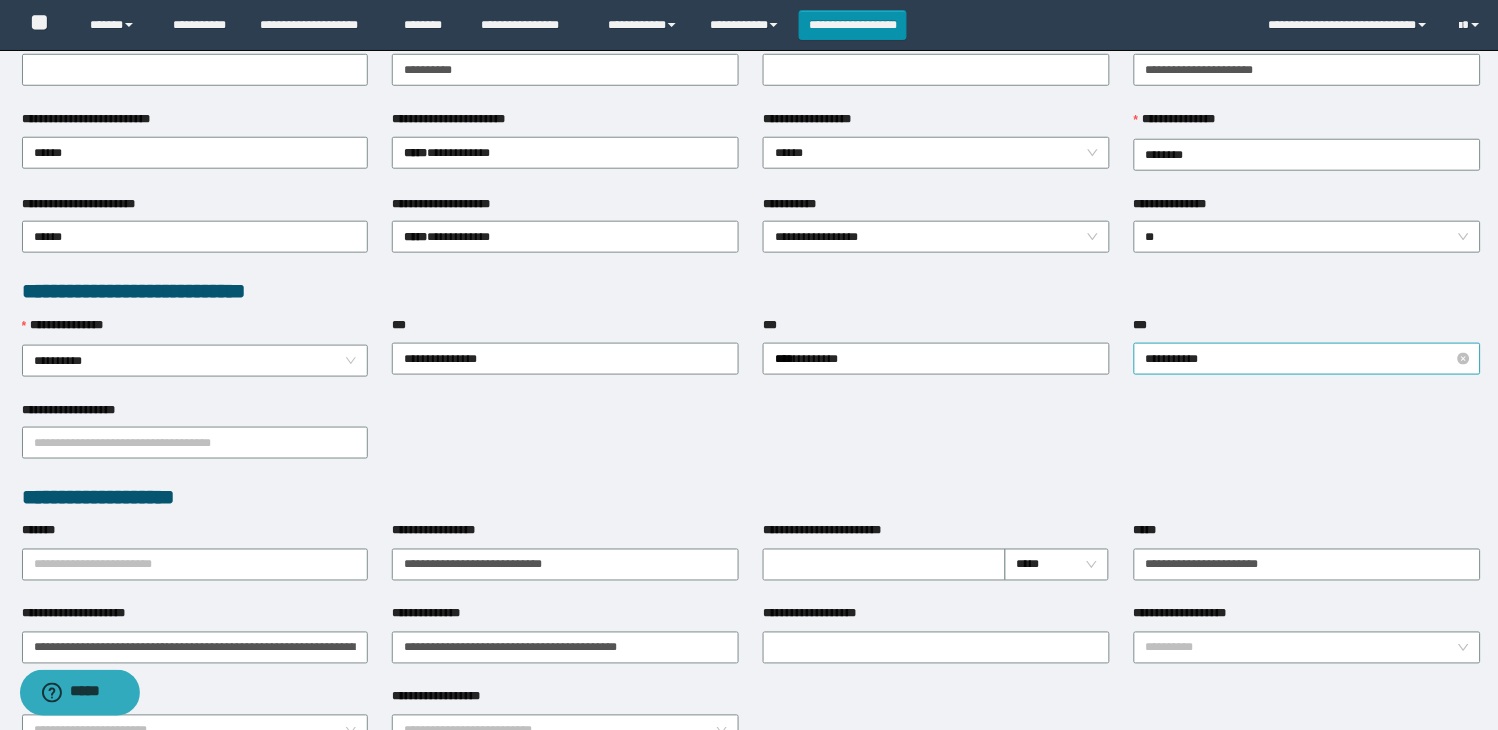 click on "**********" at bounding box center (1307, 359) 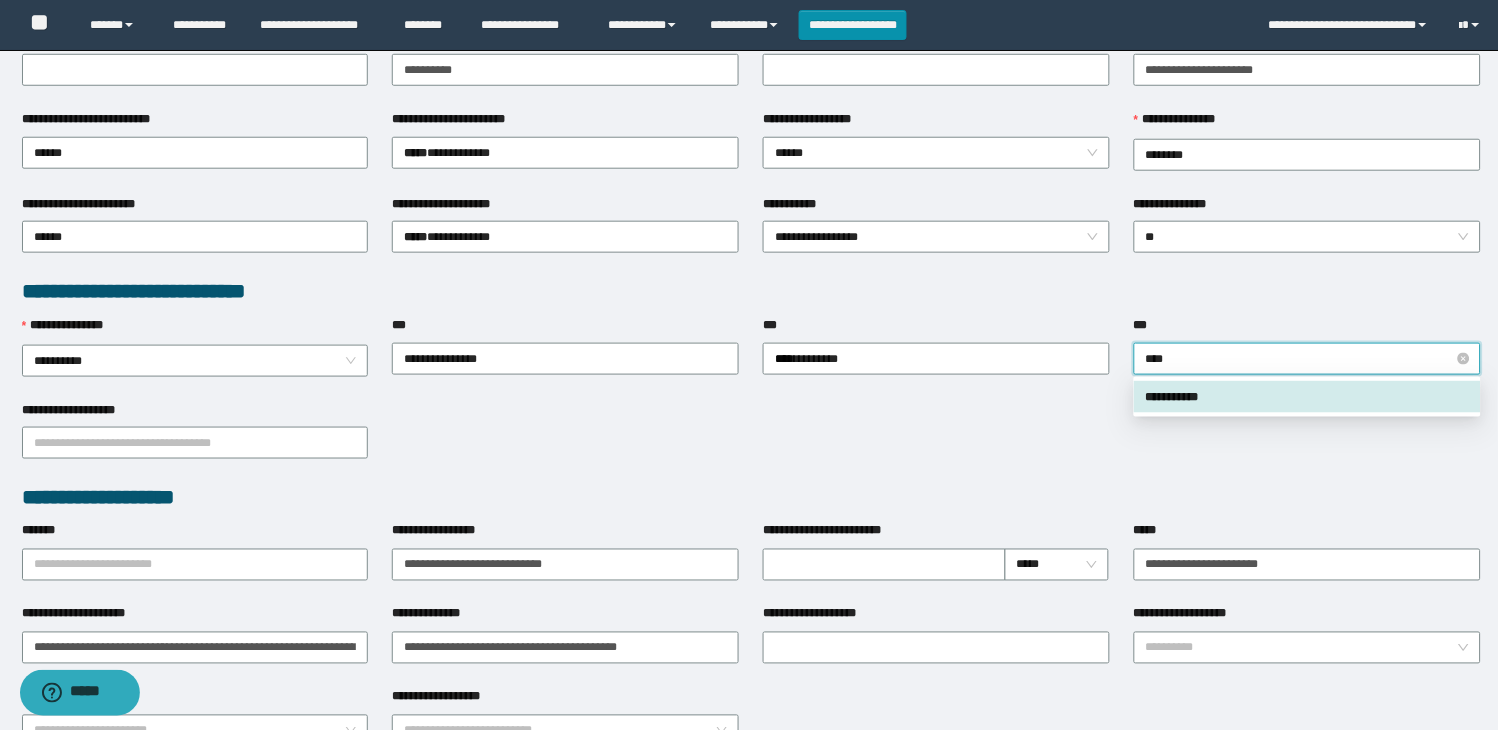 type on "*****" 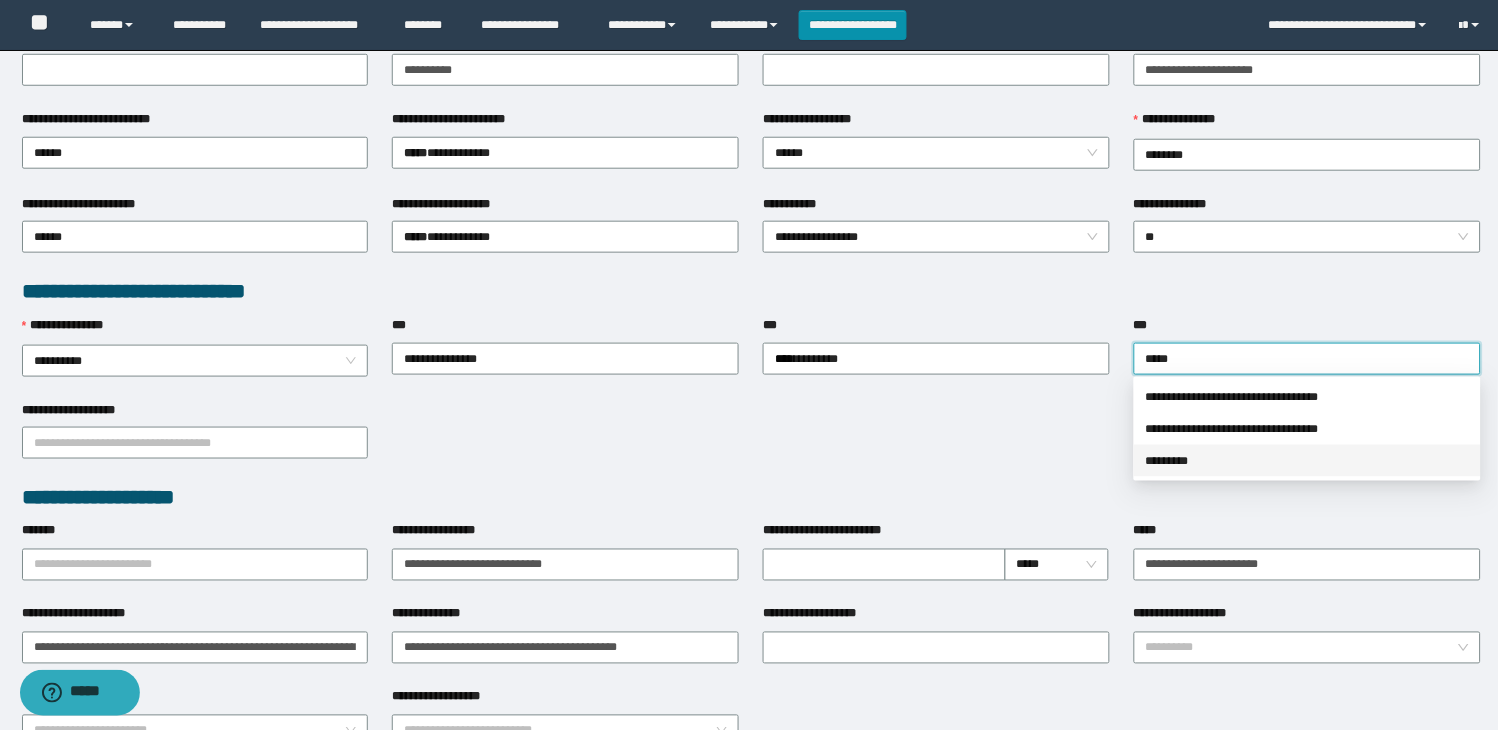 click on "*********" at bounding box center (1307, 461) 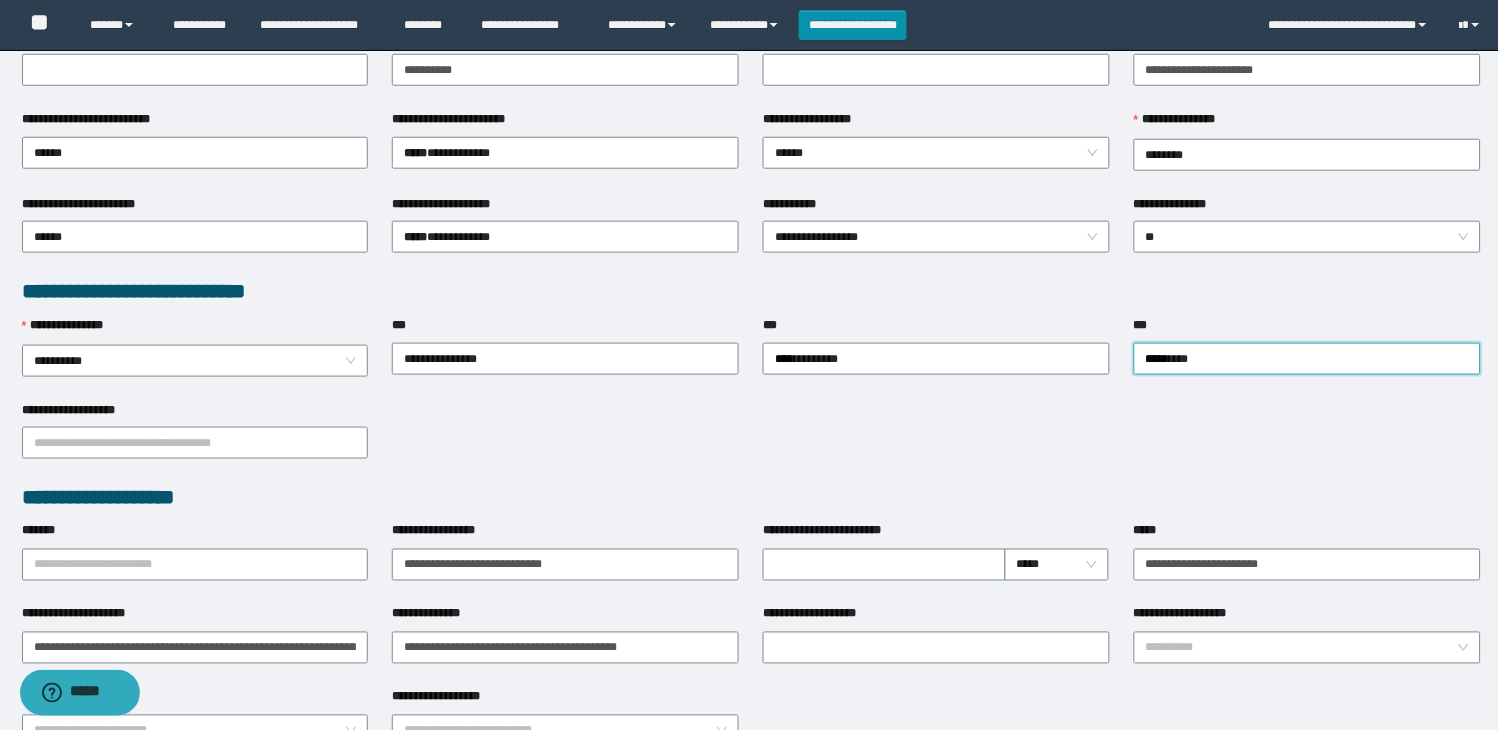 click on "**********" at bounding box center [751, 442] 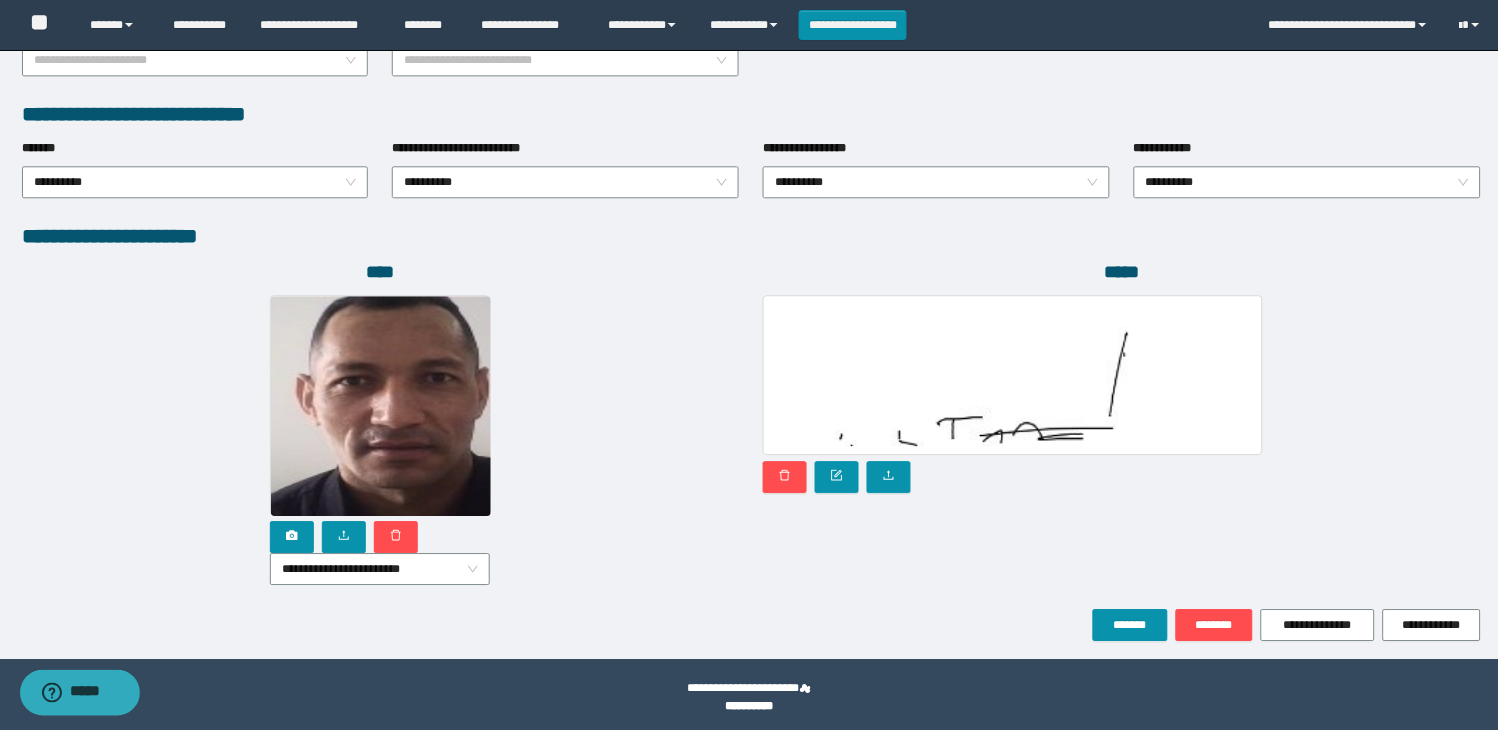 scroll, scrollTop: 1010, scrollLeft: 0, axis: vertical 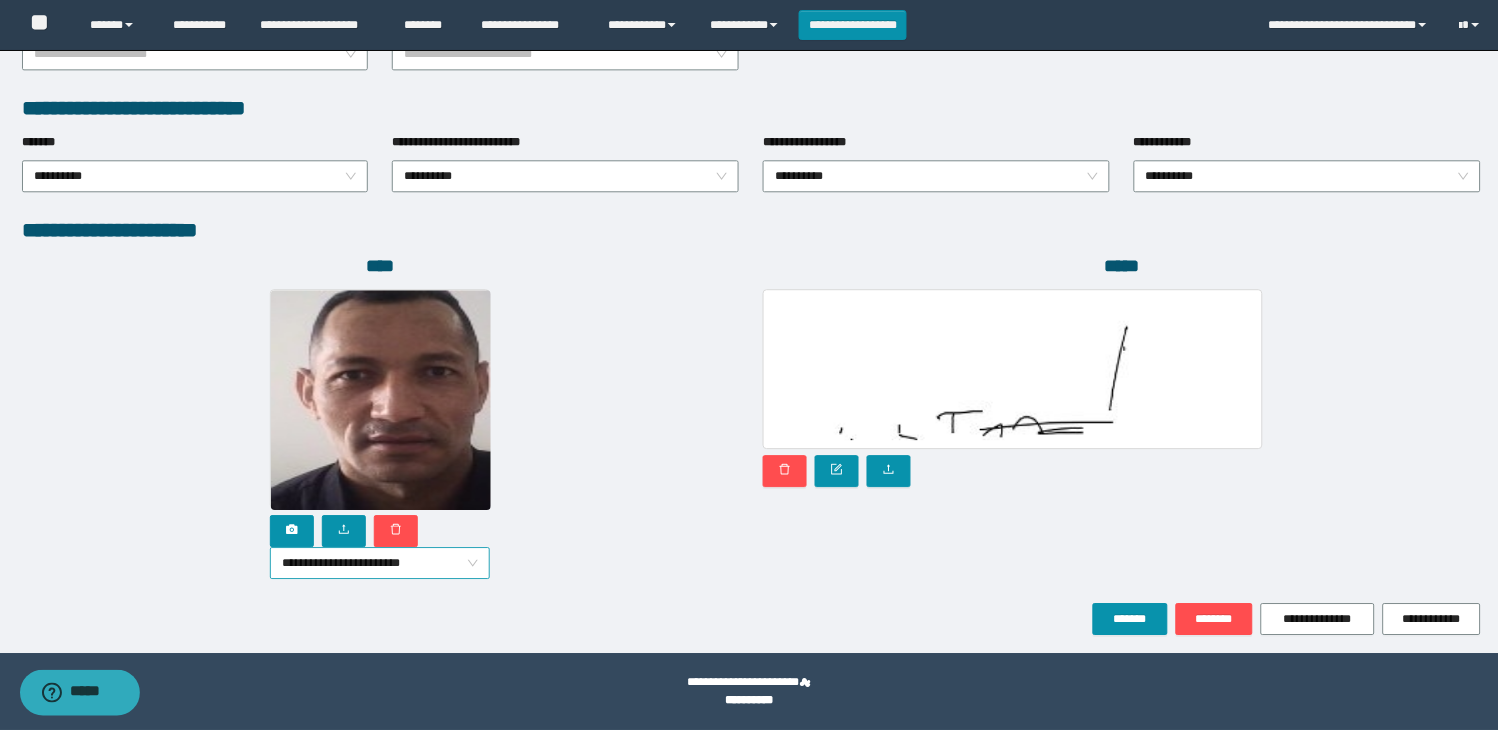 click on "**********" at bounding box center (380, 563) 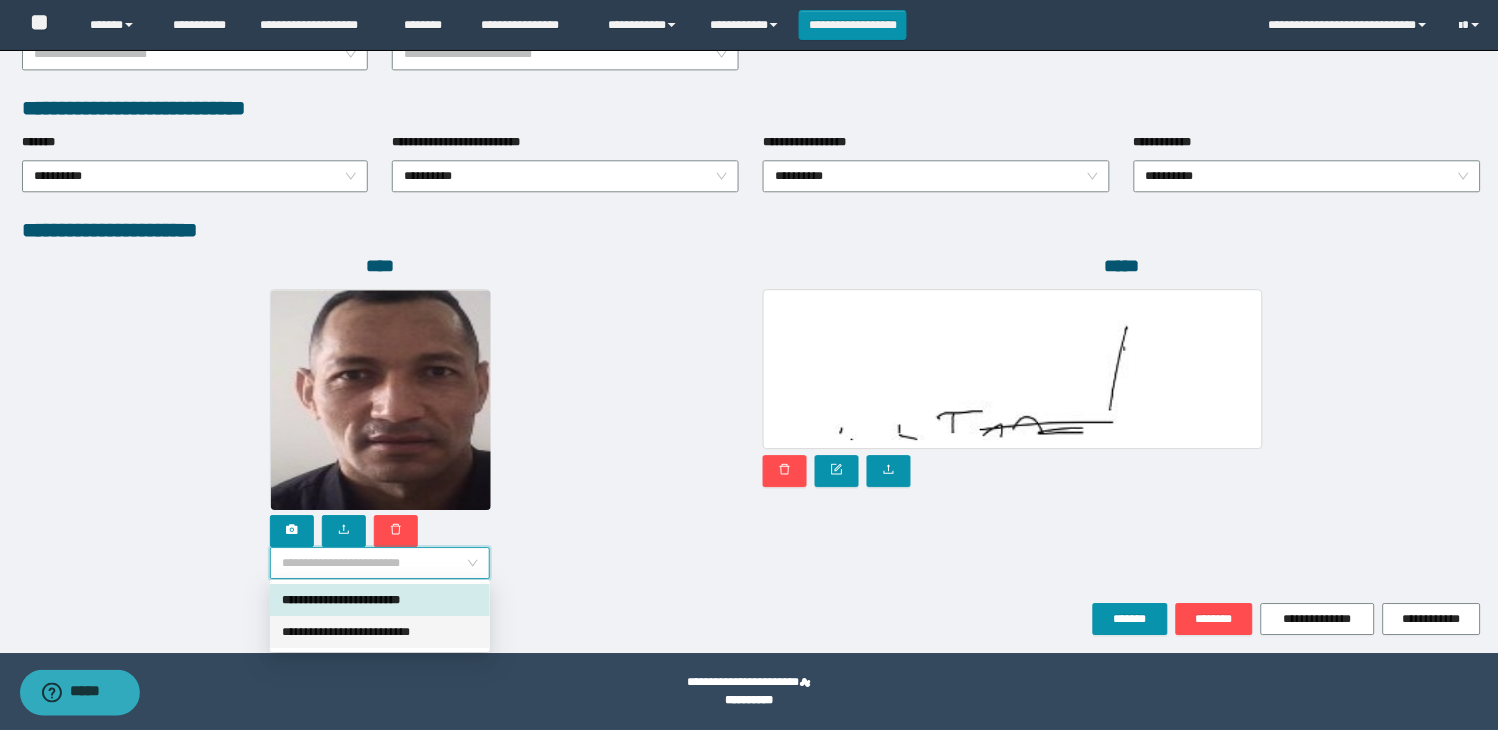 click on "**********" at bounding box center [380, 632] 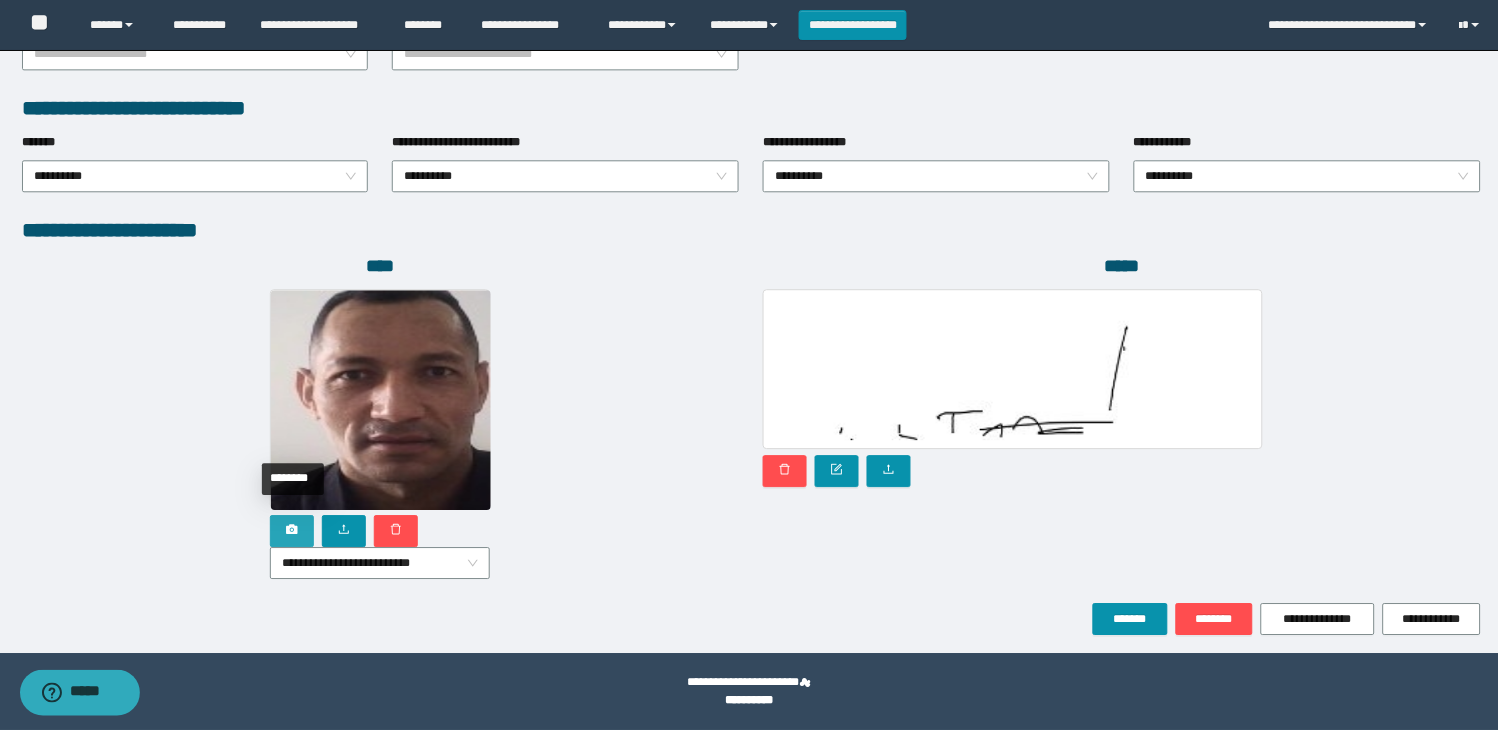 click at bounding box center [292, 531] 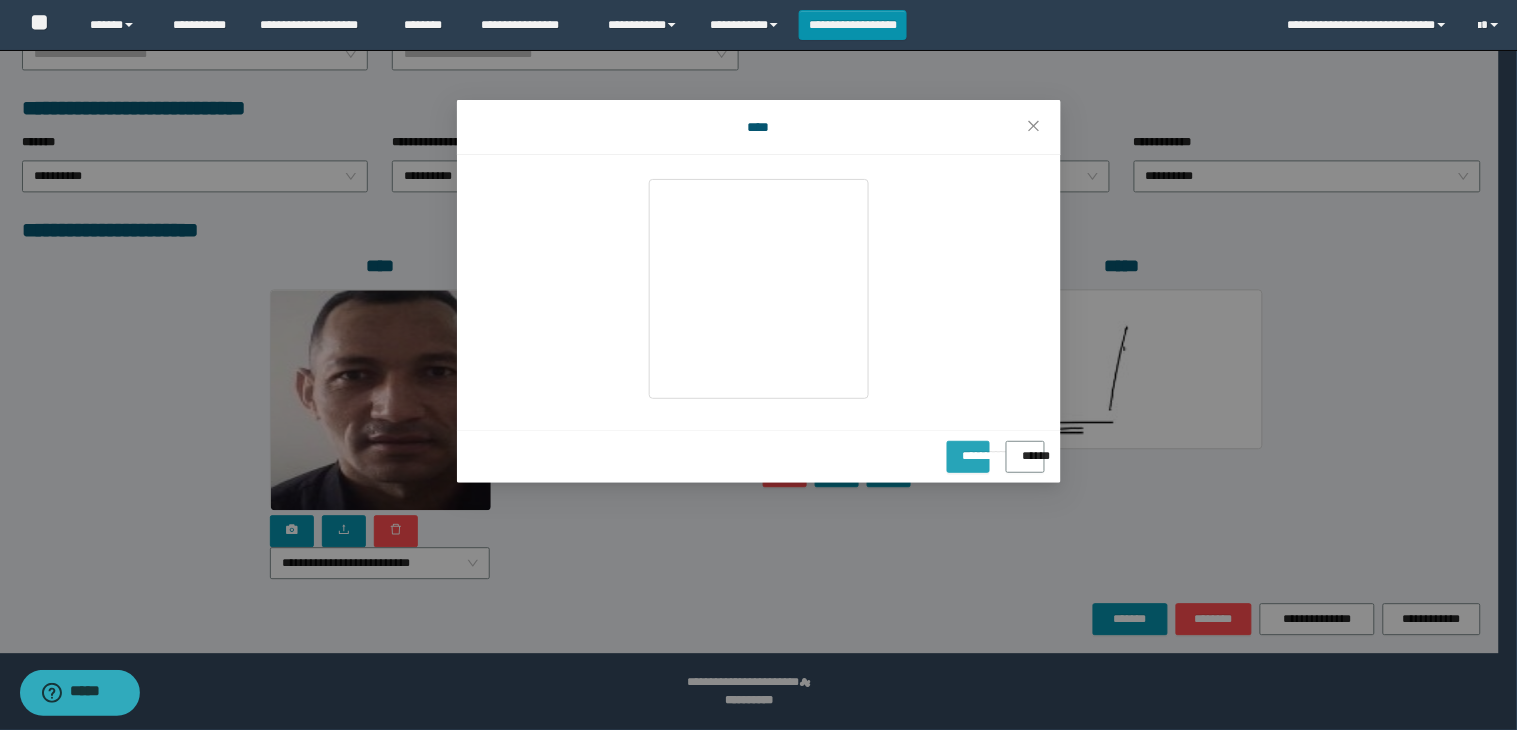 click on "**********" at bounding box center (969, 449) 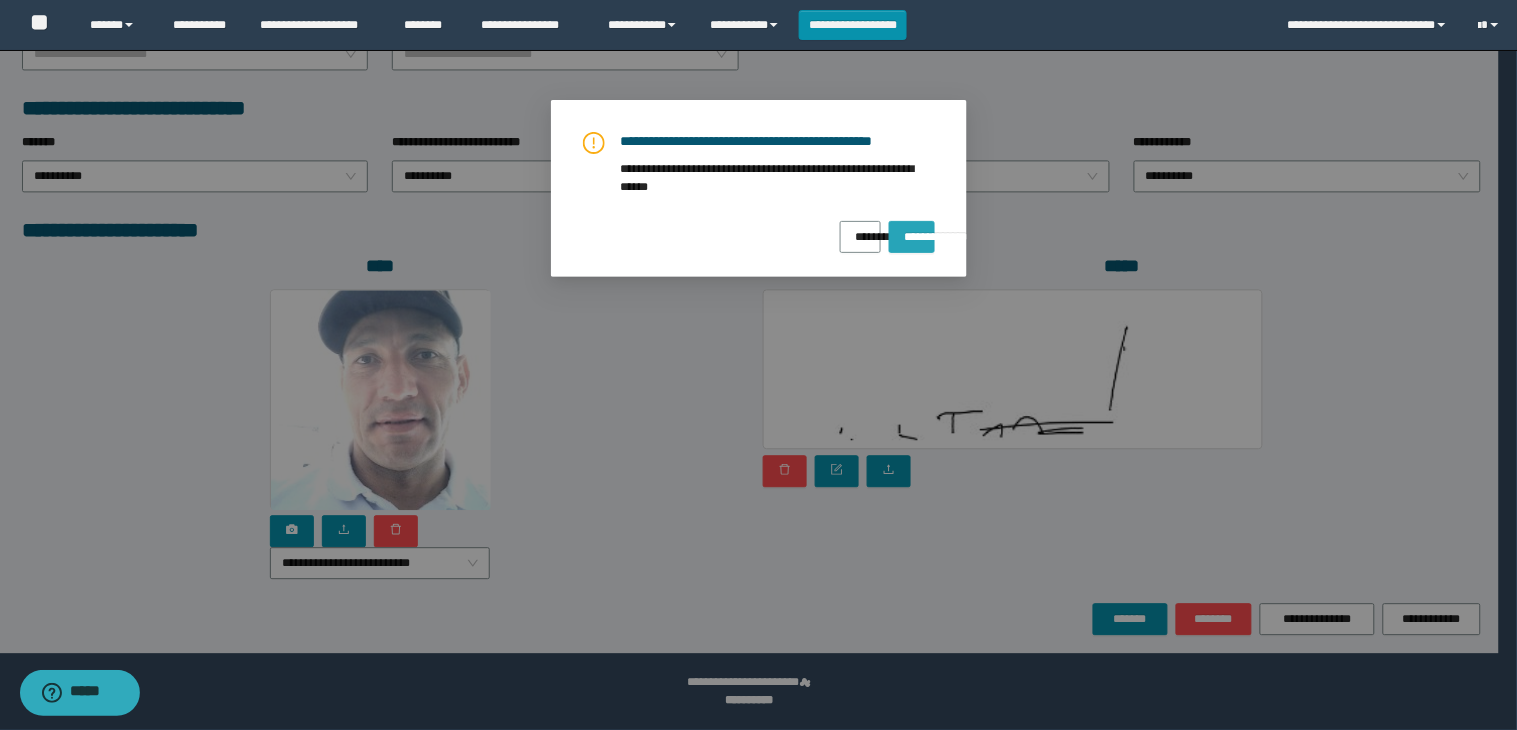 click on "**********" at bounding box center [912, 237] 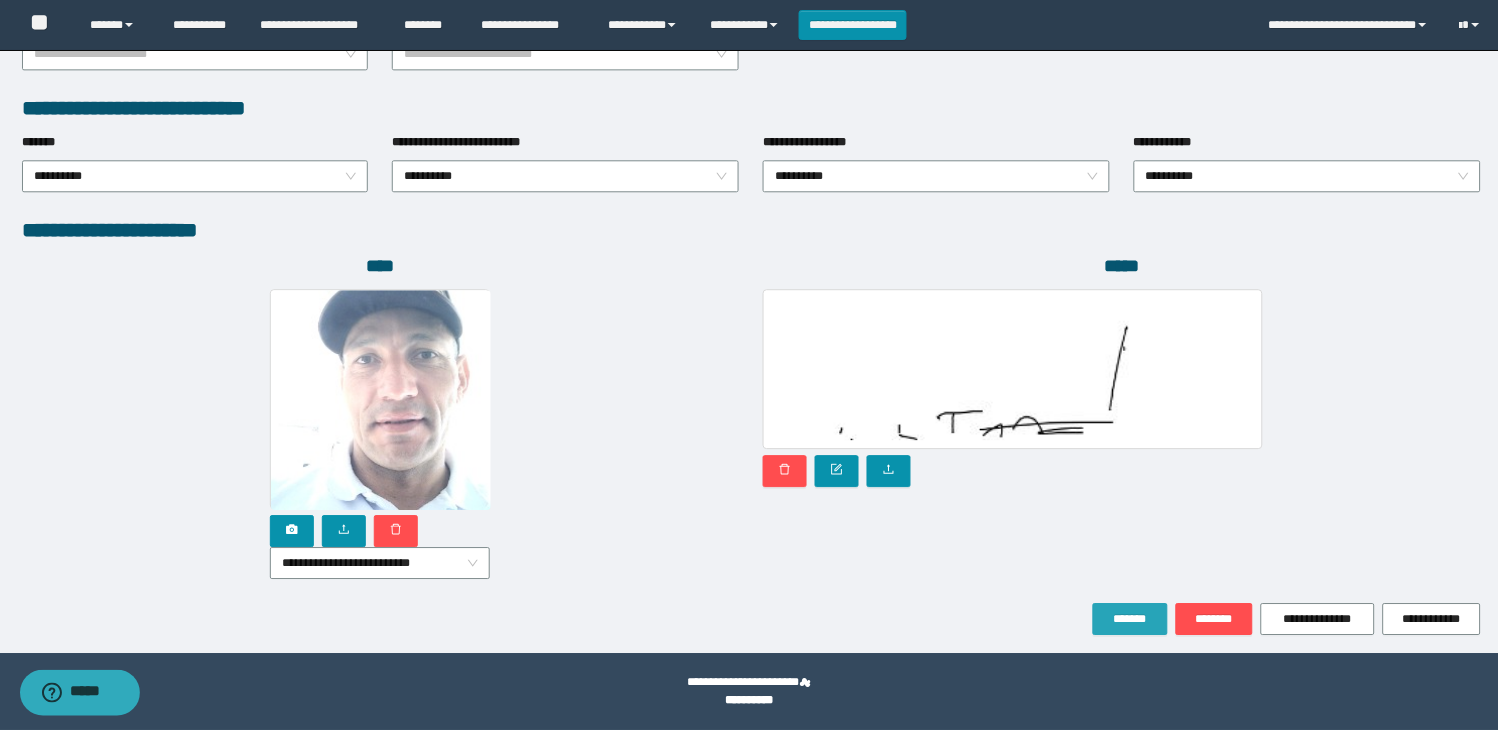 click on "*******" at bounding box center (1130, 619) 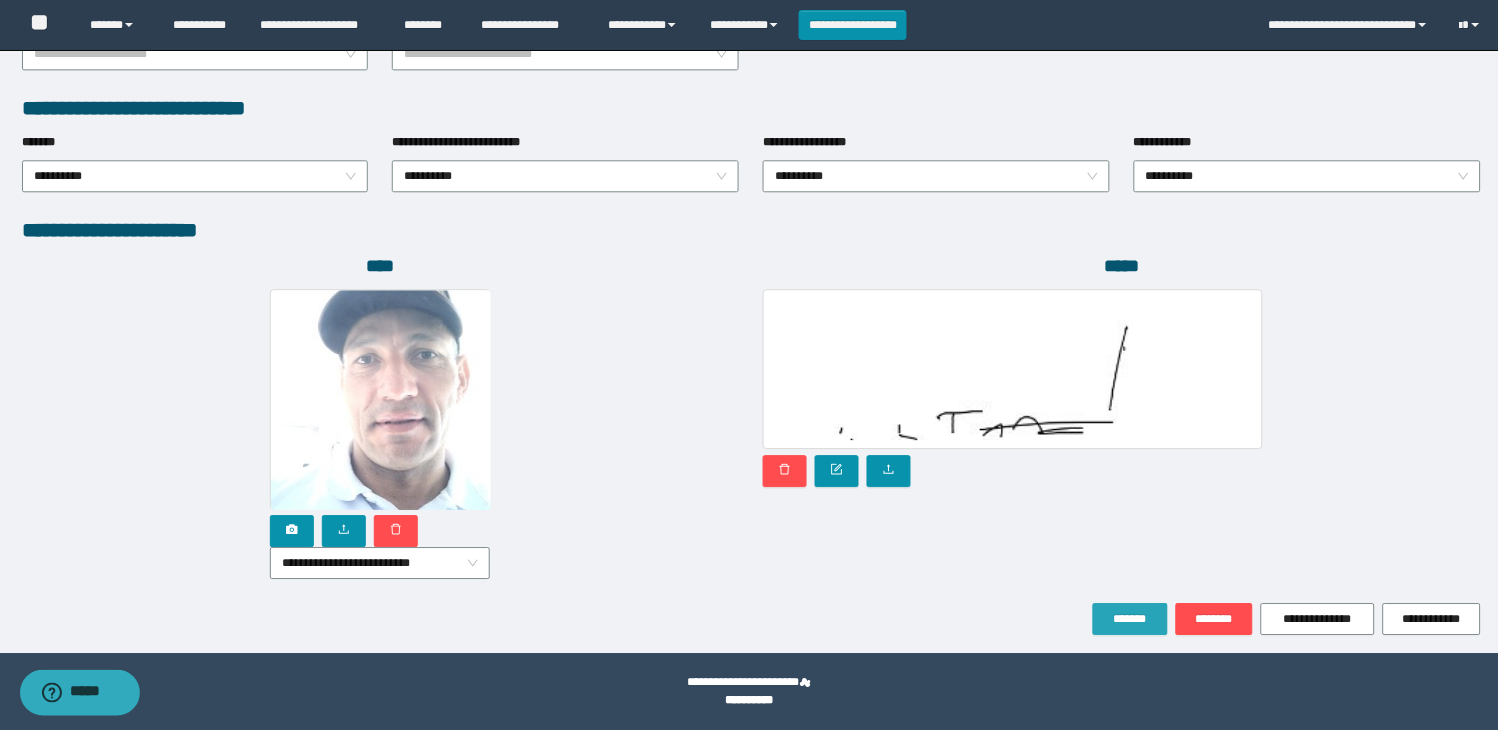 click on "*******" at bounding box center (1130, 619) 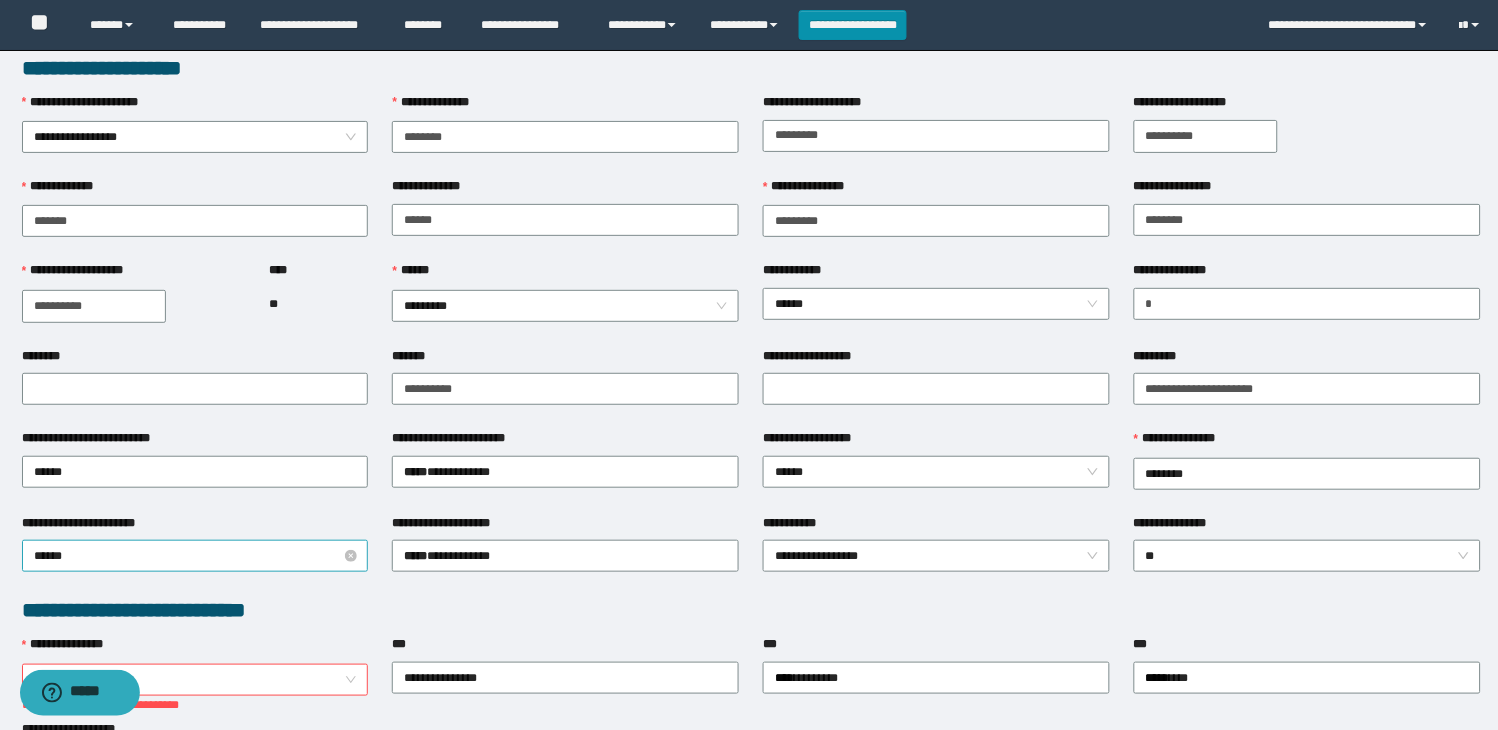 scroll, scrollTop: 10, scrollLeft: 0, axis: vertical 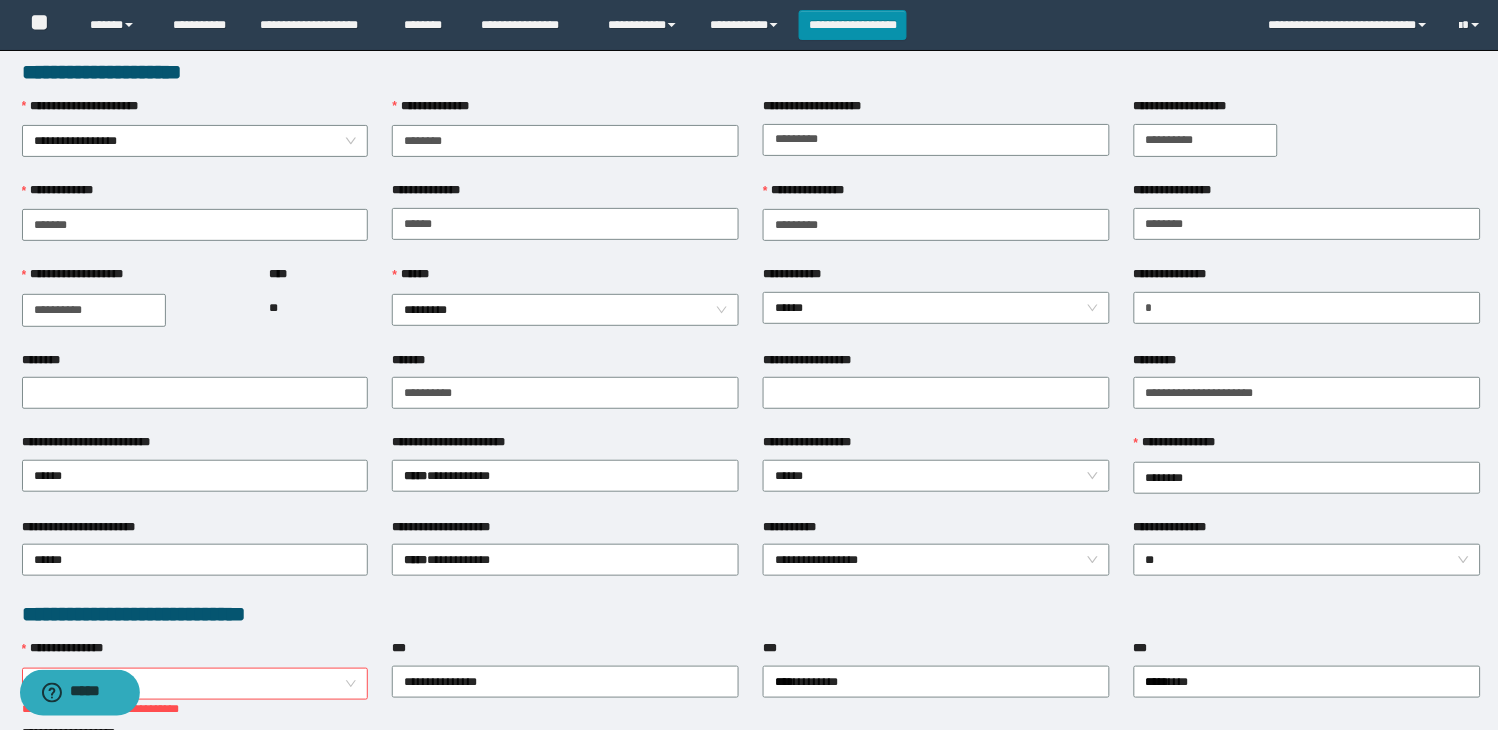 click on "**********" at bounding box center (195, 684) 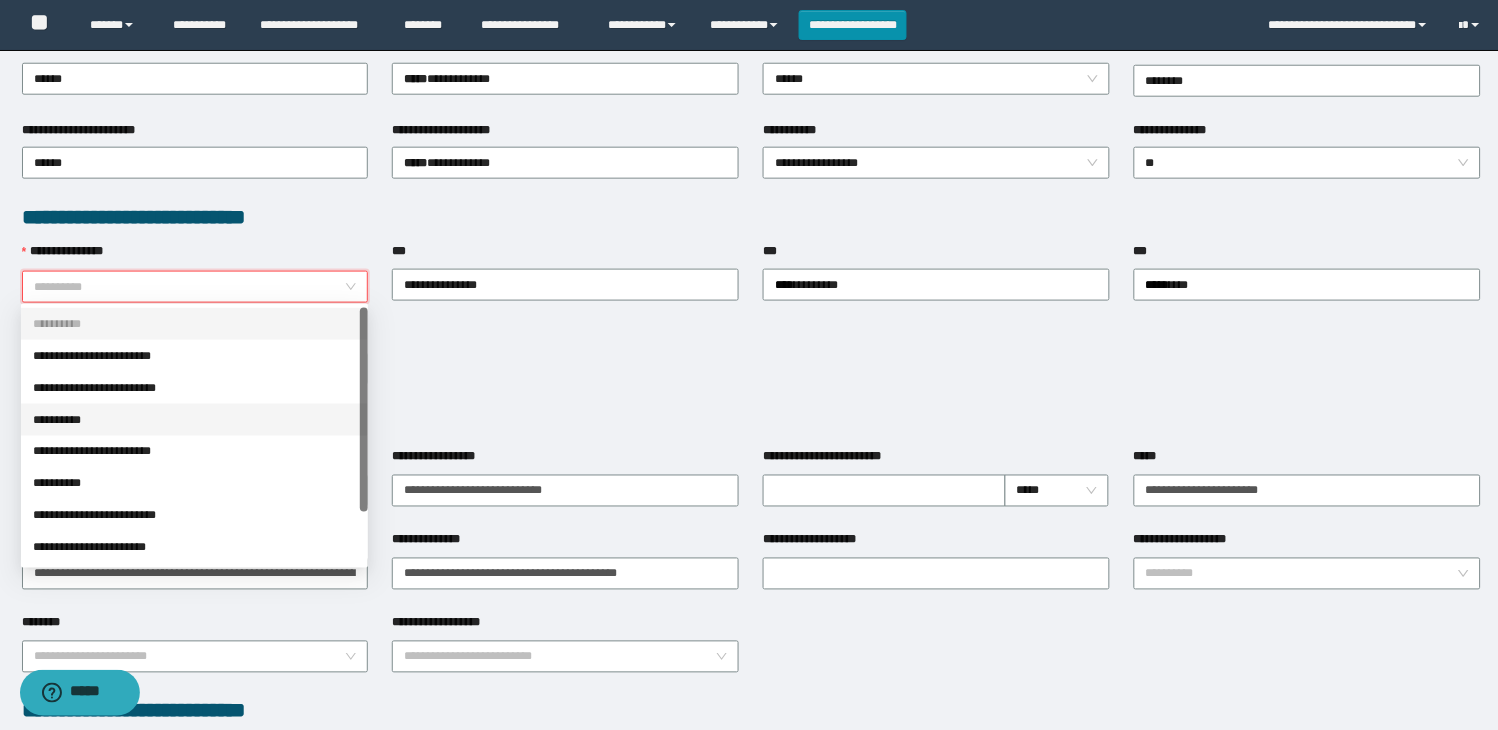 scroll, scrollTop: 454, scrollLeft: 0, axis: vertical 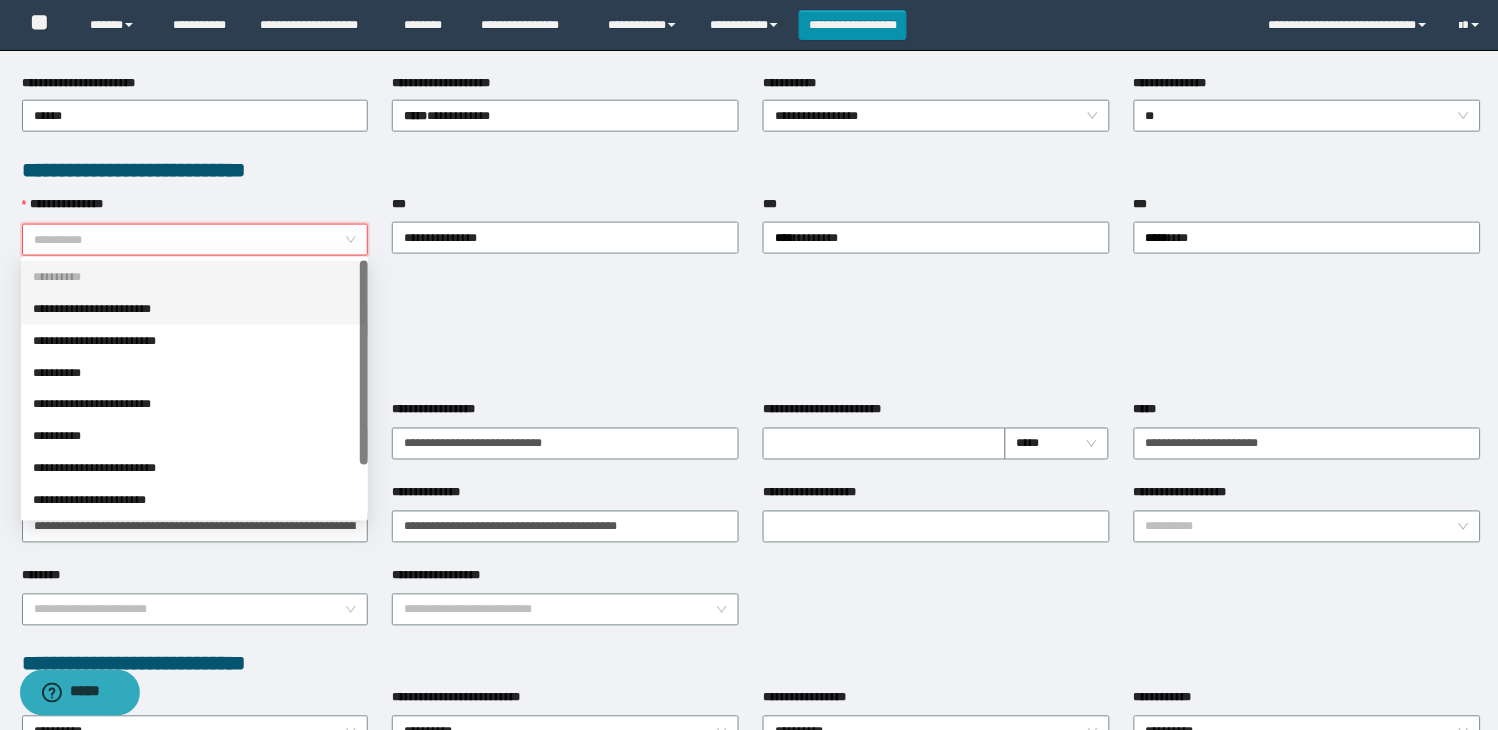 drag, startPoint x: 123, startPoint y: 311, endPoint x: 146, endPoint y: 316, distance: 23.537205 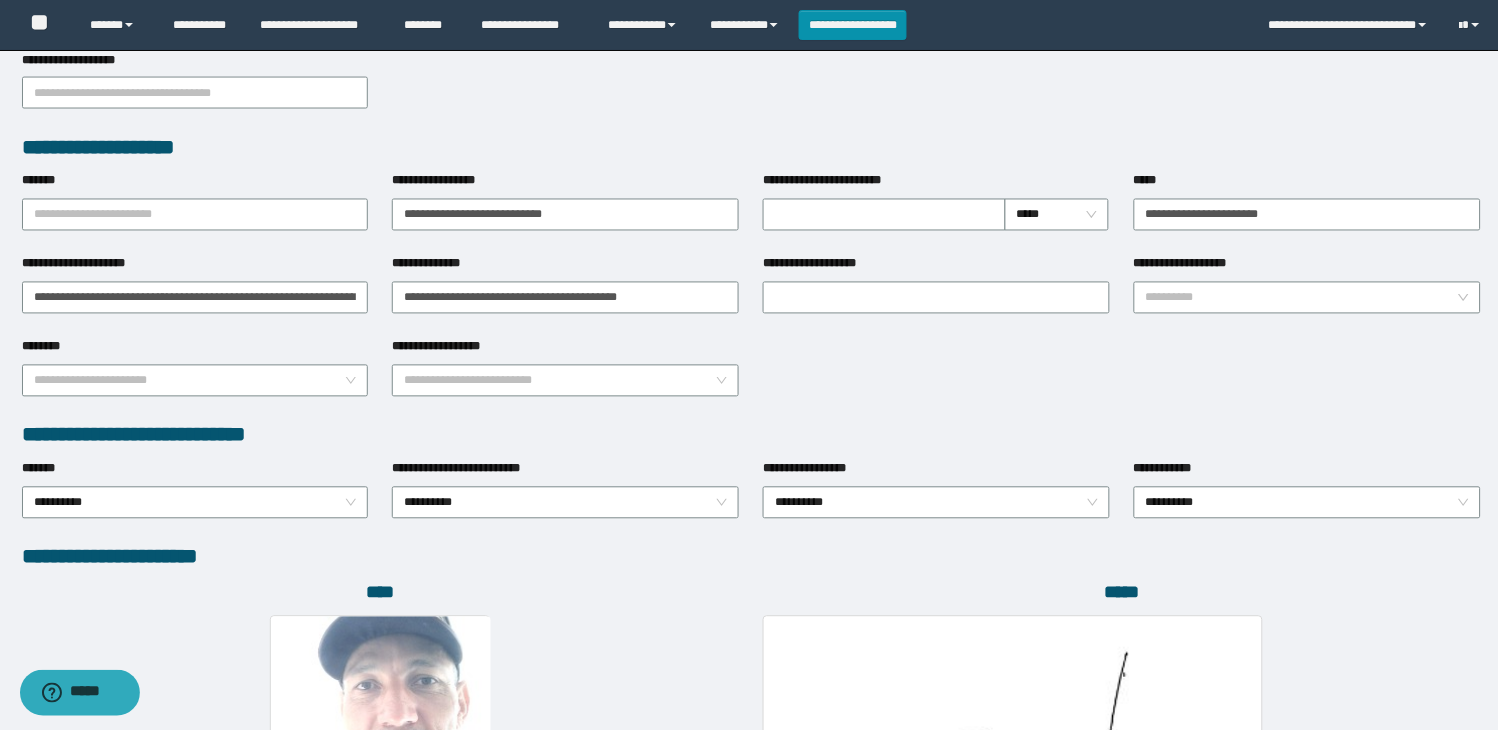 scroll, scrollTop: 1010, scrollLeft: 0, axis: vertical 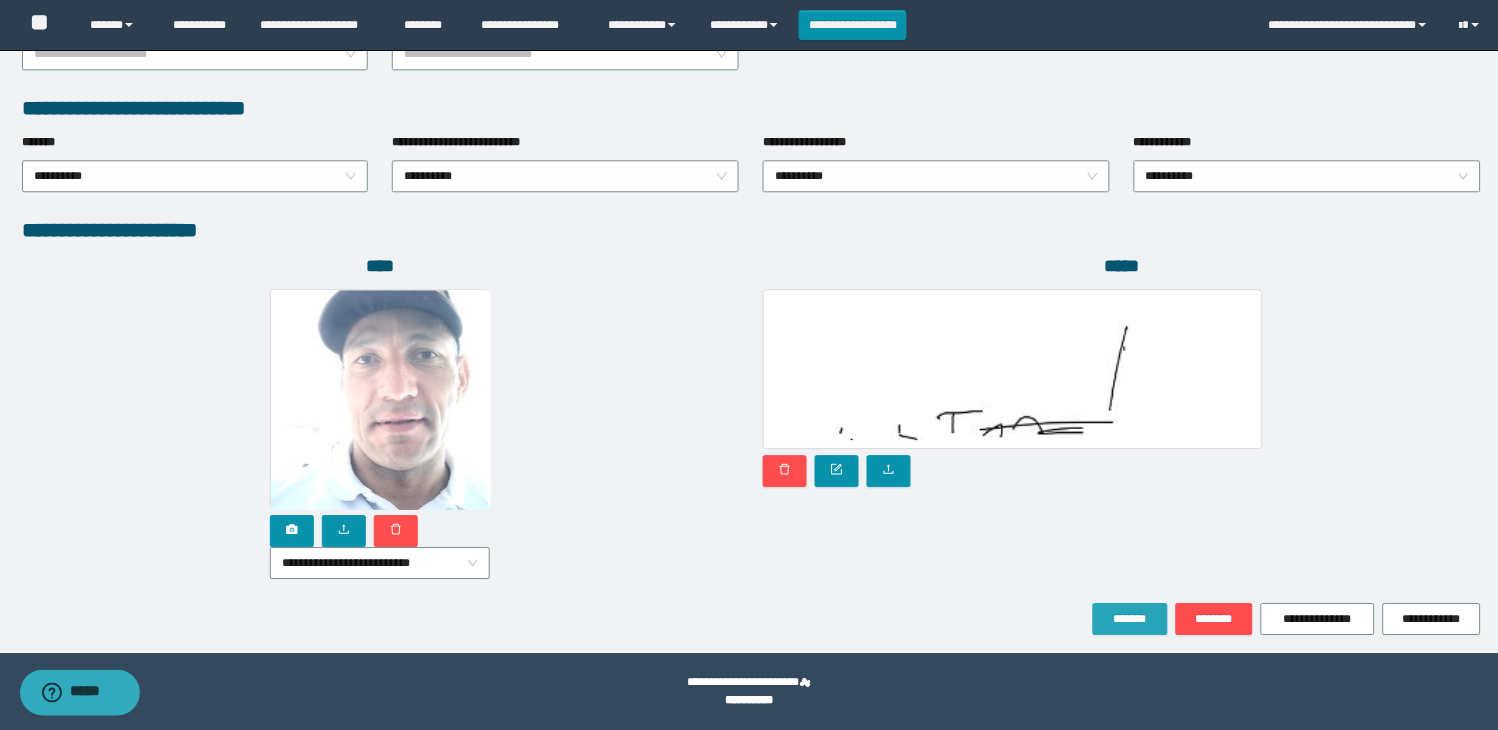 click on "*******" at bounding box center (1130, 619) 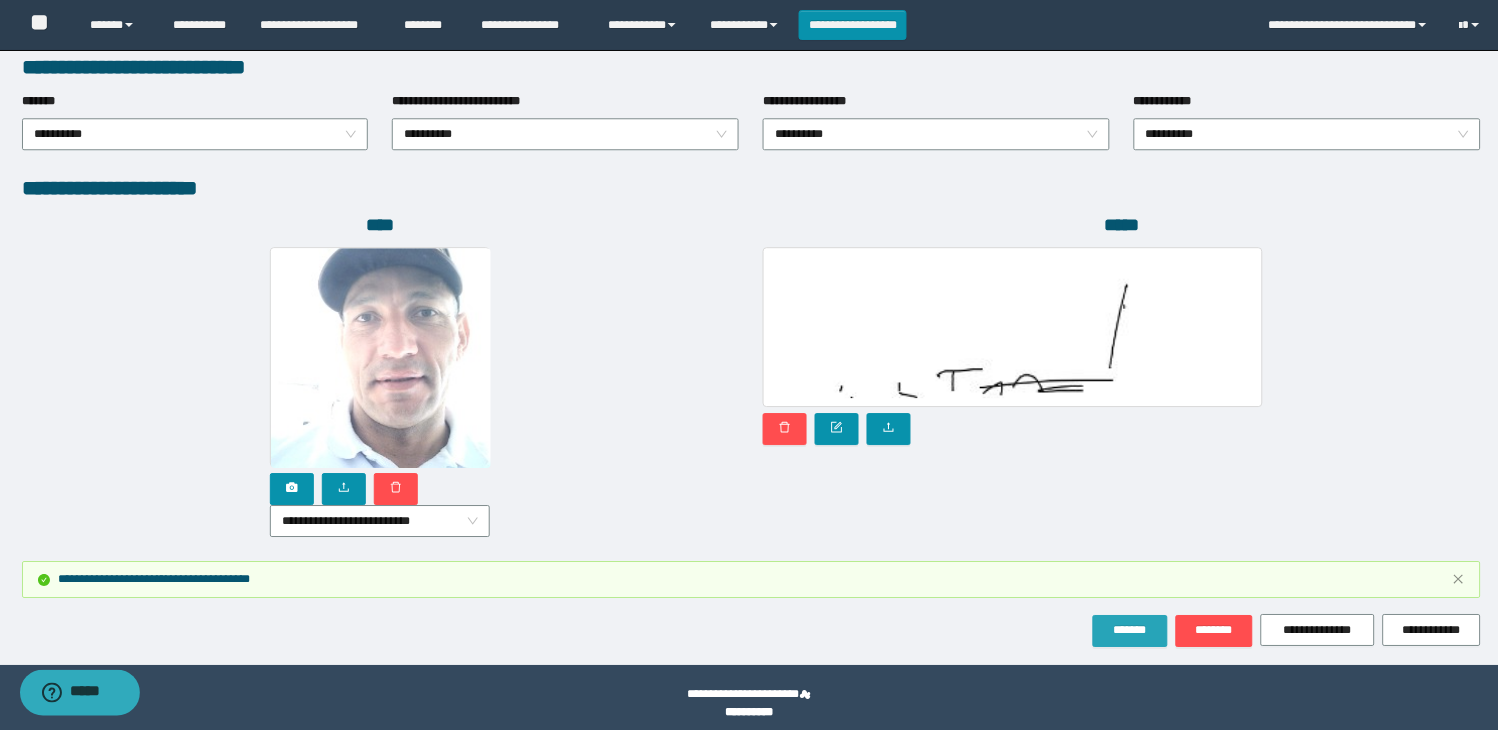 scroll, scrollTop: 1116, scrollLeft: 0, axis: vertical 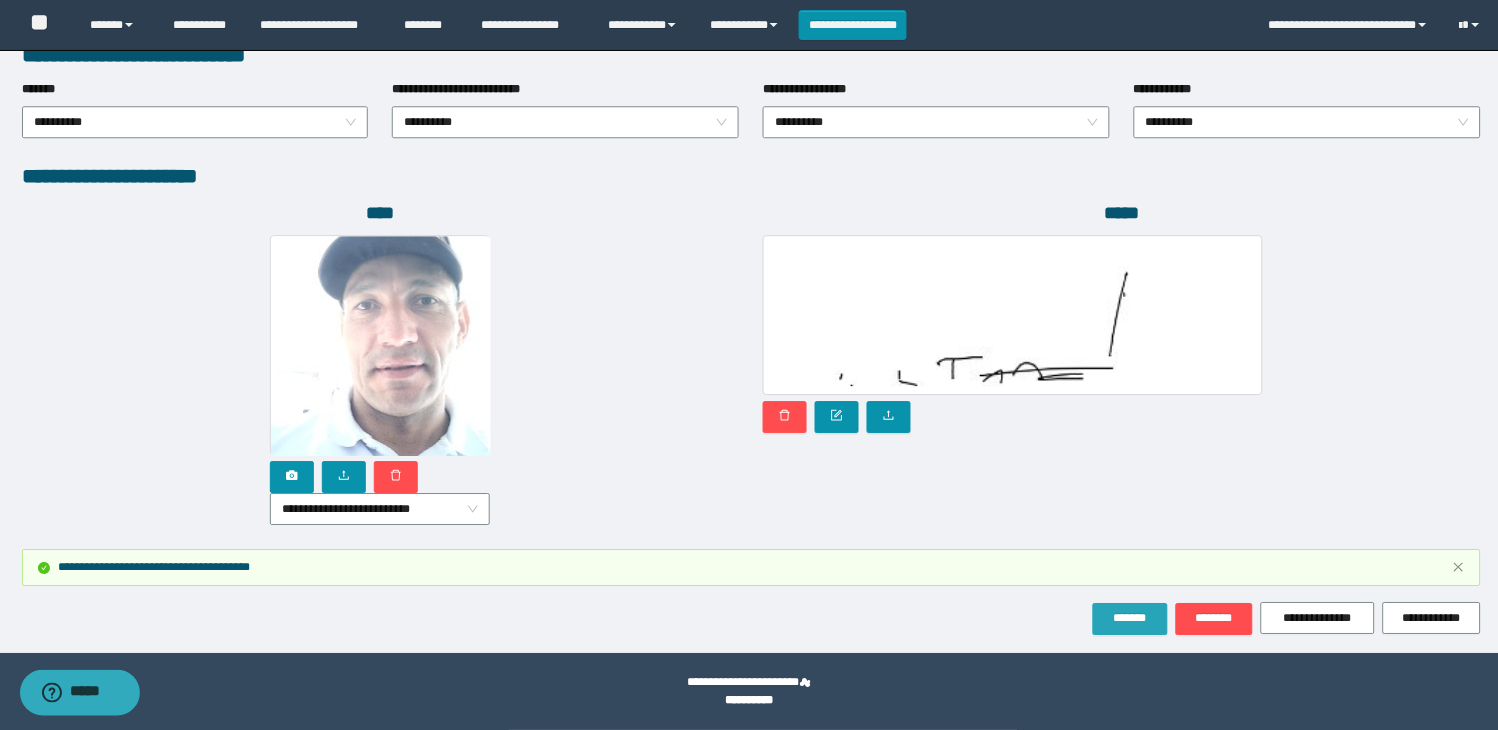 click on "*******" at bounding box center [1130, 618] 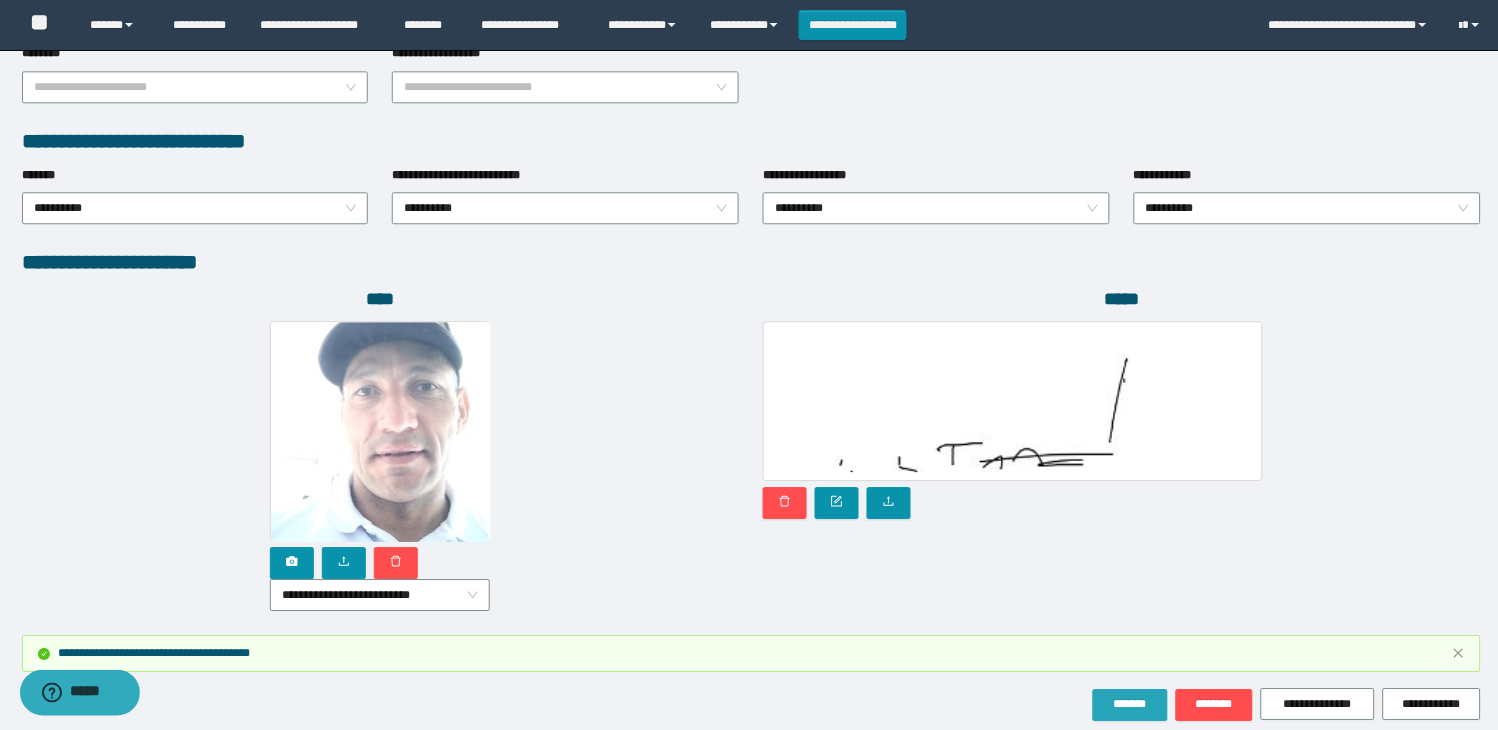 scroll, scrollTop: 1116, scrollLeft: 0, axis: vertical 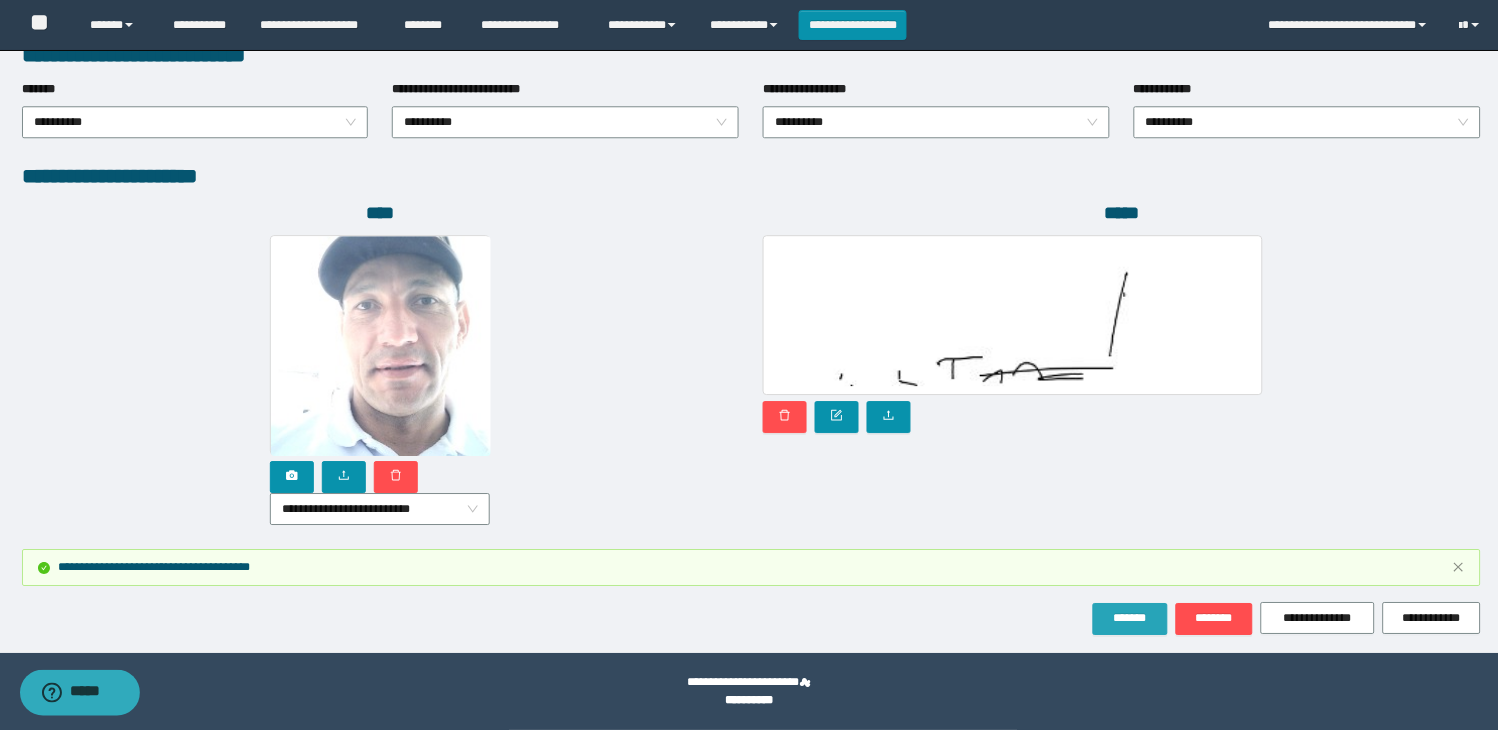 click on "*******" at bounding box center (1130, 618) 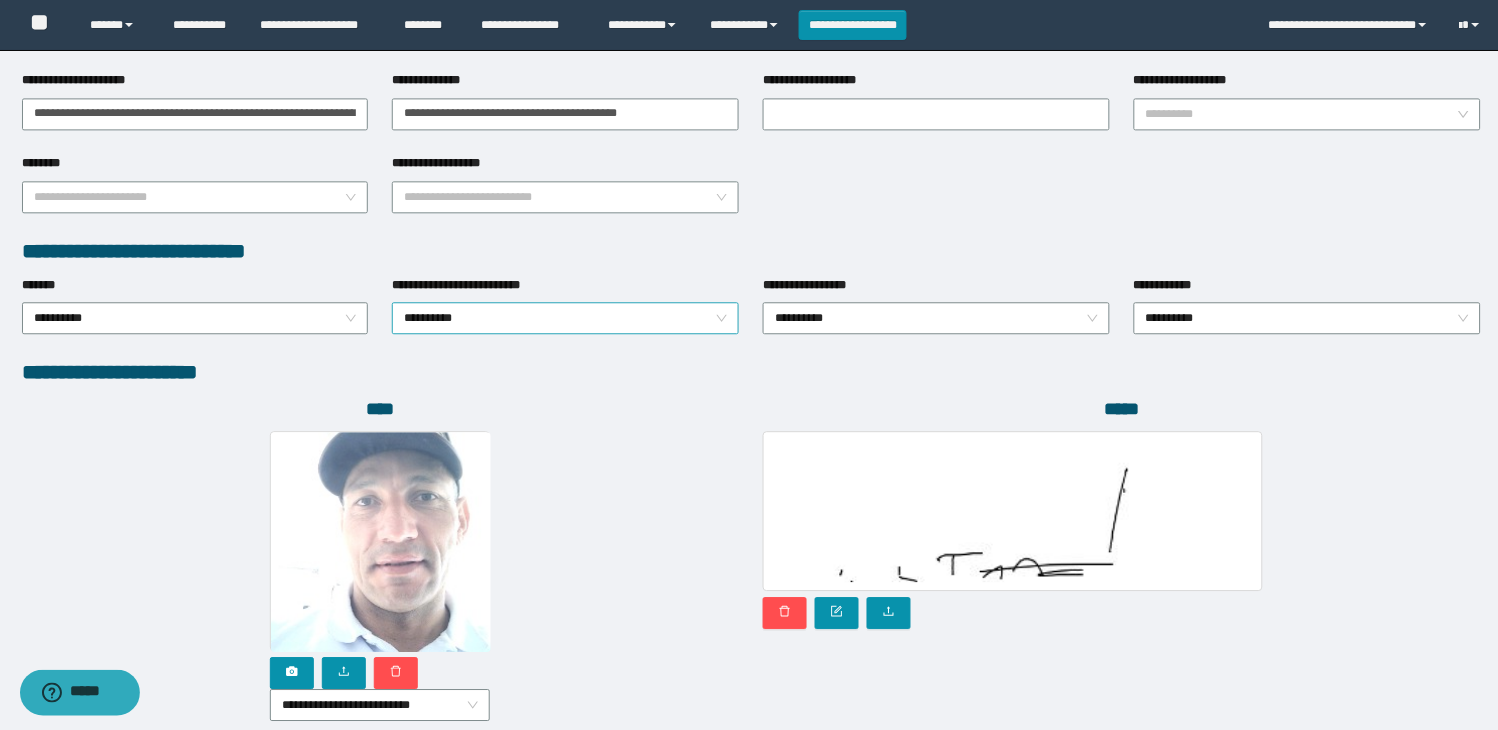 scroll, scrollTop: 1116, scrollLeft: 0, axis: vertical 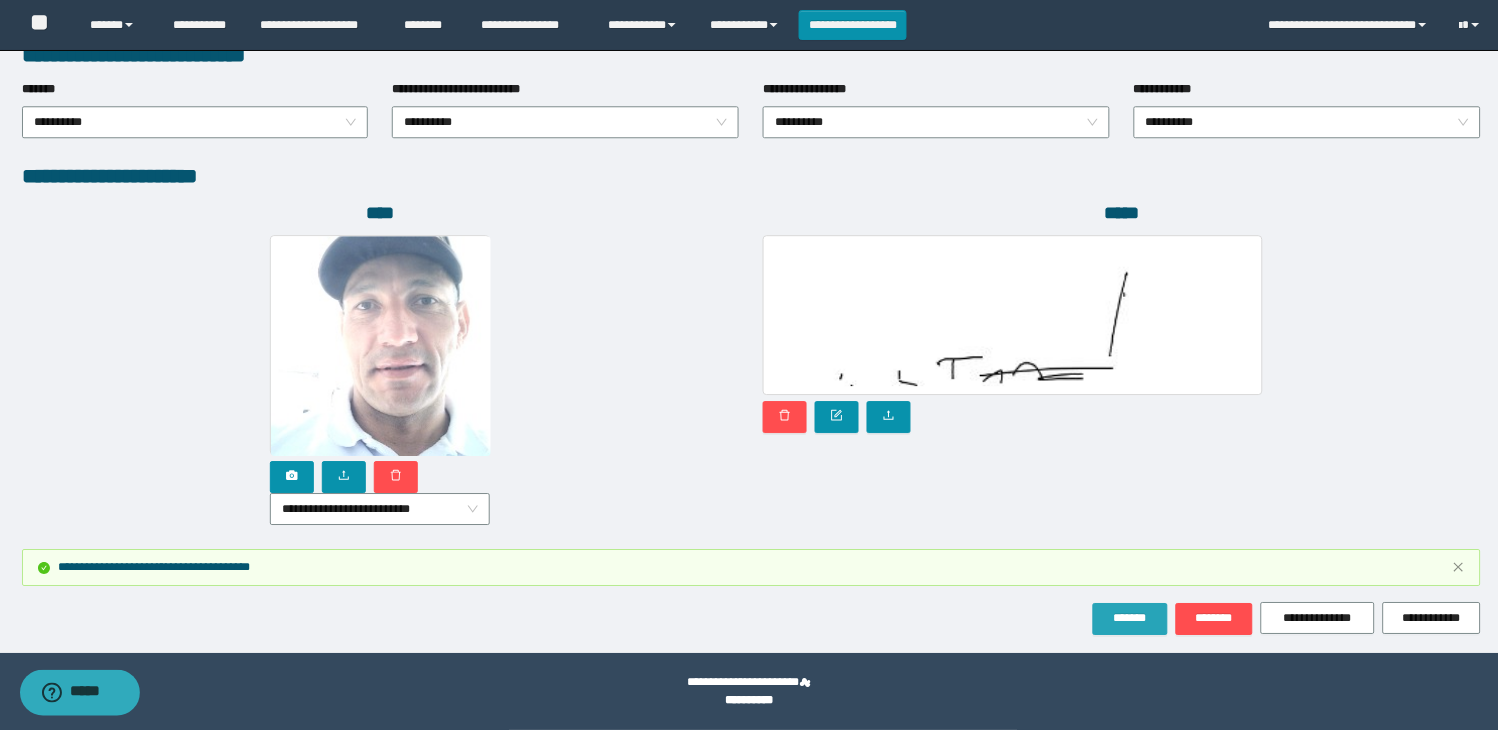 click on "*******" at bounding box center [1130, 619] 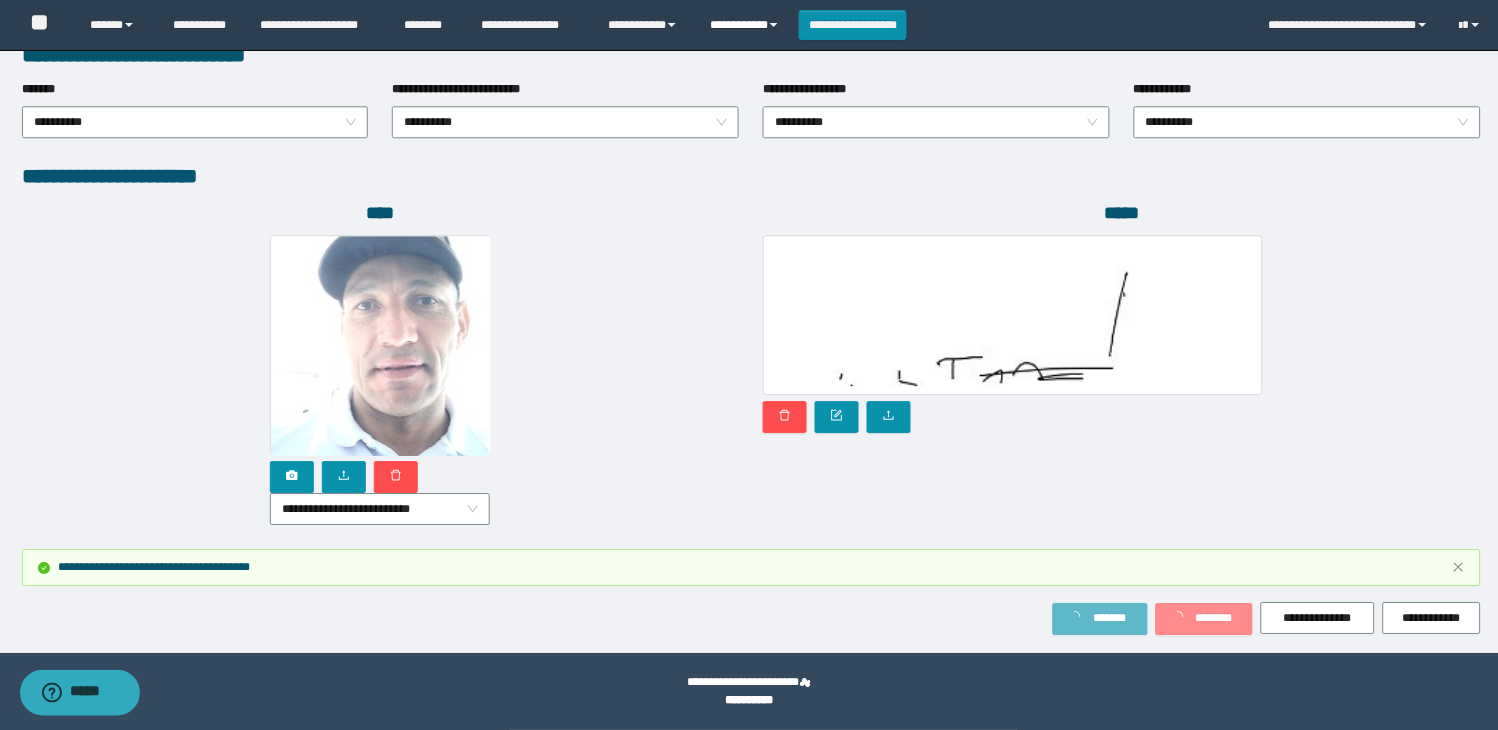 click on "**********" at bounding box center [746, 25] 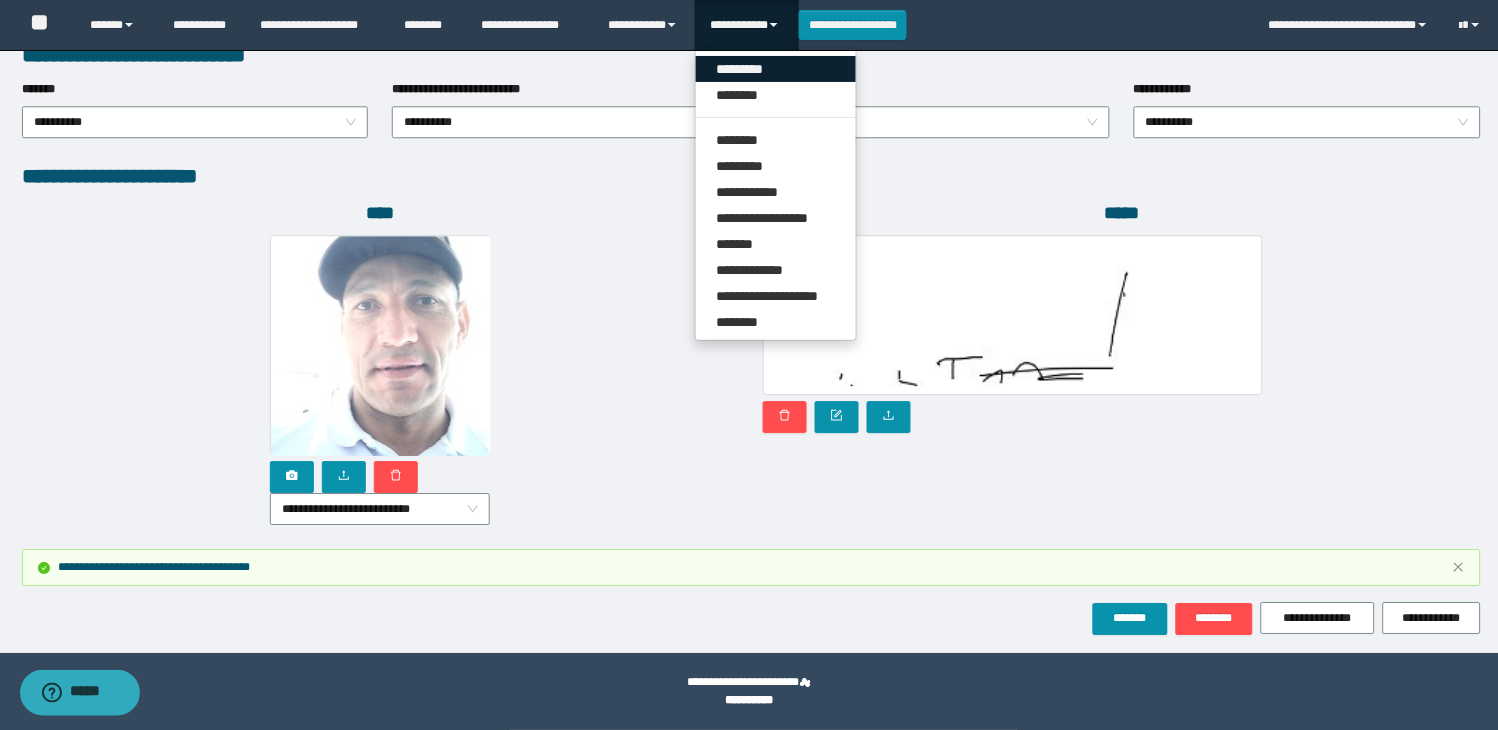 click on "*********" at bounding box center (776, 69) 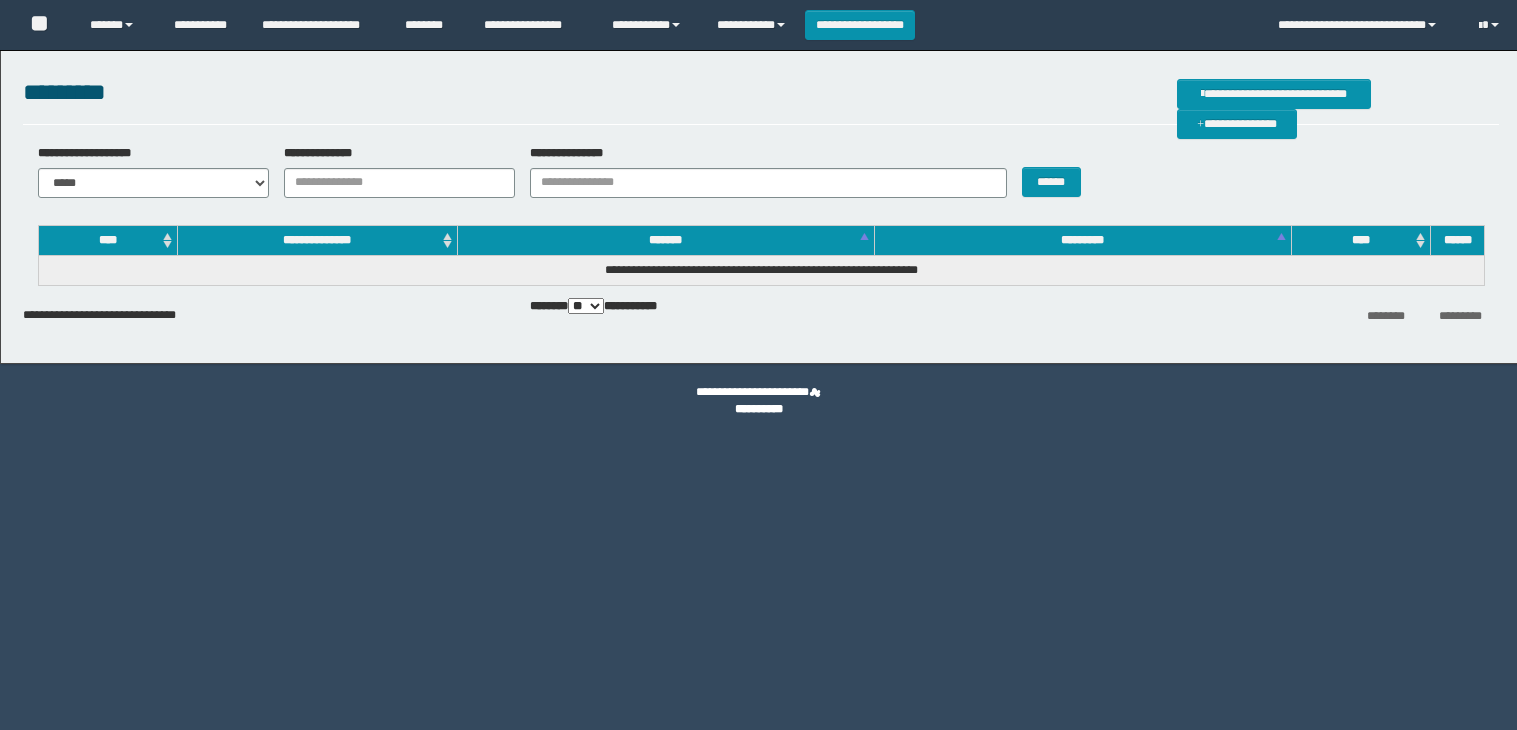 scroll, scrollTop: 0, scrollLeft: 0, axis: both 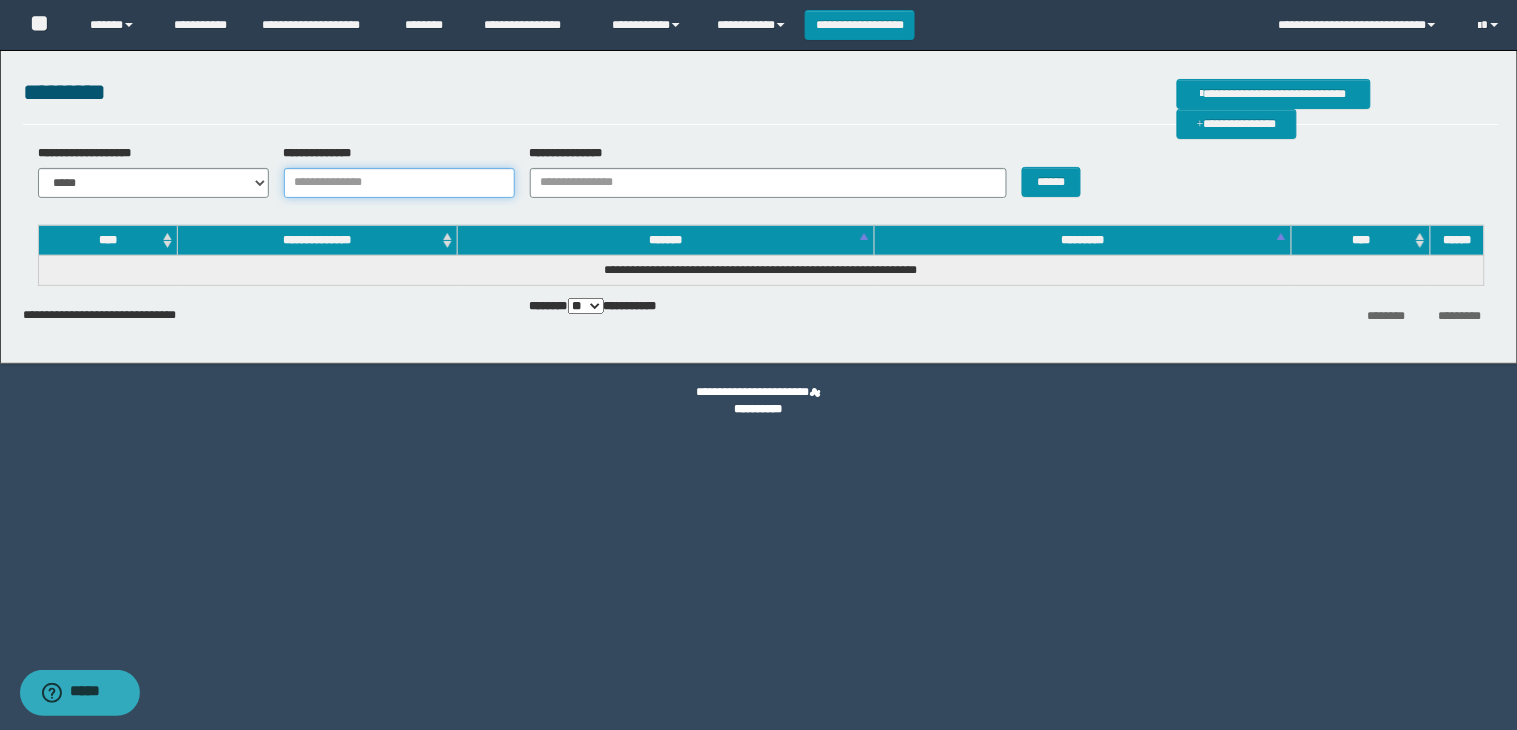 click on "**********" at bounding box center [399, 183] 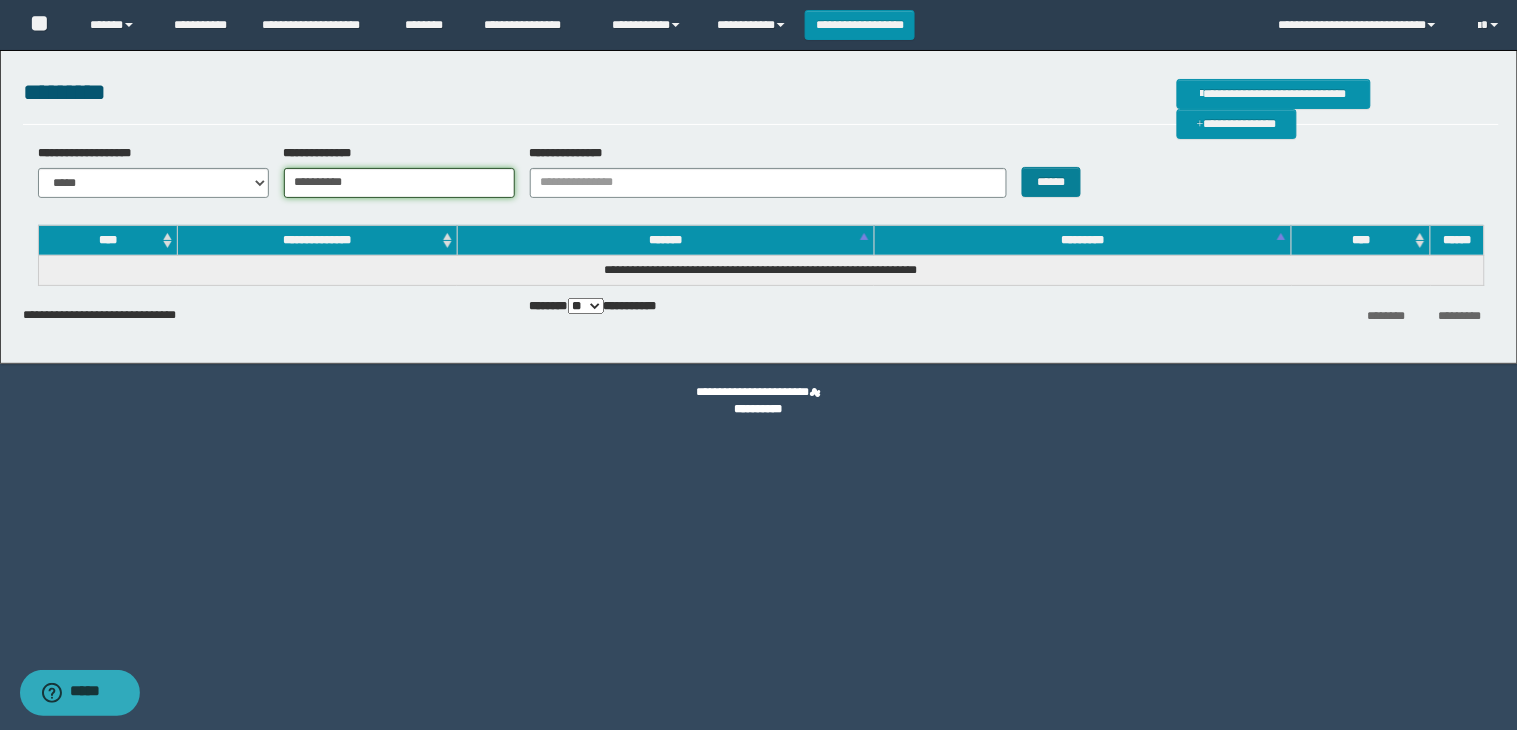 type on "**********" 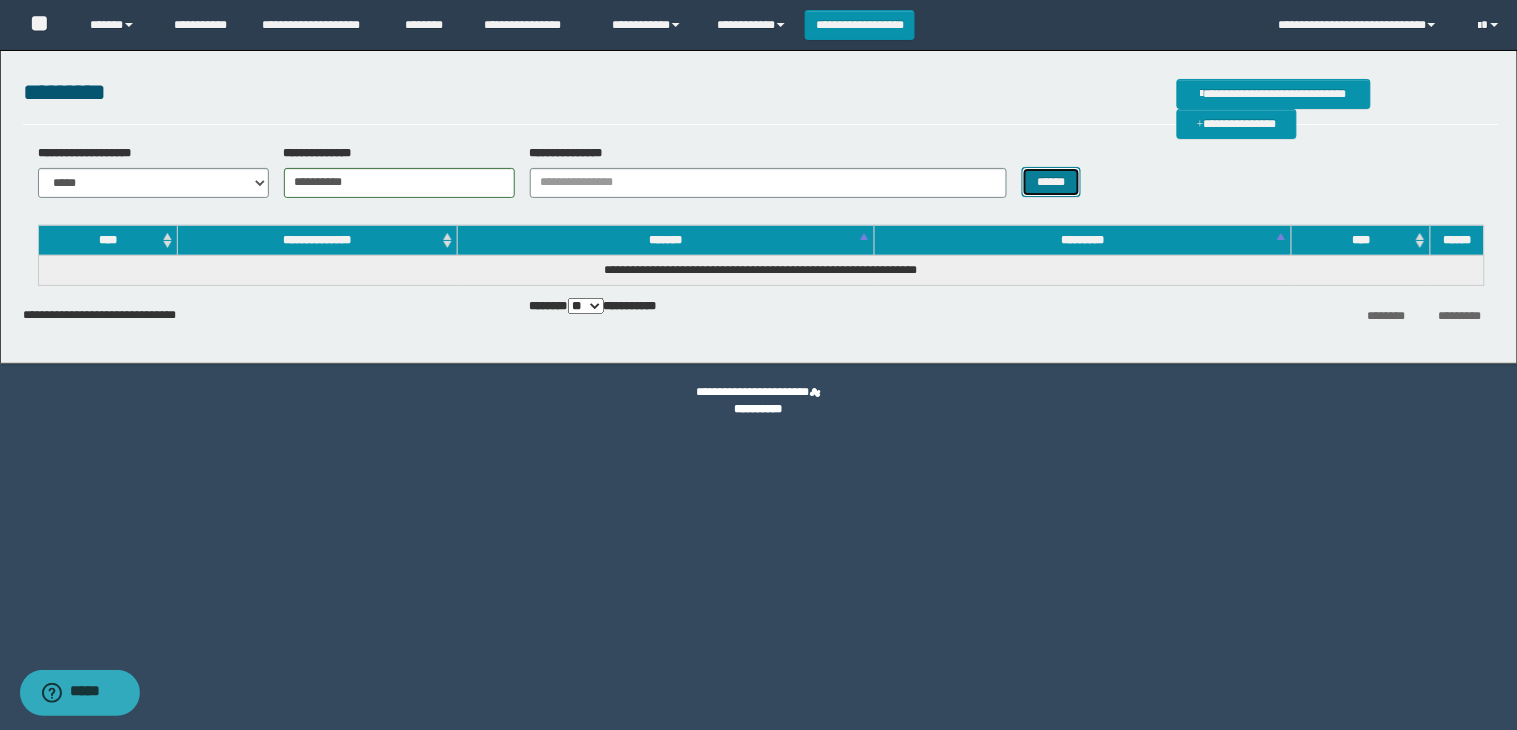 click on "******" at bounding box center [1052, 182] 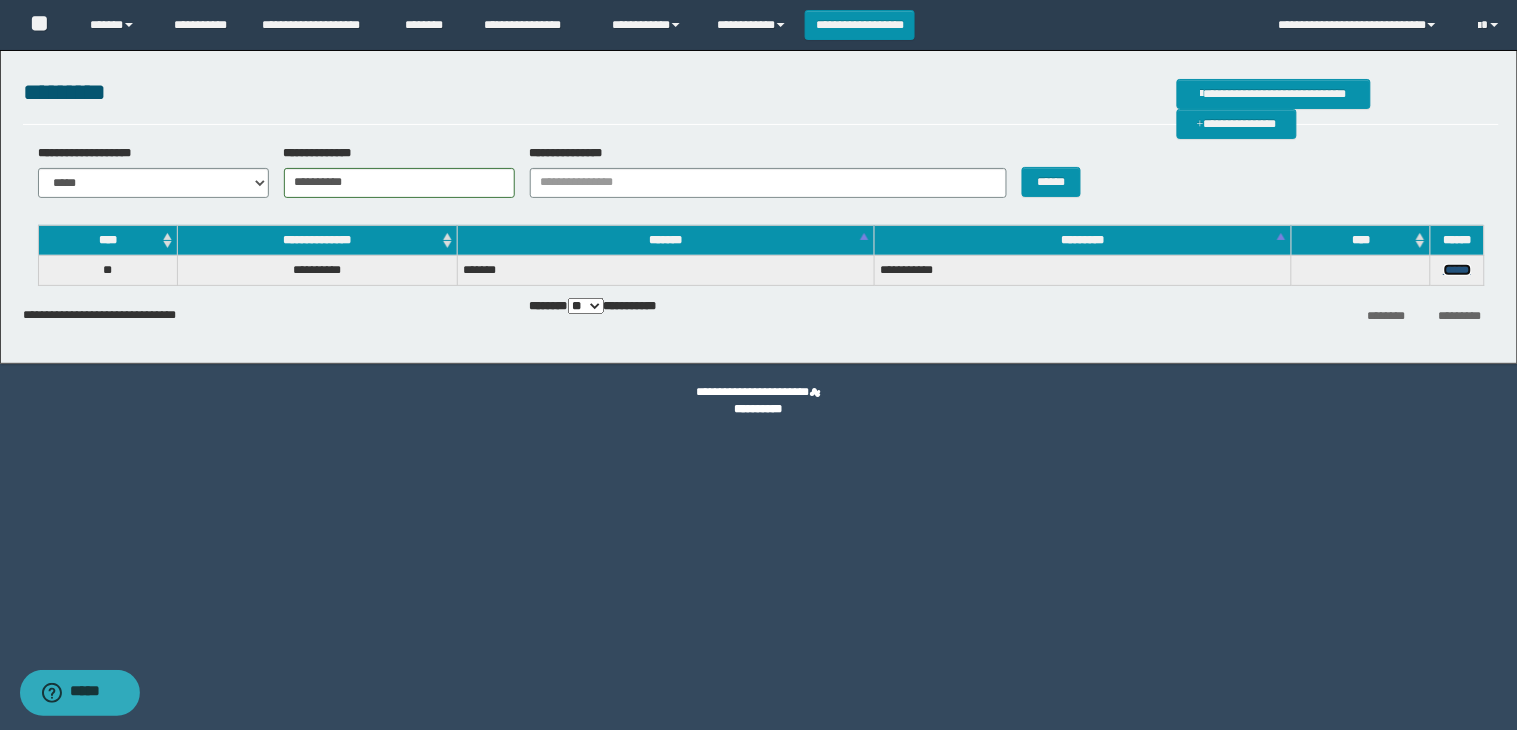 click on "******" at bounding box center [1458, 270] 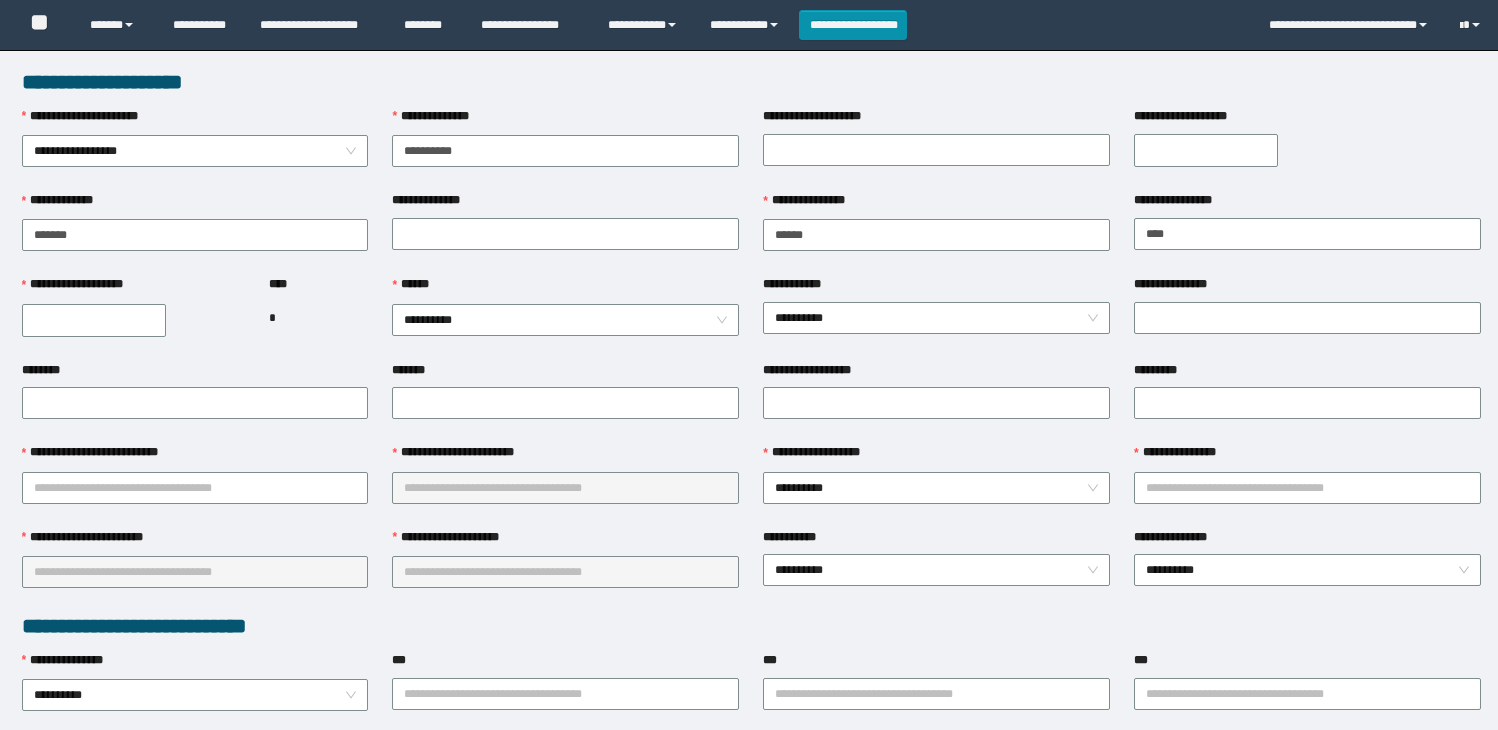 scroll, scrollTop: 0, scrollLeft: 0, axis: both 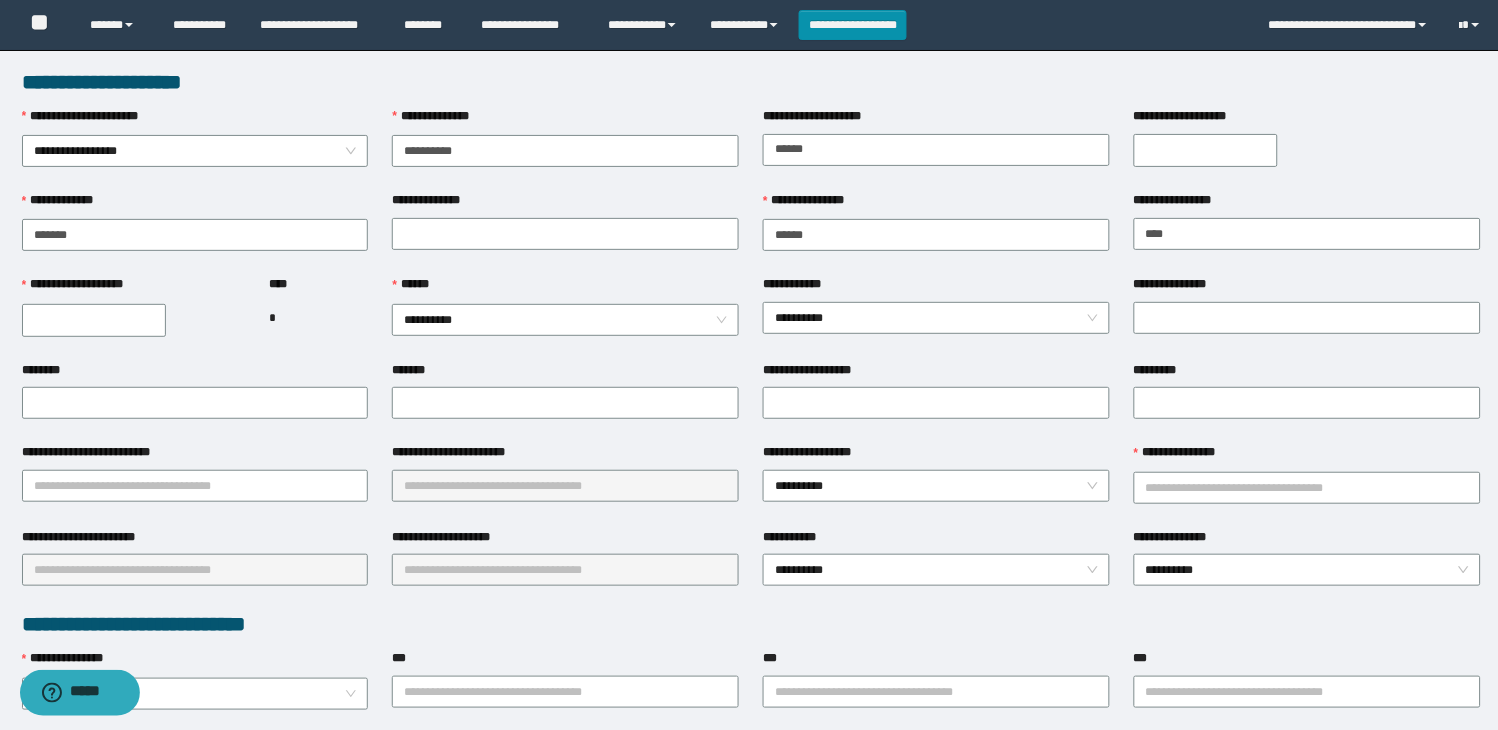 type on "******" 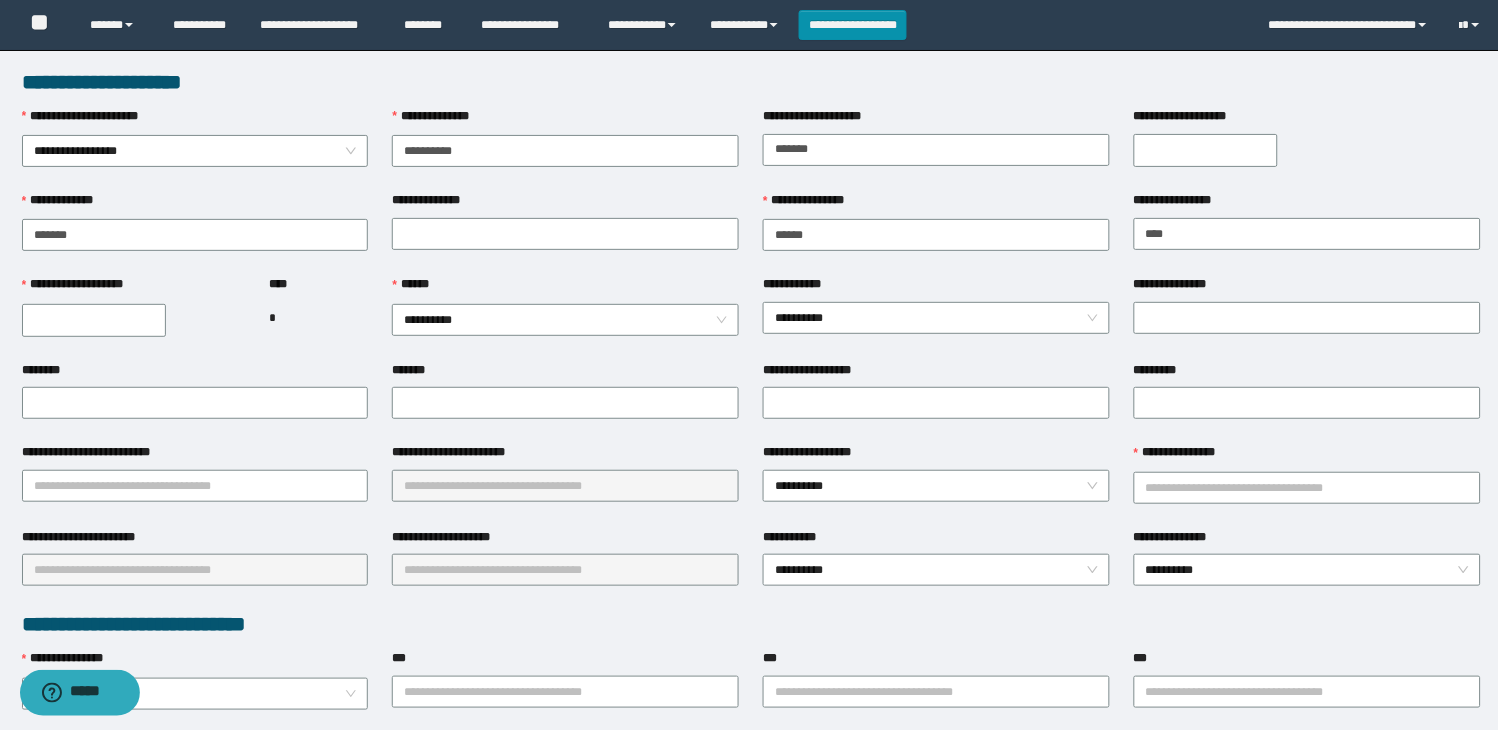 click on "**********" at bounding box center [1206, 150] 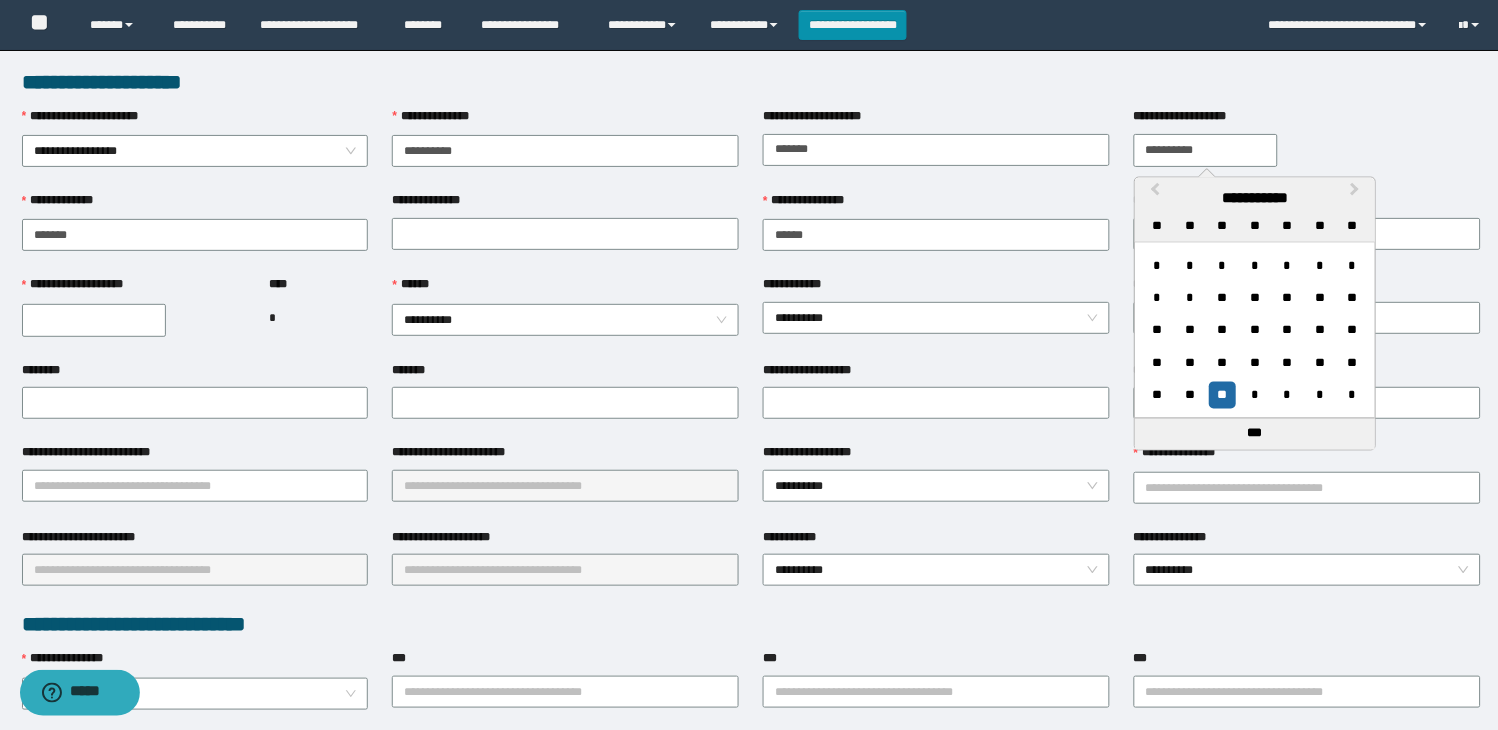 type on "**********" 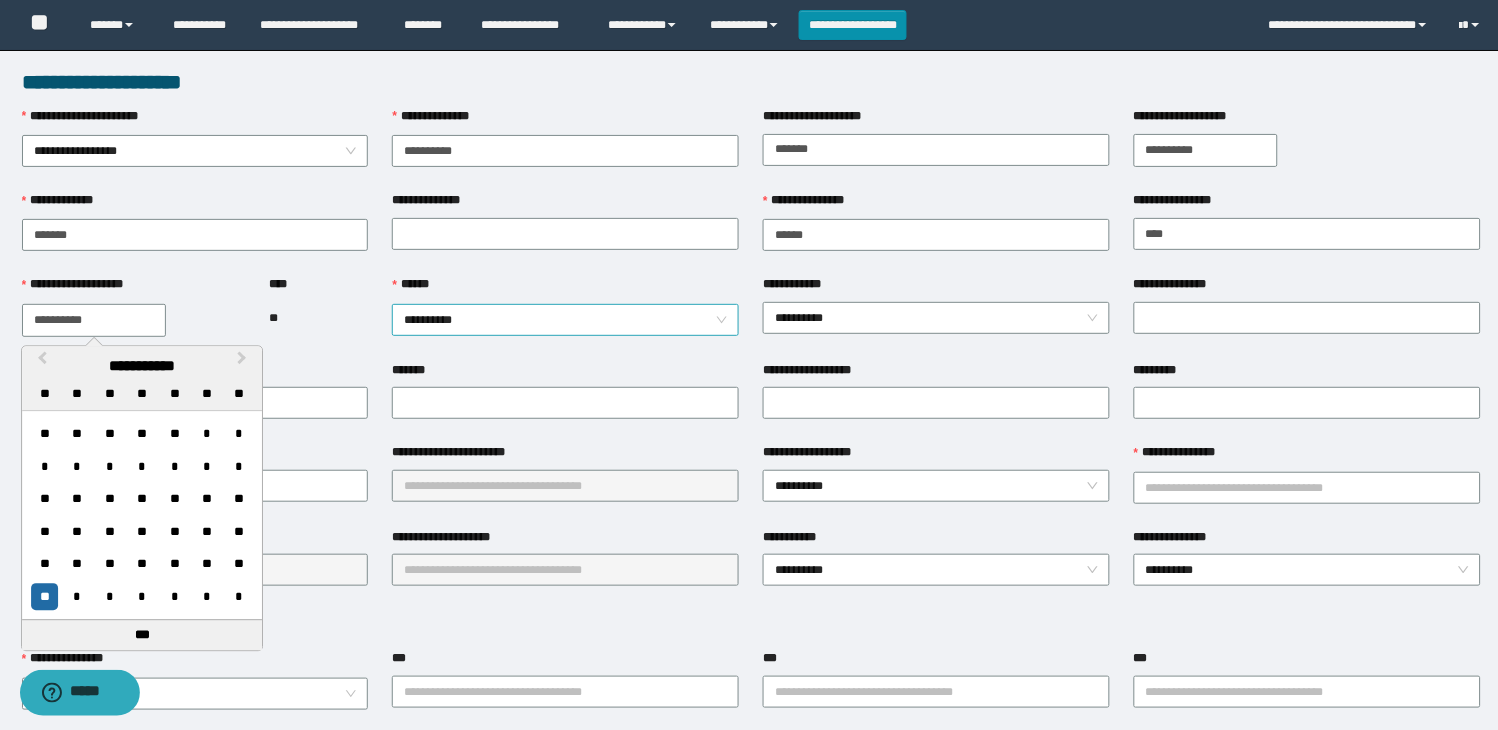type on "**********" 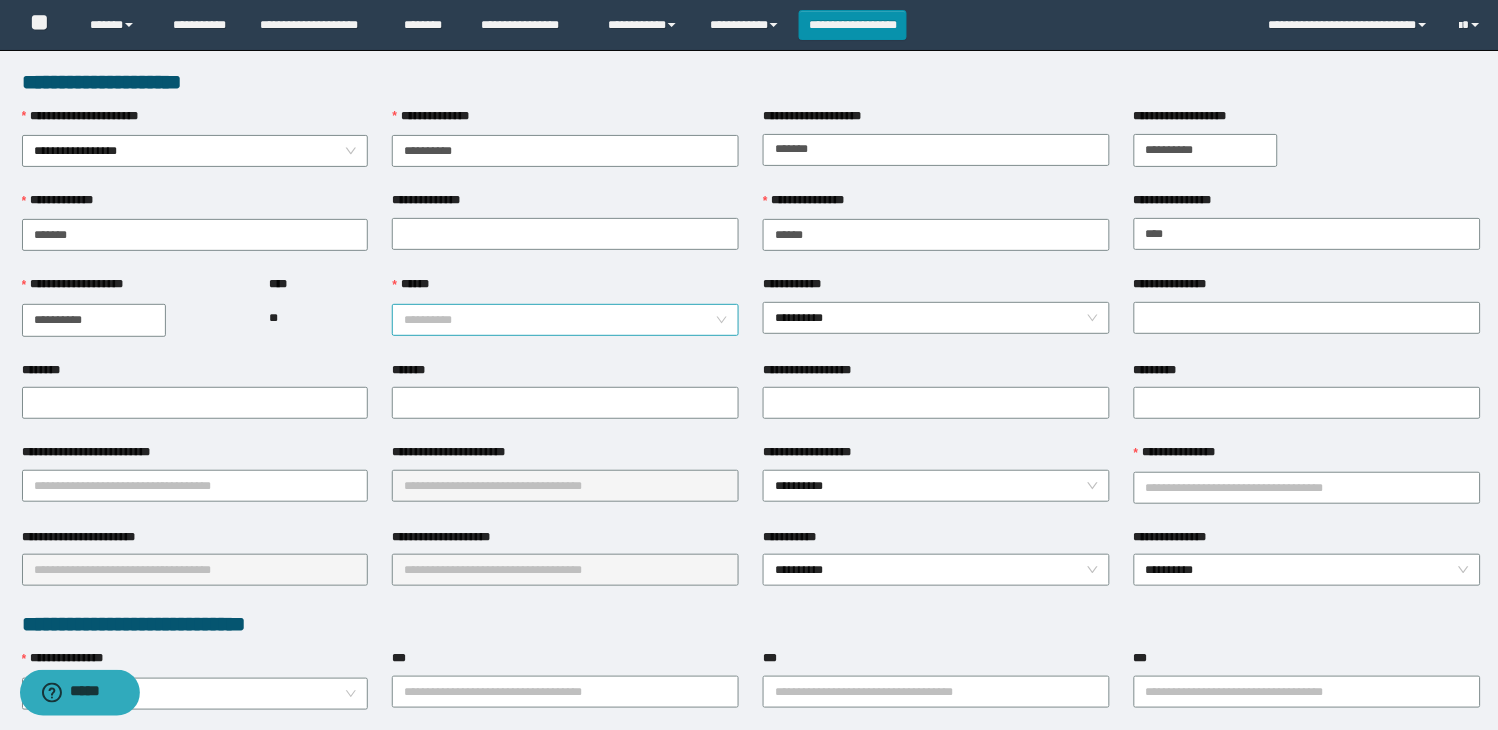 click on "**********" at bounding box center (565, 320) 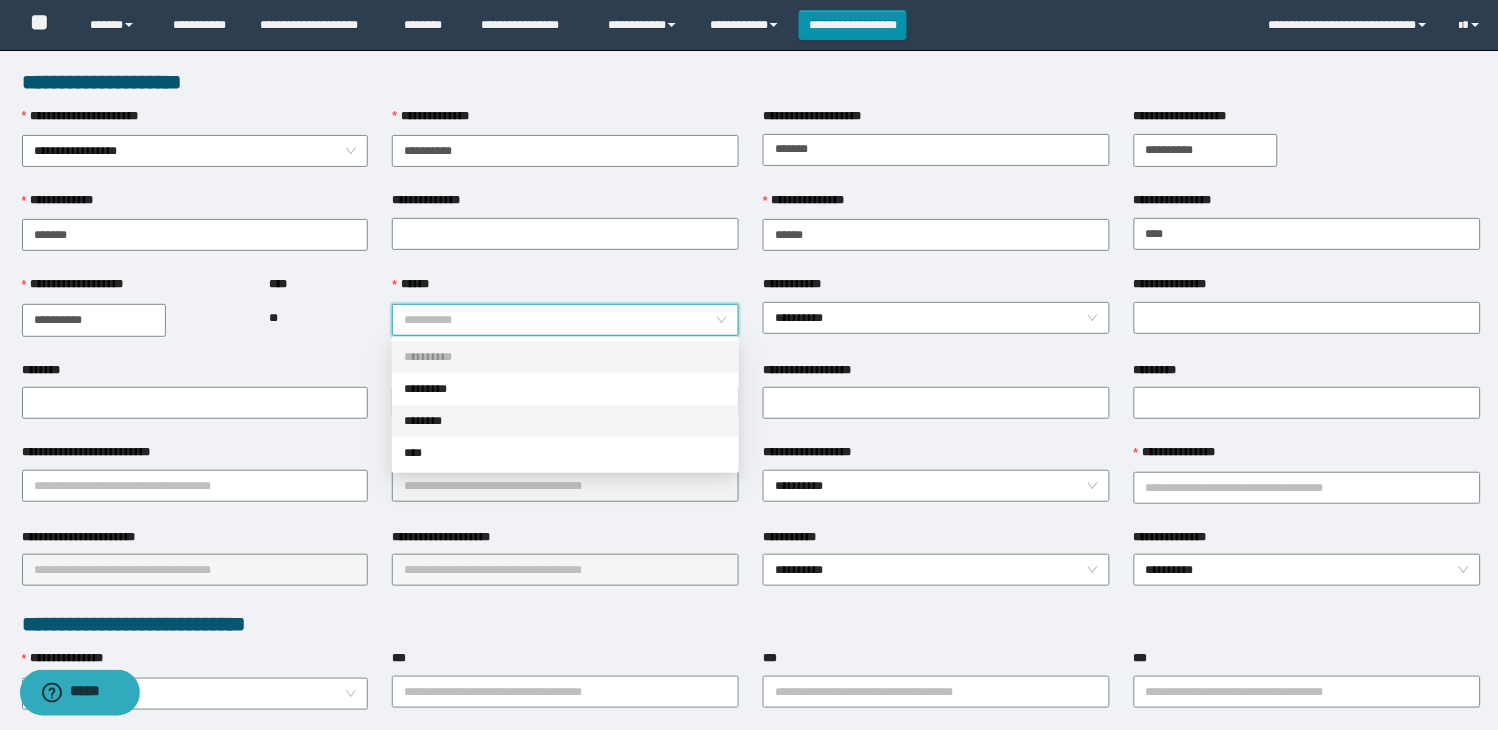 click on "********" at bounding box center (565, 421) 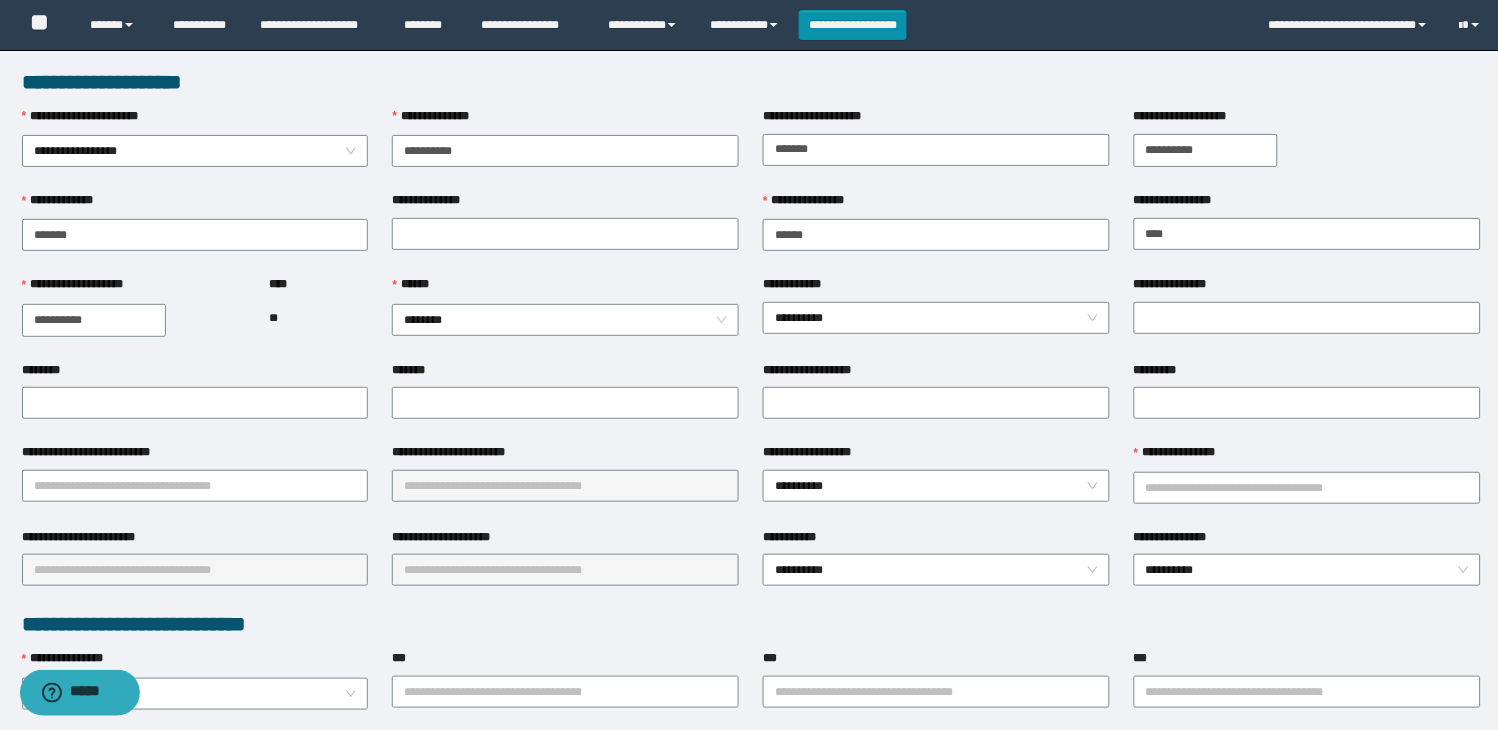 drag, startPoint x: 922, startPoint y: 348, endPoint x: 1067, endPoint y: 342, distance: 145.12408 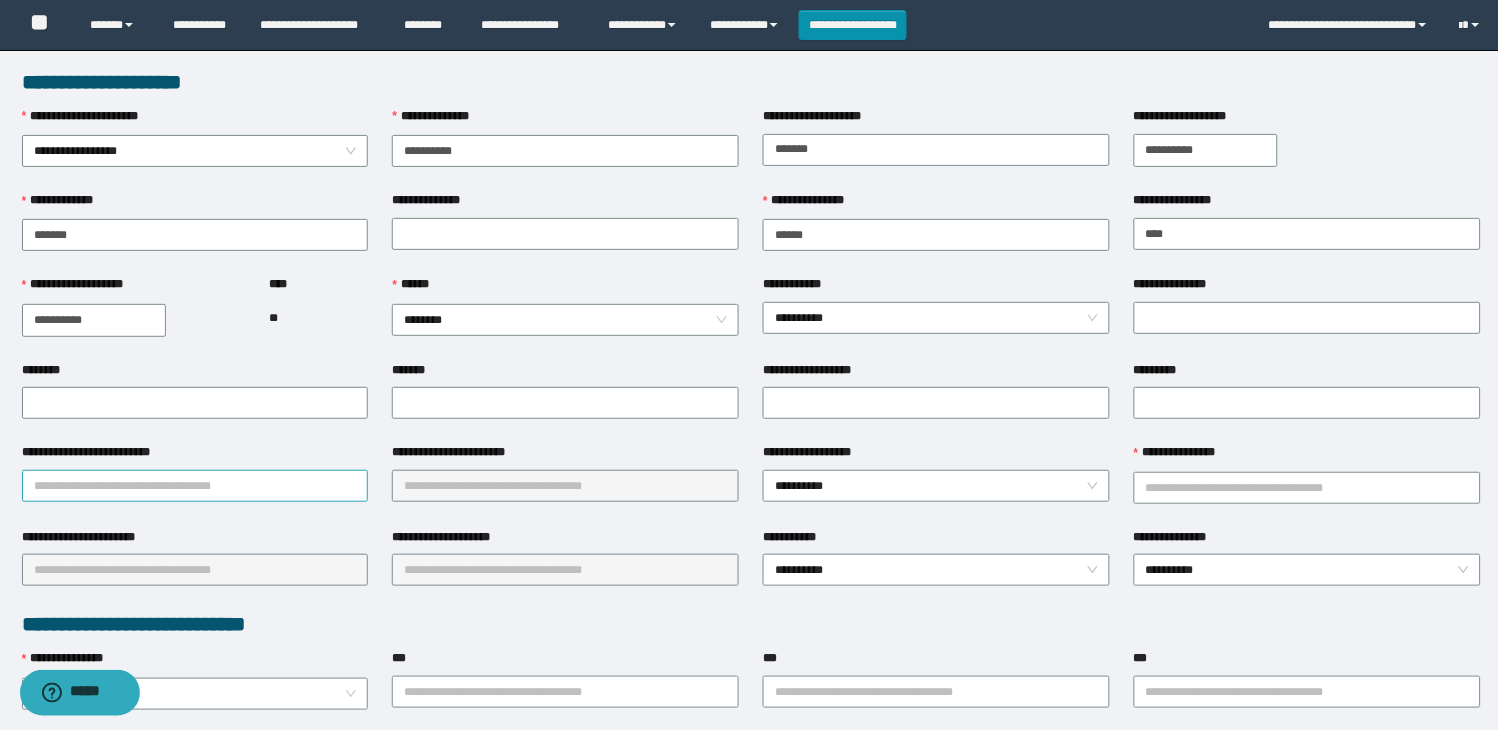 click on "**********" at bounding box center (195, 486) 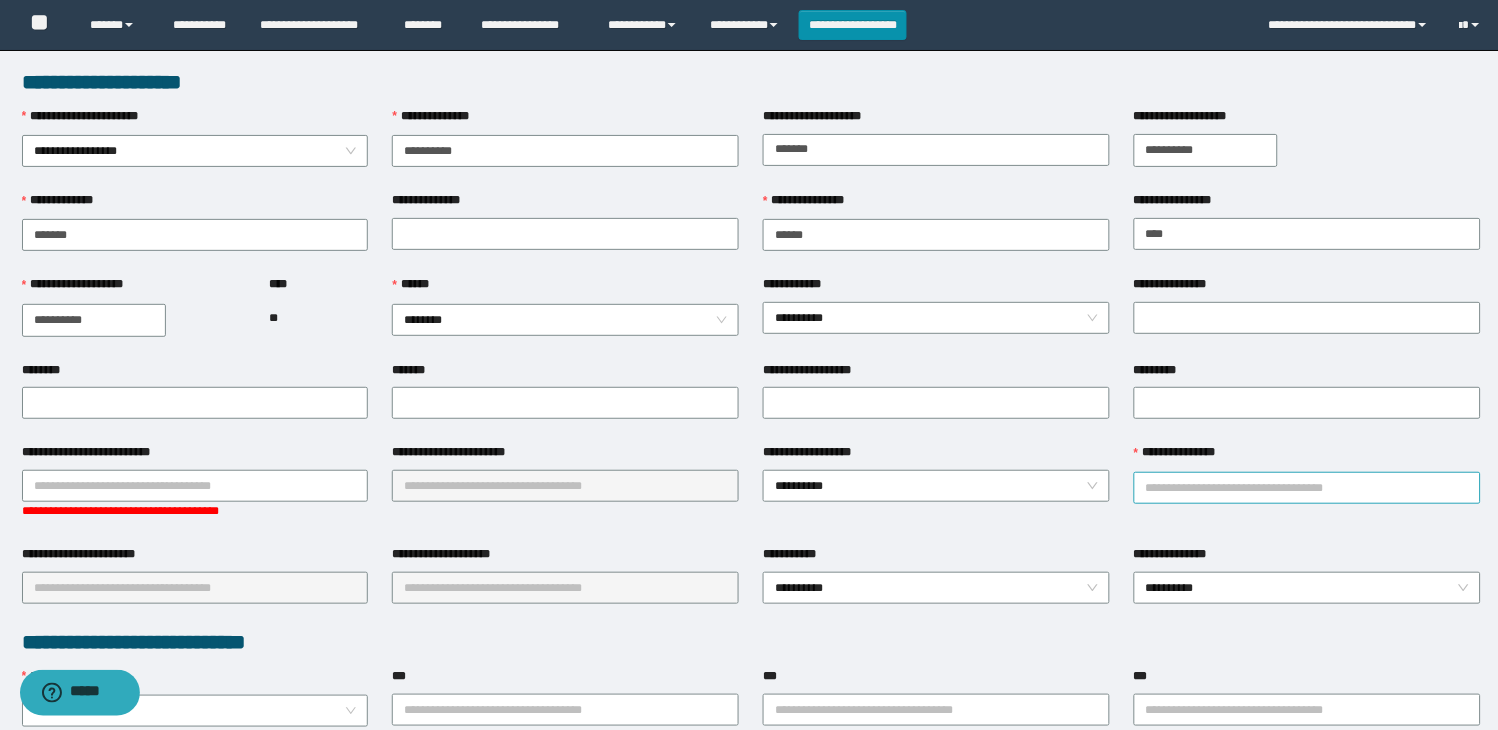 click on "**********" at bounding box center (1307, 488) 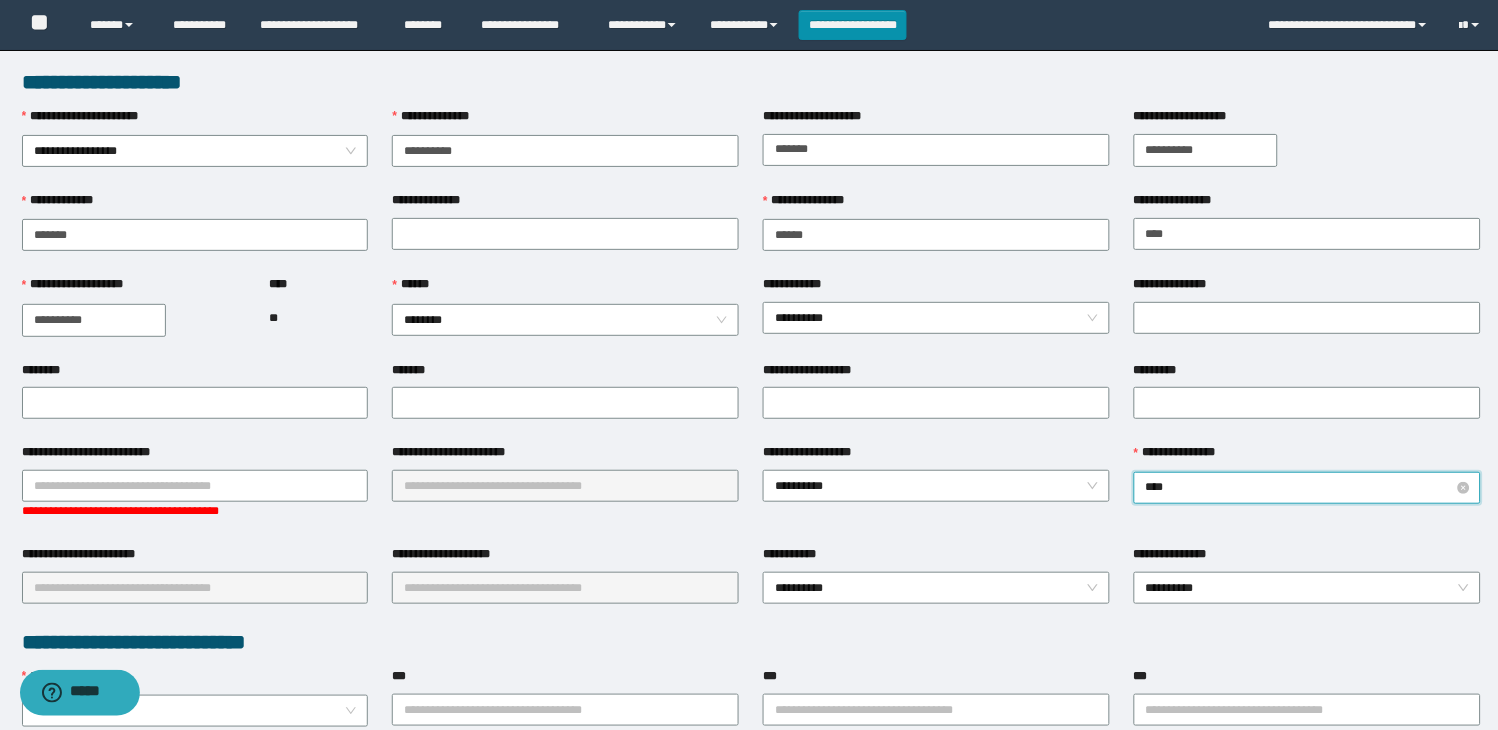 type on "*****" 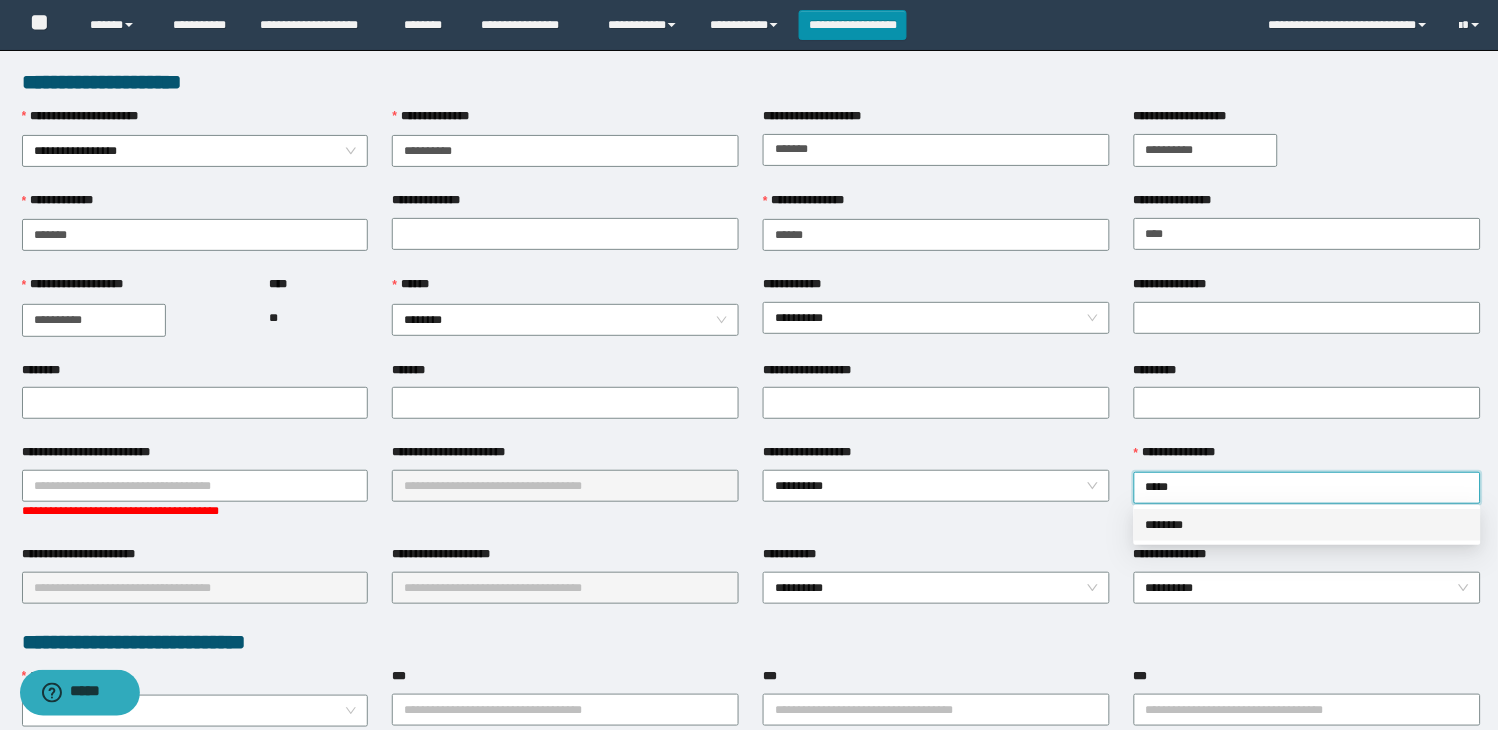 drag, startPoint x: 1188, startPoint y: 534, endPoint x: 634, endPoint y: 555, distance: 554.3979 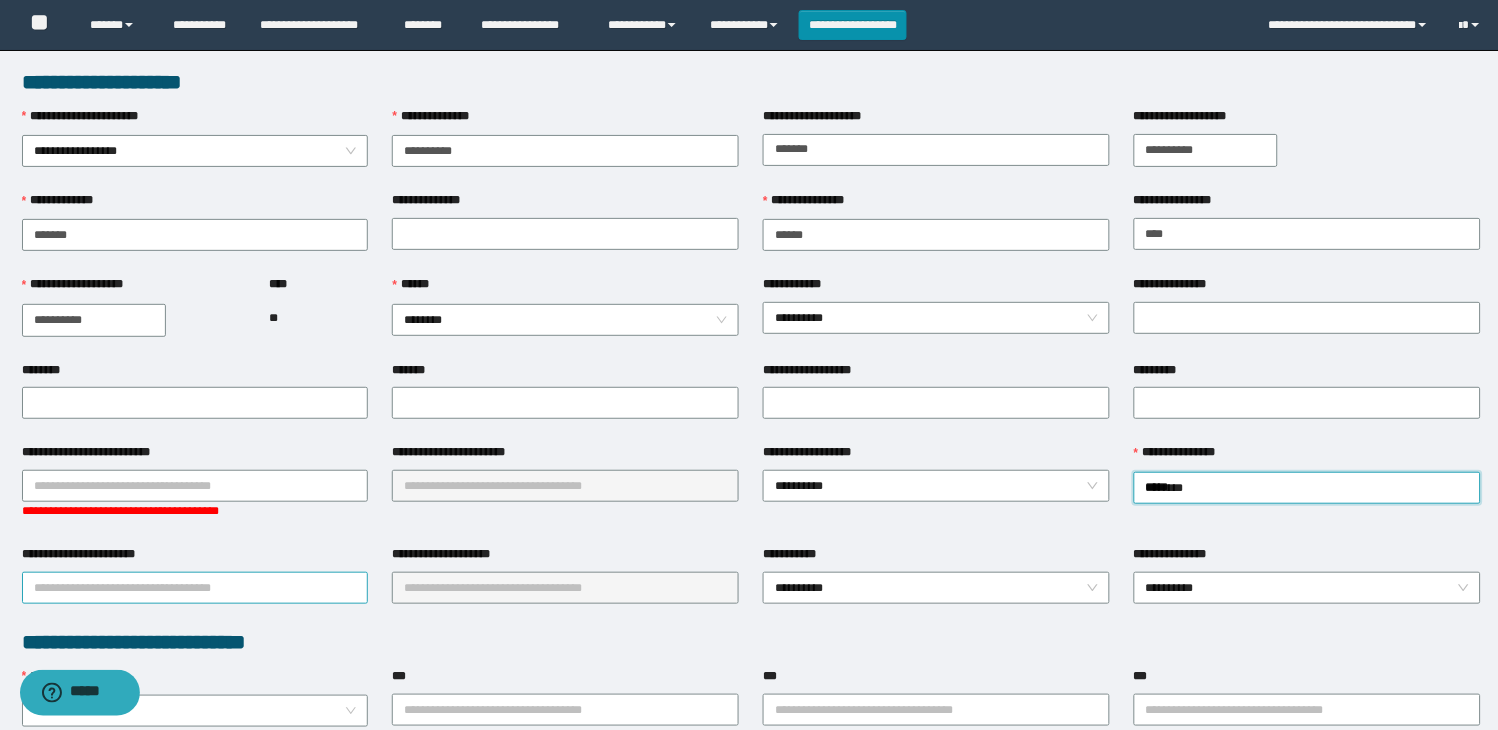 click on "**********" at bounding box center (195, 588) 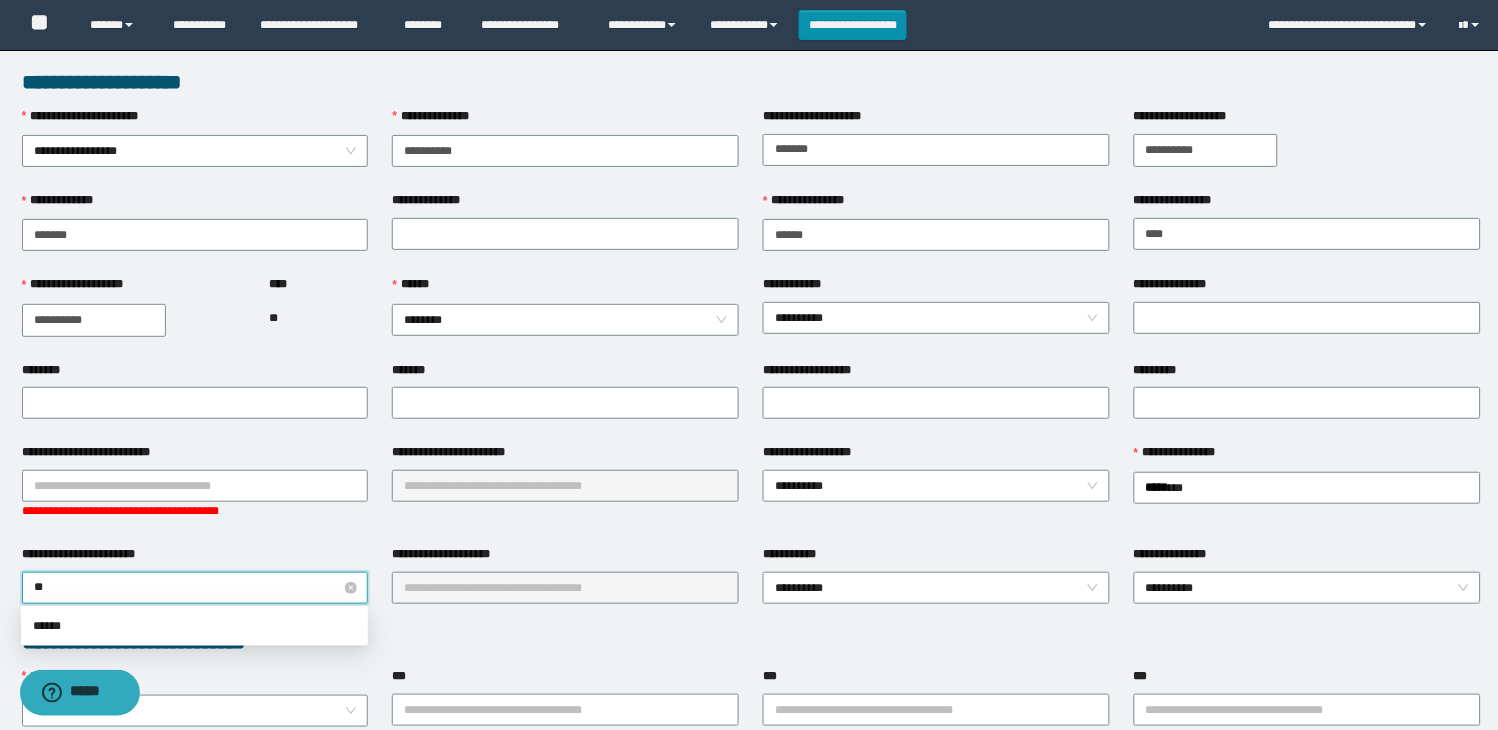 type on "*" 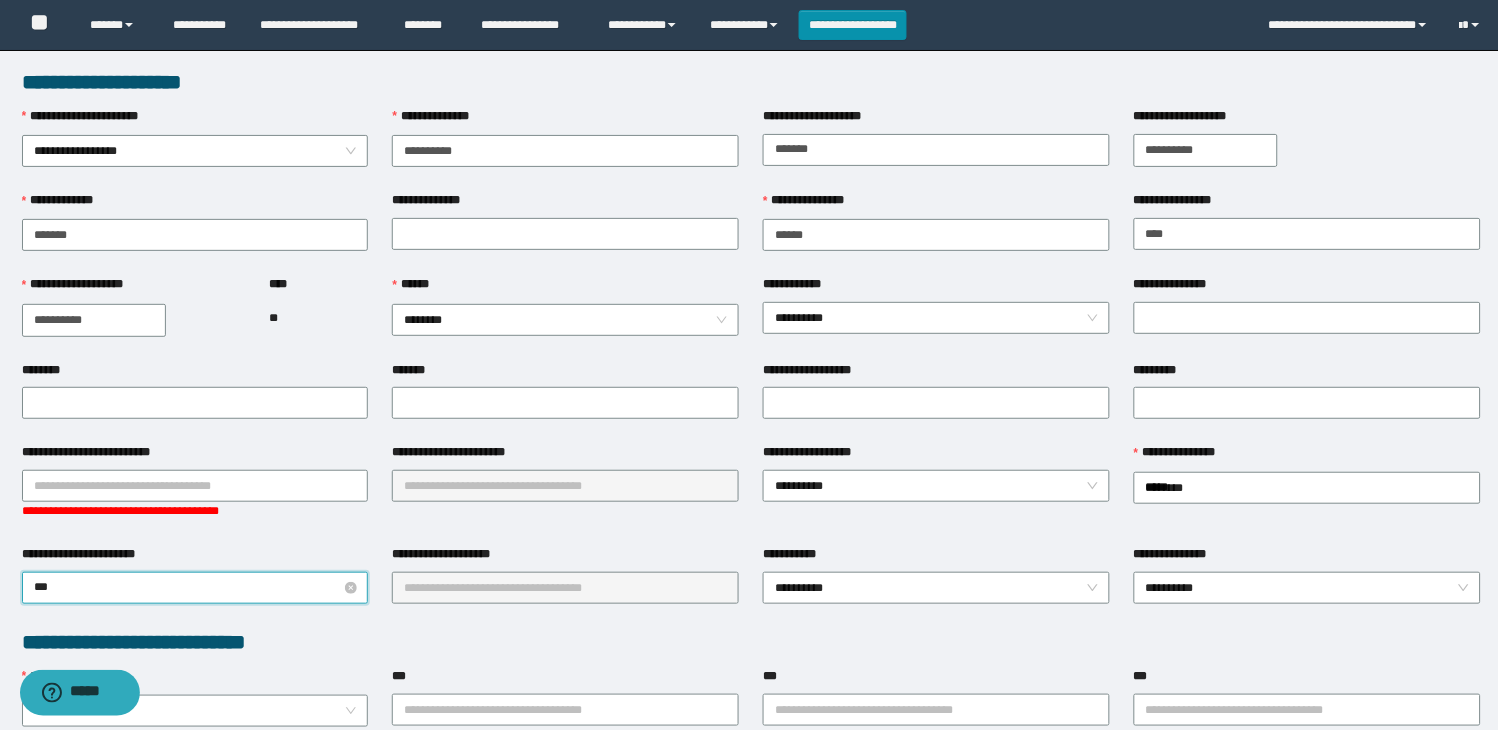 type on "****" 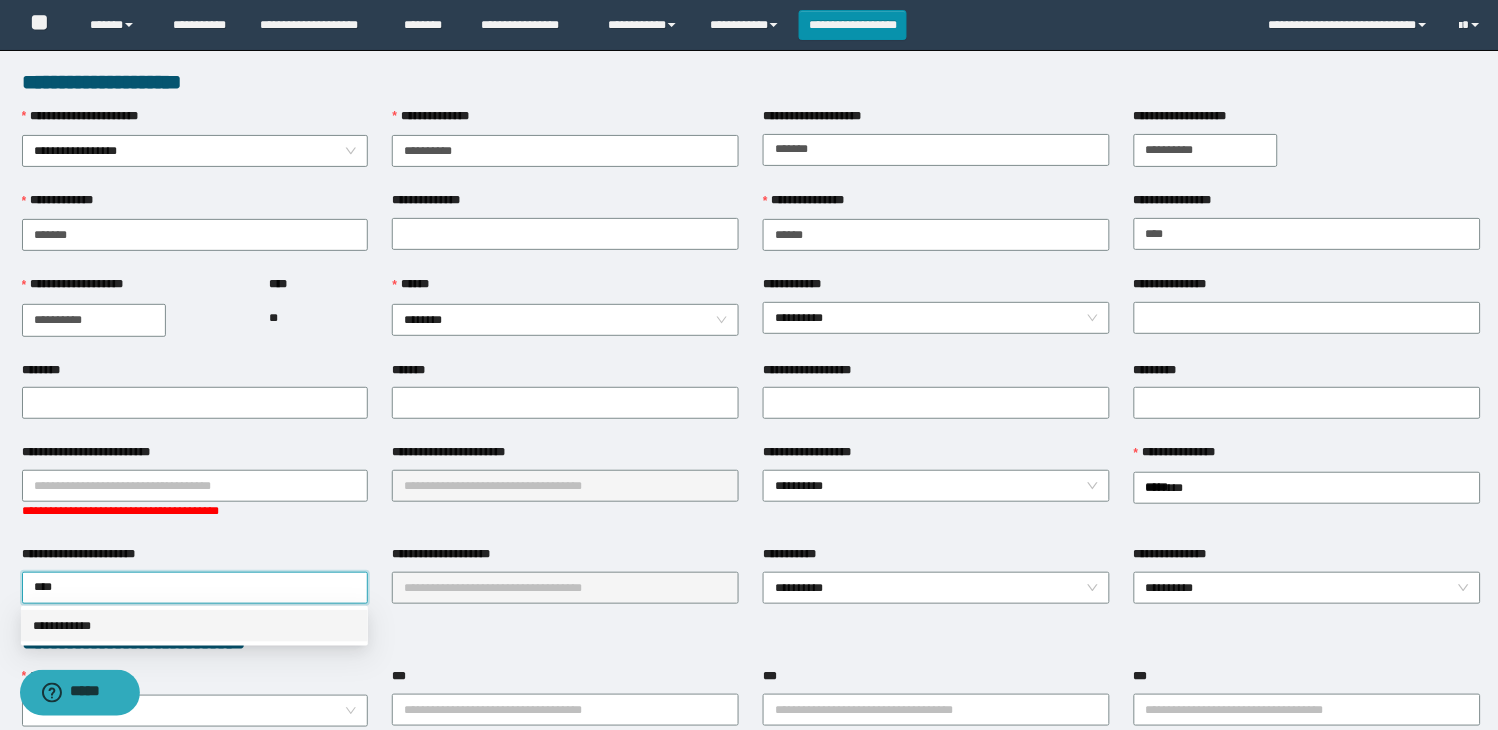 click on "**********" at bounding box center (749, 365) 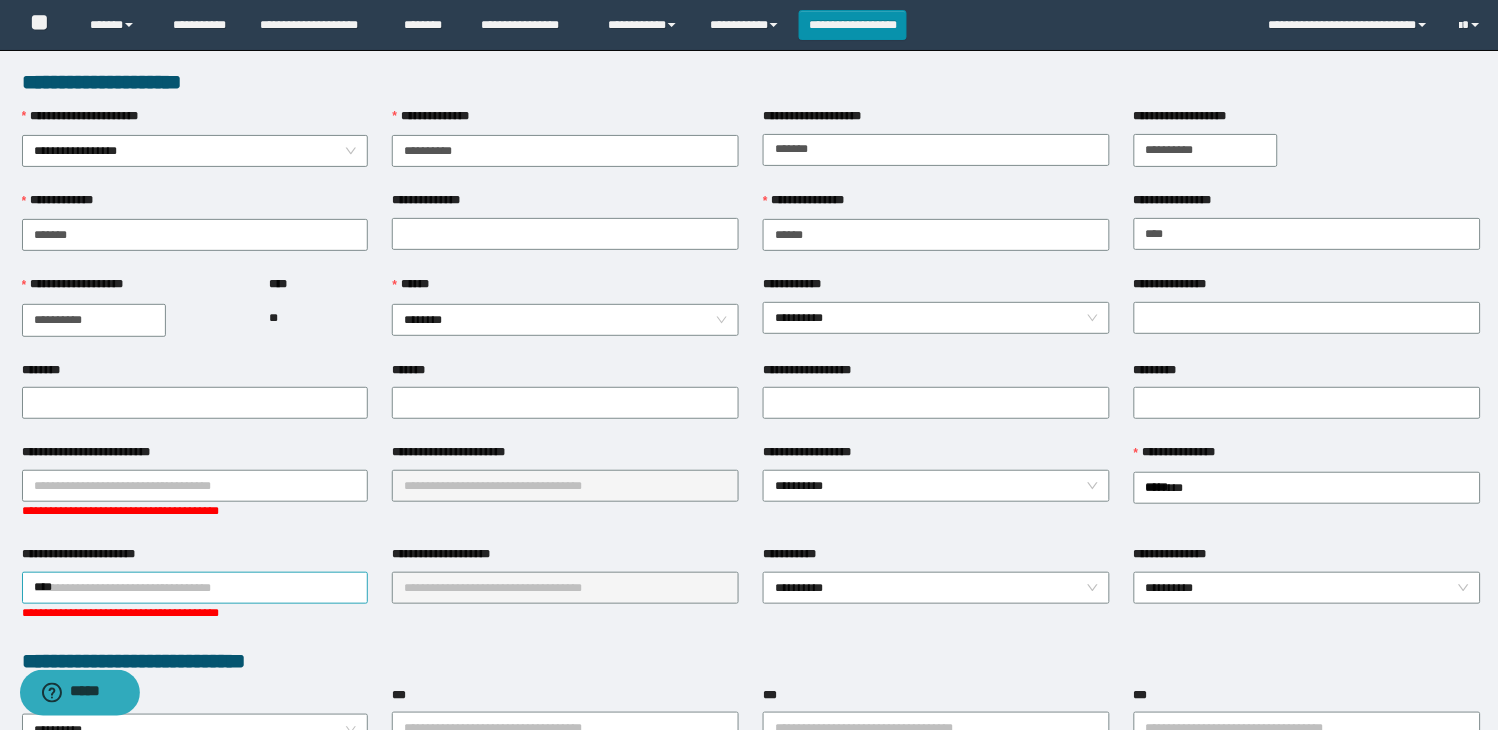 click on "****" at bounding box center [195, 588] 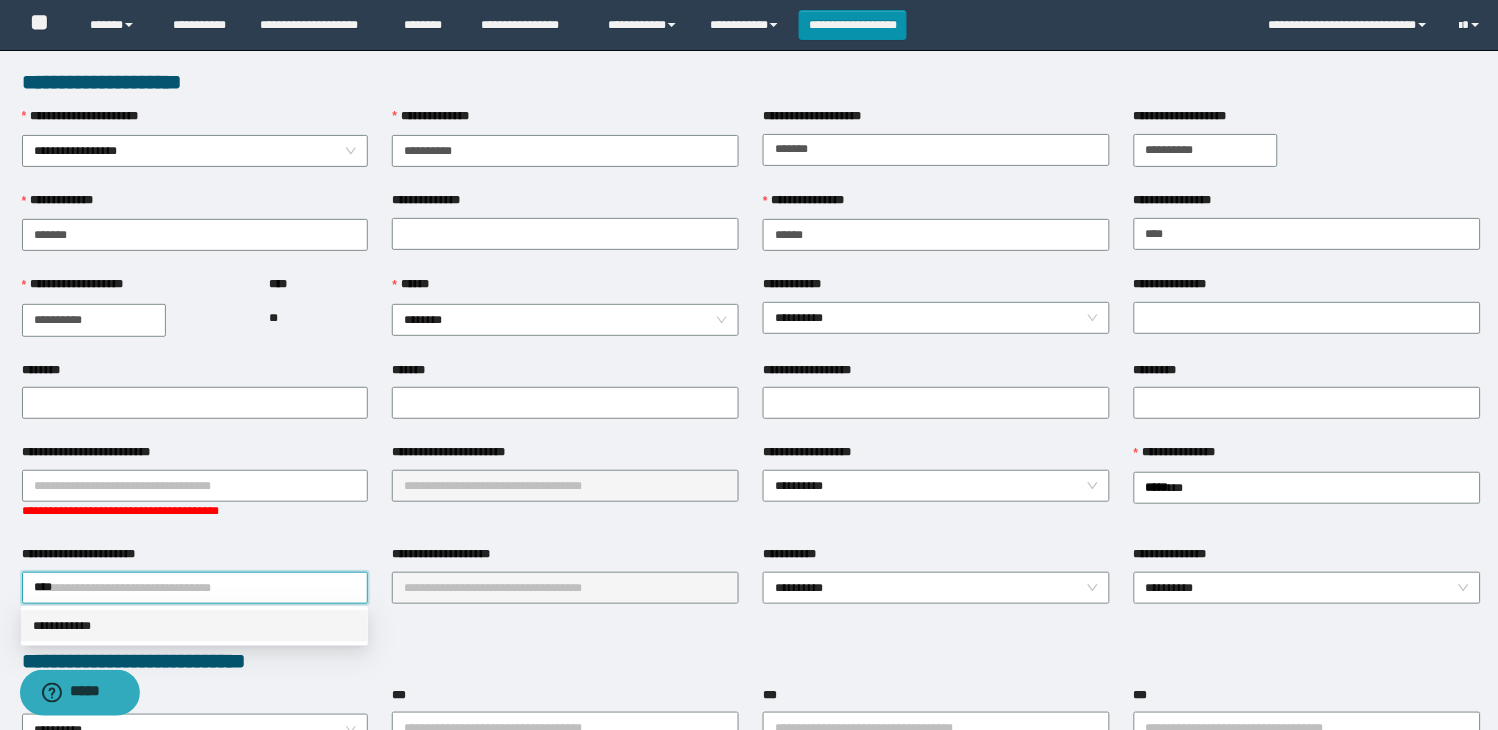 click on "**********" at bounding box center [194, 626] 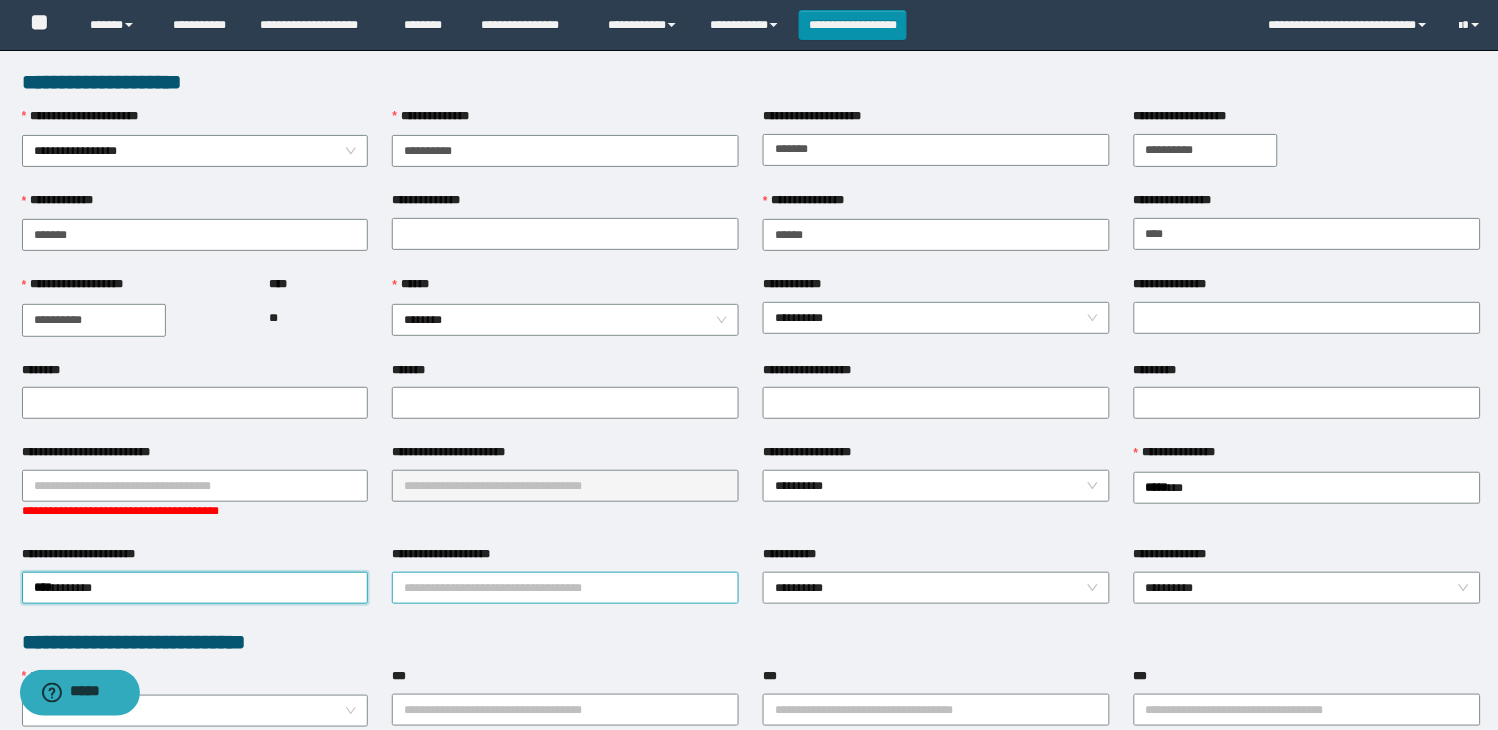 click on "**********" at bounding box center (565, 588) 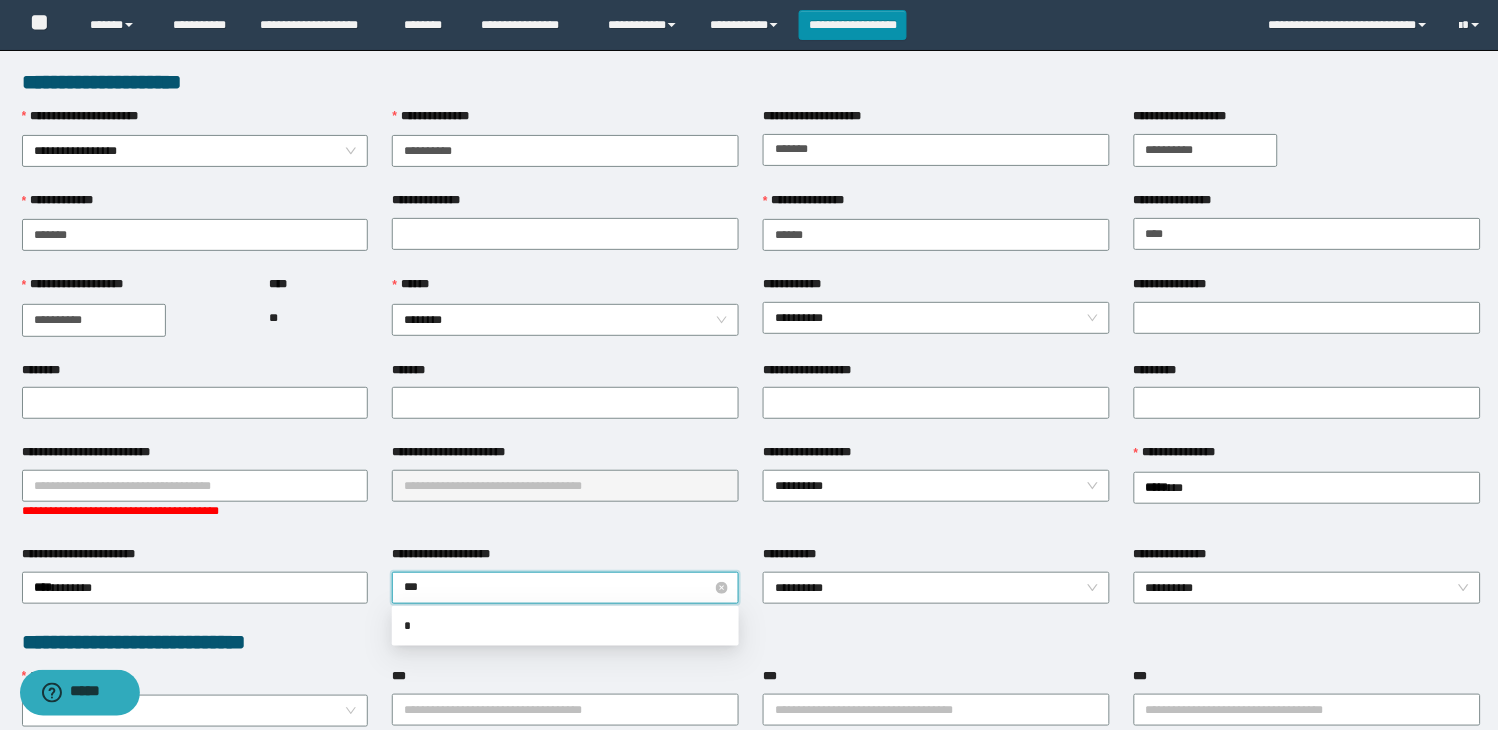 type on "****" 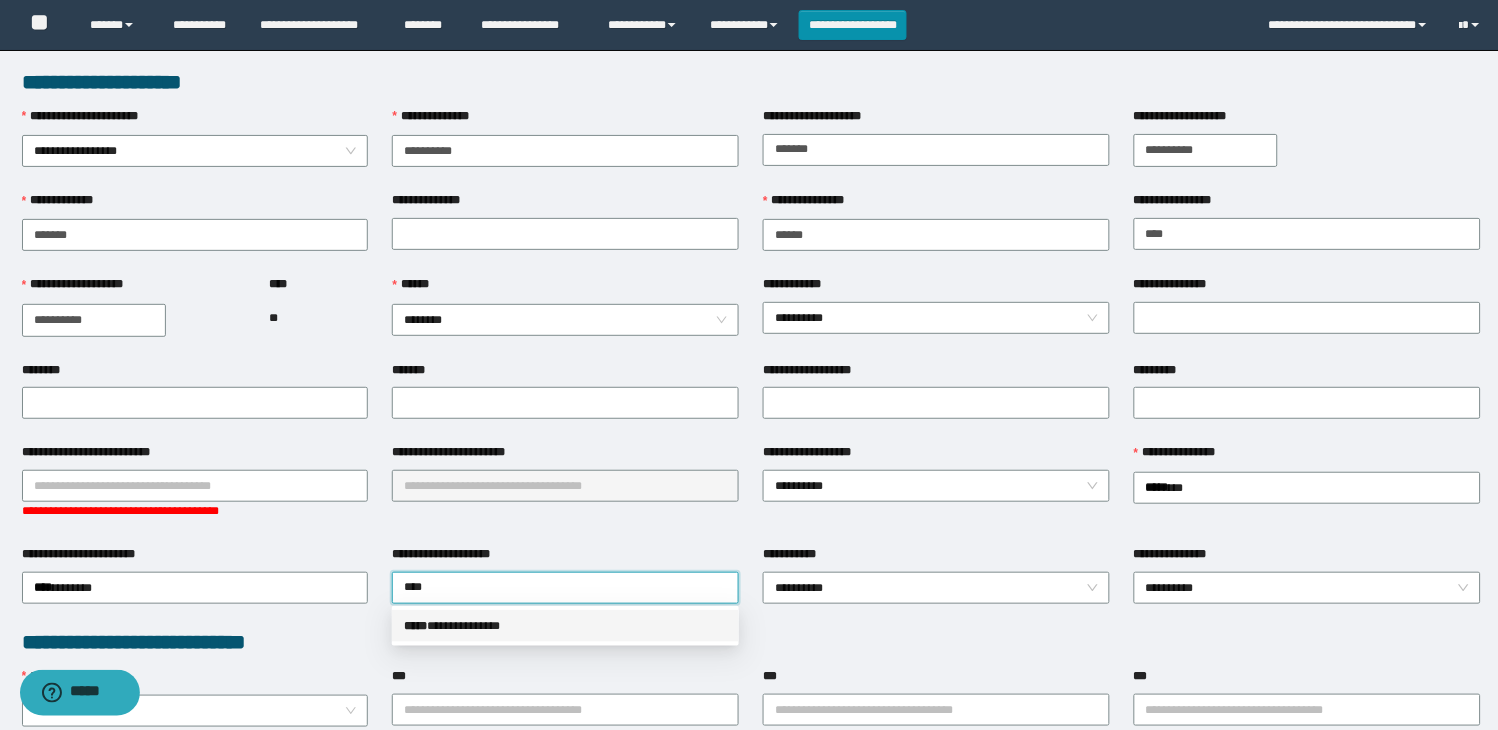 click on "**********" at bounding box center [565, 626] 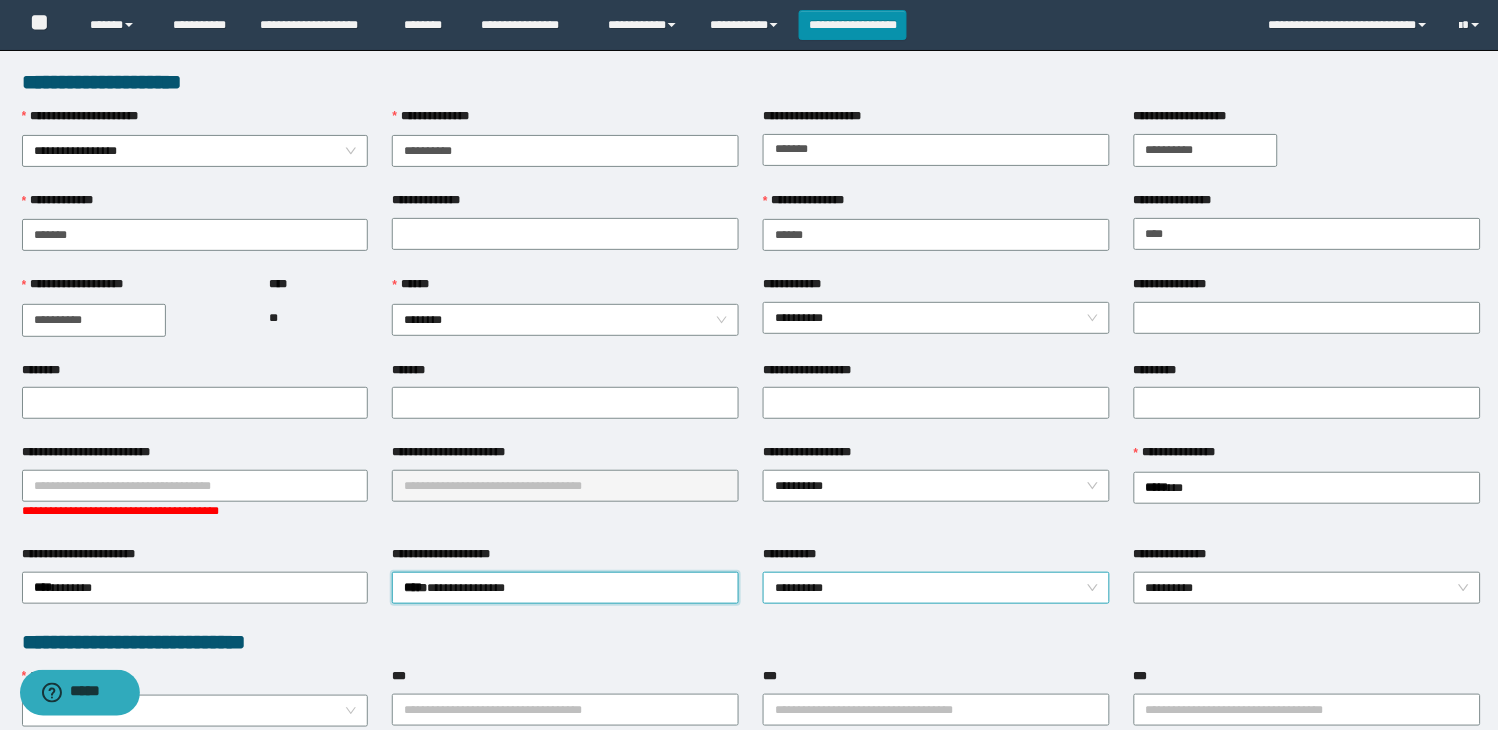 click on "**********" at bounding box center (936, 588) 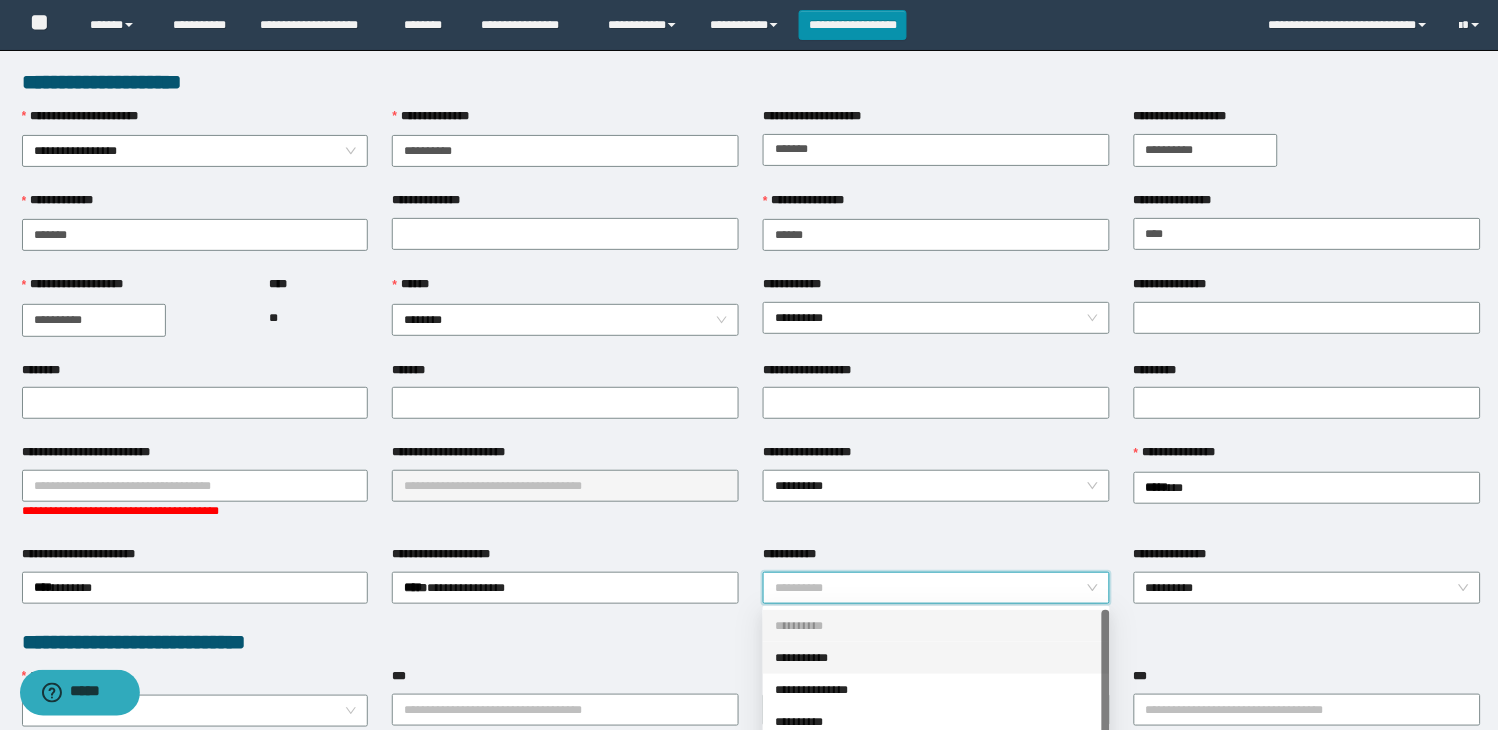 click on "**********" at bounding box center (751, 642) 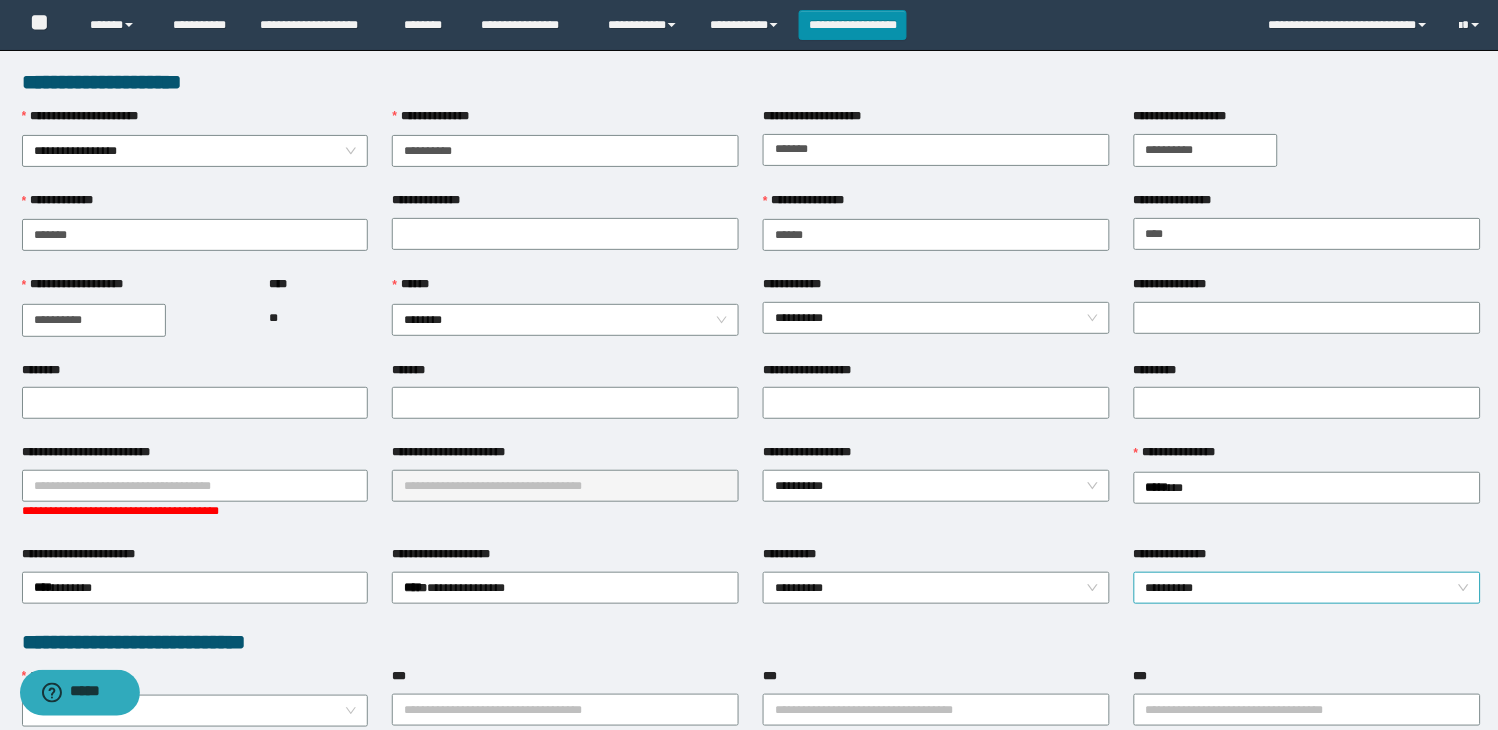 click on "**********" at bounding box center (1307, 588) 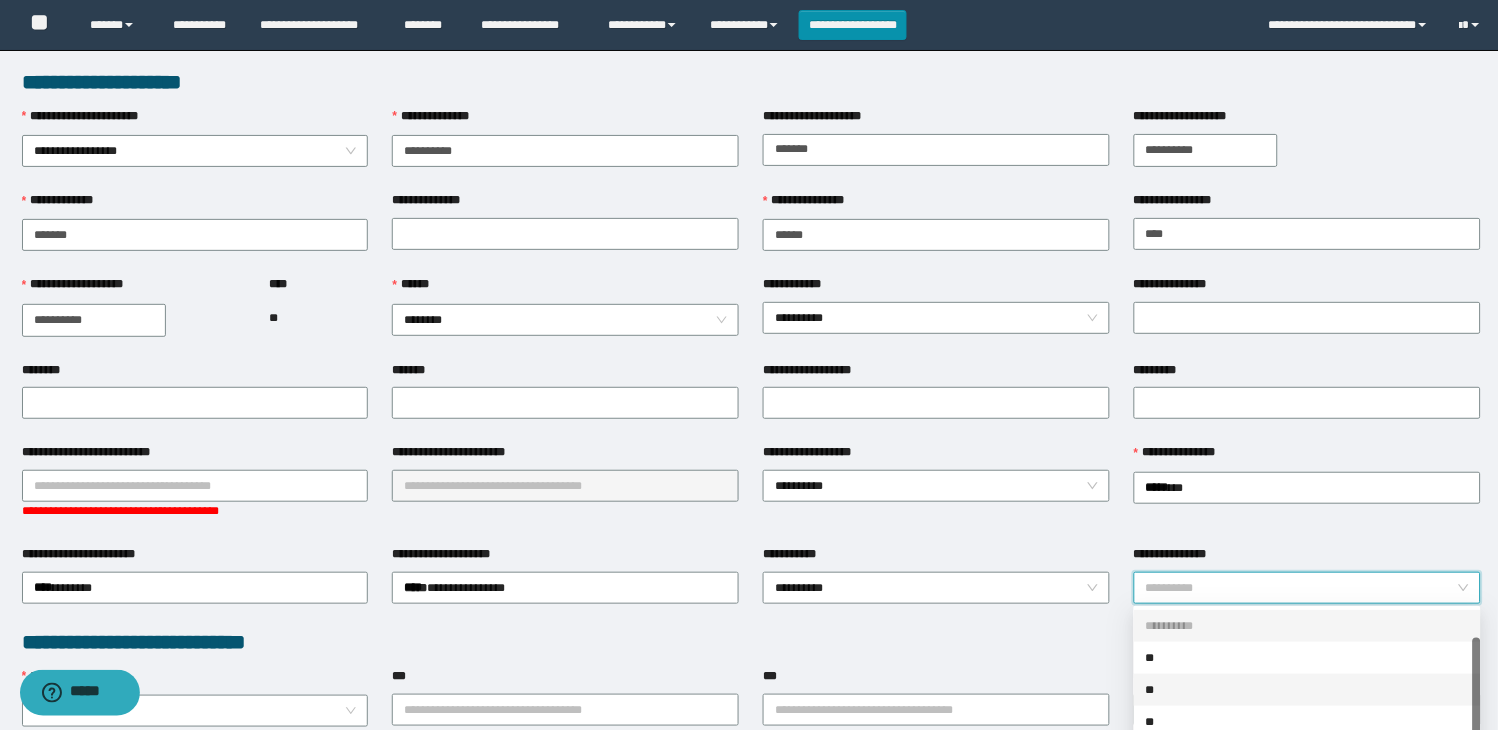 scroll, scrollTop: 31, scrollLeft: 0, axis: vertical 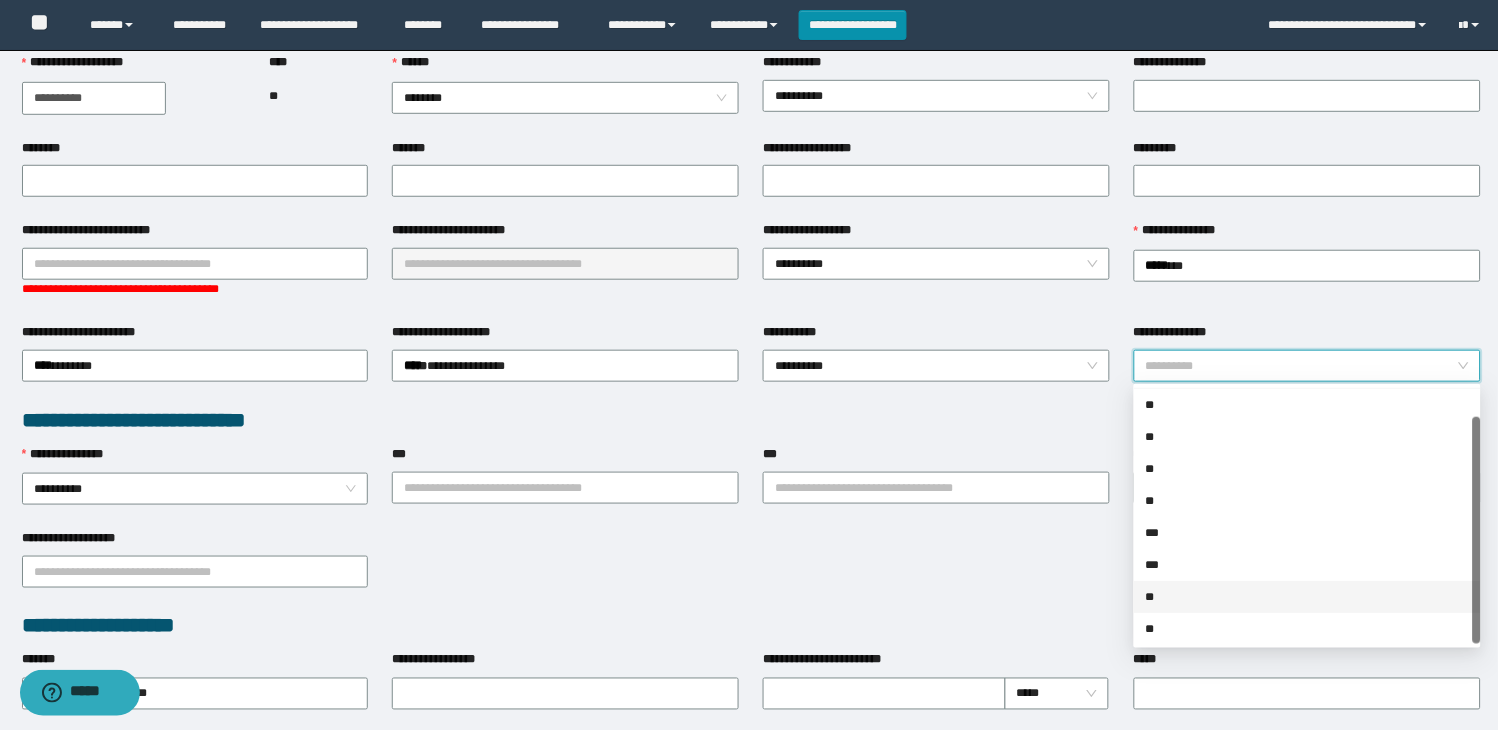 click on "**" at bounding box center (1307, 597) 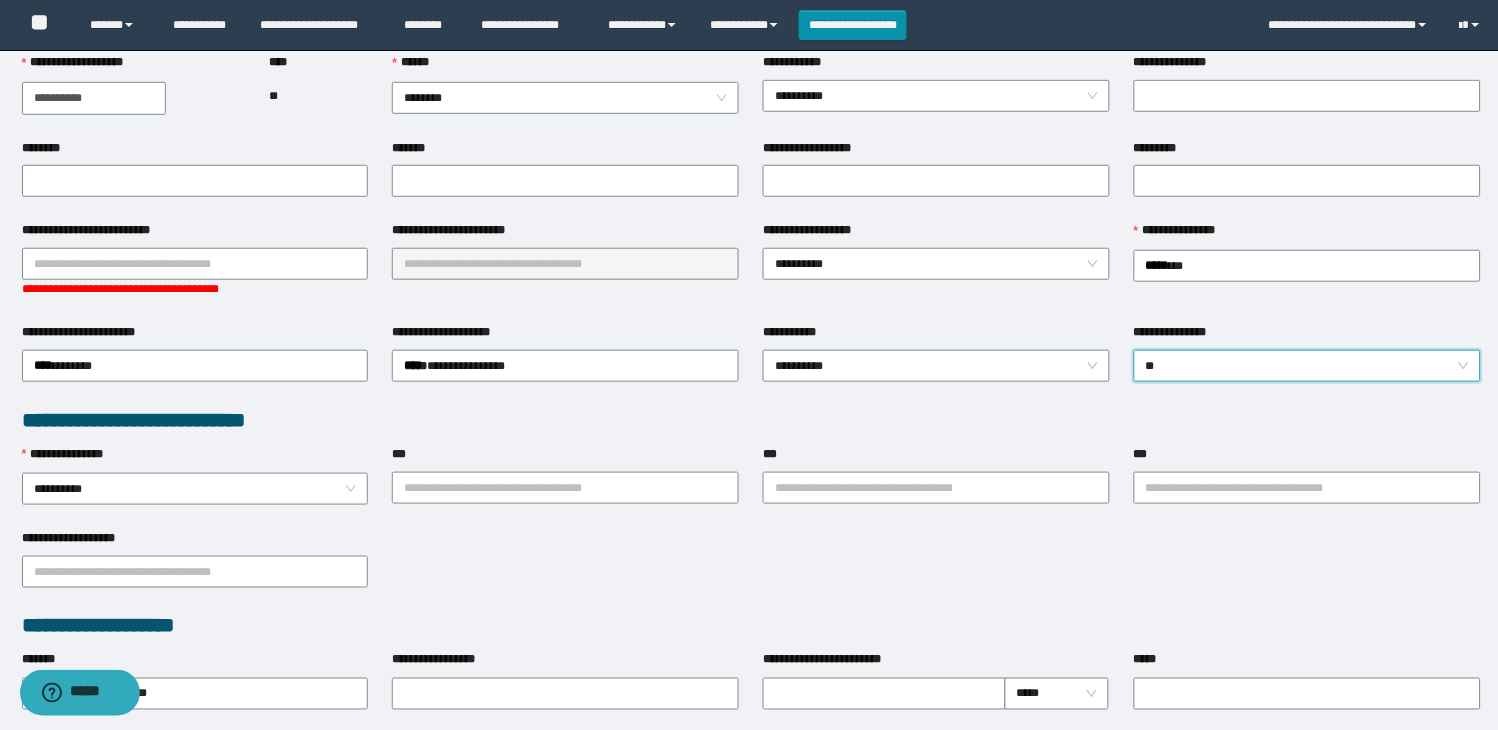 click on "**********" at bounding box center [751, 570] 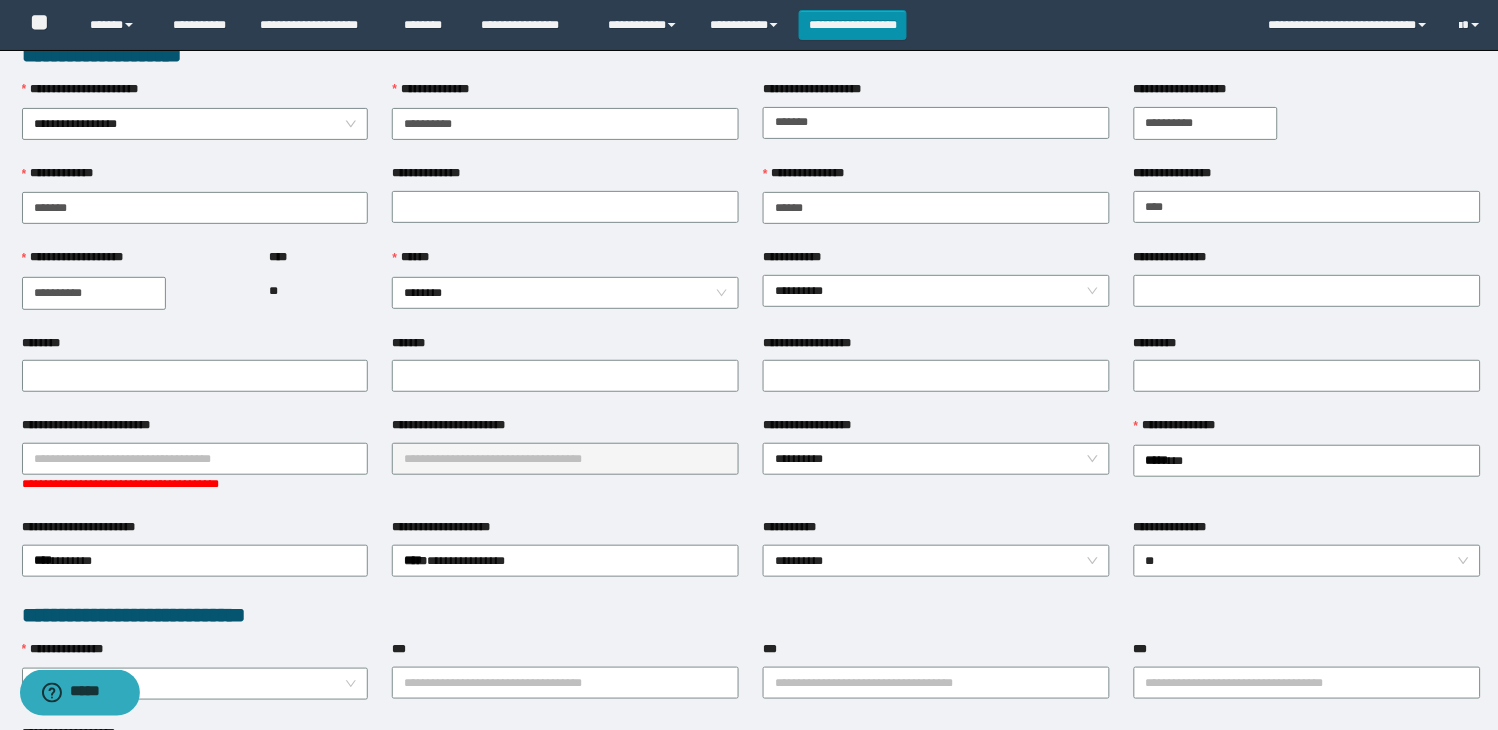scroll, scrollTop: 0, scrollLeft: 0, axis: both 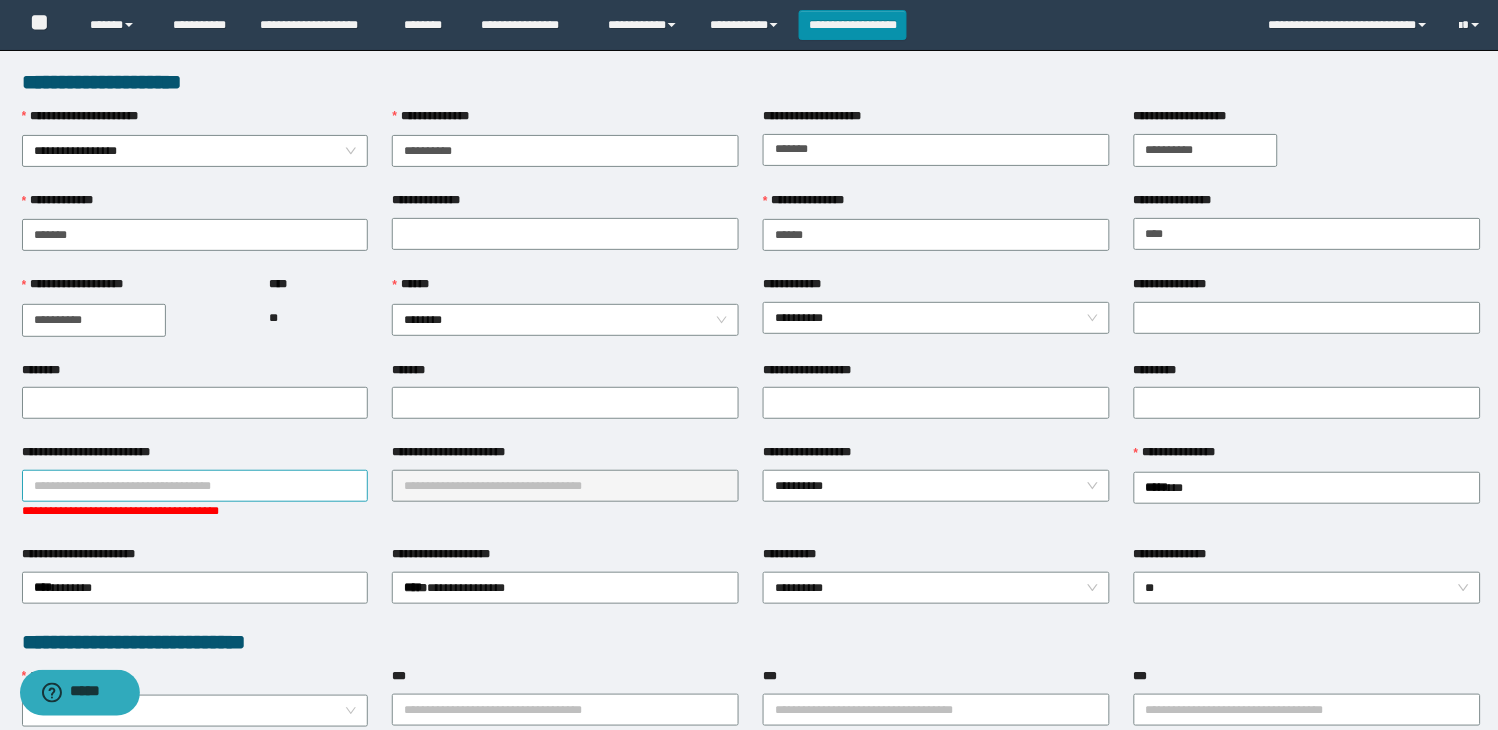click on "**********" at bounding box center (195, 486) 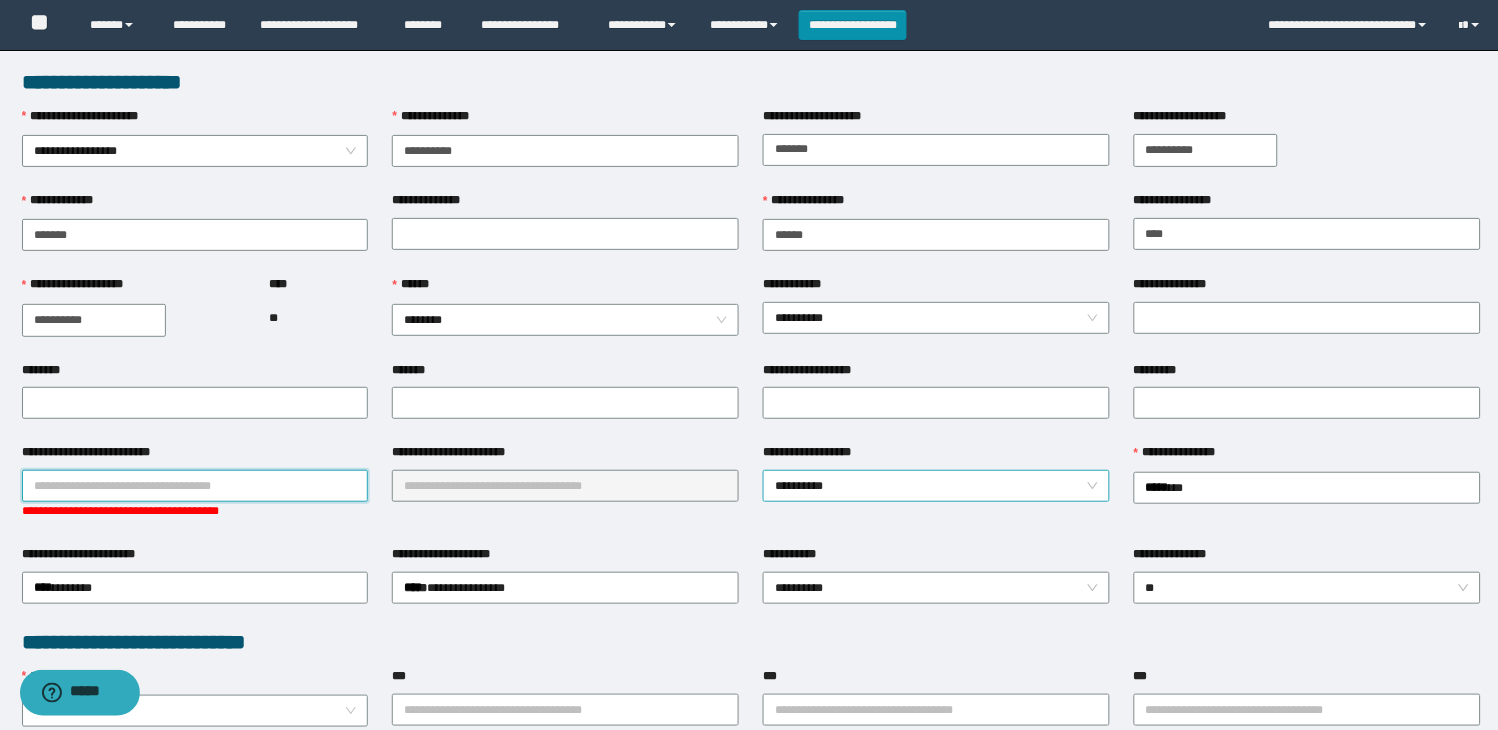 drag, startPoint x: 952, startPoint y: 480, endPoint x: 948, endPoint y: 495, distance: 15.524175 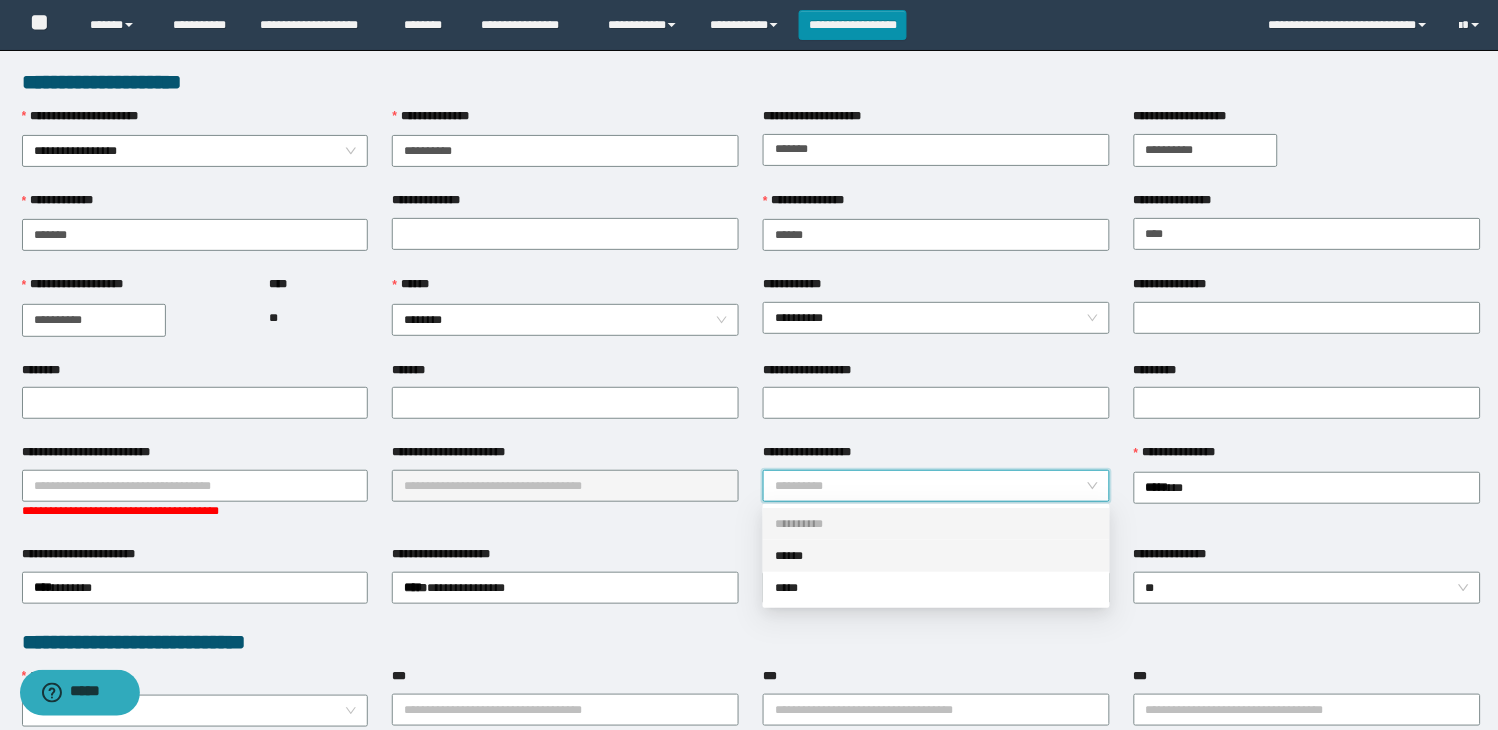 drag, startPoint x: 852, startPoint y: 550, endPoint x: 785, endPoint y: 550, distance: 67 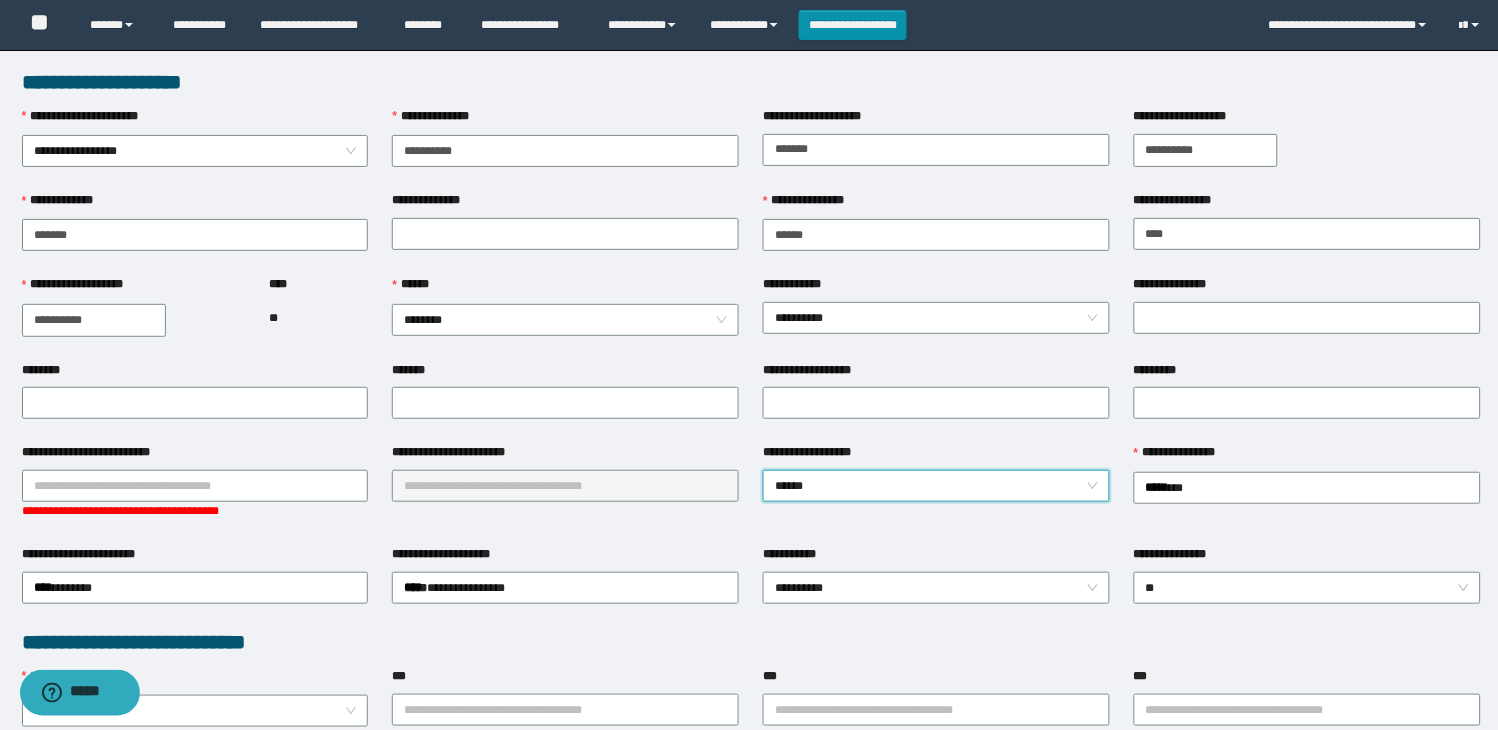click on "**********" at bounding box center (565, 494) 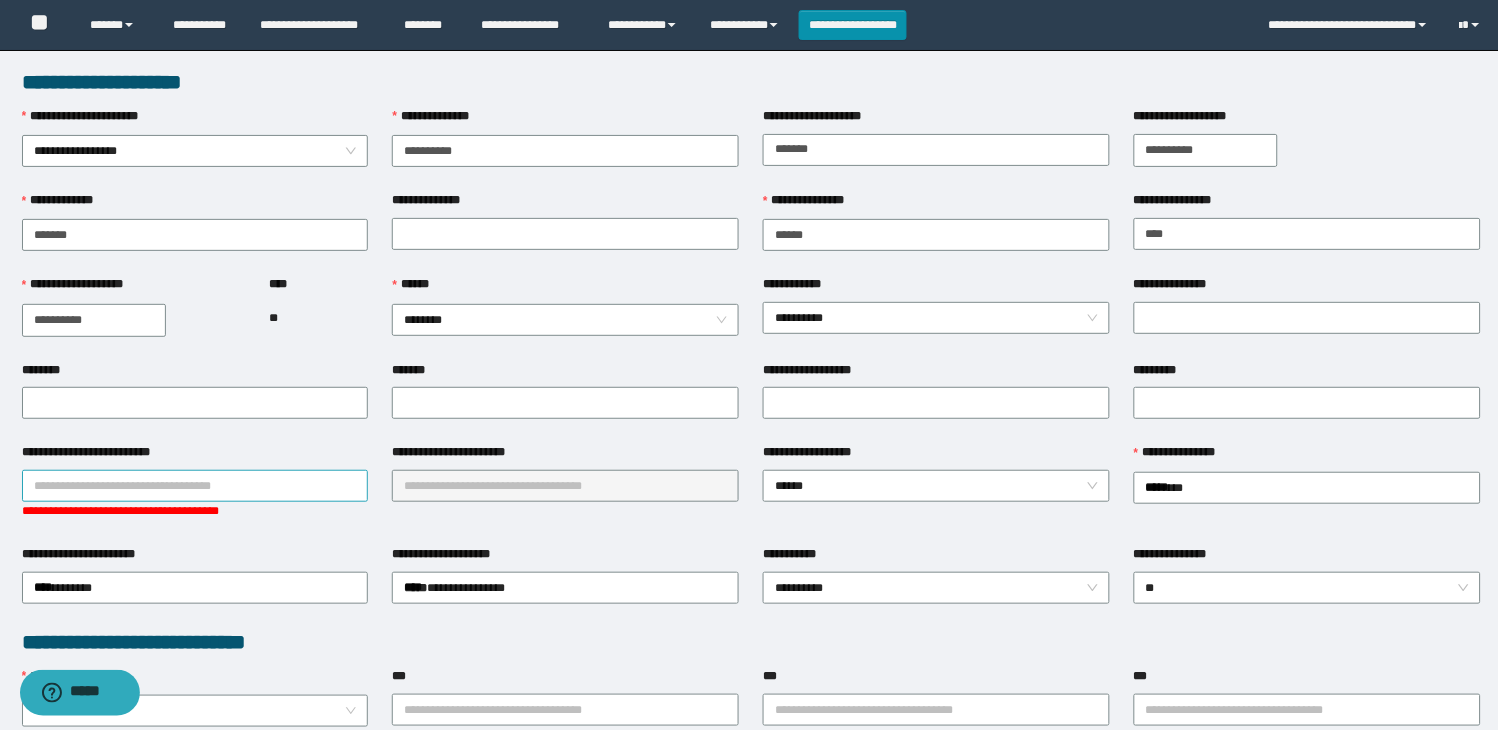 click on "**********" at bounding box center [195, 486] 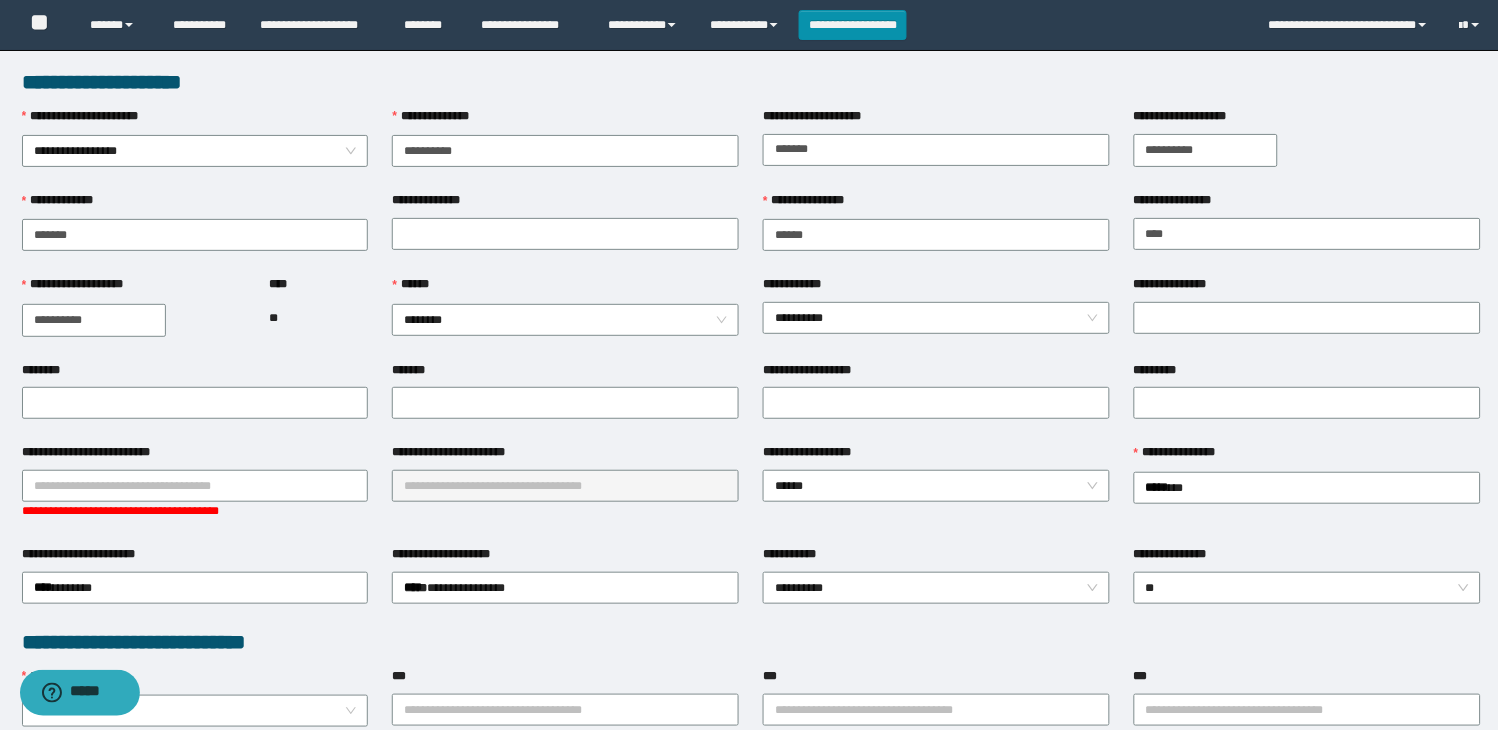 click on "****** ********" at bounding box center (565, 317) 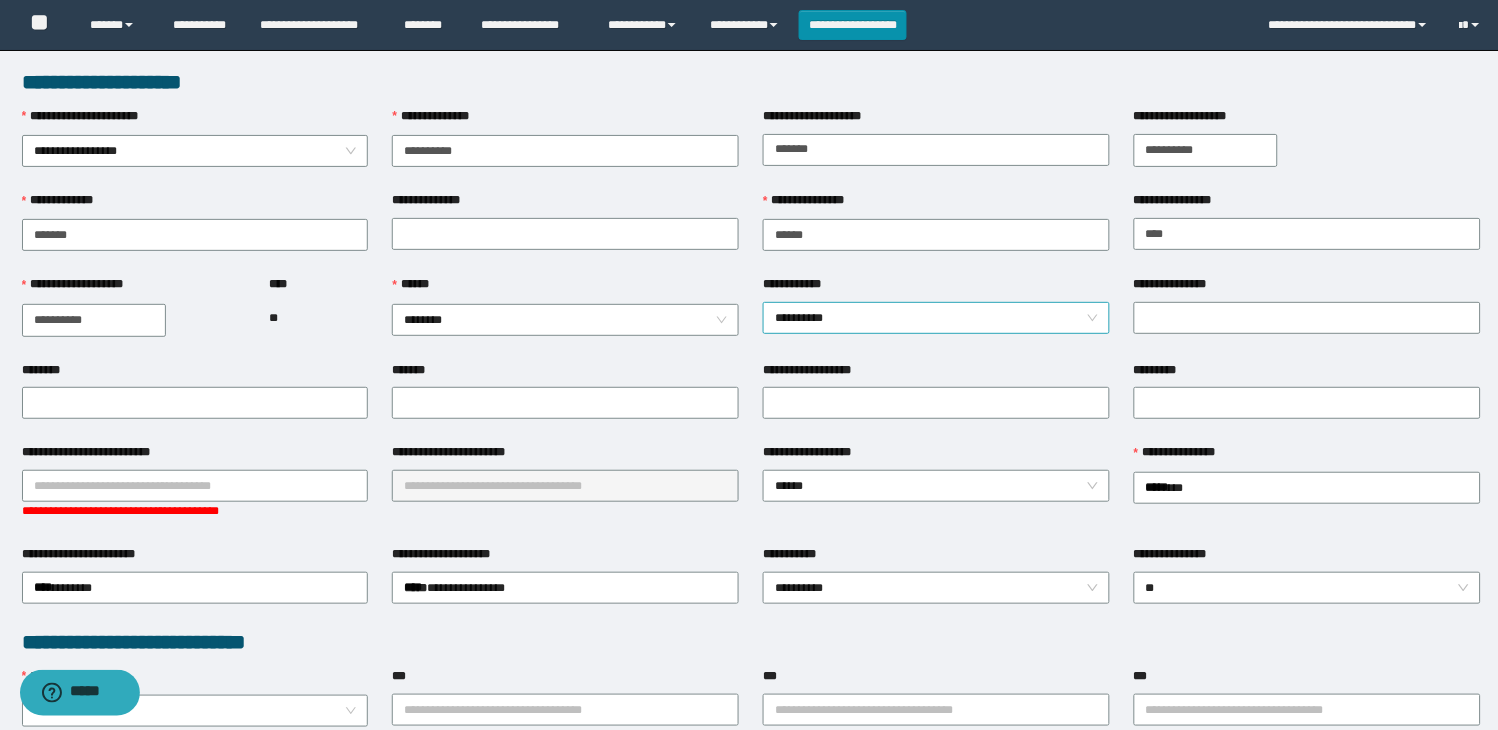 click on "**********" at bounding box center (936, 318) 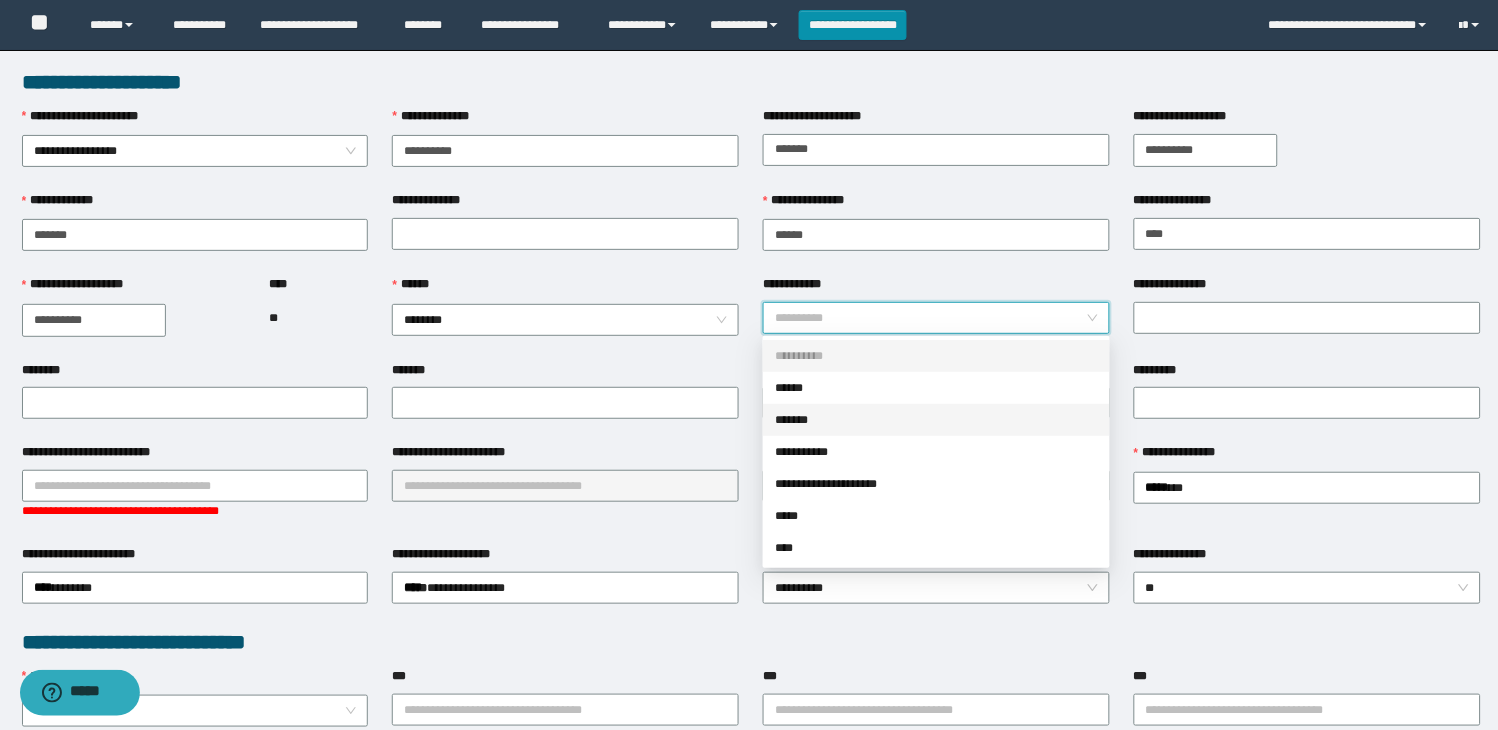 click on "*******" at bounding box center [936, 420] 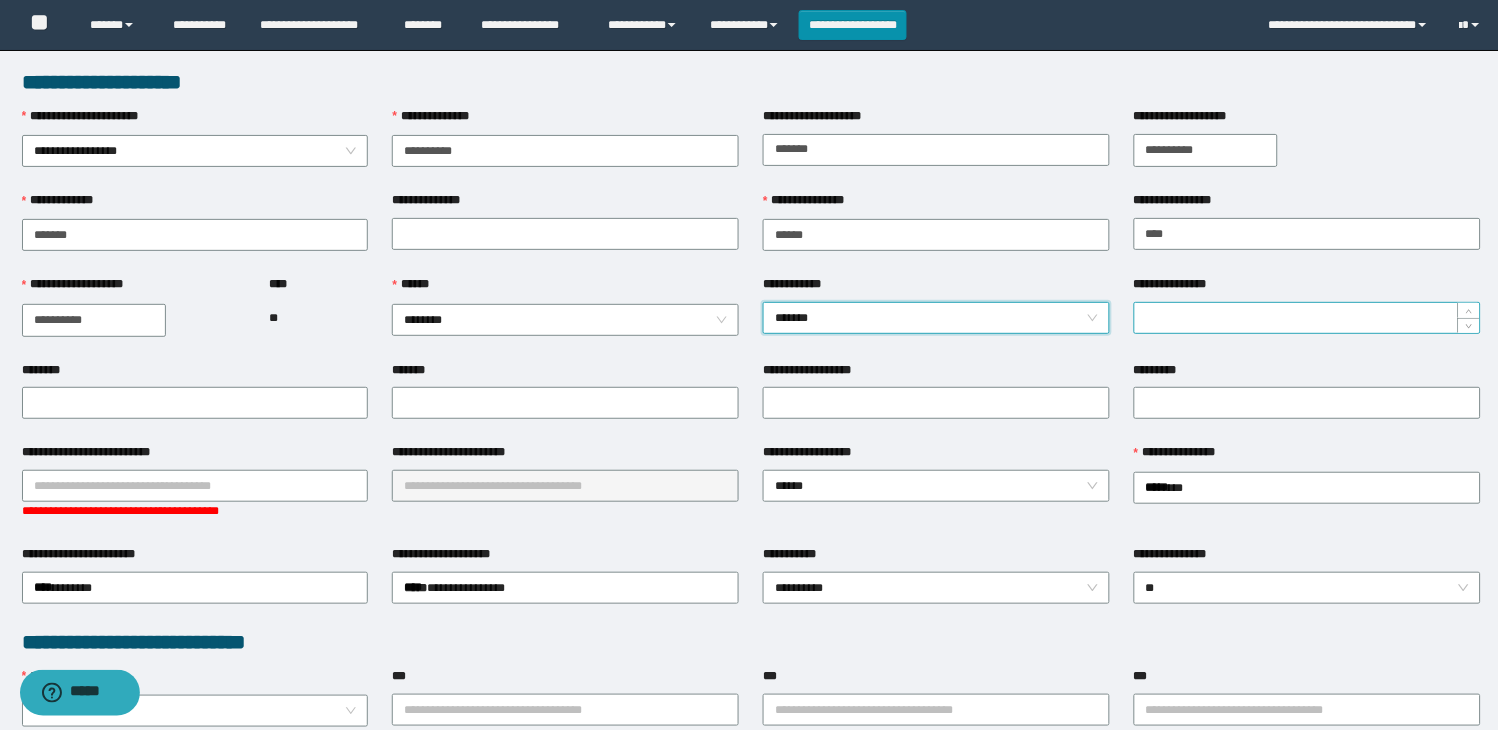 click on "**********" at bounding box center [1307, 318] 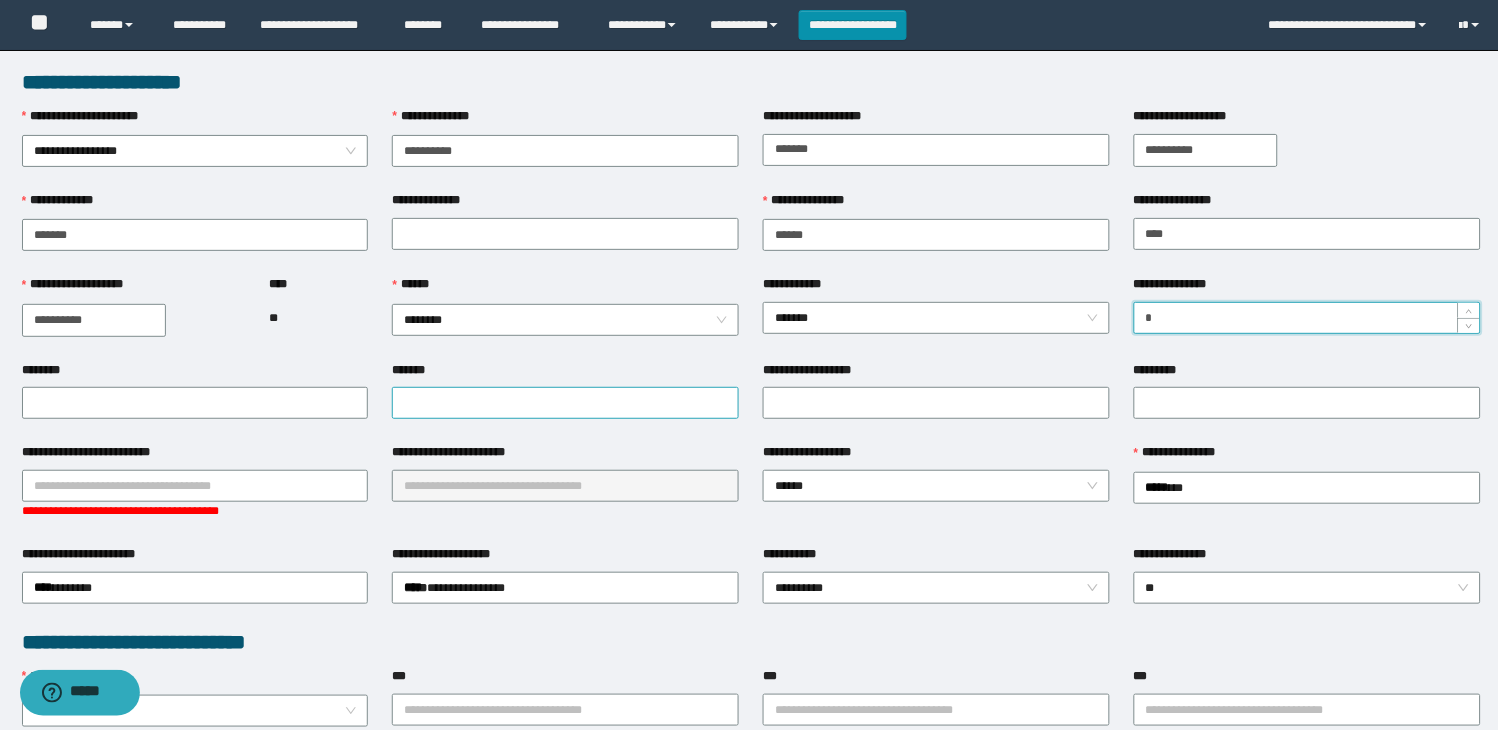 type on "*" 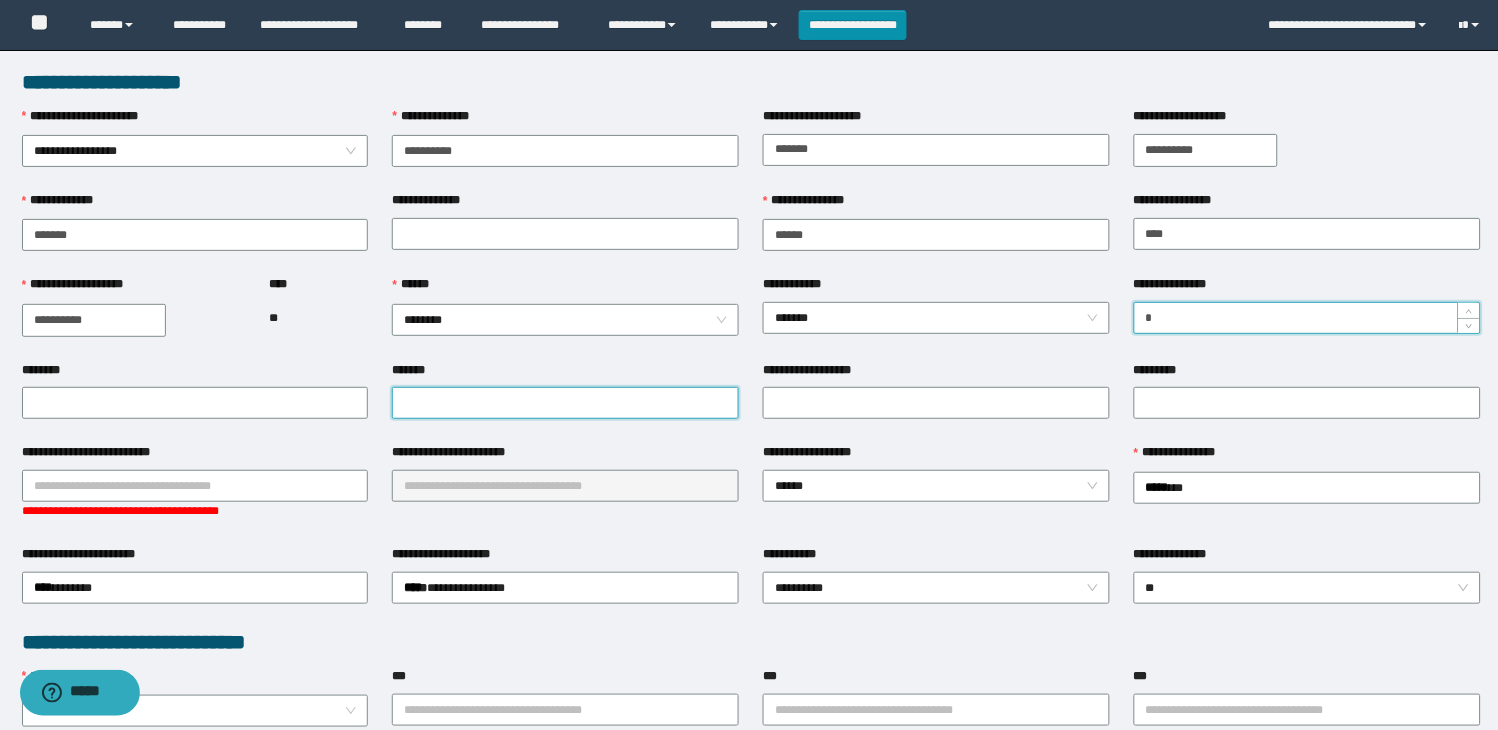 click on "*******" at bounding box center [565, 403] 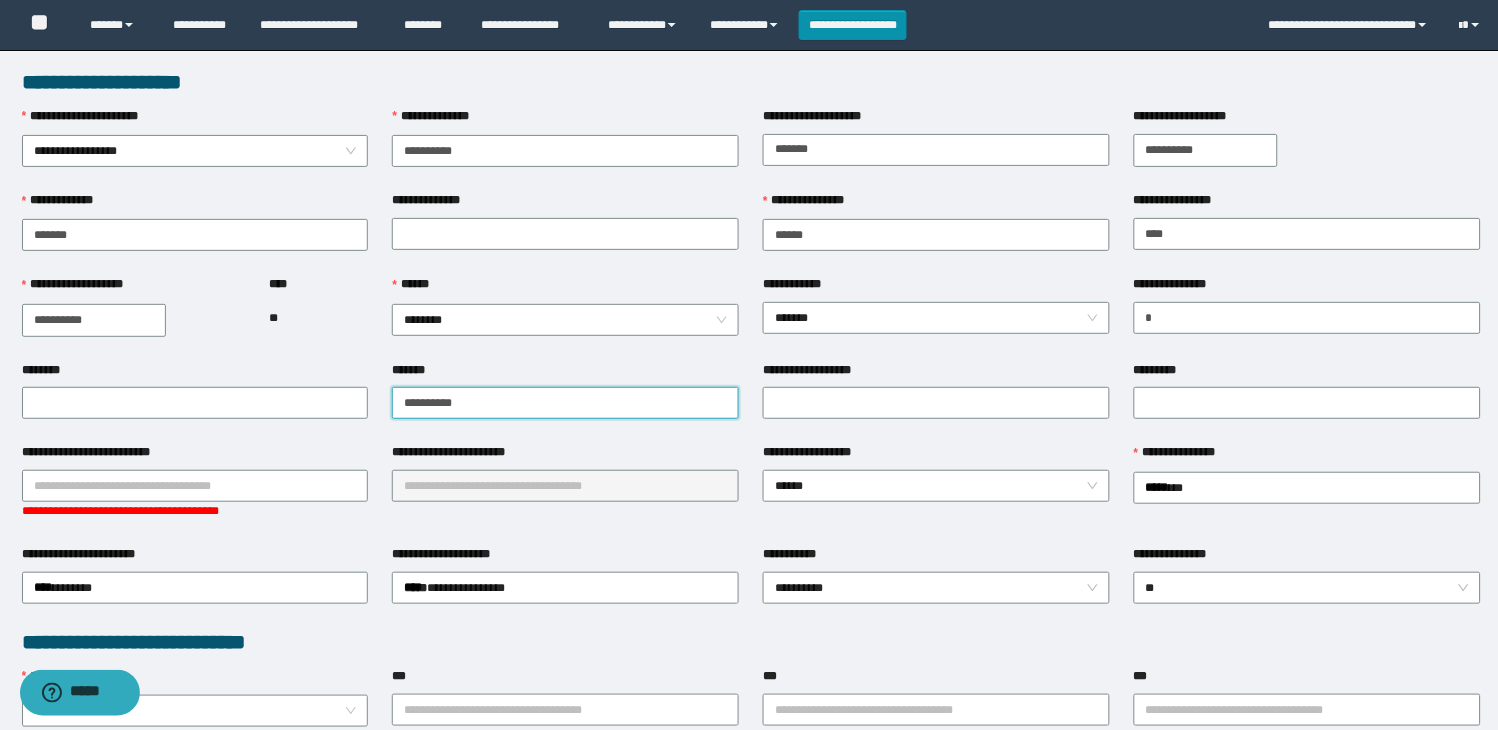 type on "**********" 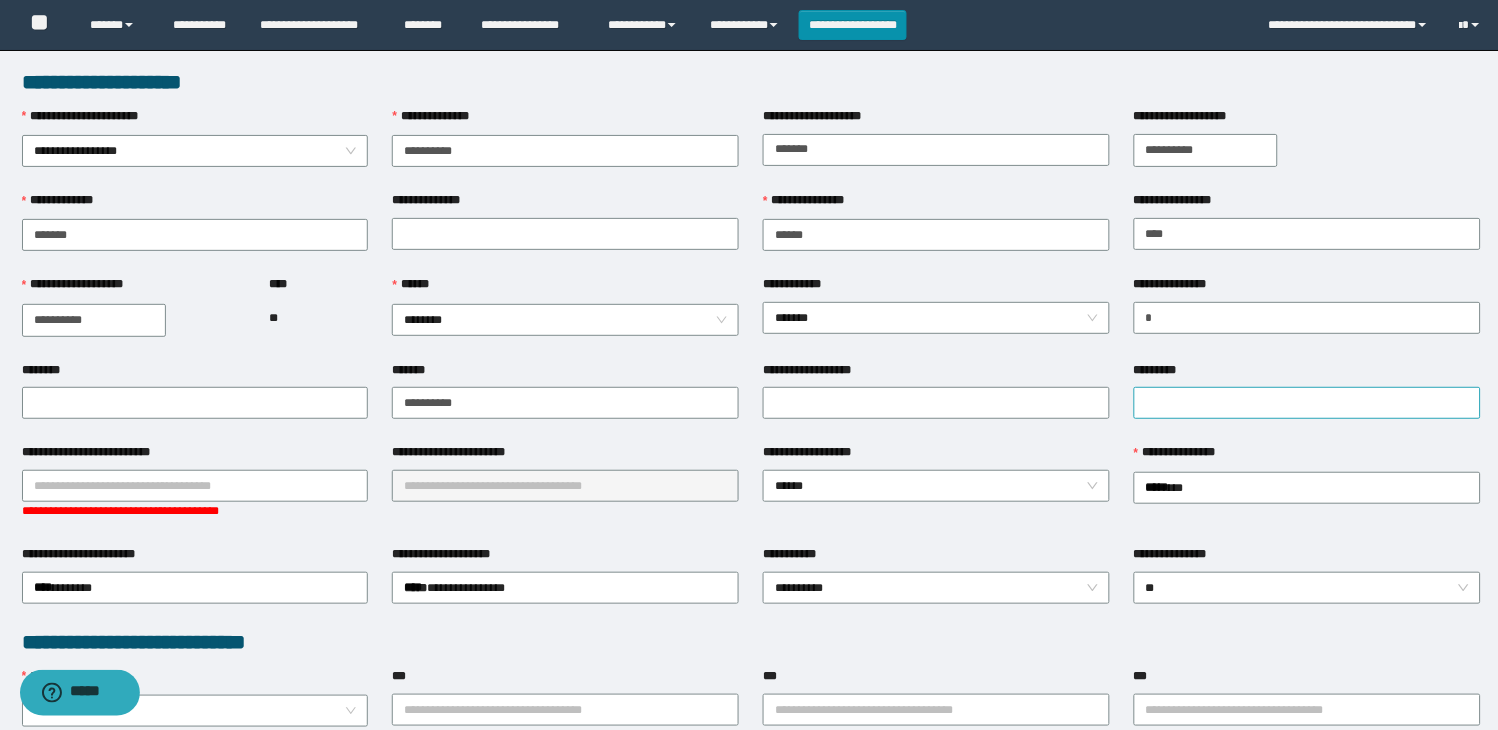 drag, startPoint x: 1236, startPoint y: 357, endPoint x: 1245, endPoint y: 388, distance: 32.280025 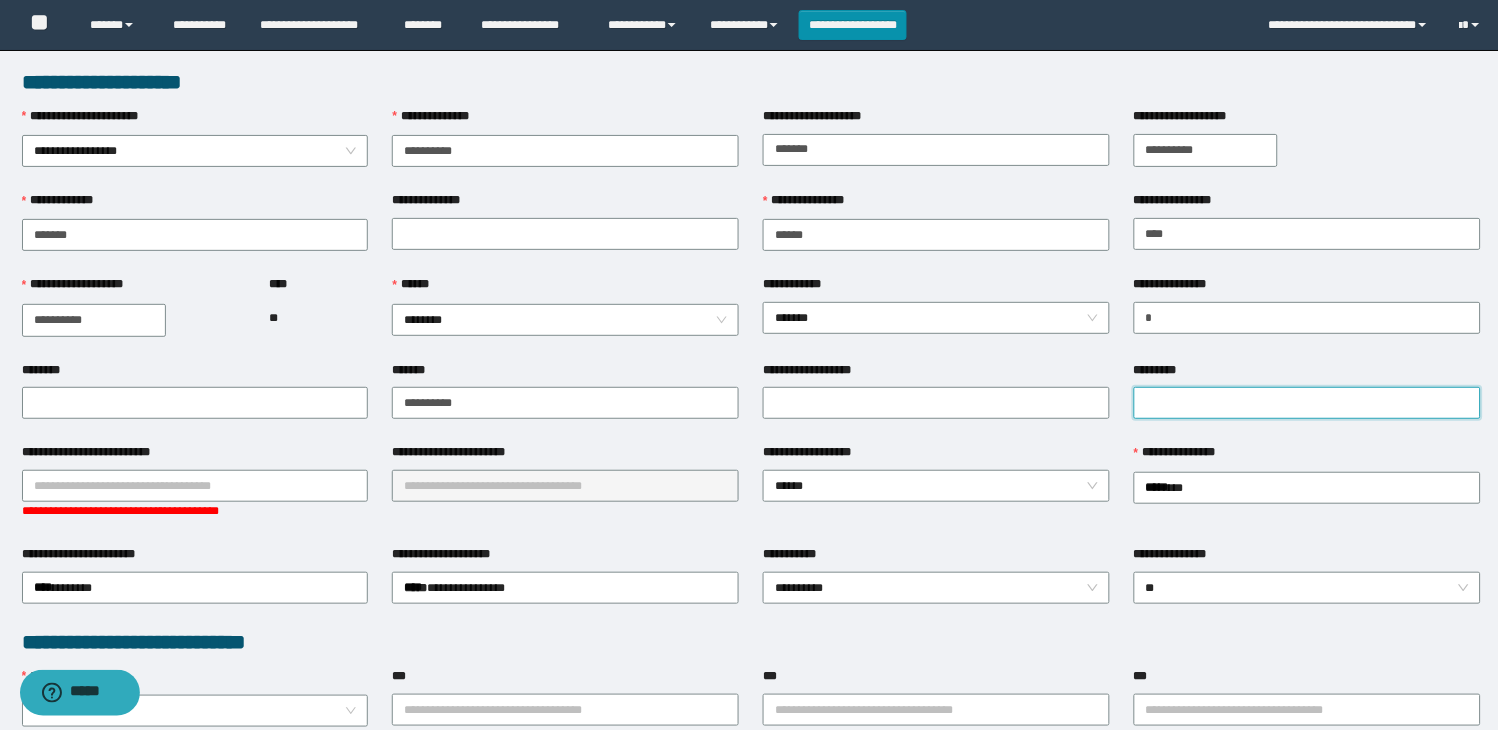 click on "*********" at bounding box center (1307, 403) 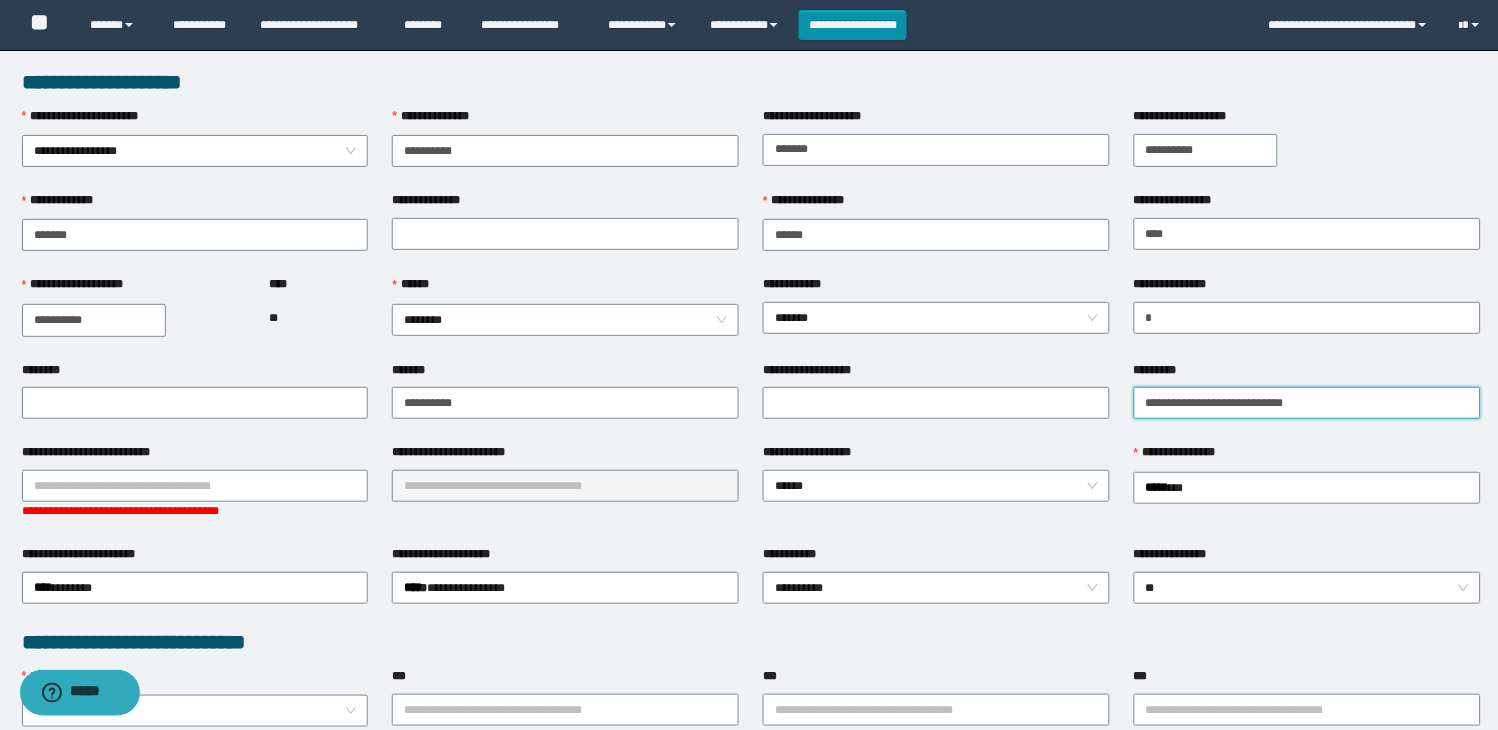 type on "**********" 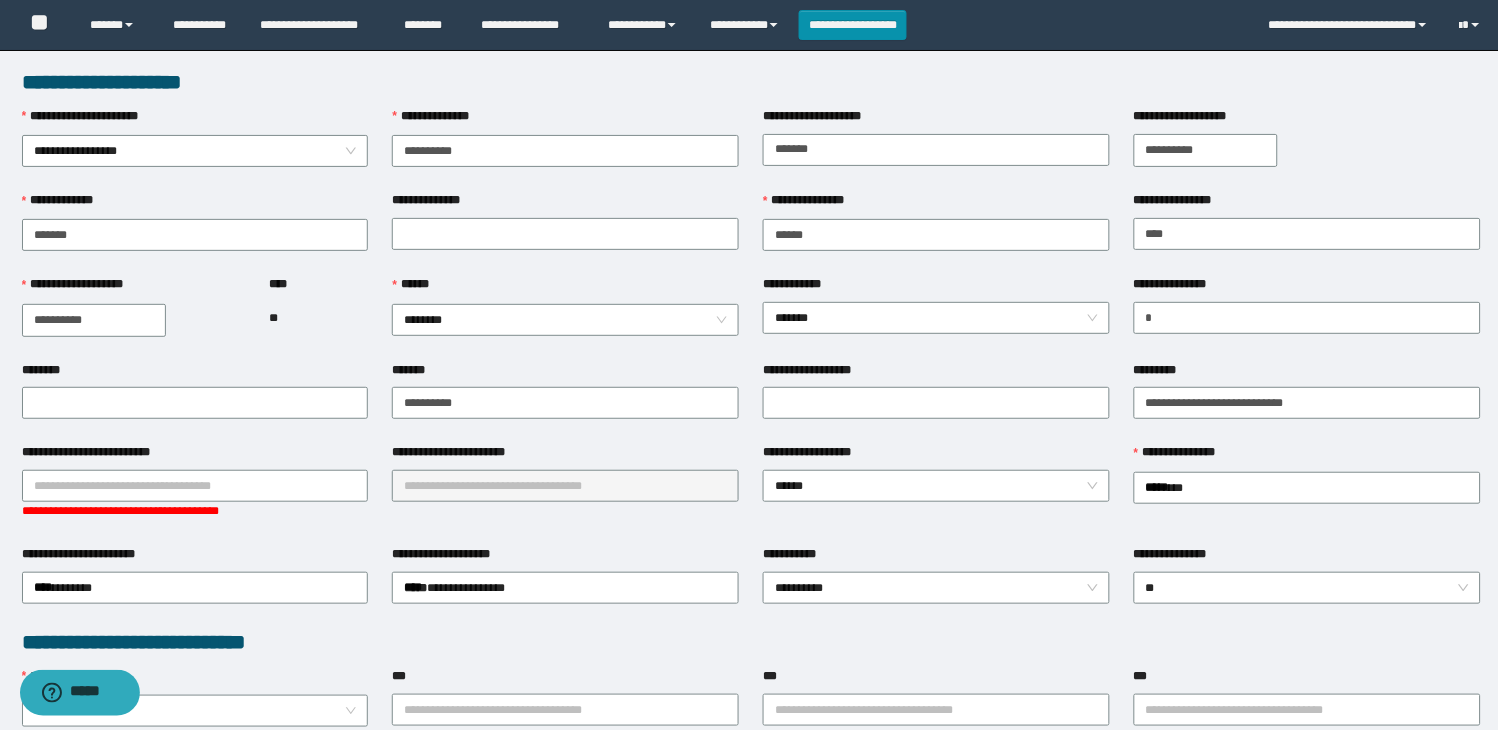 click on "**********" at bounding box center (1307, 402) 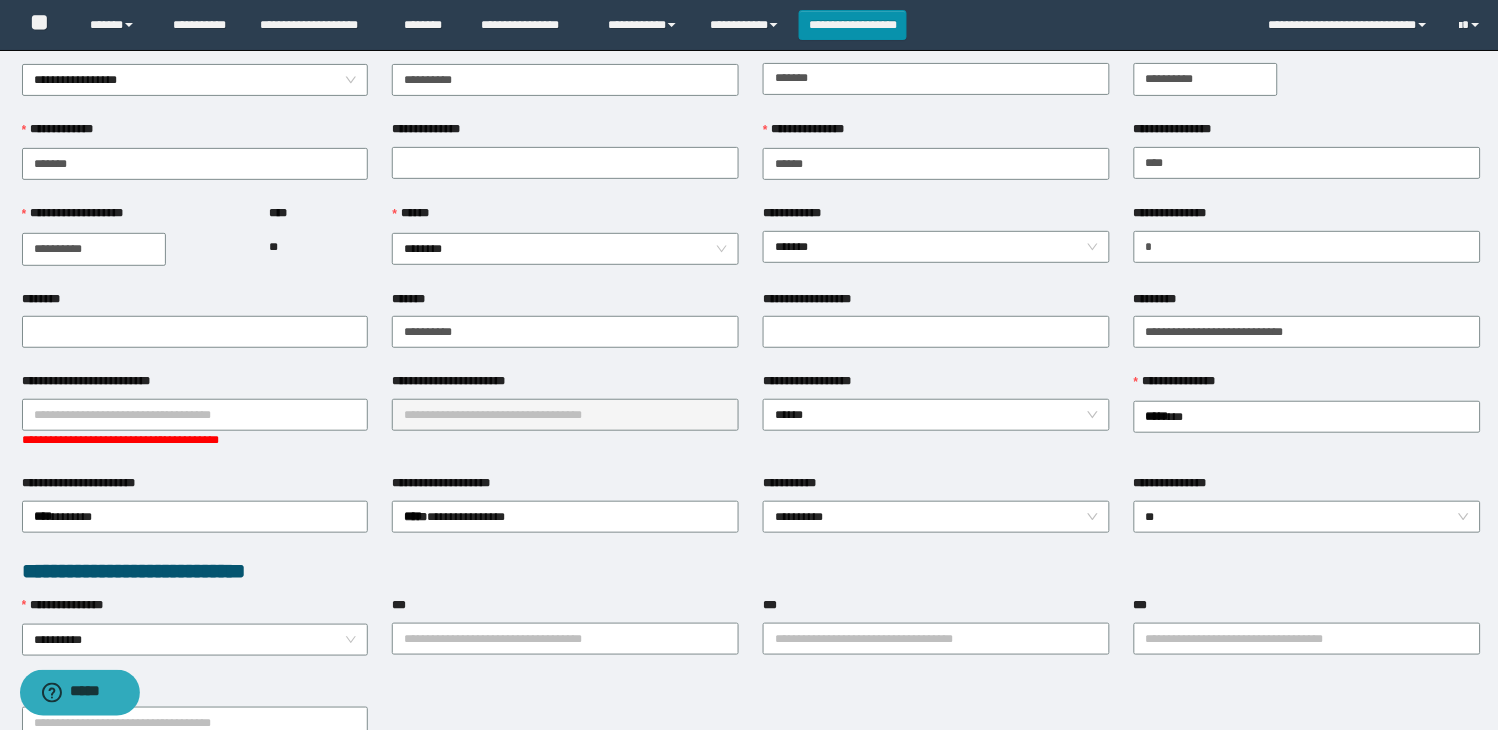 scroll, scrollTop: 111, scrollLeft: 0, axis: vertical 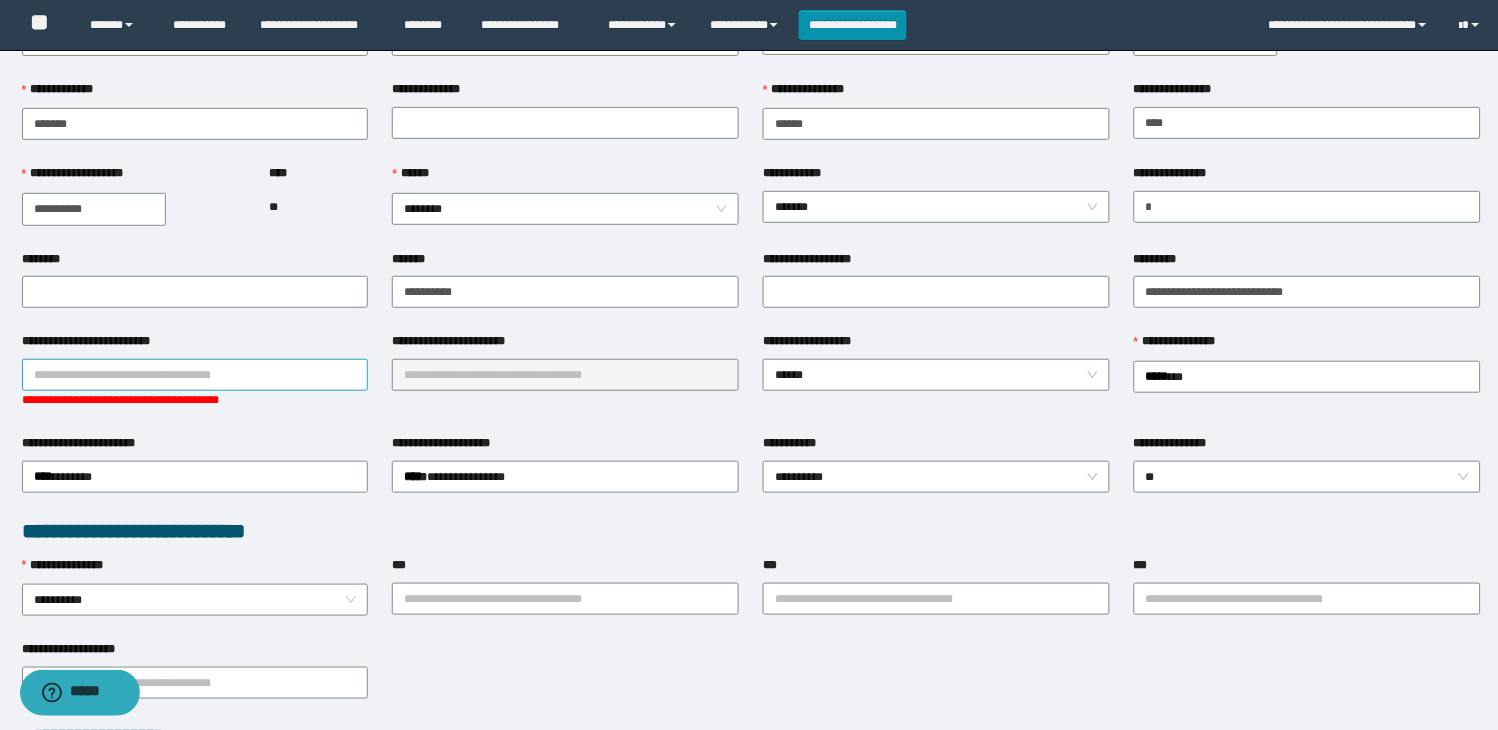 drag, startPoint x: 161, startPoint y: 354, endPoint x: 165, endPoint y: 364, distance: 10.770329 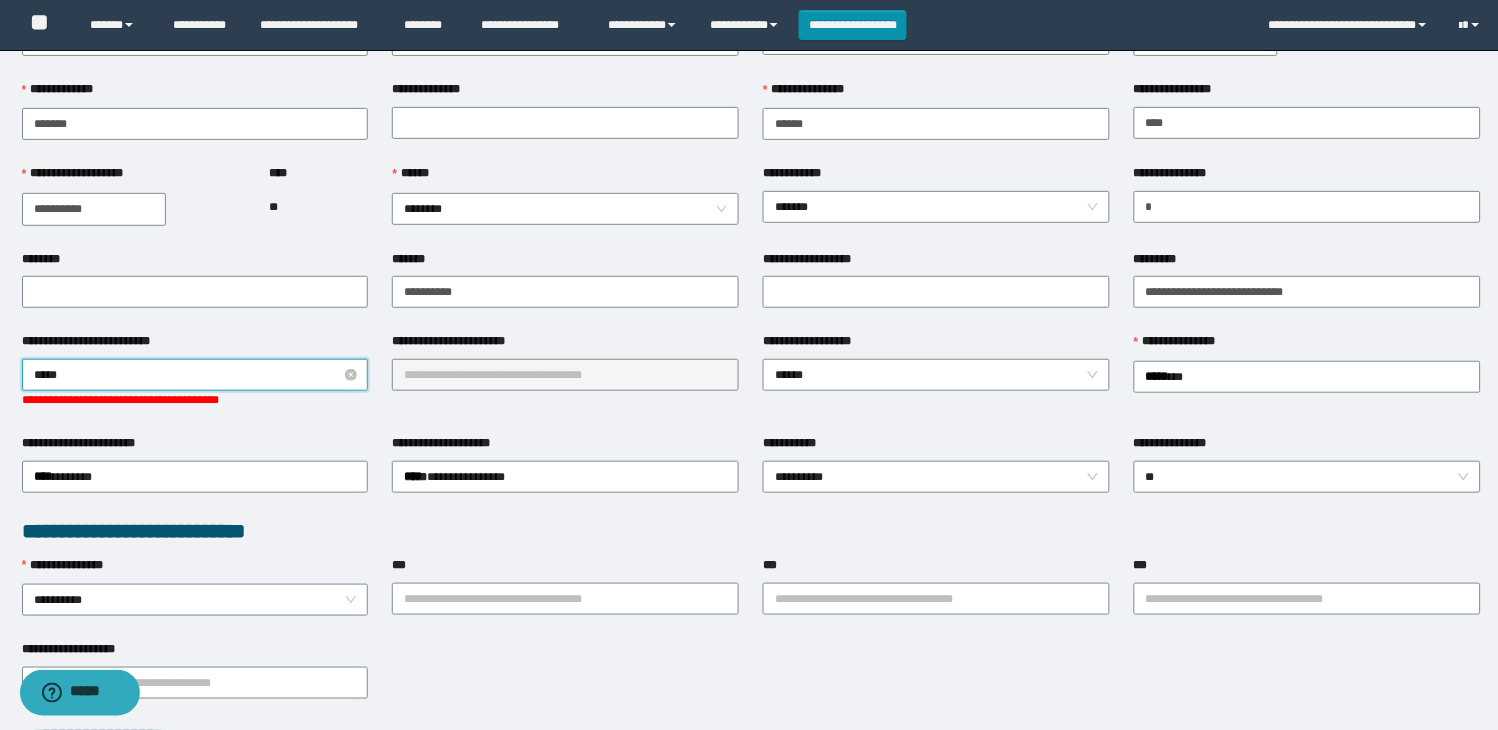 type on "******" 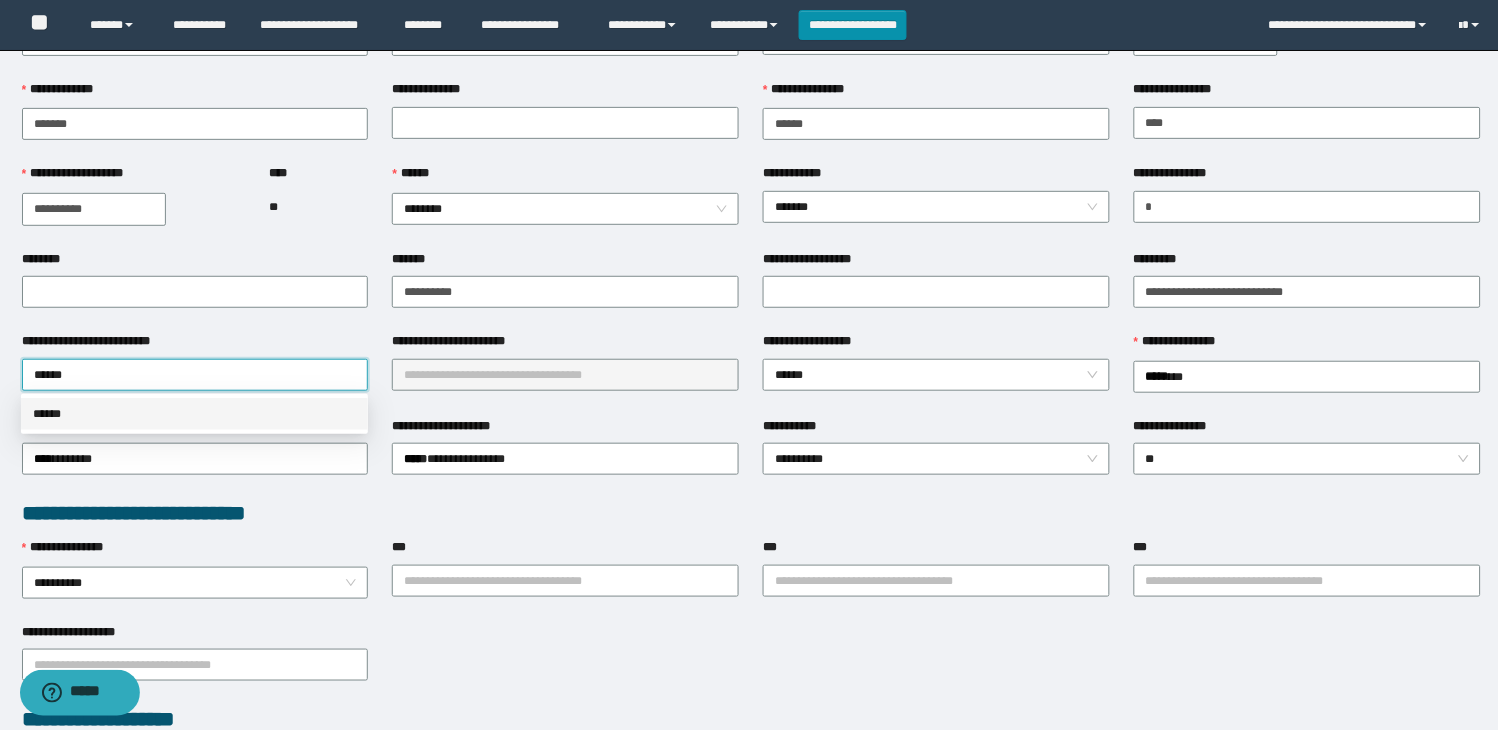 drag, startPoint x: 196, startPoint y: 407, endPoint x: 540, endPoint y: 400, distance: 344.07123 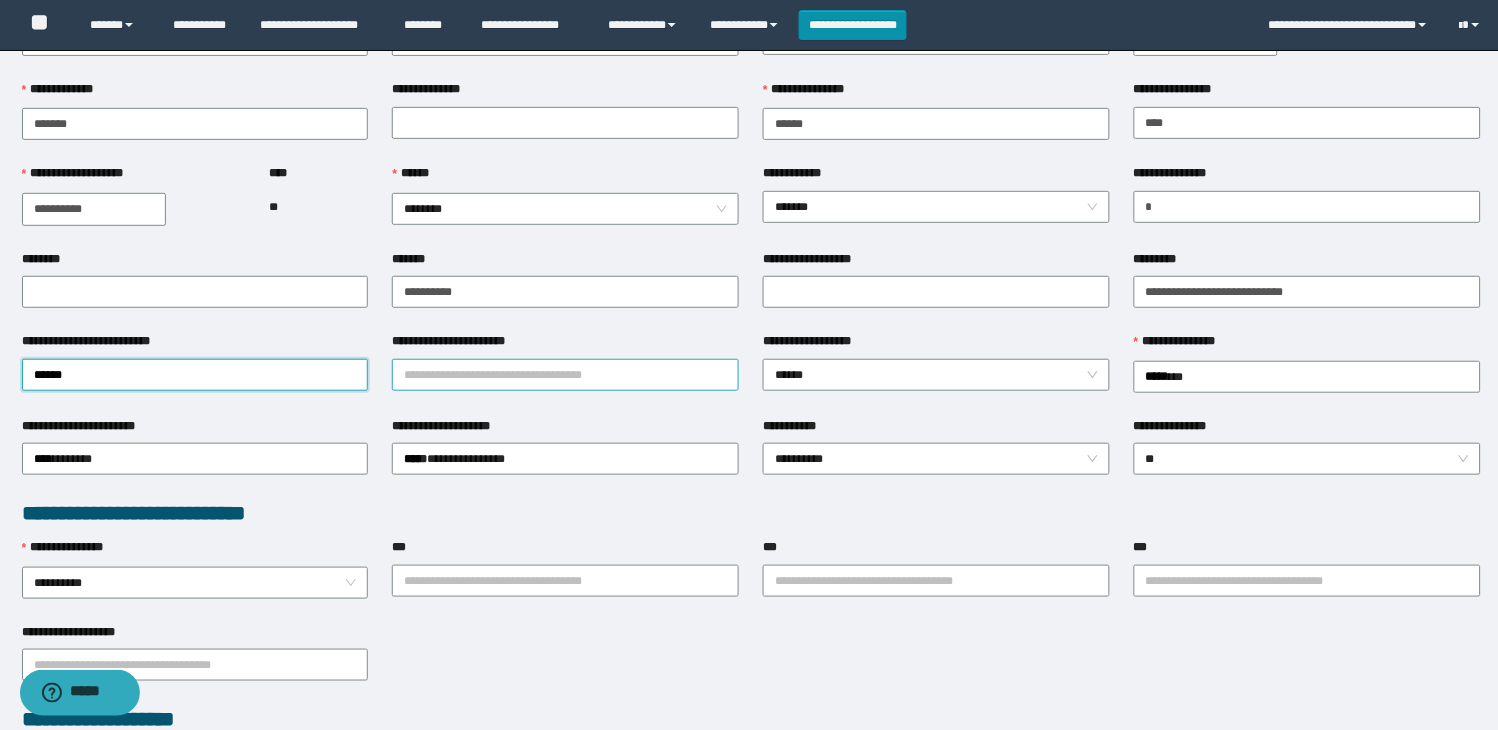 click on "**********" at bounding box center [565, 375] 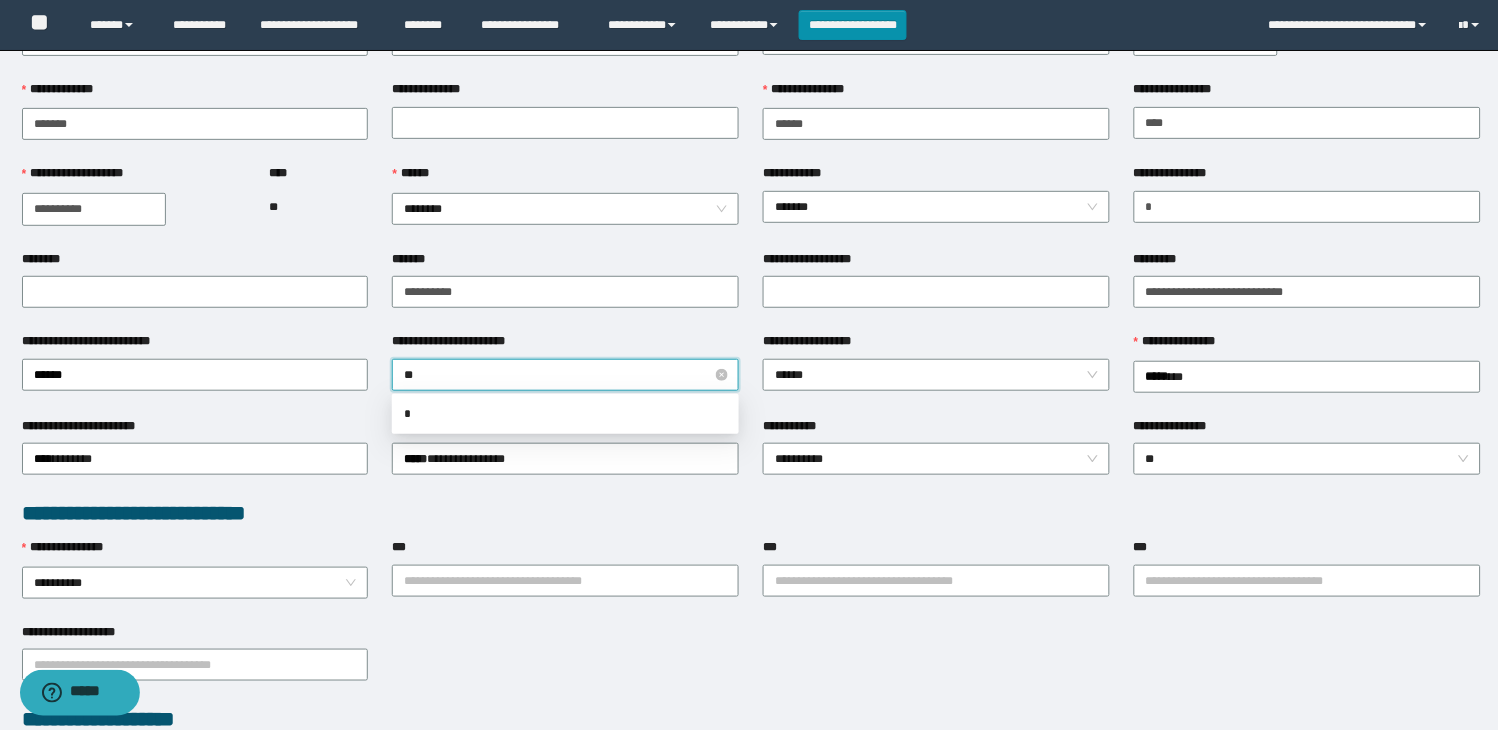 type on "***" 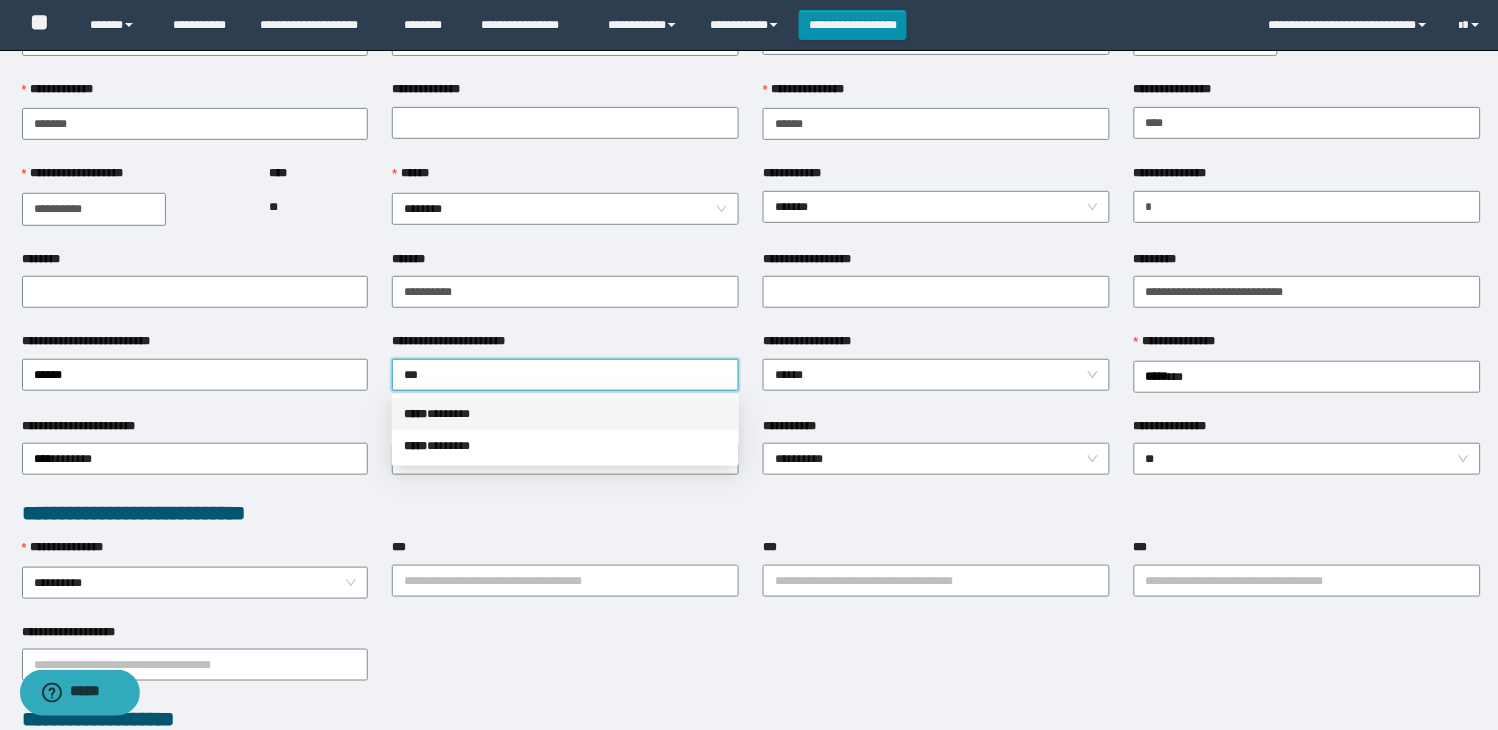click on "***** * ******" at bounding box center [565, 414] 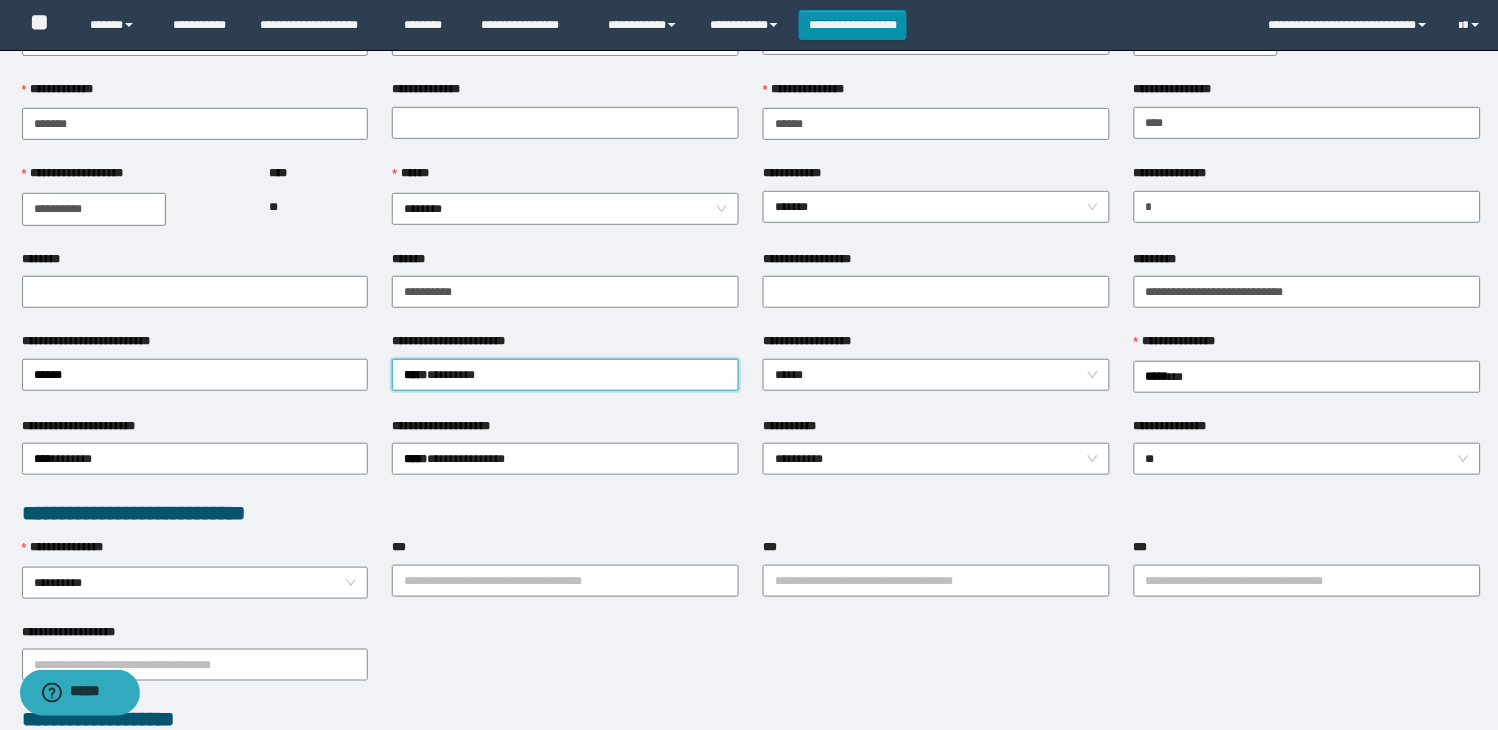 click on "**********" at bounding box center (936, 458) 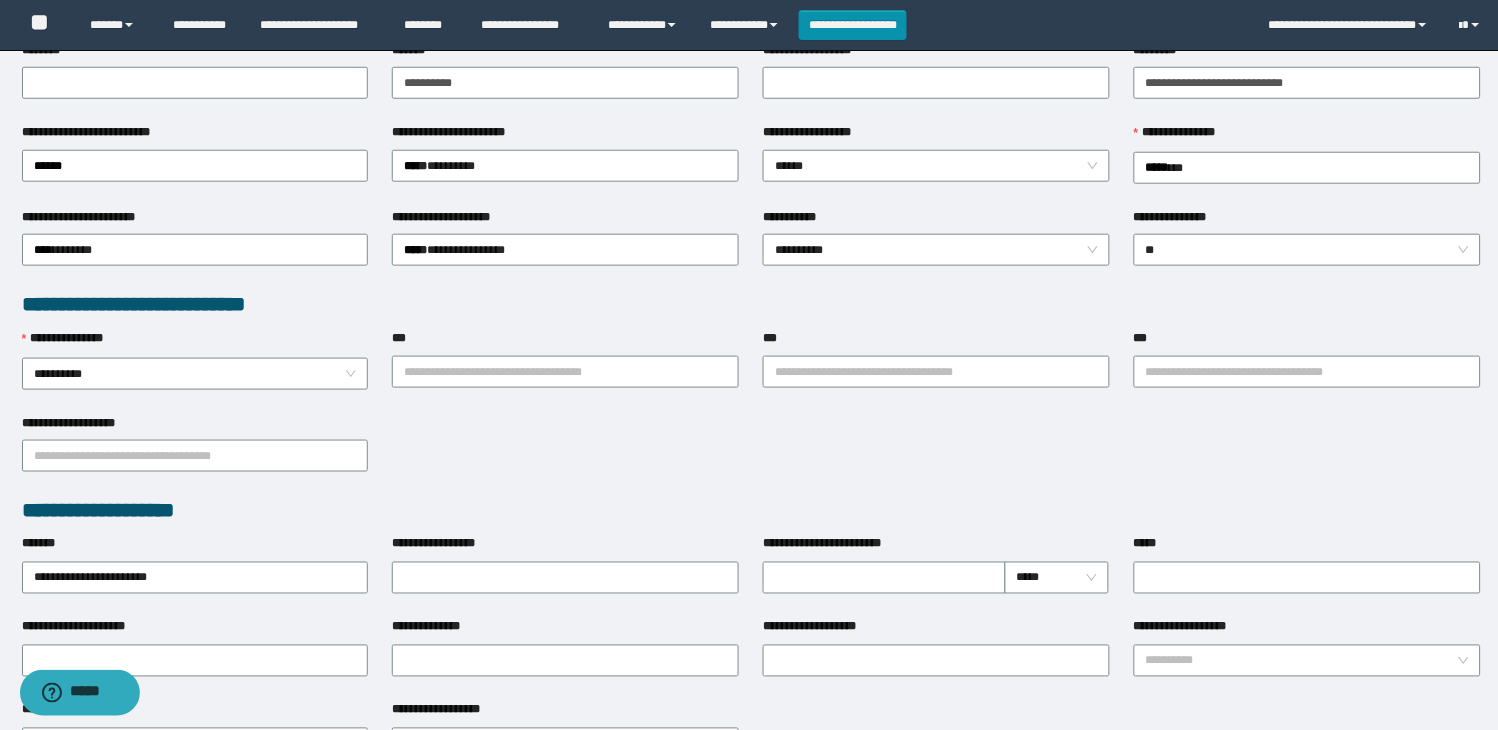 scroll, scrollTop: 333, scrollLeft: 0, axis: vertical 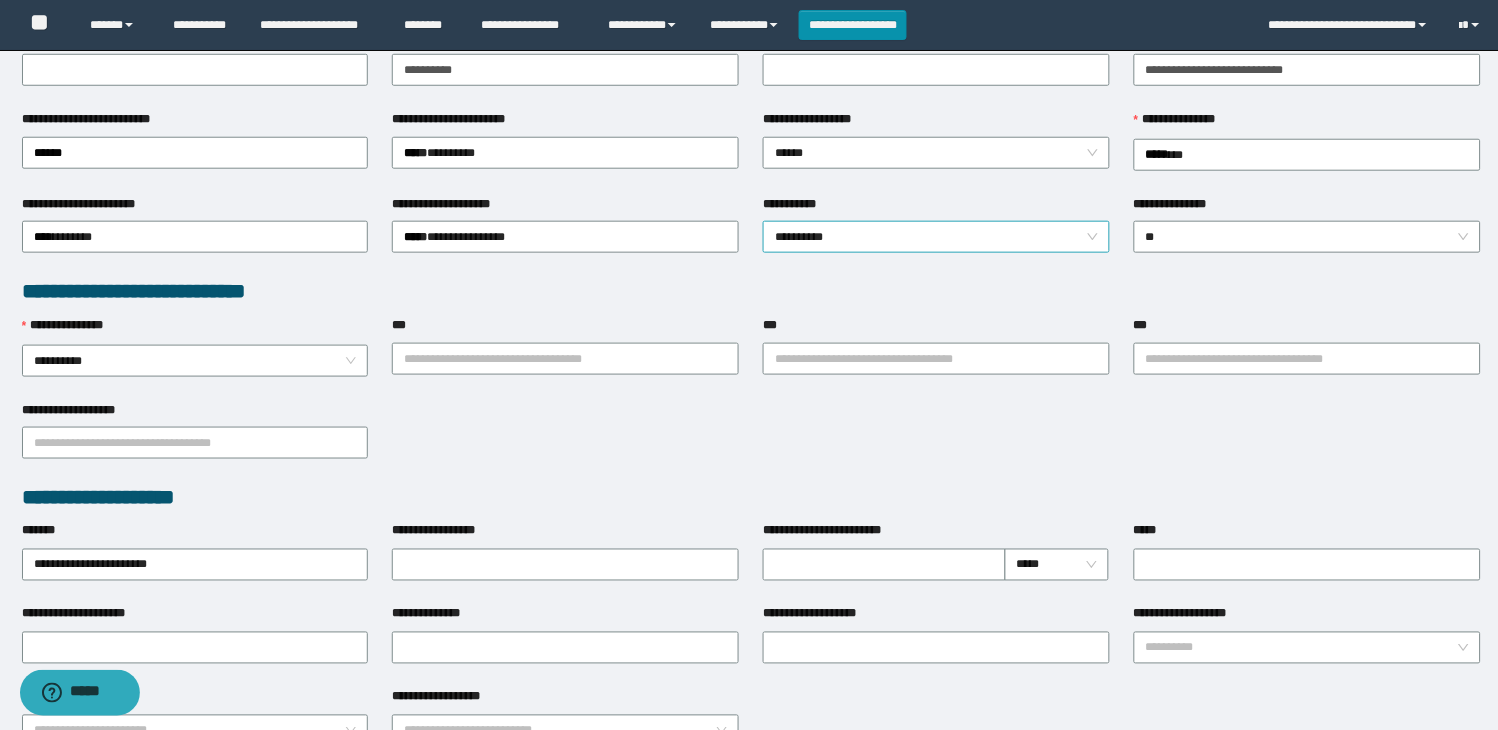 click on "**********" at bounding box center (936, 237) 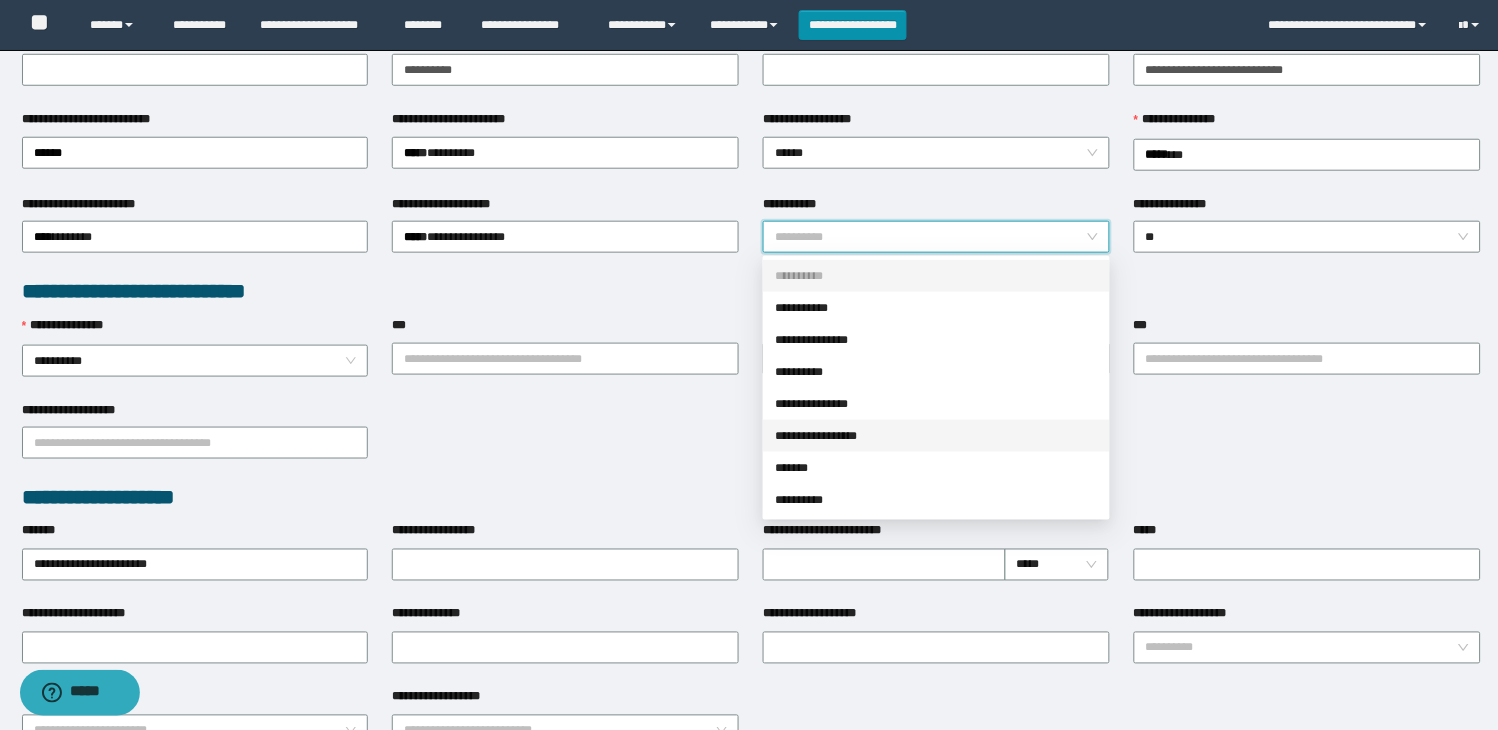 drag, startPoint x: 833, startPoint y: 433, endPoint x: 746, endPoint y: 432, distance: 87.005745 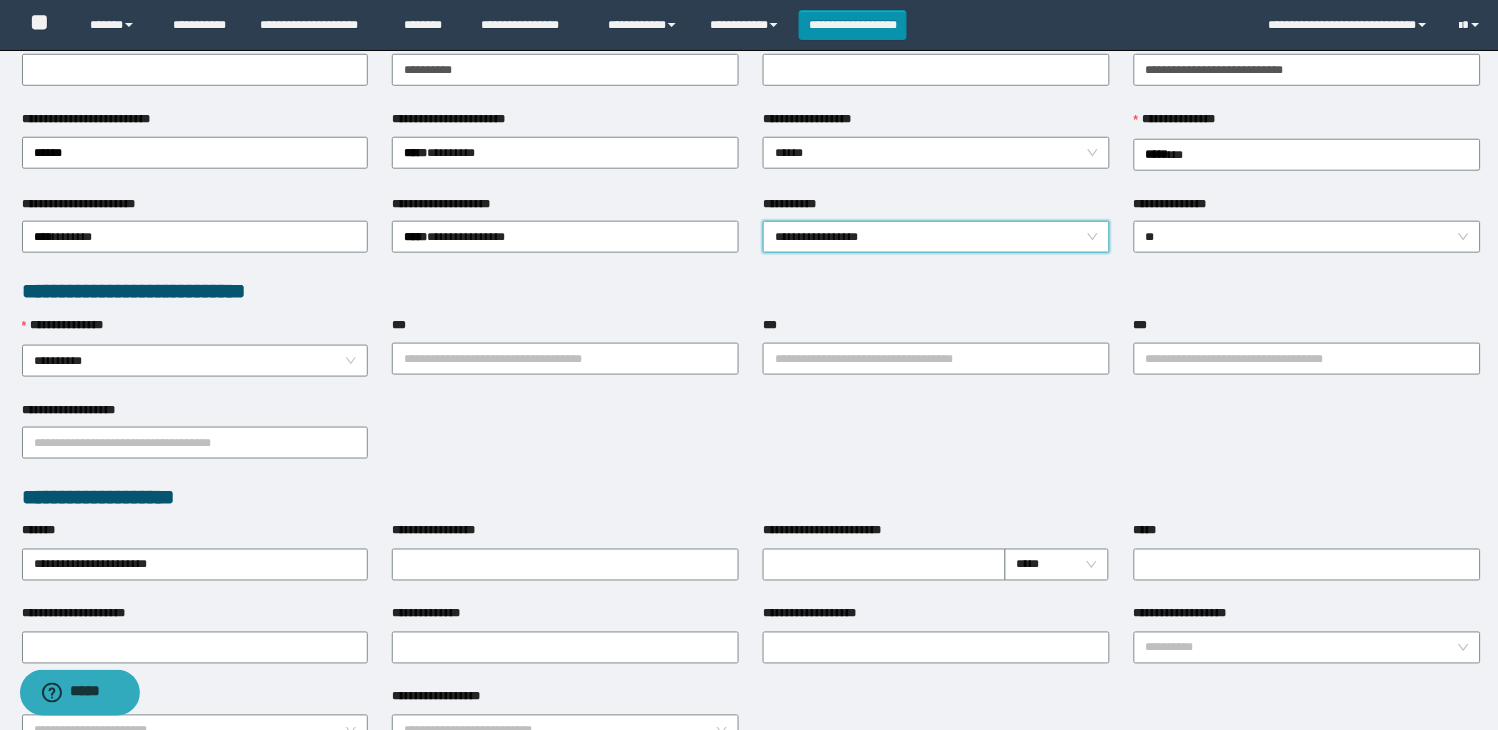 click on "**********" at bounding box center (751, 442) 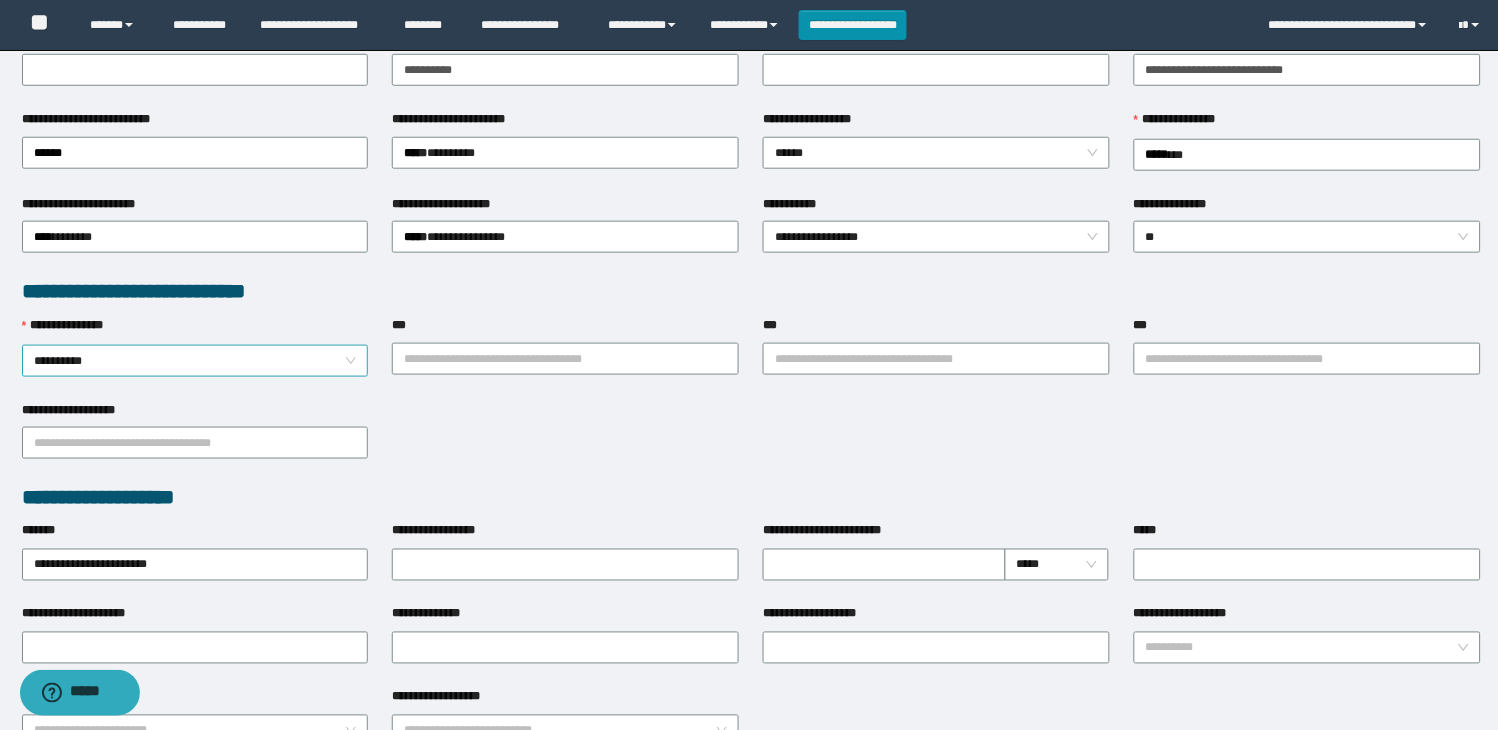 click on "**********" at bounding box center (195, 361) 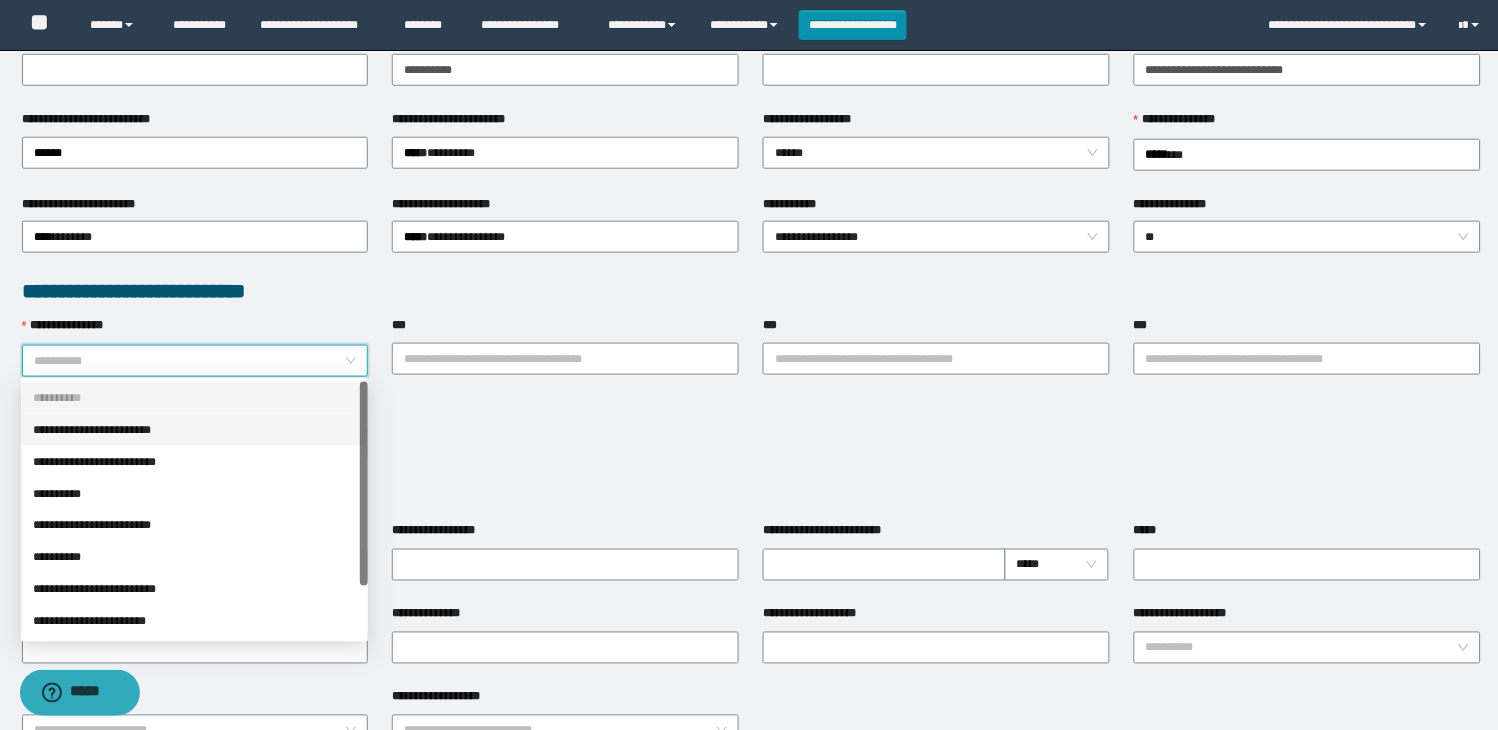 click on "**********" at bounding box center [194, 430] 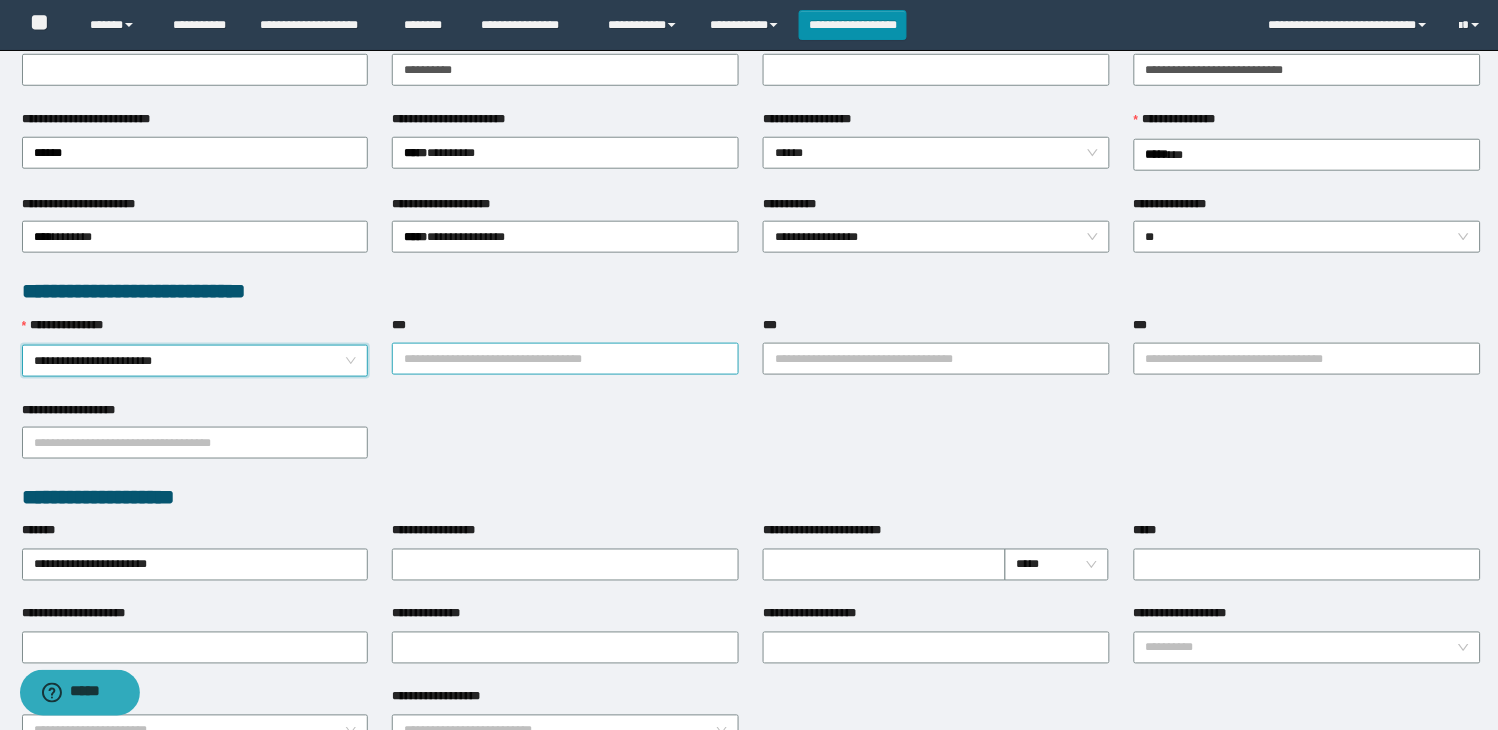 click on "***" at bounding box center [565, 359] 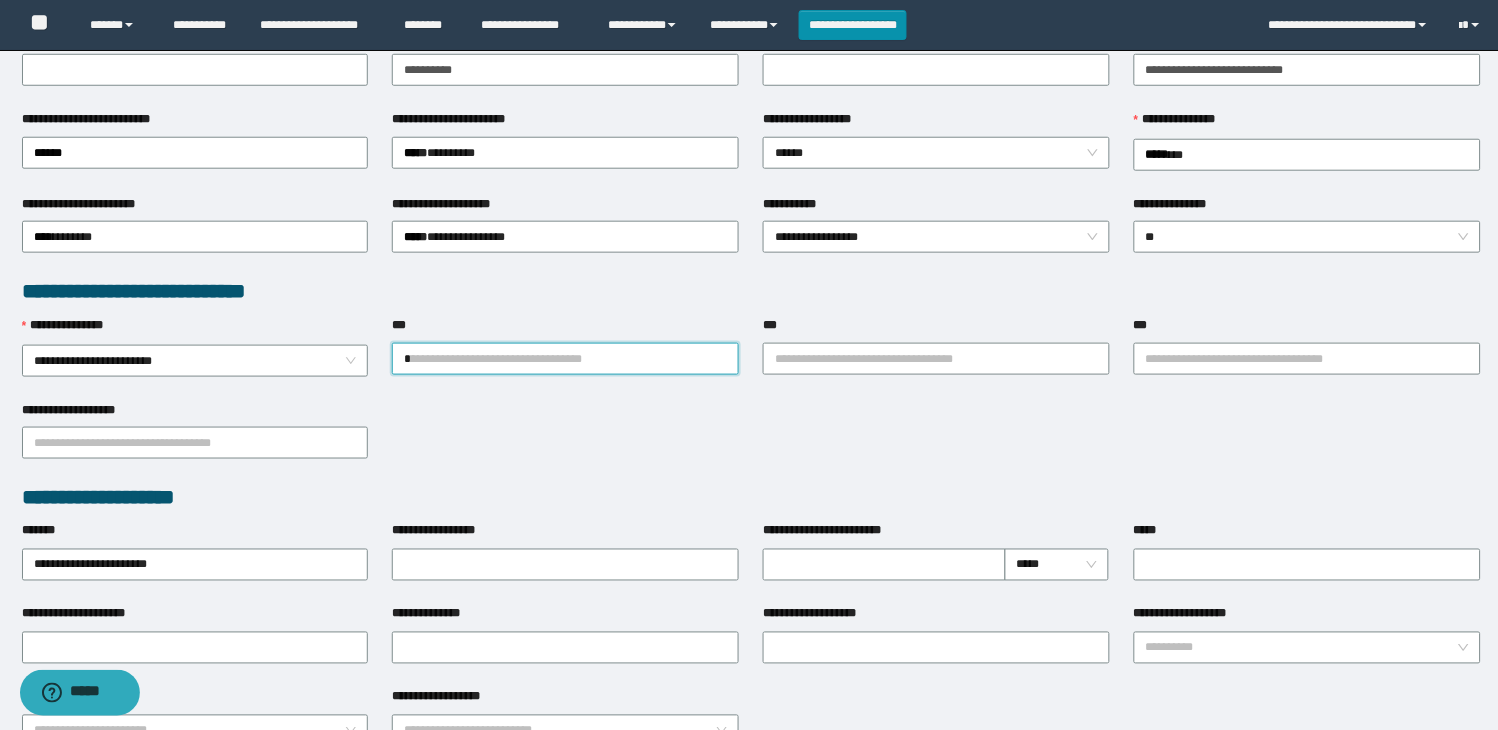 type on "**" 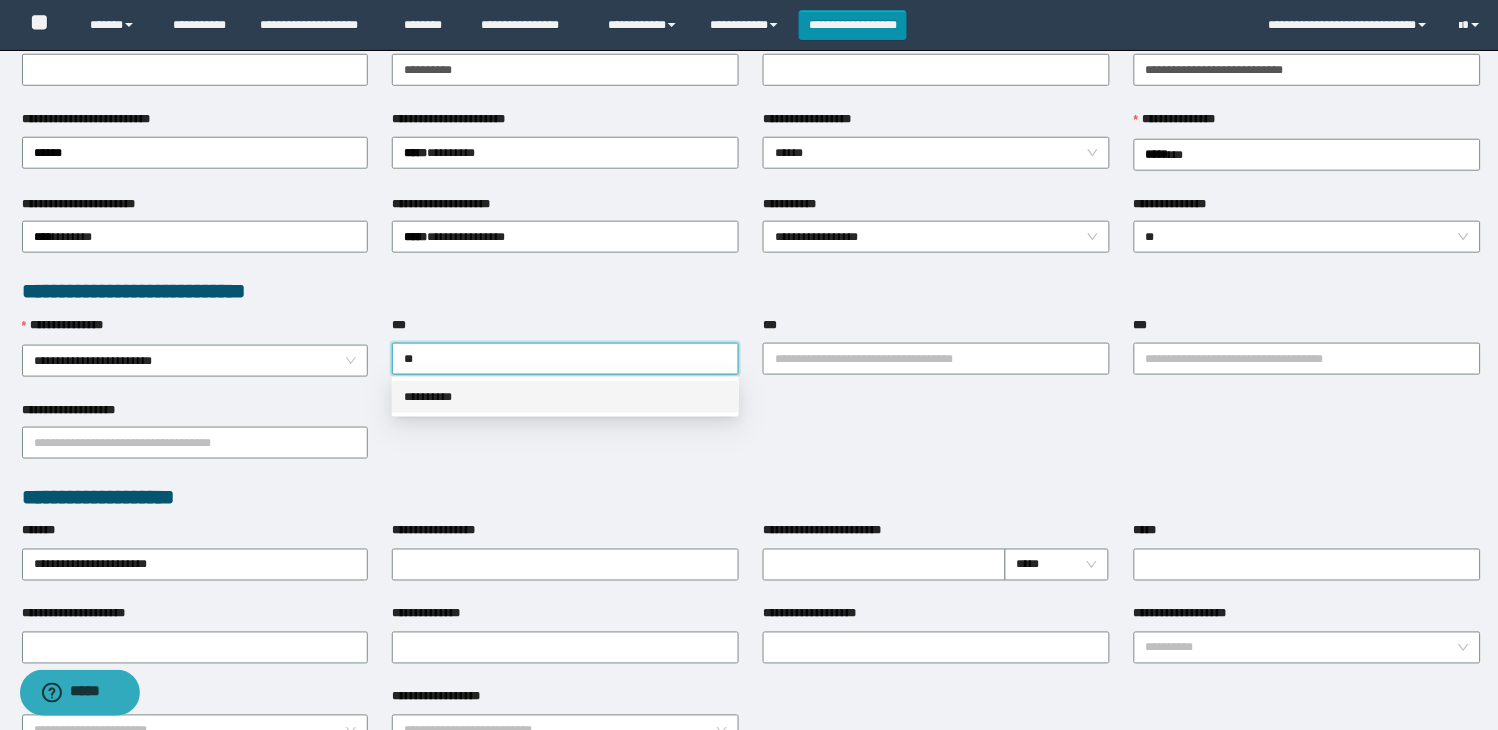 click on "**********" at bounding box center [565, 397] 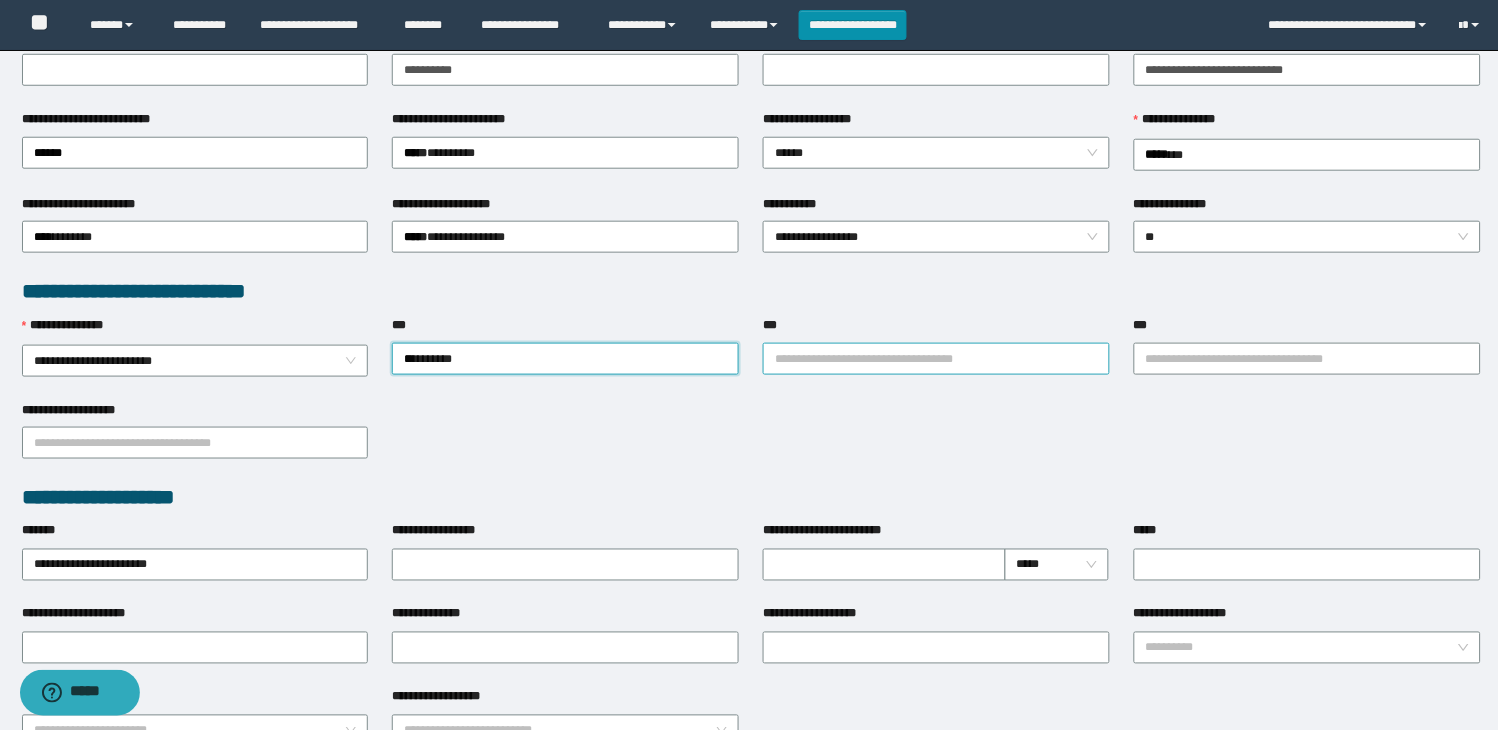 click on "***" at bounding box center [936, 359] 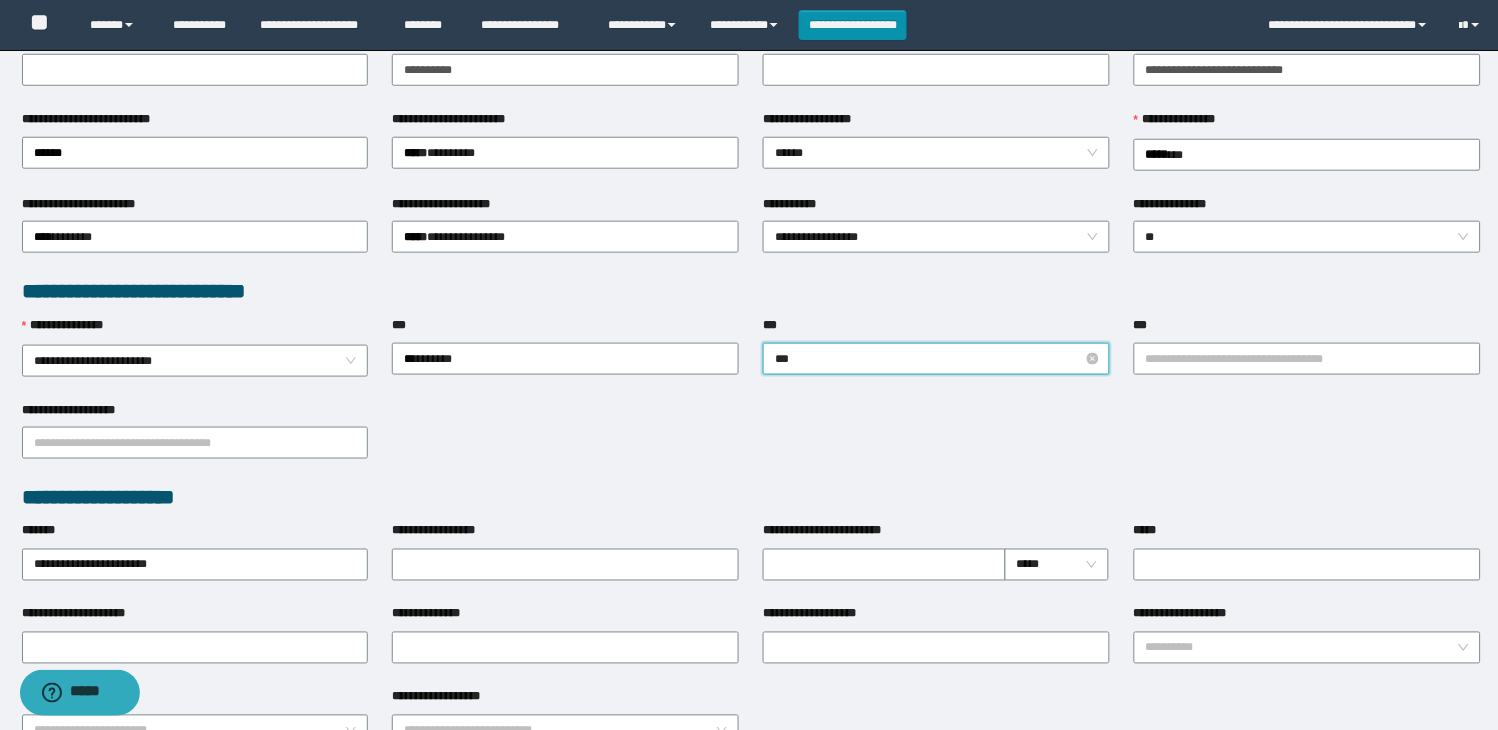 type on "****" 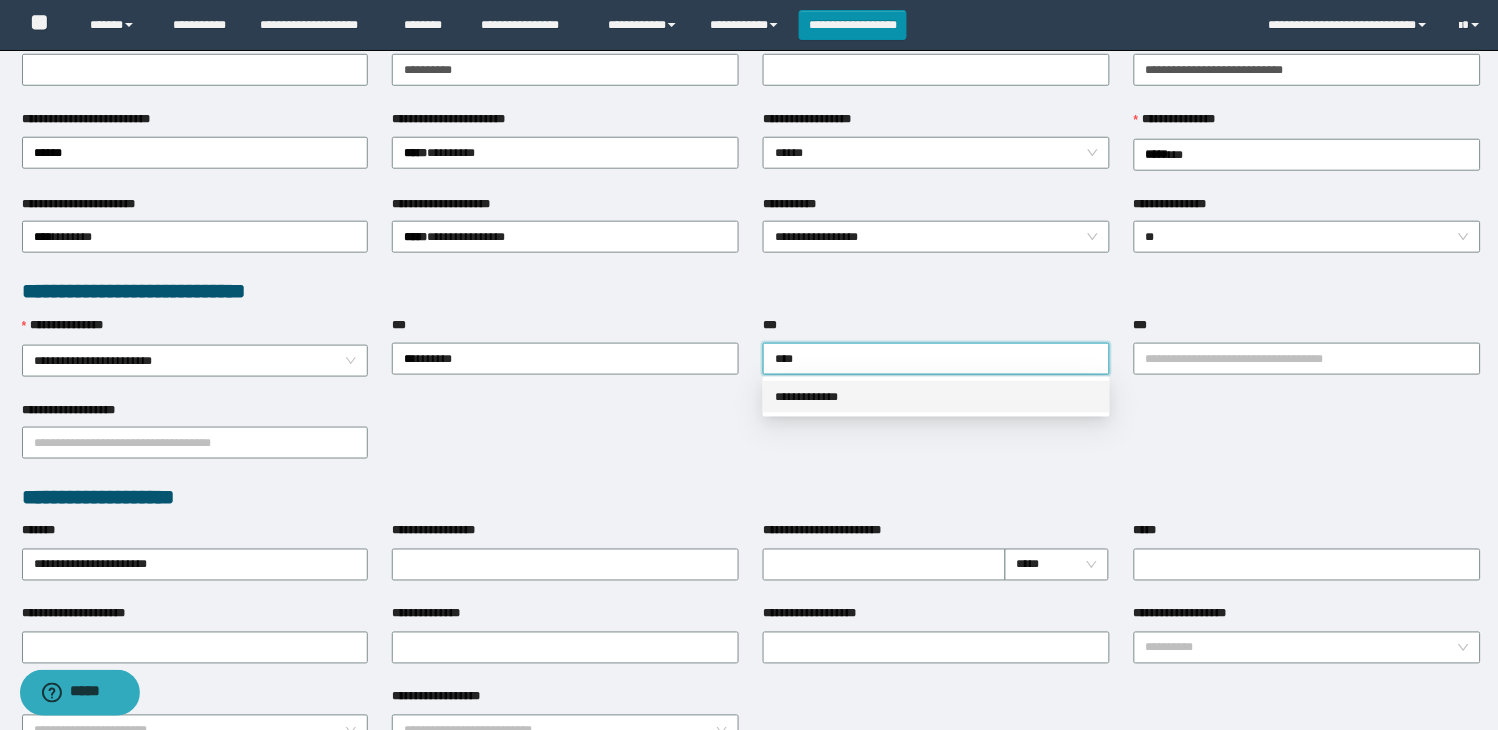 drag, startPoint x: 840, startPoint y: 404, endPoint x: 873, endPoint y: 400, distance: 33.24154 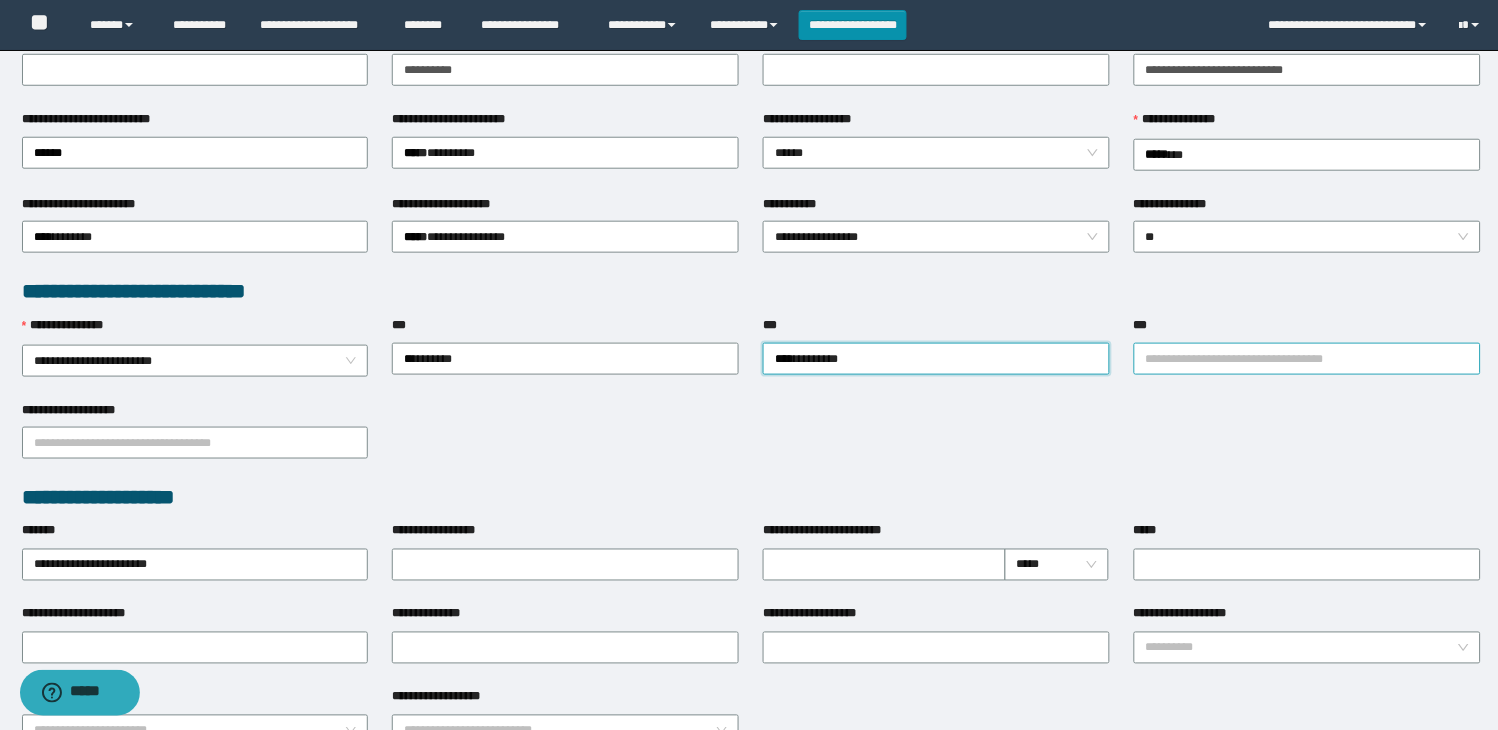 click on "***" at bounding box center (1307, 359) 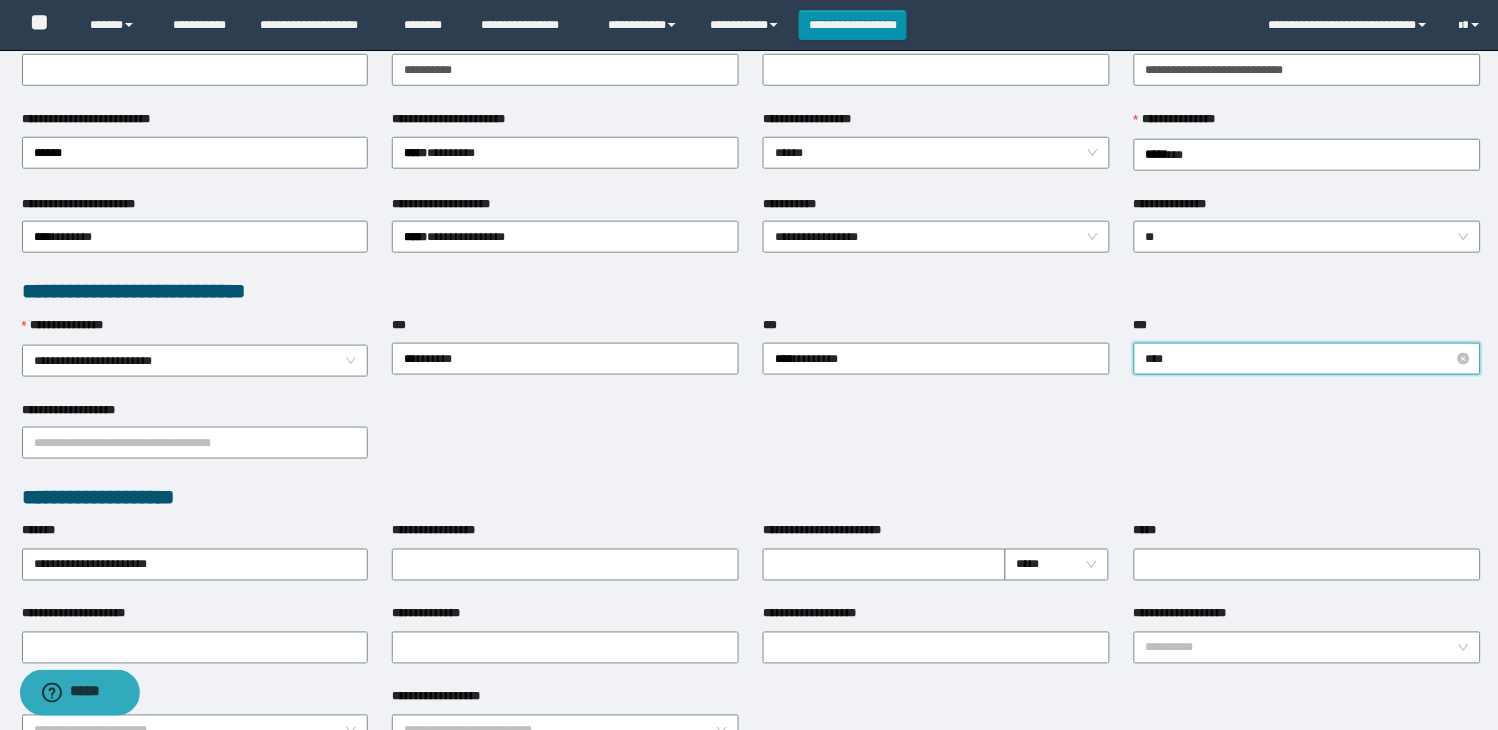type on "*****" 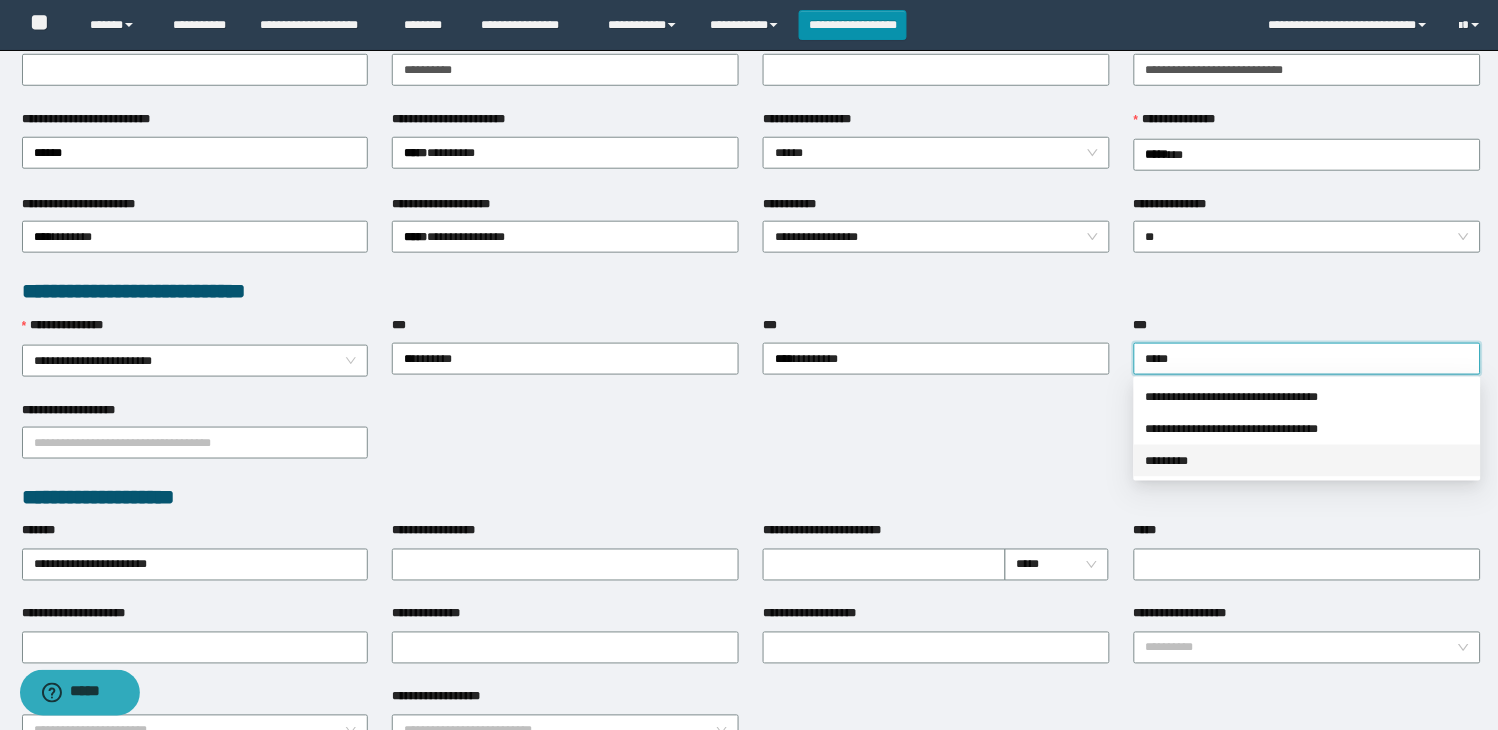 click on "*********" at bounding box center (1307, 461) 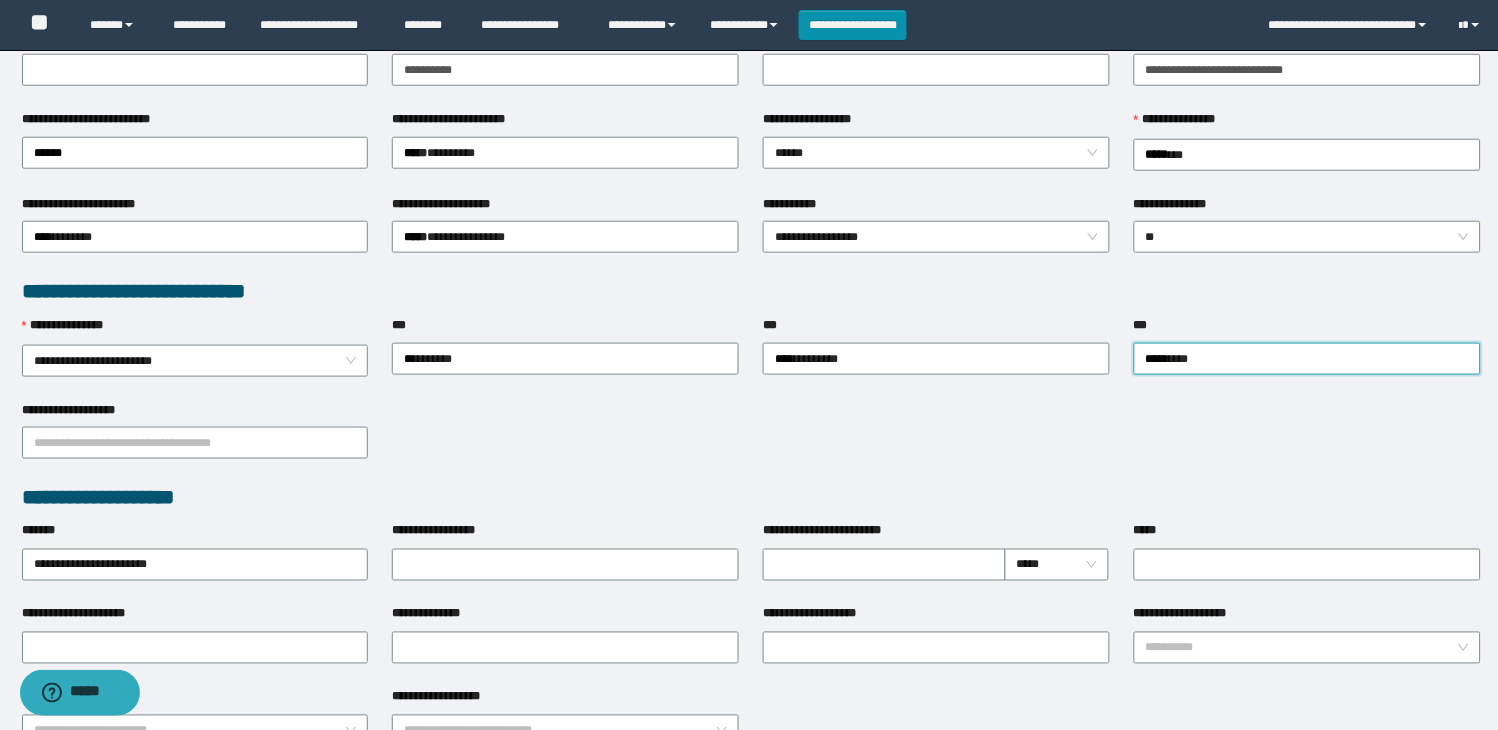 click on "**********" at bounding box center [751, 497] 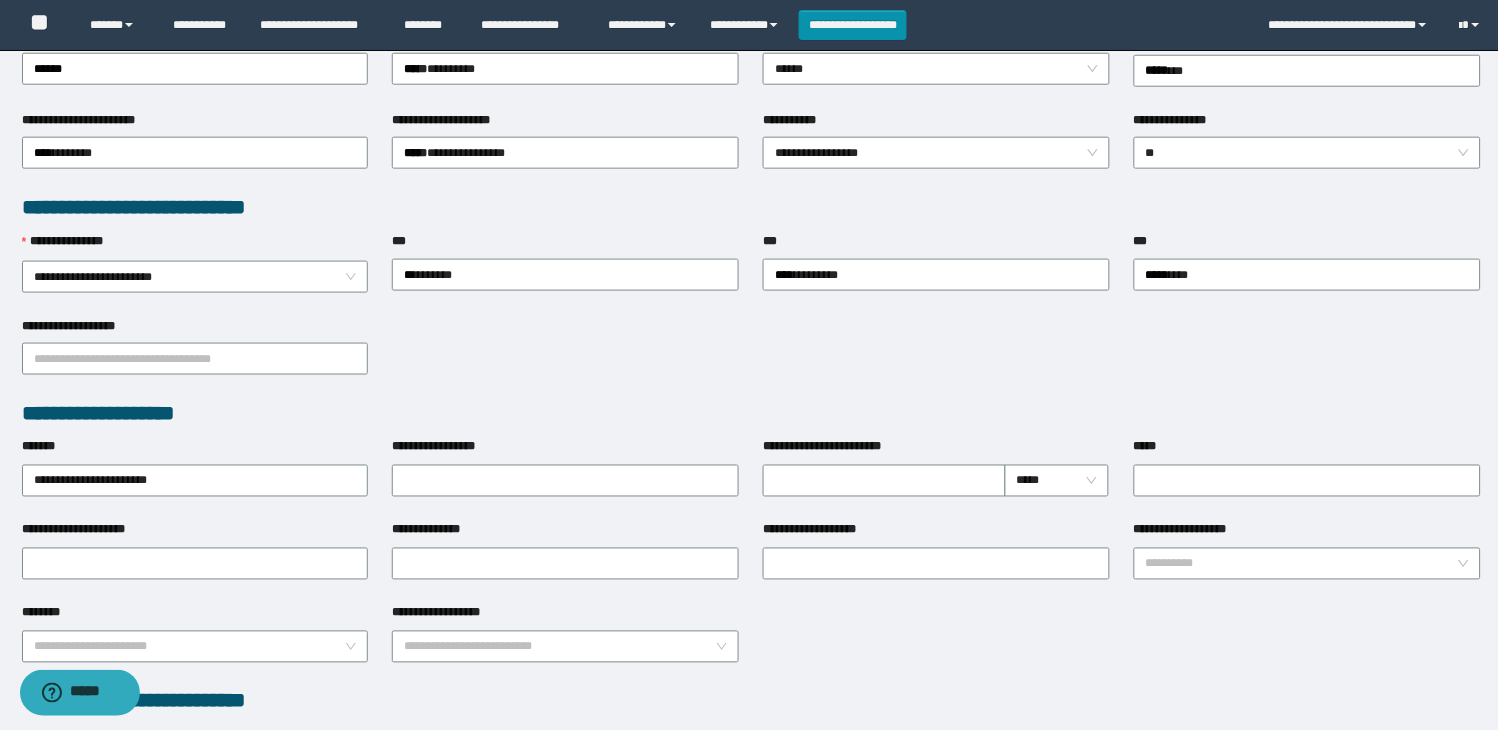 scroll, scrollTop: 555, scrollLeft: 0, axis: vertical 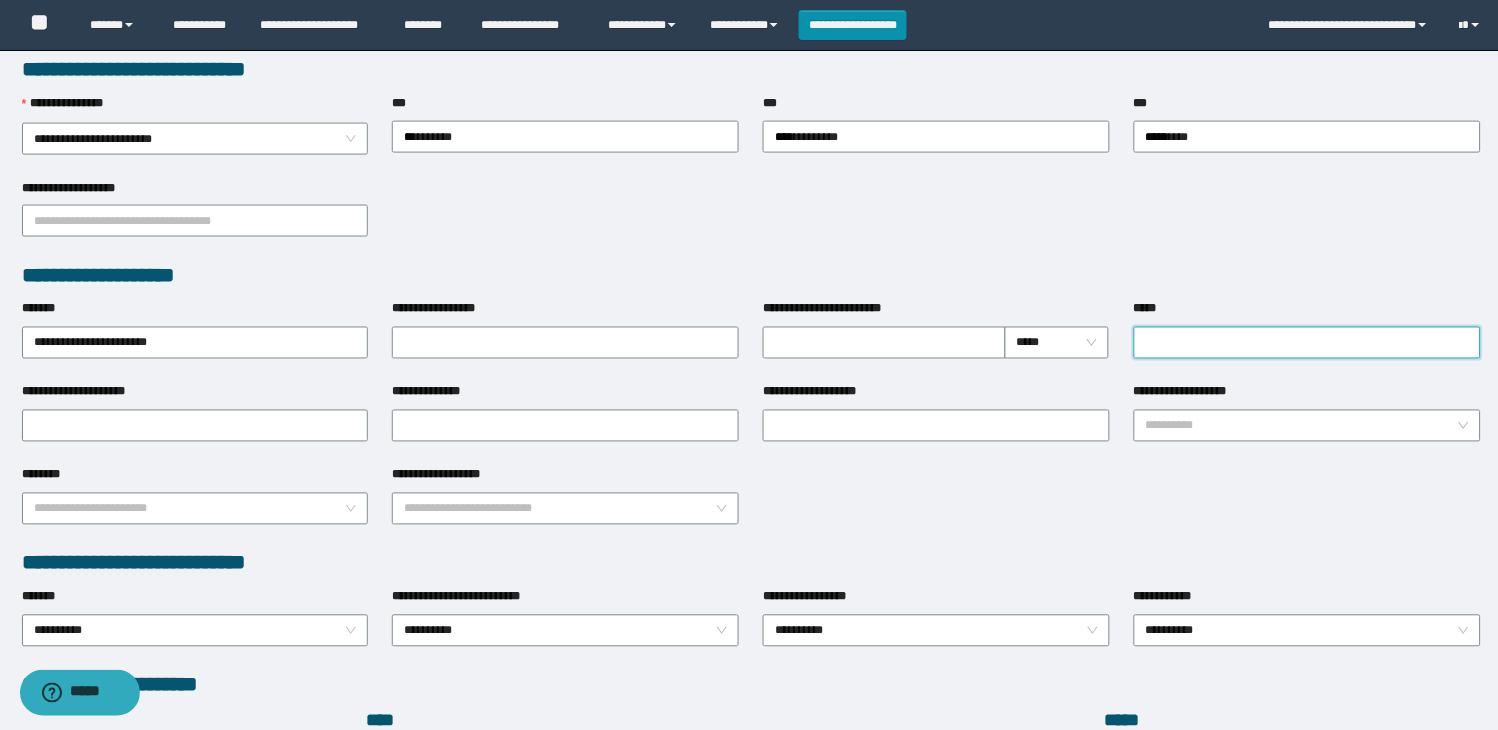 click on "*****" at bounding box center [1307, 343] 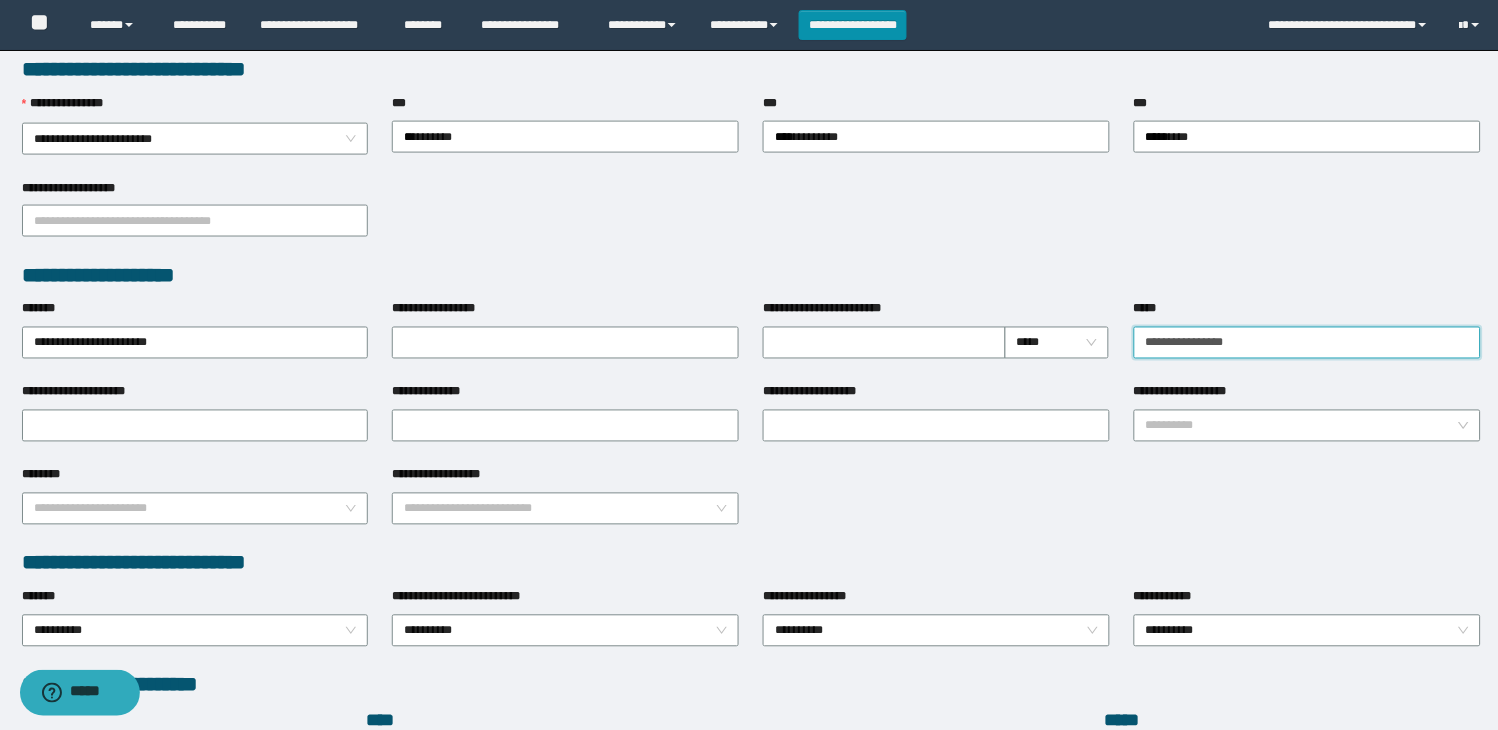 type on "**********" 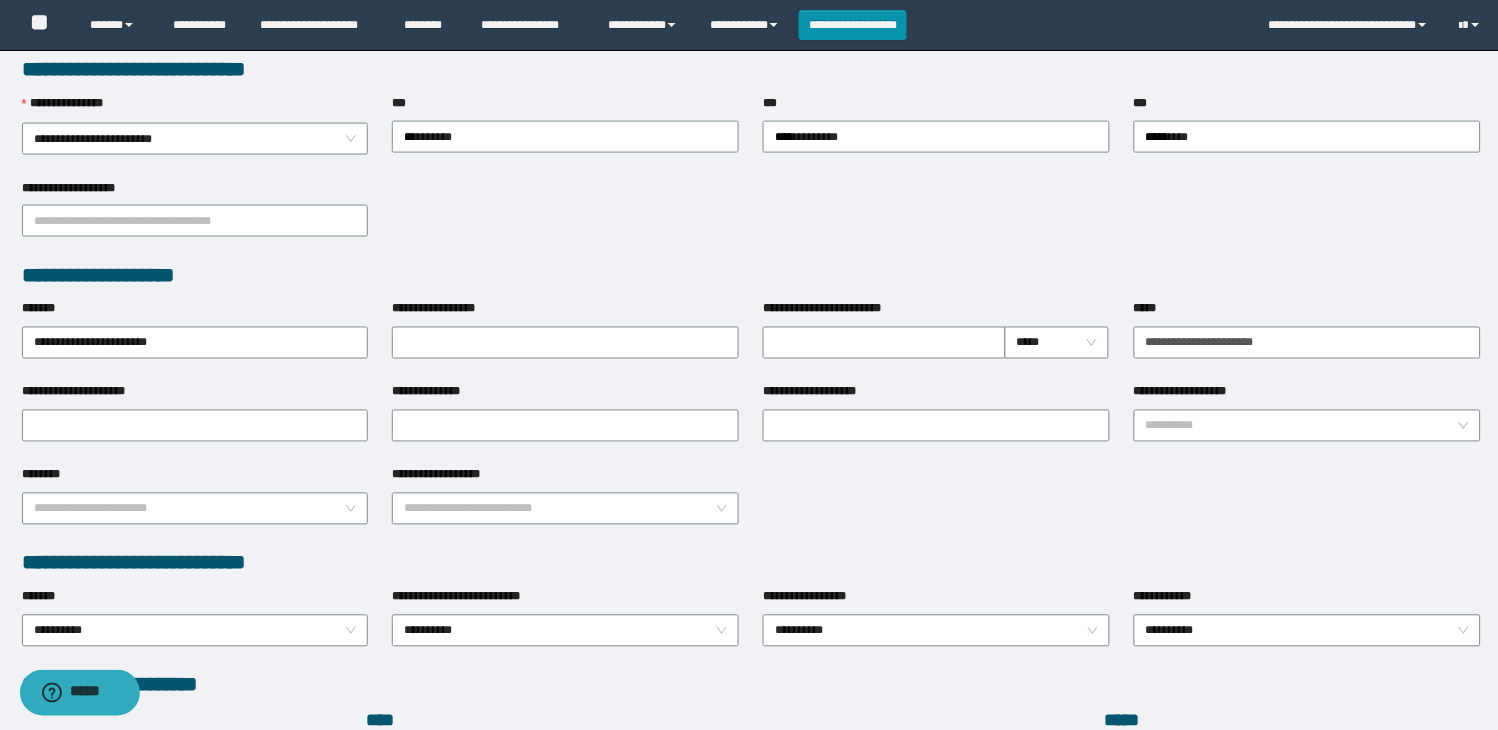 drag, startPoint x: 1245, startPoint y: 498, endPoint x: 1206, endPoint y: 498, distance: 39 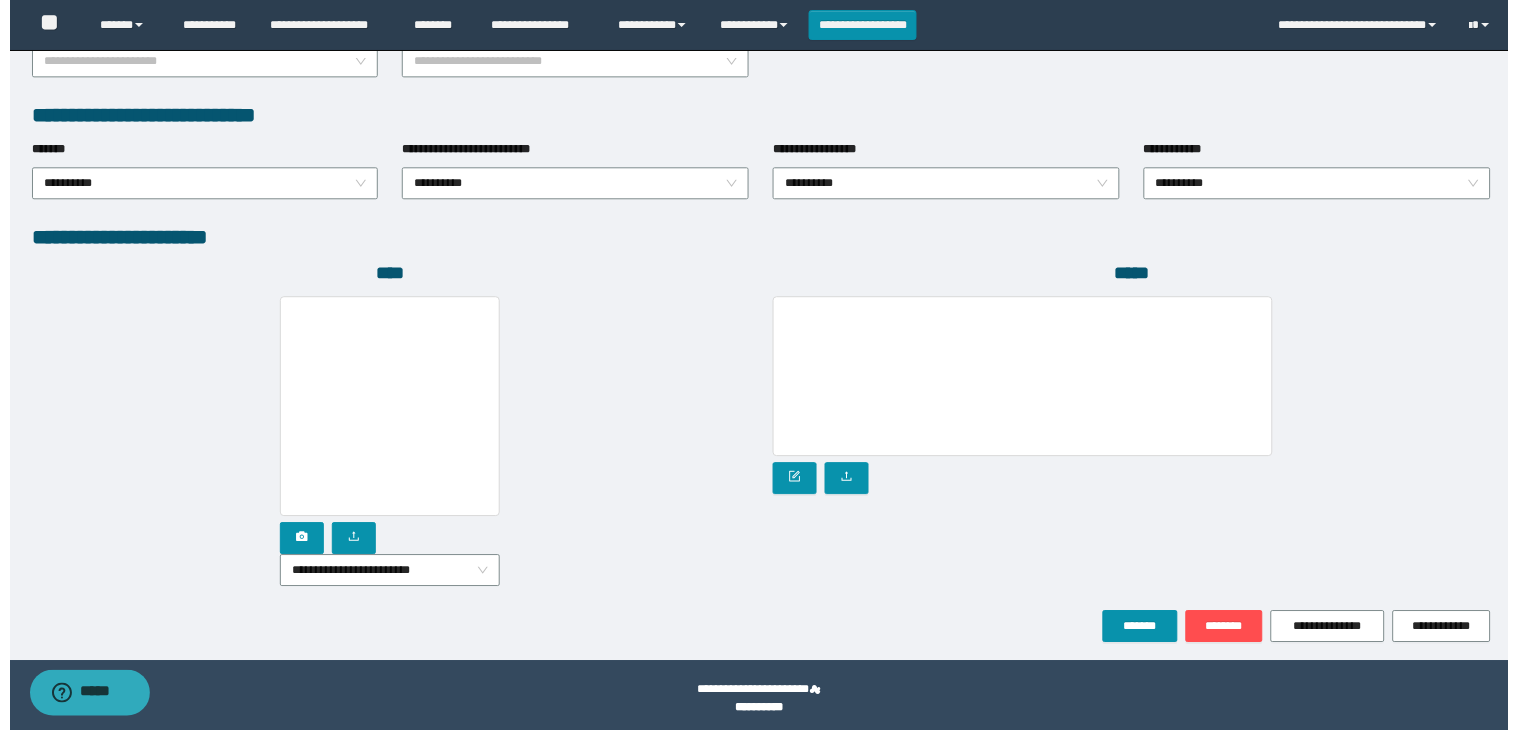 scroll, scrollTop: 1010, scrollLeft: 0, axis: vertical 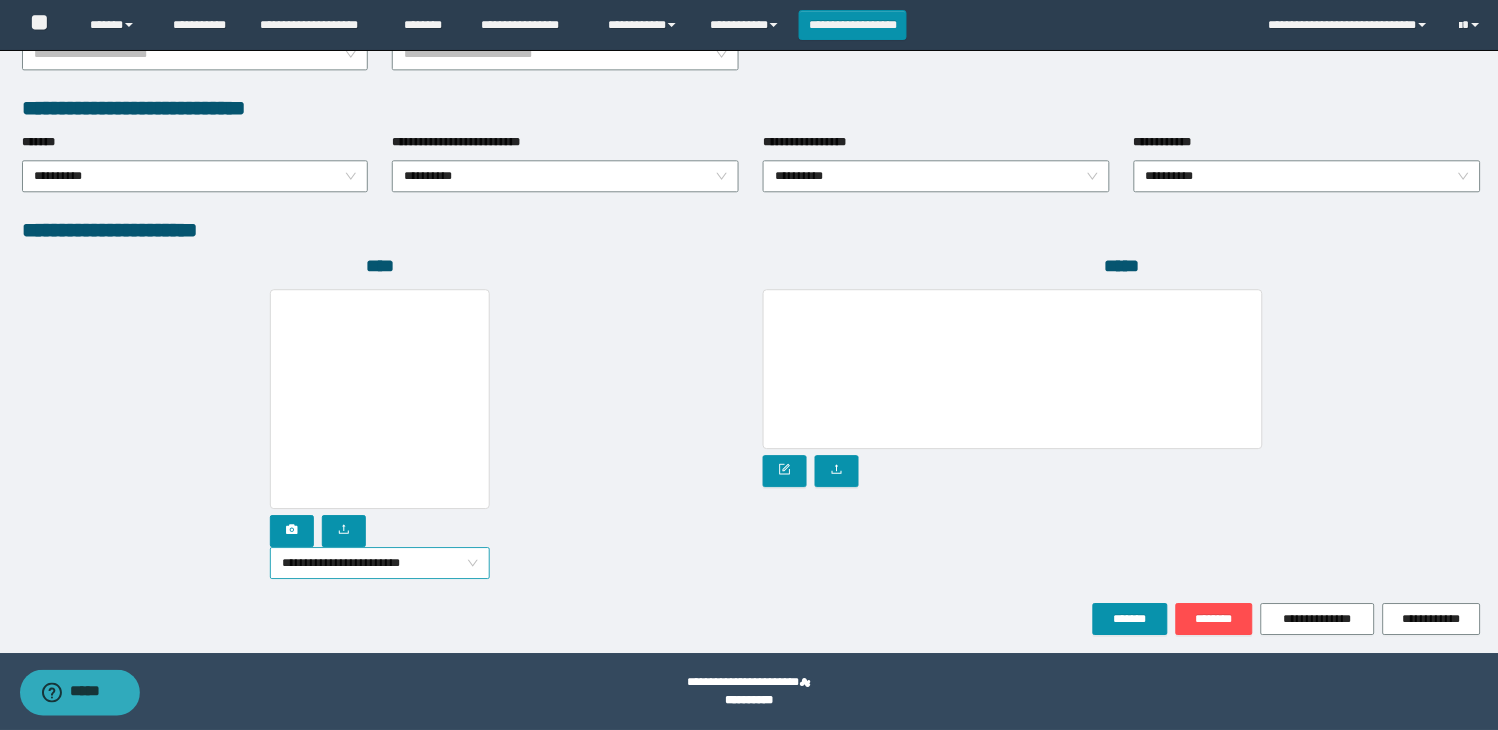 drag, startPoint x: 434, startPoint y: 563, endPoint x: 440, endPoint y: 573, distance: 11.661903 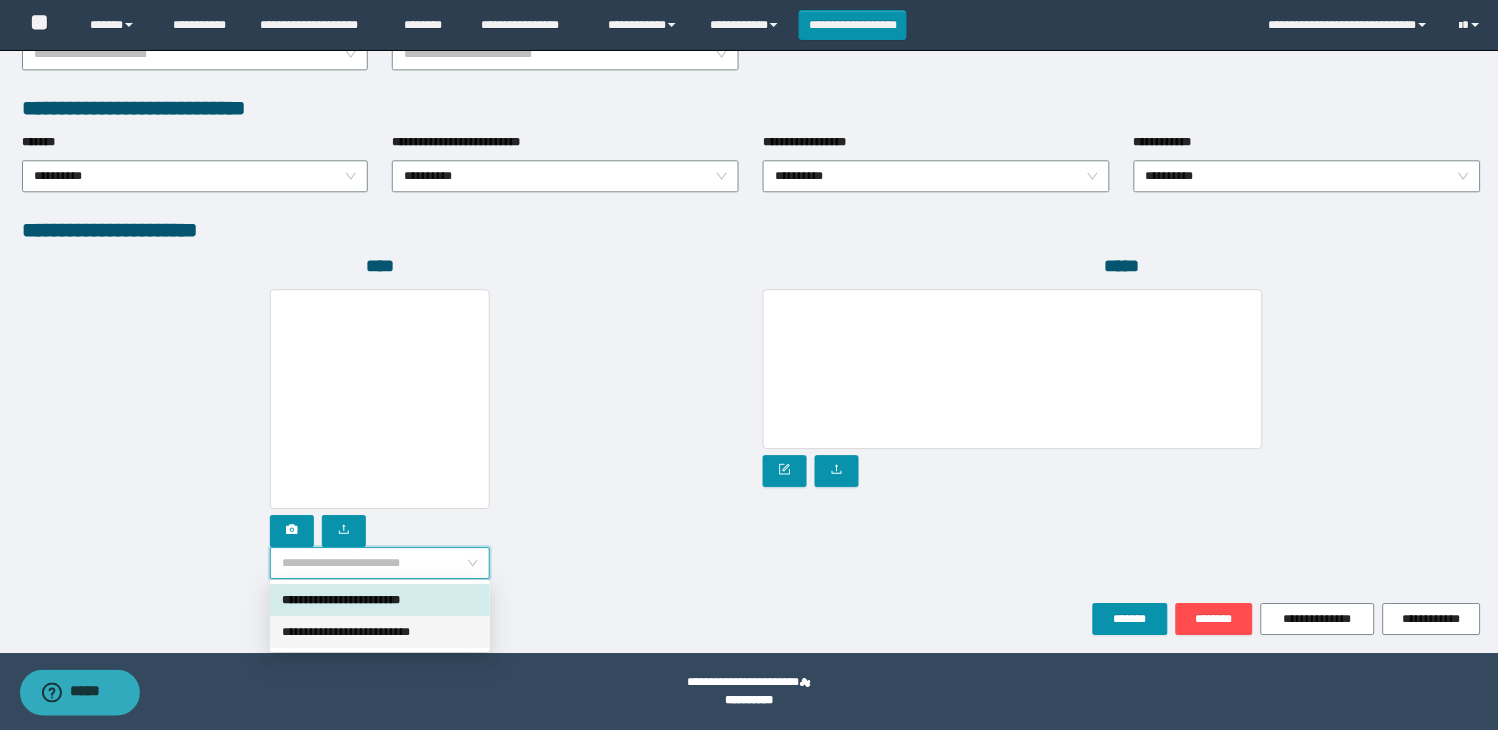 drag, startPoint x: 403, startPoint y: 637, endPoint x: 396, endPoint y: 628, distance: 11.401754 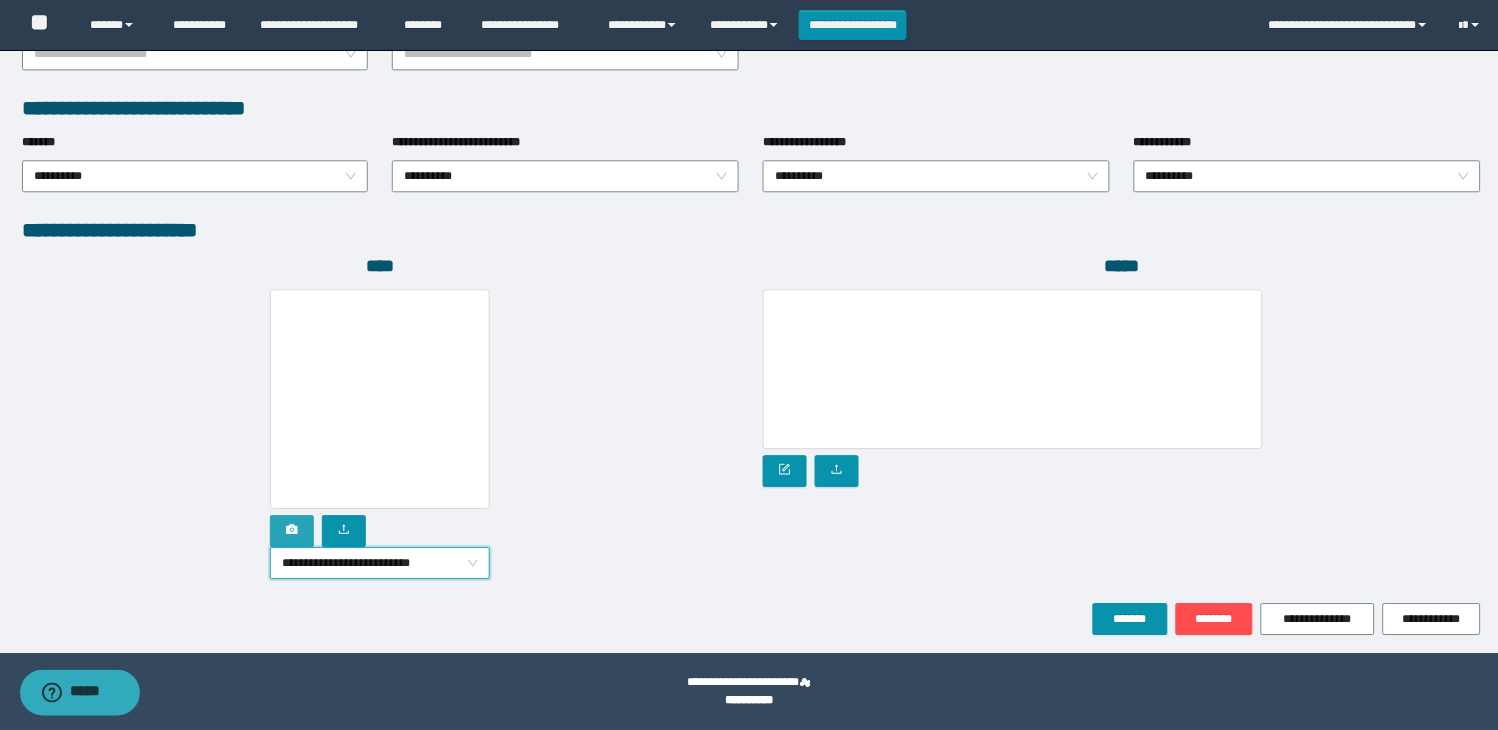 click 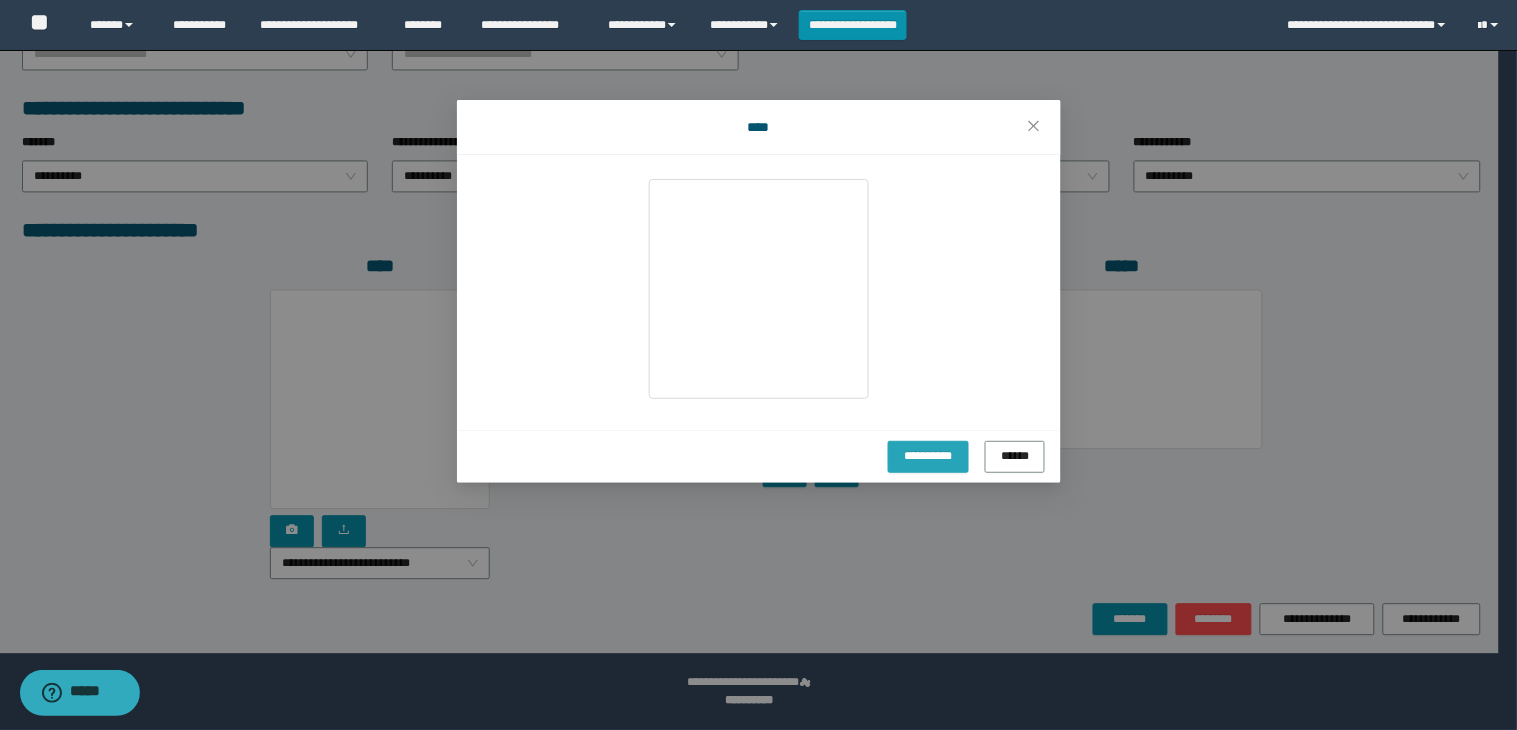 drag, startPoint x: 938, startPoint y: 466, endPoint x: 963, endPoint y: 488, distance: 33.30165 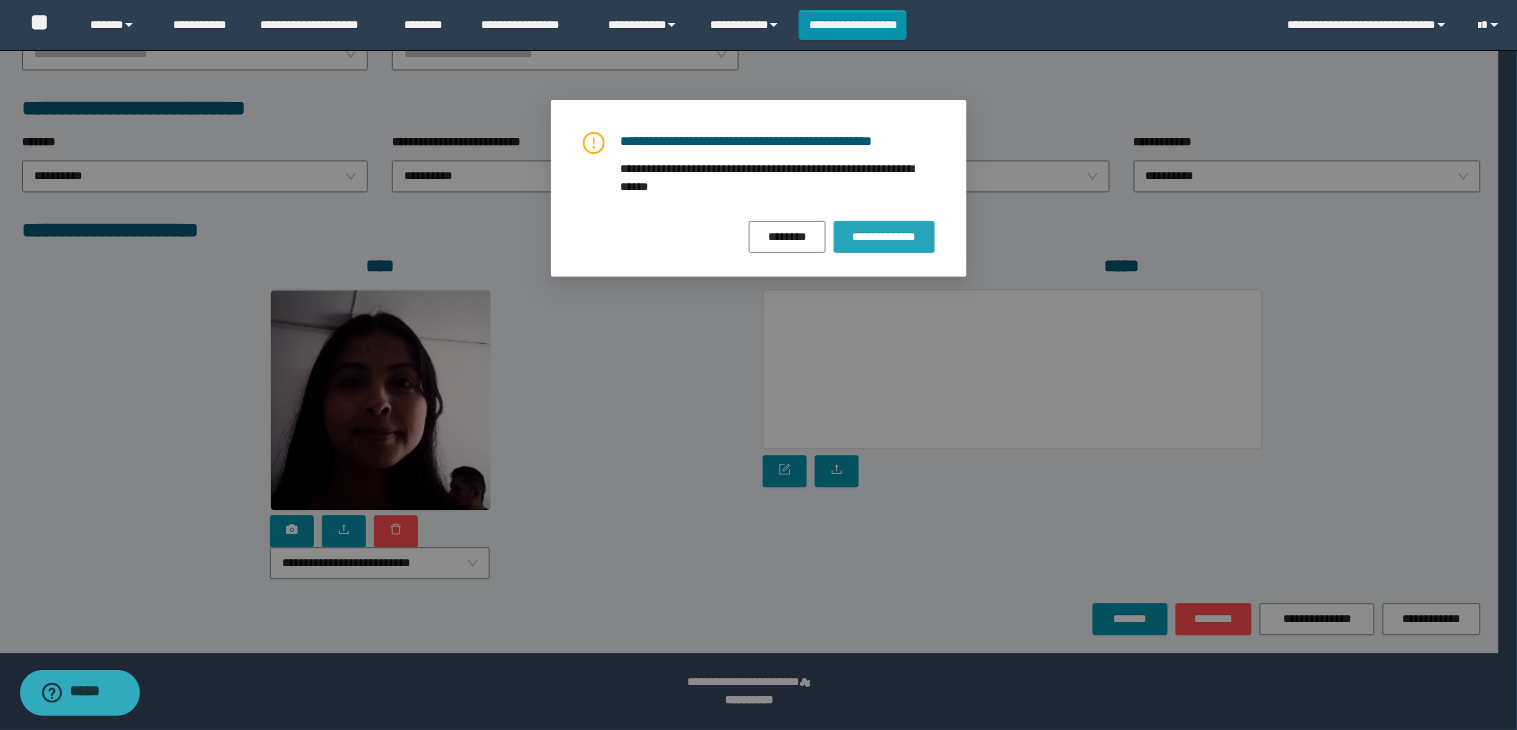 click on "**********" at bounding box center [884, 237] 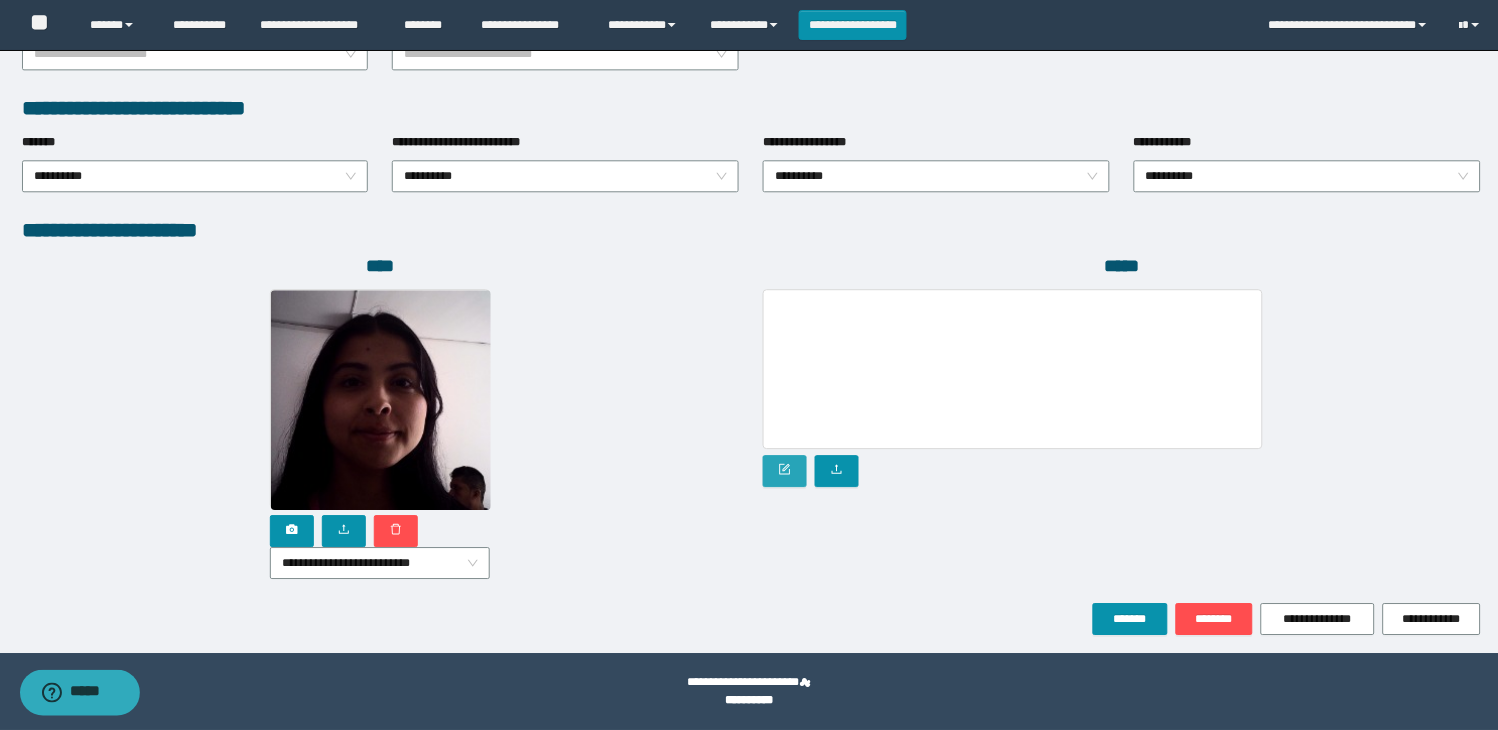 click at bounding box center (785, 471) 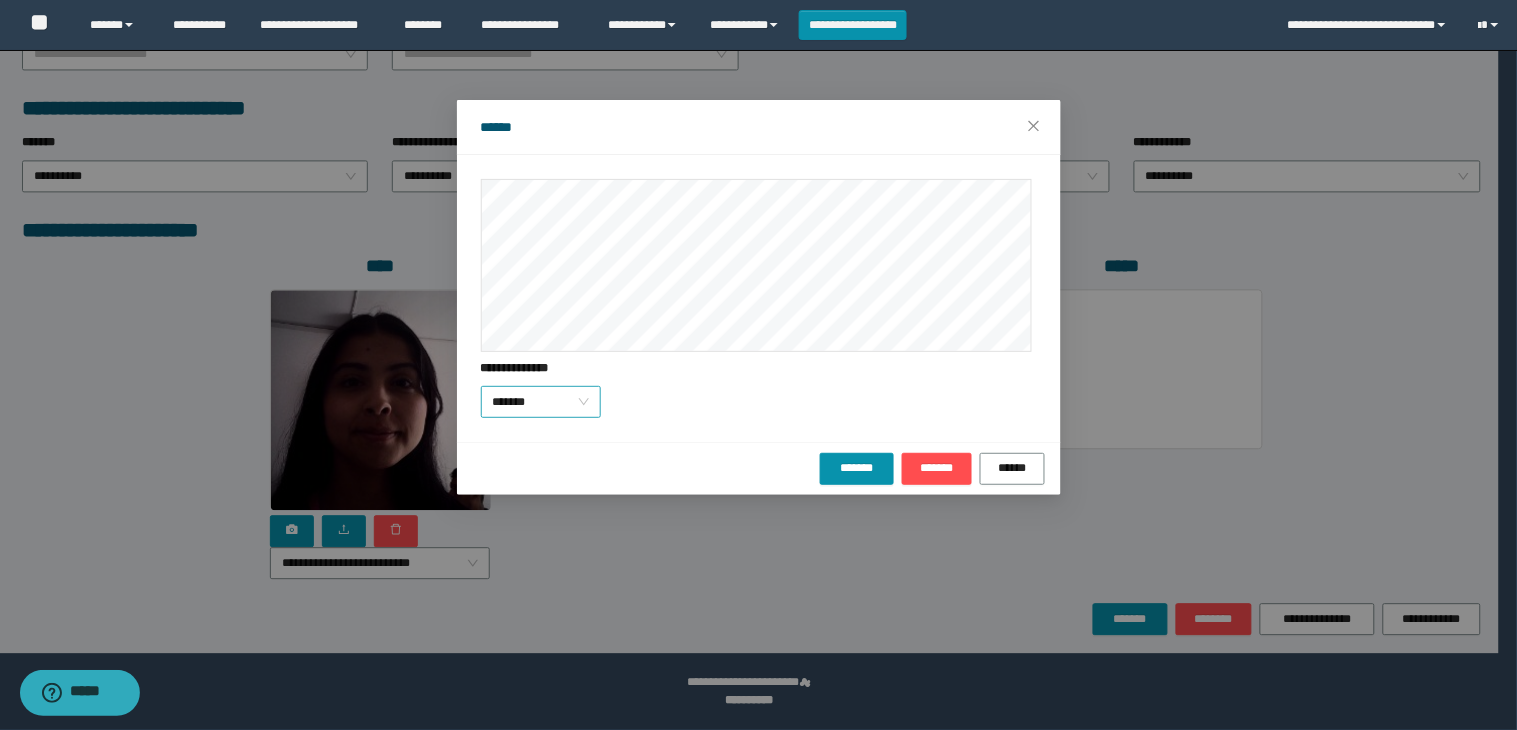 drag, startPoint x: 548, startPoint y: 402, endPoint x: 551, endPoint y: 416, distance: 14.3178215 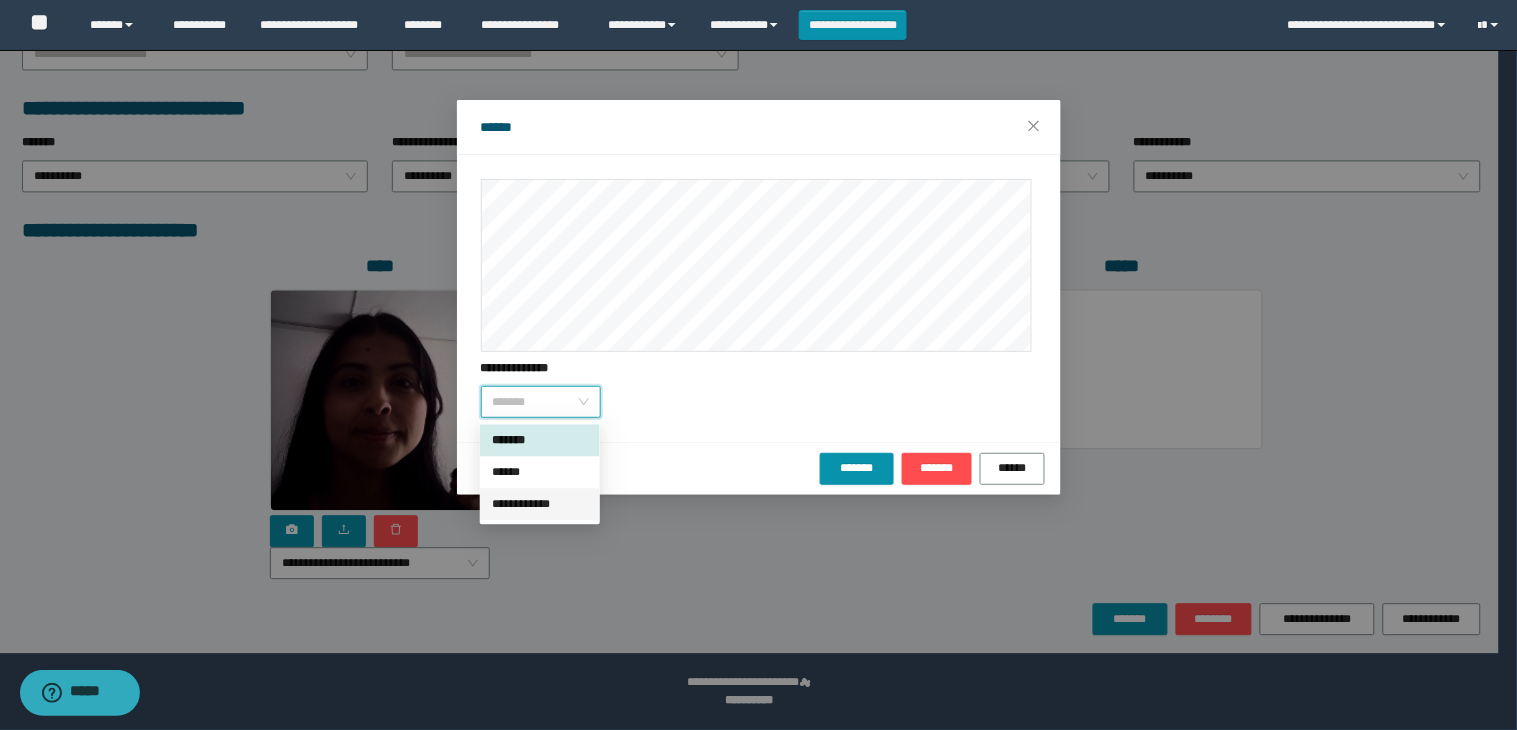 click on "**********" at bounding box center [540, 504] 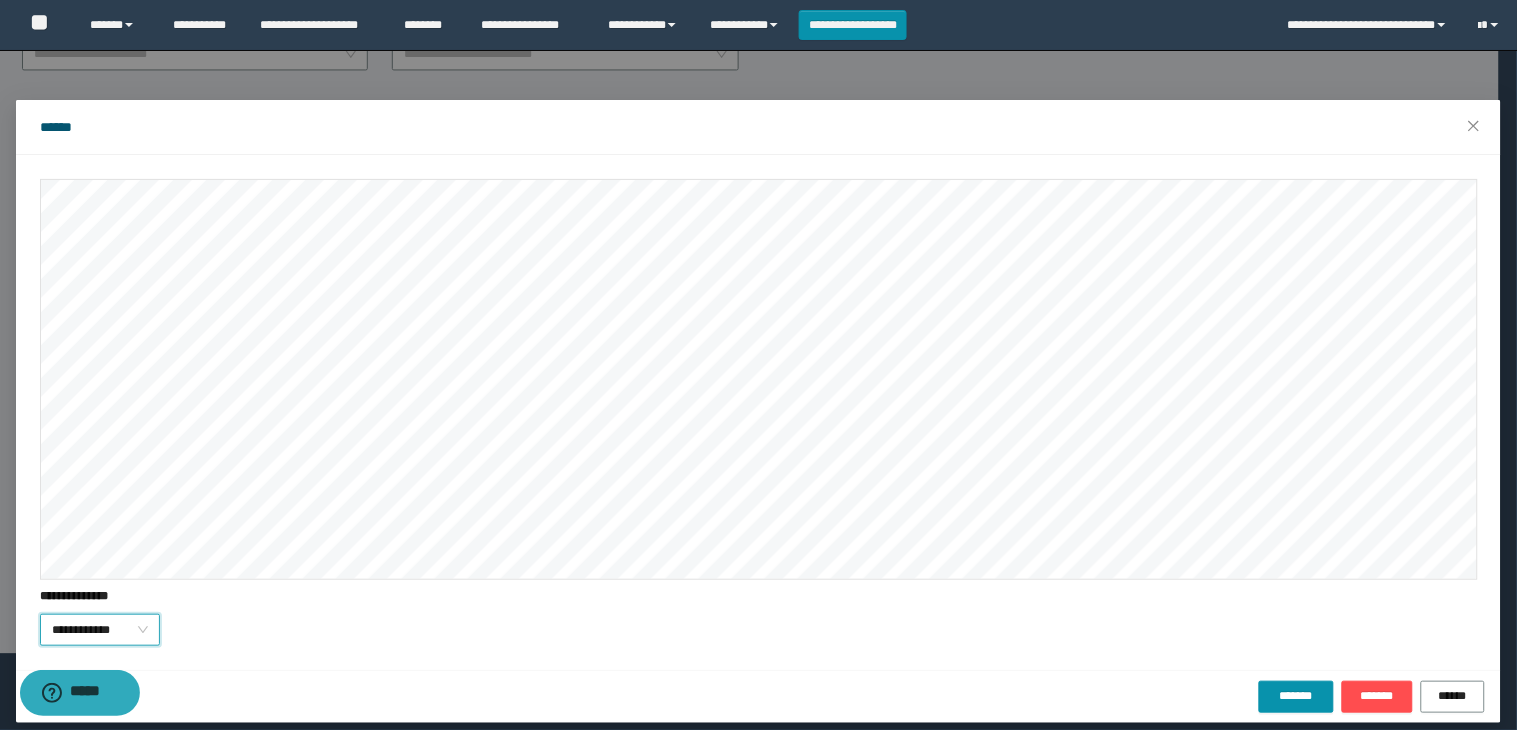 scroll, scrollTop: 15, scrollLeft: 0, axis: vertical 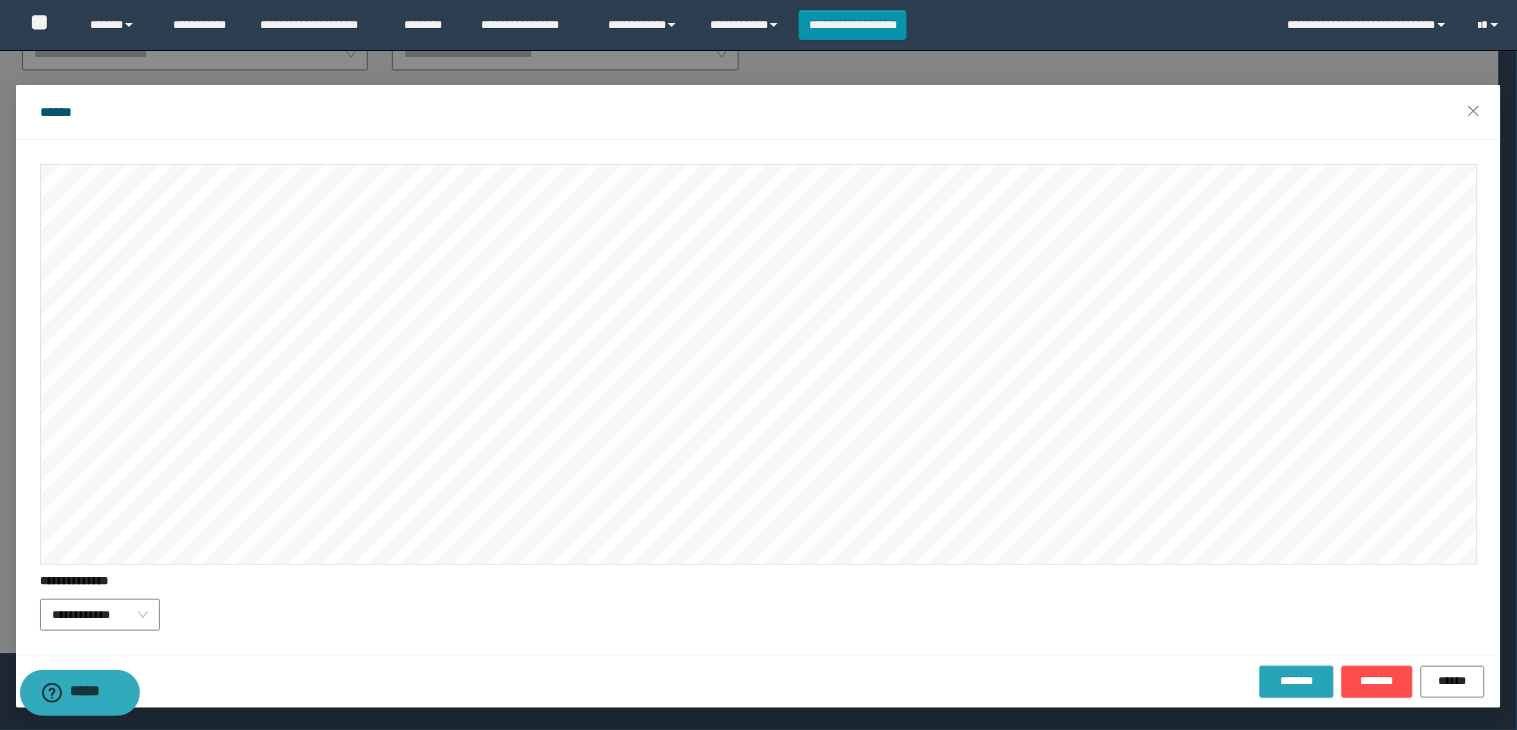 drag, startPoint x: 550, startPoint y: 504, endPoint x: 1276, endPoint y: 681, distance: 747.265 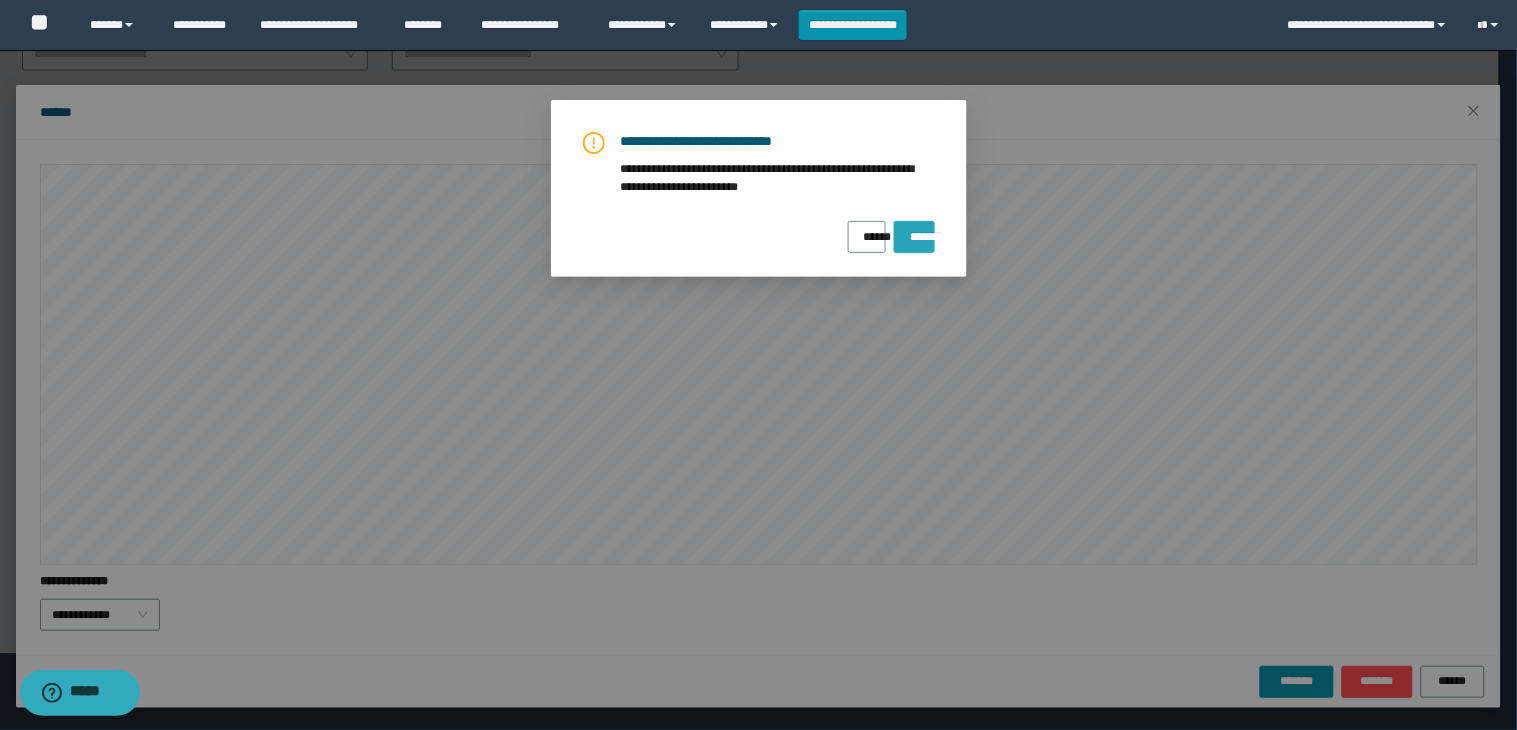 drag, startPoint x: 910, startPoint y: 230, endPoint x: 911, endPoint y: 255, distance: 25.019993 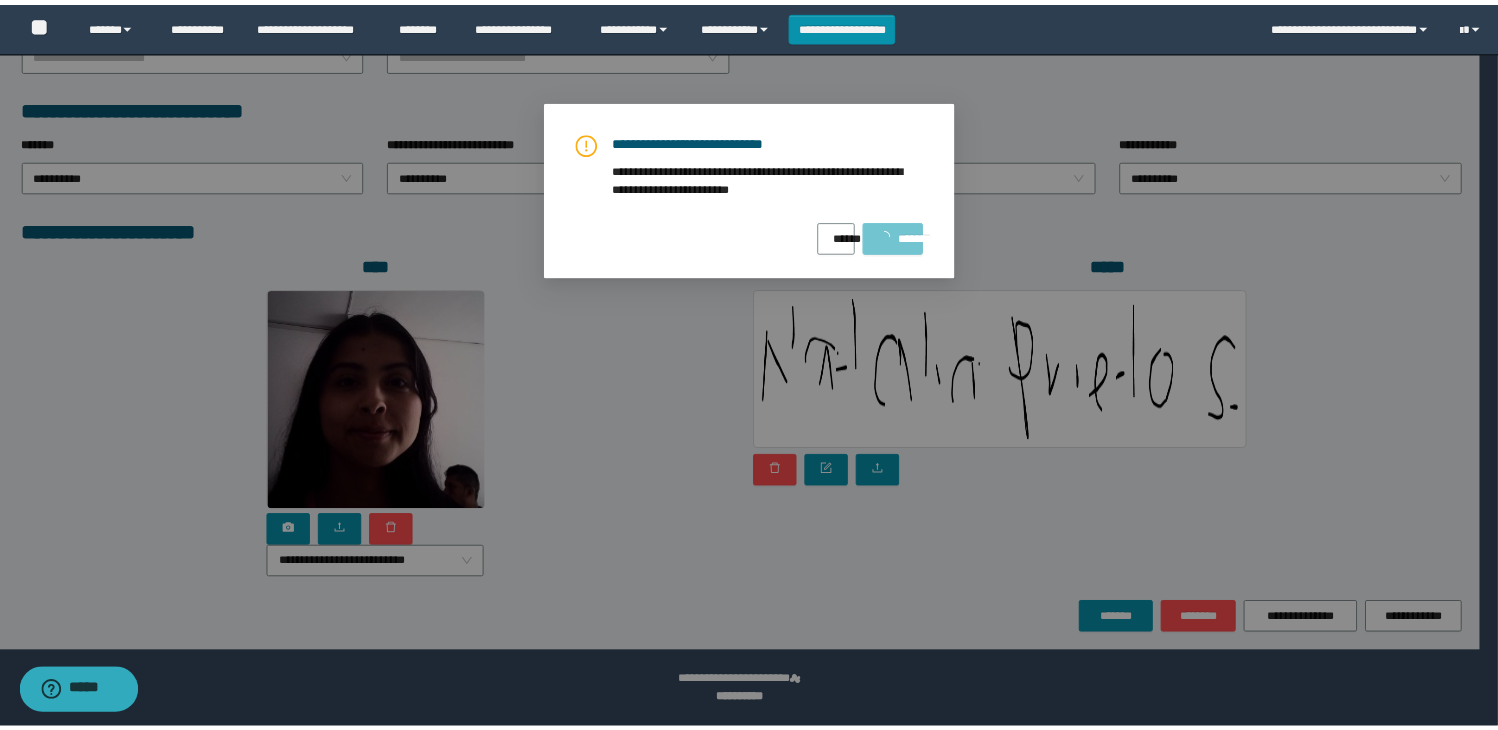 scroll, scrollTop: 0, scrollLeft: 0, axis: both 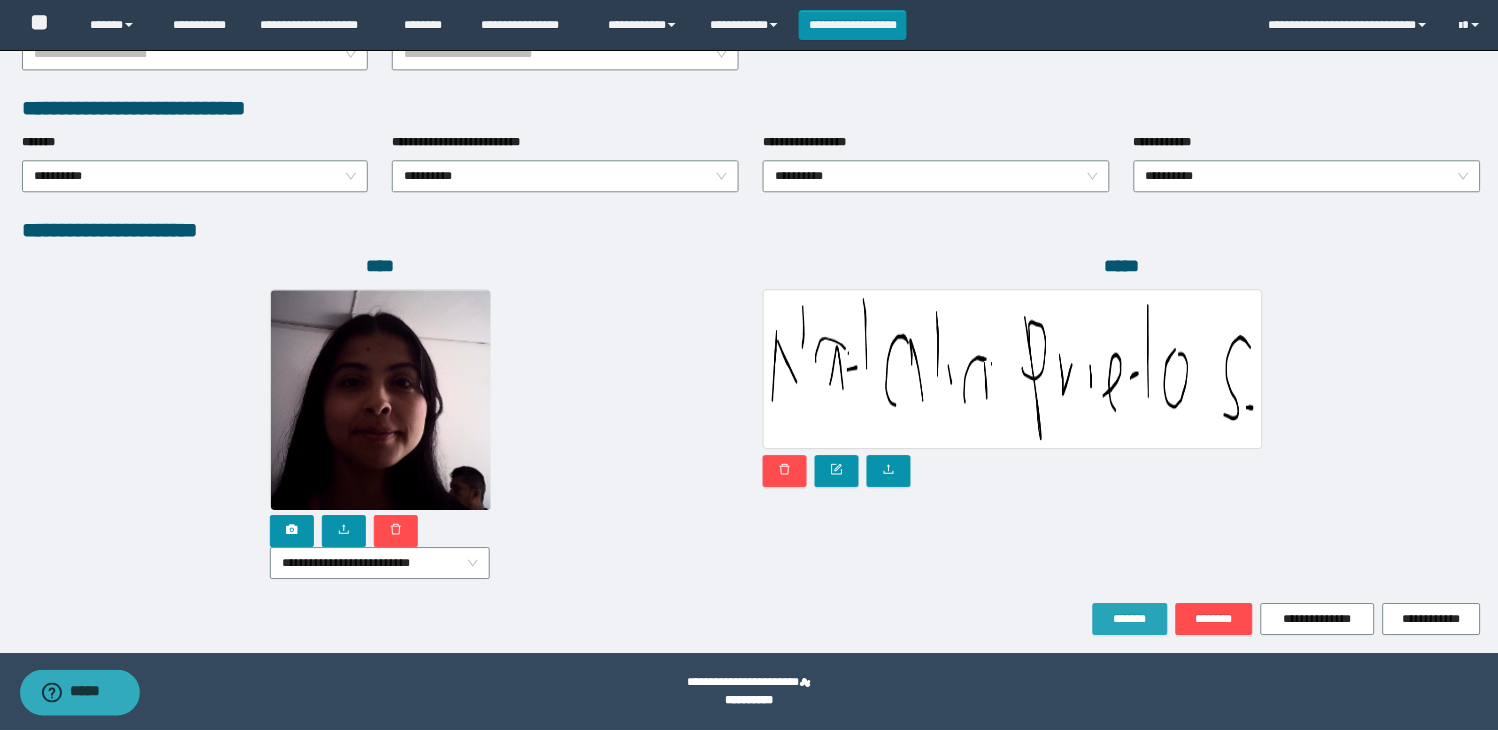 click on "*******" at bounding box center (1130, 619) 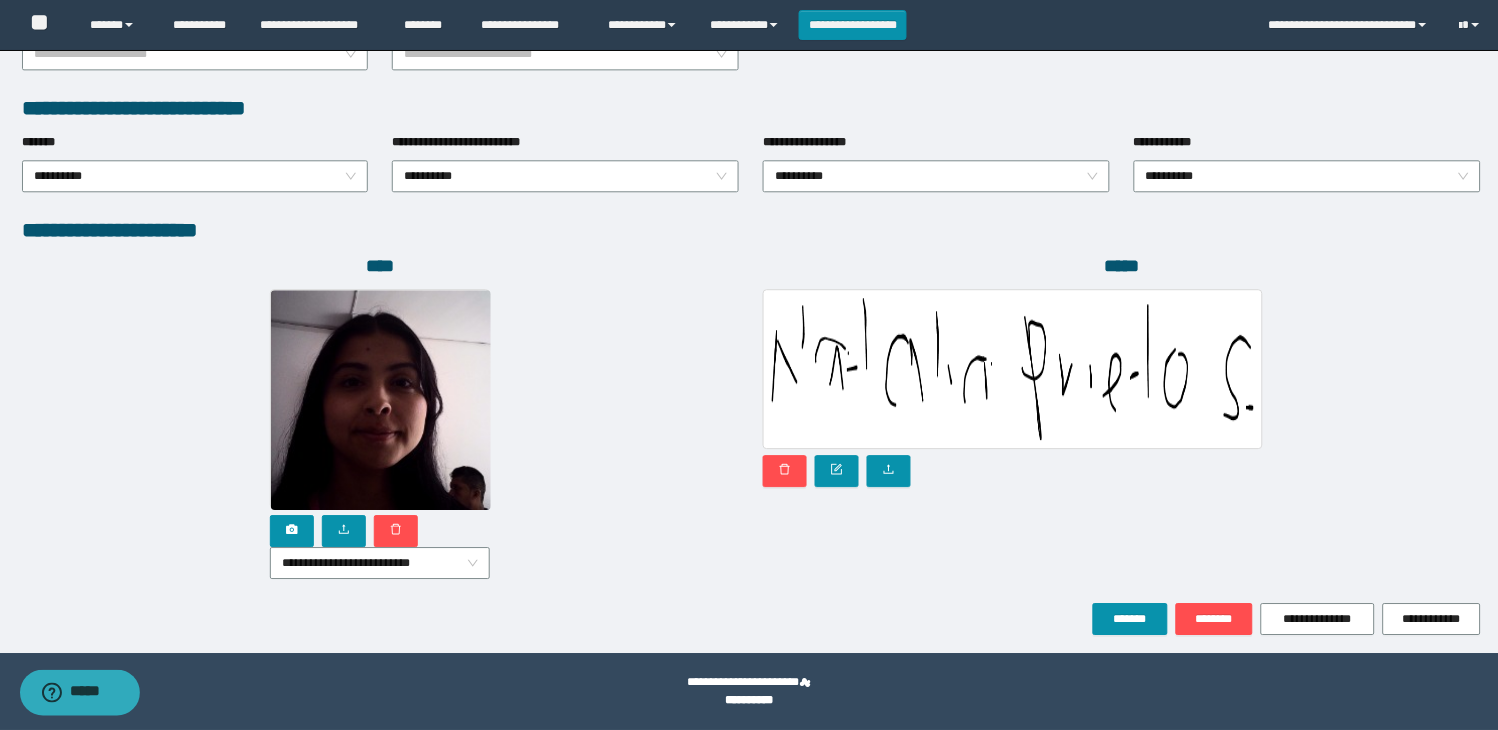 click on "**********" at bounding box center [381, 434] 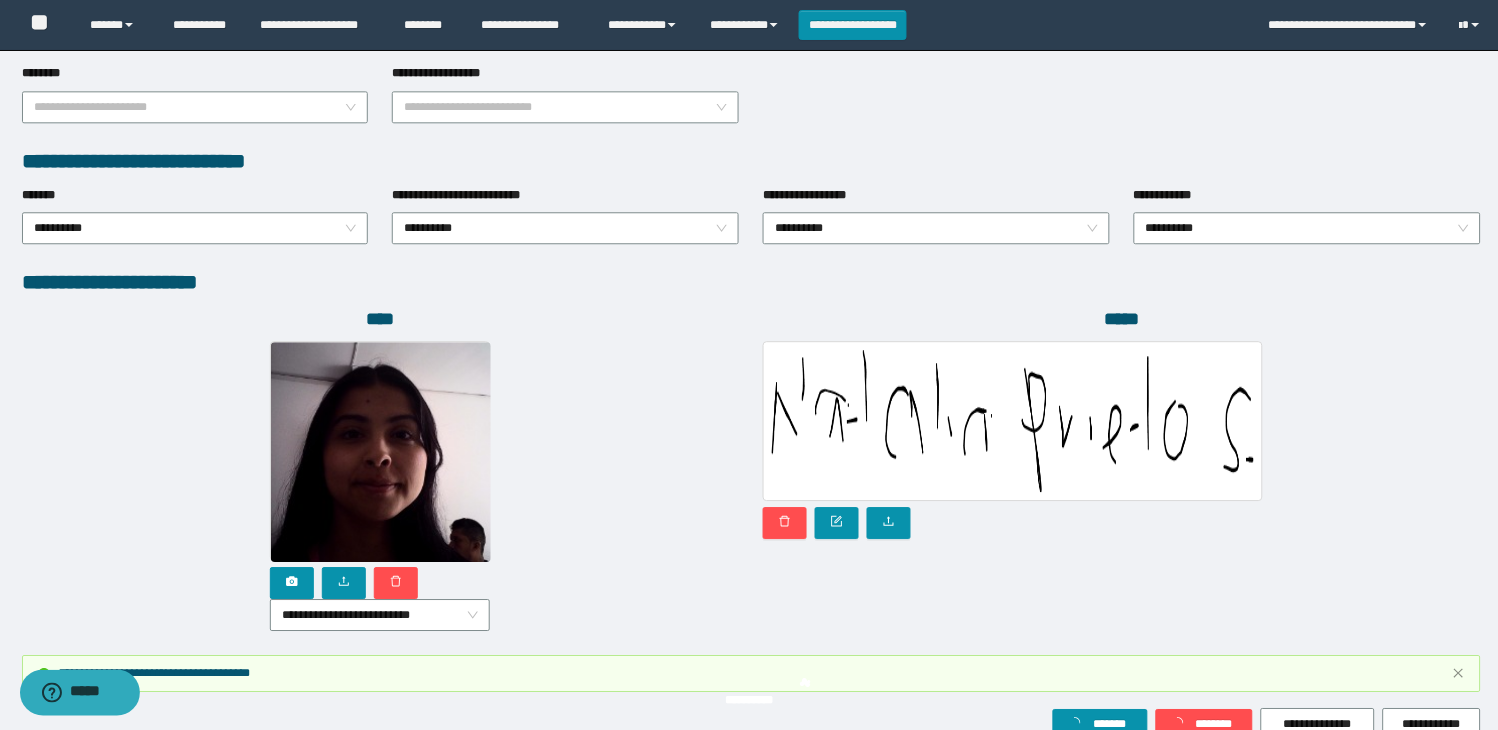 scroll, scrollTop: 1063, scrollLeft: 0, axis: vertical 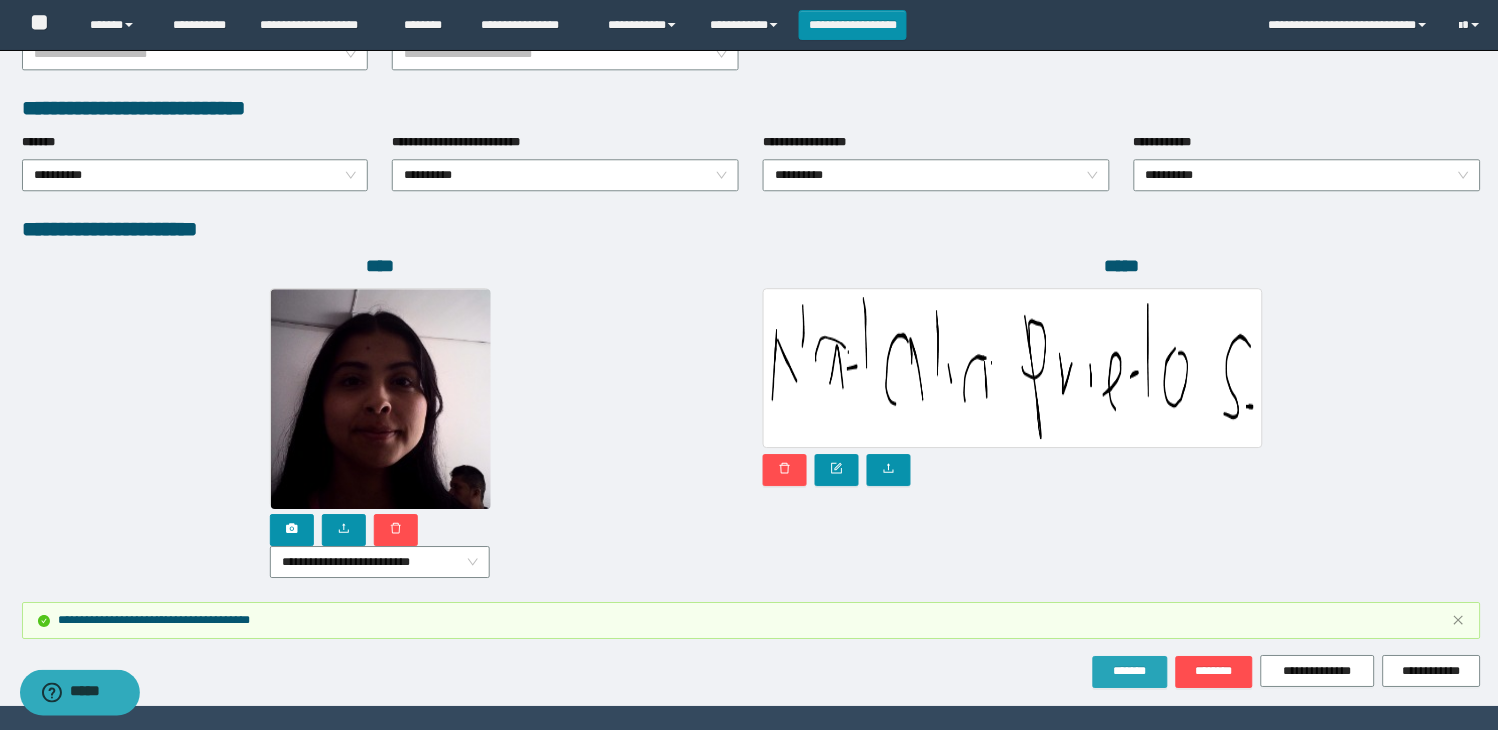 click on "*******" at bounding box center [1130, 671] 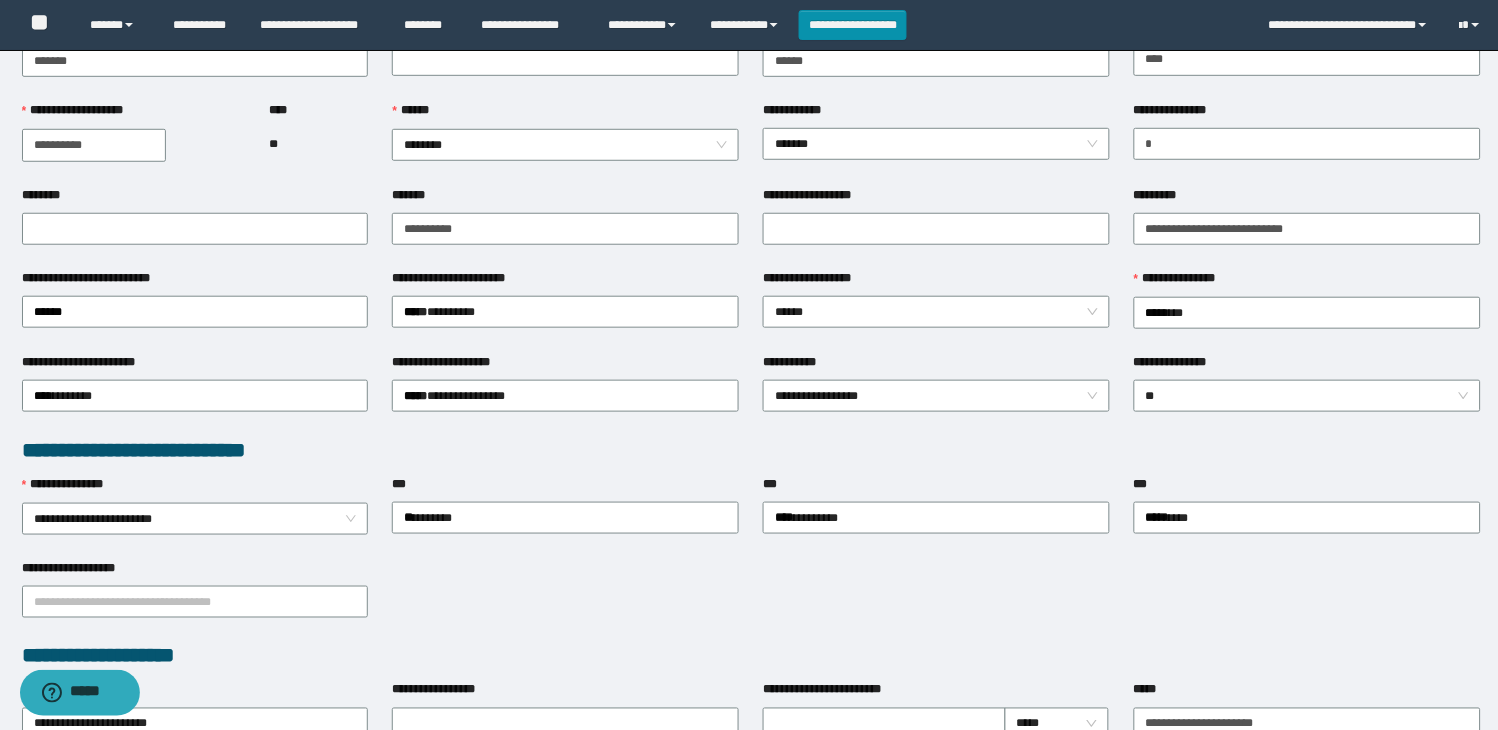 scroll, scrollTop: 0, scrollLeft: 0, axis: both 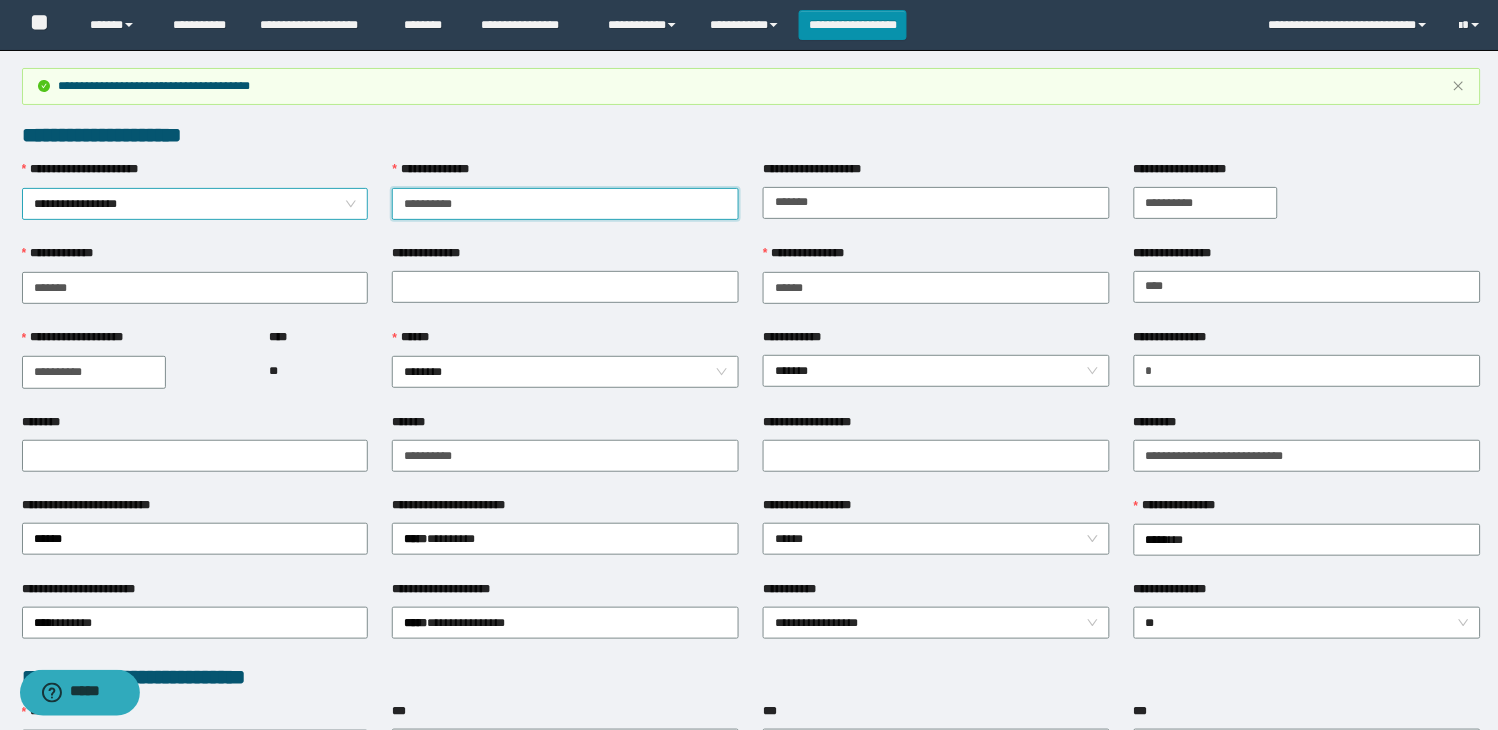 drag, startPoint x: 375, startPoint y: 202, endPoint x: 337, endPoint y: 202, distance: 38 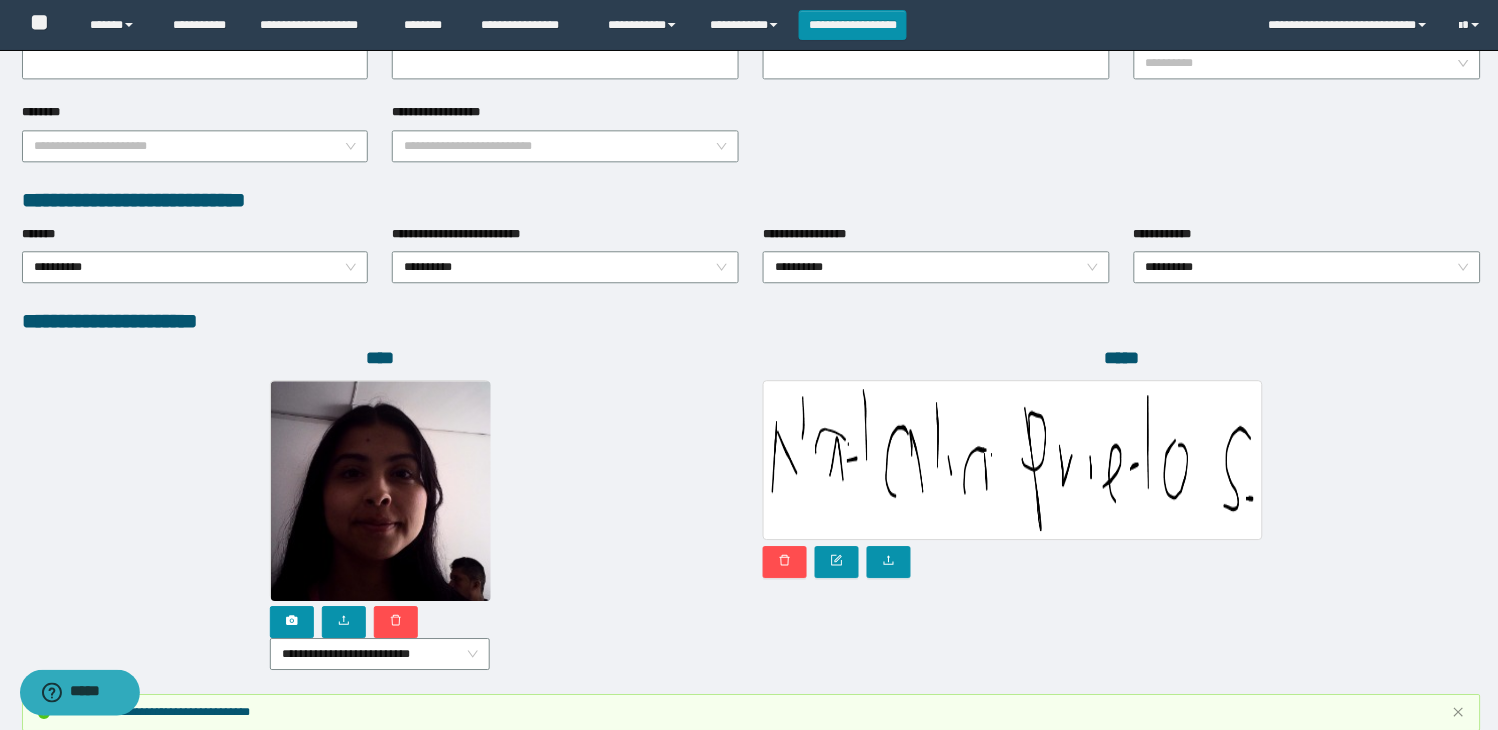 scroll, scrollTop: 1116, scrollLeft: 0, axis: vertical 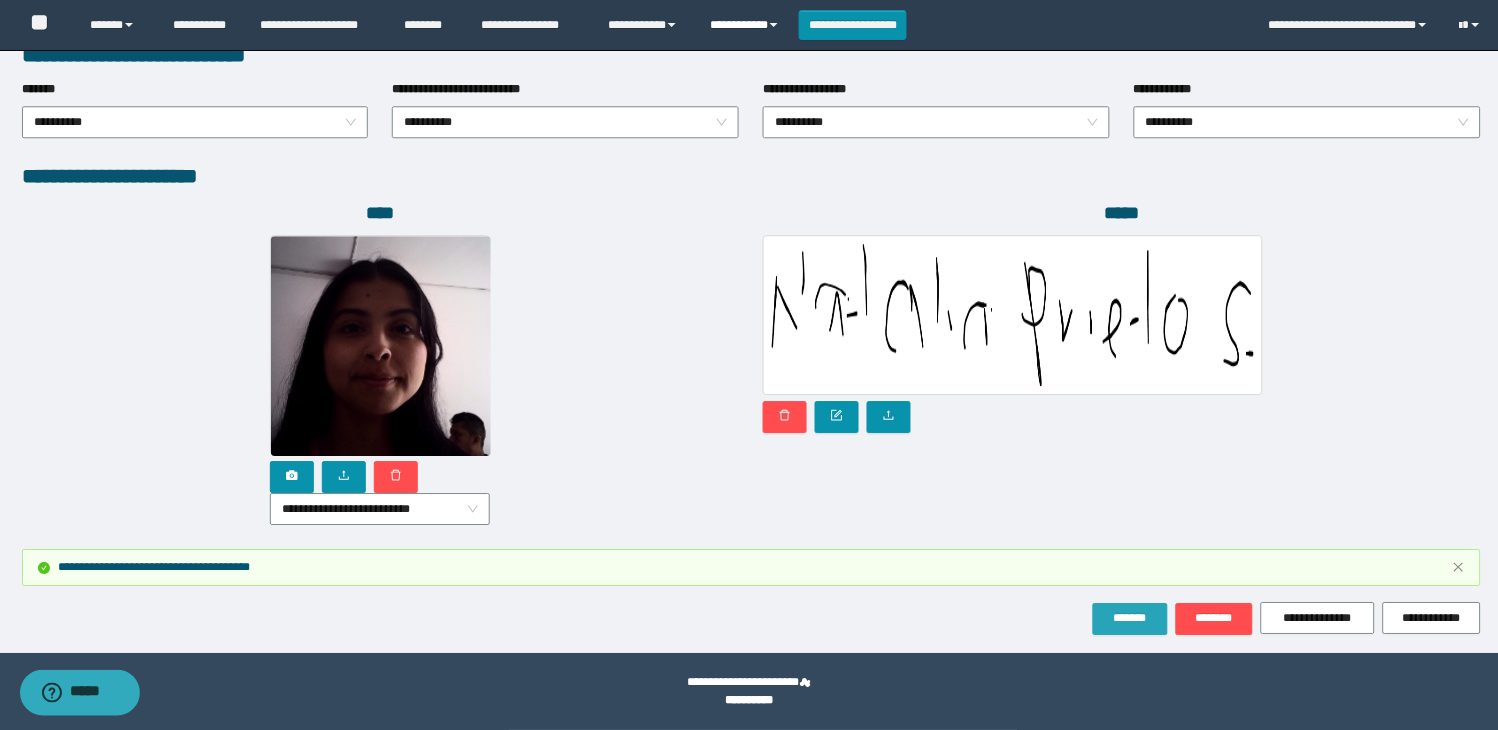 drag, startPoint x: 1127, startPoint y: 616, endPoint x: 727, endPoint y: 40, distance: 701.2674 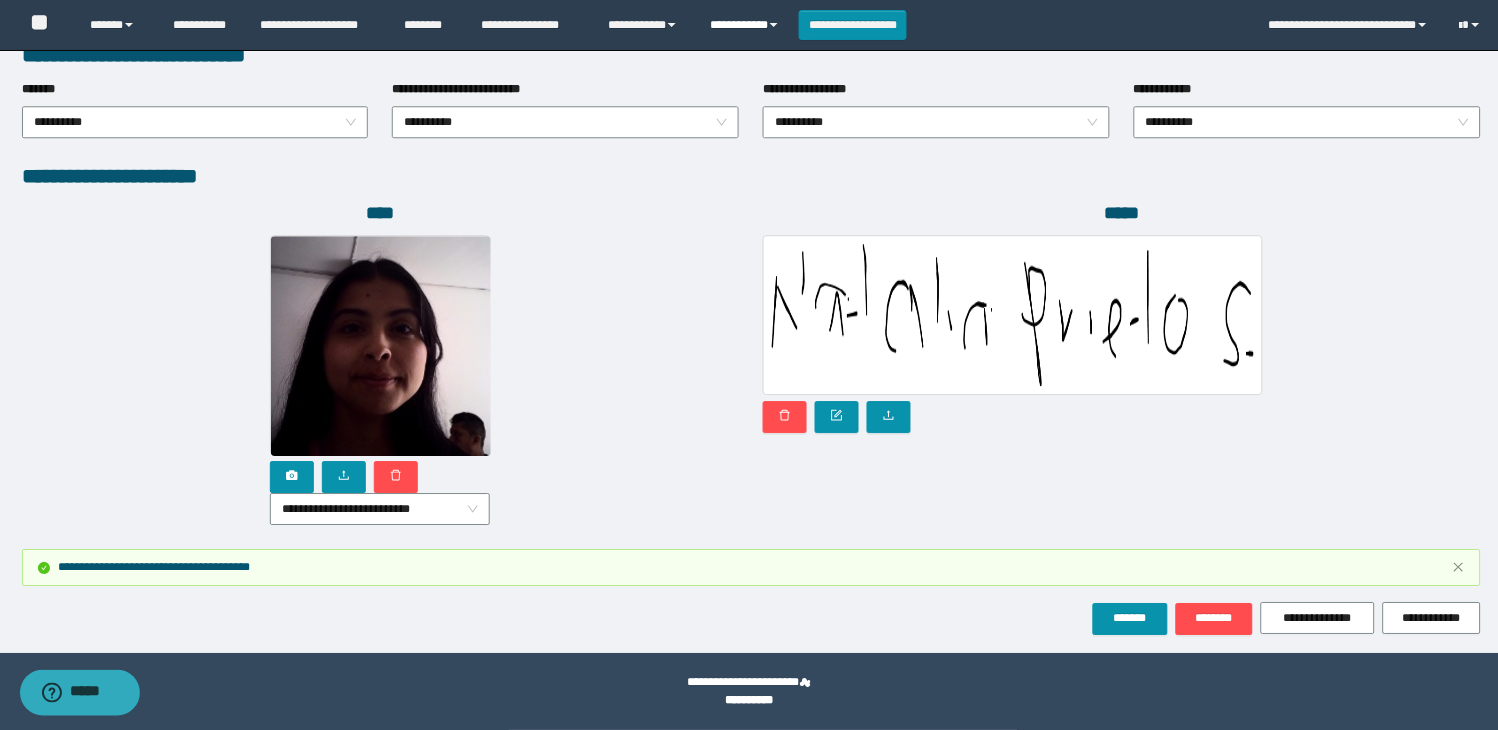 click on "**********" at bounding box center (746, 25) 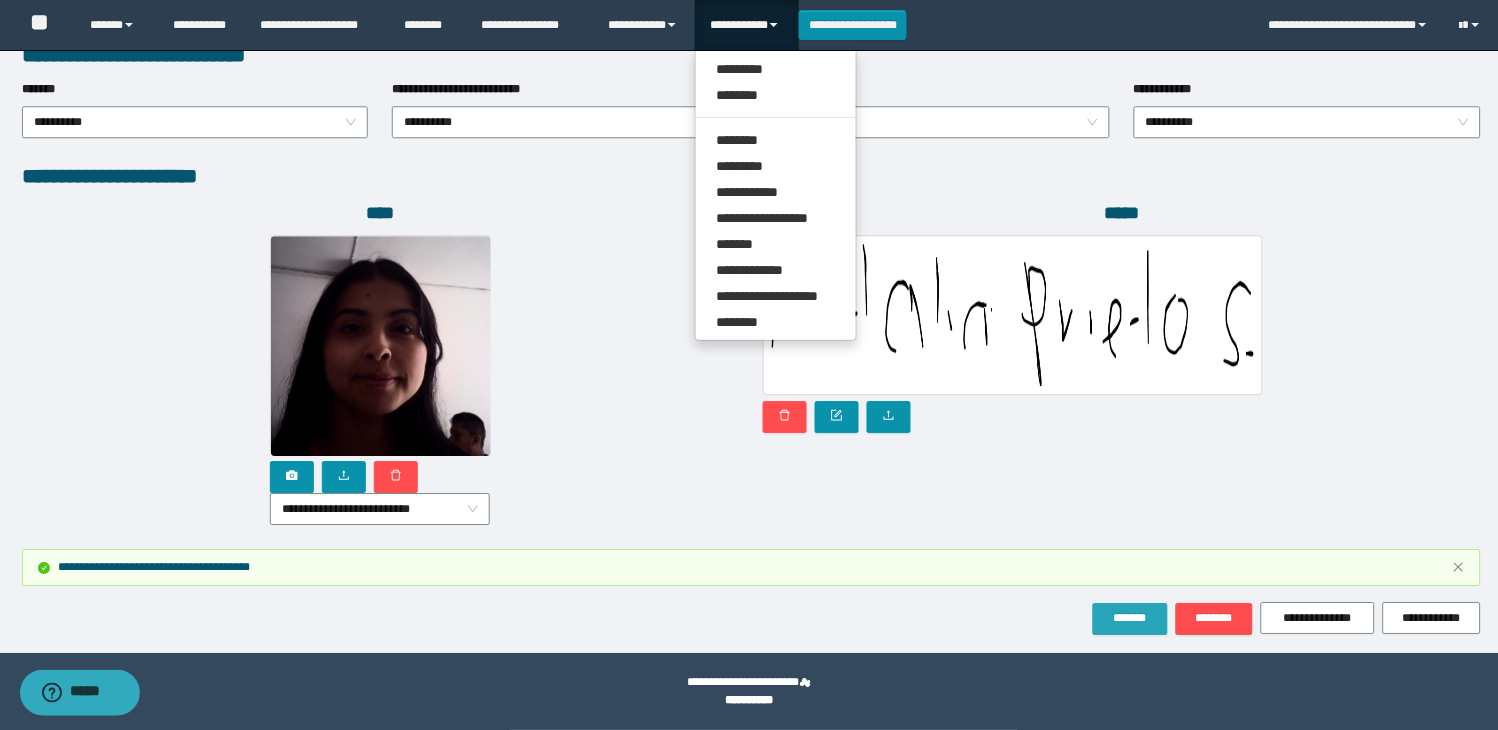 click on "*******" at bounding box center [1130, 618] 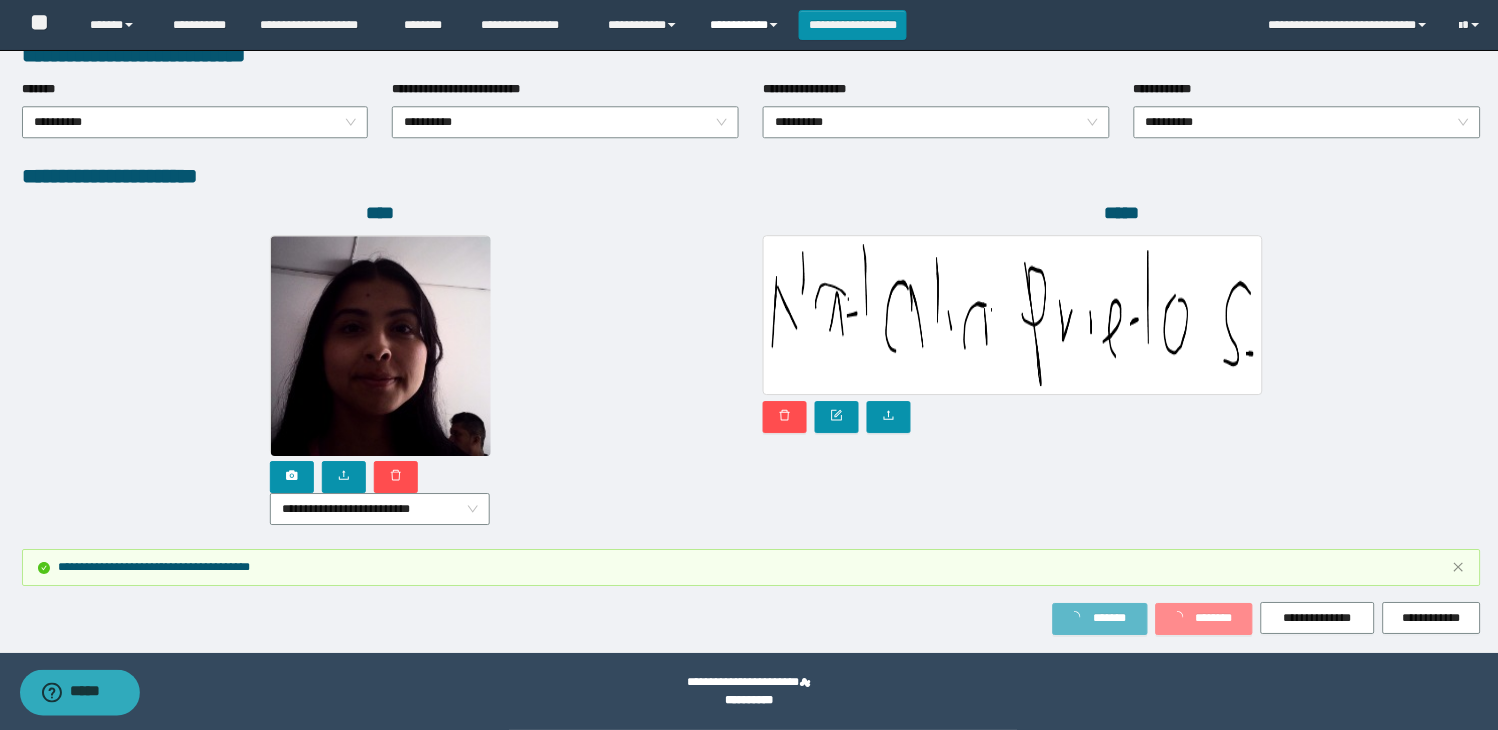 click on "**********" at bounding box center [746, 25] 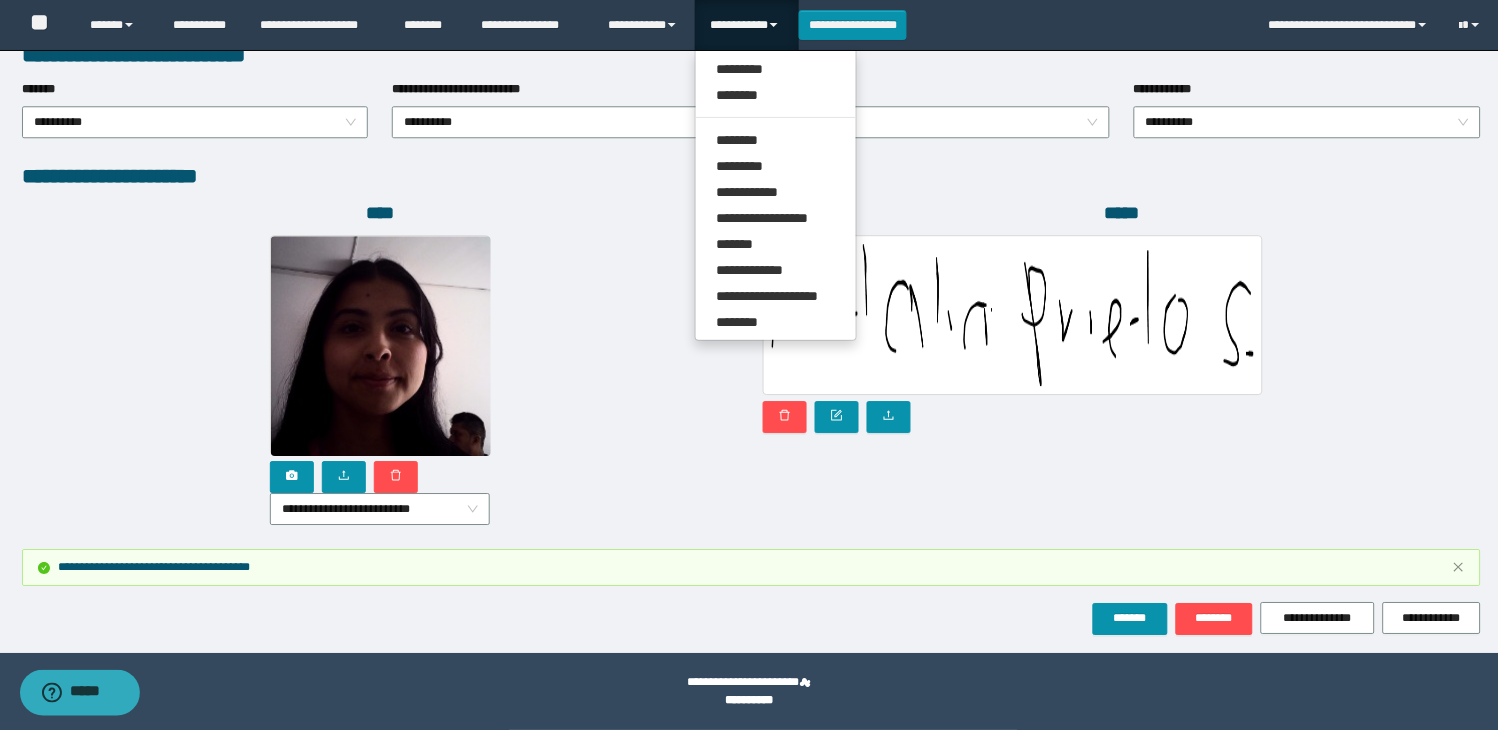 click at bounding box center (1122, 334) 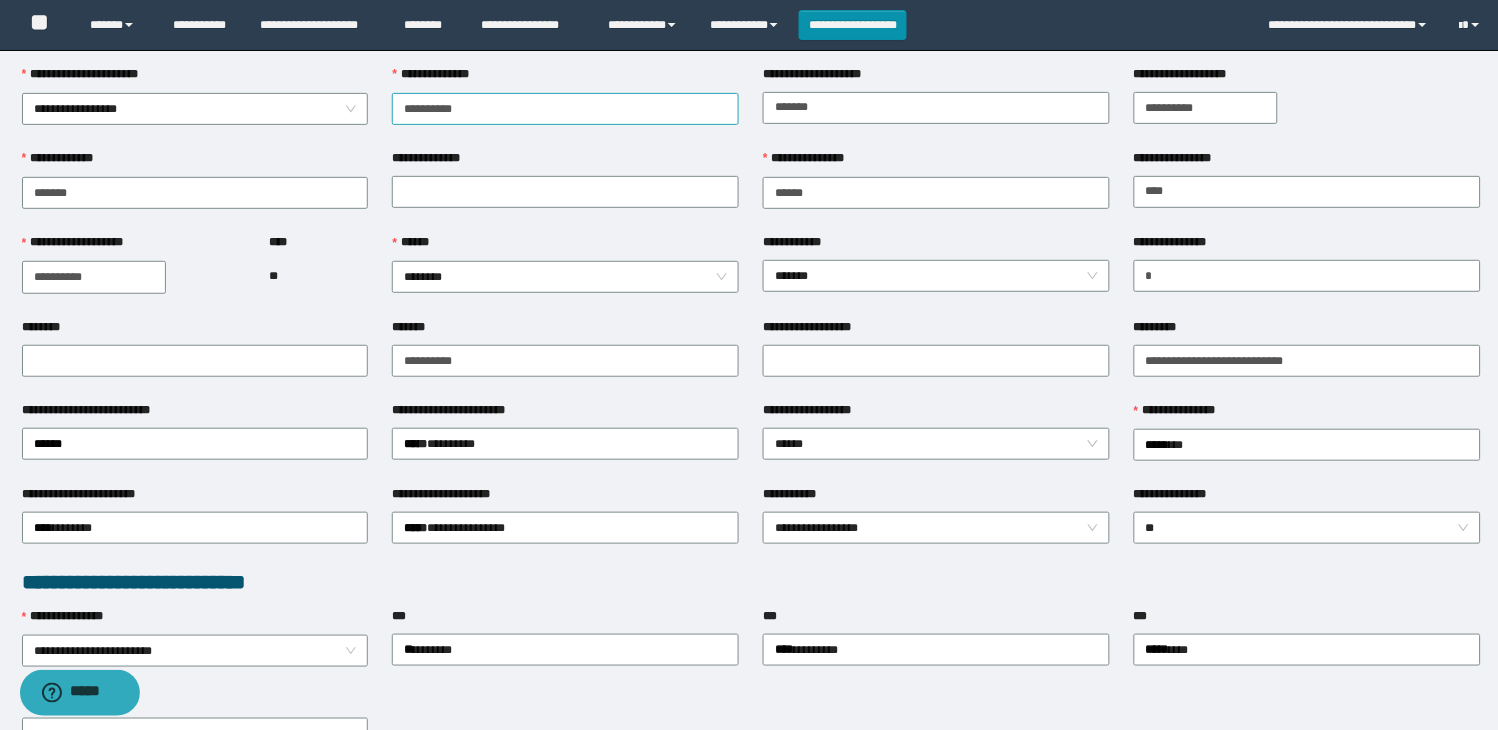 scroll, scrollTop: 0, scrollLeft: 0, axis: both 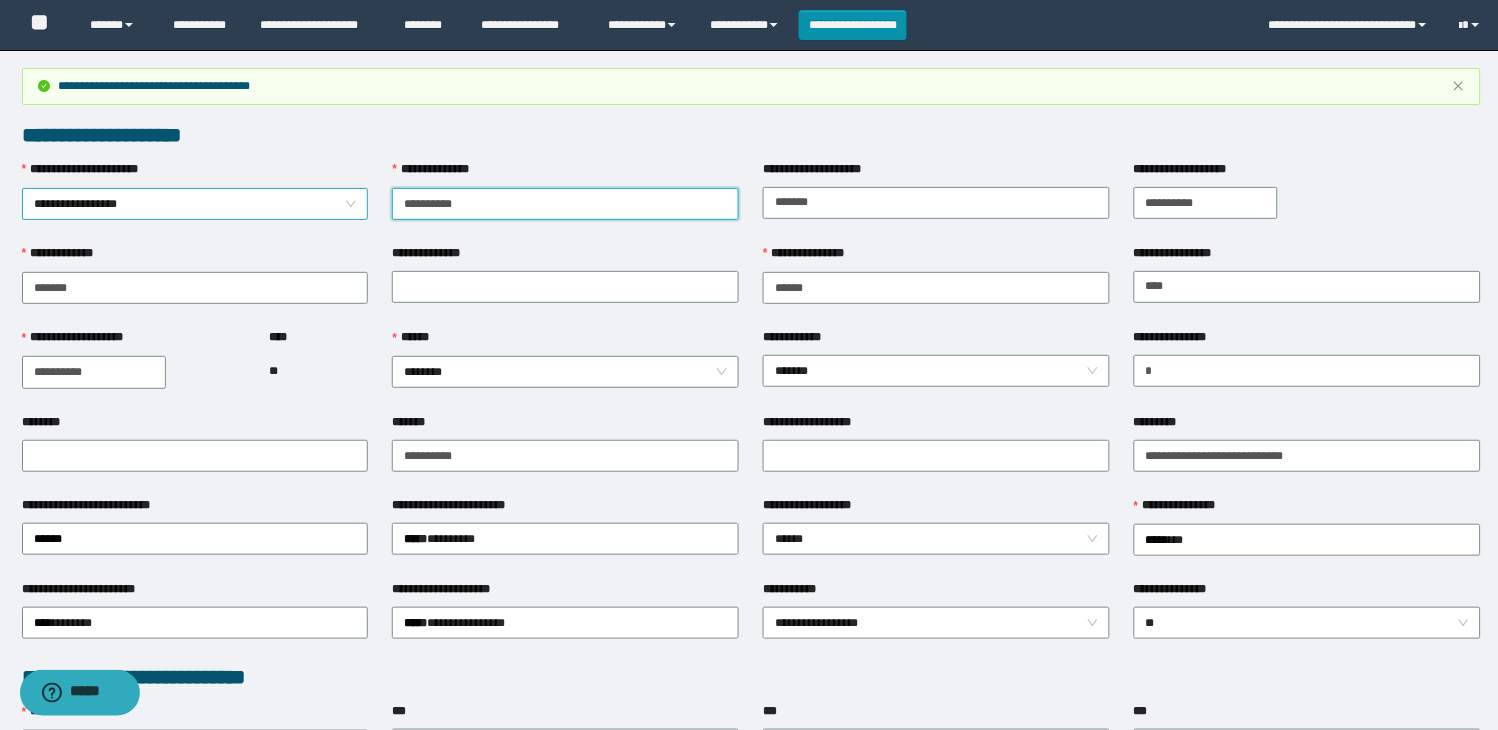 drag, startPoint x: 518, startPoint y: 213, endPoint x: 345, endPoint y: 212, distance: 173.00288 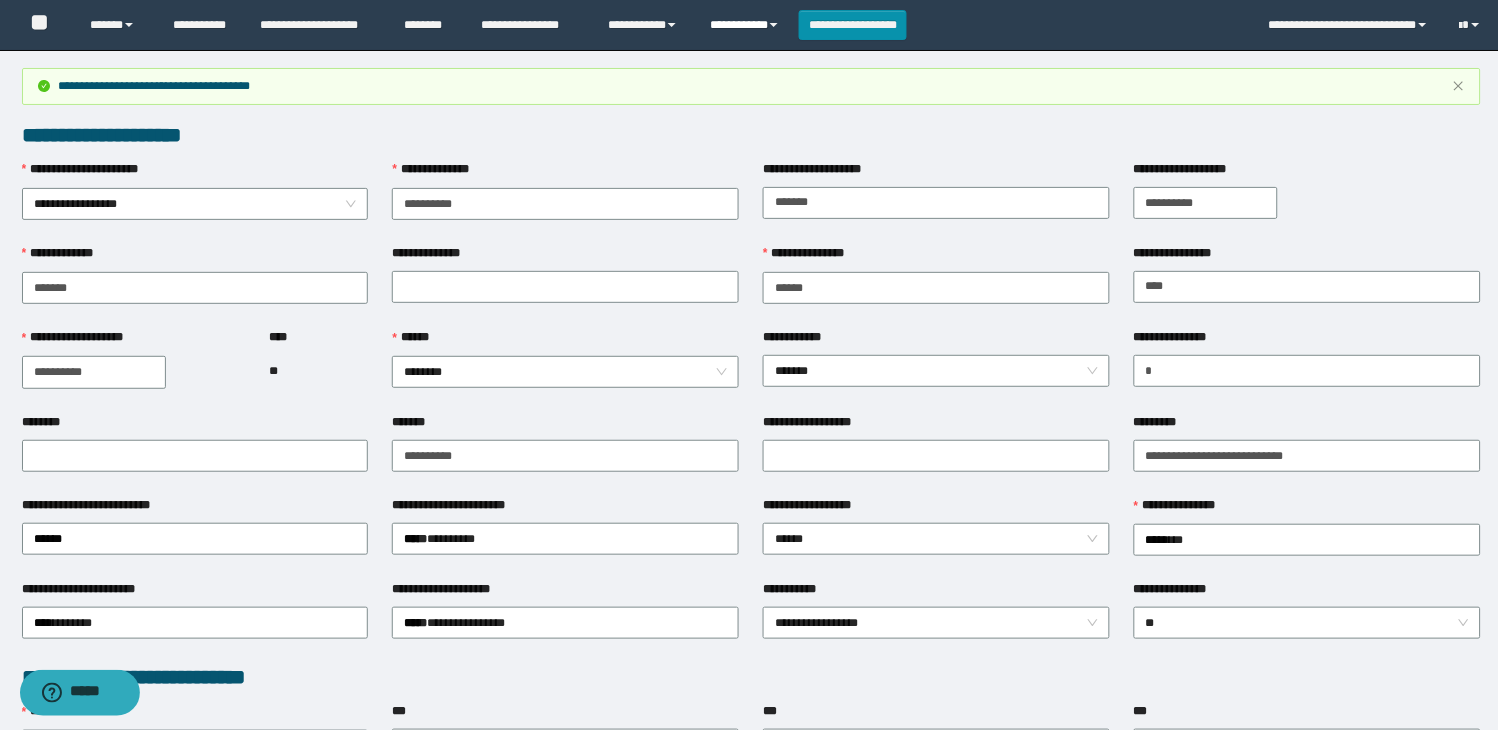 click on "**********" at bounding box center (746, 25) 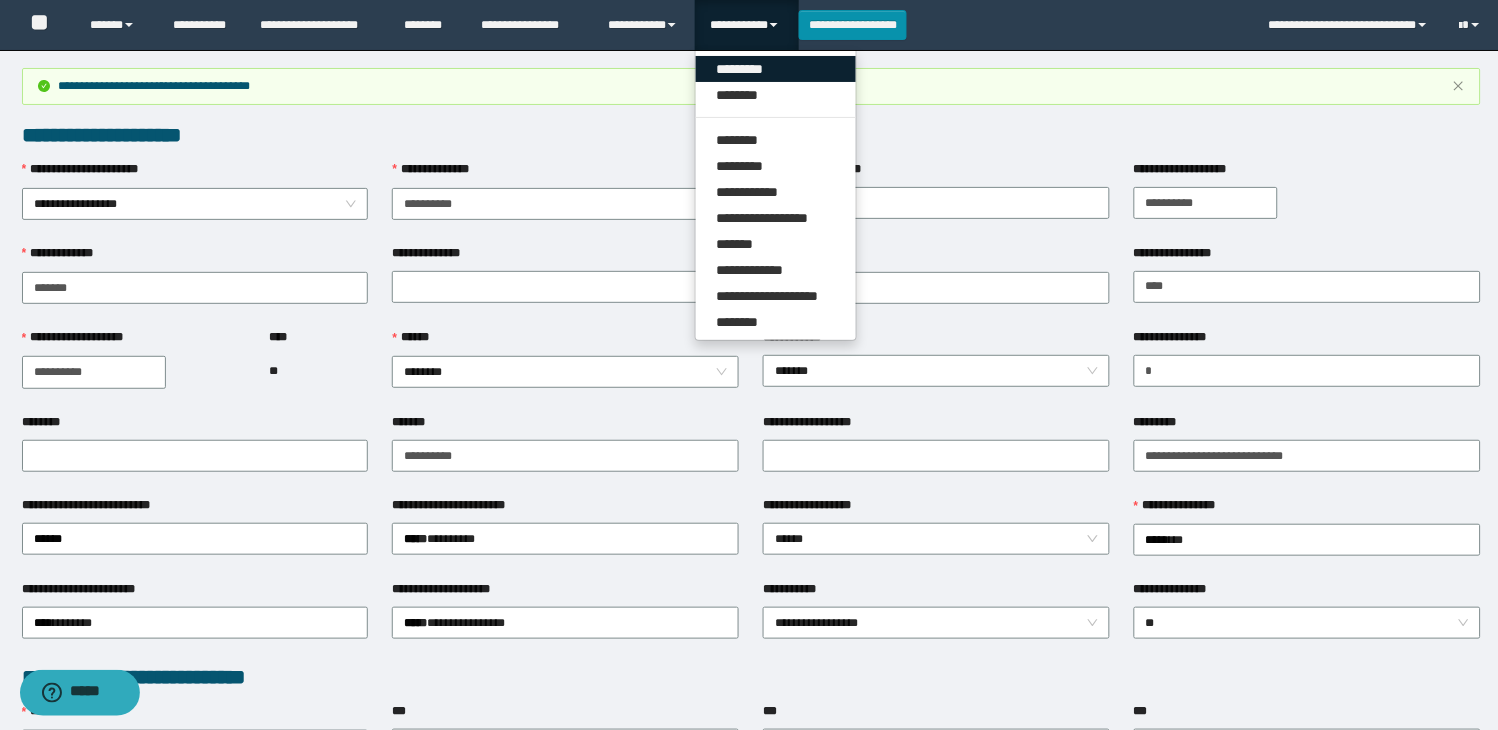 click on "*********" at bounding box center (776, 69) 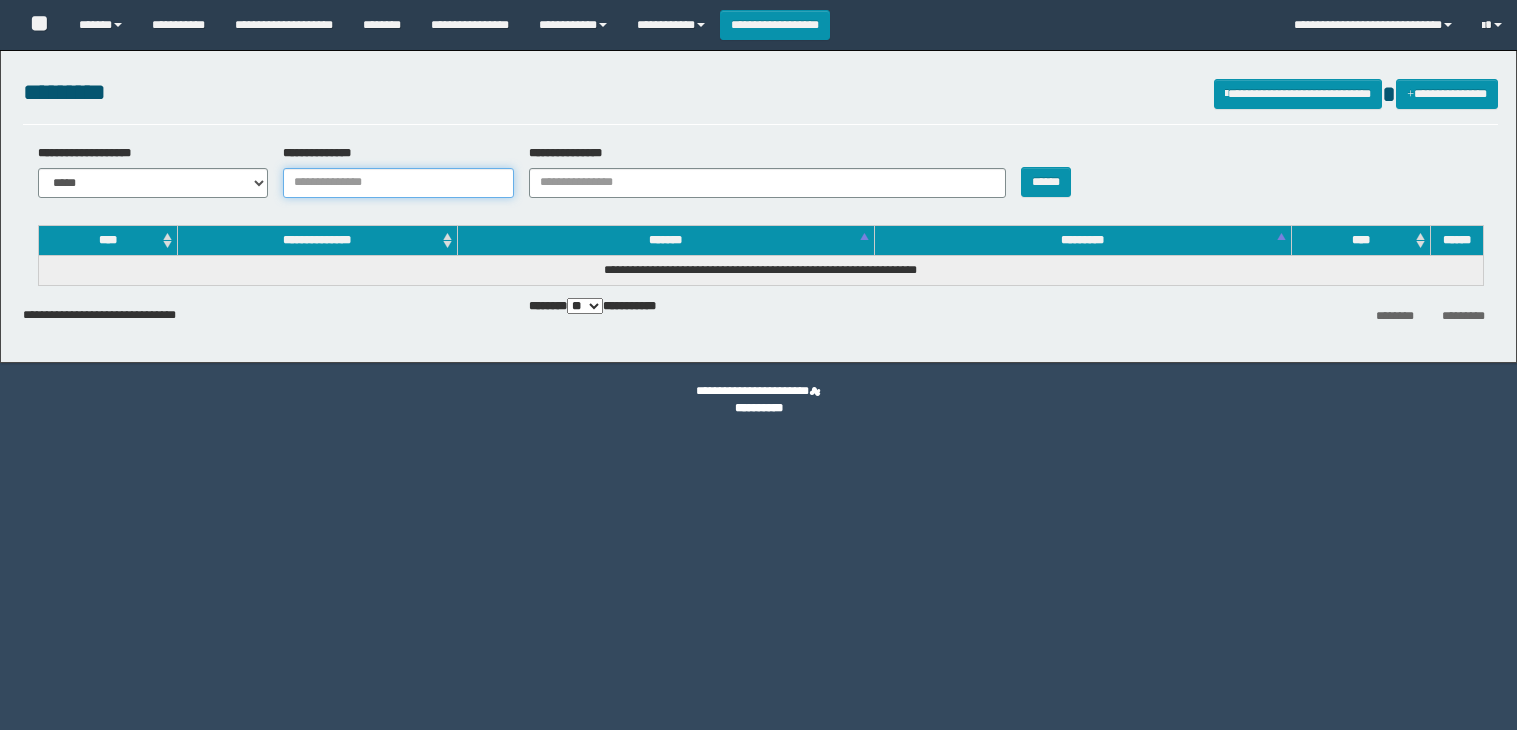 drag, startPoint x: 0, startPoint y: 0, endPoint x: 473, endPoint y: 184, distance: 507.52832 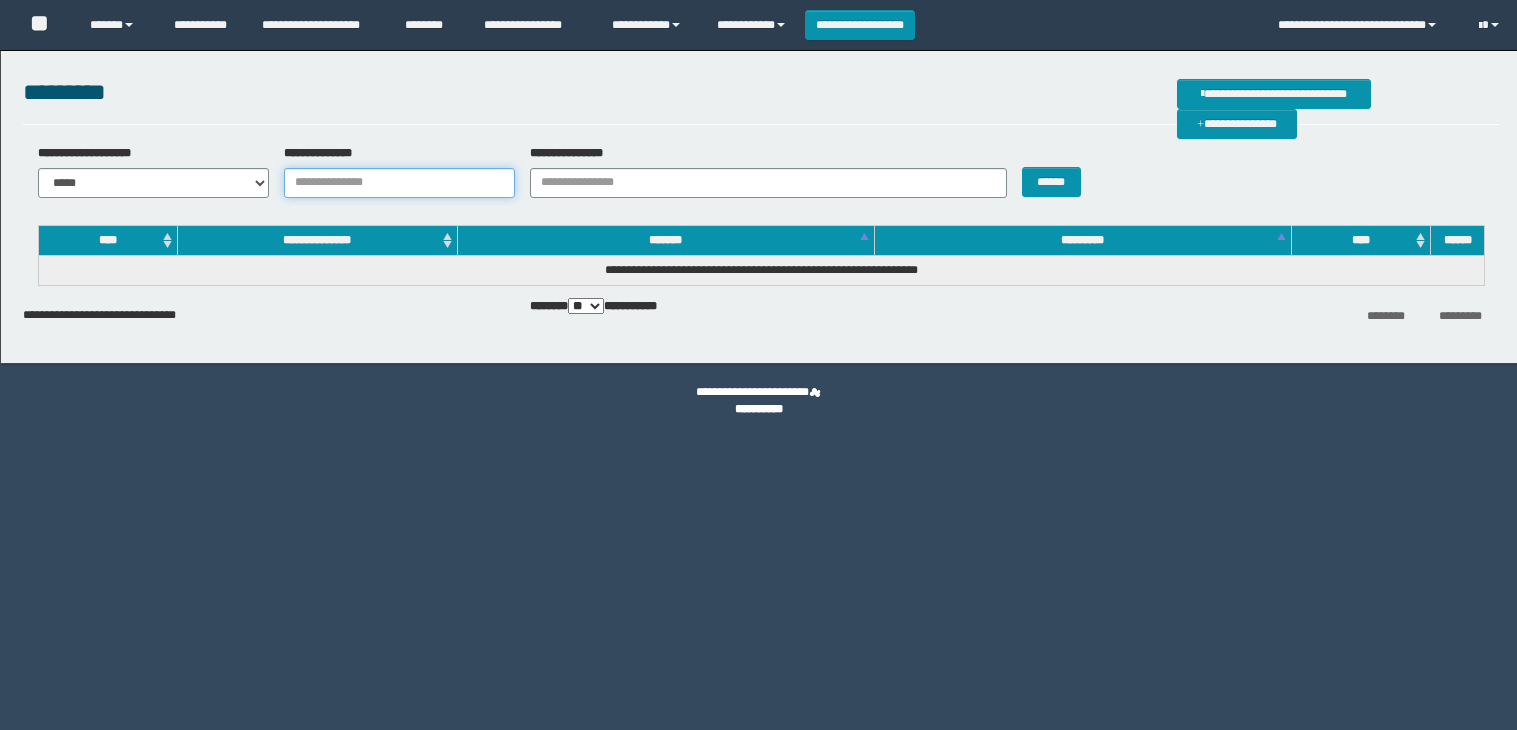 scroll, scrollTop: 0, scrollLeft: 0, axis: both 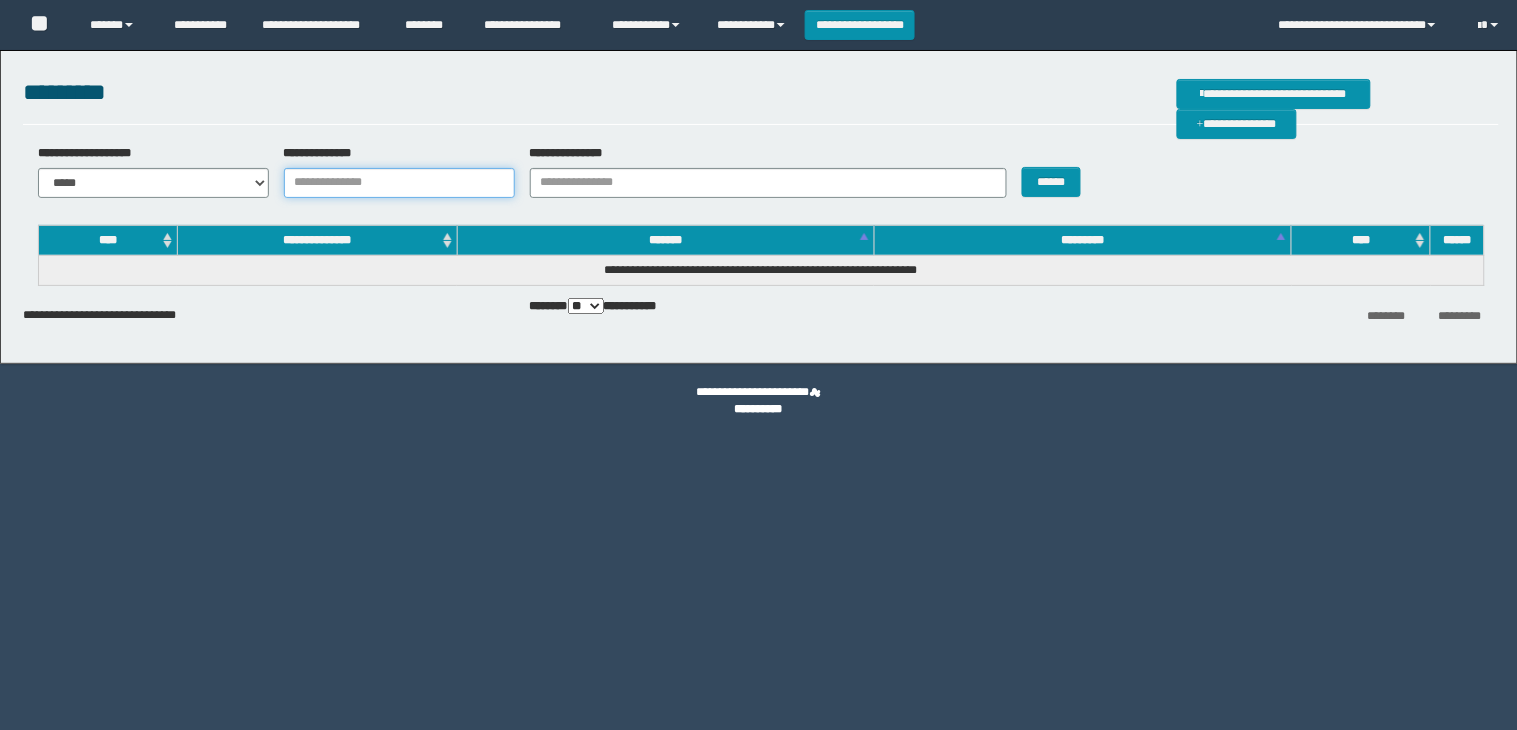 paste on "**********" 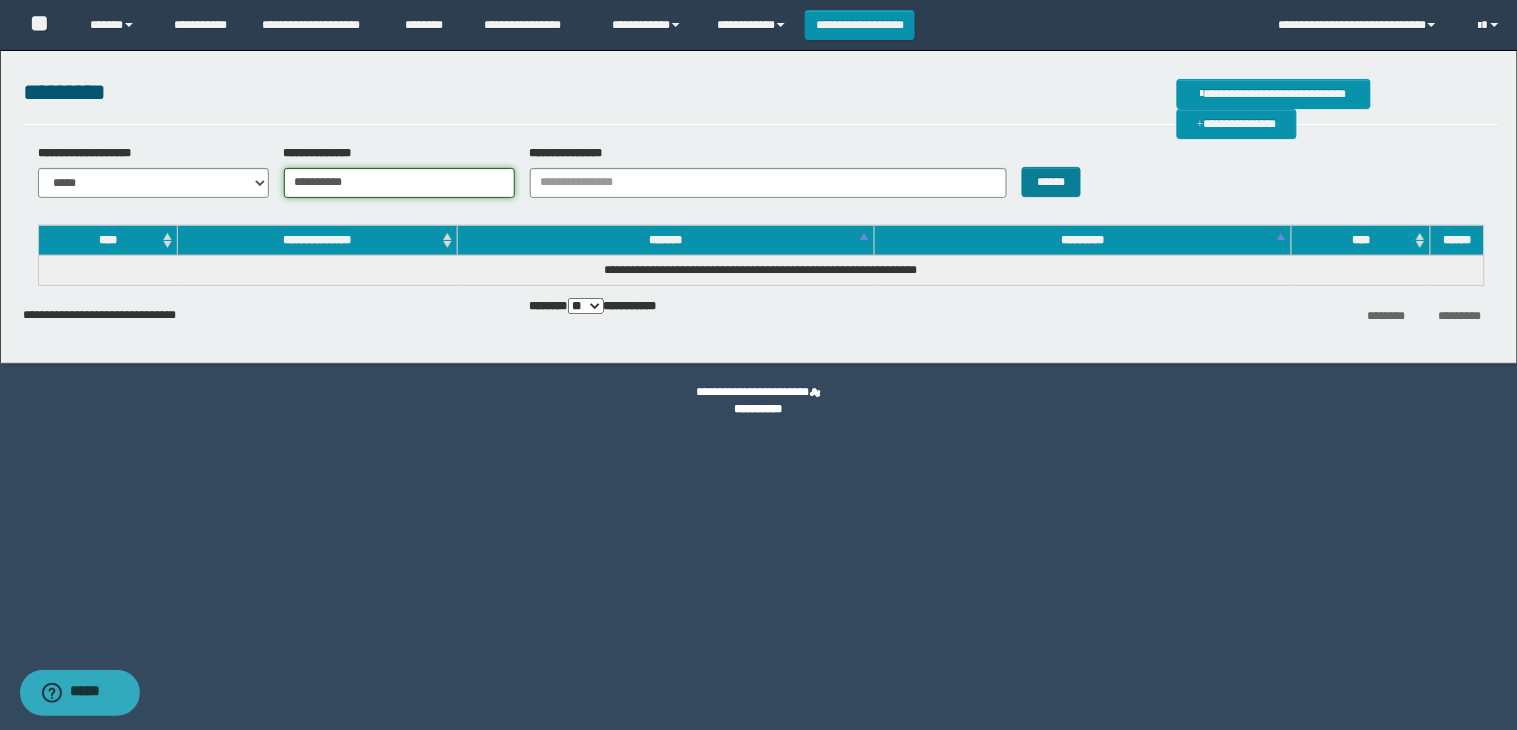 type on "**********" 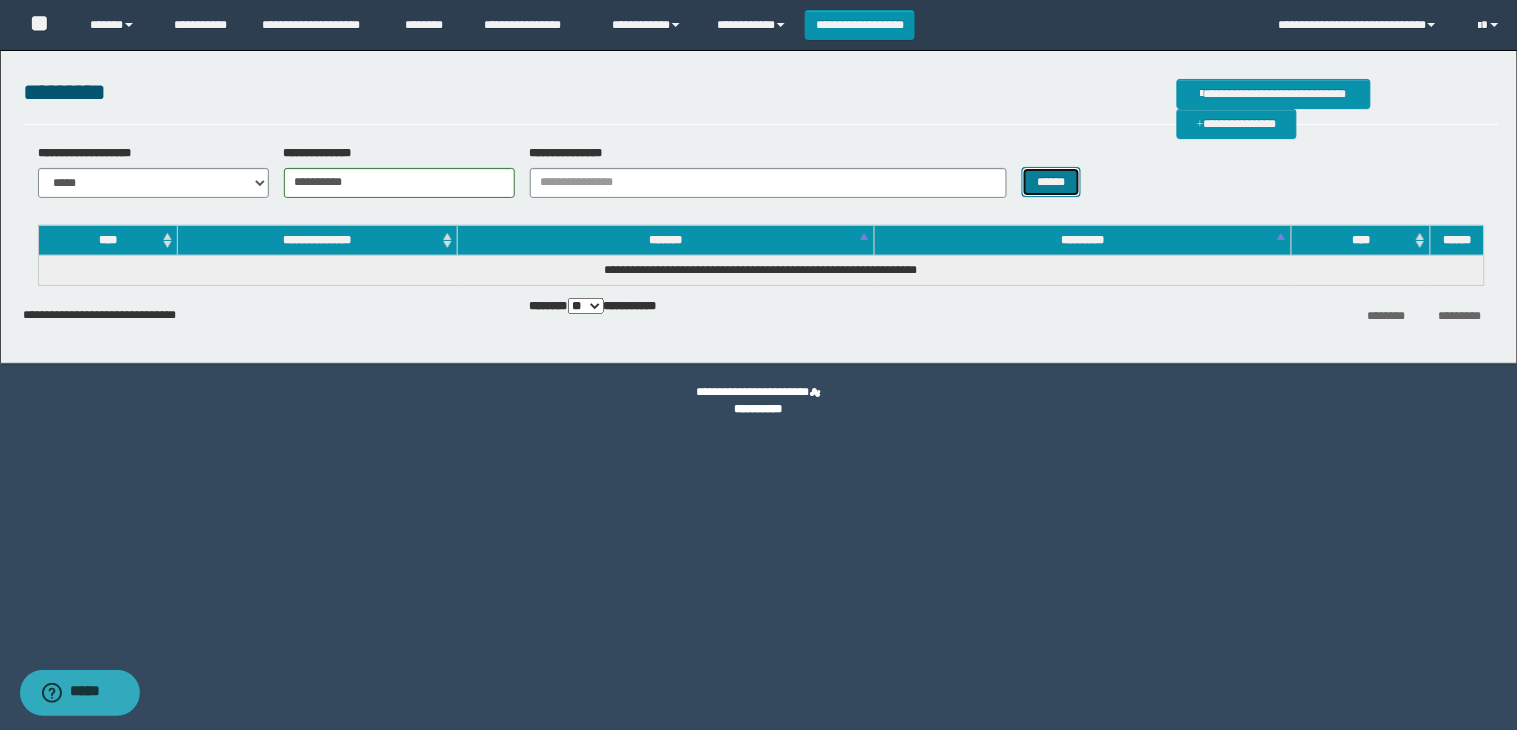 click on "******" at bounding box center [1052, 182] 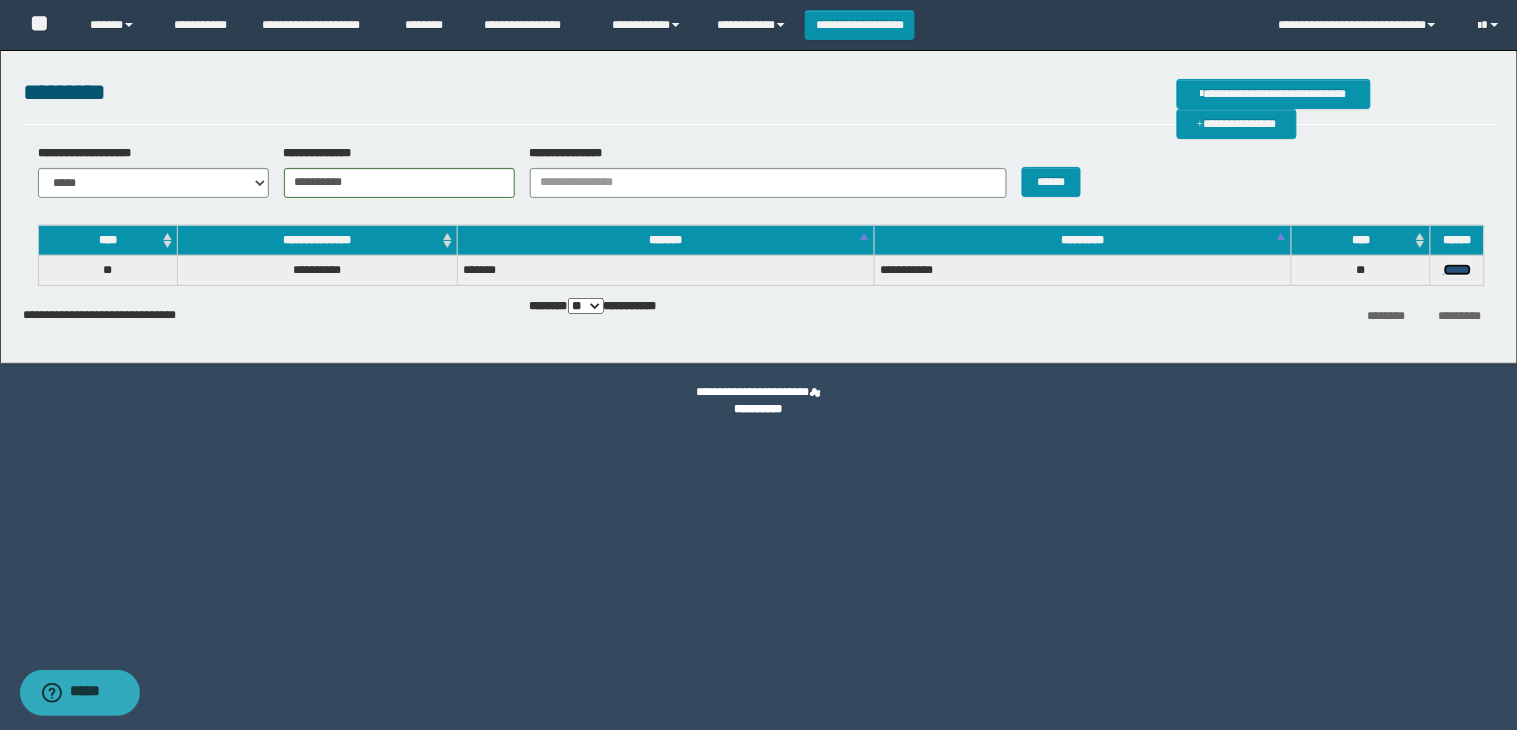 drag, startPoint x: 1461, startPoint y: 272, endPoint x: 1280, endPoint y: 361, distance: 201.6978 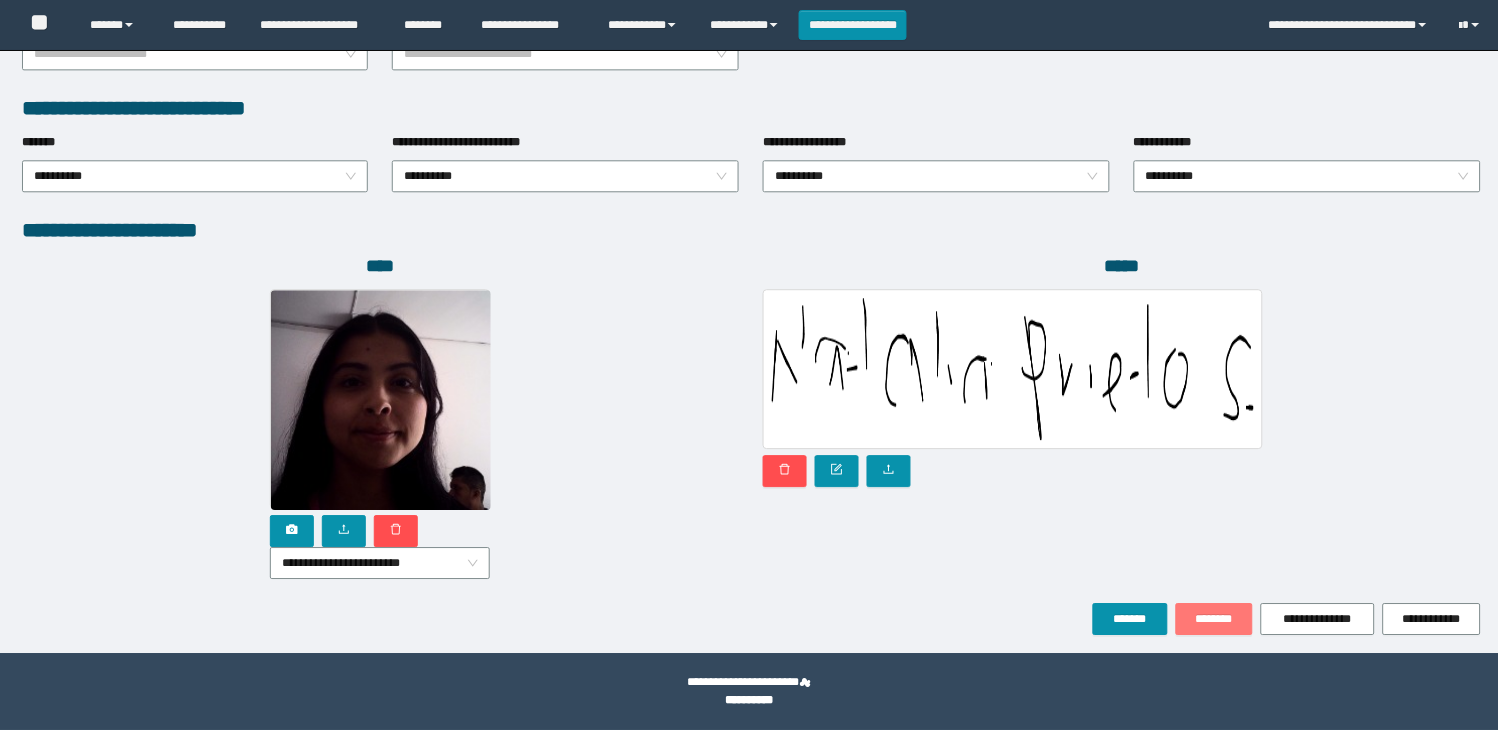 scroll, scrollTop: 1010, scrollLeft: 0, axis: vertical 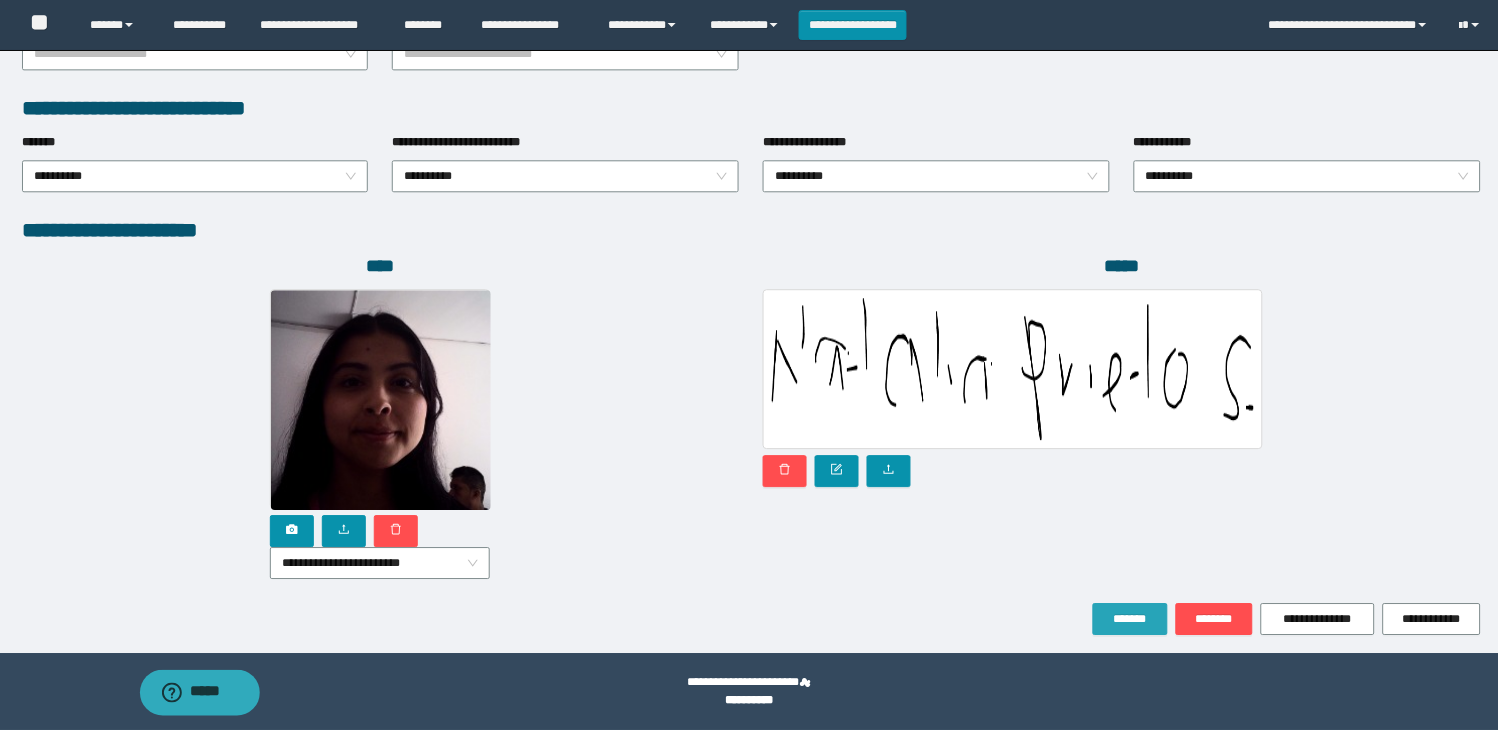 click on "*******" at bounding box center (1130, 619) 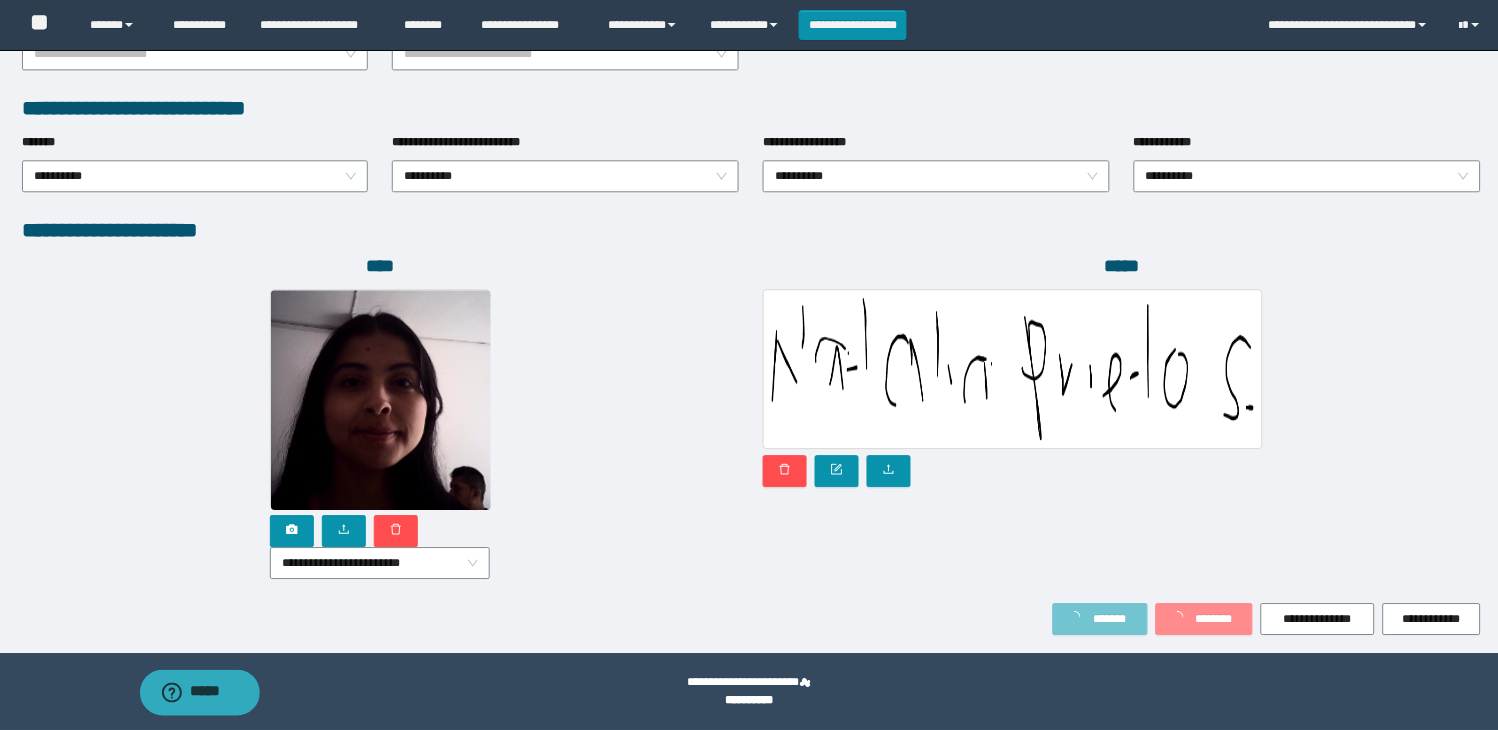 click on "*******" at bounding box center (1110, 619) 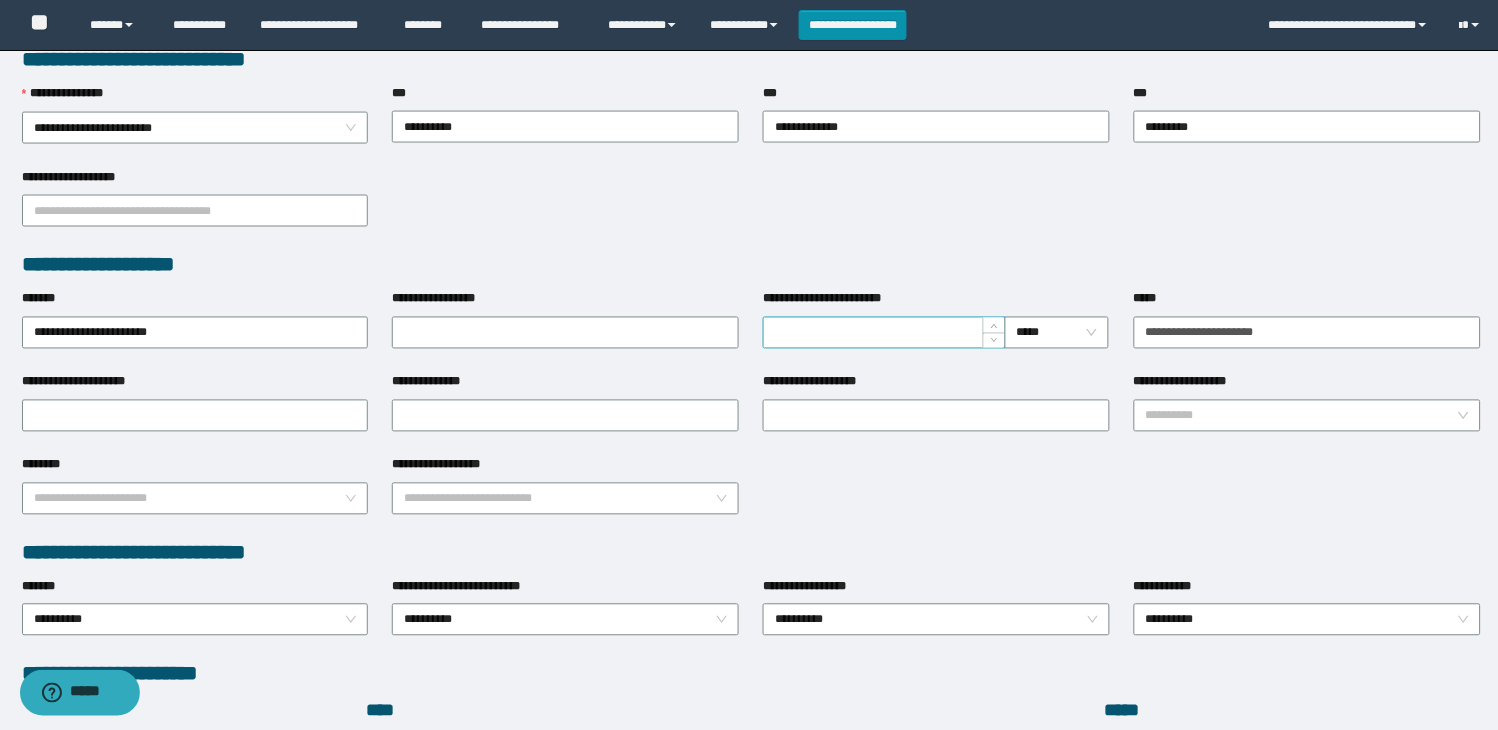 scroll, scrollTop: 0, scrollLeft: 0, axis: both 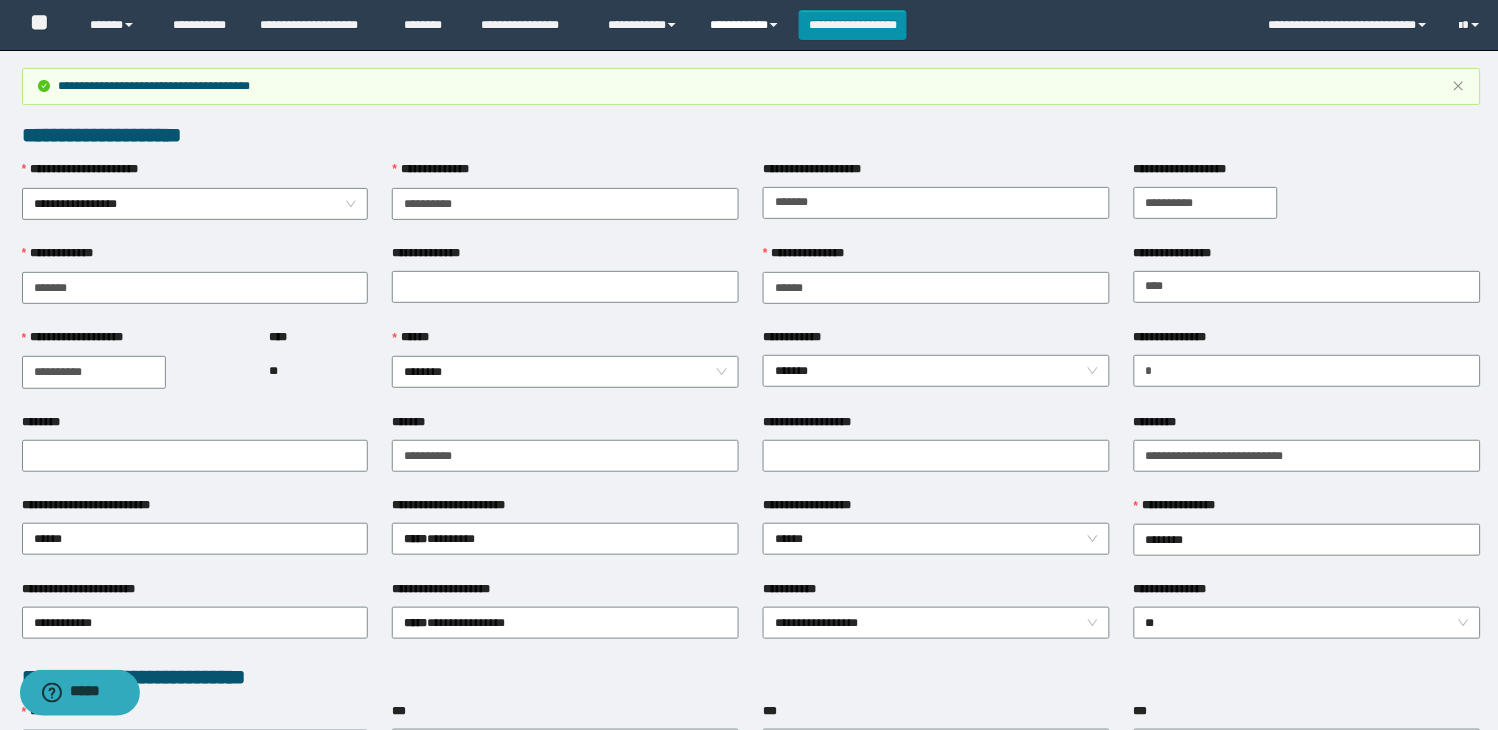 click on "**********" at bounding box center (746, 25) 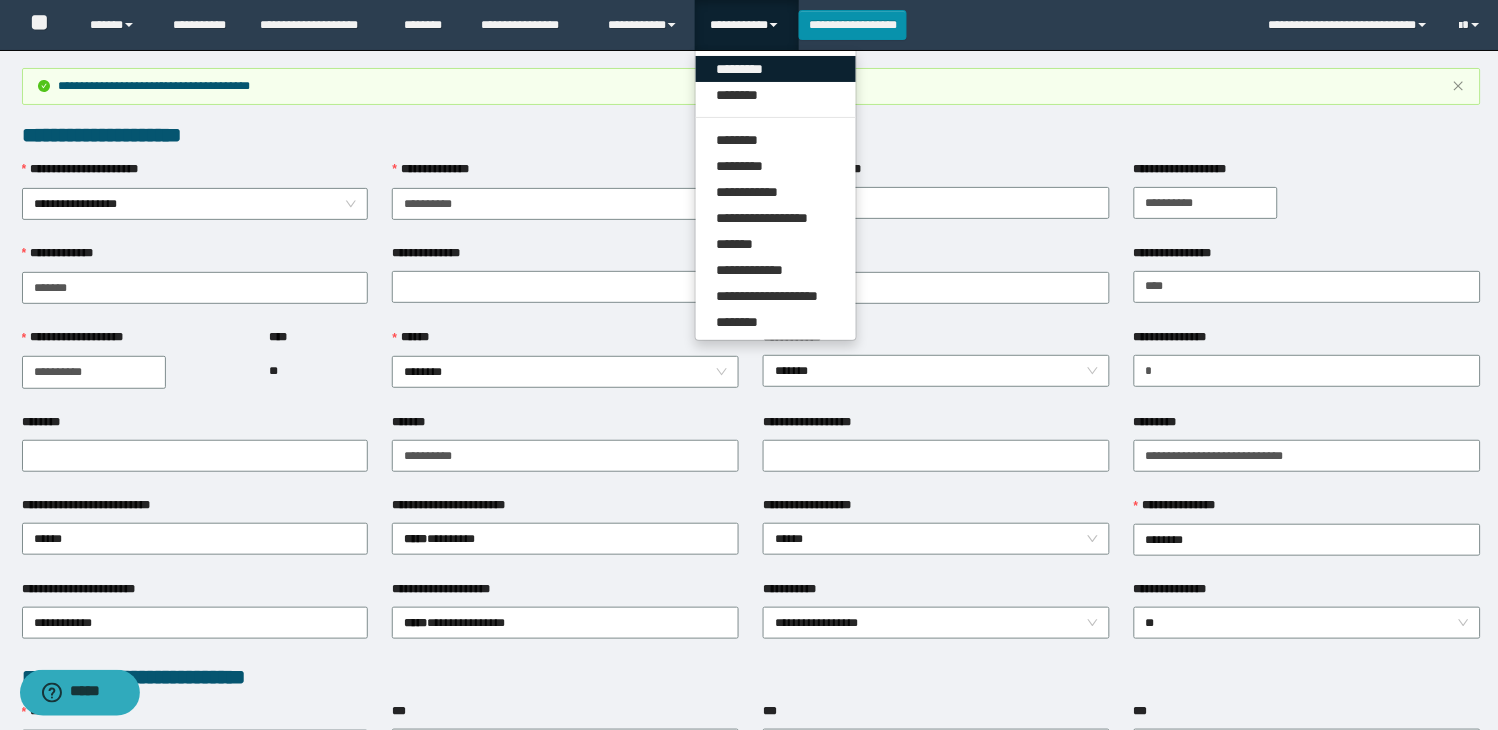 click on "*********" at bounding box center [776, 69] 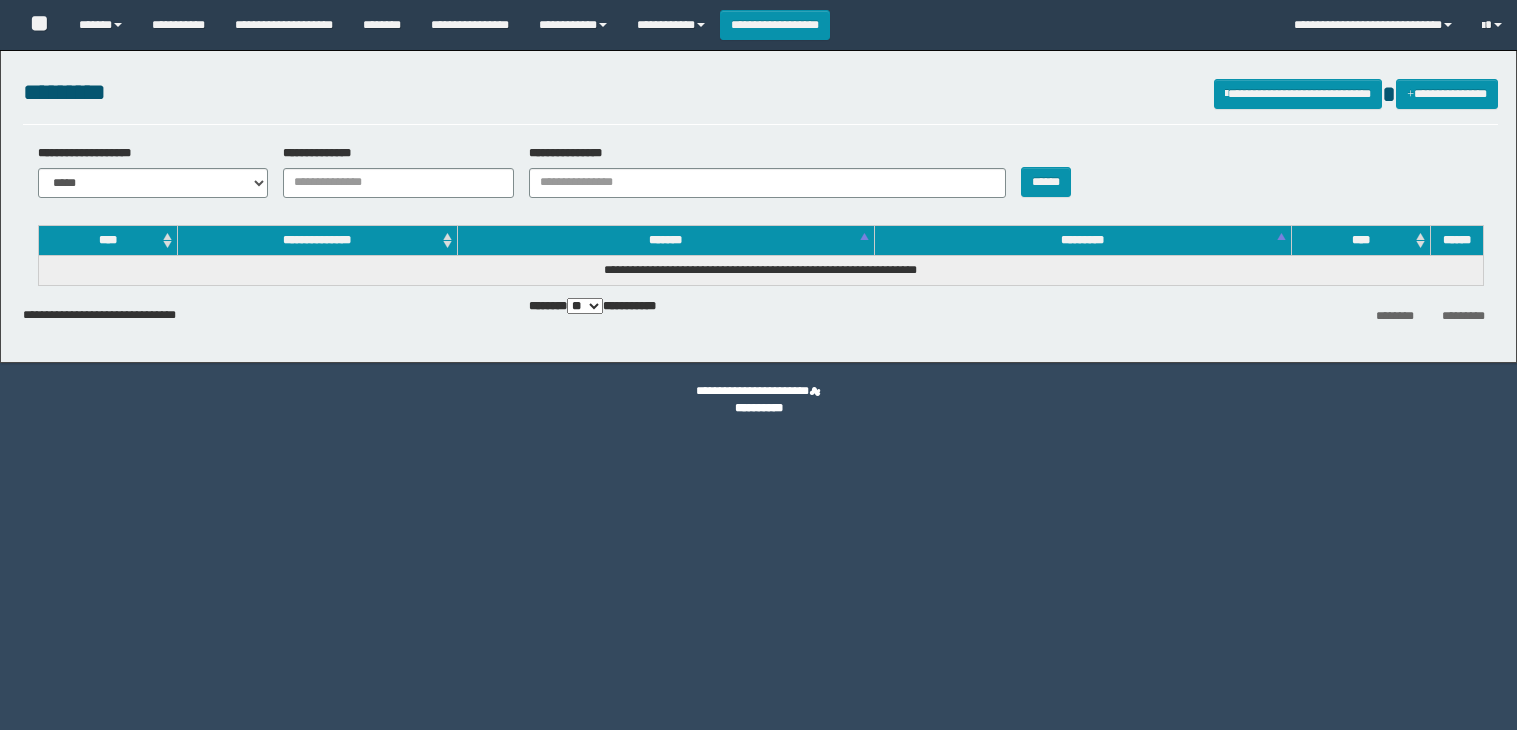 scroll, scrollTop: 0, scrollLeft: 0, axis: both 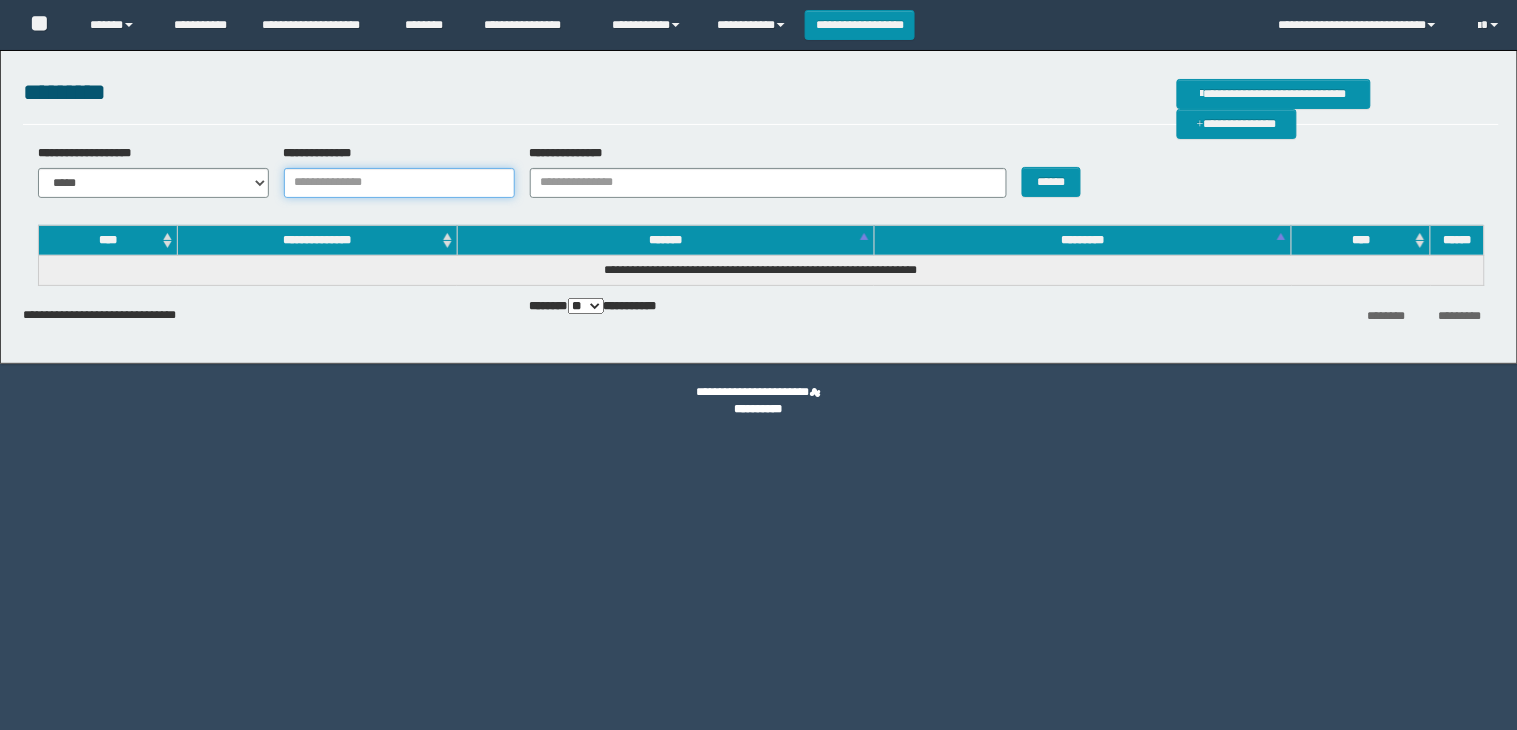 click on "**********" at bounding box center [399, 183] 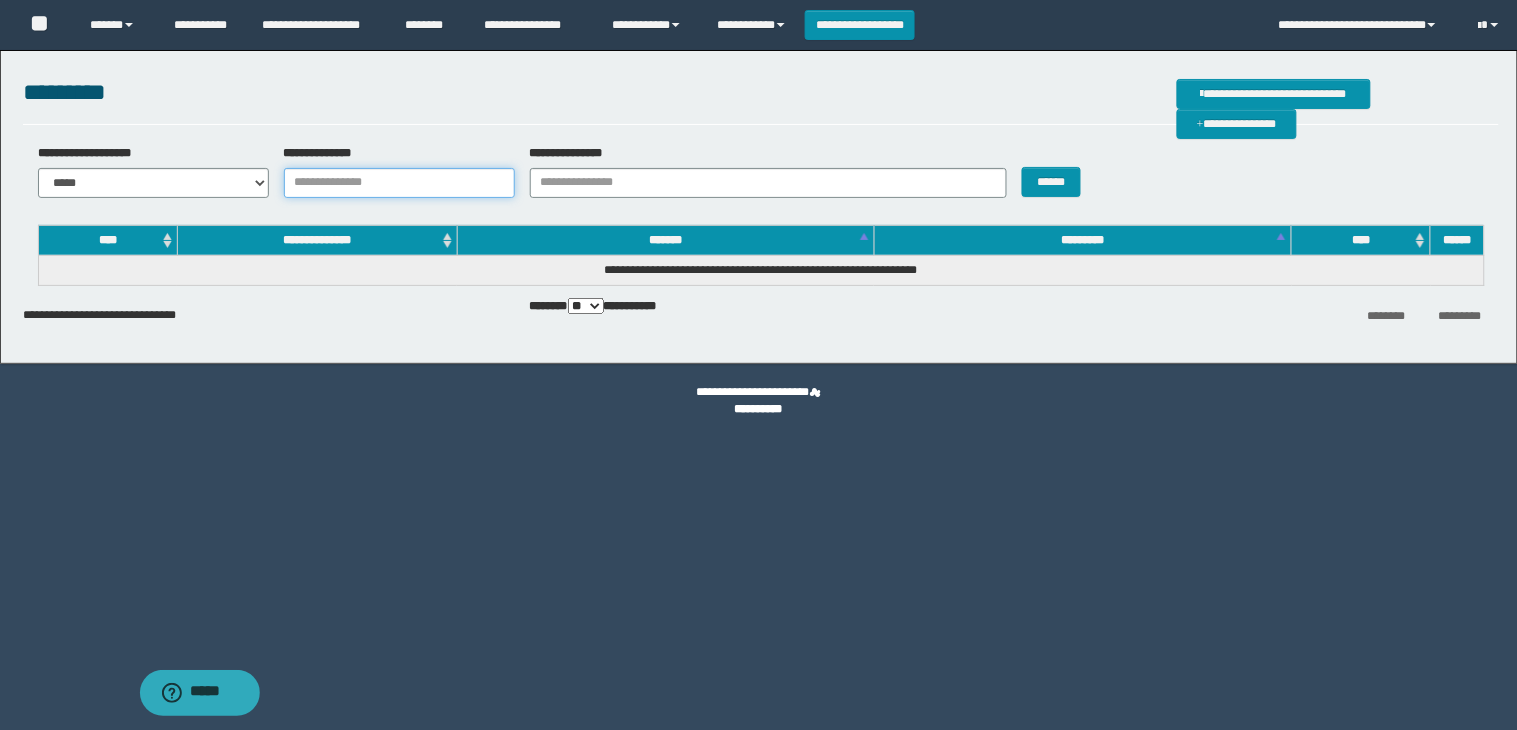 scroll, scrollTop: 0, scrollLeft: 0, axis: both 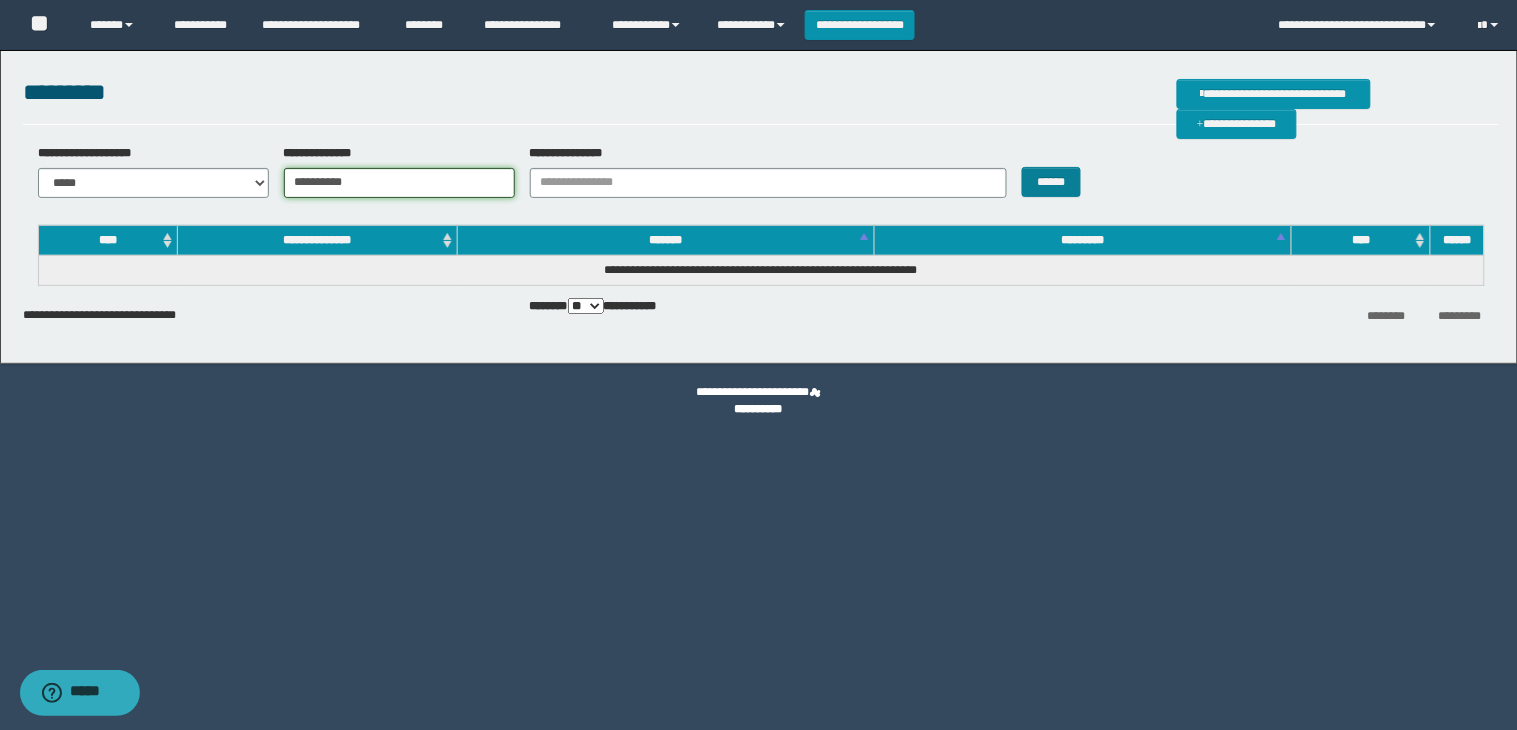 type on "**********" 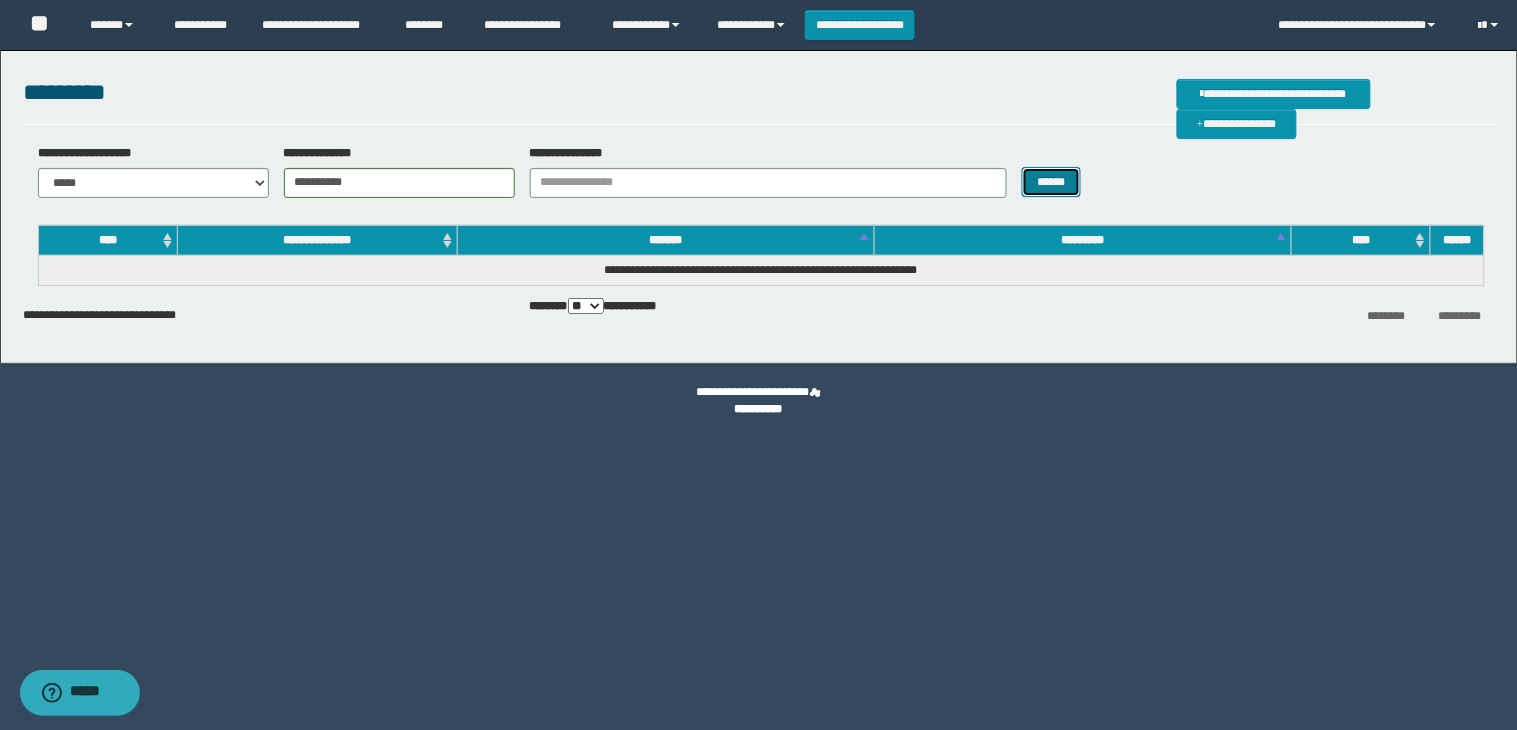 click on "******" at bounding box center [1052, 182] 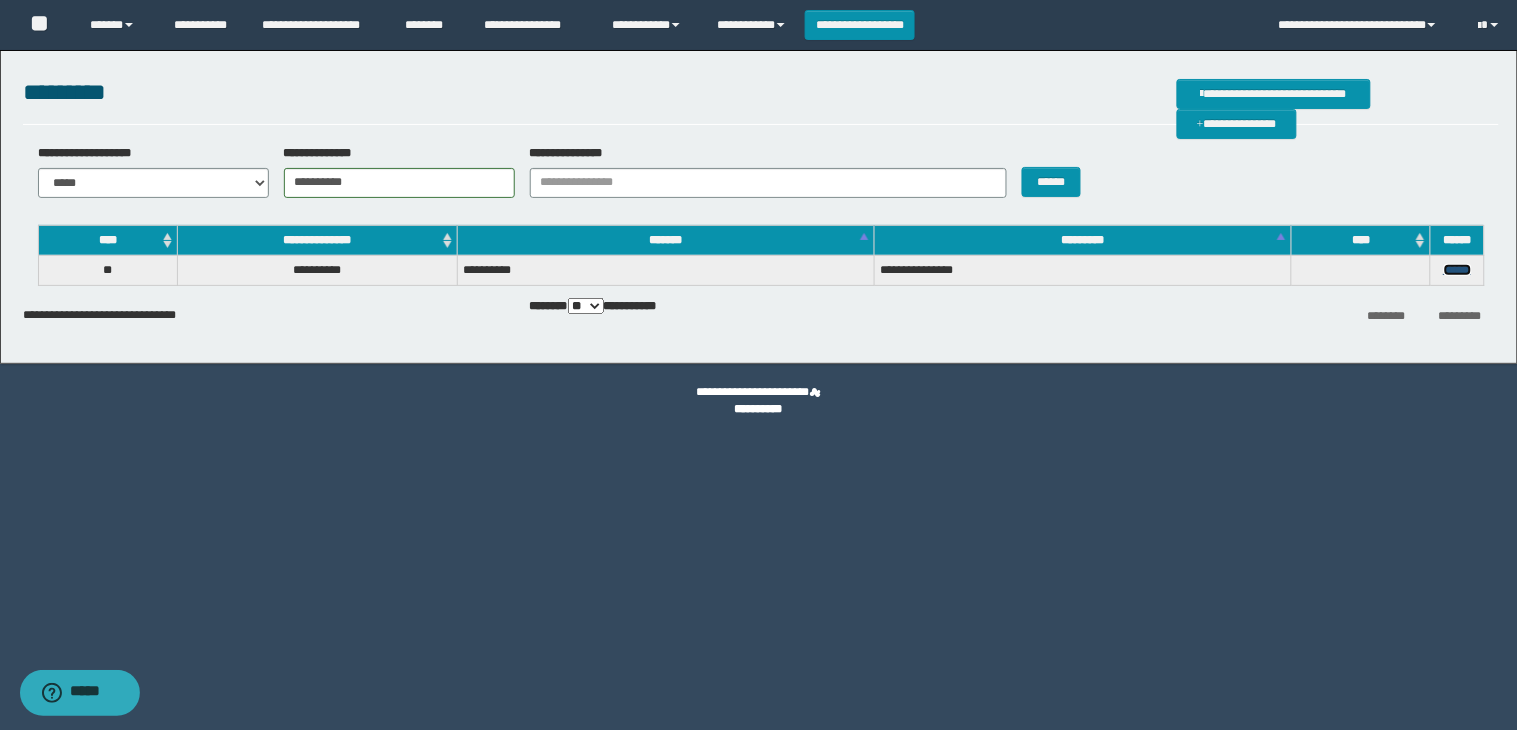 click on "******" at bounding box center [1458, 270] 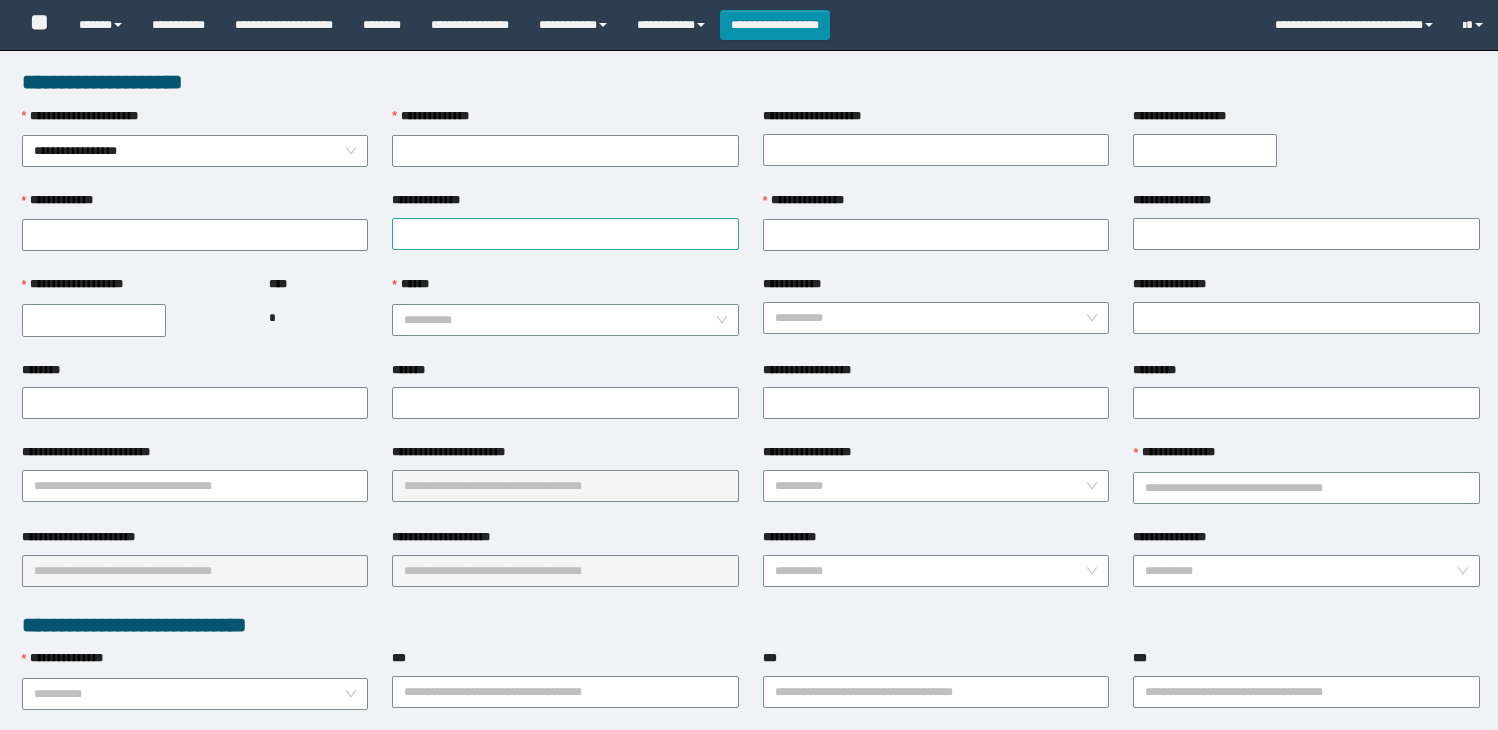 scroll, scrollTop: 0, scrollLeft: 0, axis: both 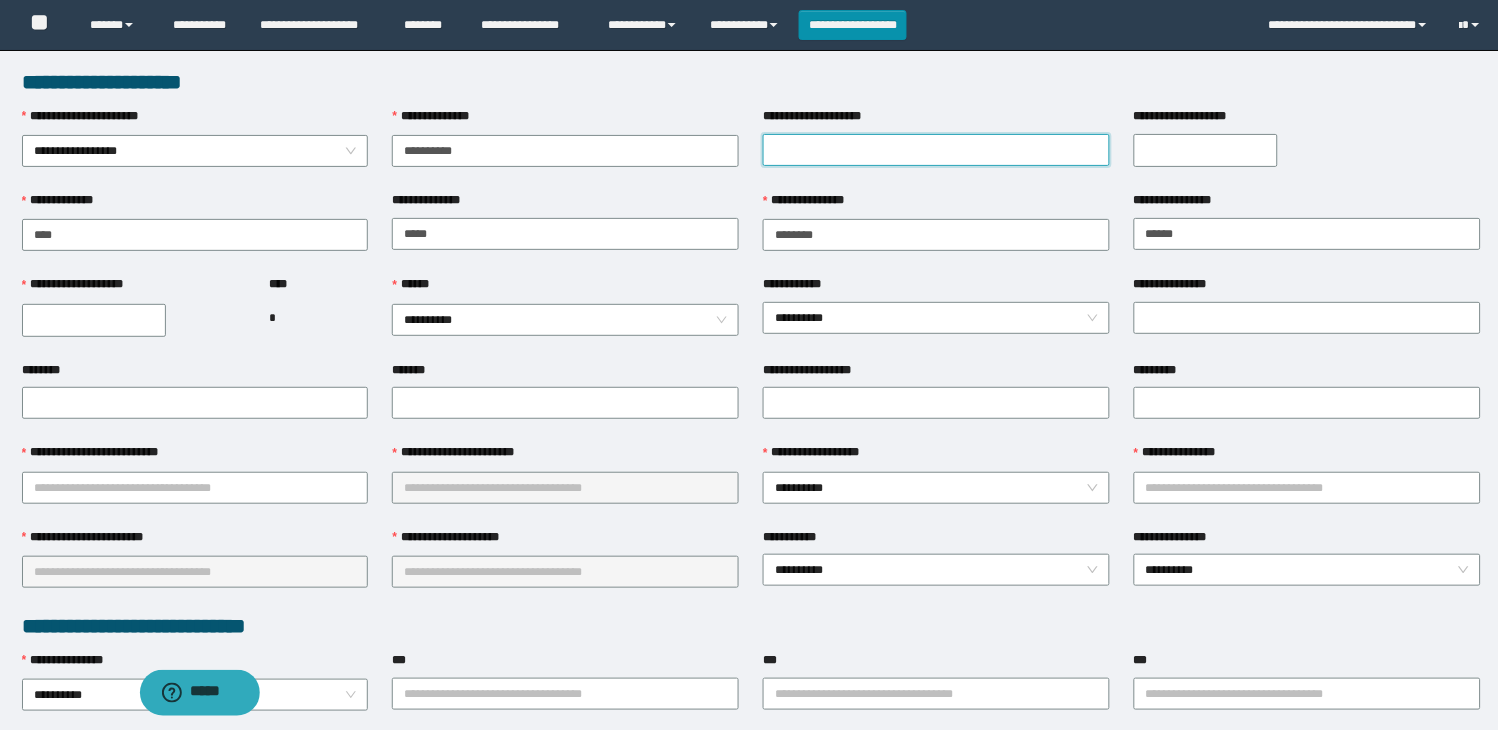 click on "**********" at bounding box center (936, 150) 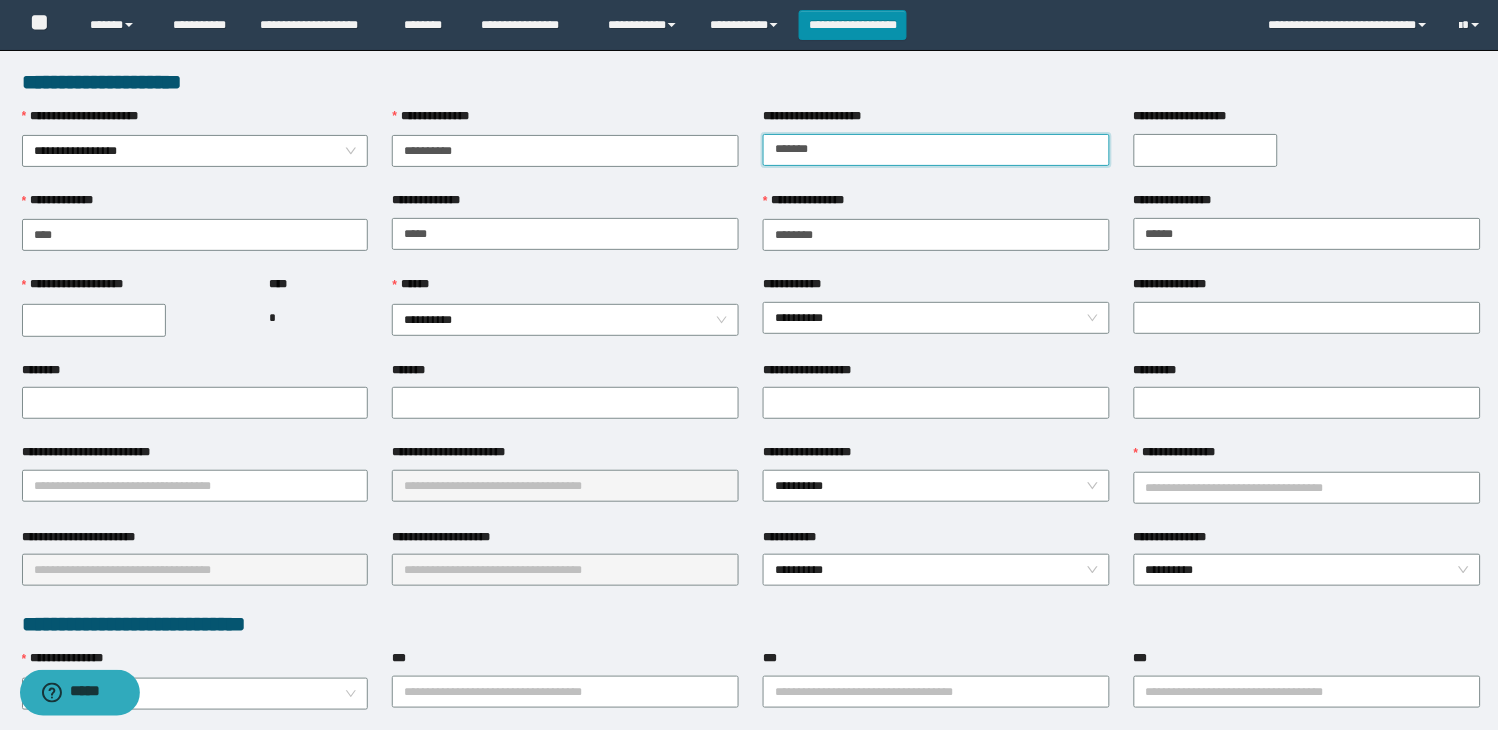 type on "******" 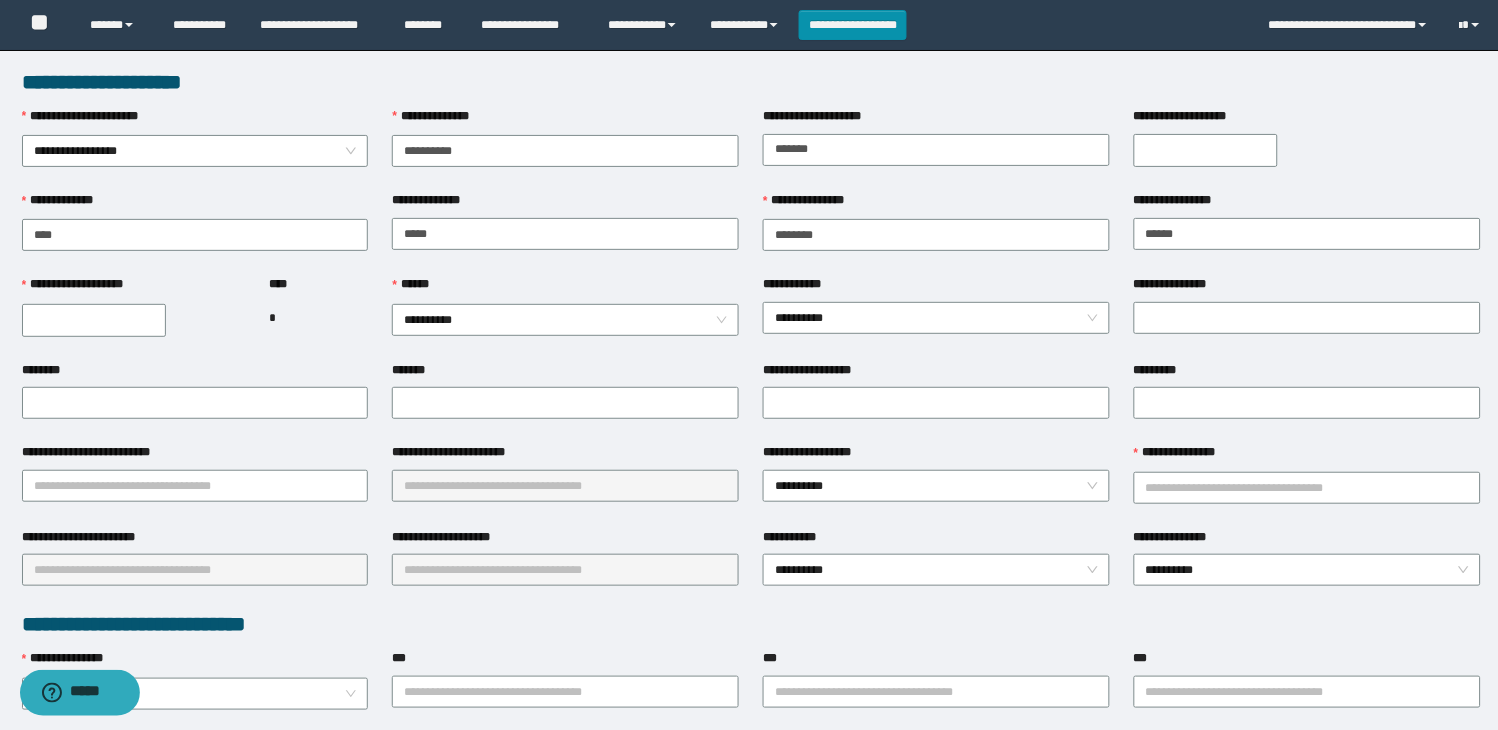 click on "**********" at bounding box center [1206, 150] 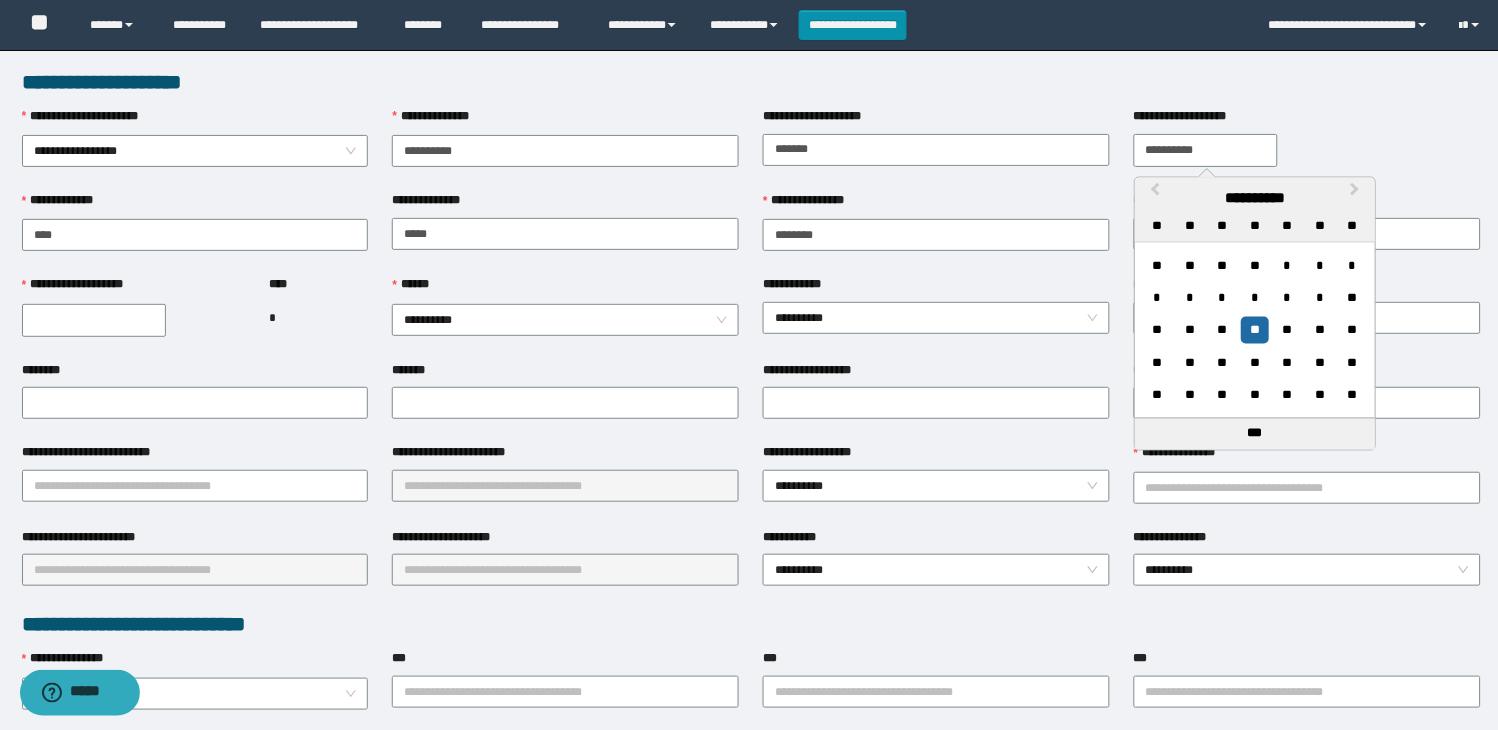 type on "**********" 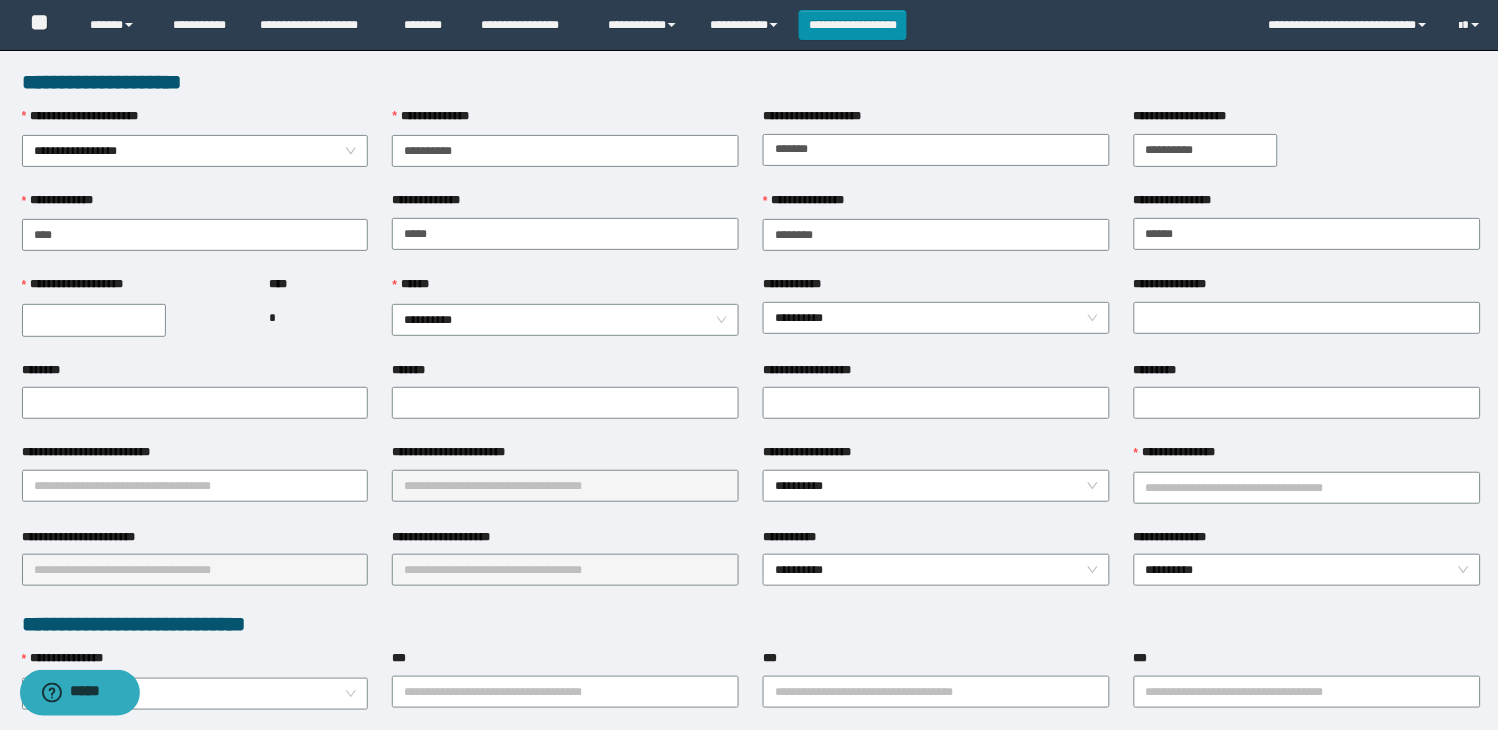 click on "**********" at bounding box center (749, 856) 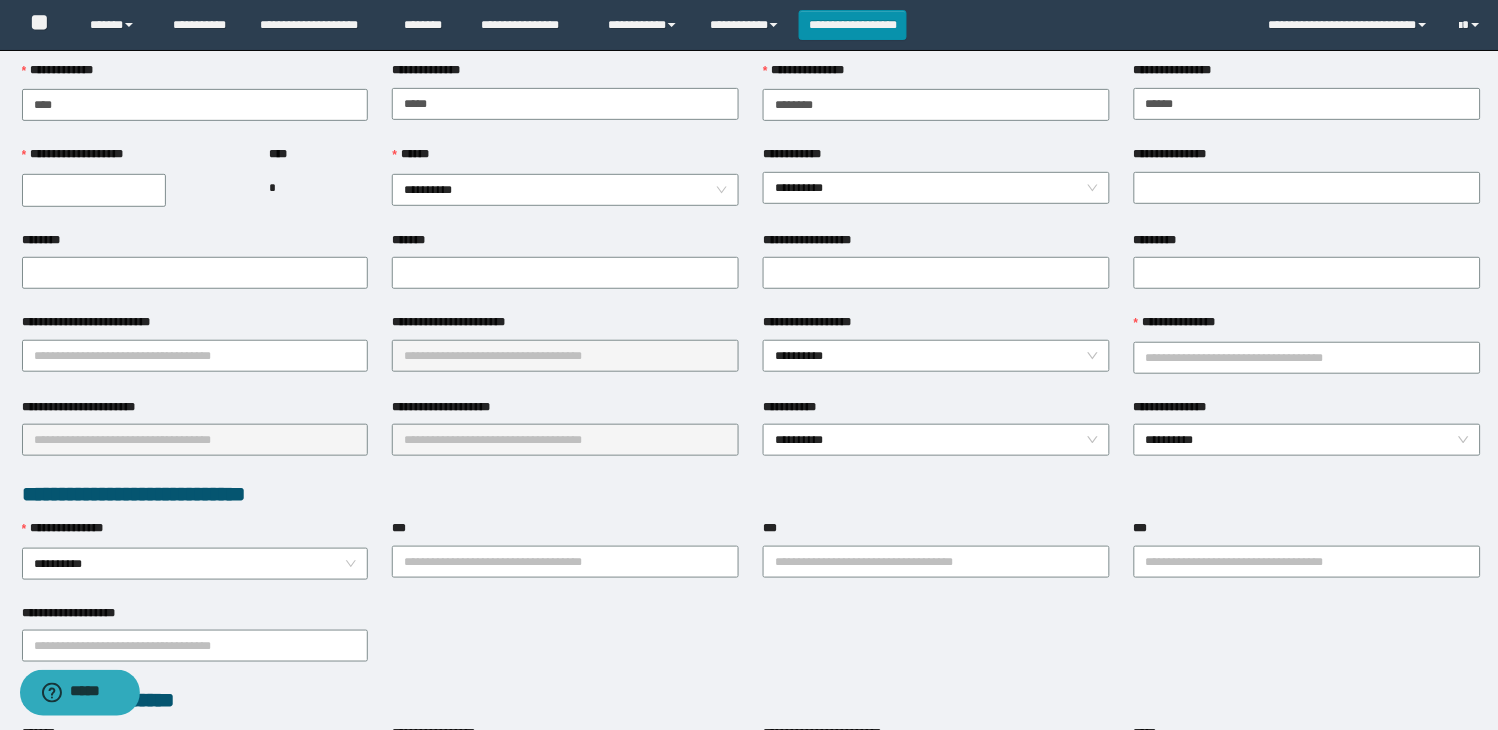 scroll, scrollTop: 111, scrollLeft: 0, axis: vertical 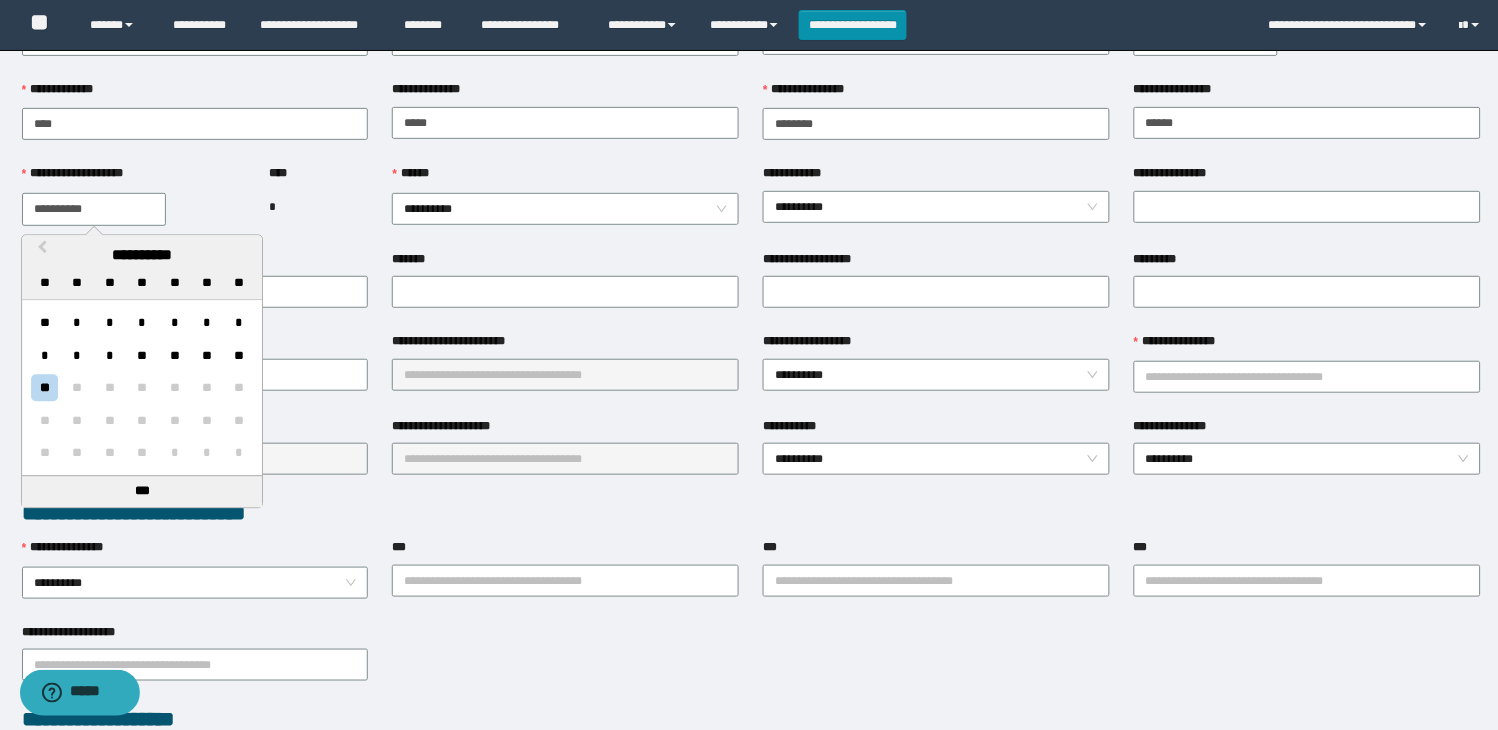 click on "**********" at bounding box center (94, 209) 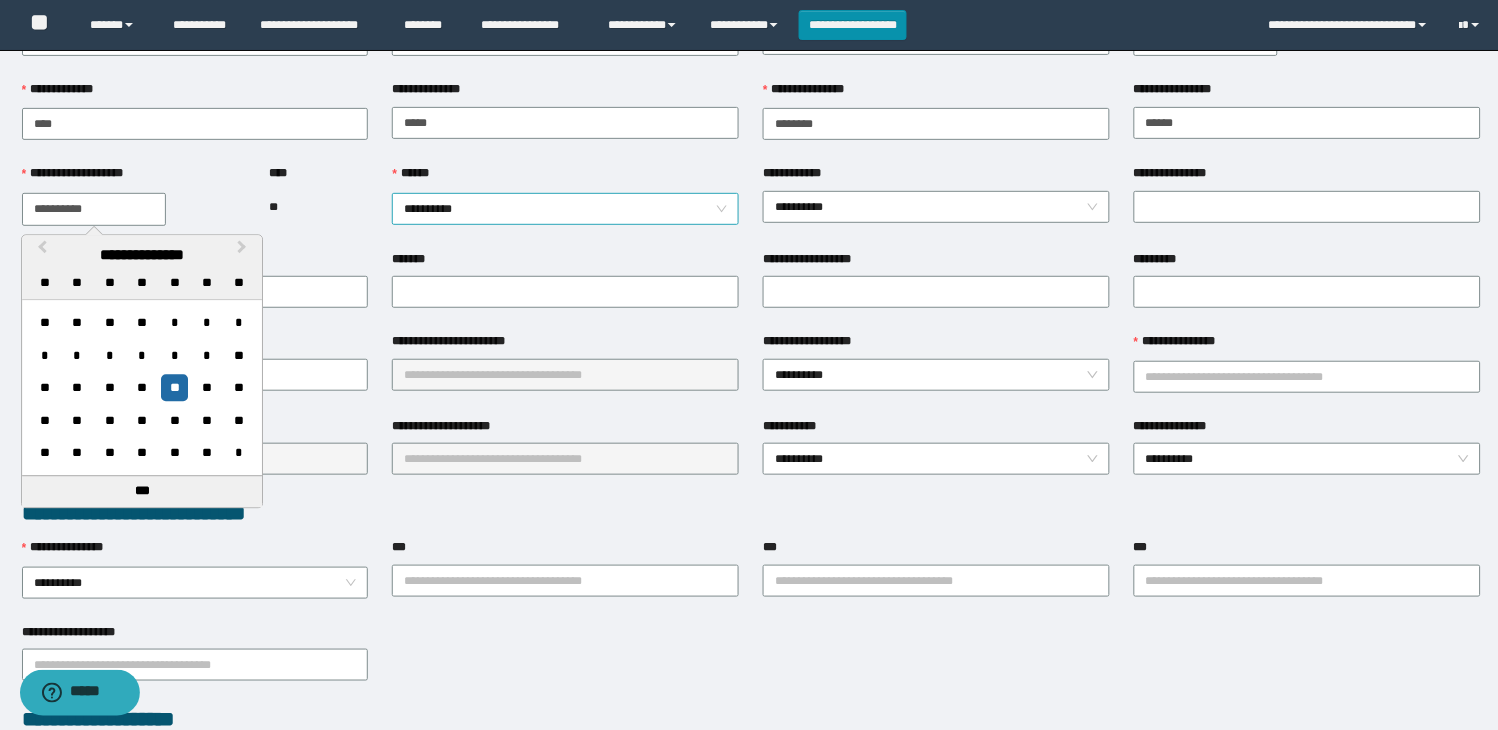 type on "**********" 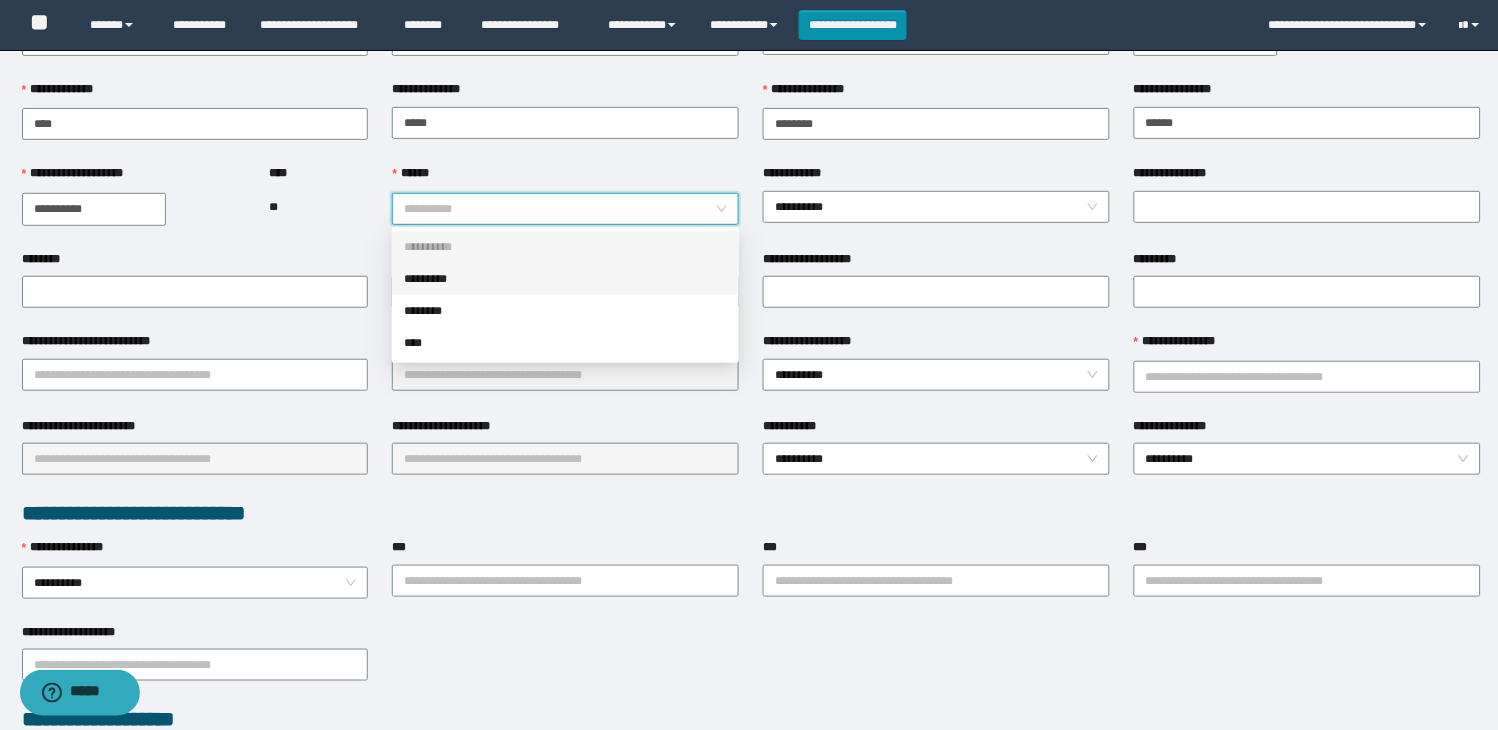 click on "*********" at bounding box center (565, 279) 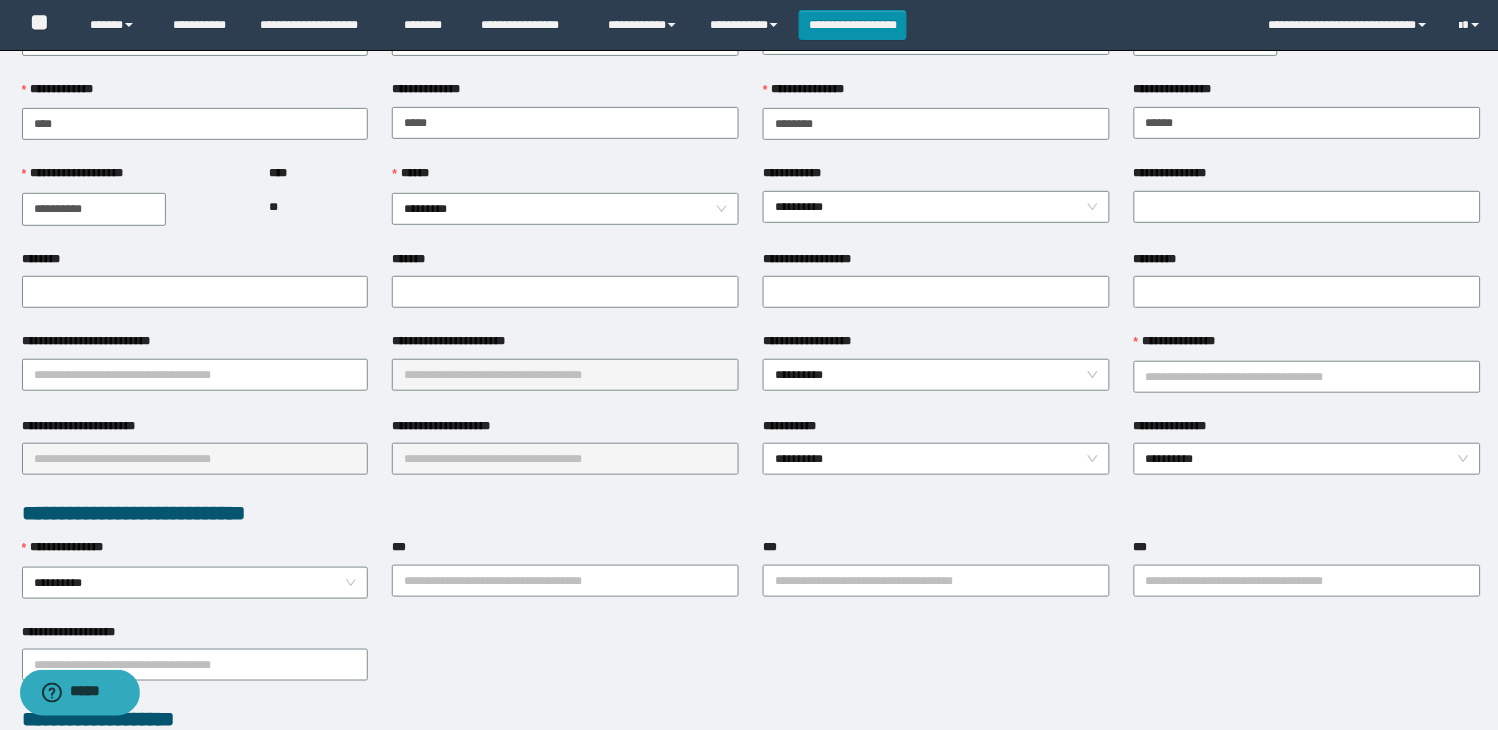drag, startPoint x: 323, startPoint y: 232, endPoint x: 750, endPoint y: 225, distance: 427.05737 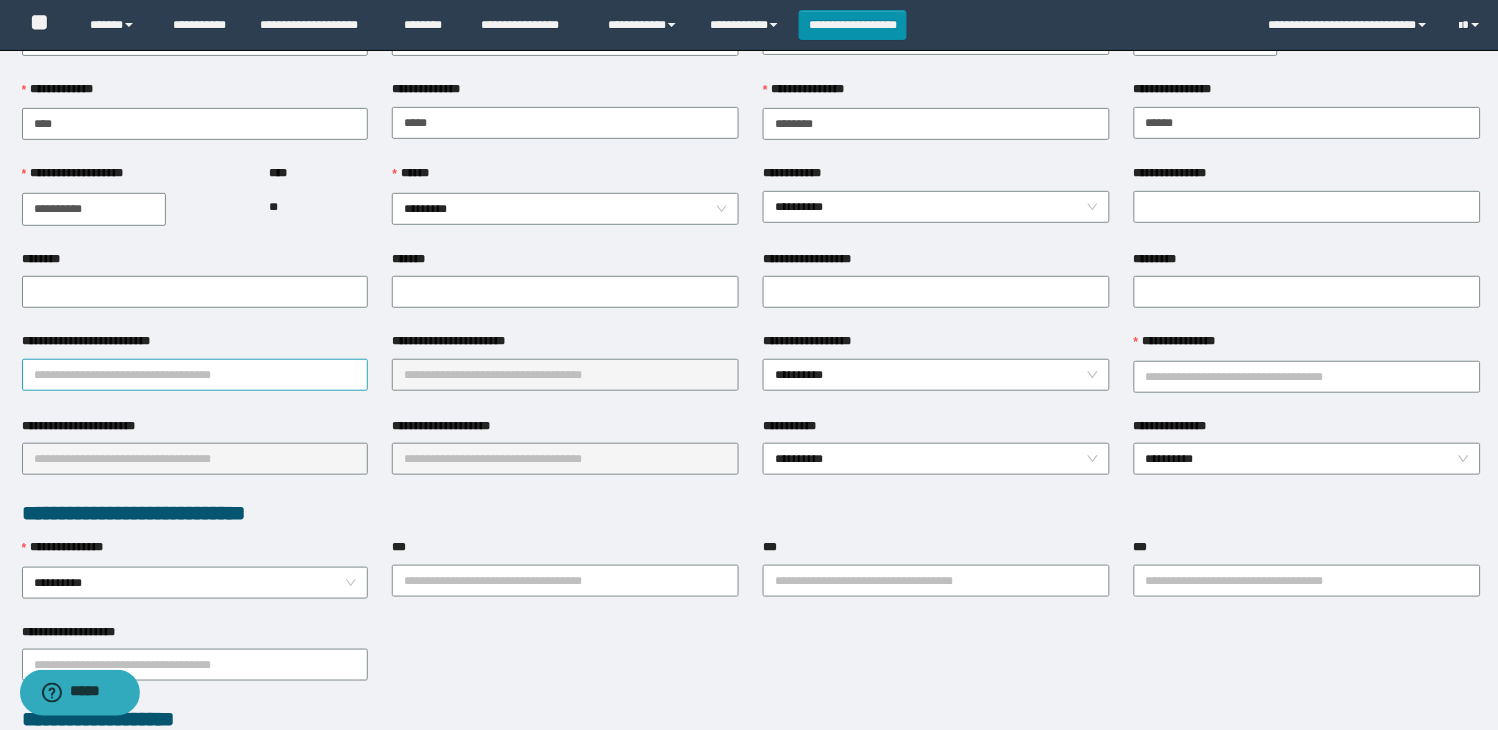 click on "**********" at bounding box center (195, 375) 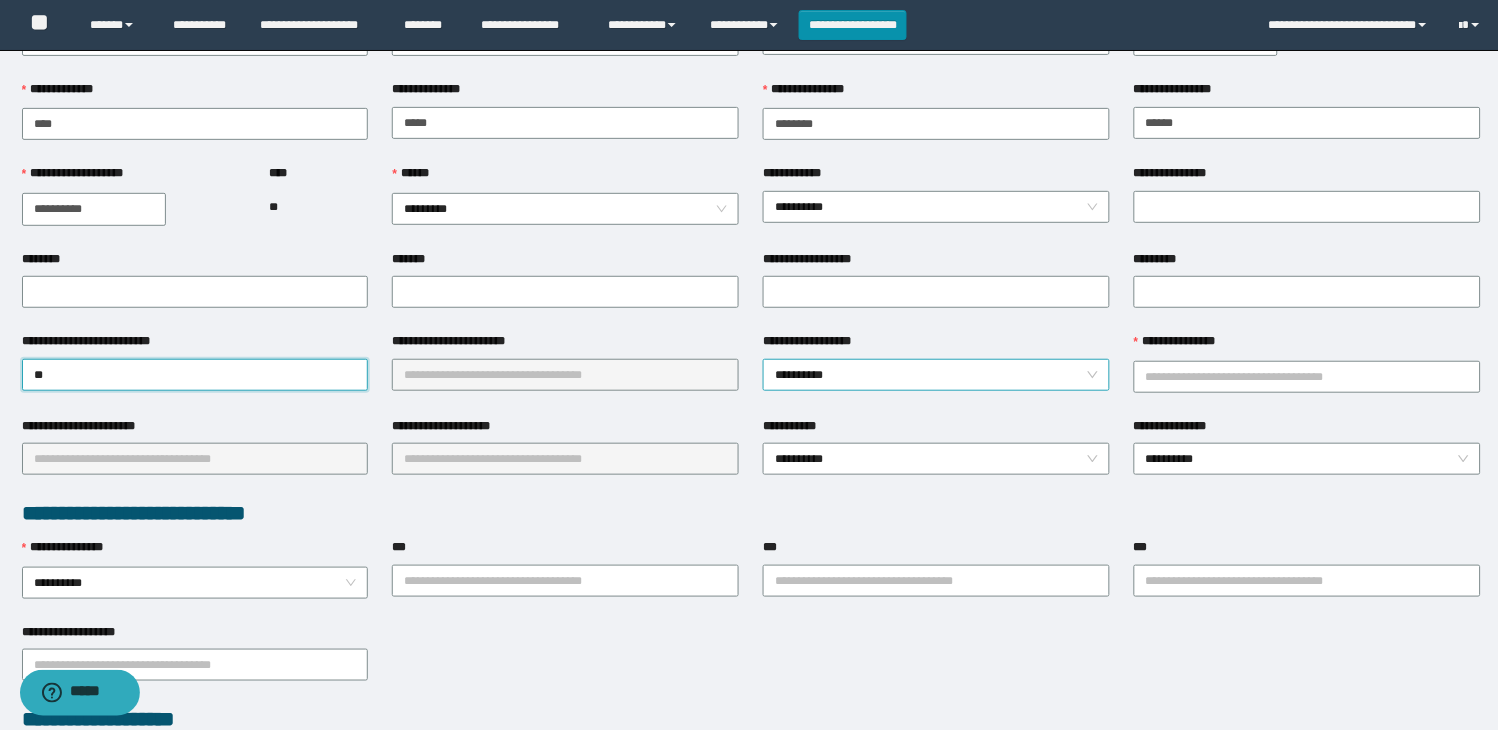 type on "*" 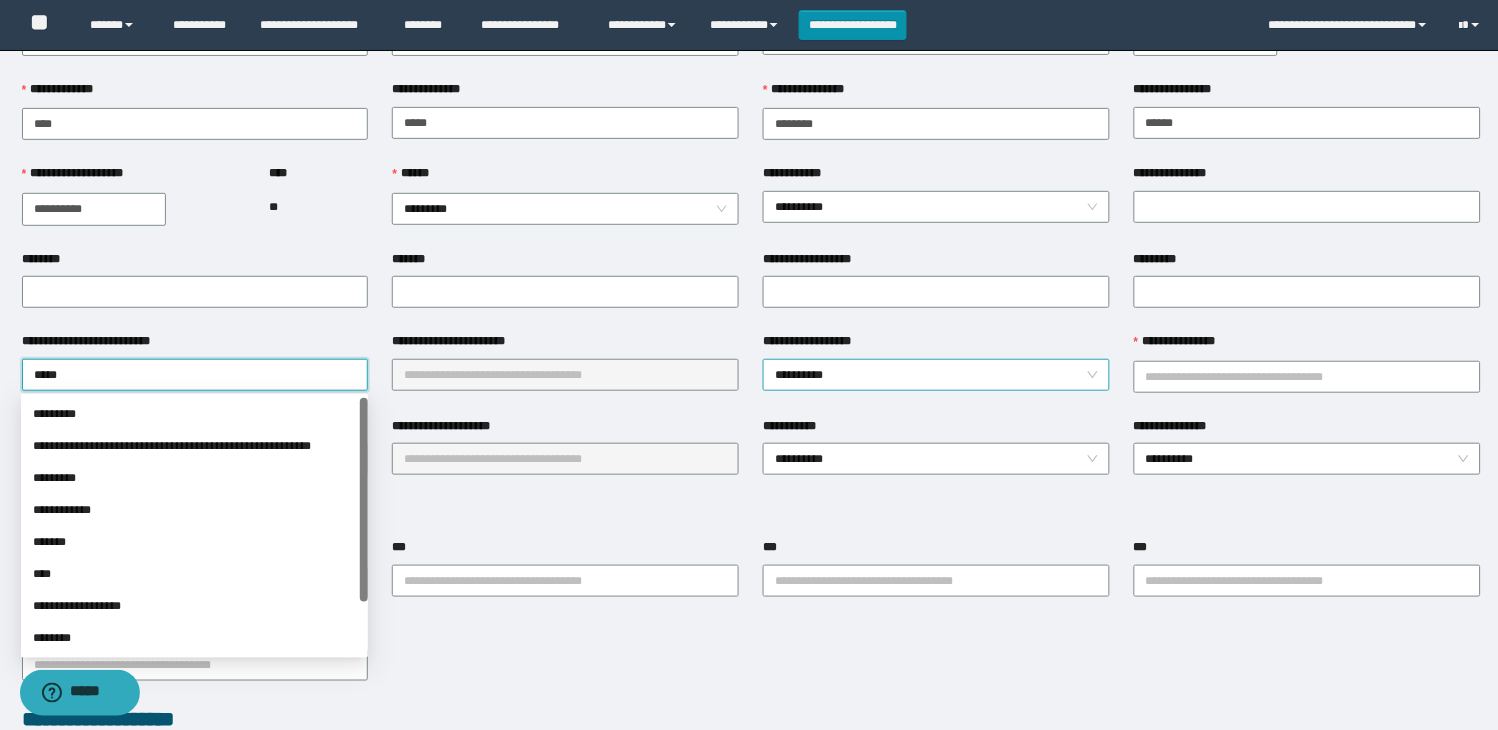 type on "******" 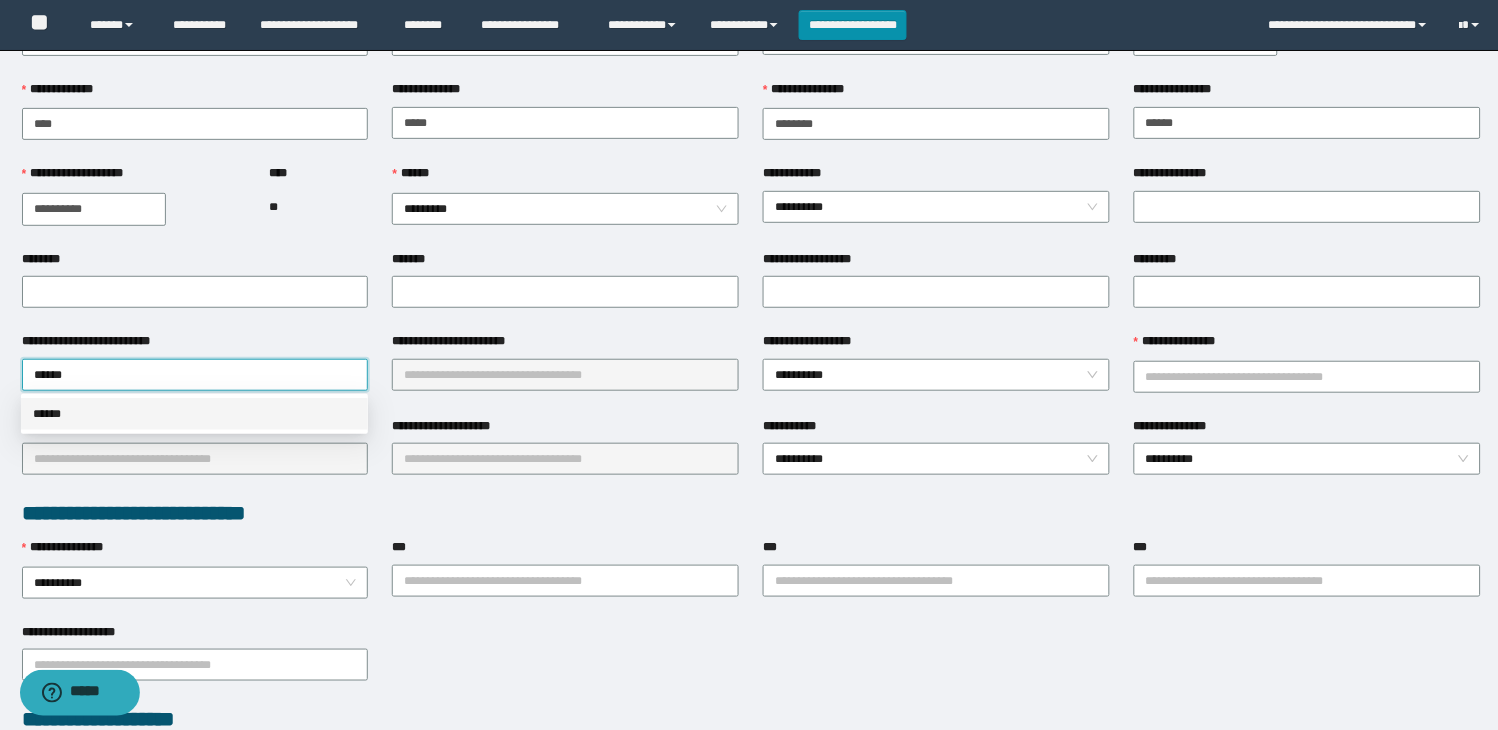 drag, startPoint x: 193, startPoint y: 403, endPoint x: 431, endPoint y: 394, distance: 238.1701 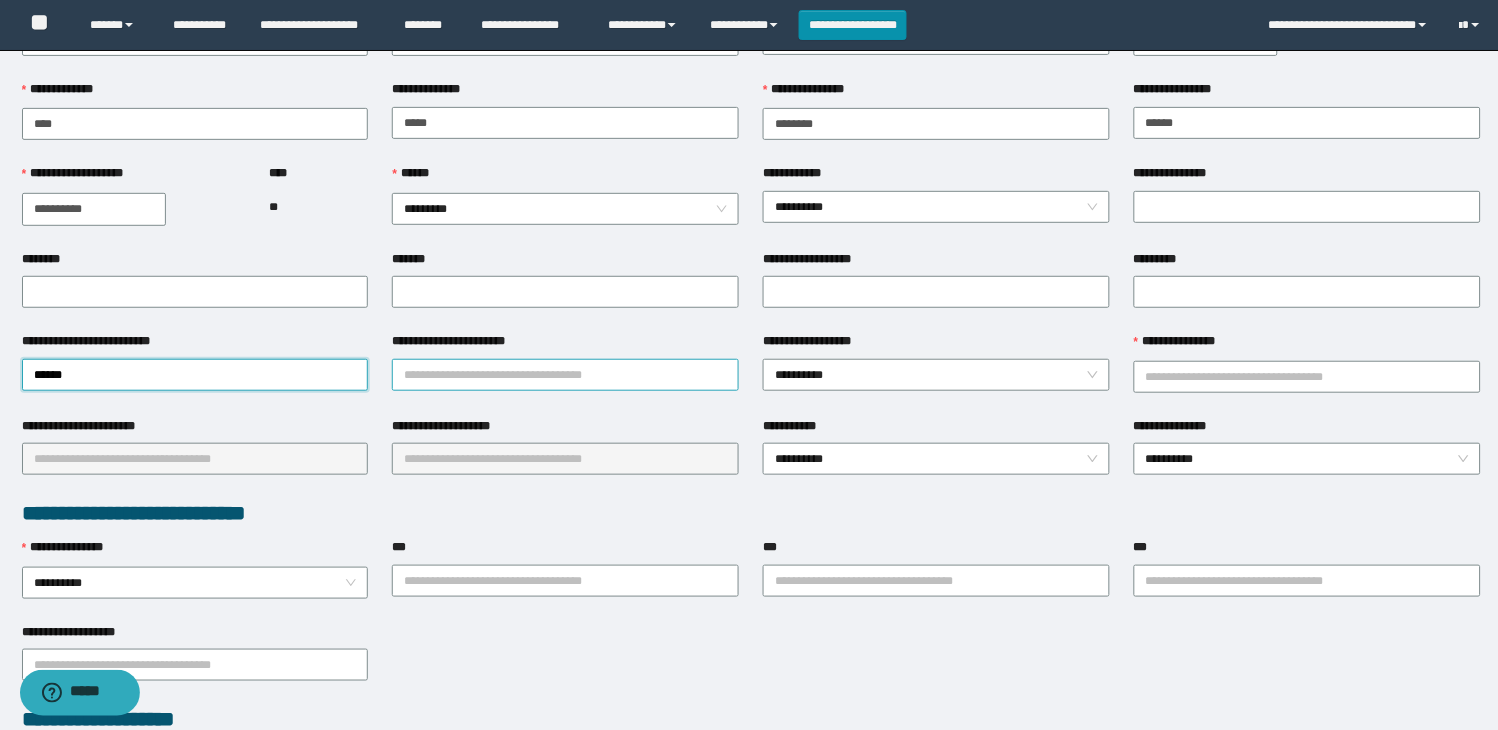 click on "**********" at bounding box center [565, 375] 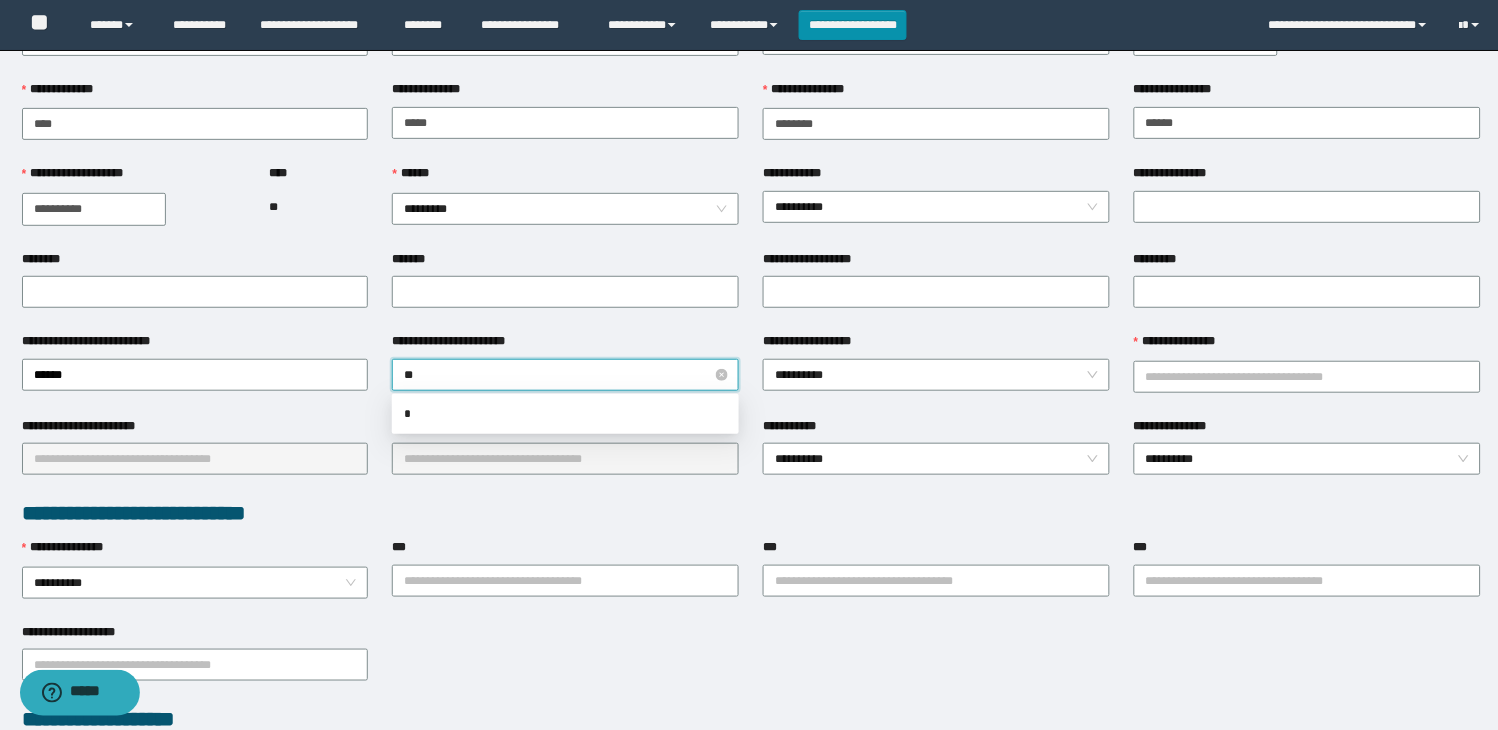 type on "***" 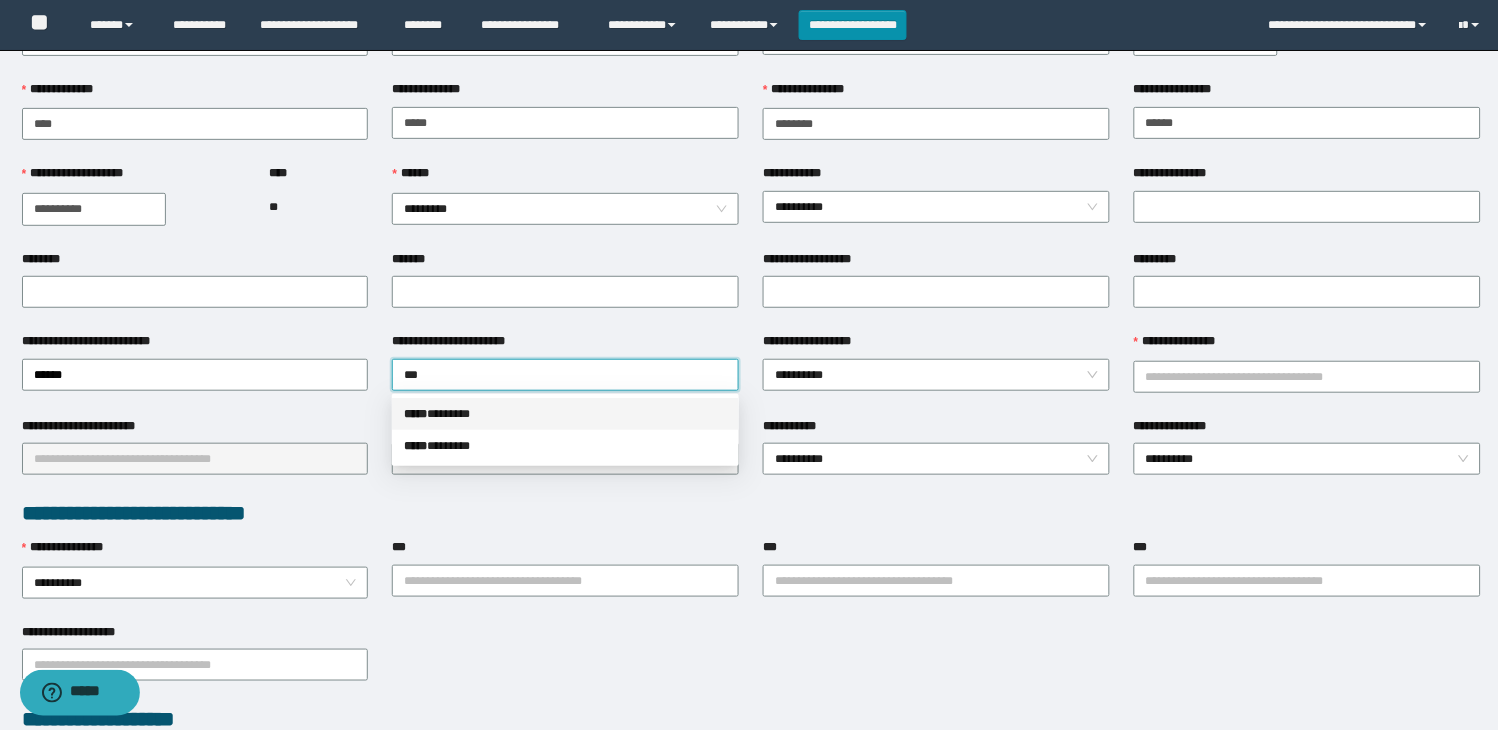 click on "***** * ******" at bounding box center (565, 414) 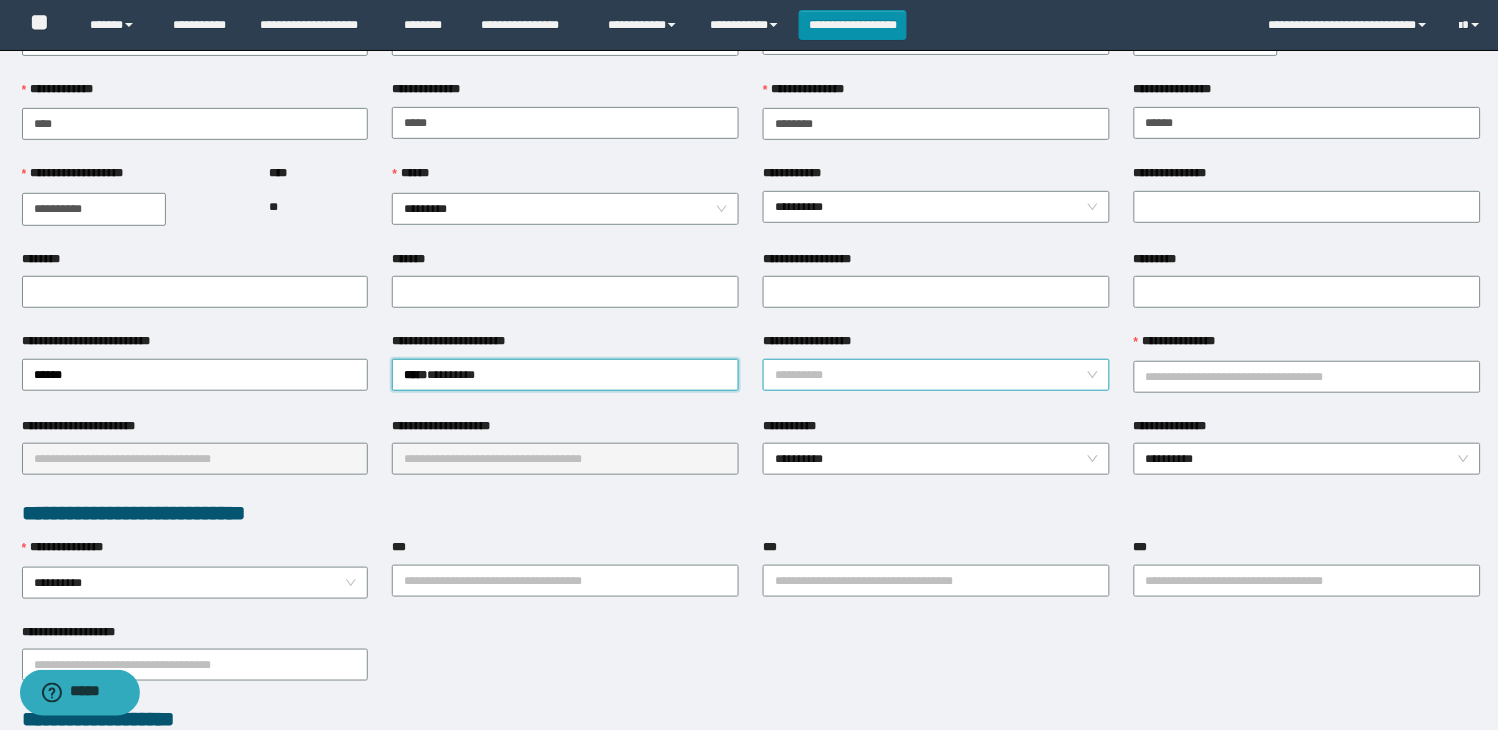 click on "**********" at bounding box center [936, 375] 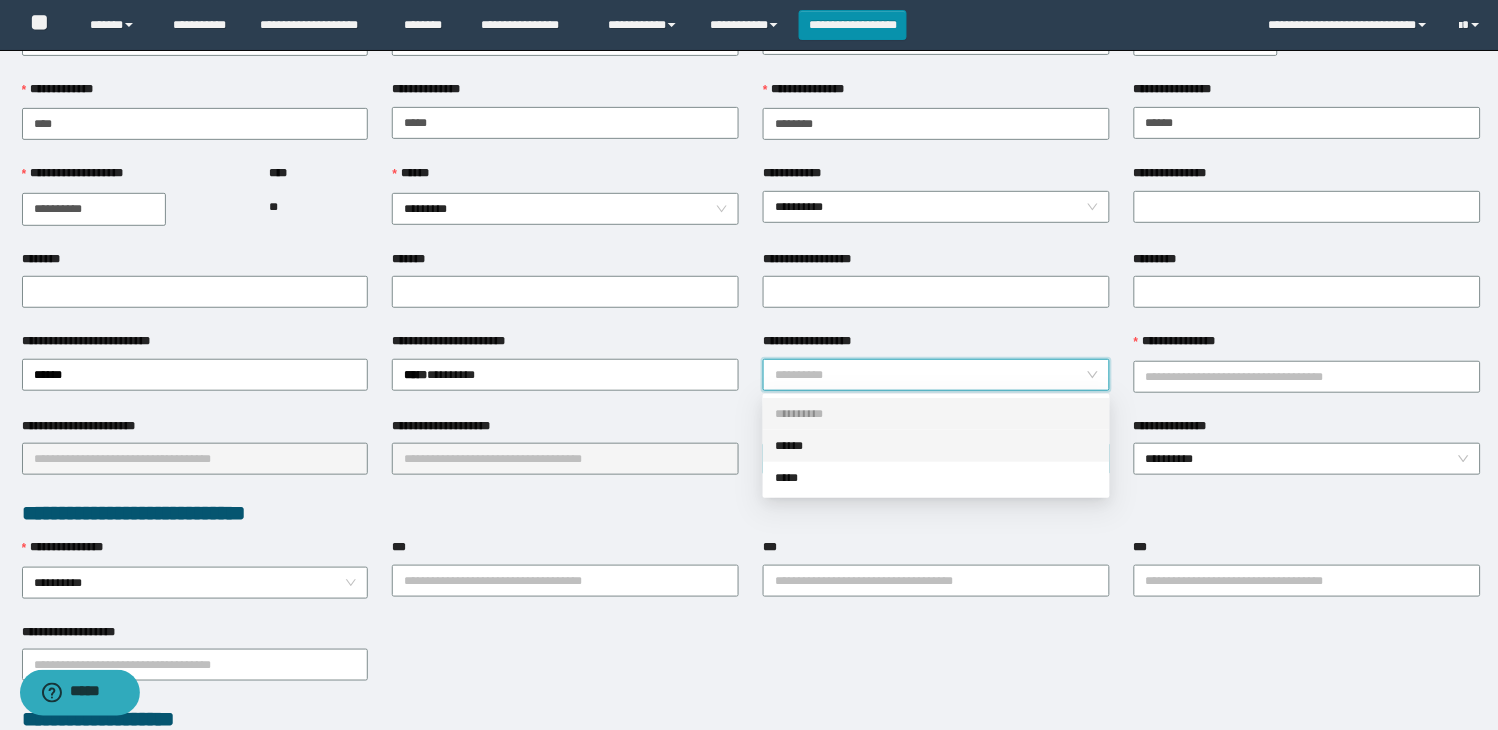 drag, startPoint x: 820, startPoint y: 451, endPoint x: 832, endPoint y: 451, distance: 12 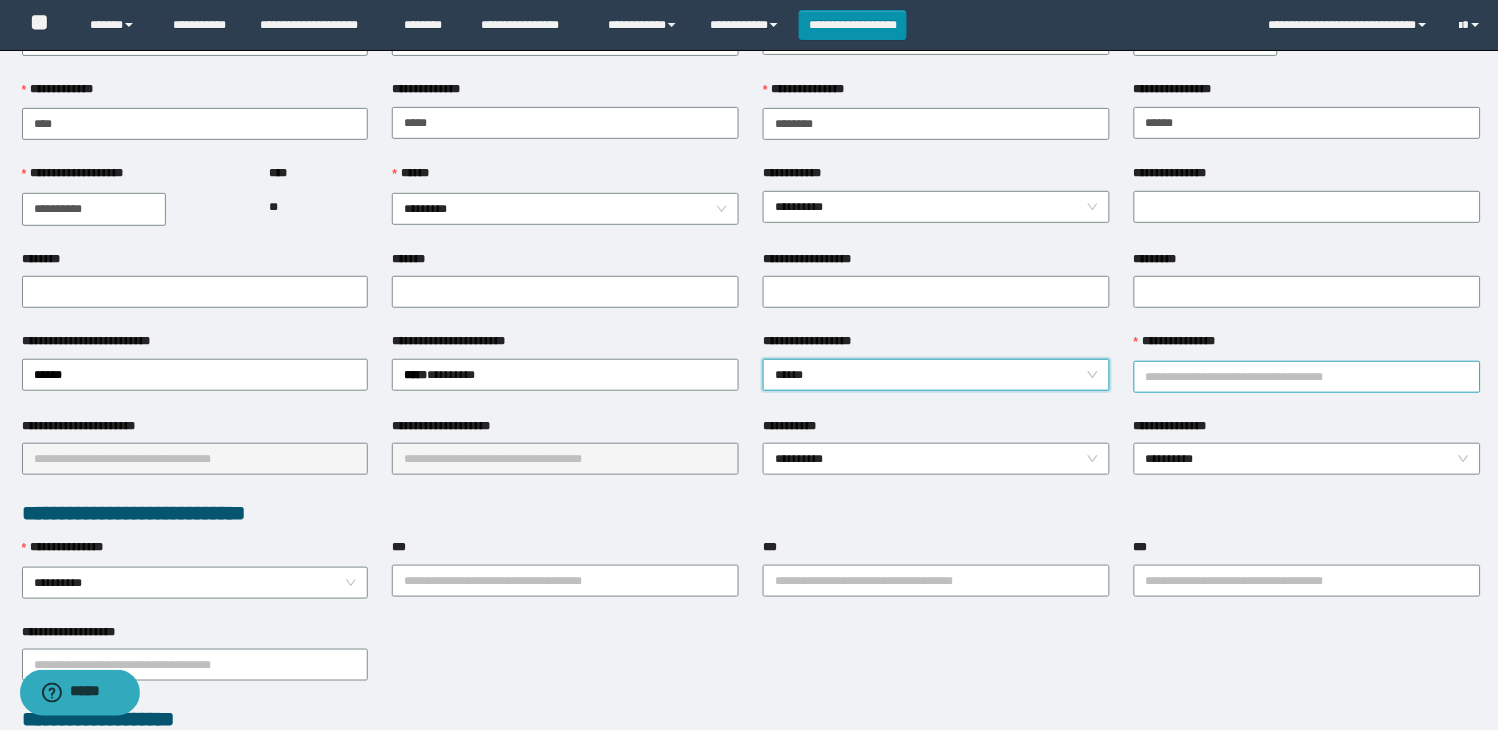 click on "**********" at bounding box center [1307, 377] 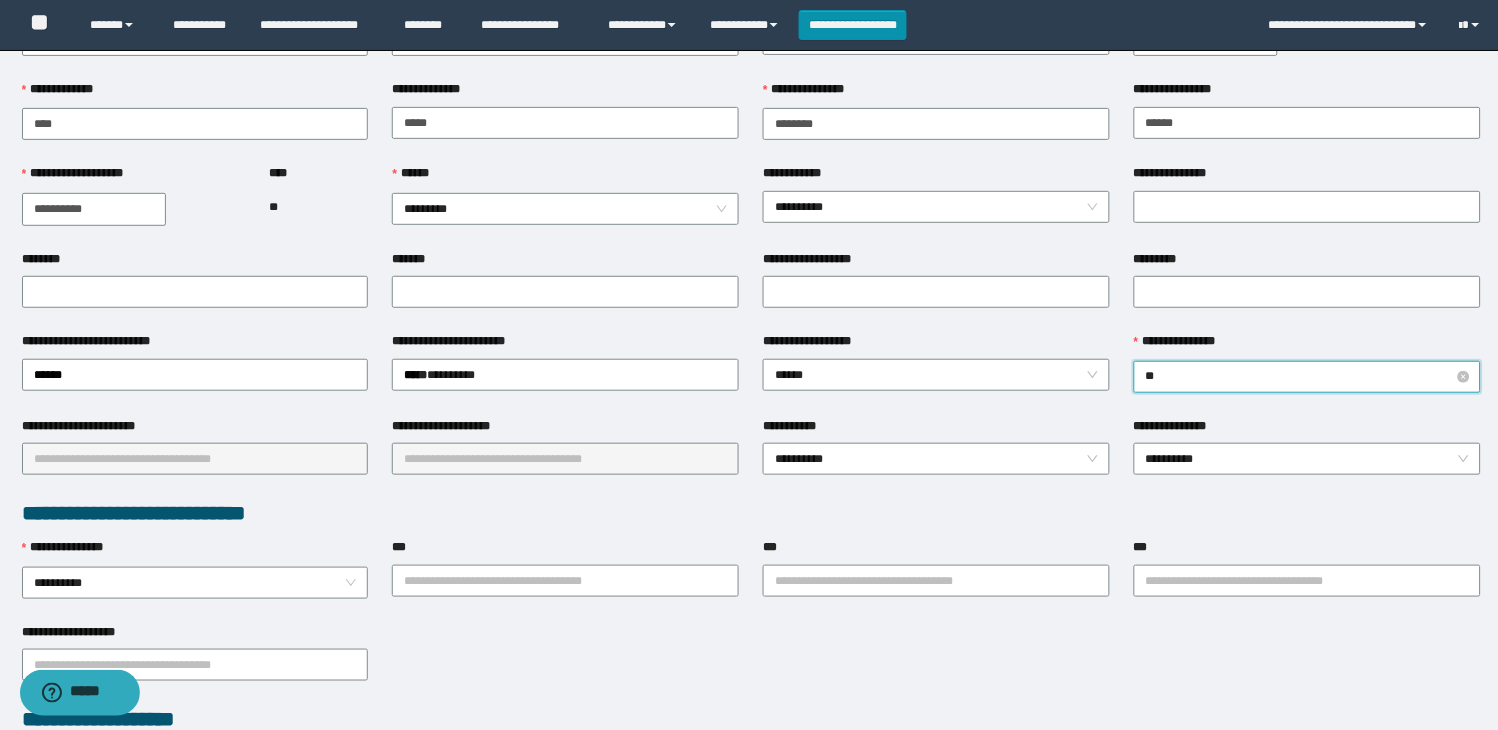type on "***" 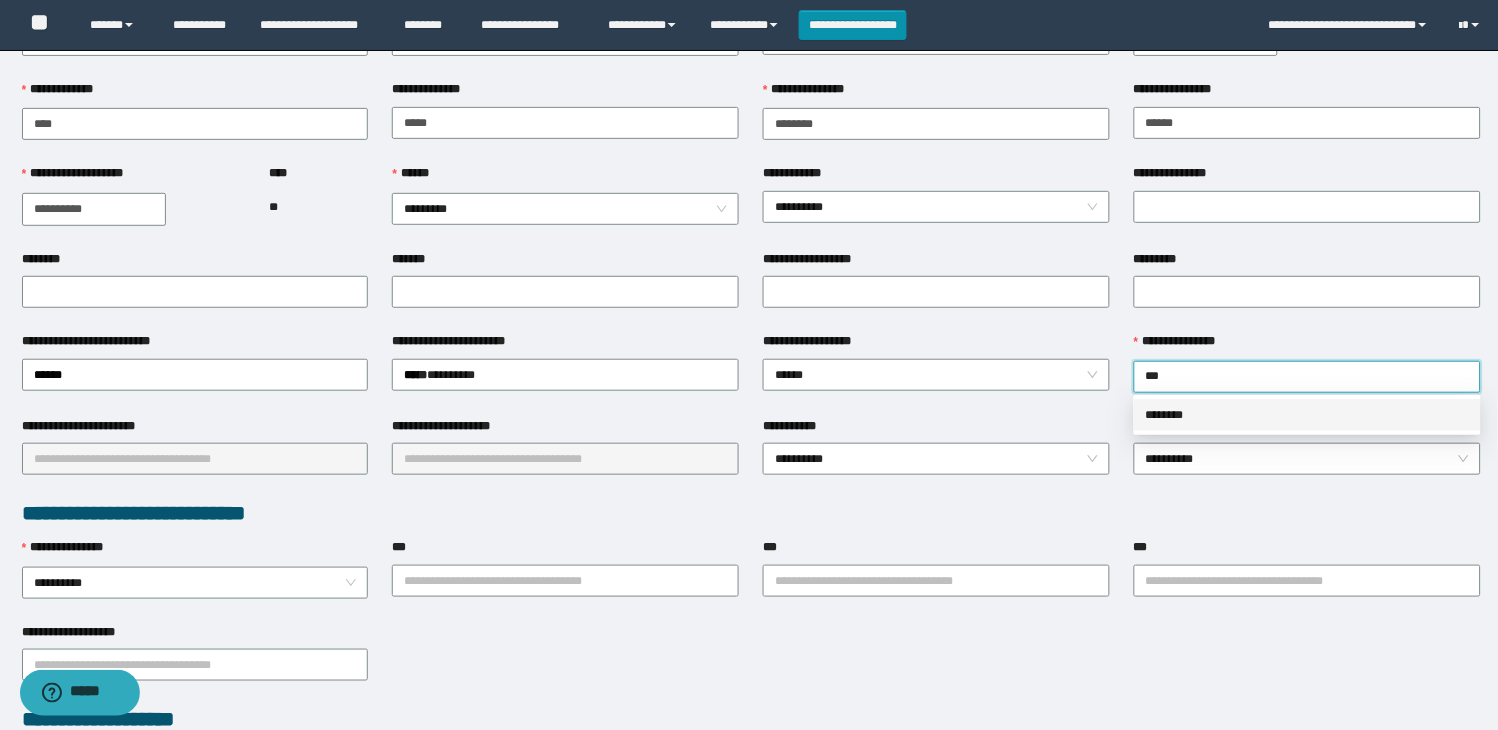 click on "********" at bounding box center [1307, 415] 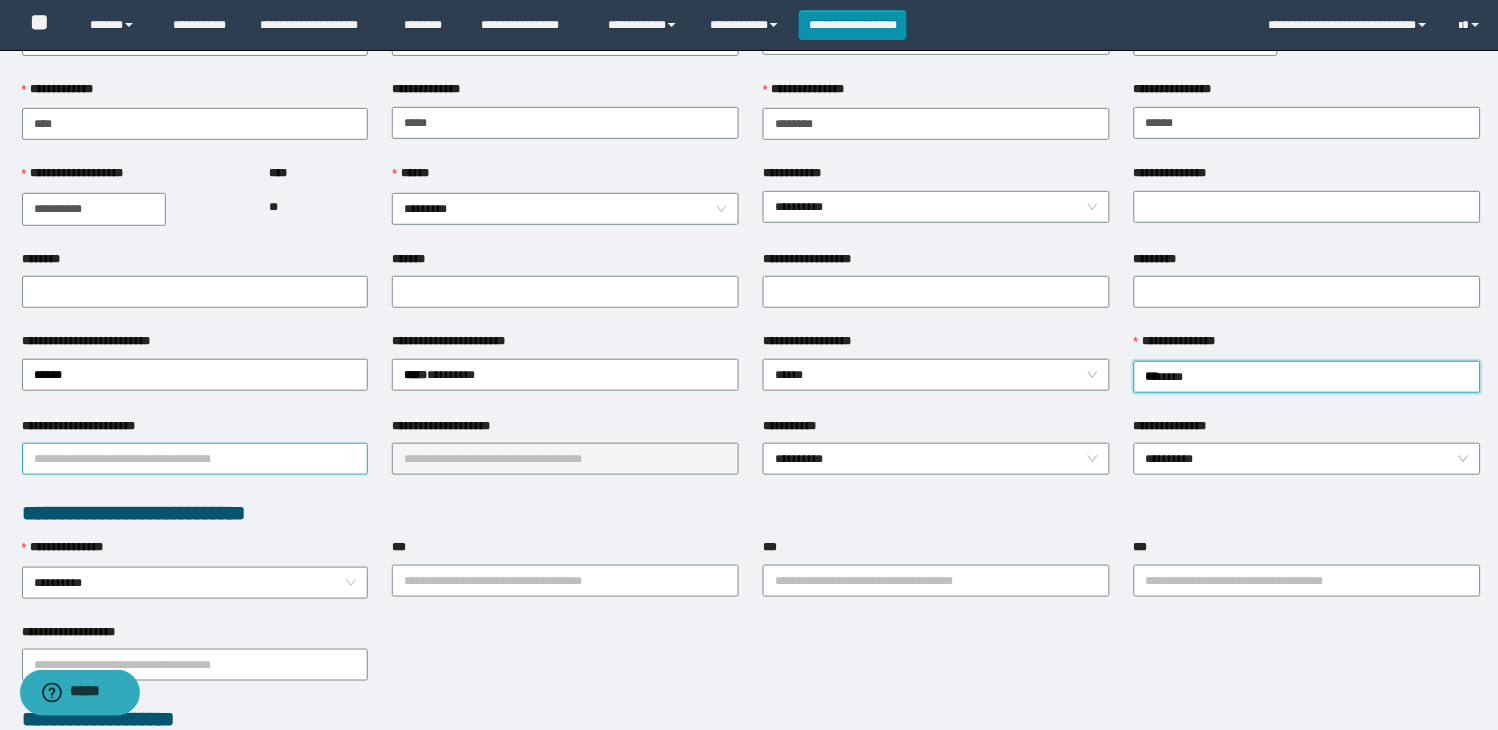 click on "**********" at bounding box center (195, 459) 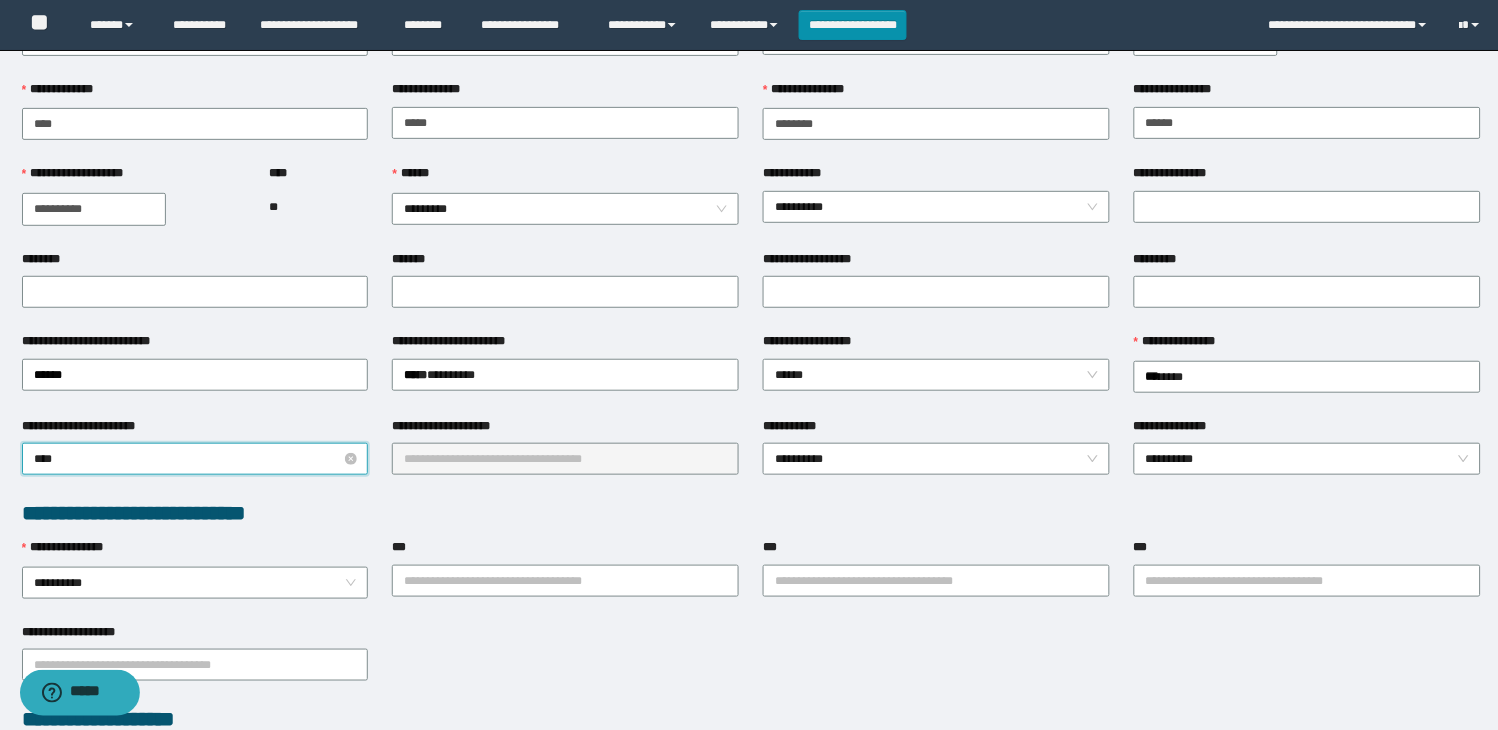 type on "*****" 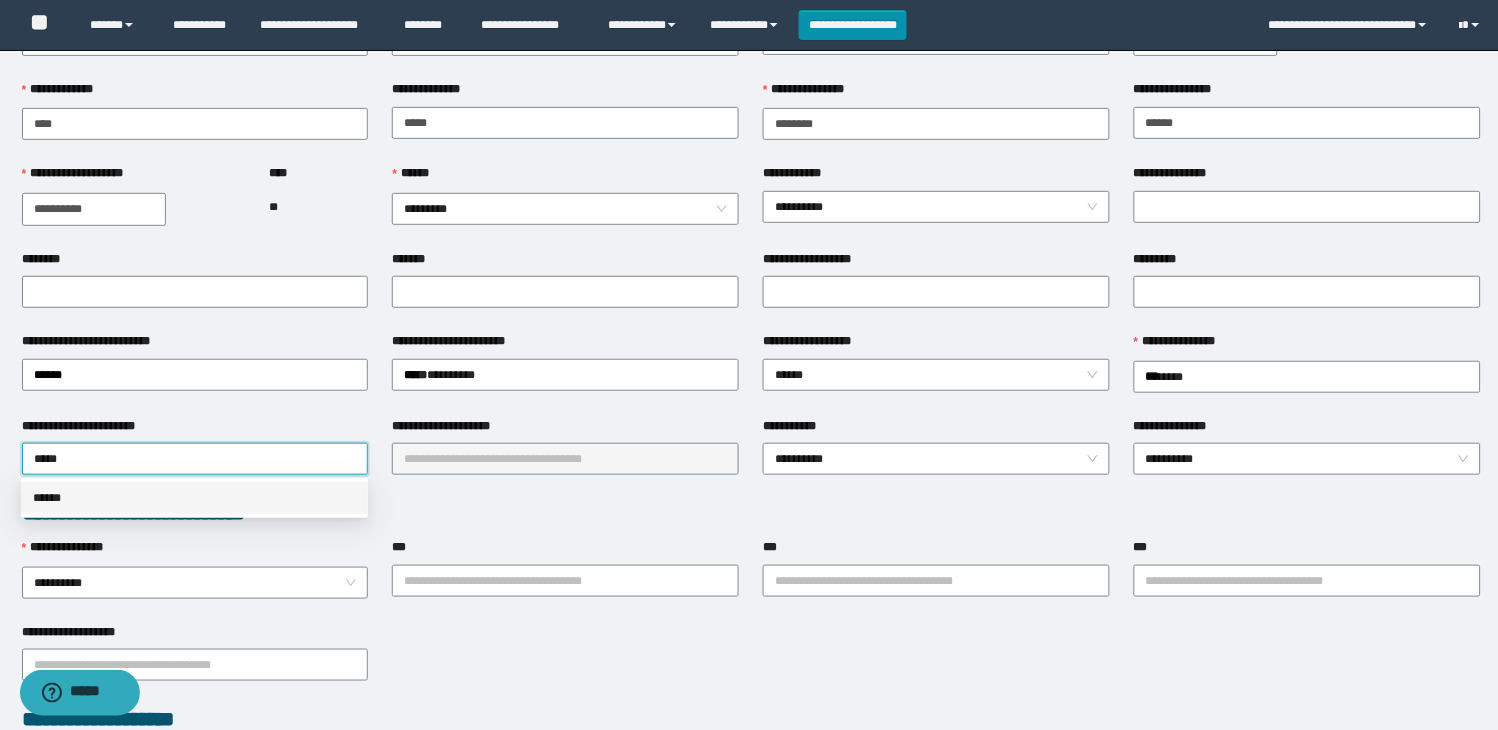 drag, startPoint x: 162, startPoint y: 492, endPoint x: 371, endPoint y: 488, distance: 209.03827 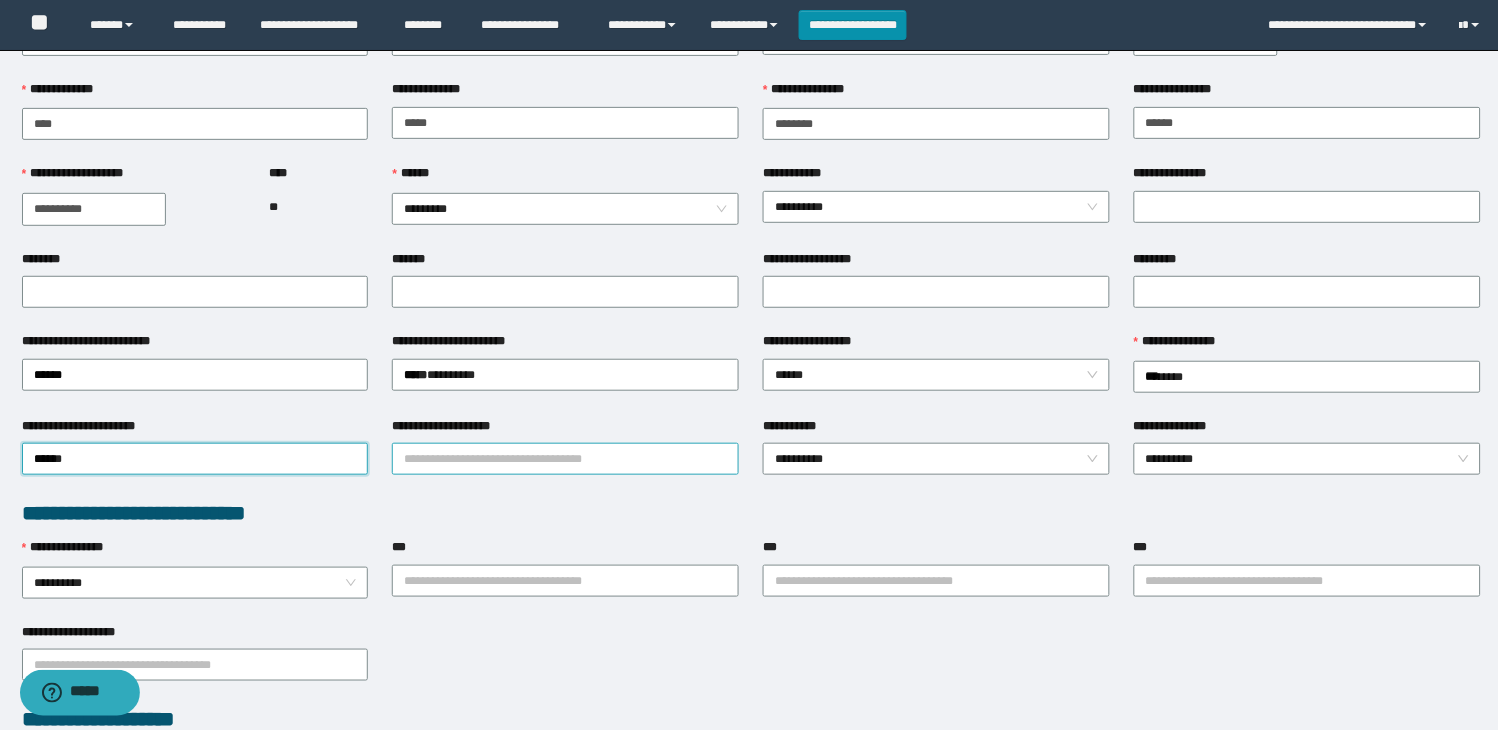 click on "**********" at bounding box center (565, 459) 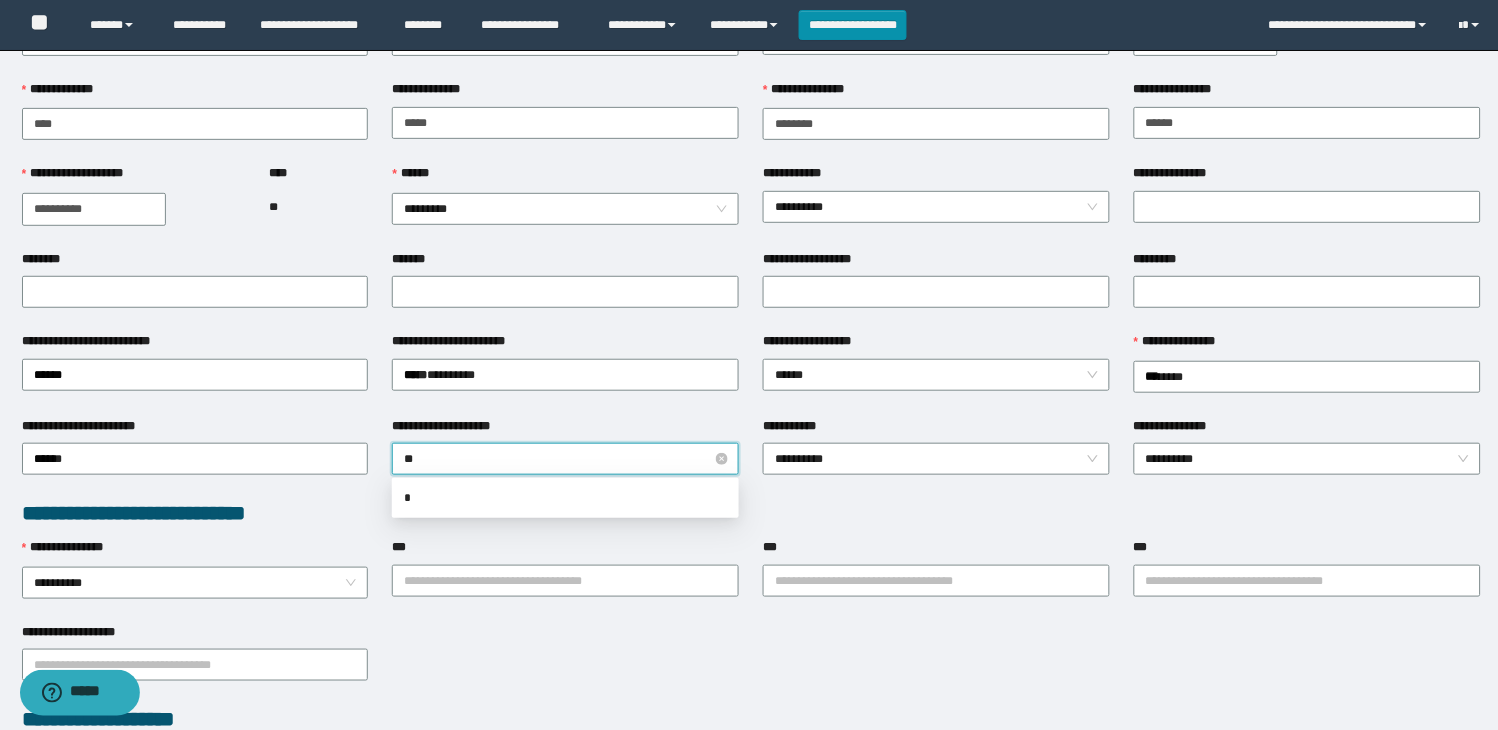type on "***" 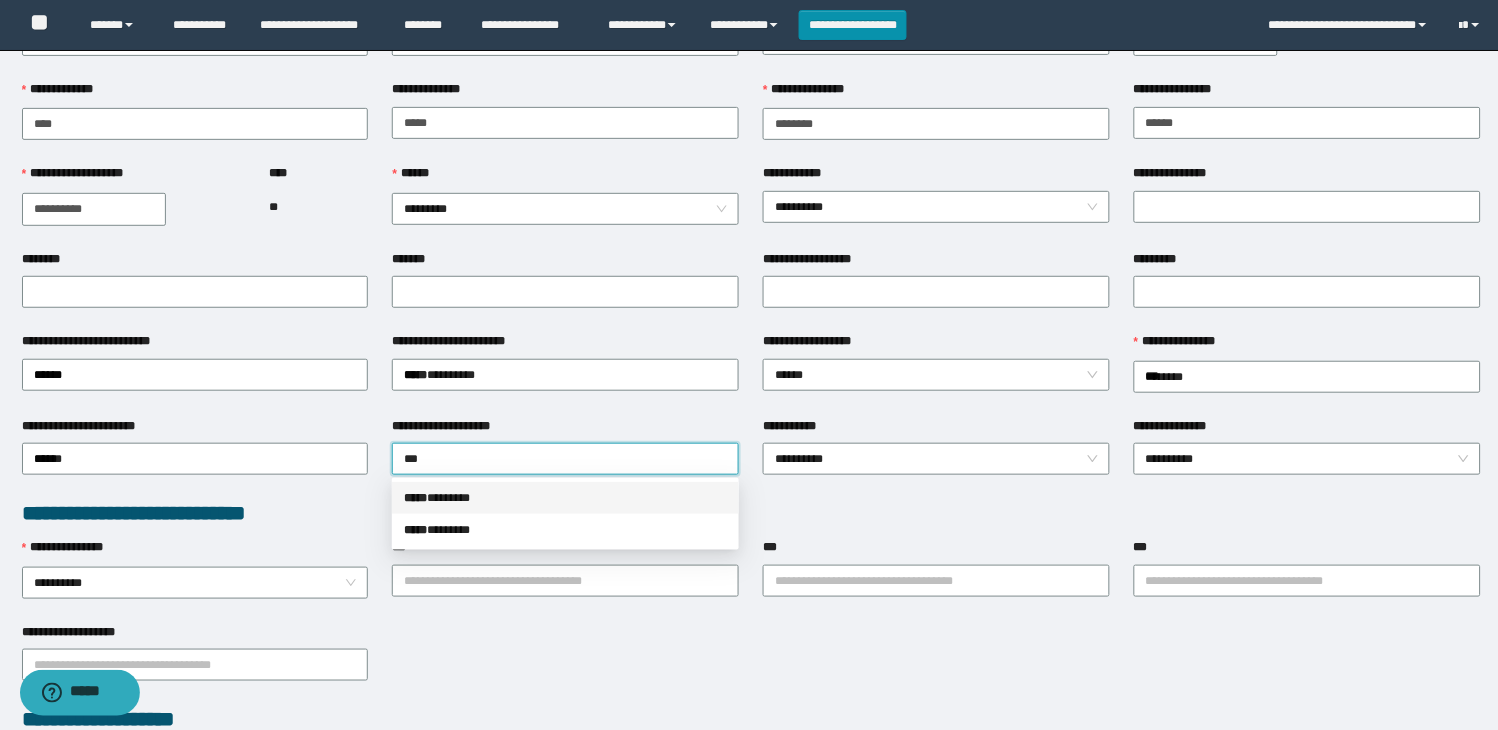 click on "***** * ******" at bounding box center [565, 498] 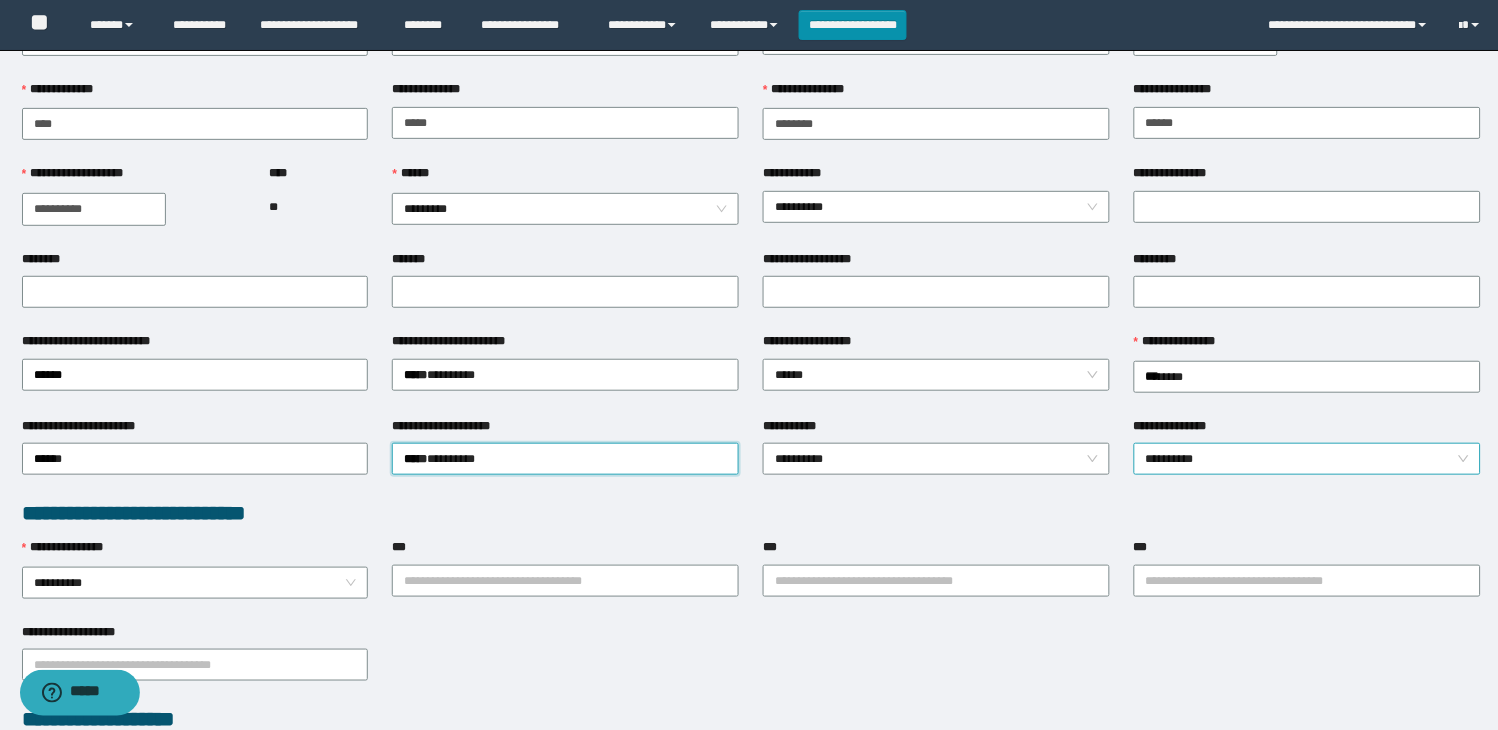 click on "**********" at bounding box center (1307, 459) 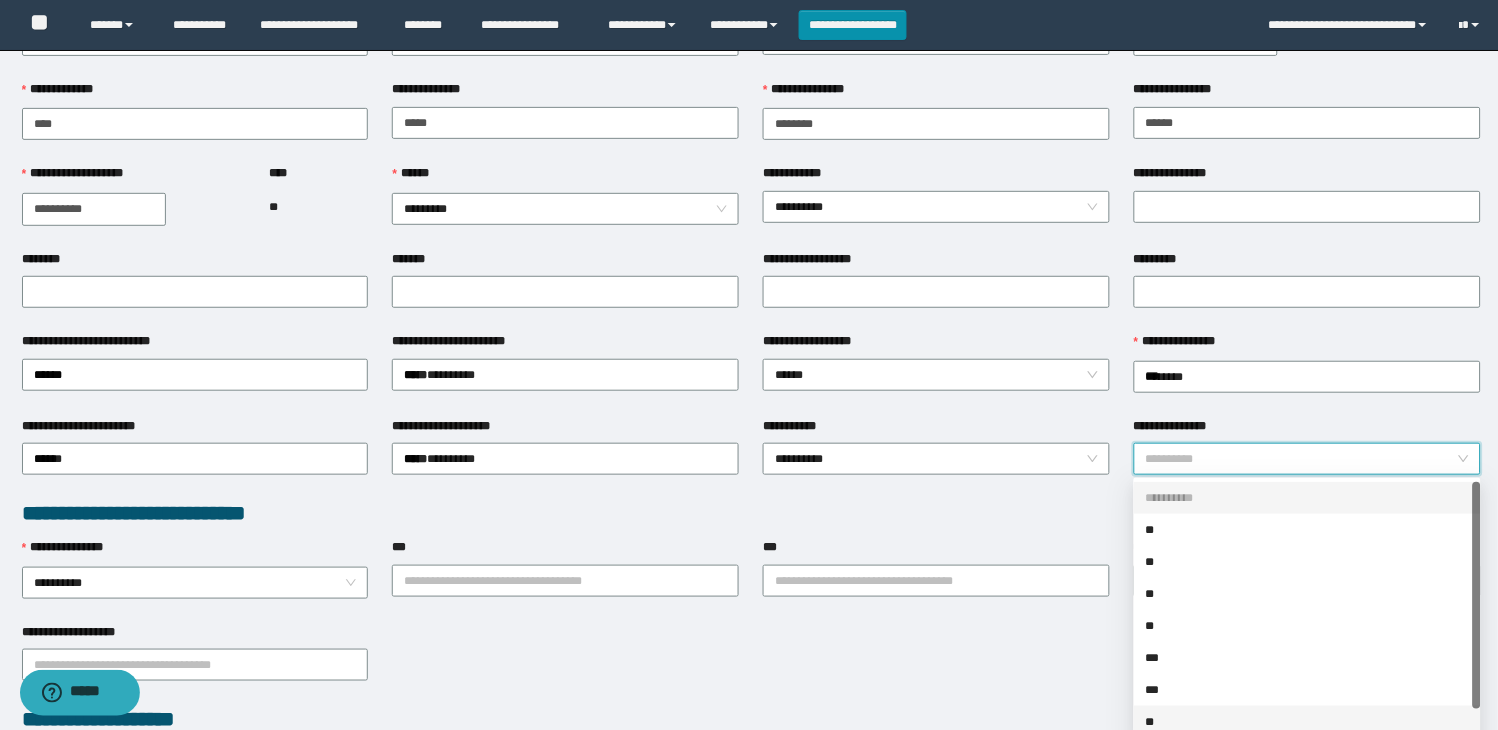 click on "**" at bounding box center [1307, 722] 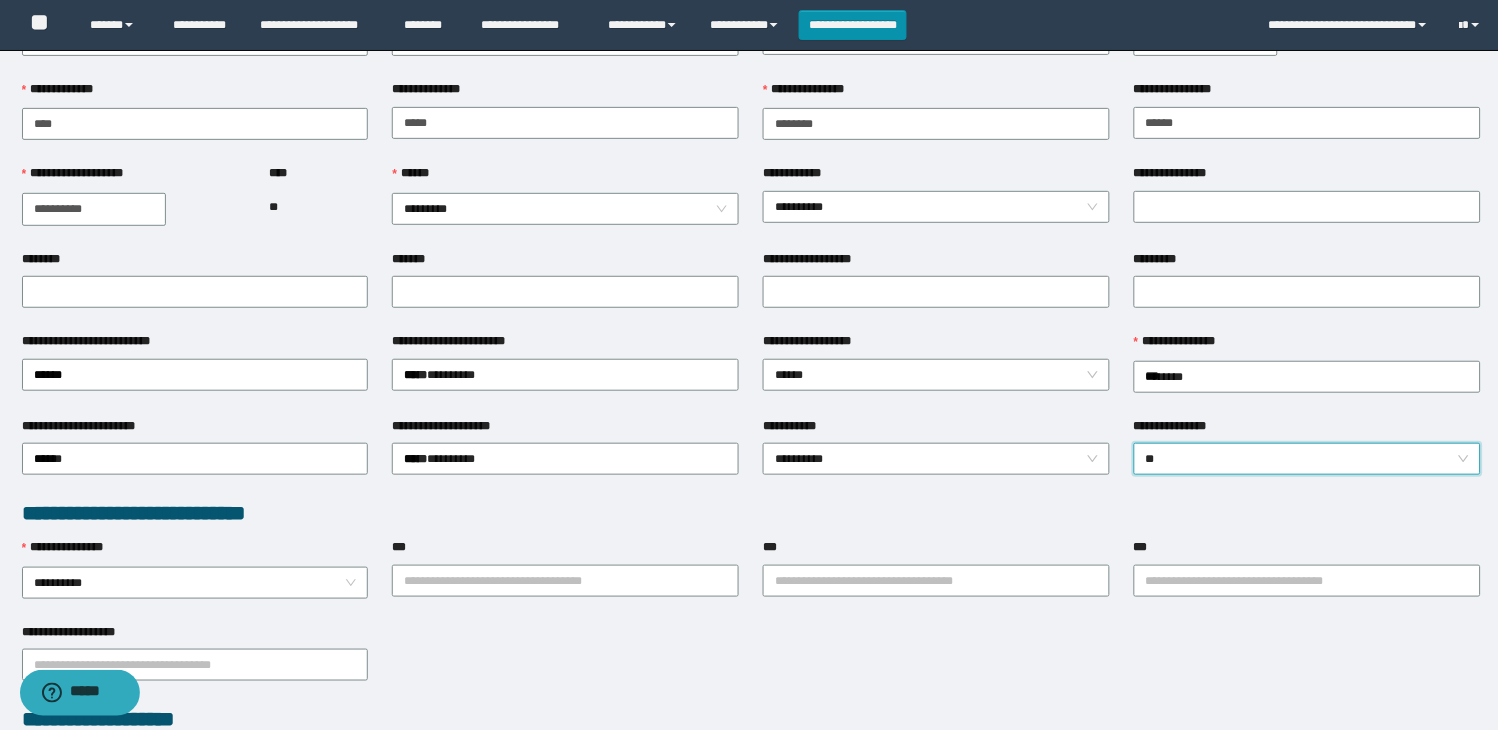 click on "**********" at bounding box center (751, 664) 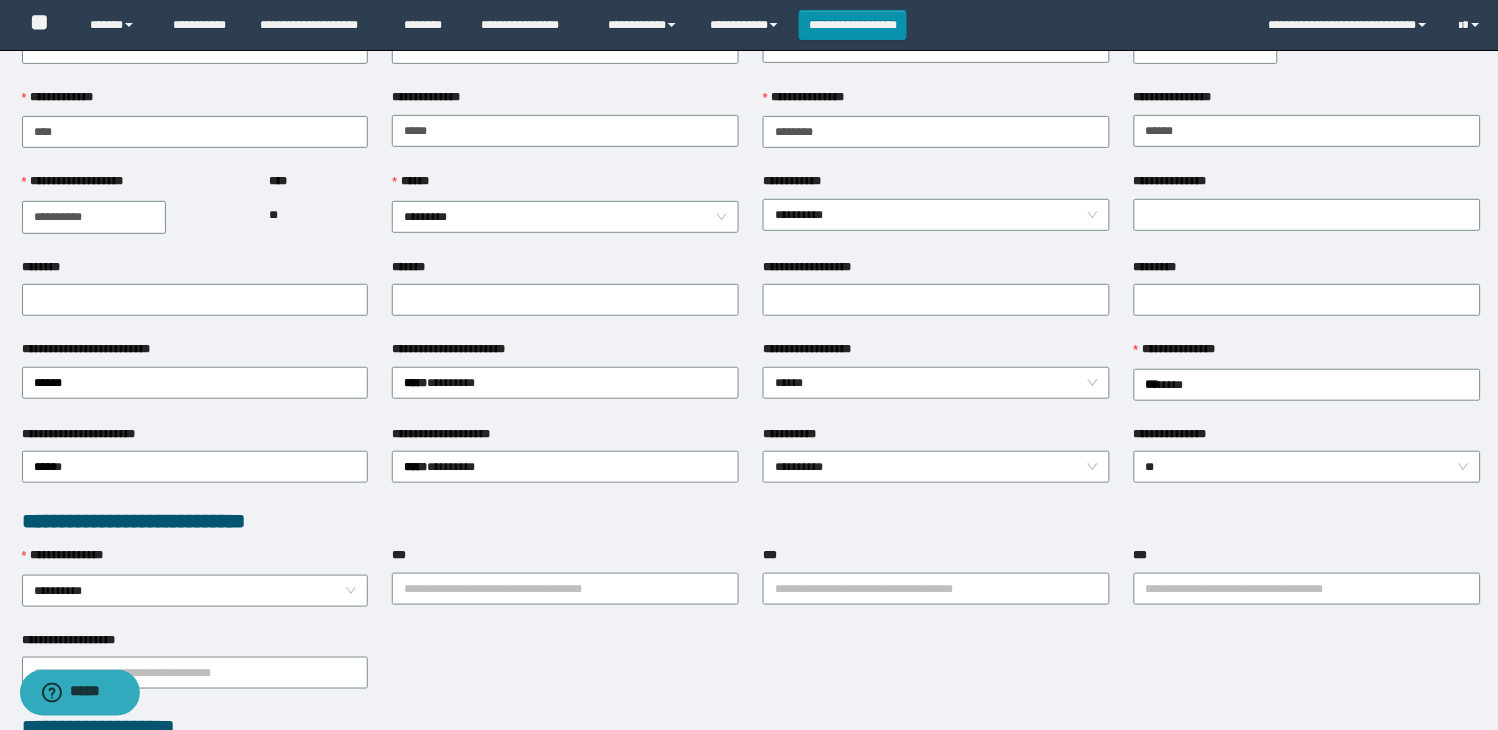 scroll, scrollTop: 0, scrollLeft: 0, axis: both 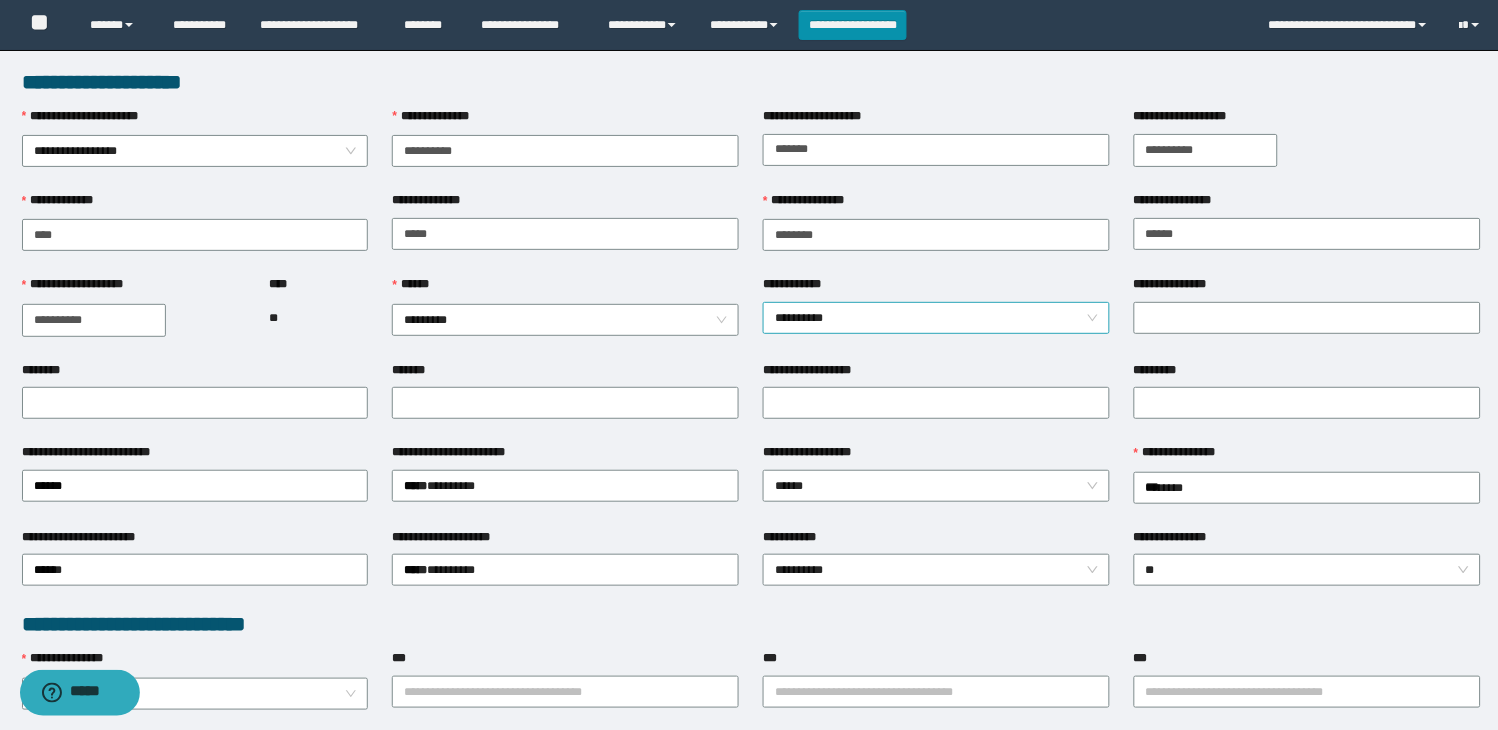 click on "**********" at bounding box center (936, 318) 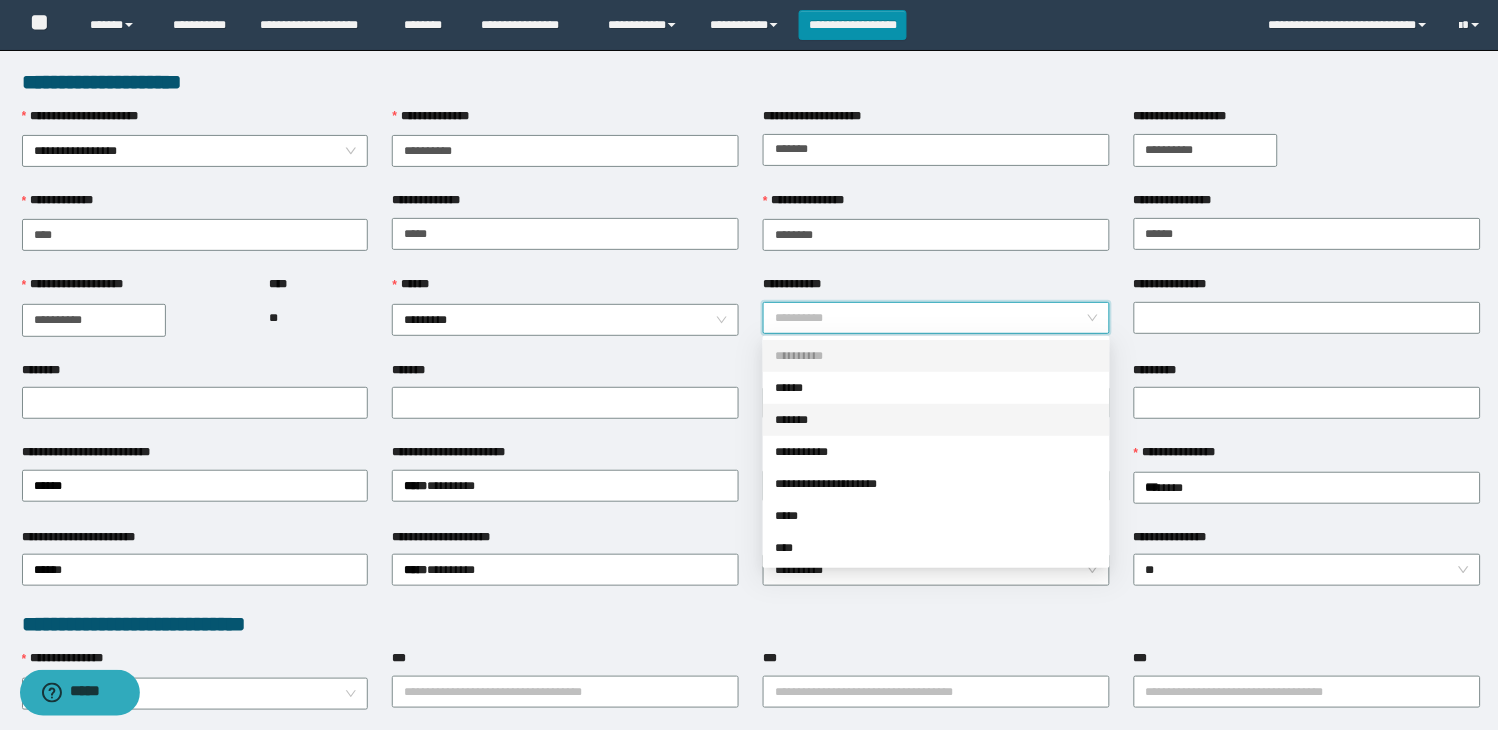 click on "*******" at bounding box center [936, 420] 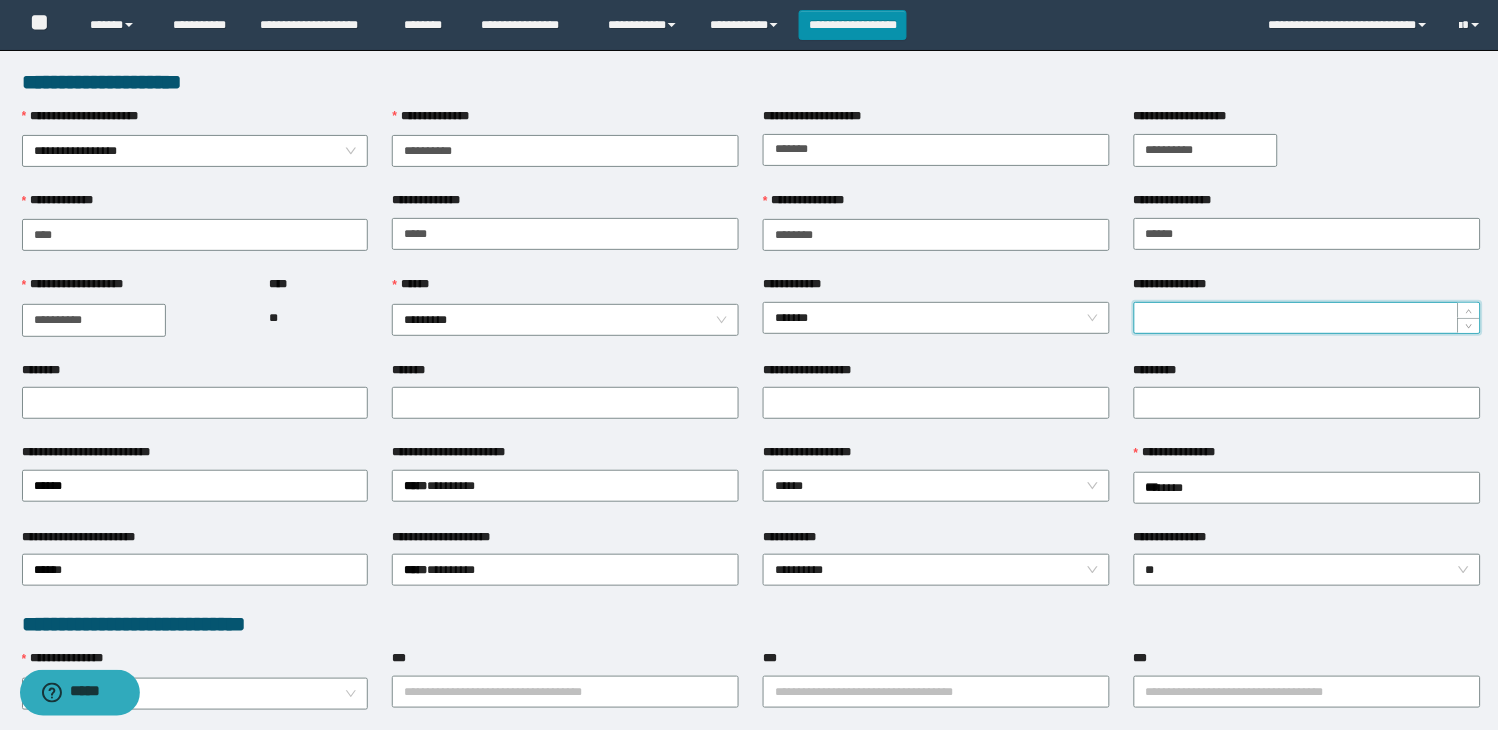 click on "**********" at bounding box center (1307, 318) 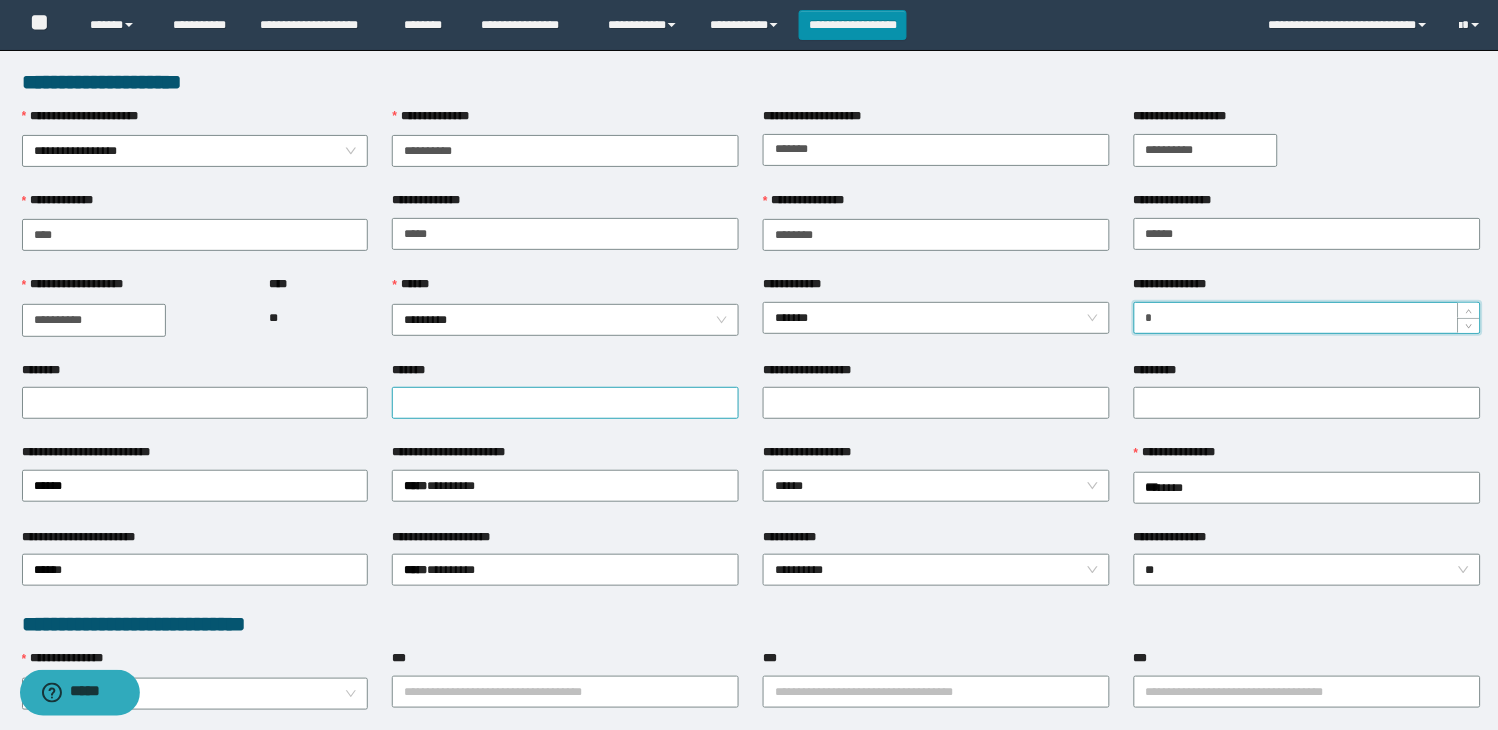 type on "*" 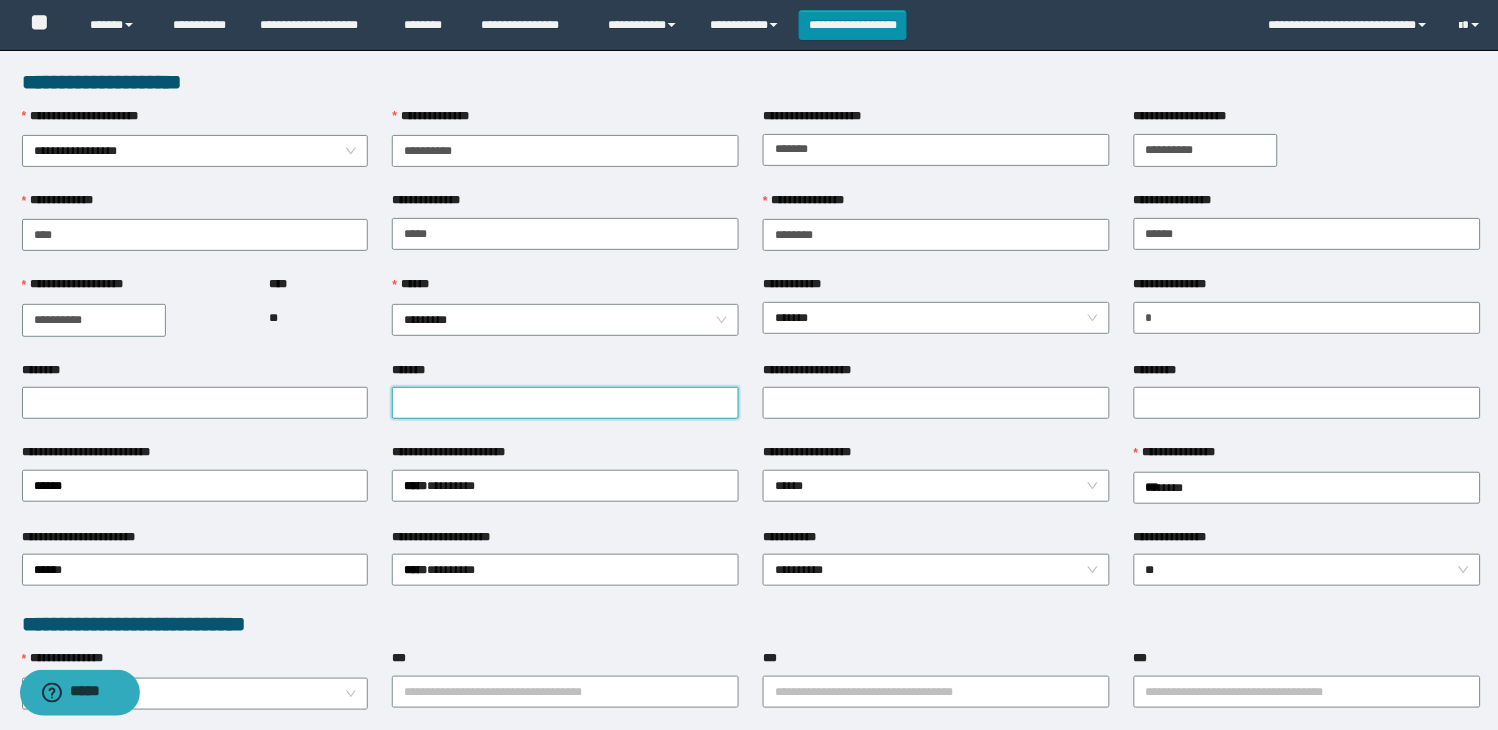 click on "*******" at bounding box center (565, 403) 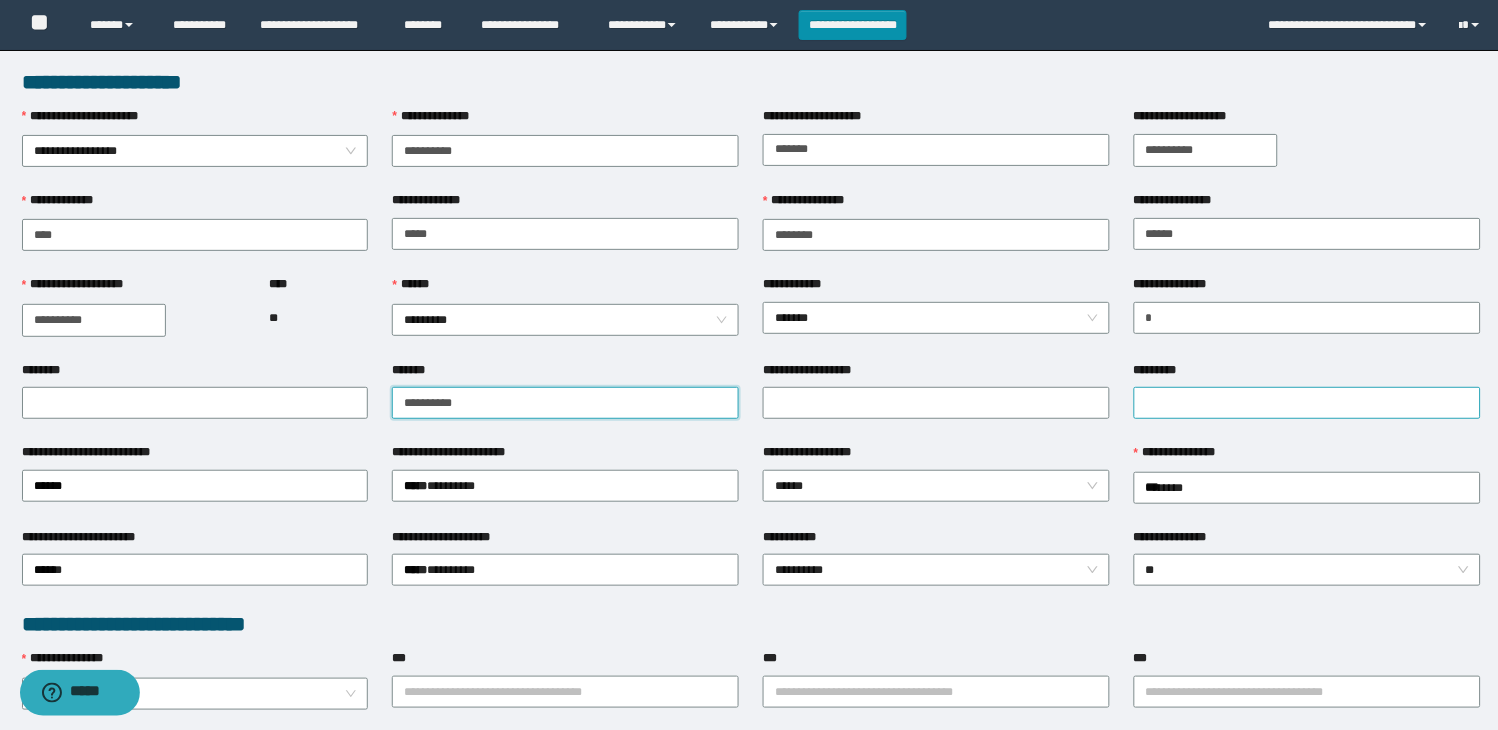 type on "**********" 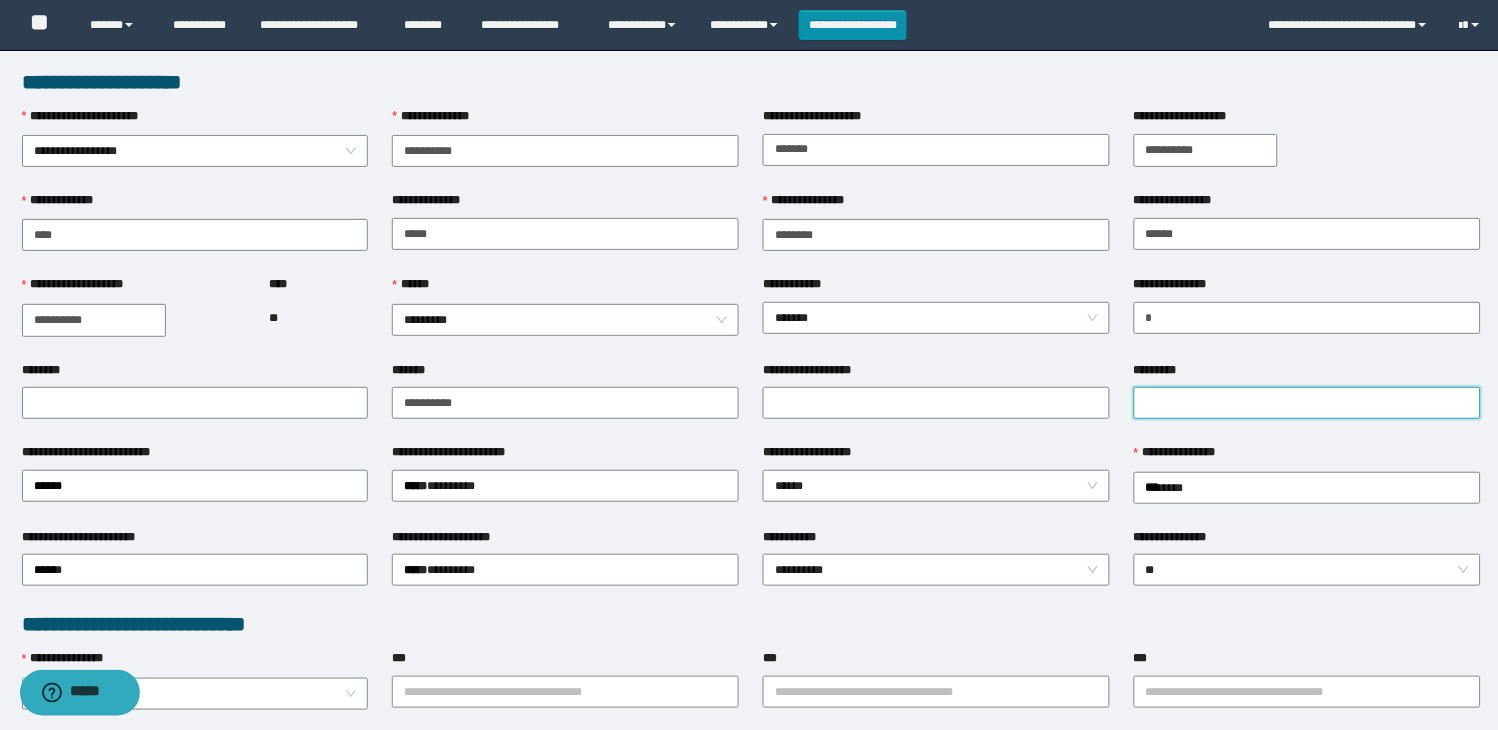 click on "*********" at bounding box center (1307, 403) 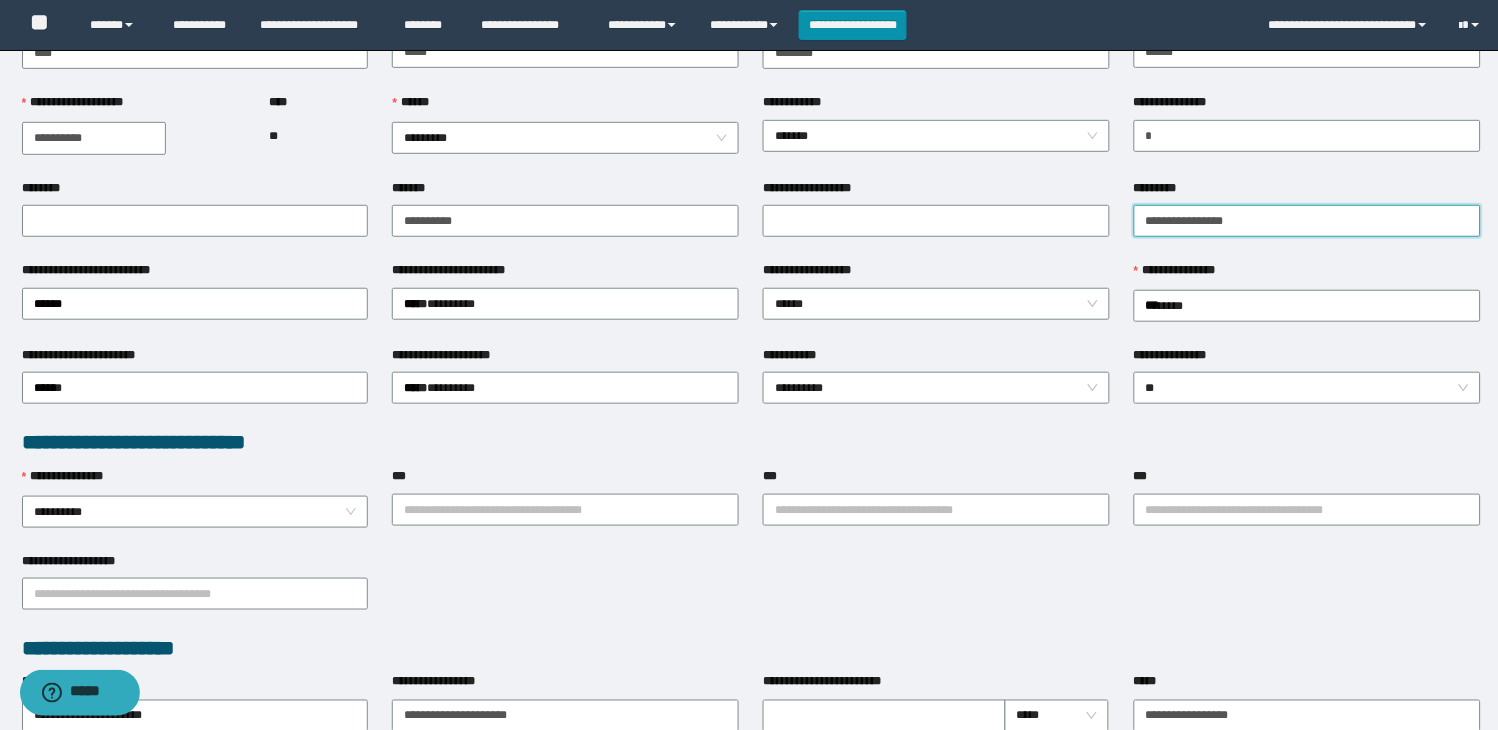 scroll, scrollTop: 222, scrollLeft: 0, axis: vertical 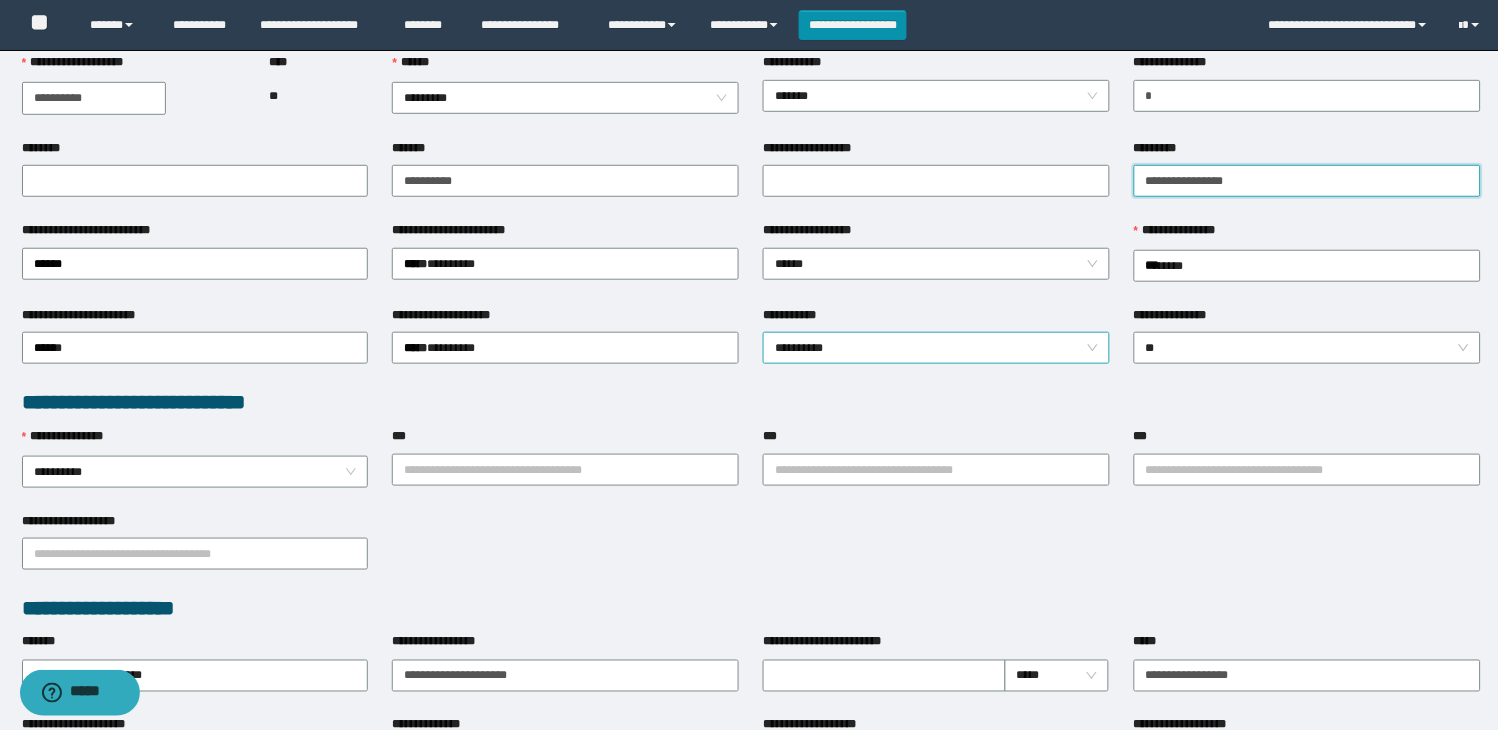 click on "**********" at bounding box center [936, 348] 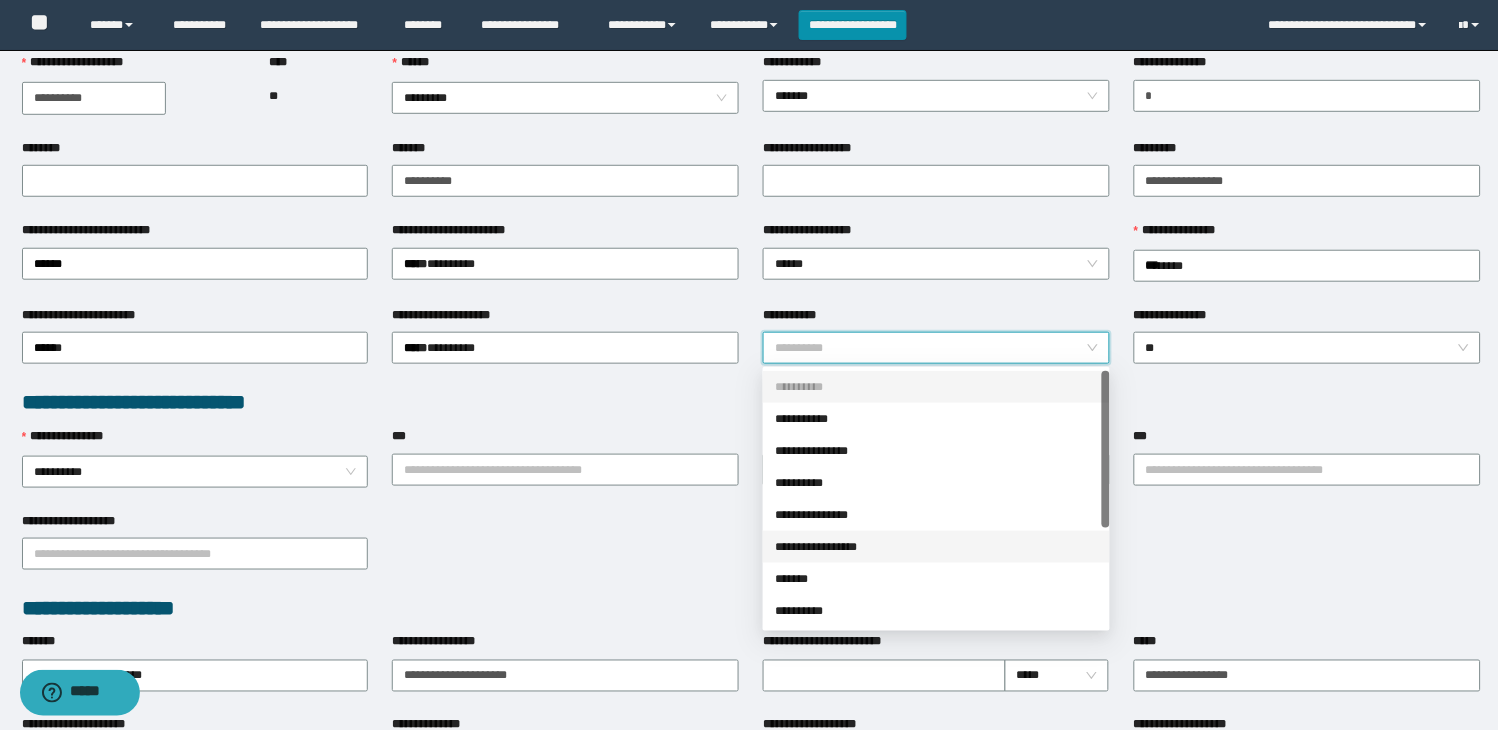scroll, scrollTop: 160, scrollLeft: 0, axis: vertical 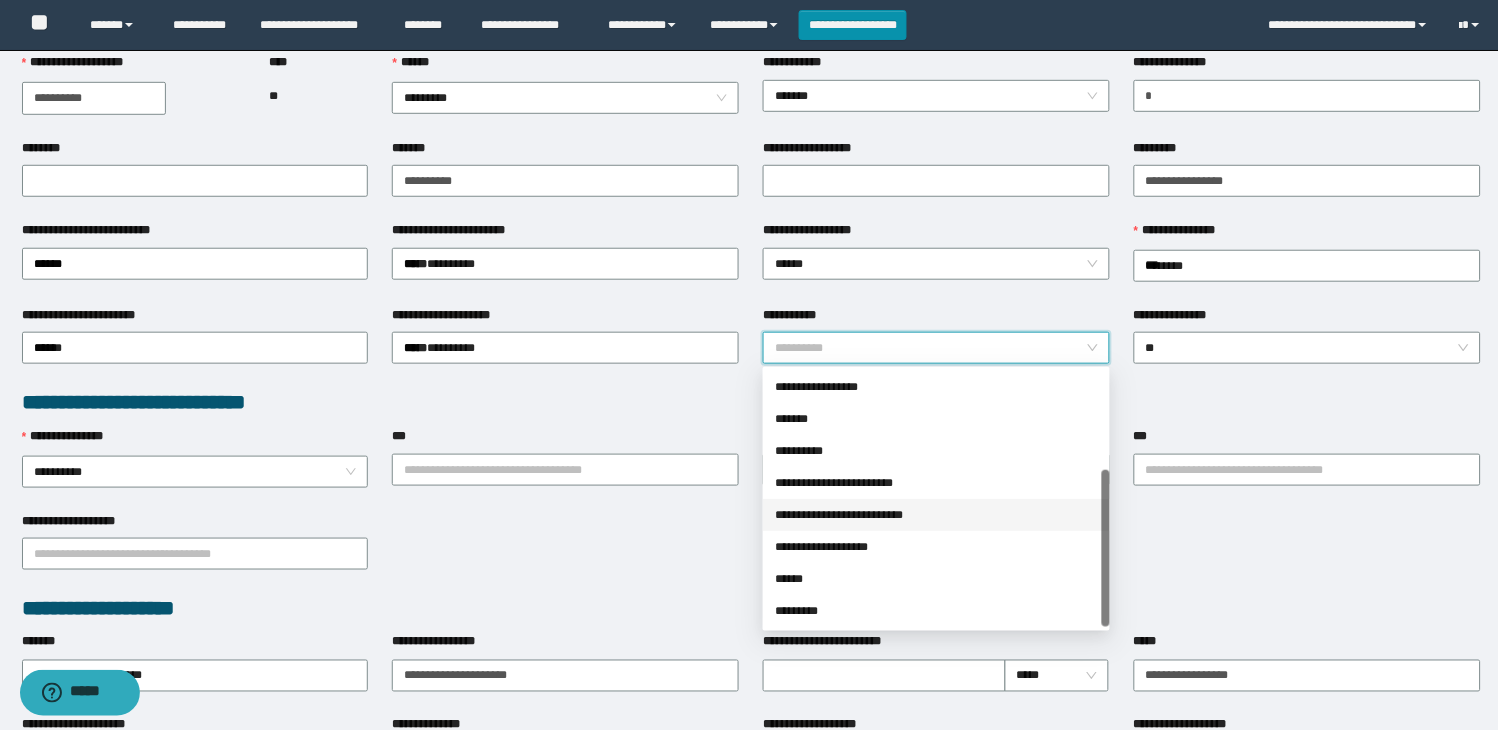 click on "**********" at bounding box center (936, 515) 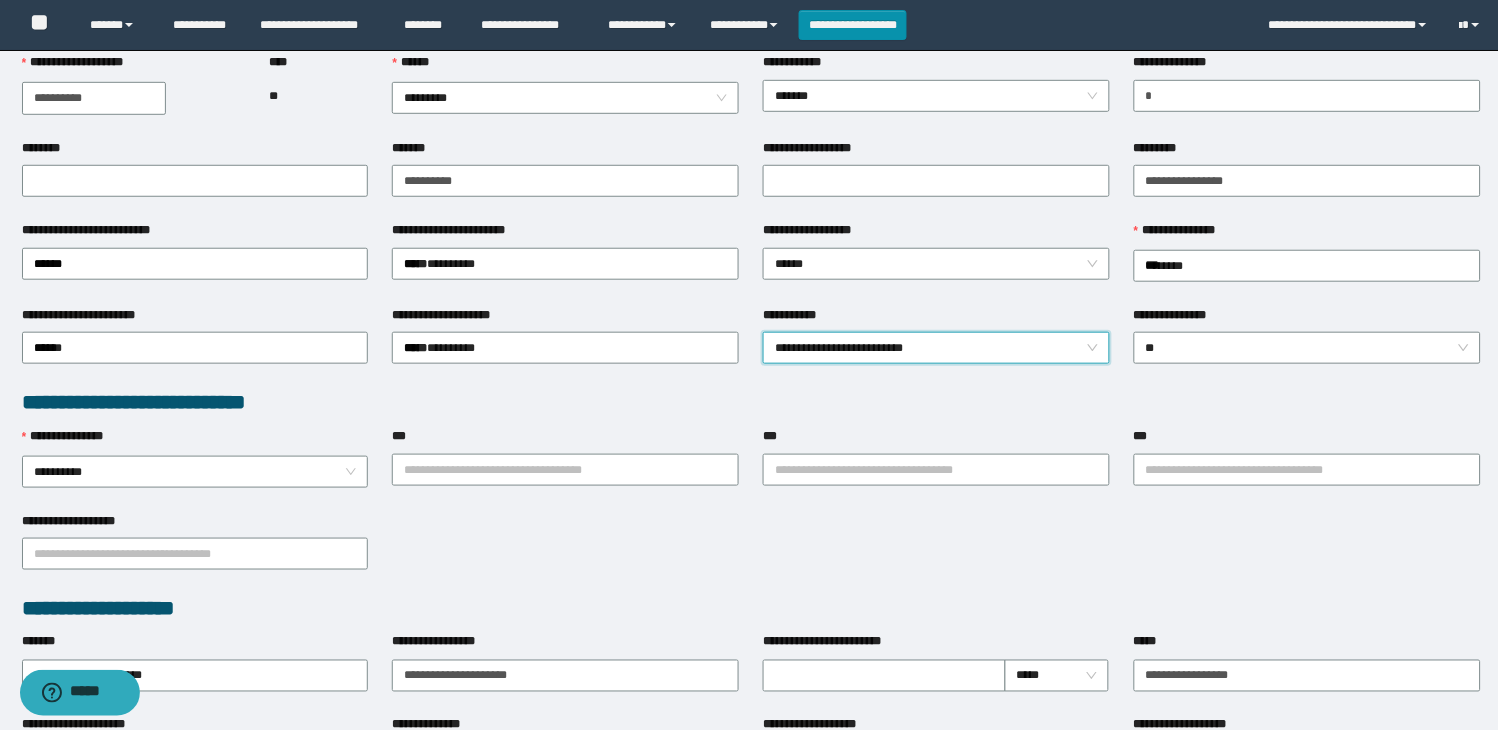 click on "**********" at bounding box center [751, 553] 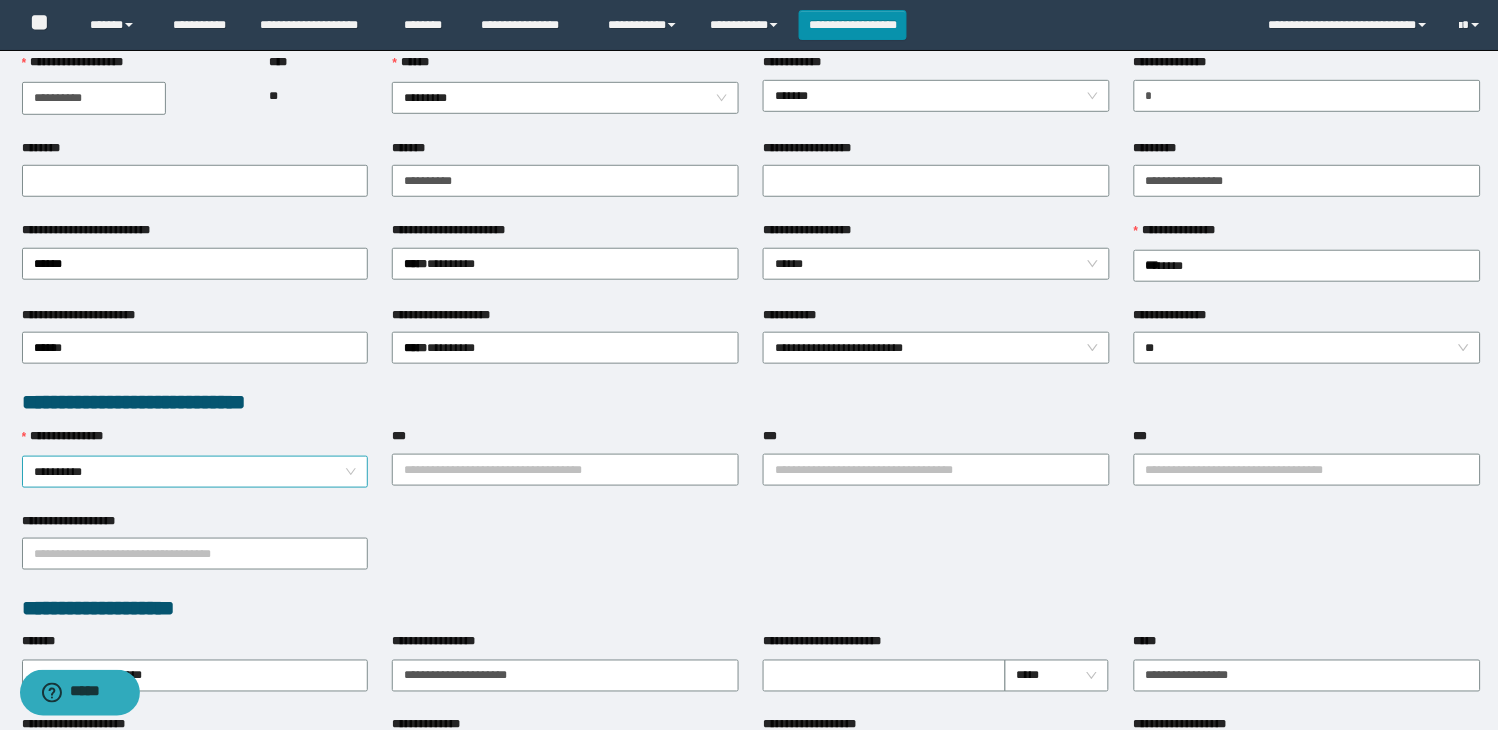 click on "**********" at bounding box center [195, 472] 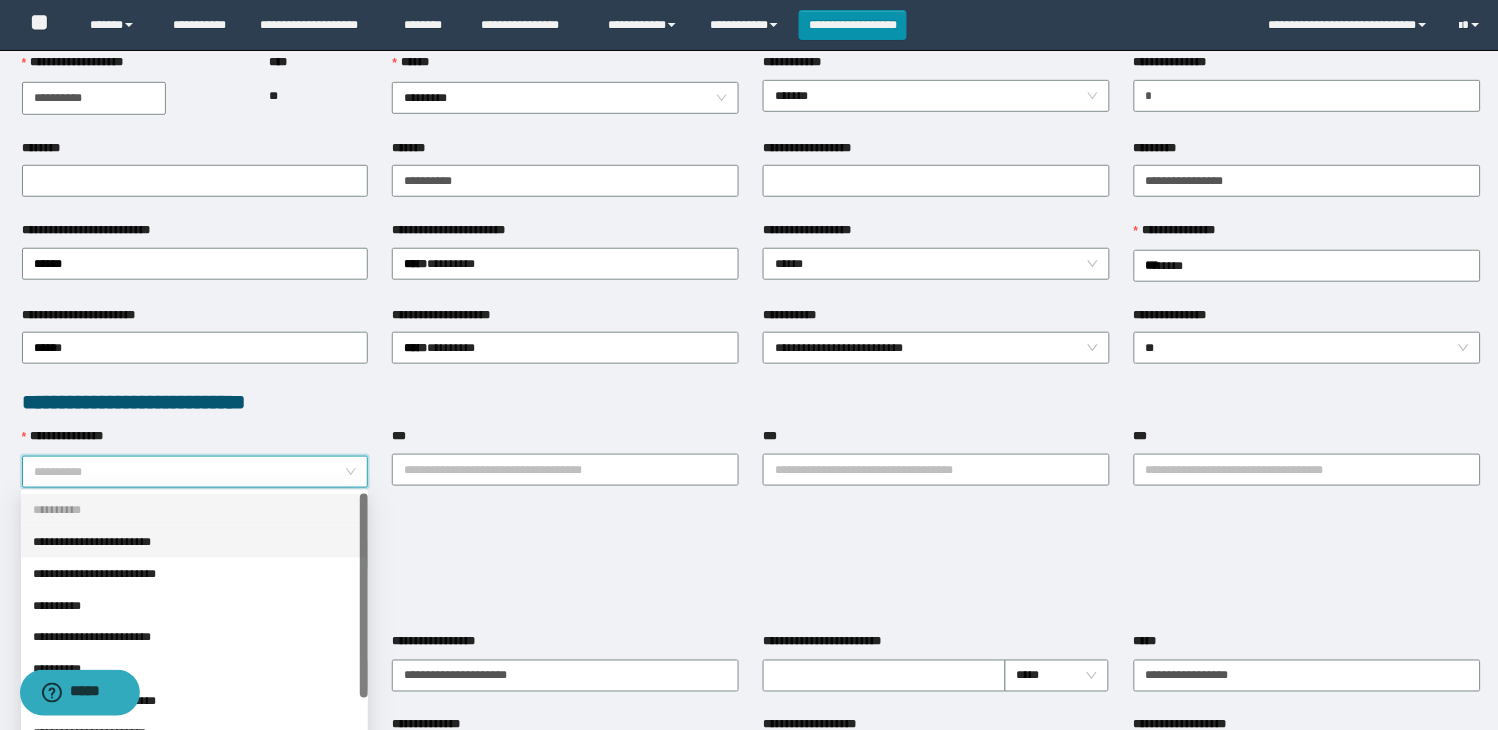 drag, startPoint x: 228, startPoint y: 548, endPoint x: 251, endPoint y: 538, distance: 25.079872 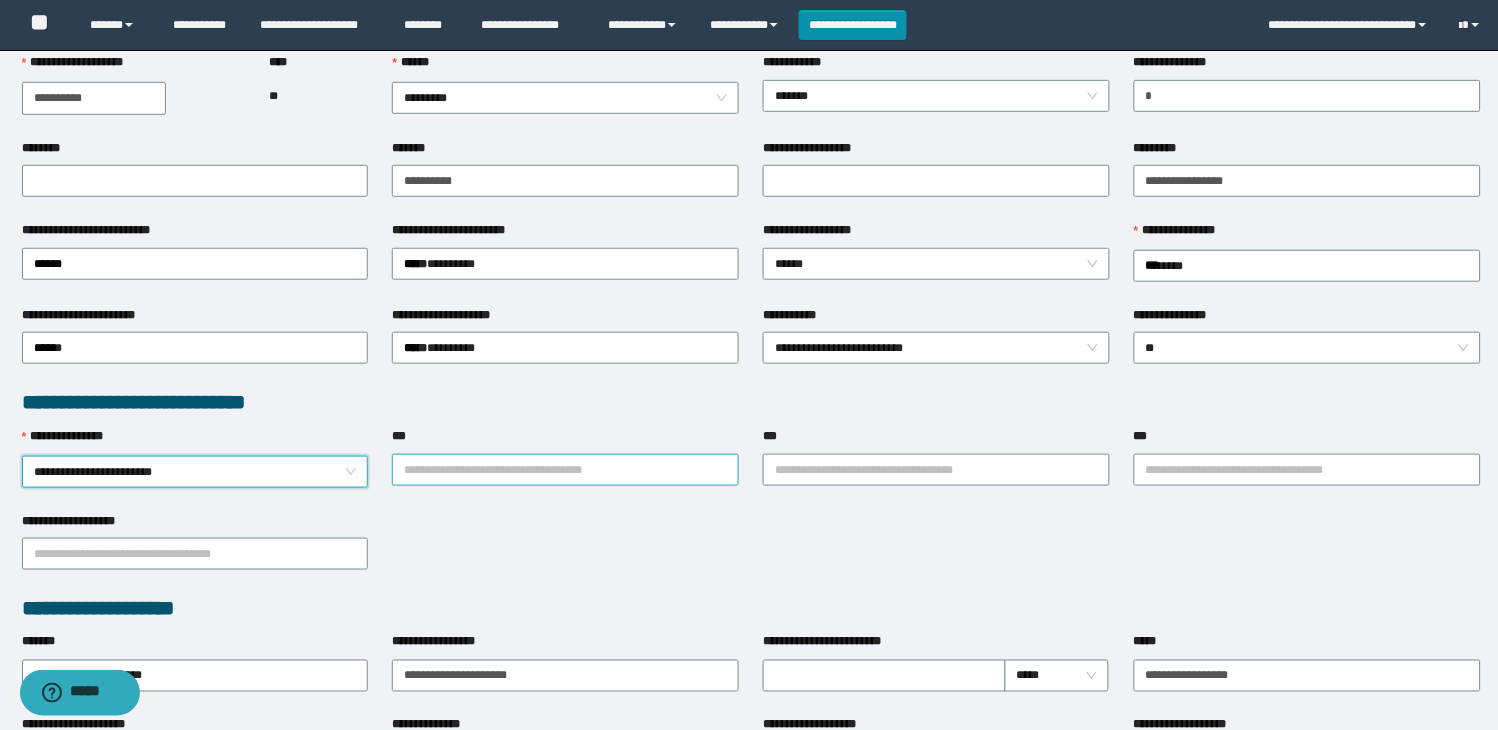 click on "***" at bounding box center [565, 470] 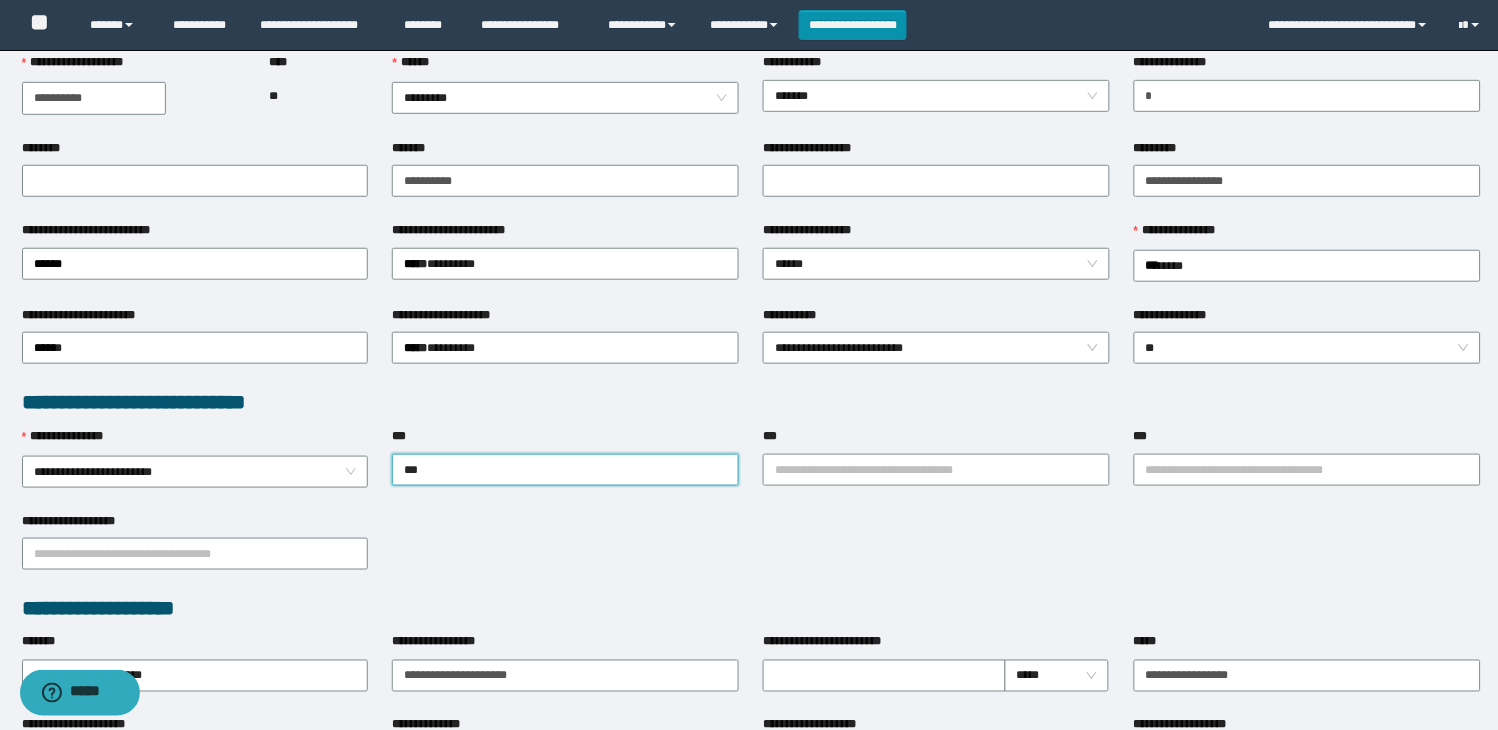 type on "****" 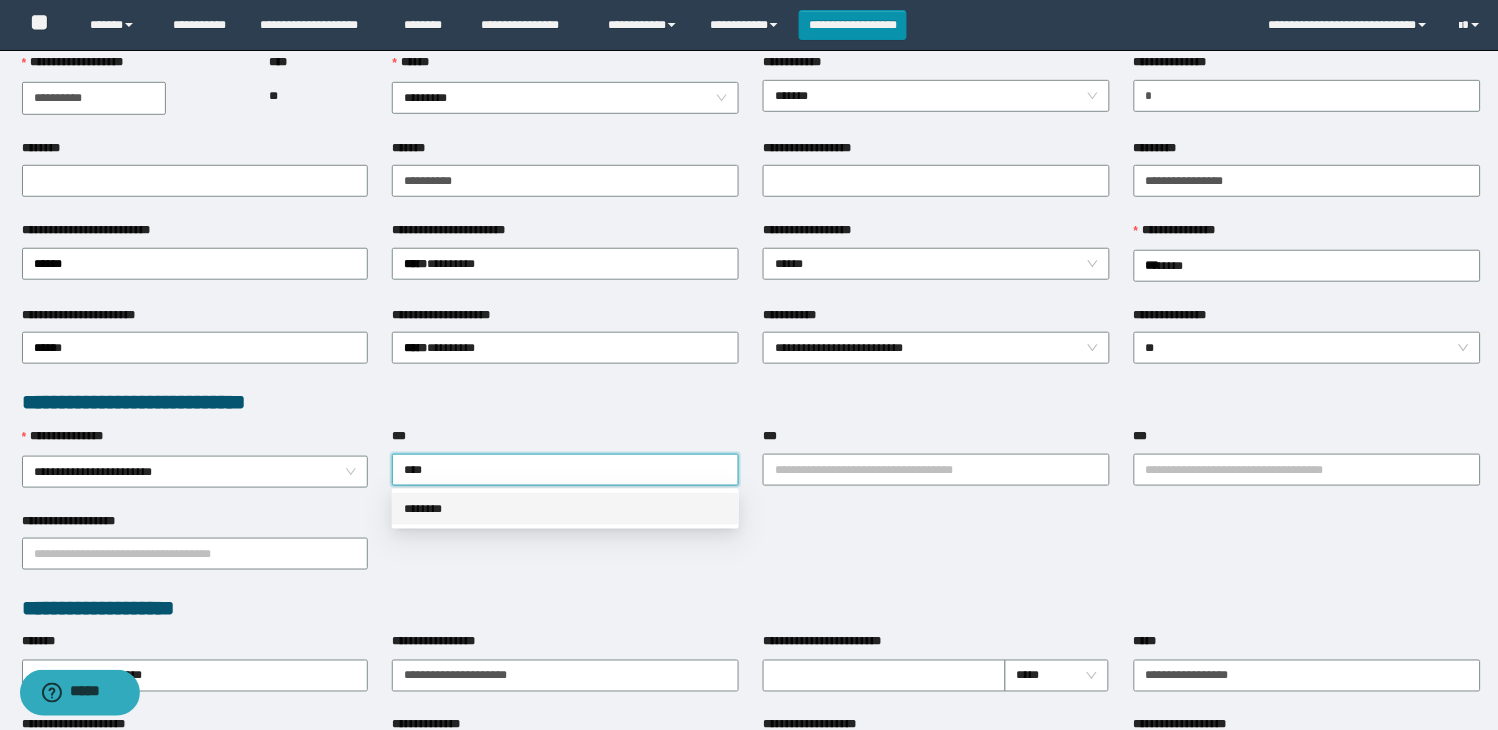 drag, startPoint x: 538, startPoint y: 508, endPoint x: 558, endPoint y: 506, distance: 20.09975 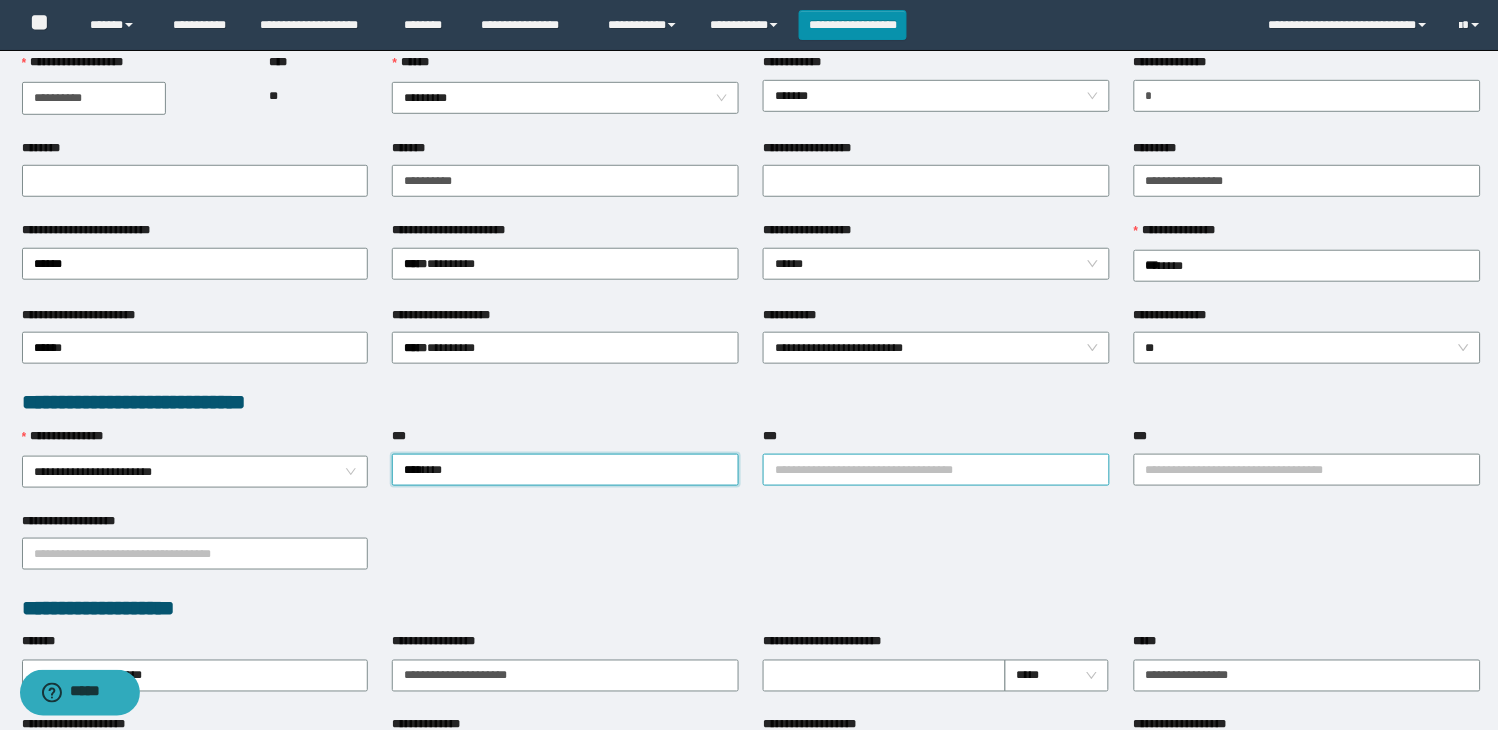 click on "***" at bounding box center (936, 470) 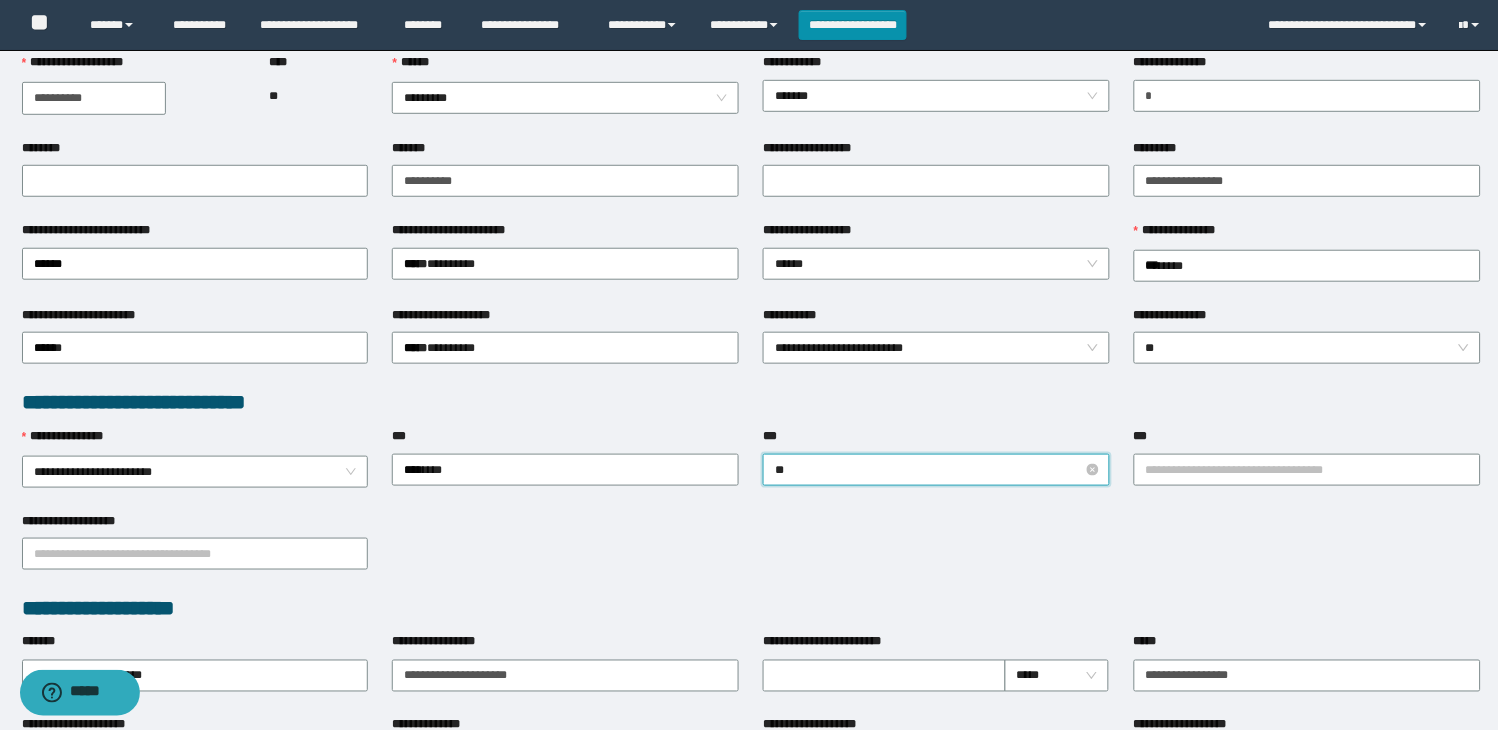 type on "***" 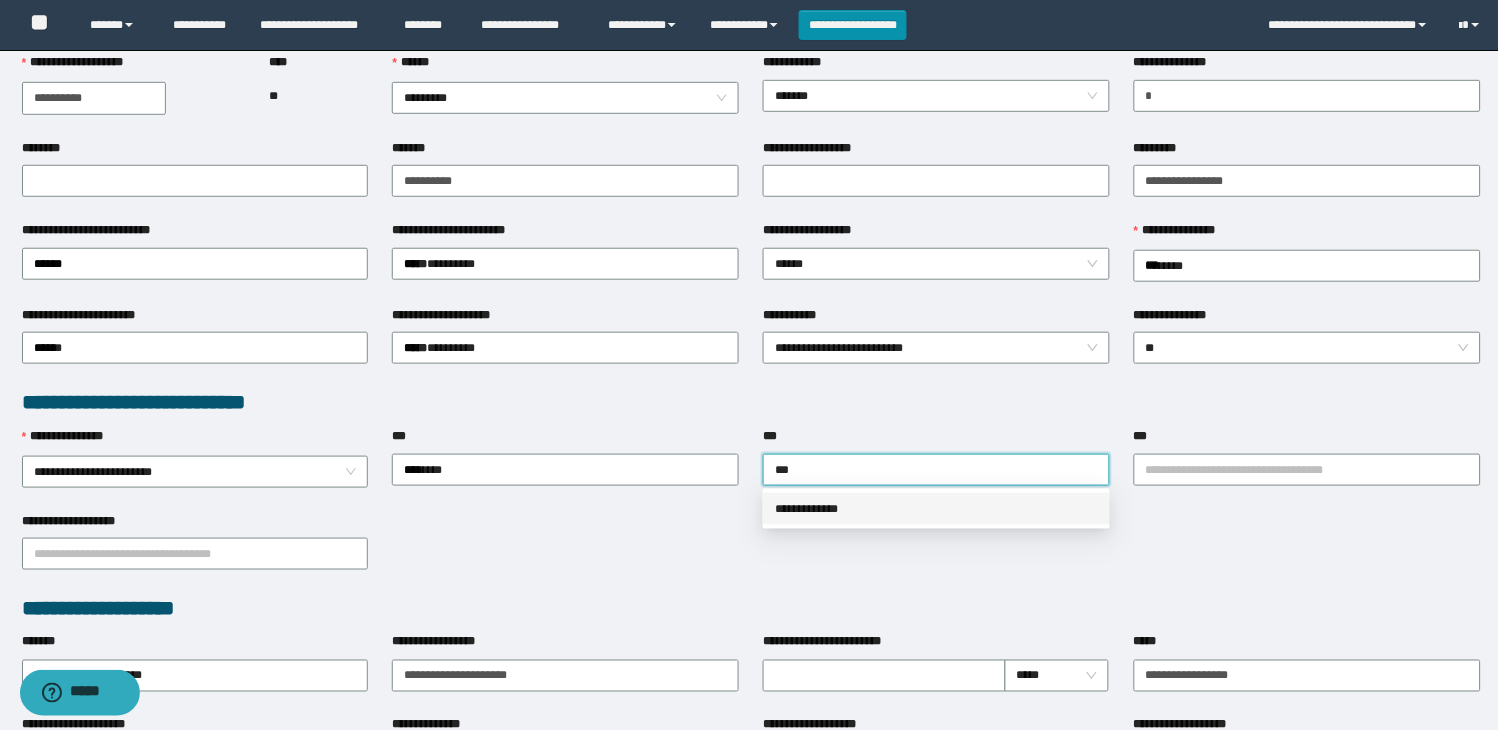 click on "**********" at bounding box center (936, 509) 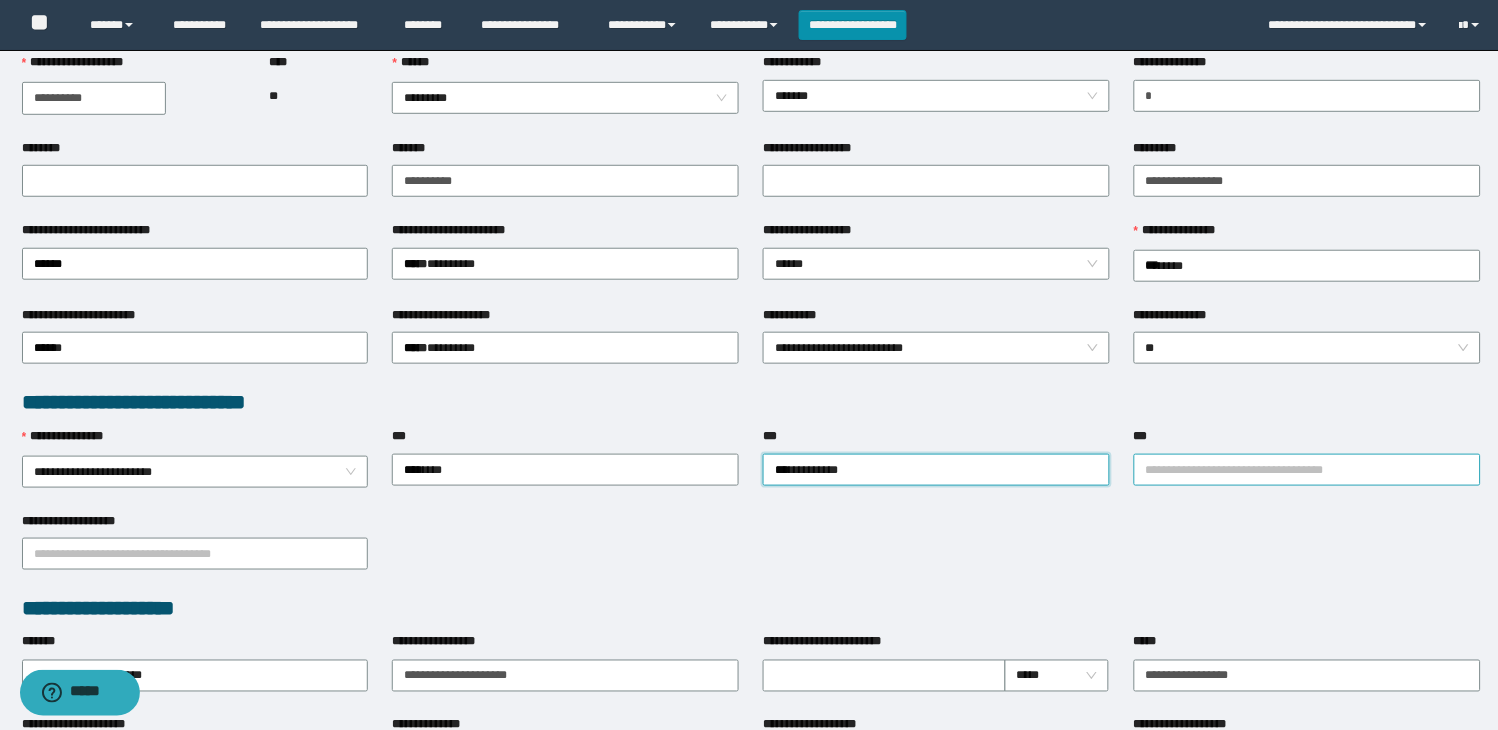 click on "***" at bounding box center [1307, 470] 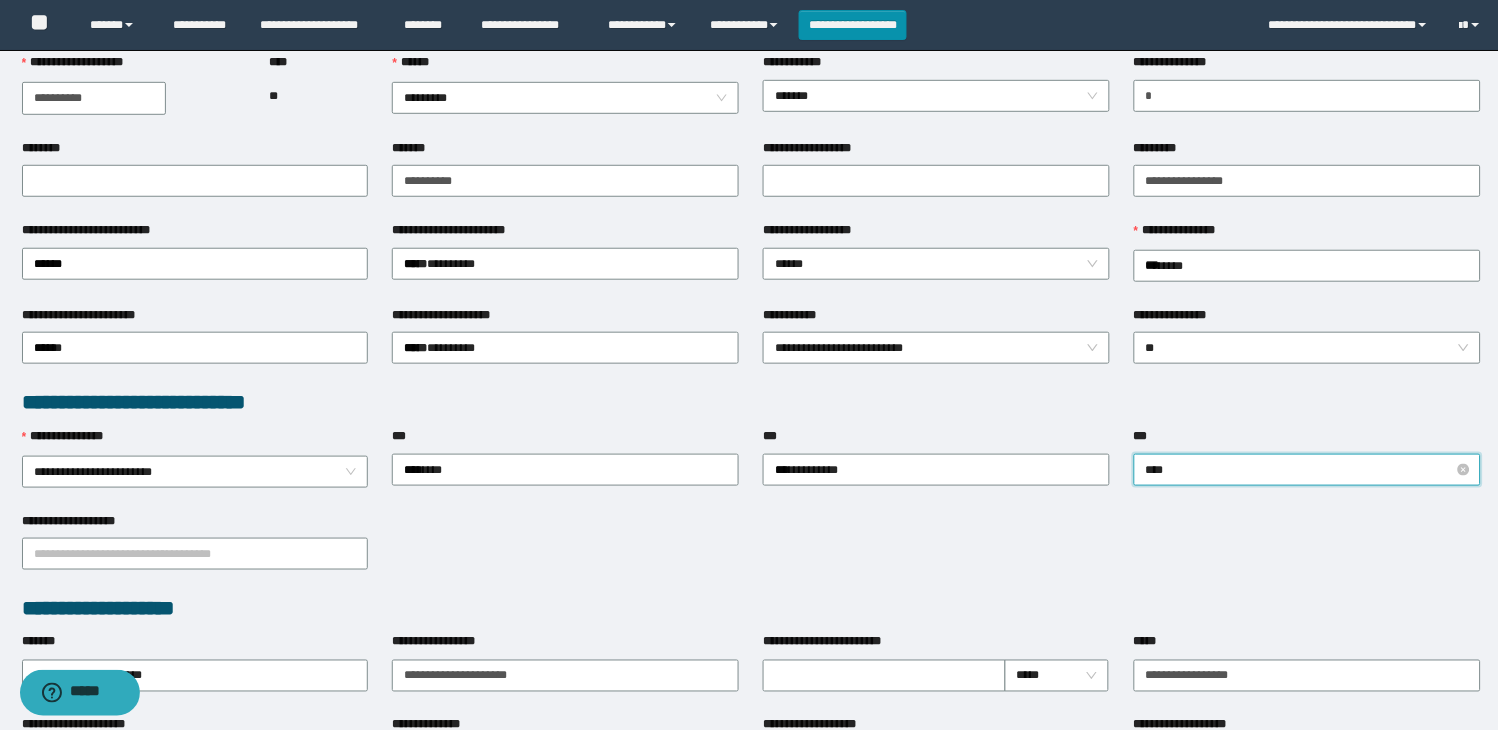 type on "*****" 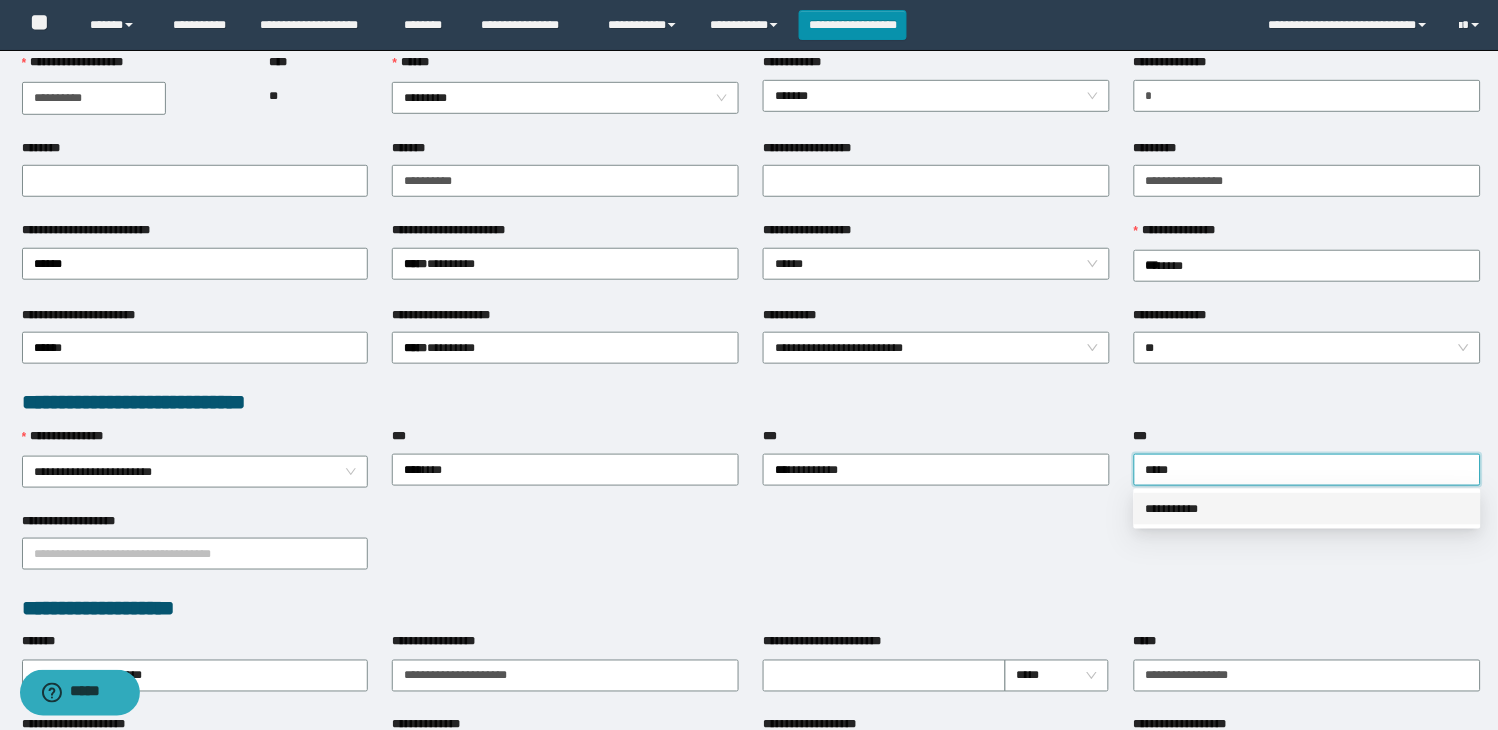 click on "**********" at bounding box center (1307, 509) 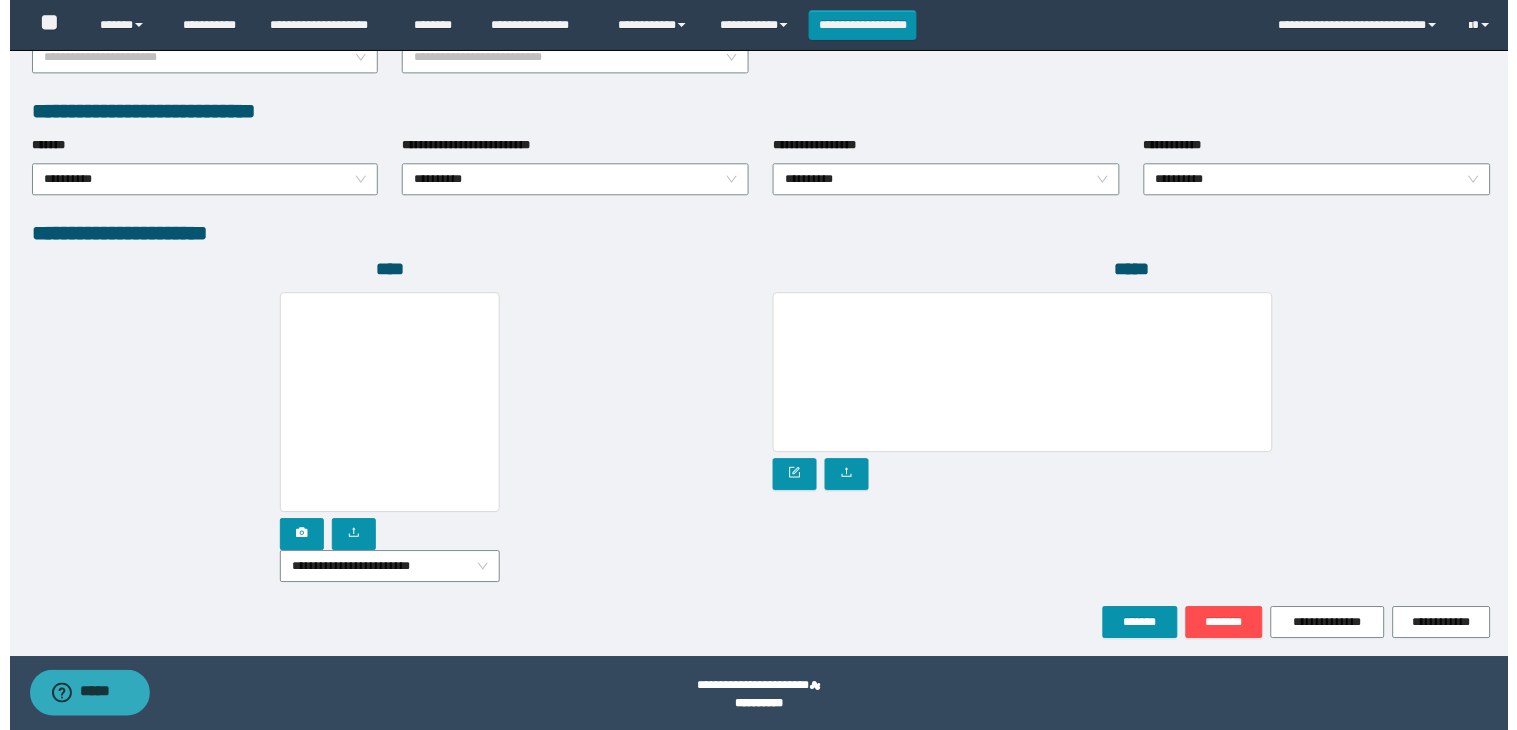 scroll, scrollTop: 1010, scrollLeft: 0, axis: vertical 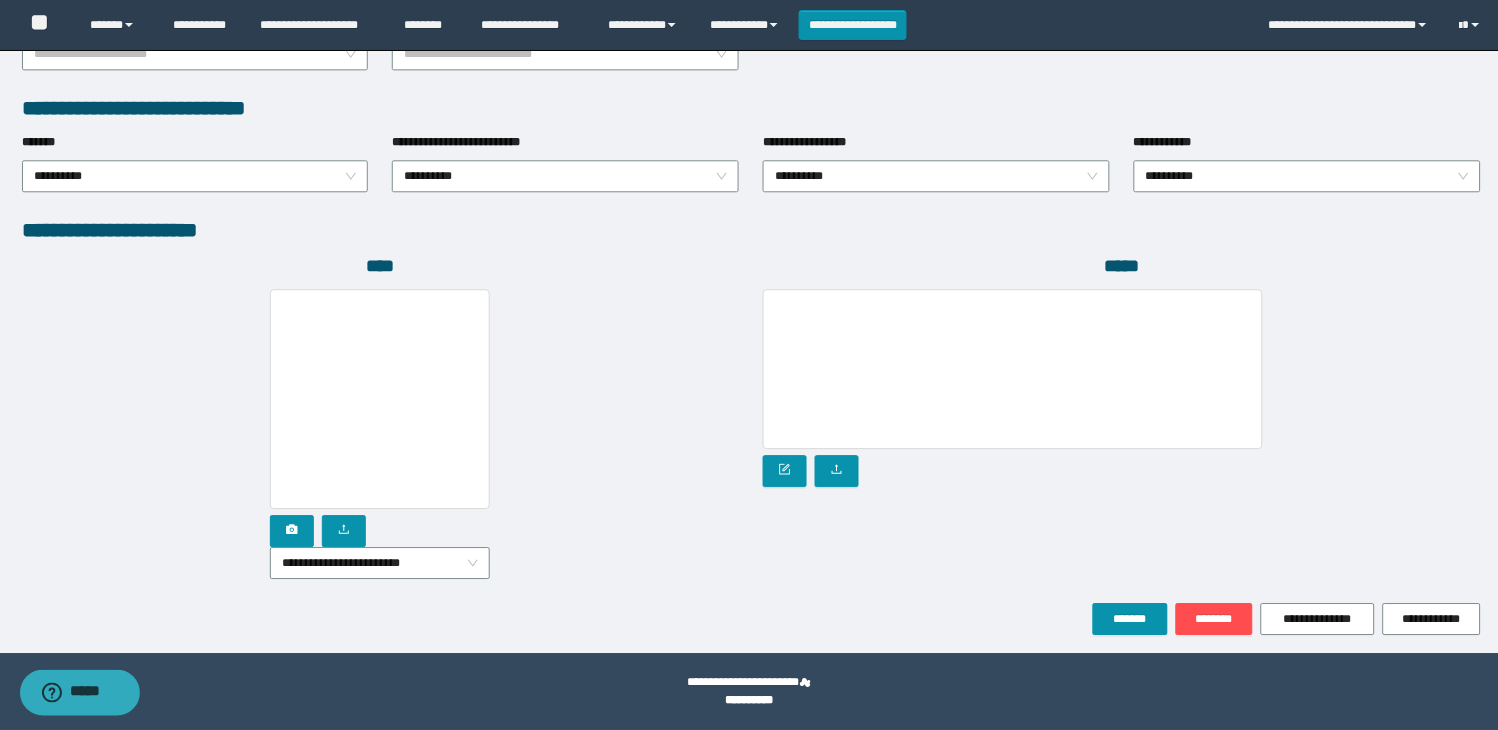 drag, startPoint x: 443, startPoint y: 570, endPoint x: 443, endPoint y: 583, distance: 13 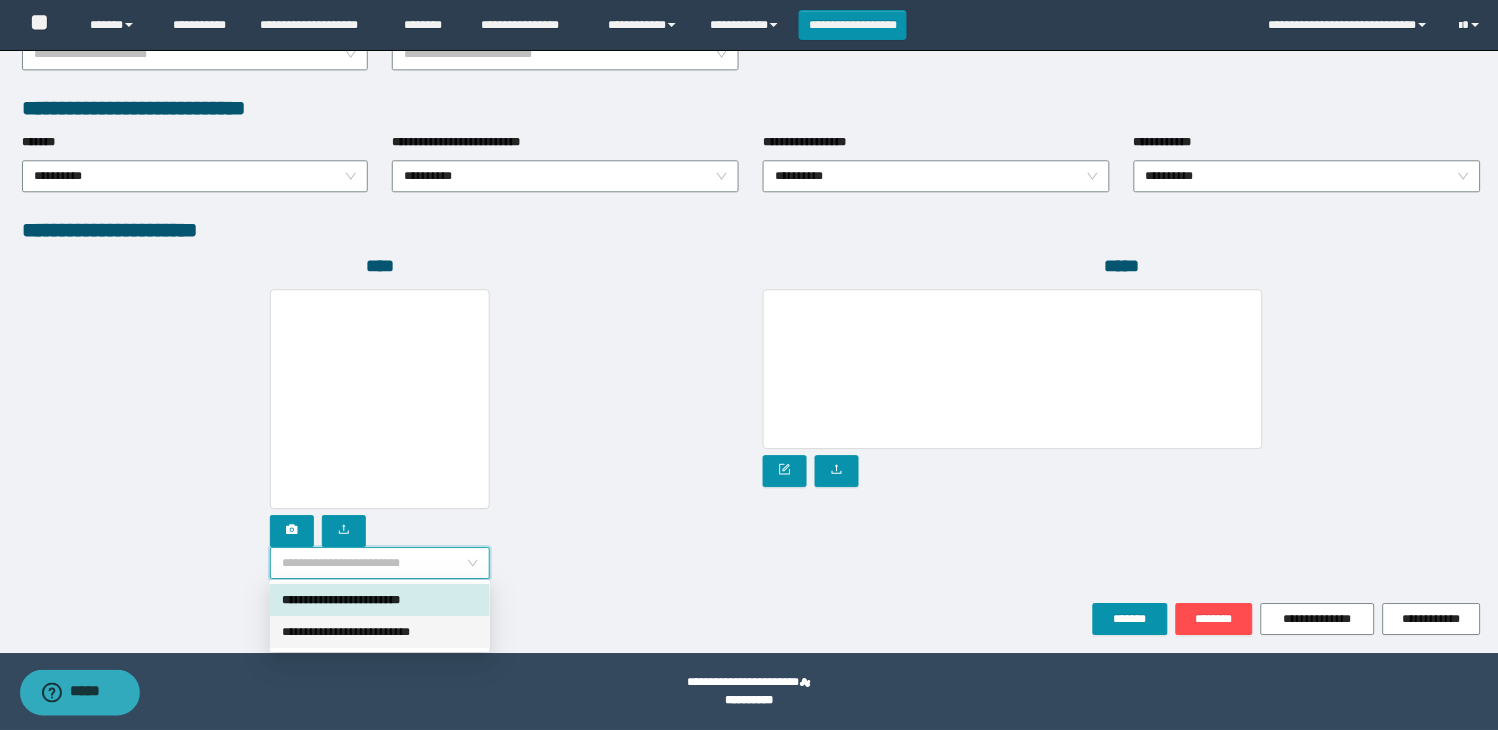 drag, startPoint x: 442, startPoint y: 628, endPoint x: 407, endPoint y: 616, distance: 37 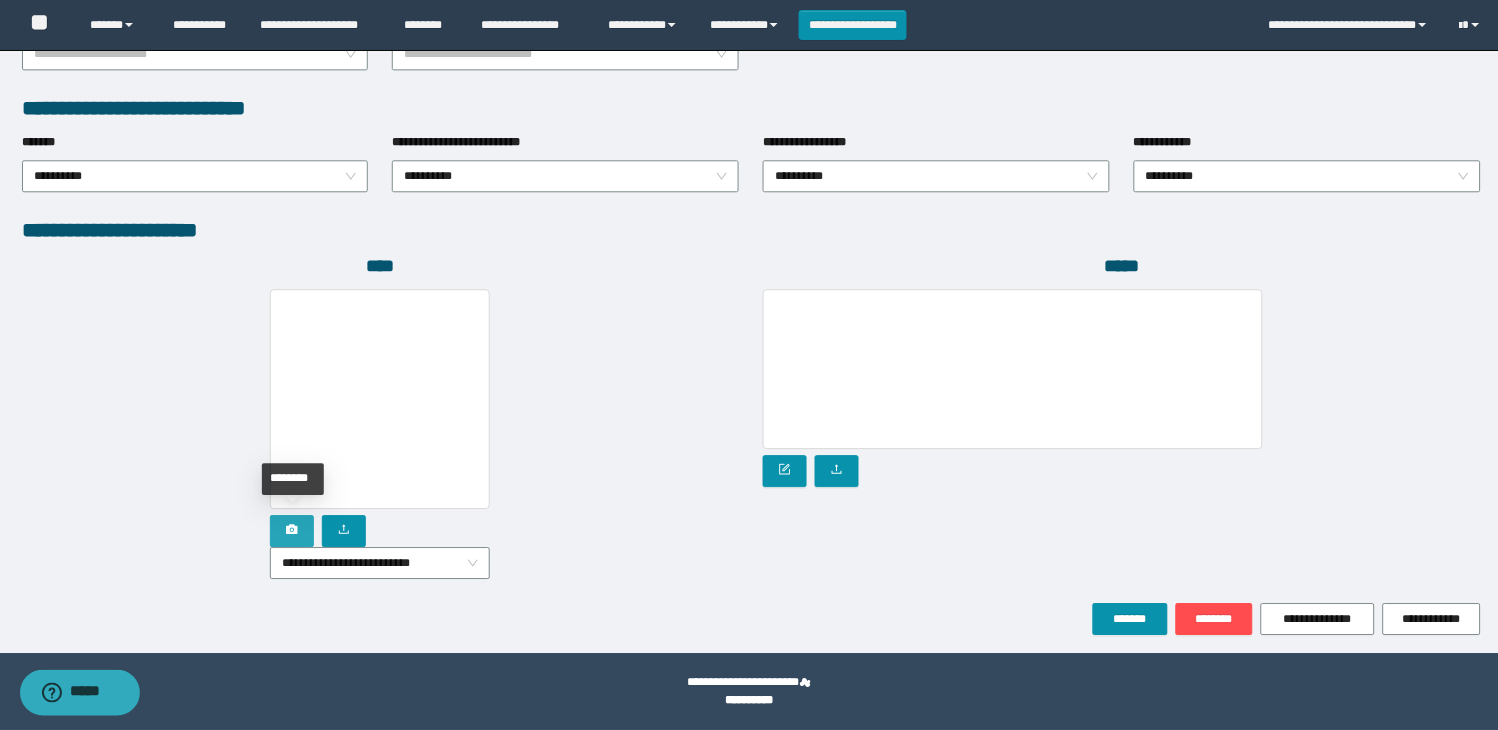 click 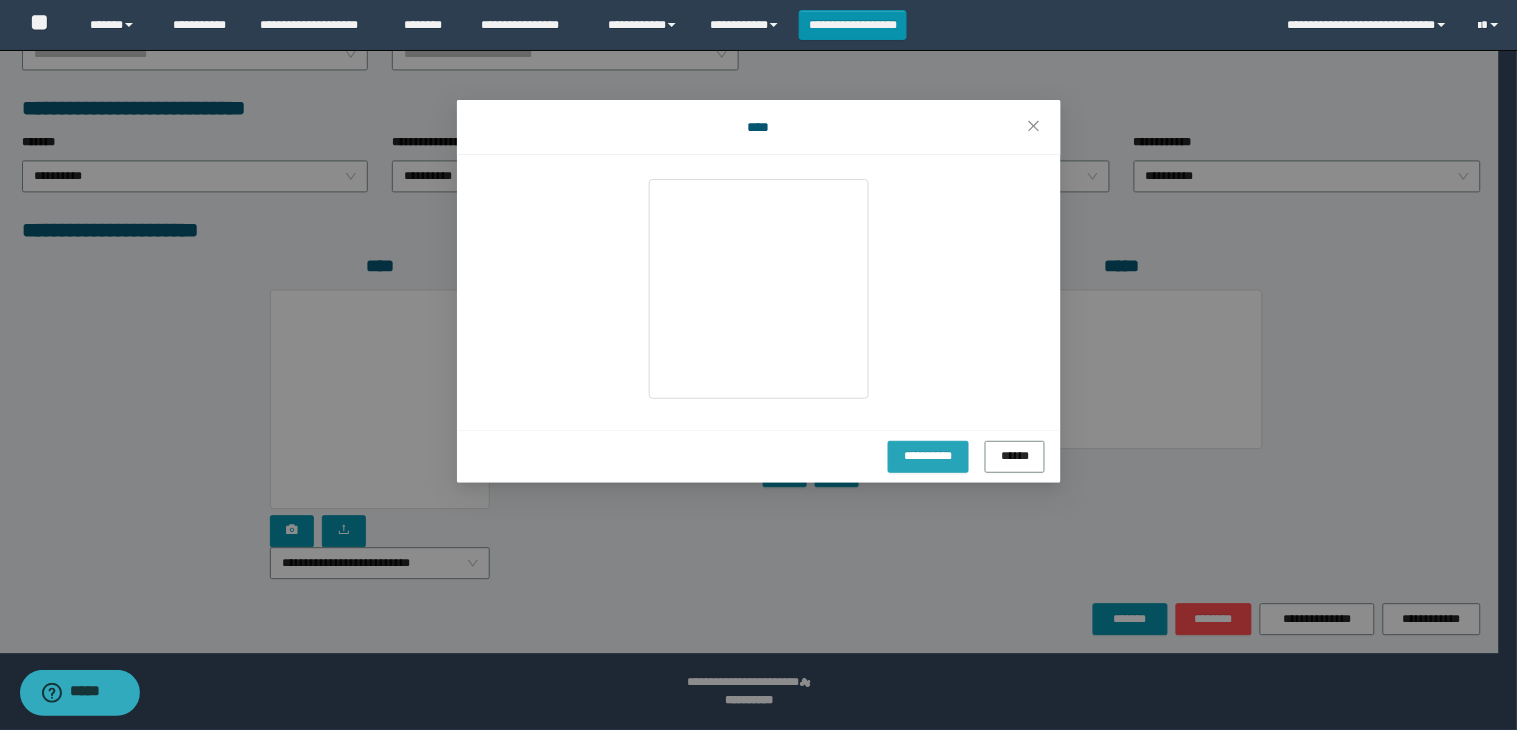drag, startPoint x: 933, startPoint y: 450, endPoint x: 942, endPoint y: 460, distance: 13.453624 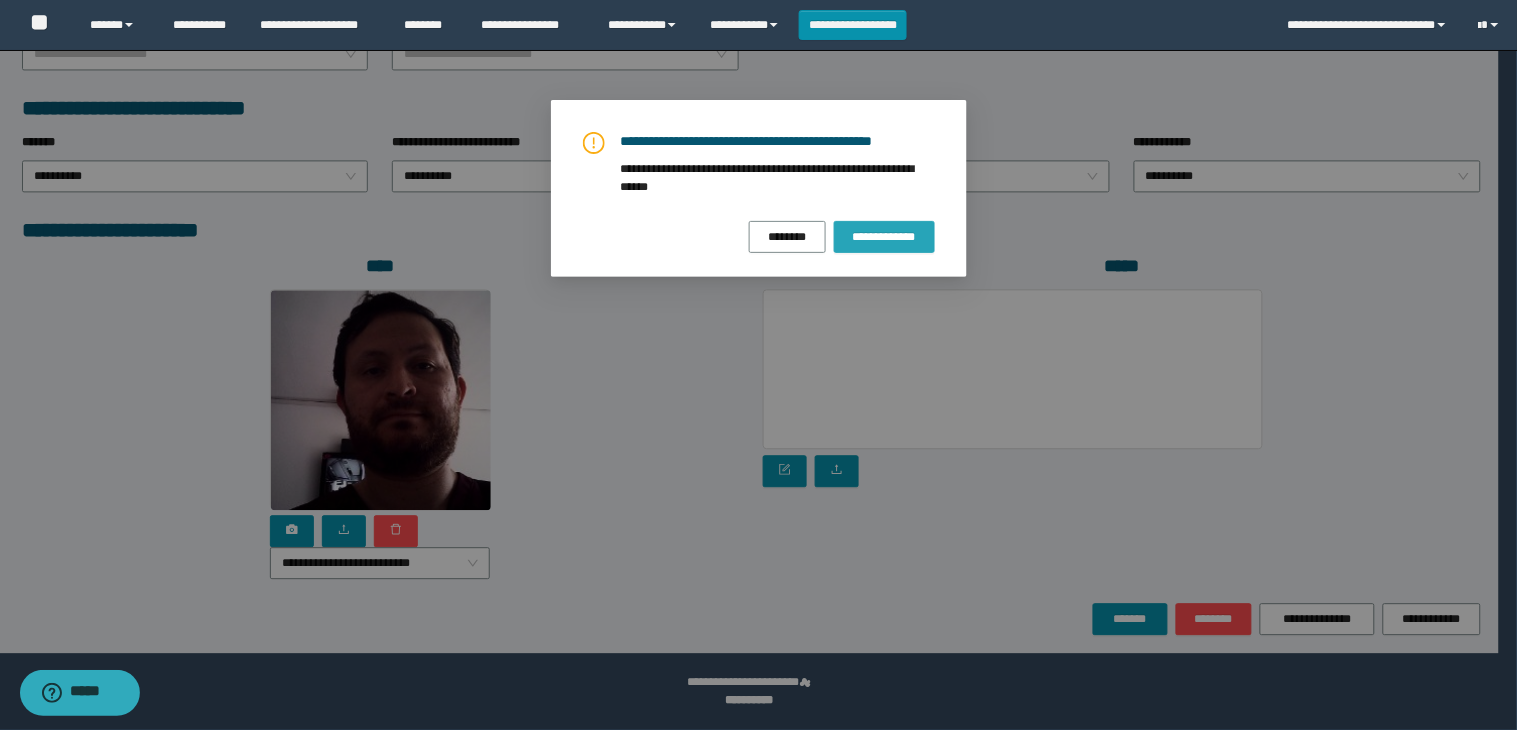 click on "**********" at bounding box center [884, 237] 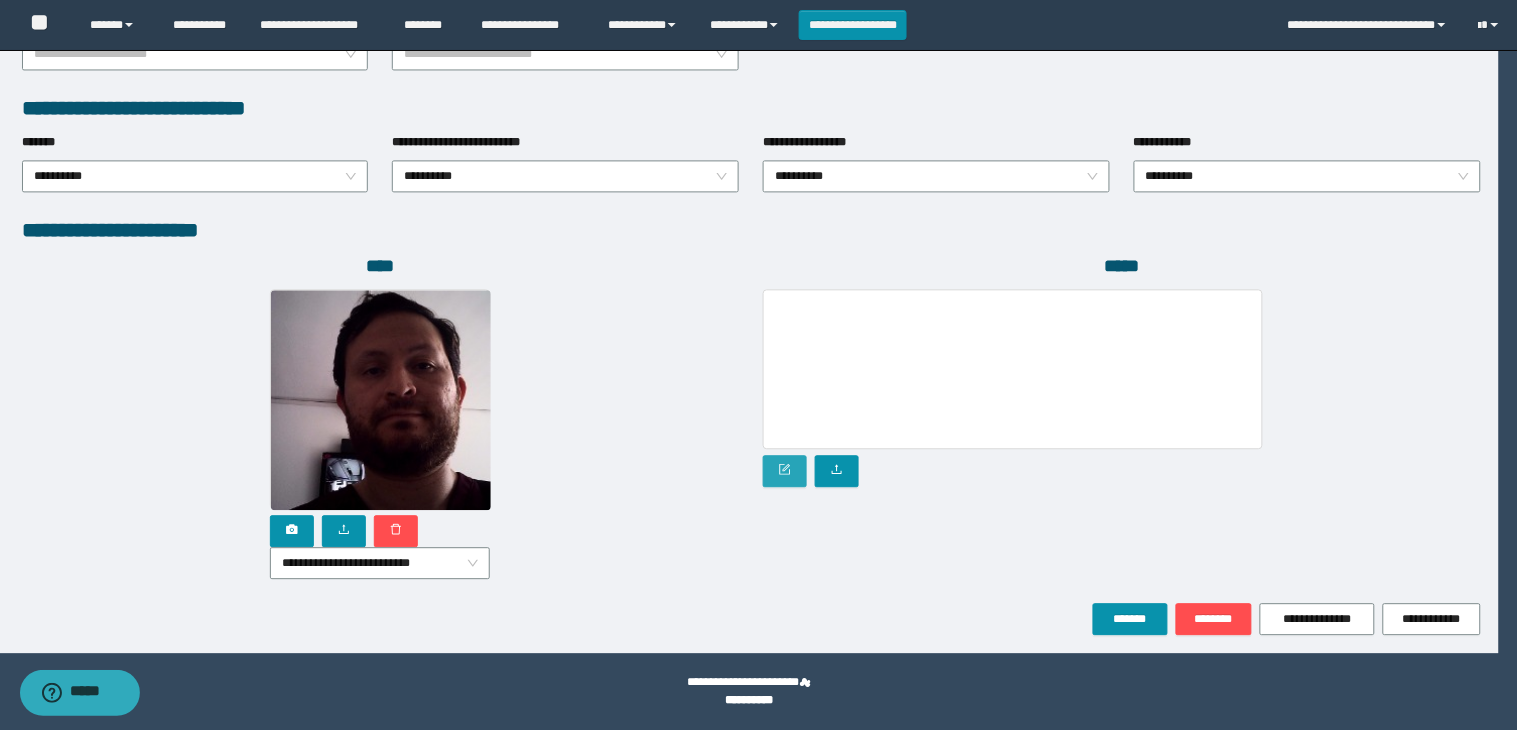 click at bounding box center (785, 471) 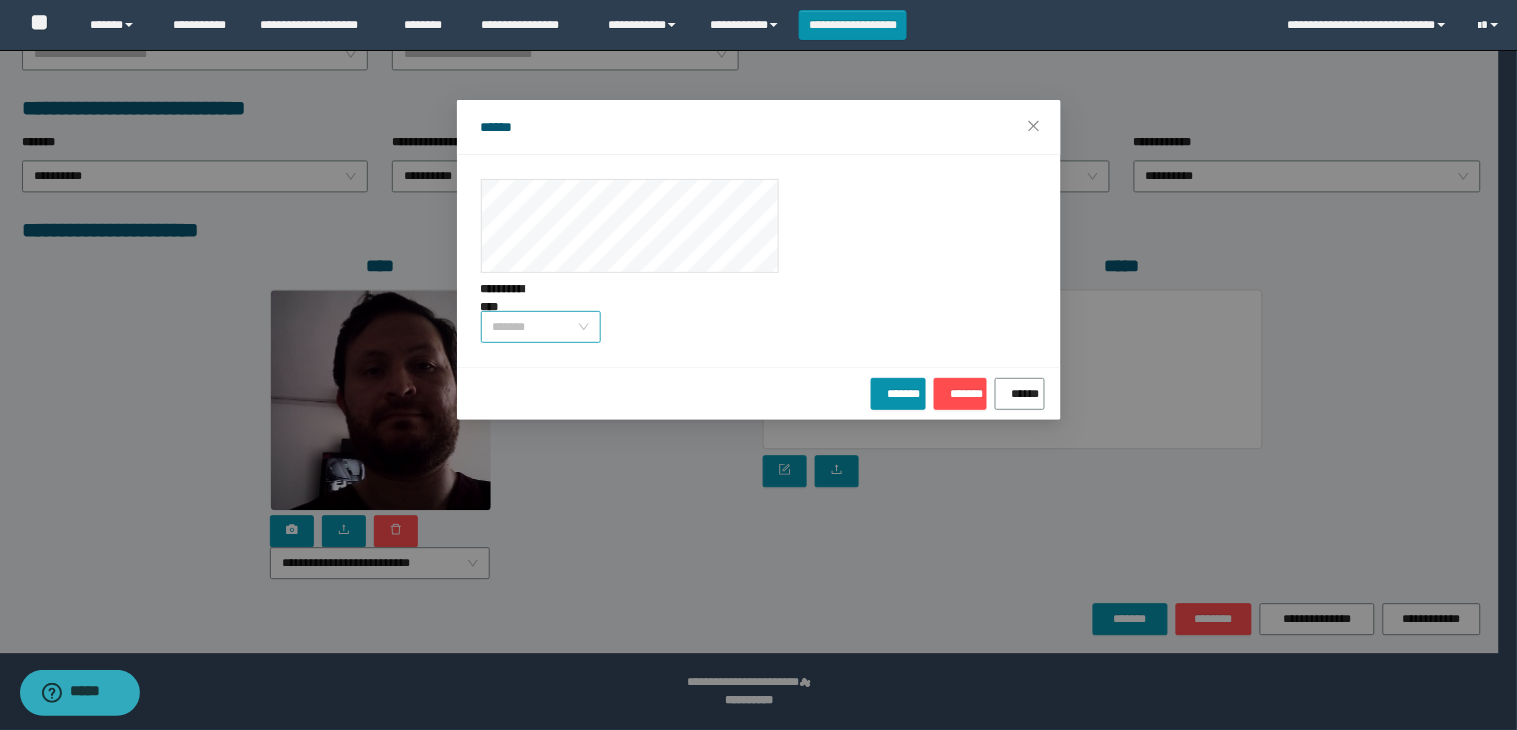 click on "*******" at bounding box center [541, 327] 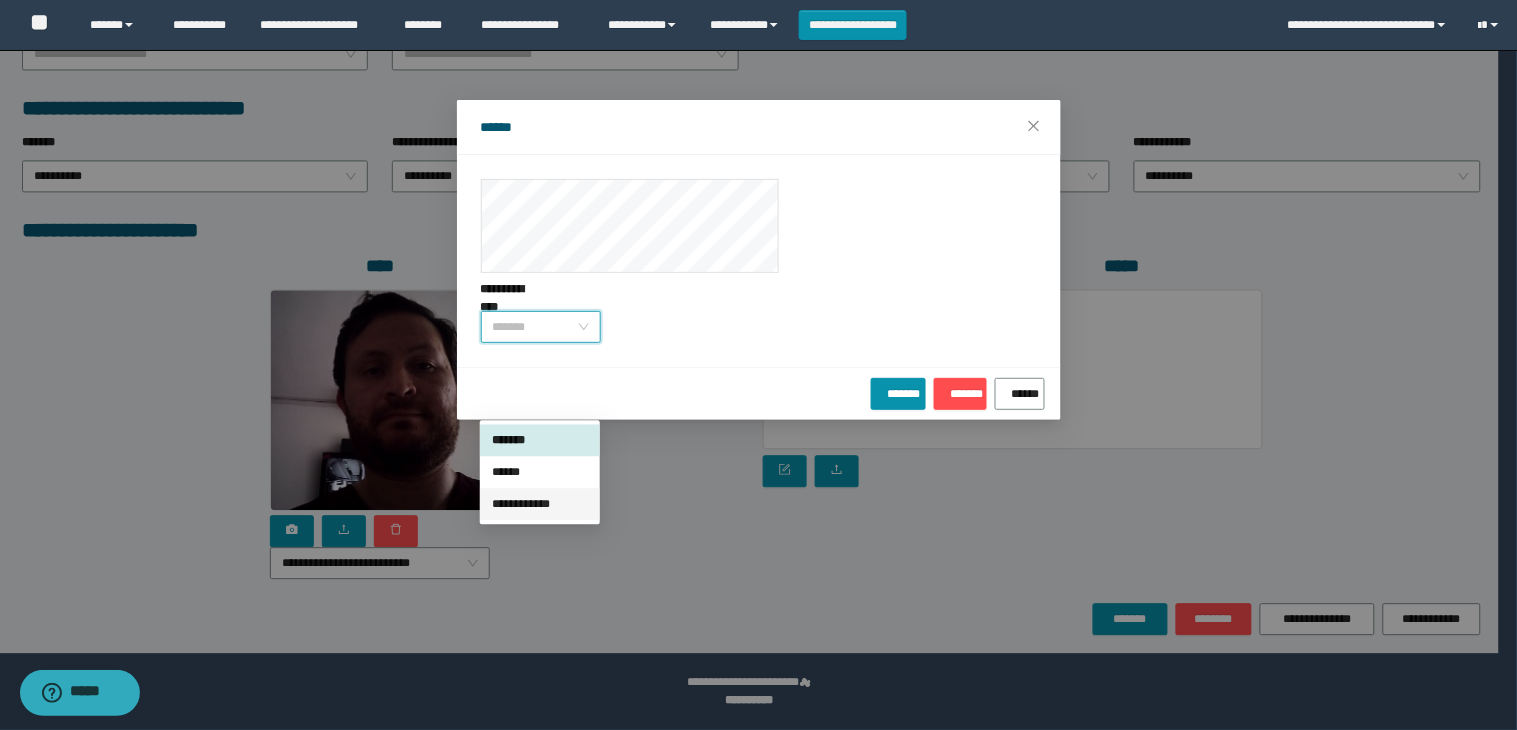 click on "**********" at bounding box center (540, 504) 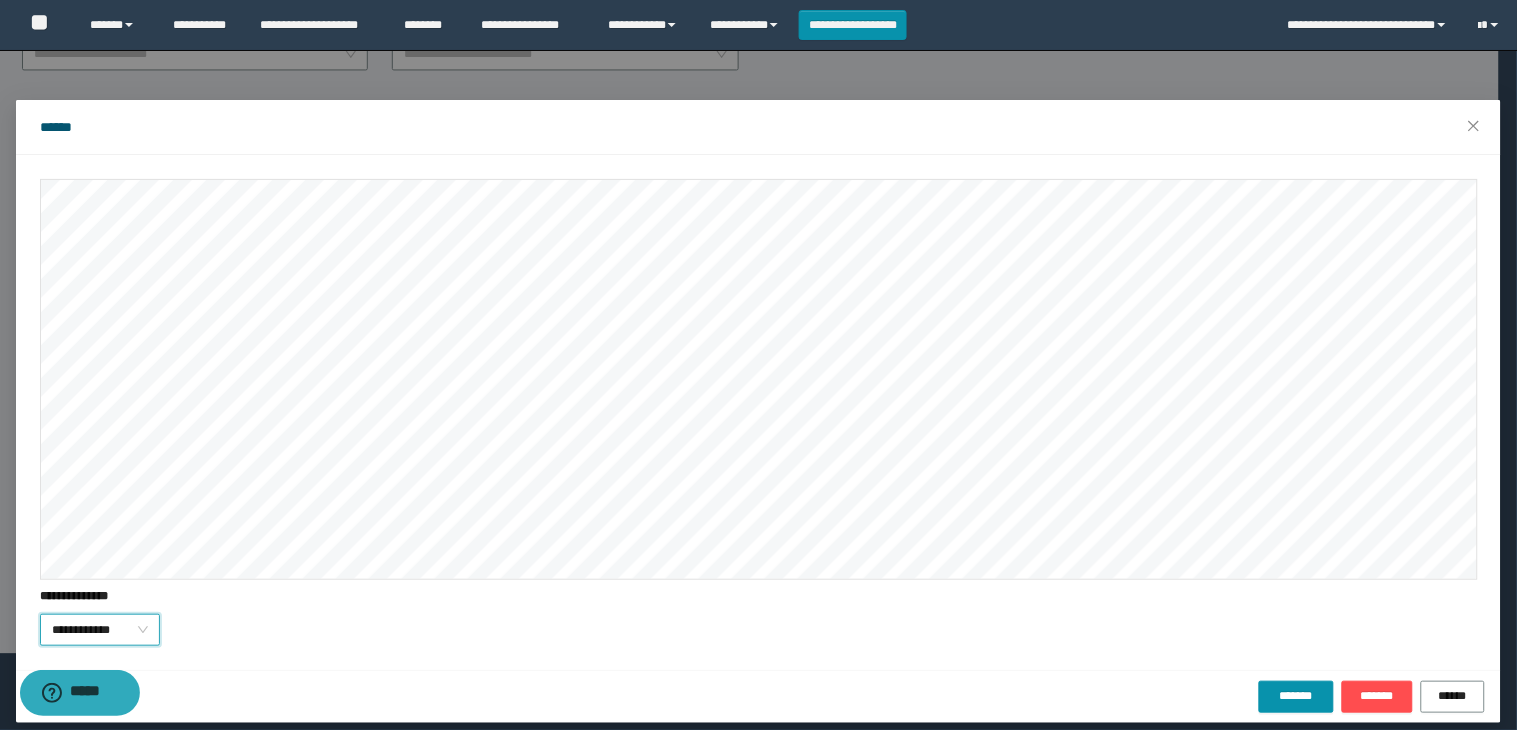 scroll, scrollTop: 15, scrollLeft: 0, axis: vertical 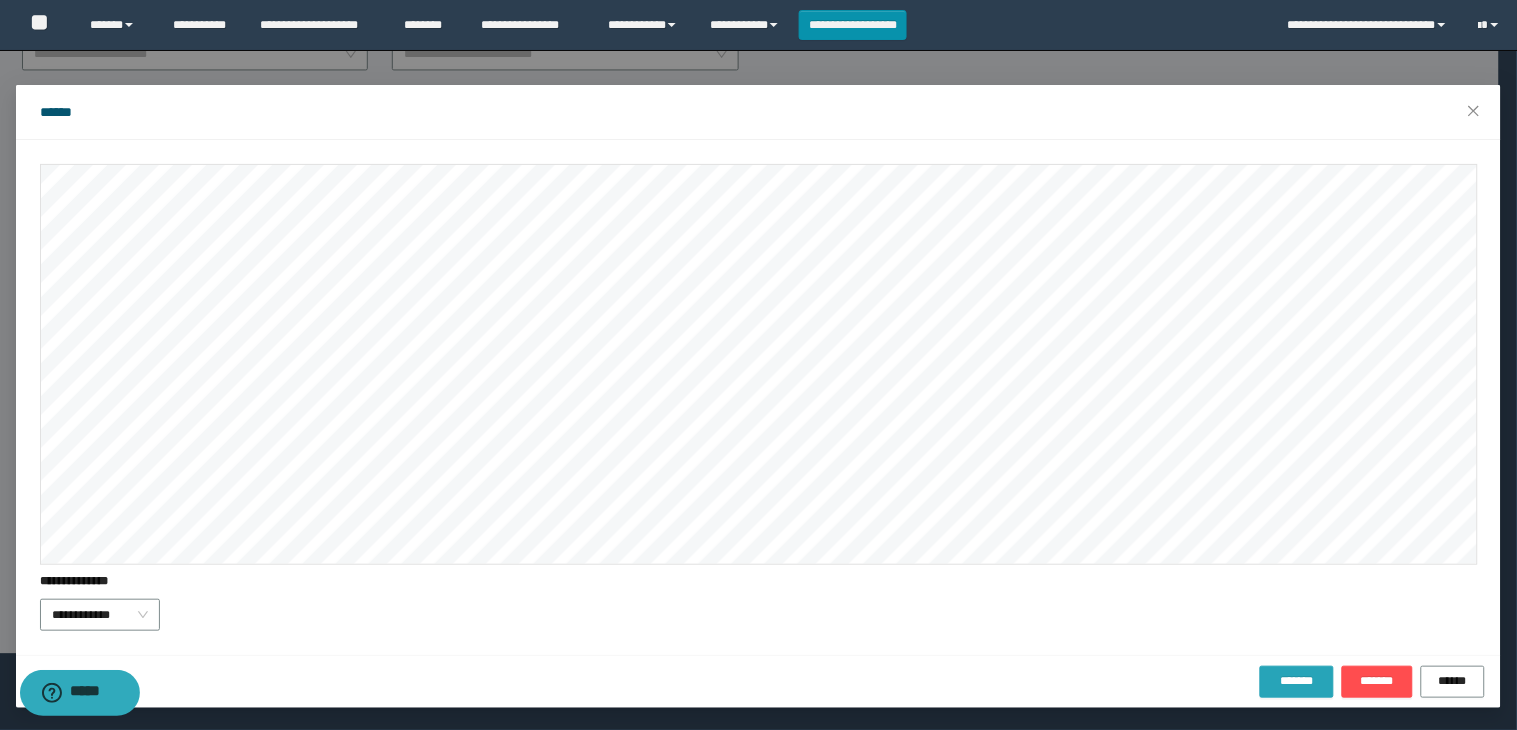 click on "*******" at bounding box center [1297, 681] 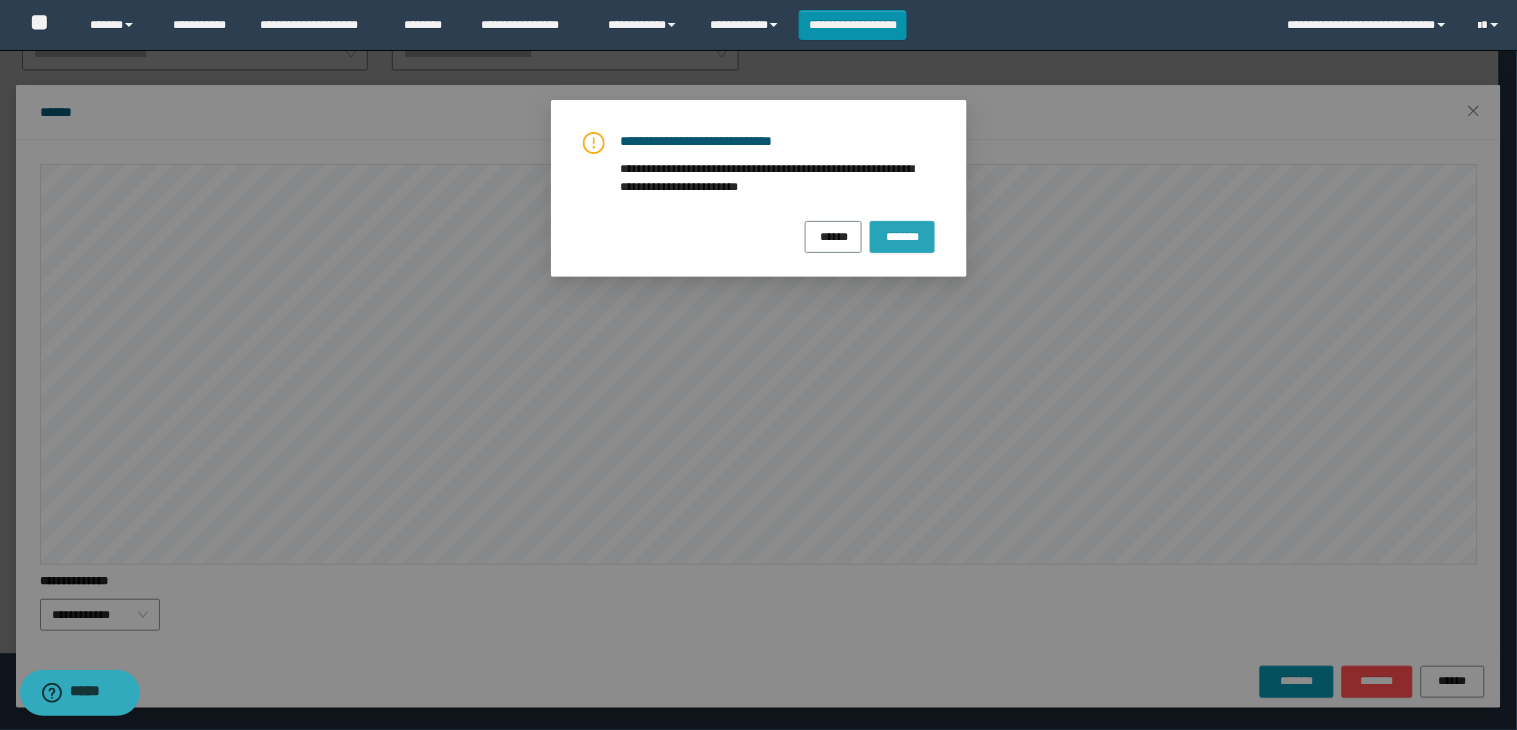 click on "*******" at bounding box center (902, 235) 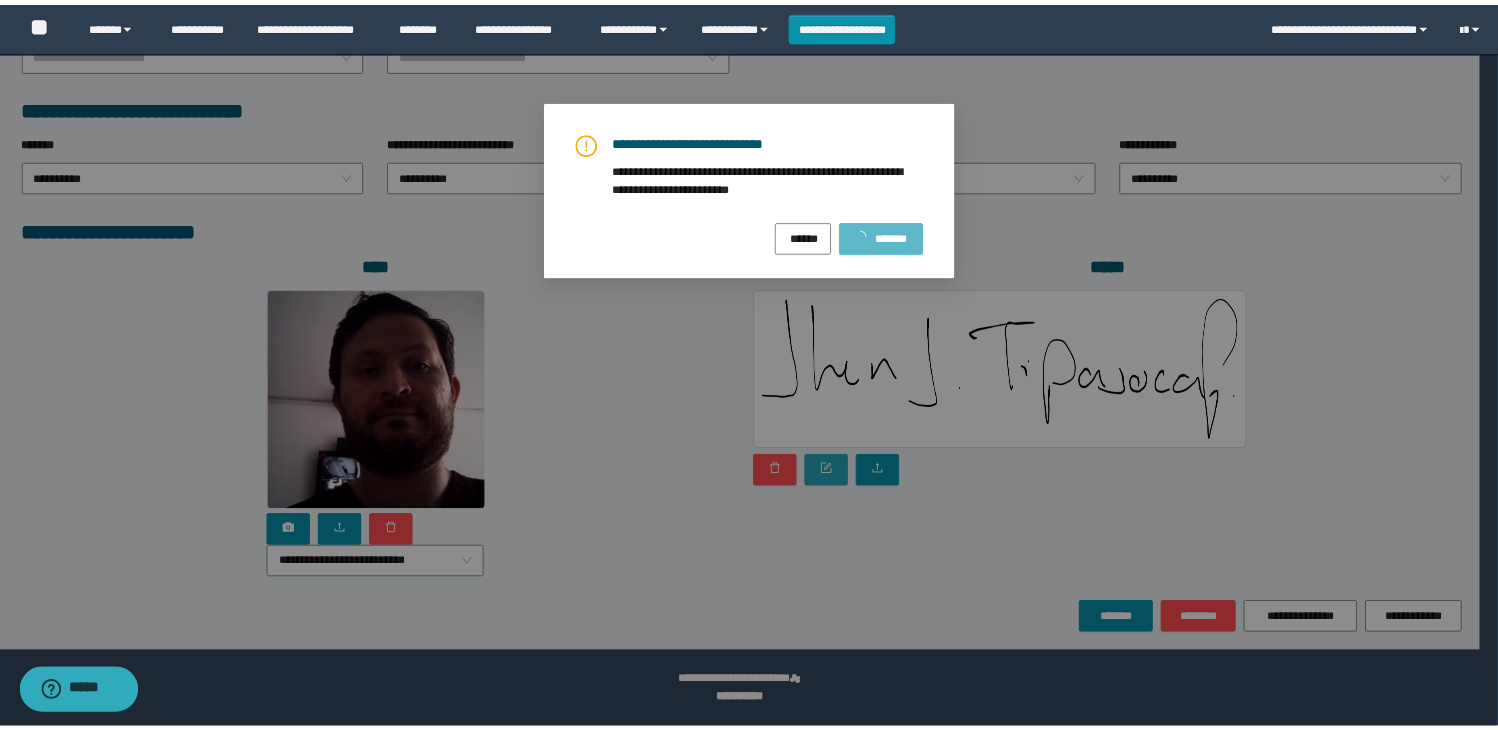 scroll, scrollTop: 0, scrollLeft: 0, axis: both 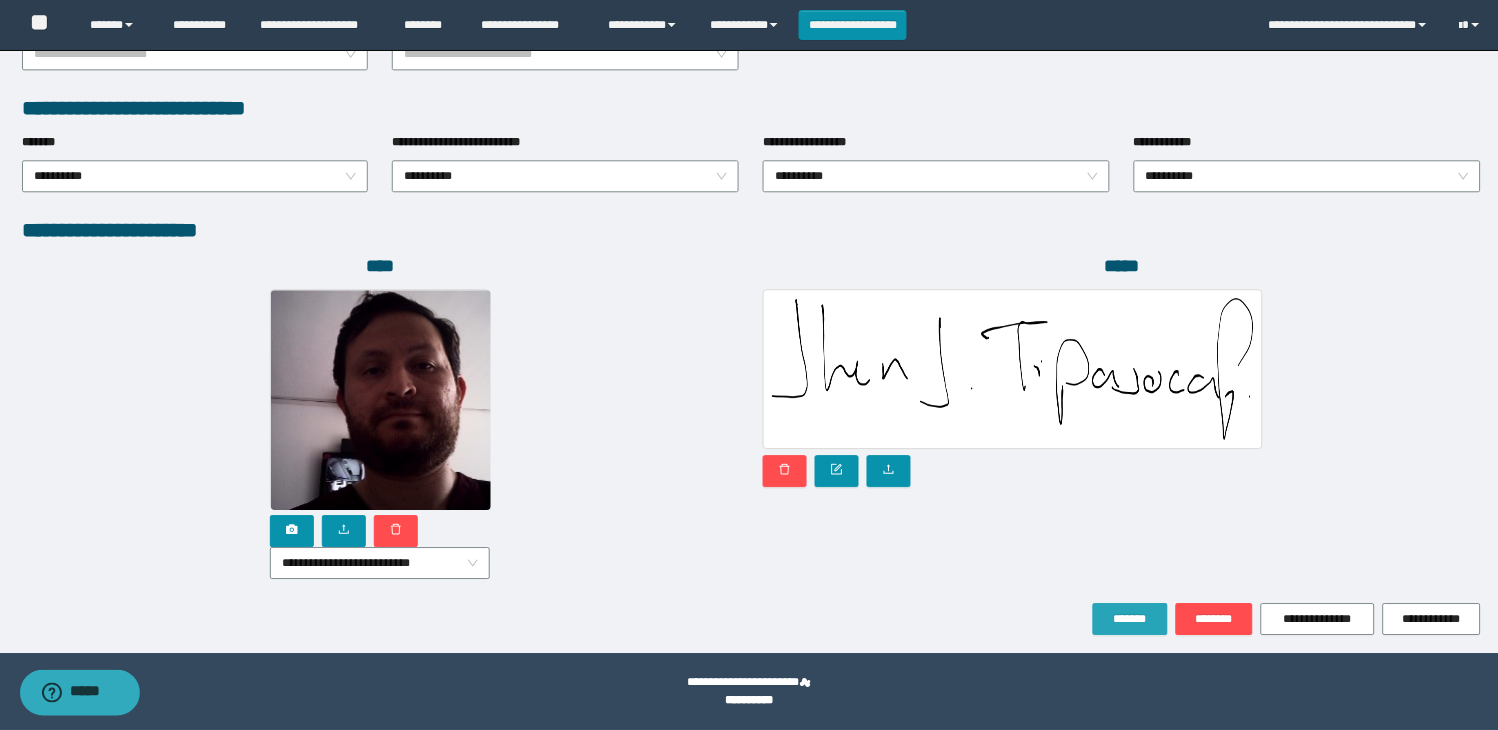 click on "*******" at bounding box center (1130, 619) 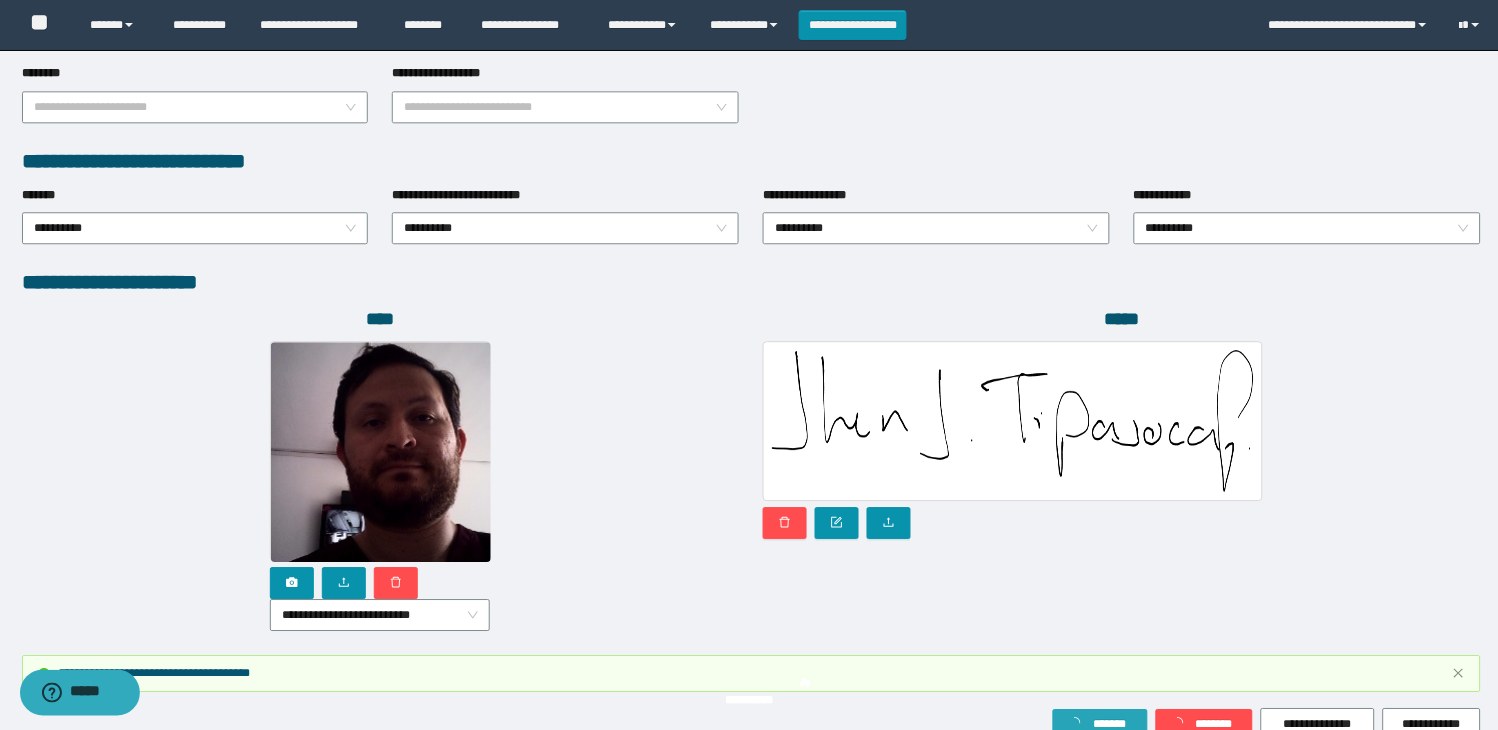 scroll, scrollTop: 1063, scrollLeft: 0, axis: vertical 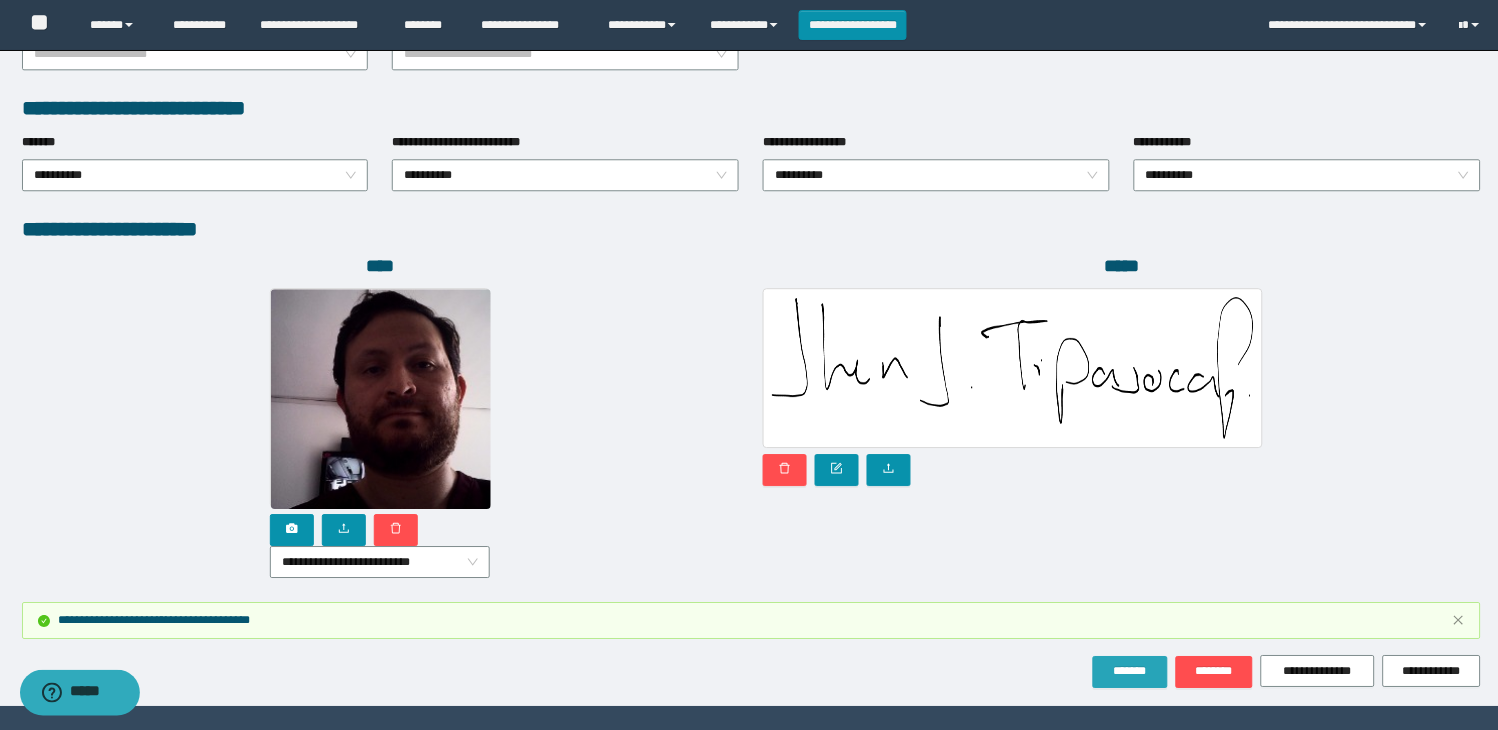drag, startPoint x: 1135, startPoint y: 666, endPoint x: 663, endPoint y: 537, distance: 489.31073 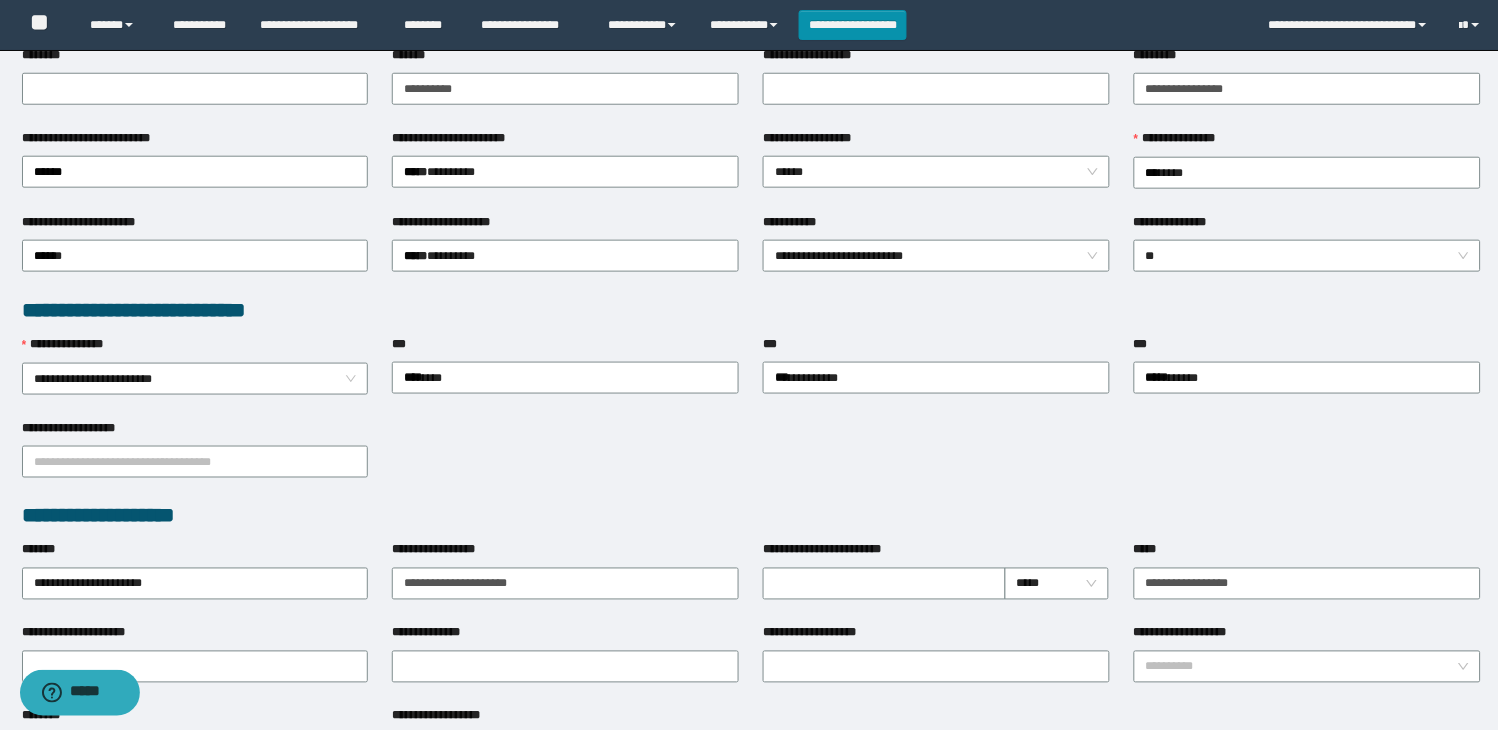 scroll, scrollTop: 0, scrollLeft: 0, axis: both 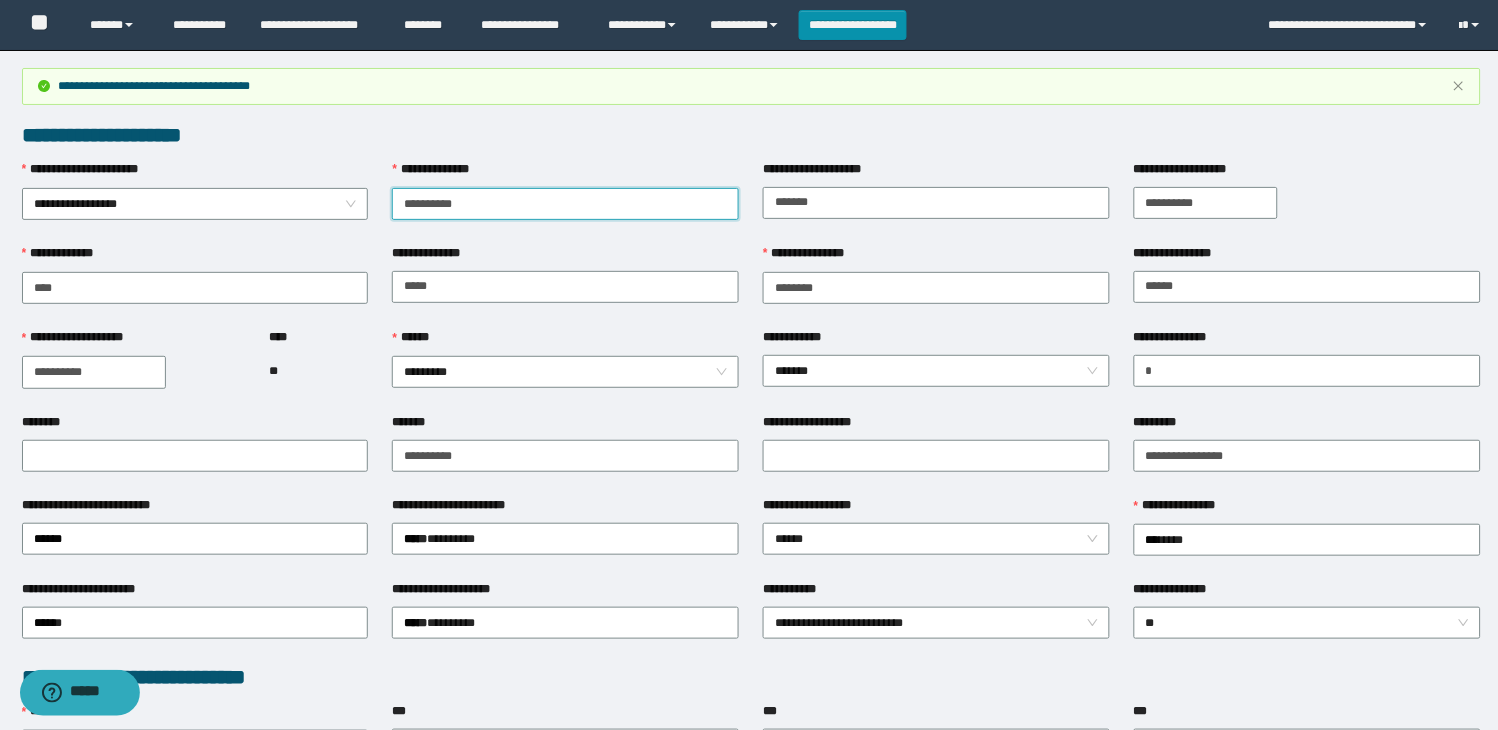 drag, startPoint x: 503, startPoint y: 198, endPoint x: 327, endPoint y: 247, distance: 182.69373 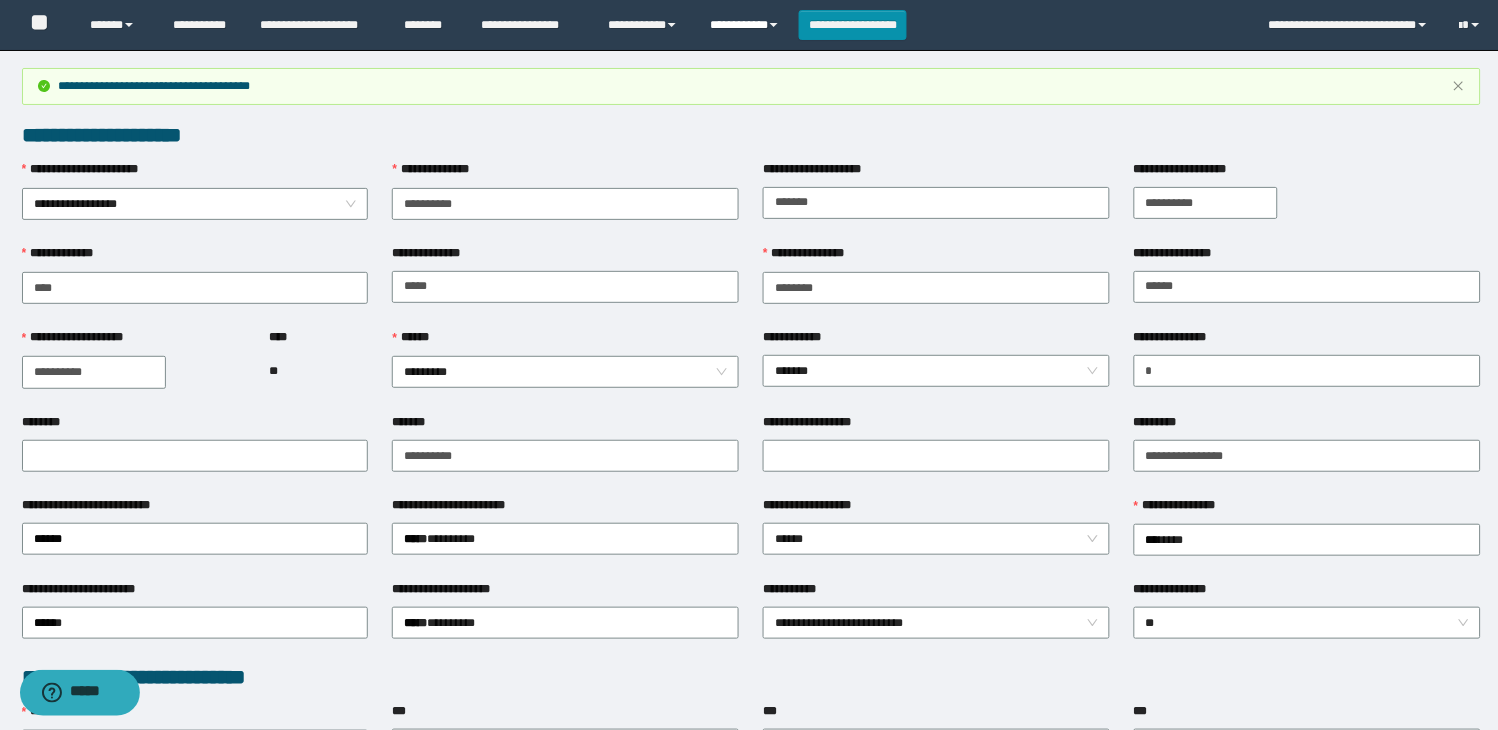 click on "**********" at bounding box center [746, 25] 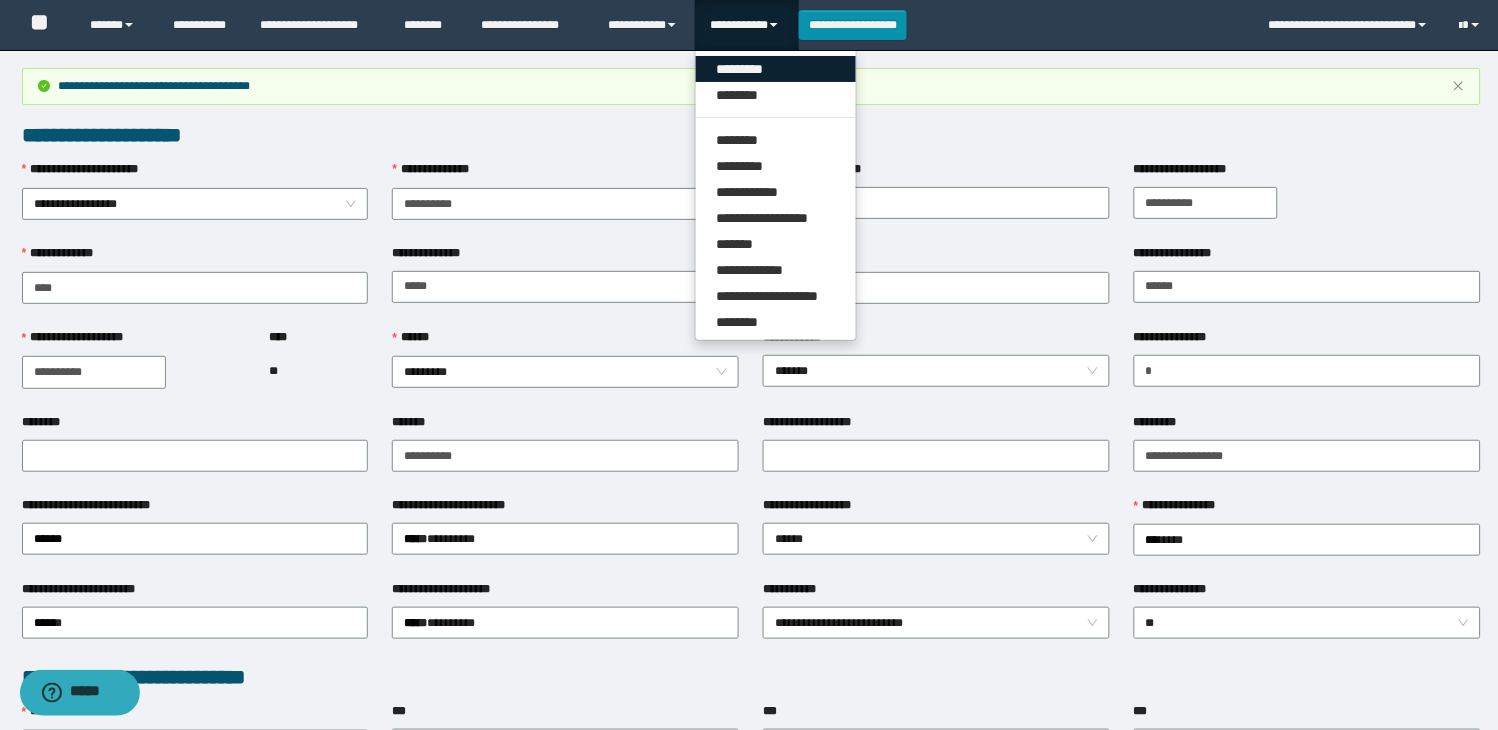 click on "*********" at bounding box center (776, 69) 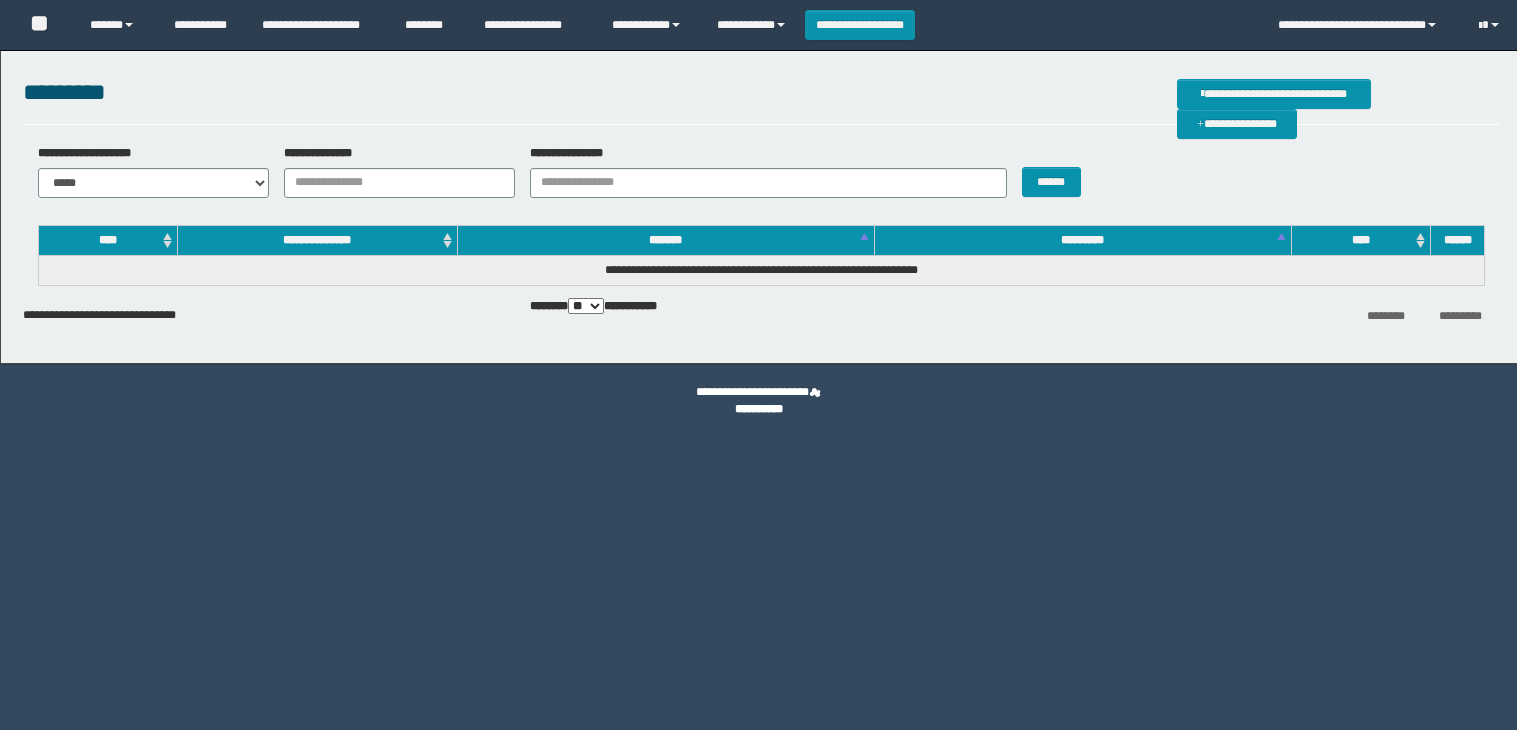 scroll, scrollTop: 0, scrollLeft: 0, axis: both 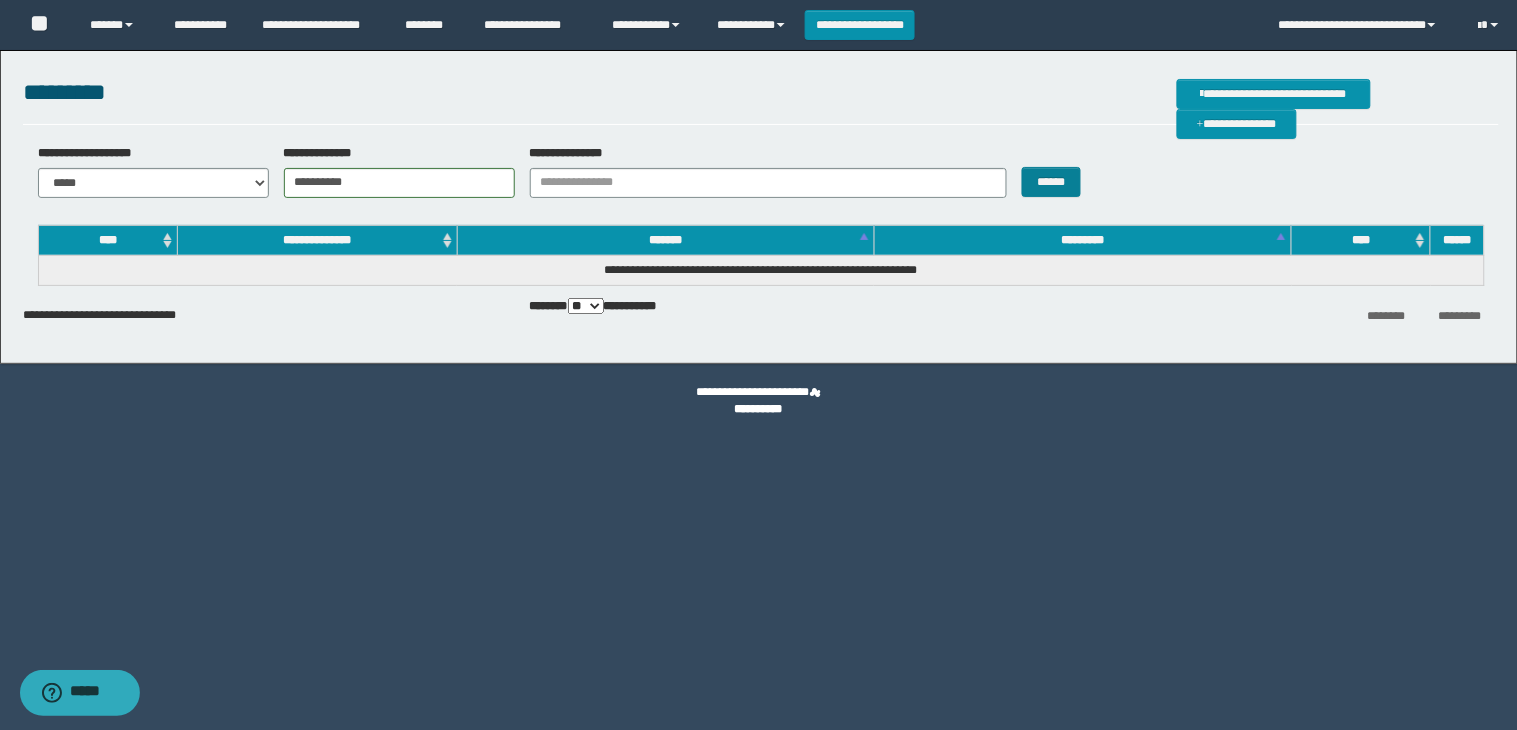 type on "**********" 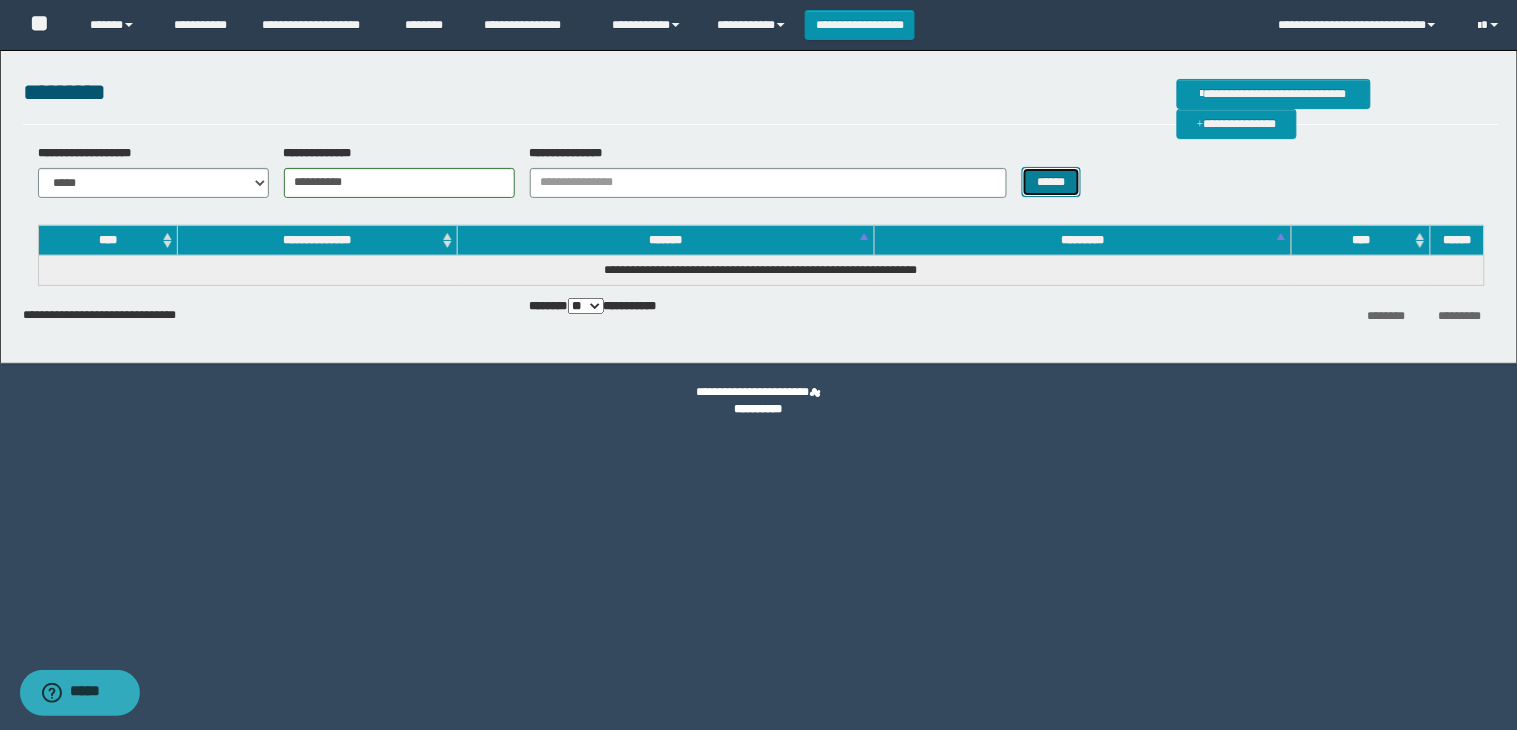 click on "******" at bounding box center [1052, 182] 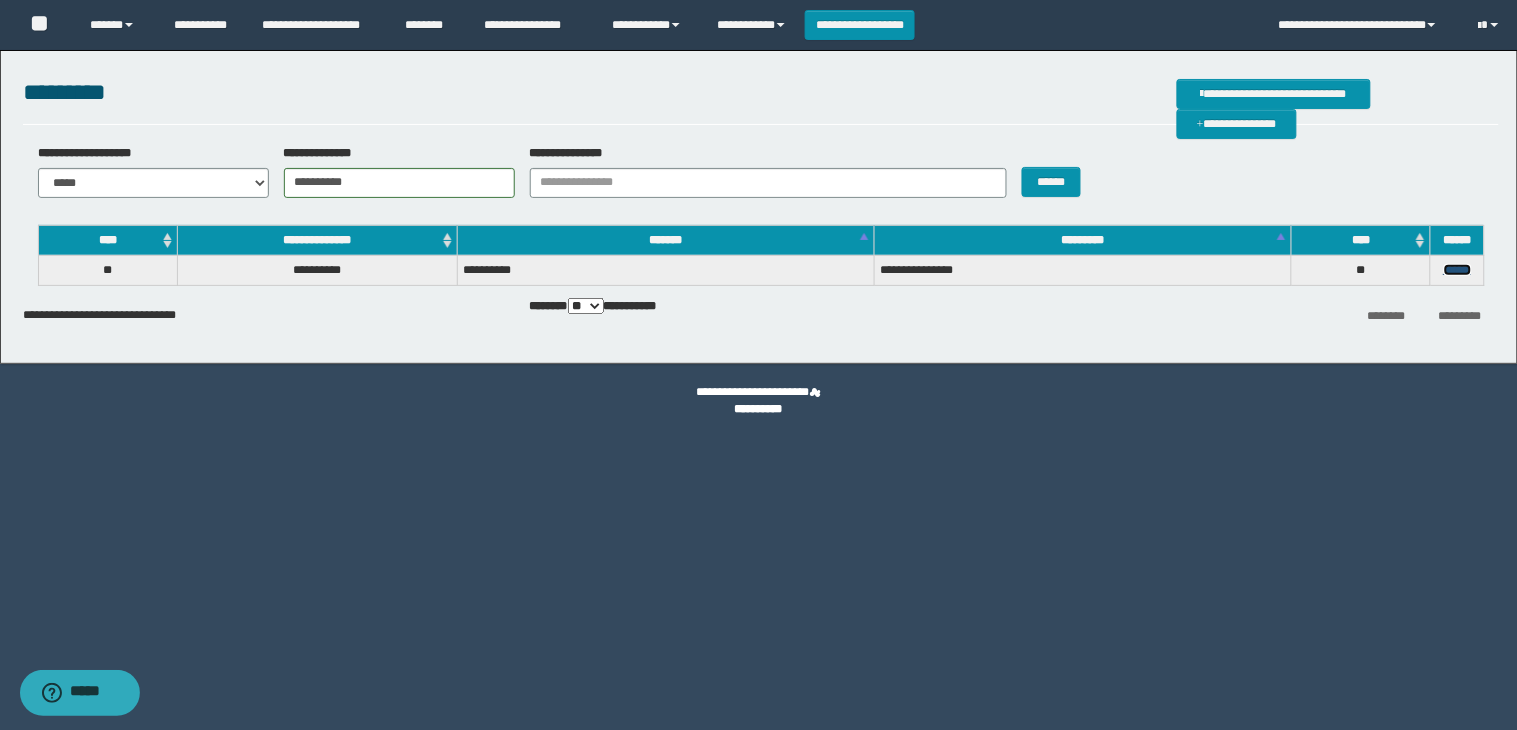 click on "******" at bounding box center (1458, 270) 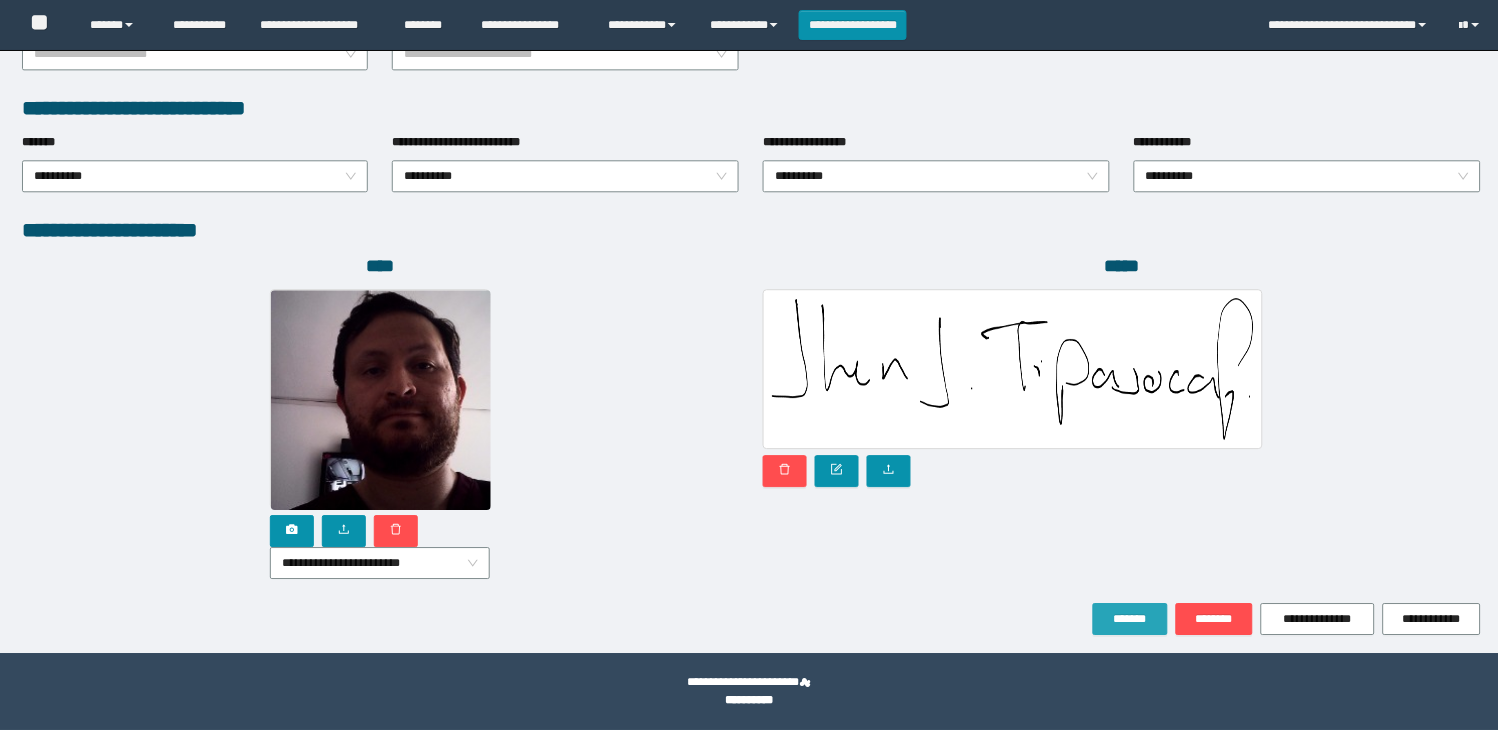 scroll, scrollTop: 1010, scrollLeft: 0, axis: vertical 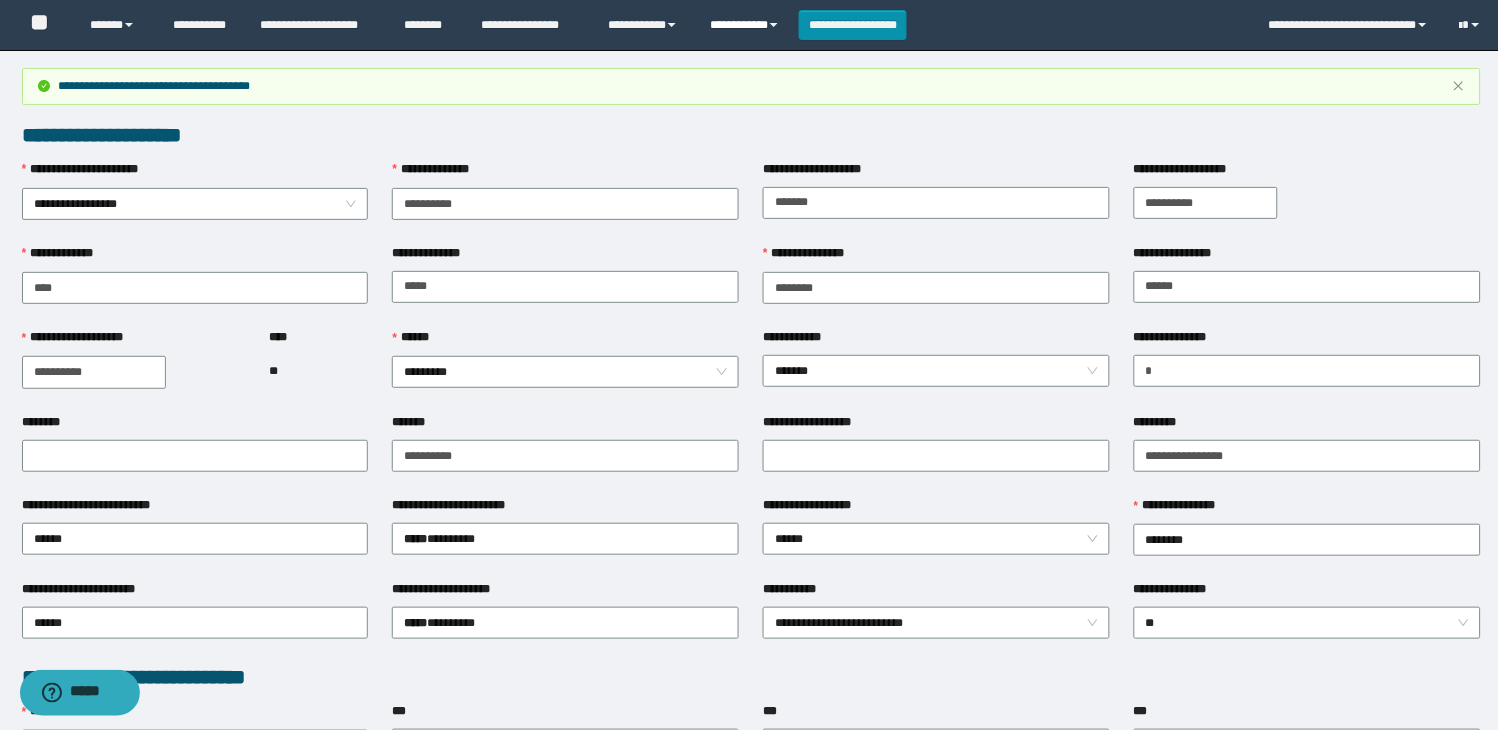 click on "**********" at bounding box center [746, 25] 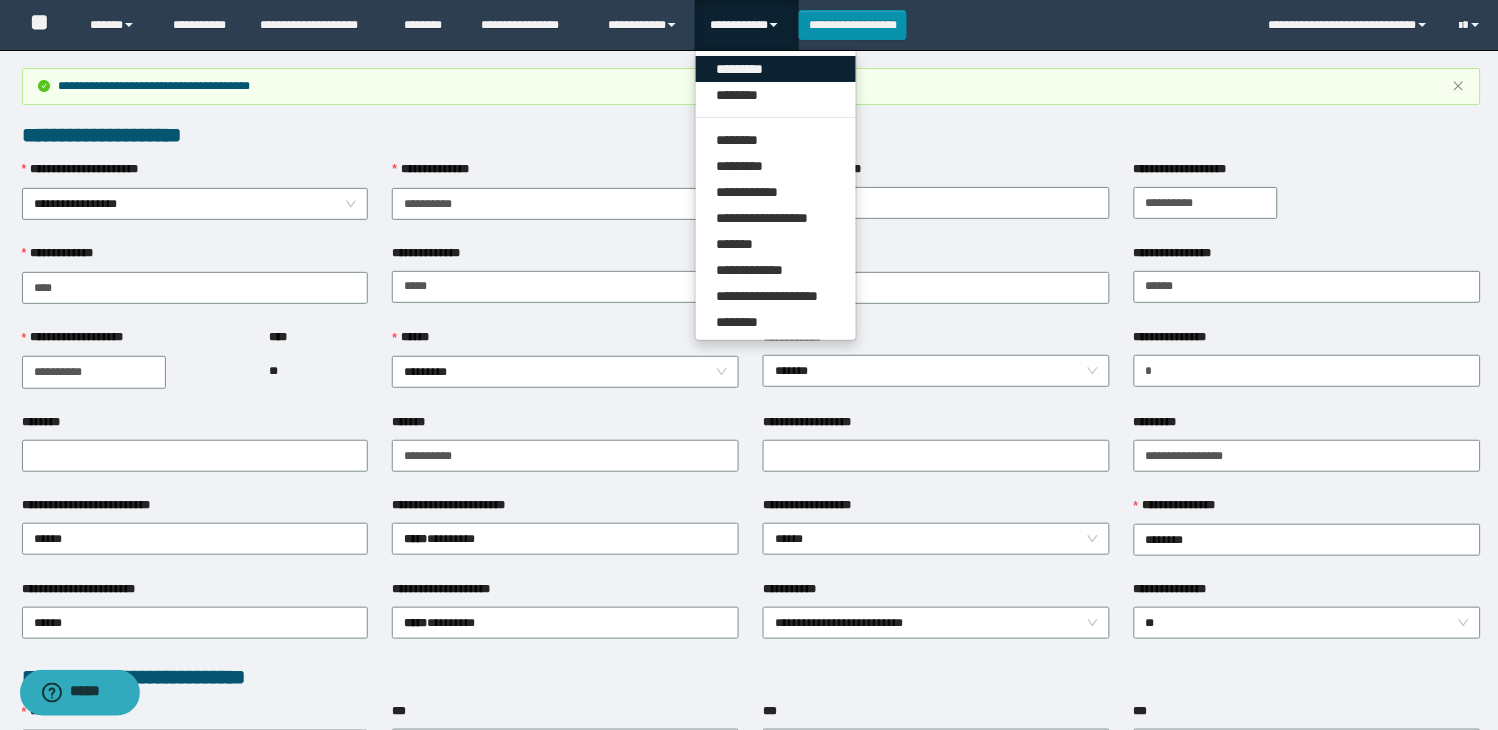 click on "*********" at bounding box center (776, 69) 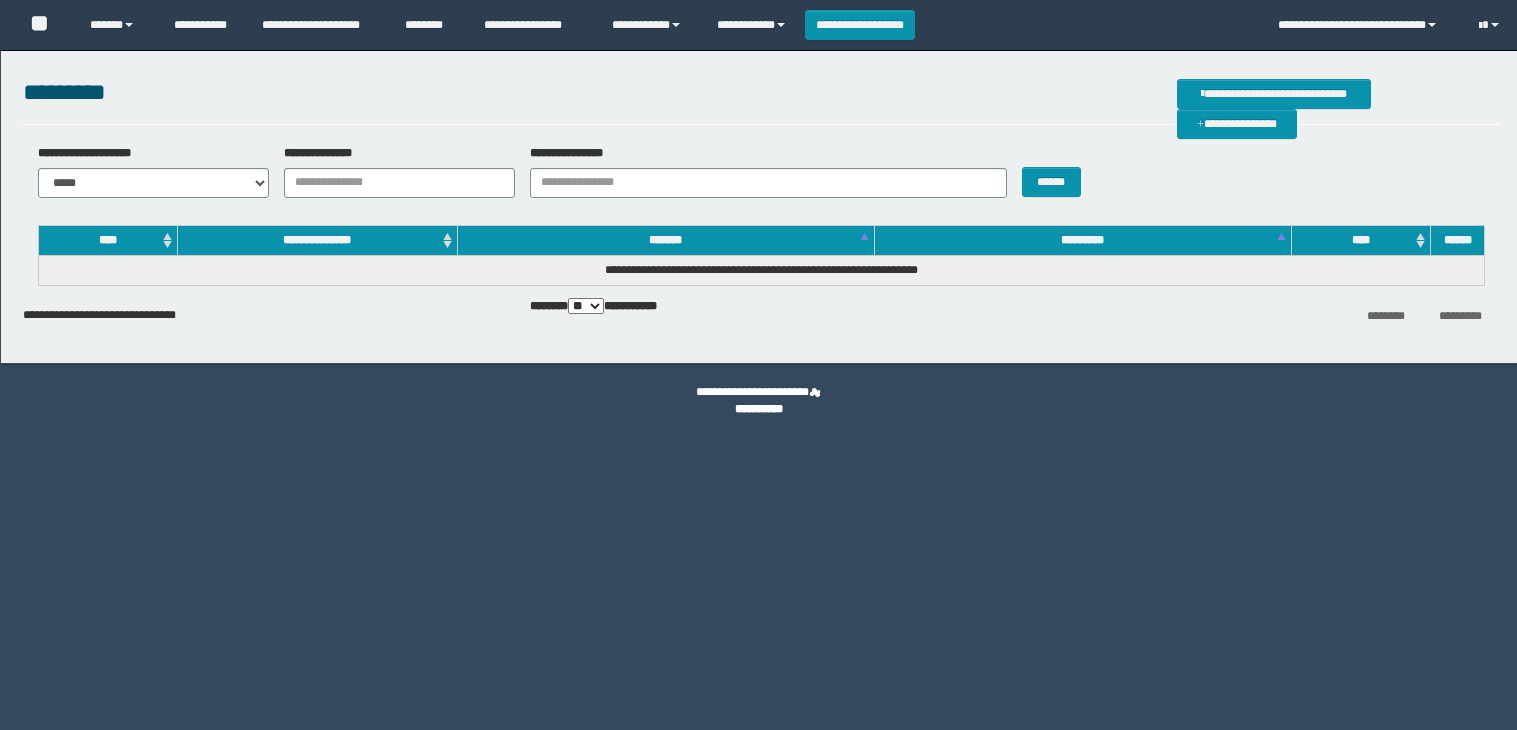 scroll, scrollTop: 0, scrollLeft: 0, axis: both 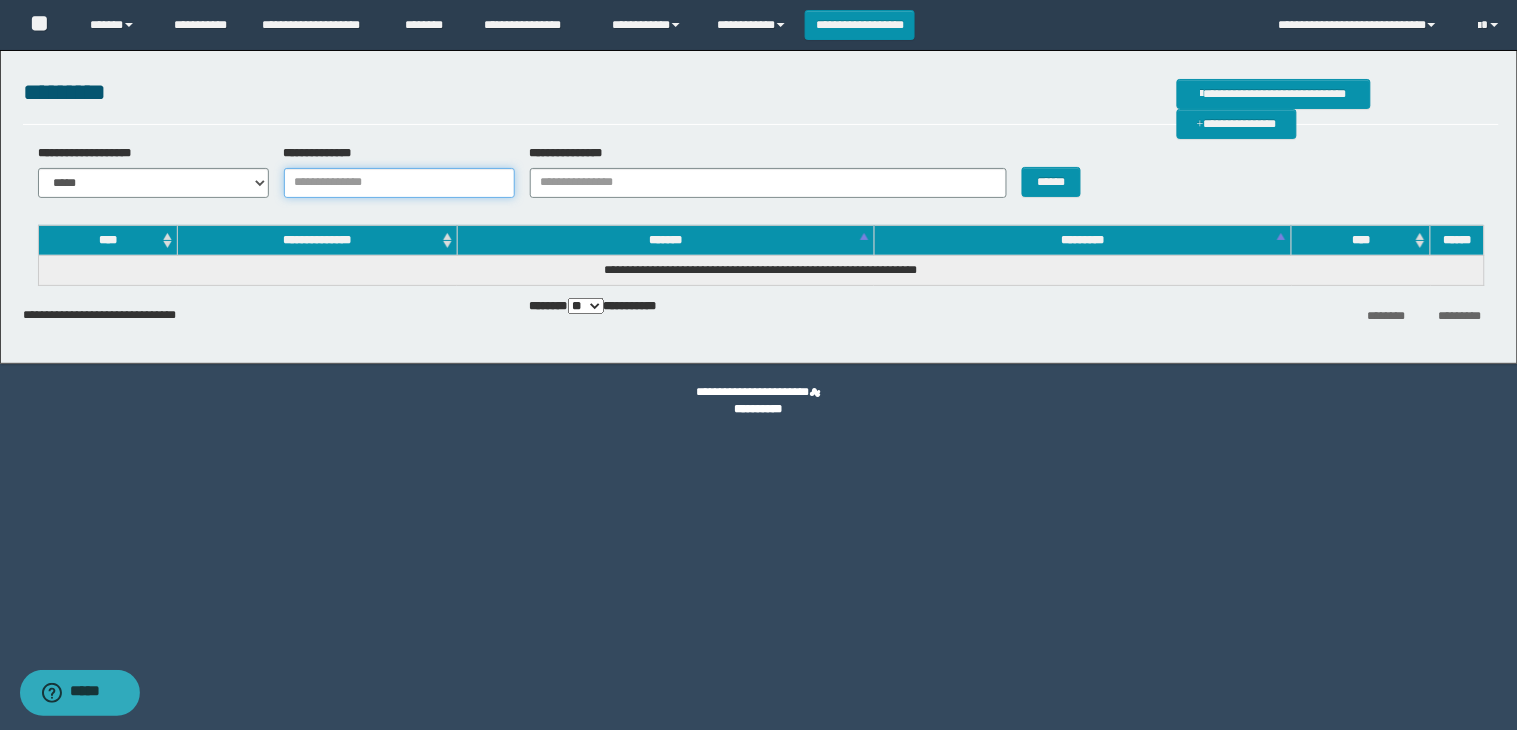 click on "**********" at bounding box center [399, 183] 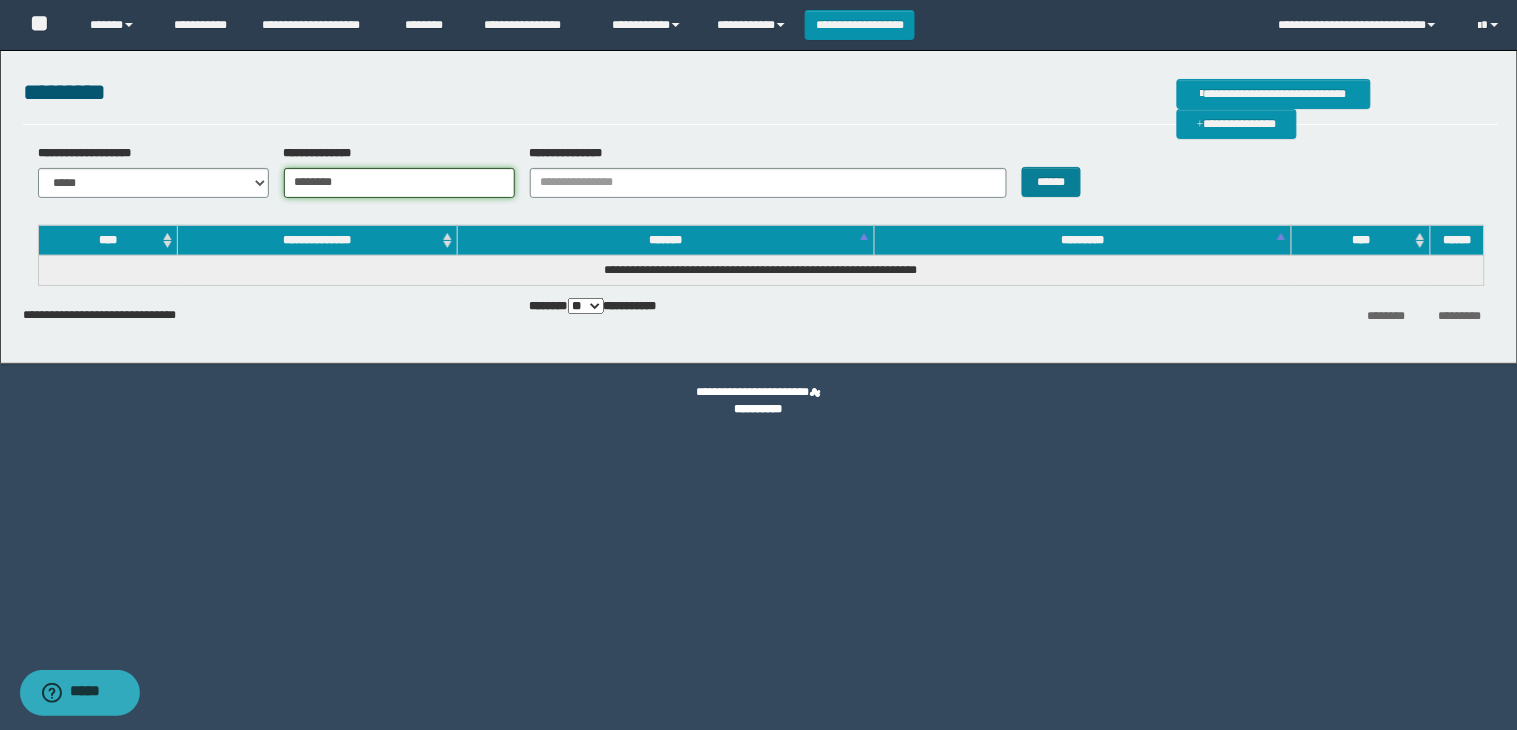 type on "********" 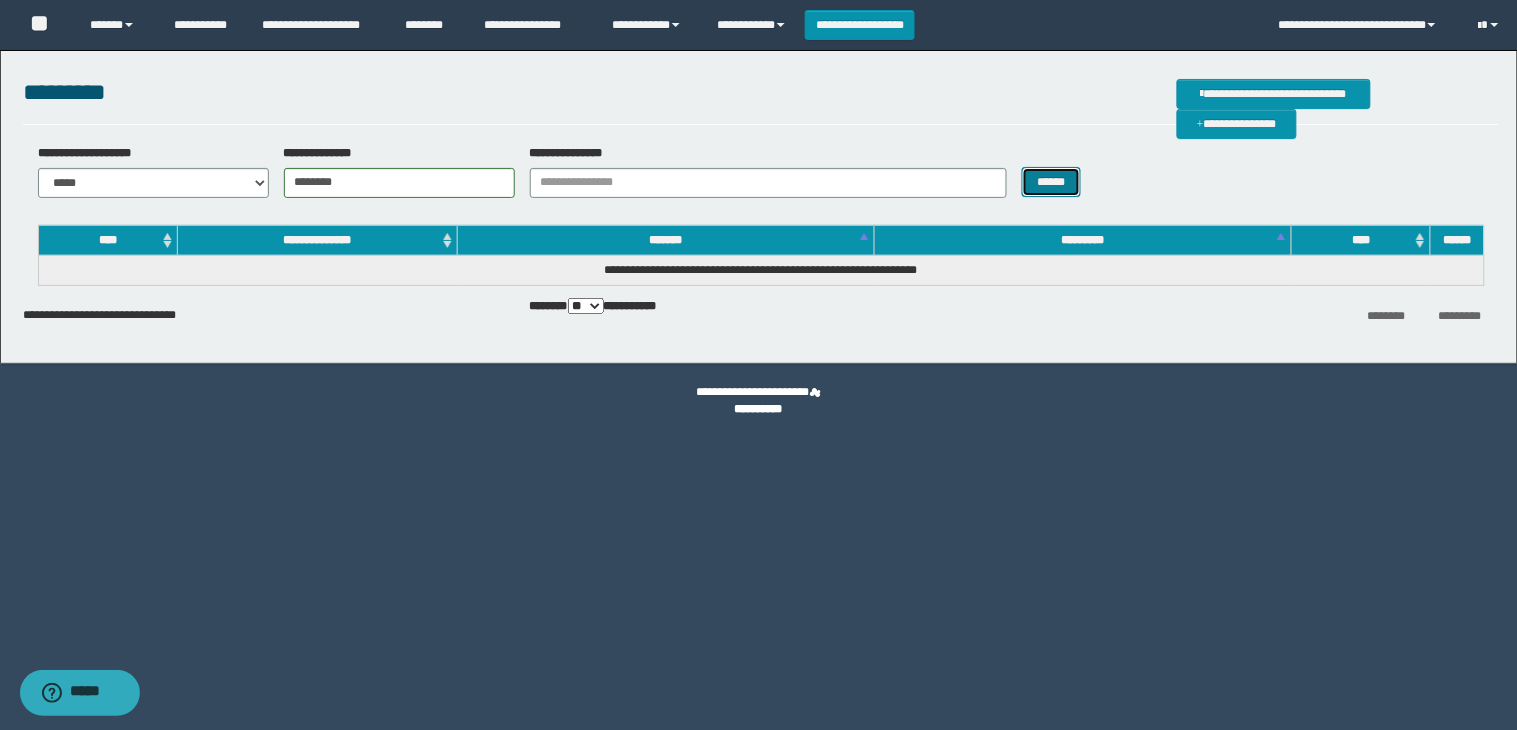 drag, startPoint x: 1047, startPoint y: 173, endPoint x: 1212, endPoint y: 234, distance: 175.91475 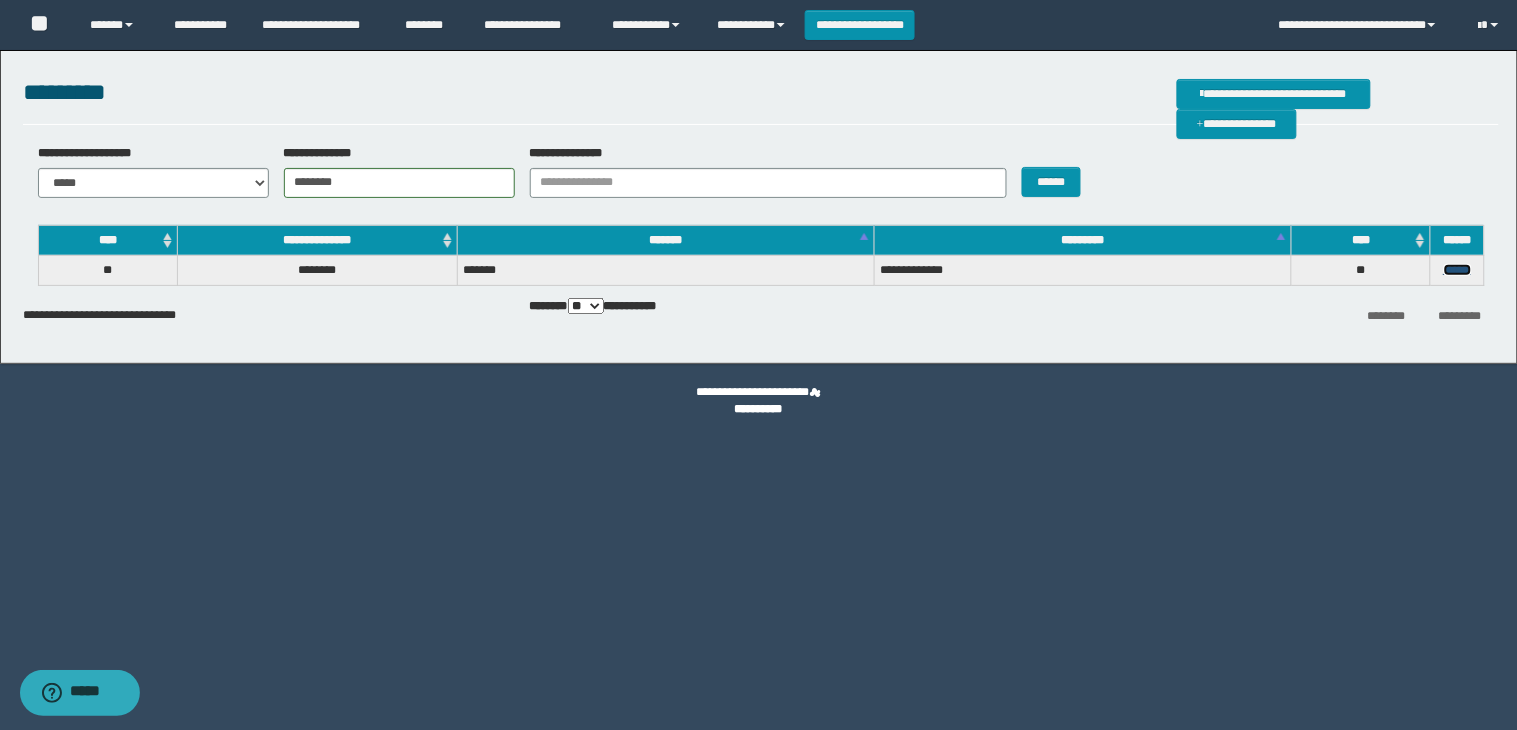 click on "******" at bounding box center [1458, 270] 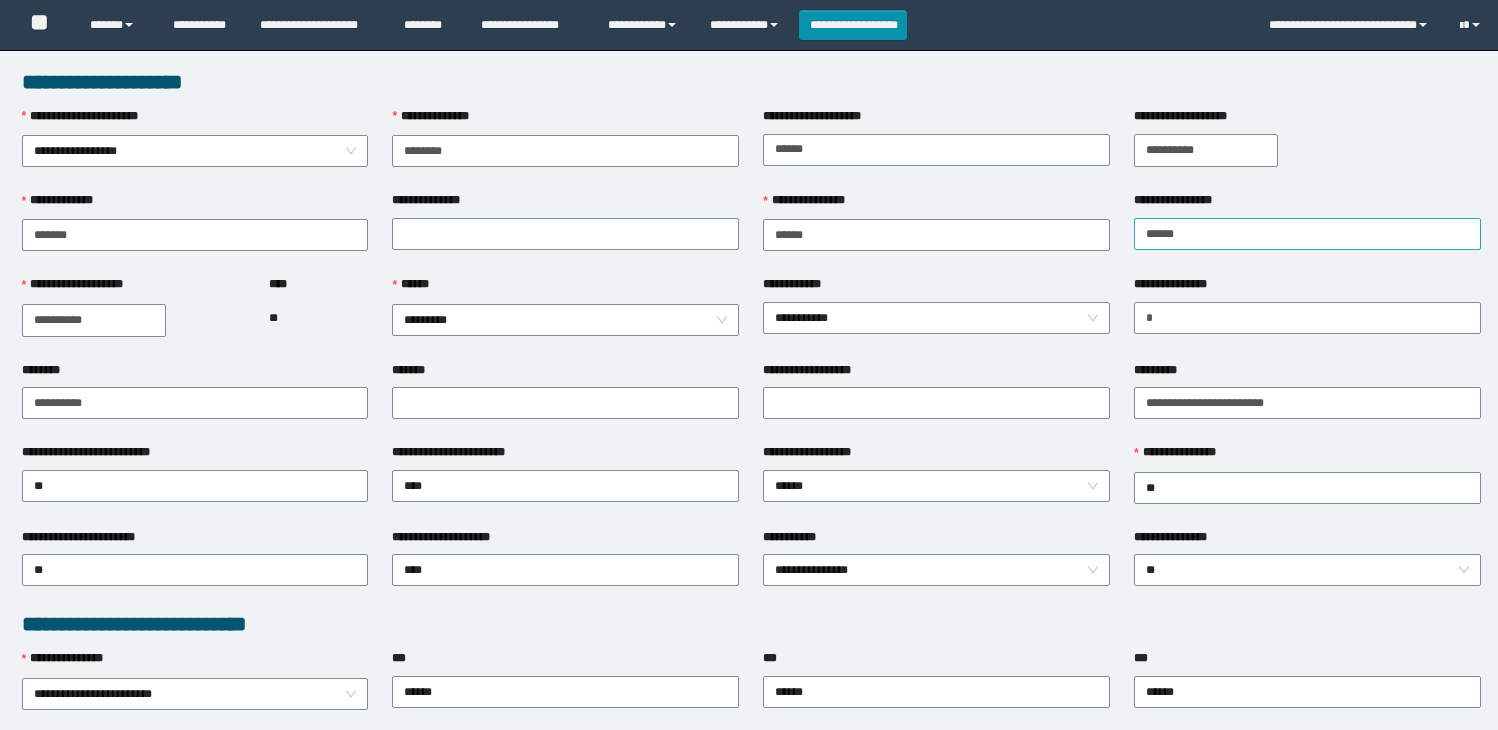 scroll, scrollTop: 0, scrollLeft: 0, axis: both 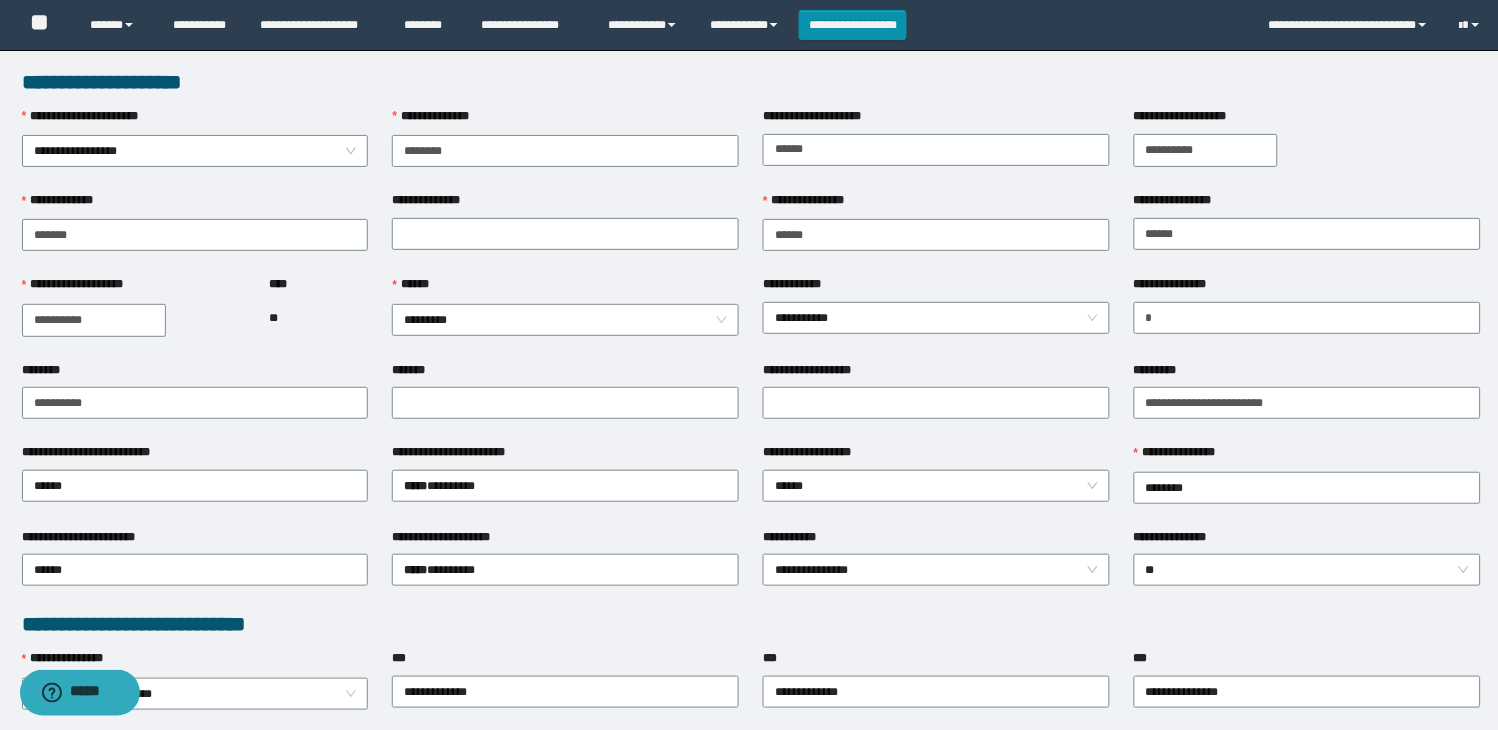 click on "**********" at bounding box center [1307, 150] 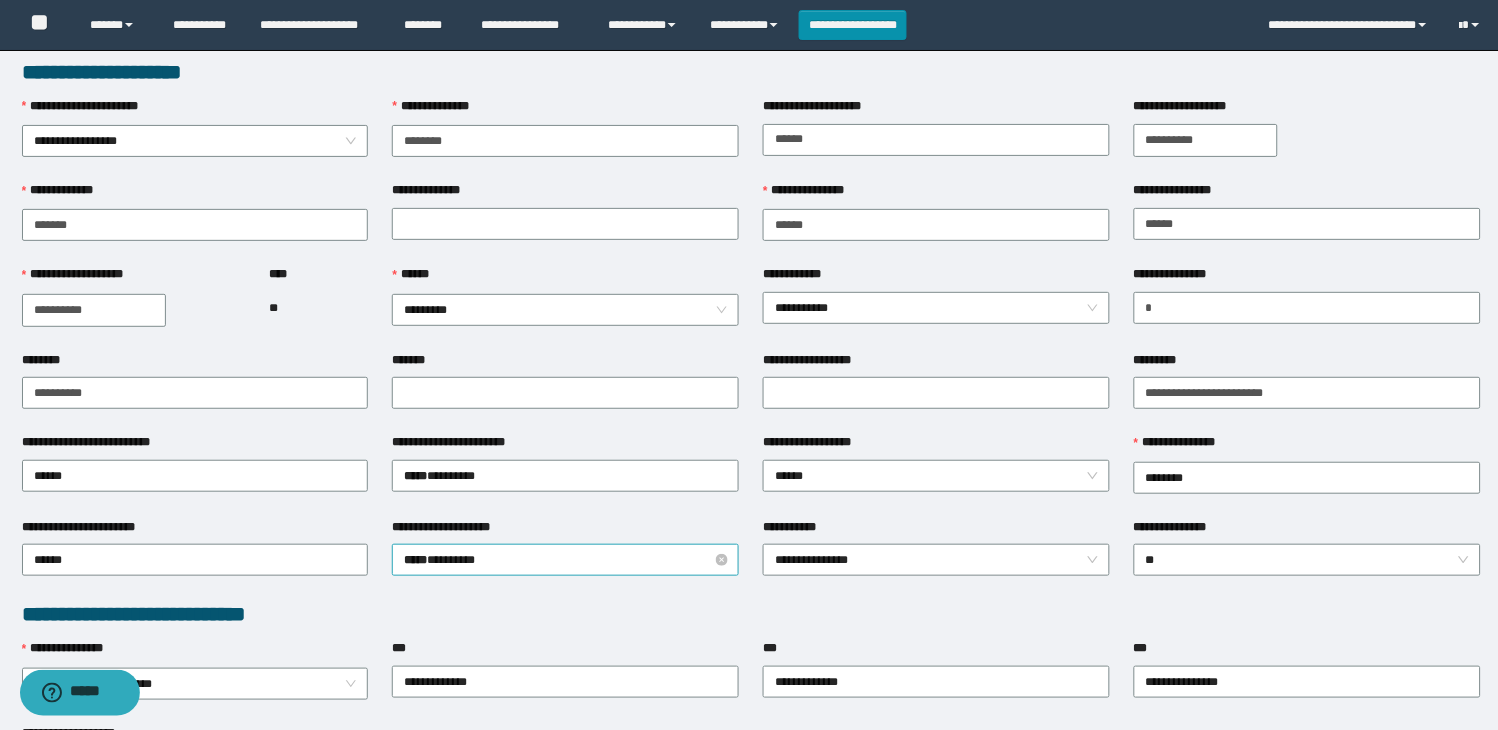 scroll, scrollTop: 0, scrollLeft: 0, axis: both 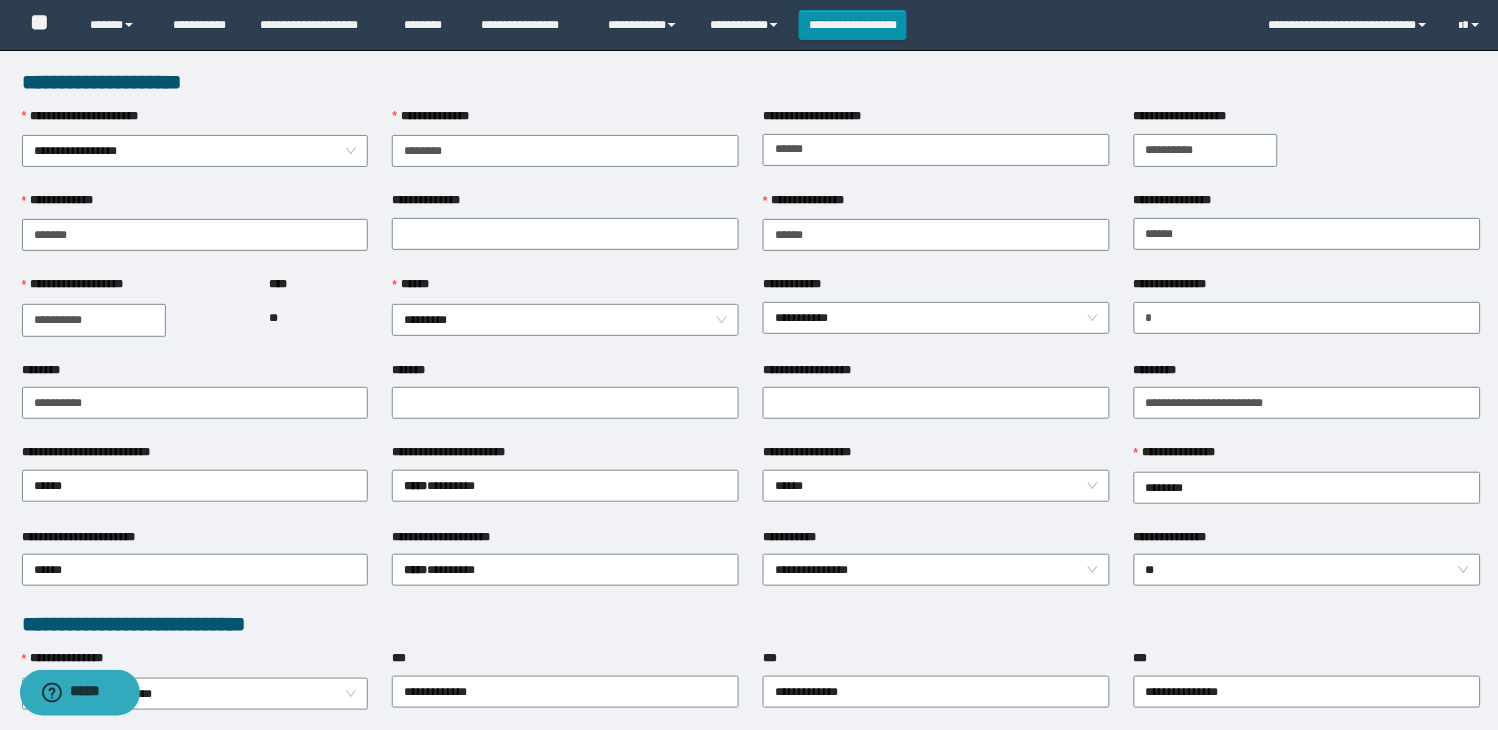 click on "**********" at bounding box center [936, 233] 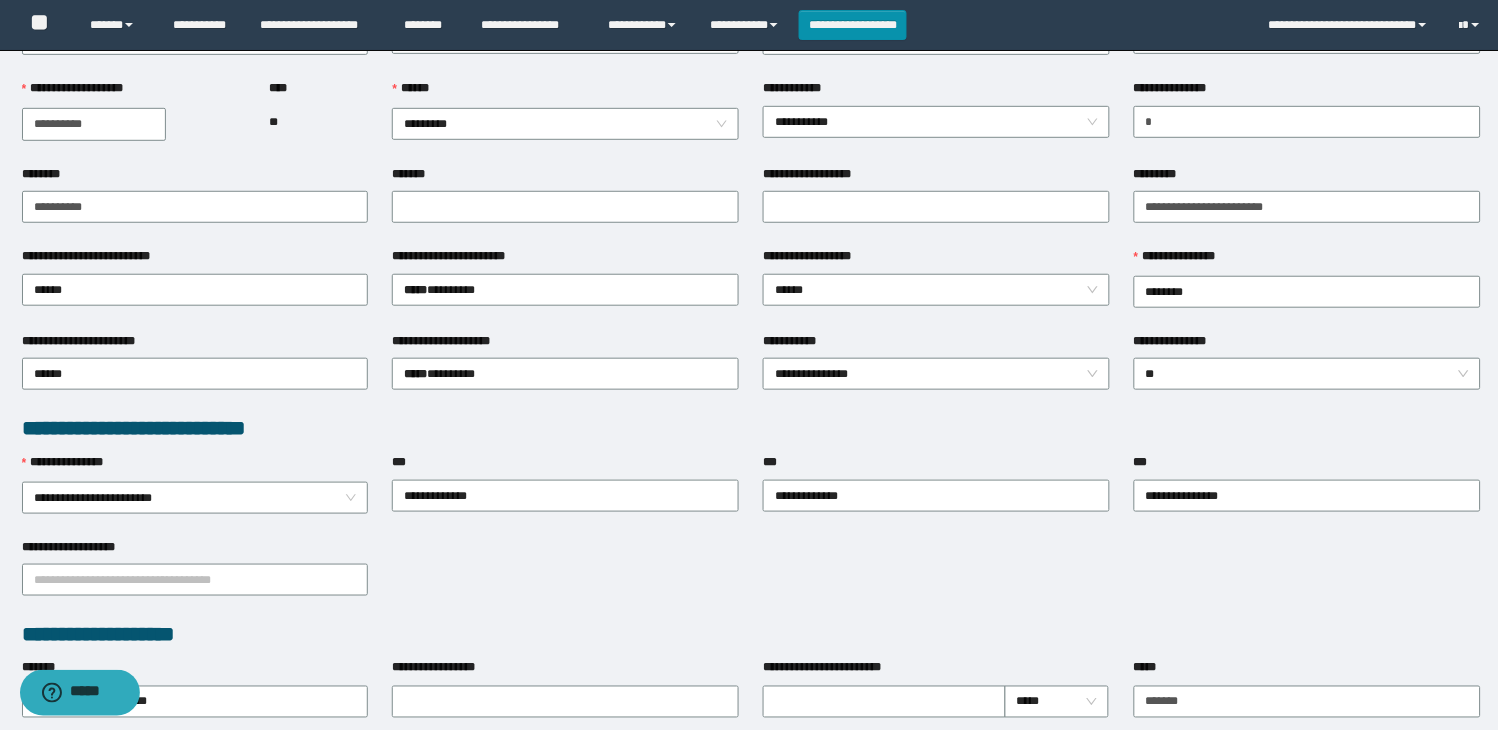 scroll, scrollTop: 222, scrollLeft: 0, axis: vertical 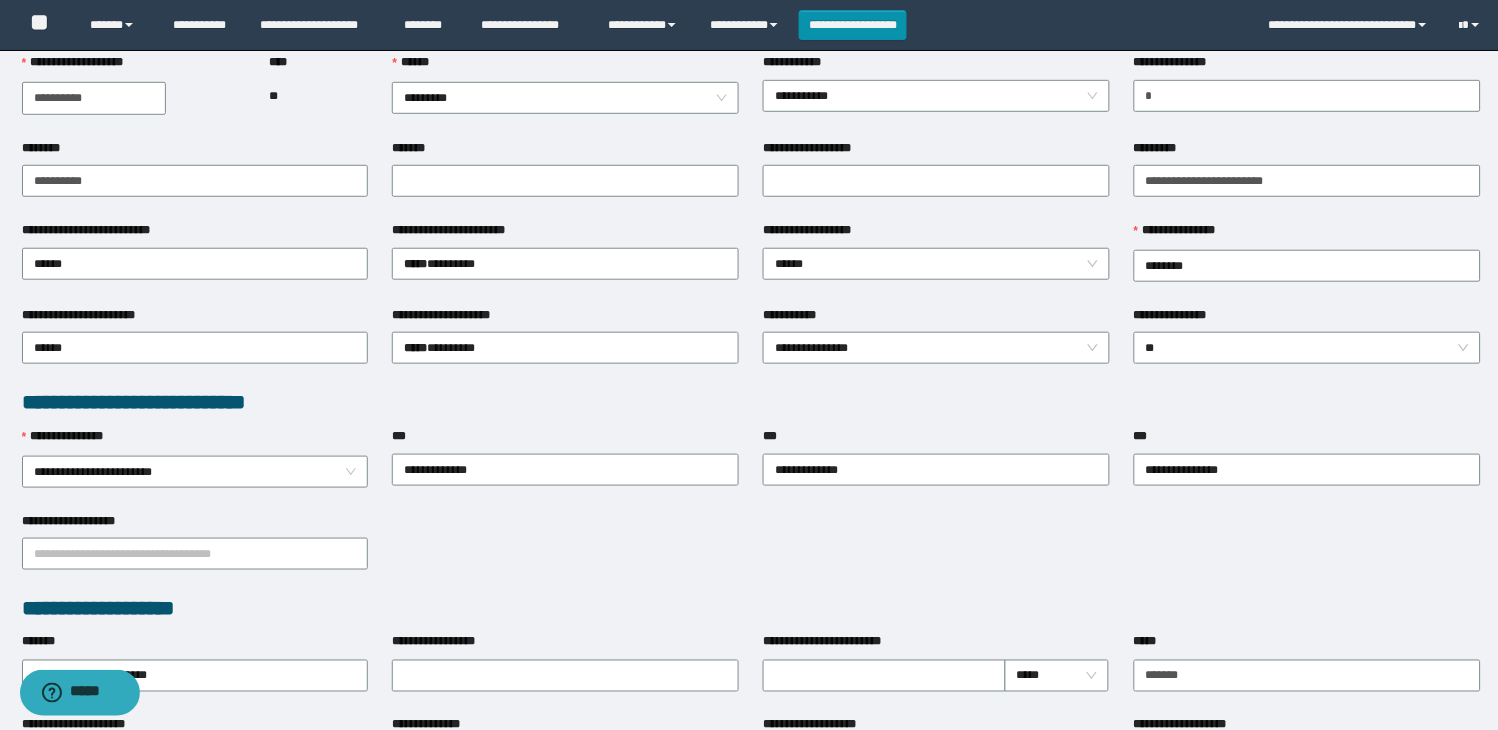click on "**********" at bounding box center [936, 263] 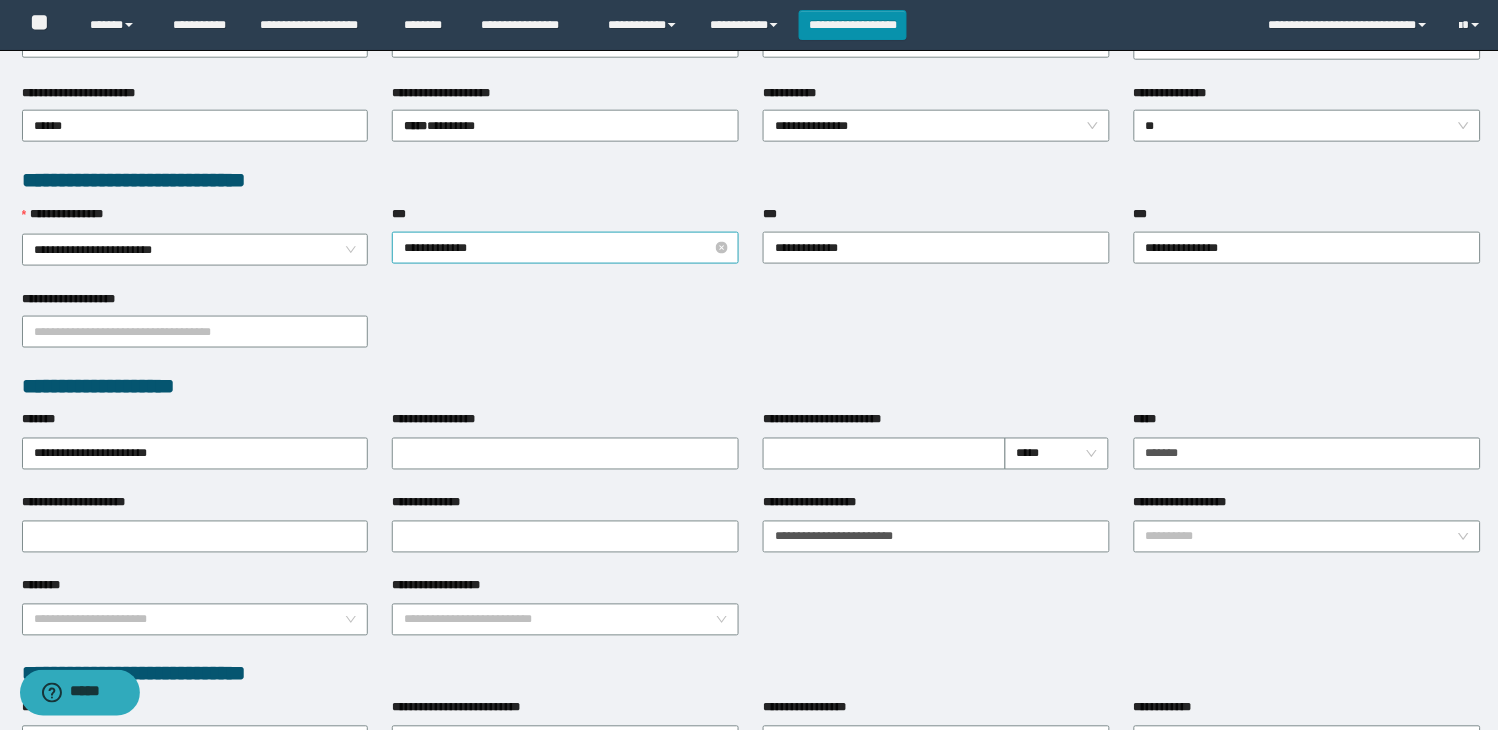 scroll, scrollTop: 555, scrollLeft: 0, axis: vertical 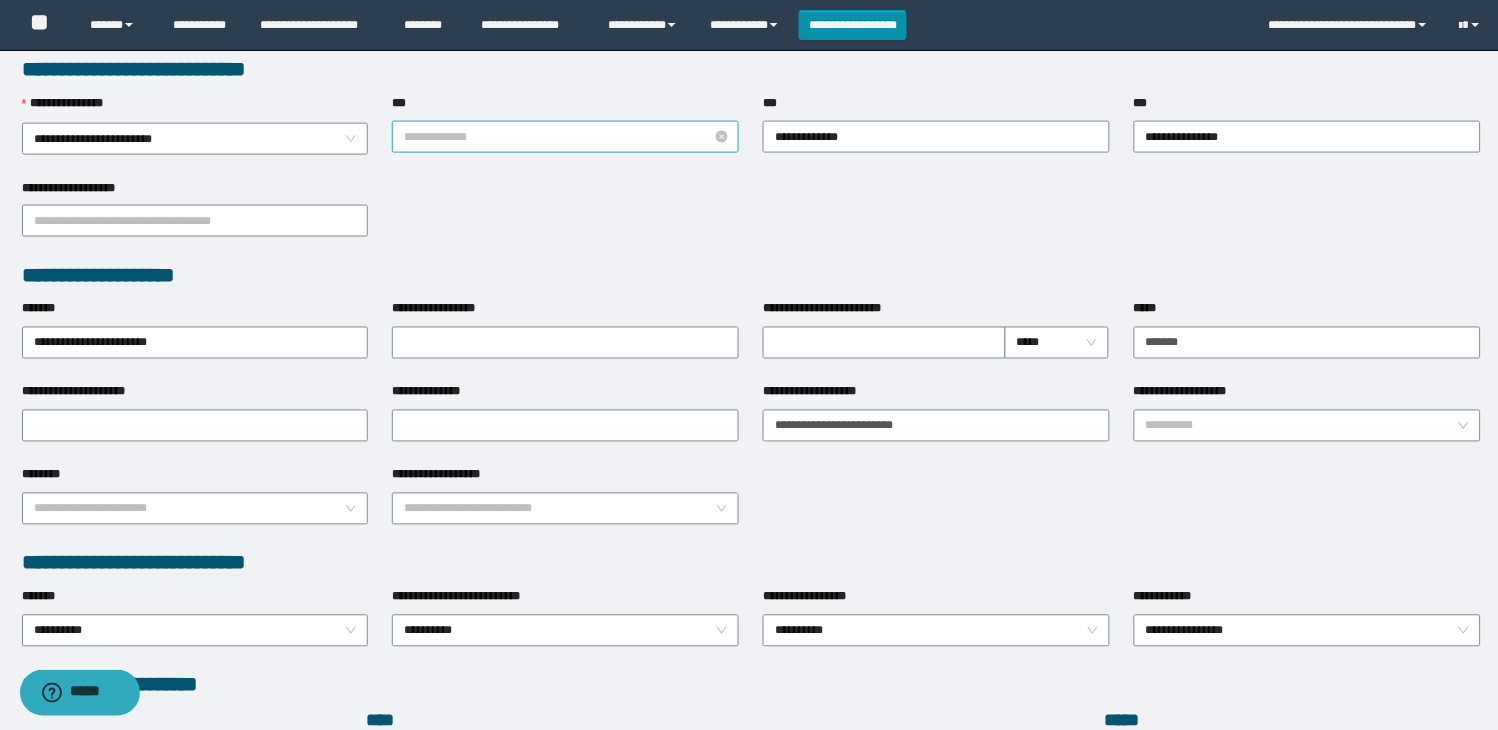 click on "**********" at bounding box center (565, 137) 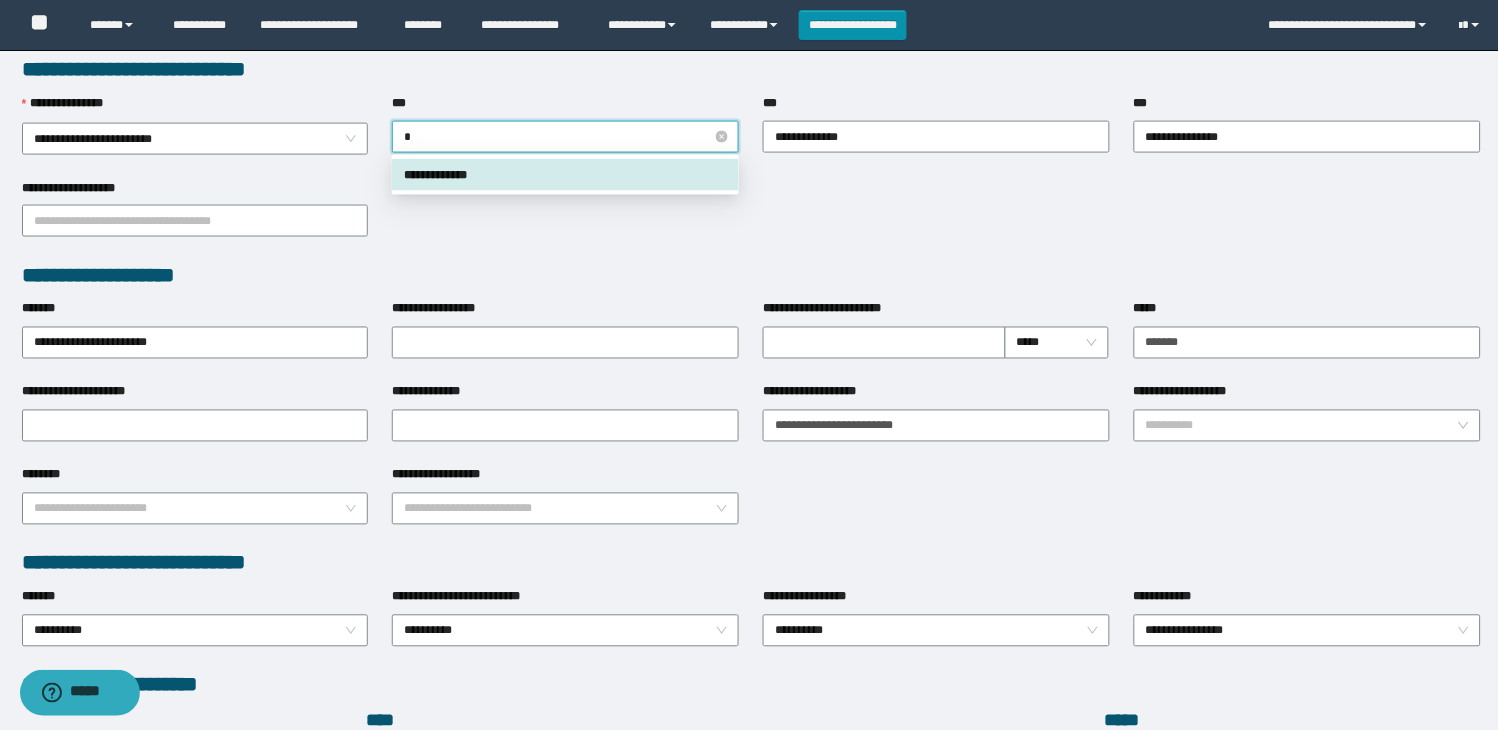 type on "**" 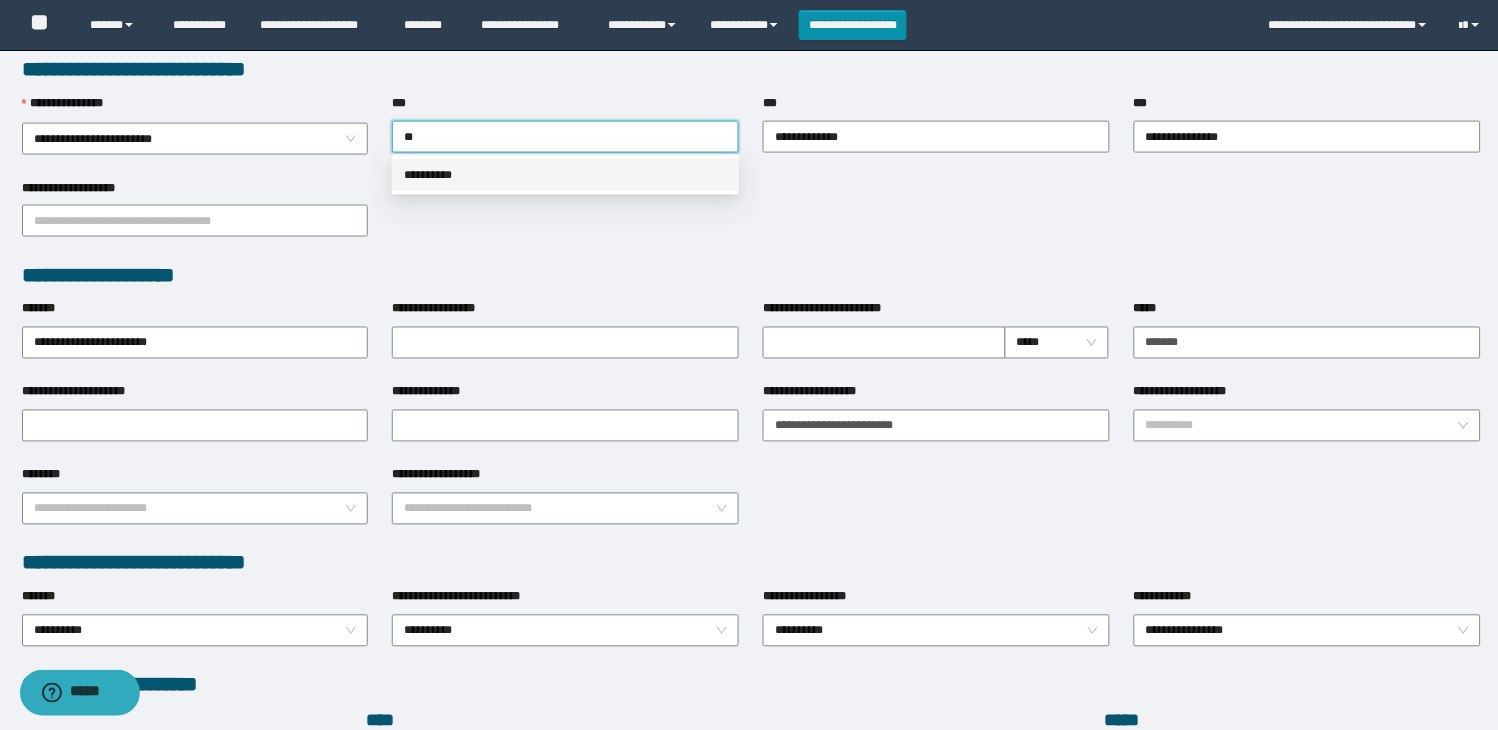 drag, startPoint x: 543, startPoint y: 176, endPoint x: 855, endPoint y: 172, distance: 312.02563 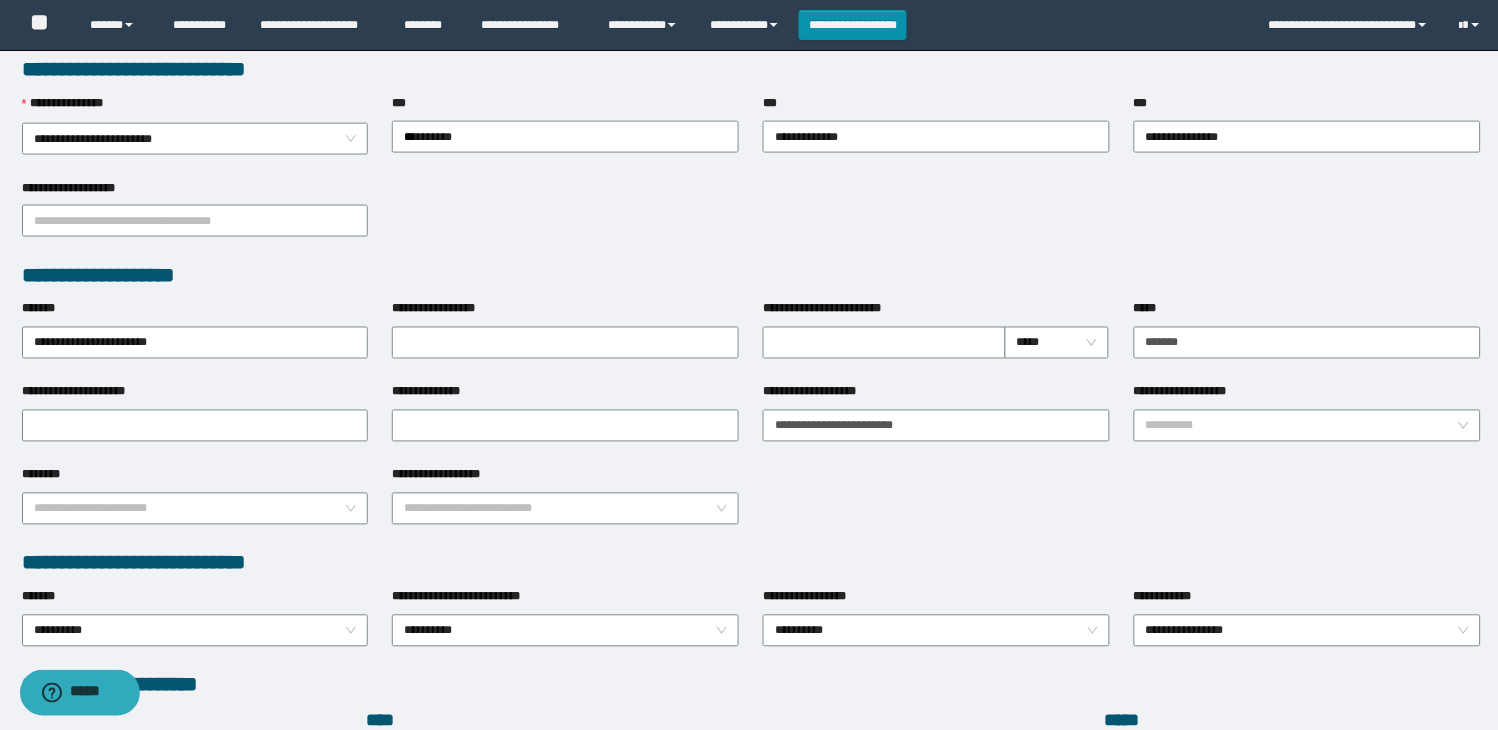 click on "**********" at bounding box center [751, 220] 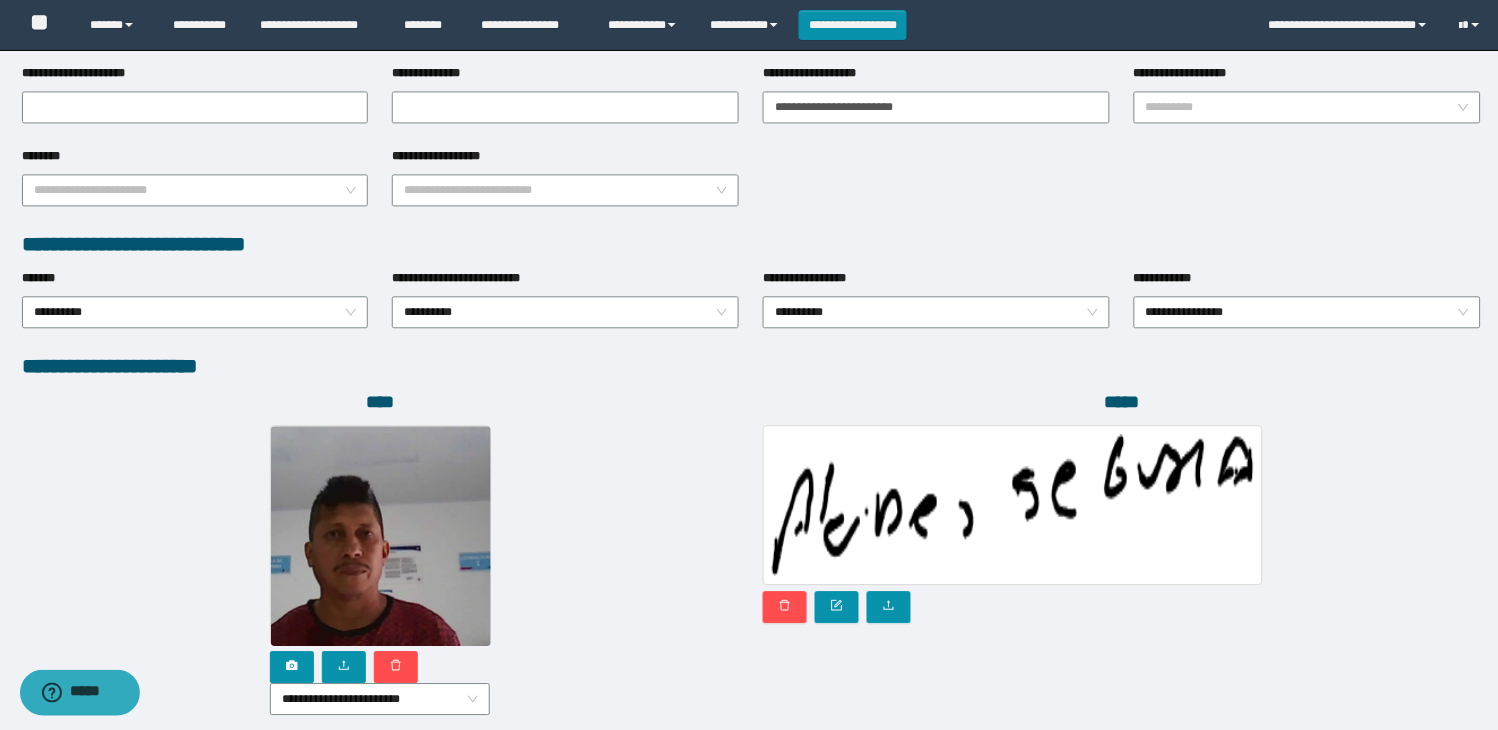 scroll, scrollTop: 1010, scrollLeft: 0, axis: vertical 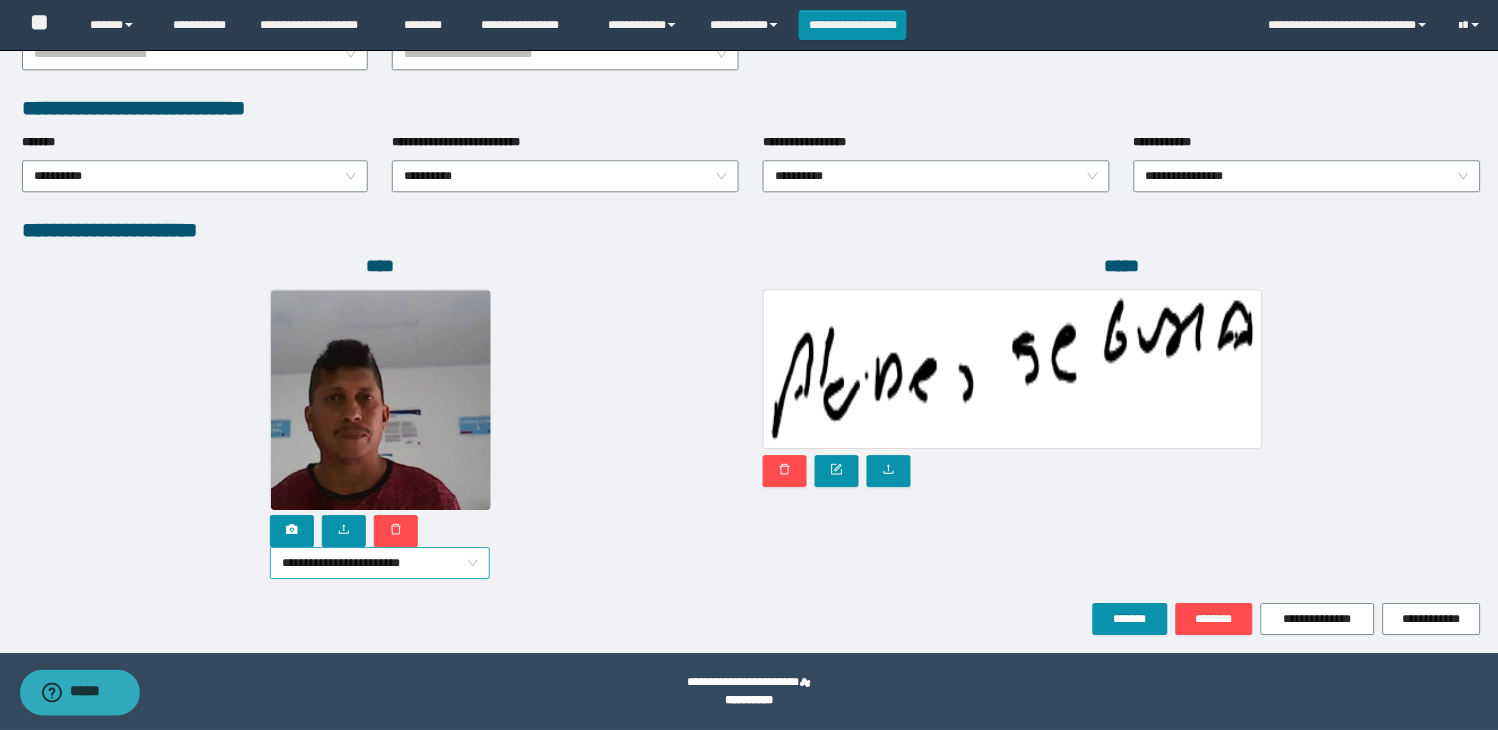 drag, startPoint x: 454, startPoint y: 561, endPoint x: 447, endPoint y: 573, distance: 13.892444 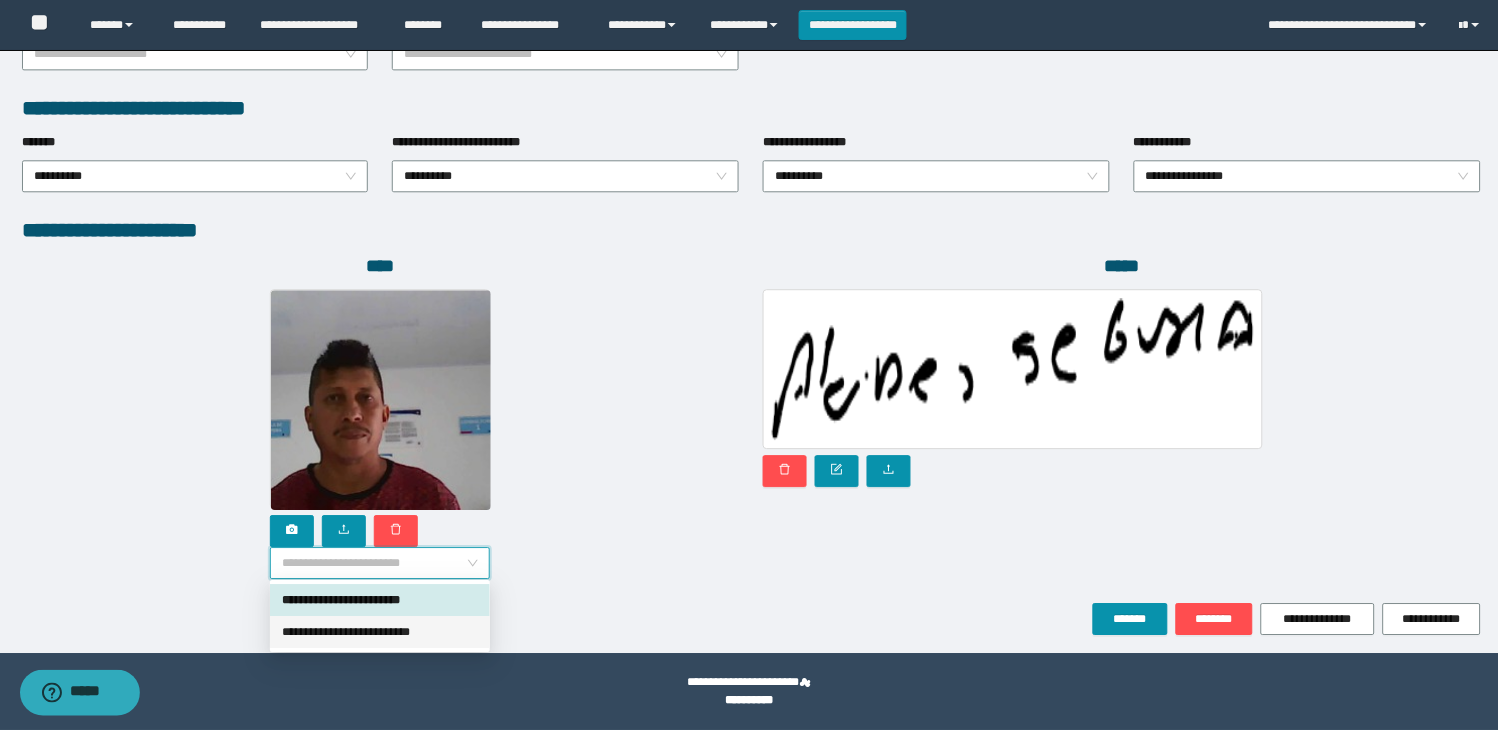 click on "**********" at bounding box center (380, 632) 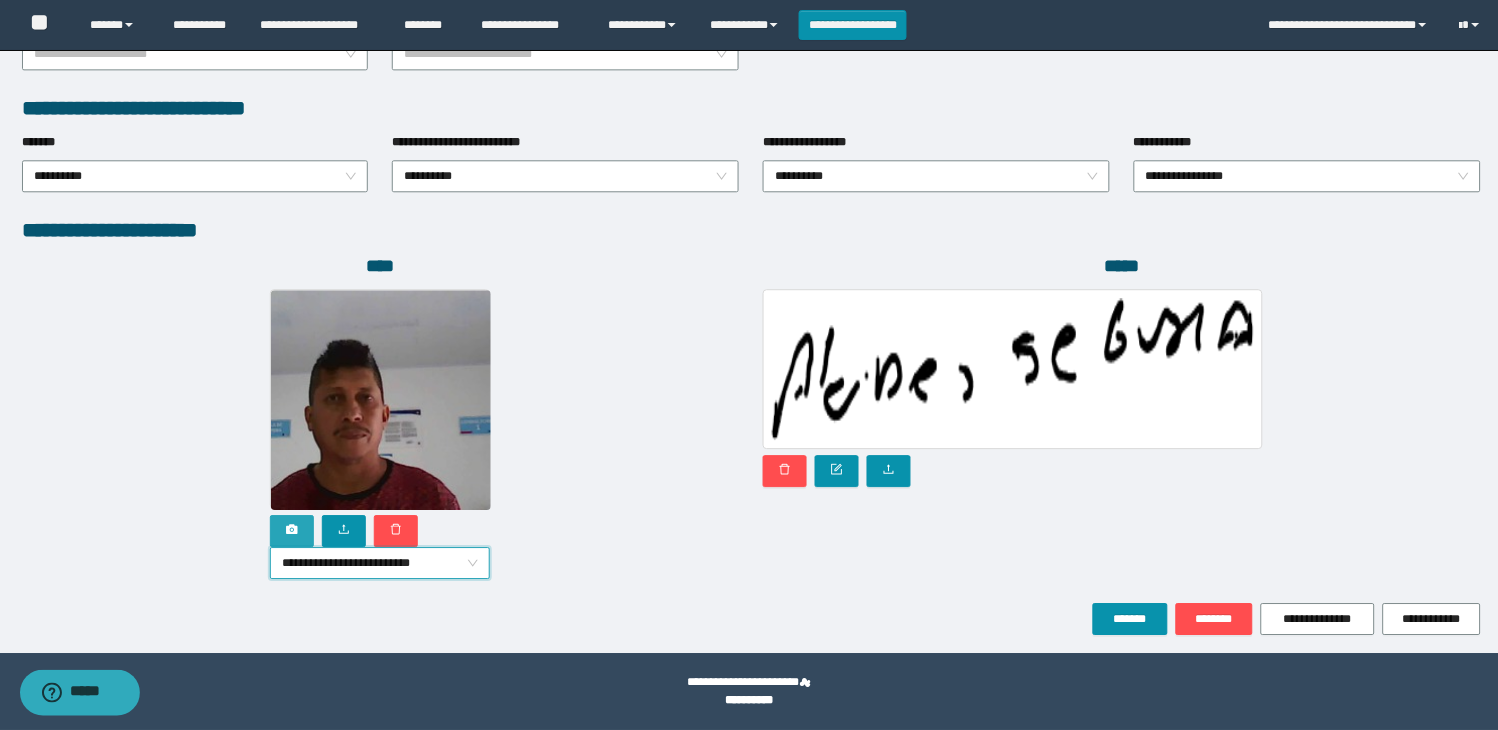 click at bounding box center [292, 531] 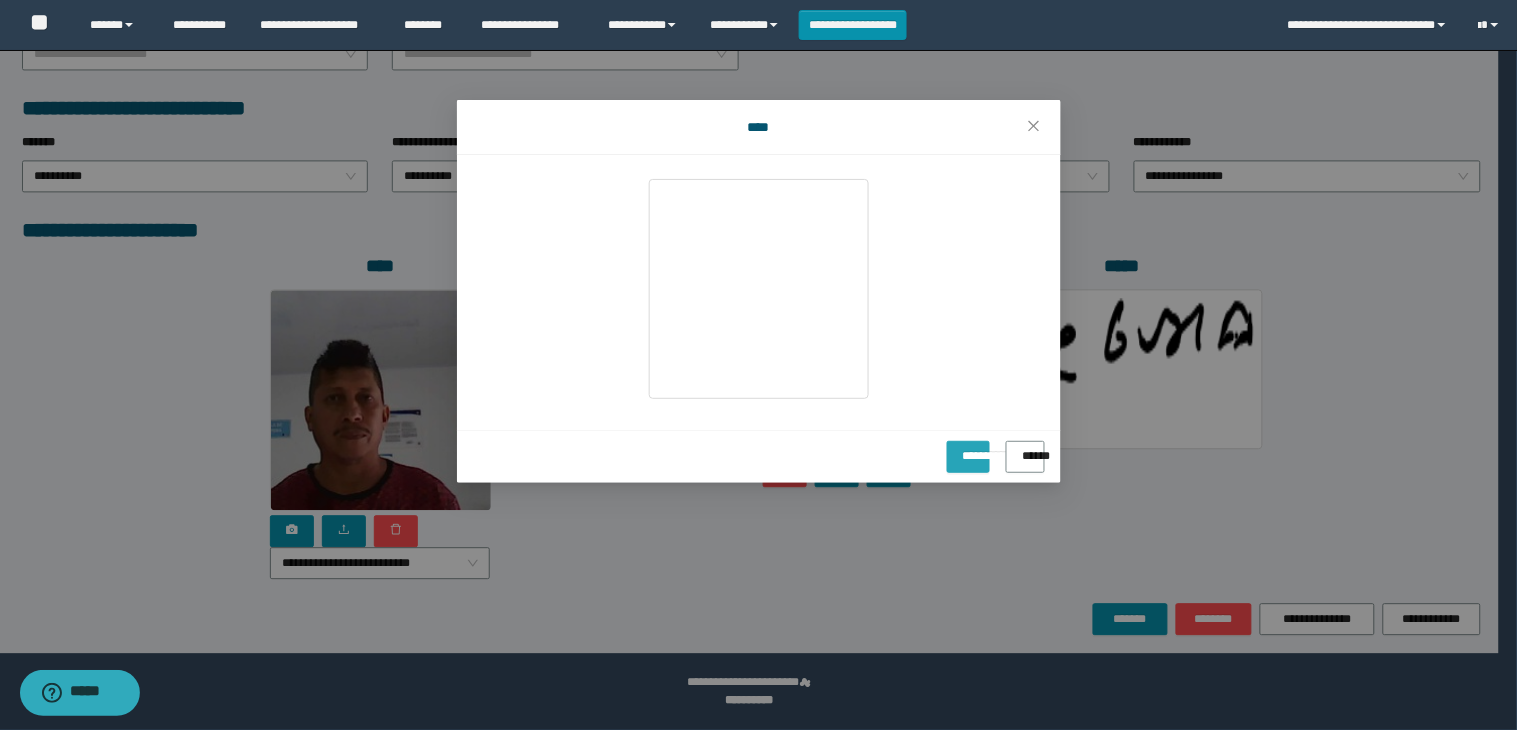 drag, startPoint x: 917, startPoint y: 453, endPoint x: 927, endPoint y: 517, distance: 64.77654 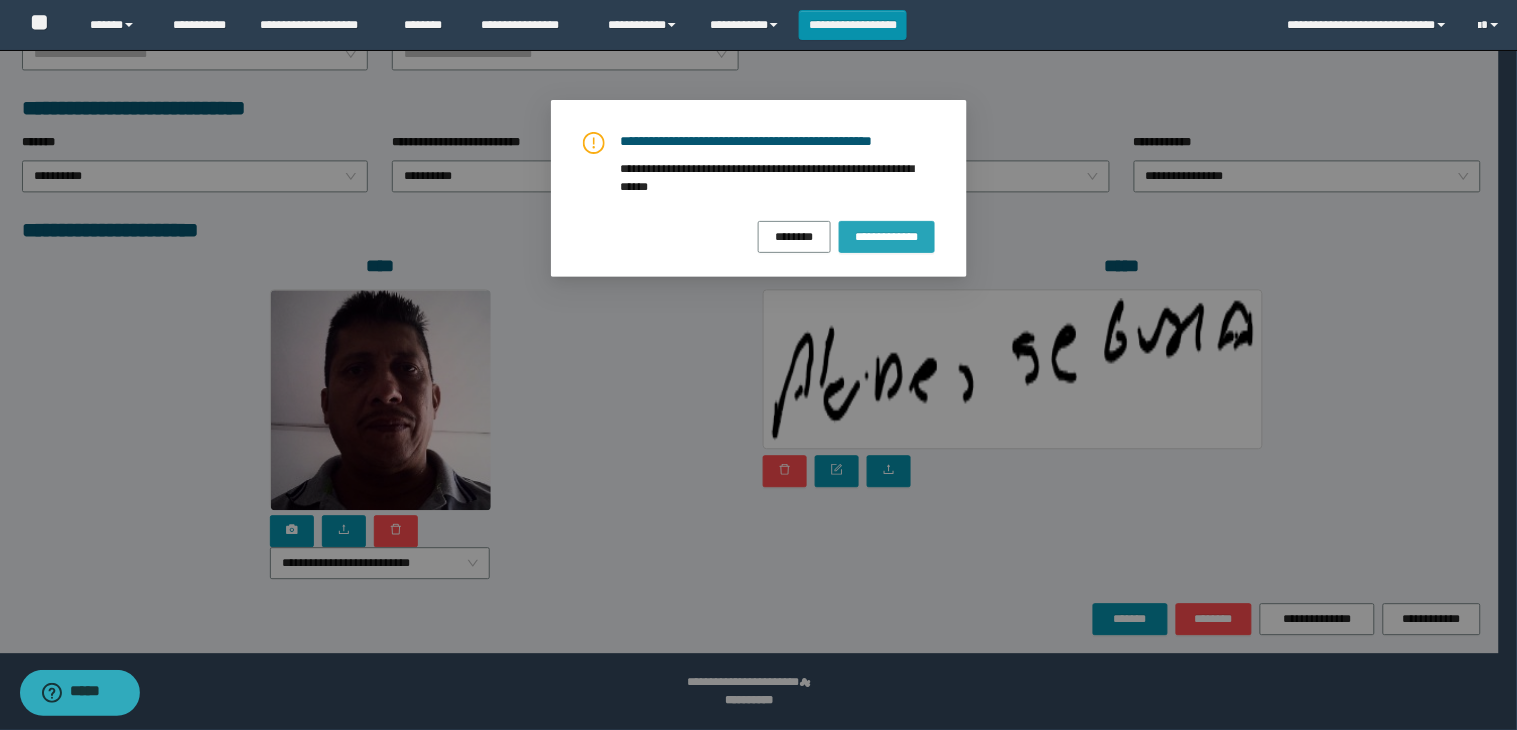 drag, startPoint x: 877, startPoint y: 238, endPoint x: 937, endPoint y: 321, distance: 102.41582 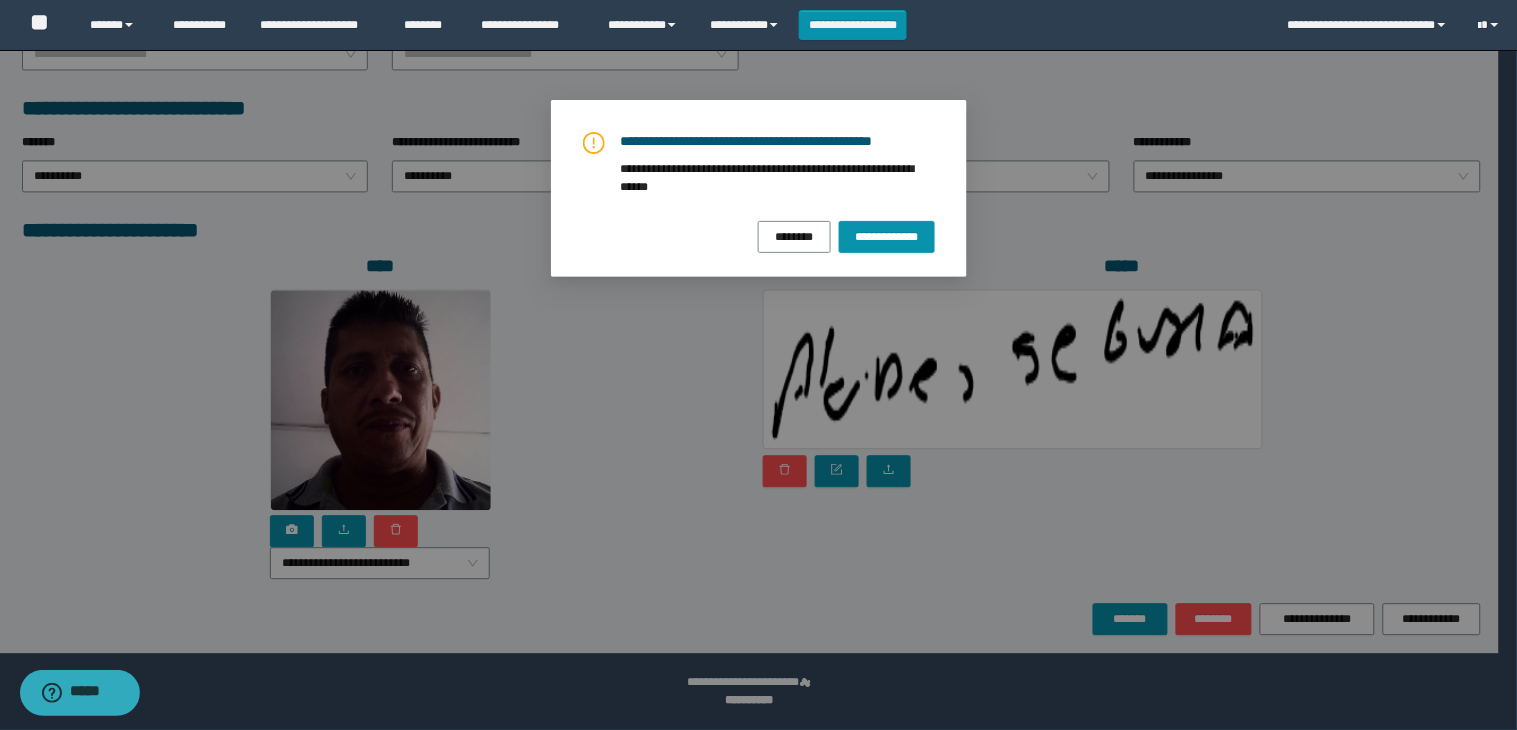 click on "**********" at bounding box center [886, 236] 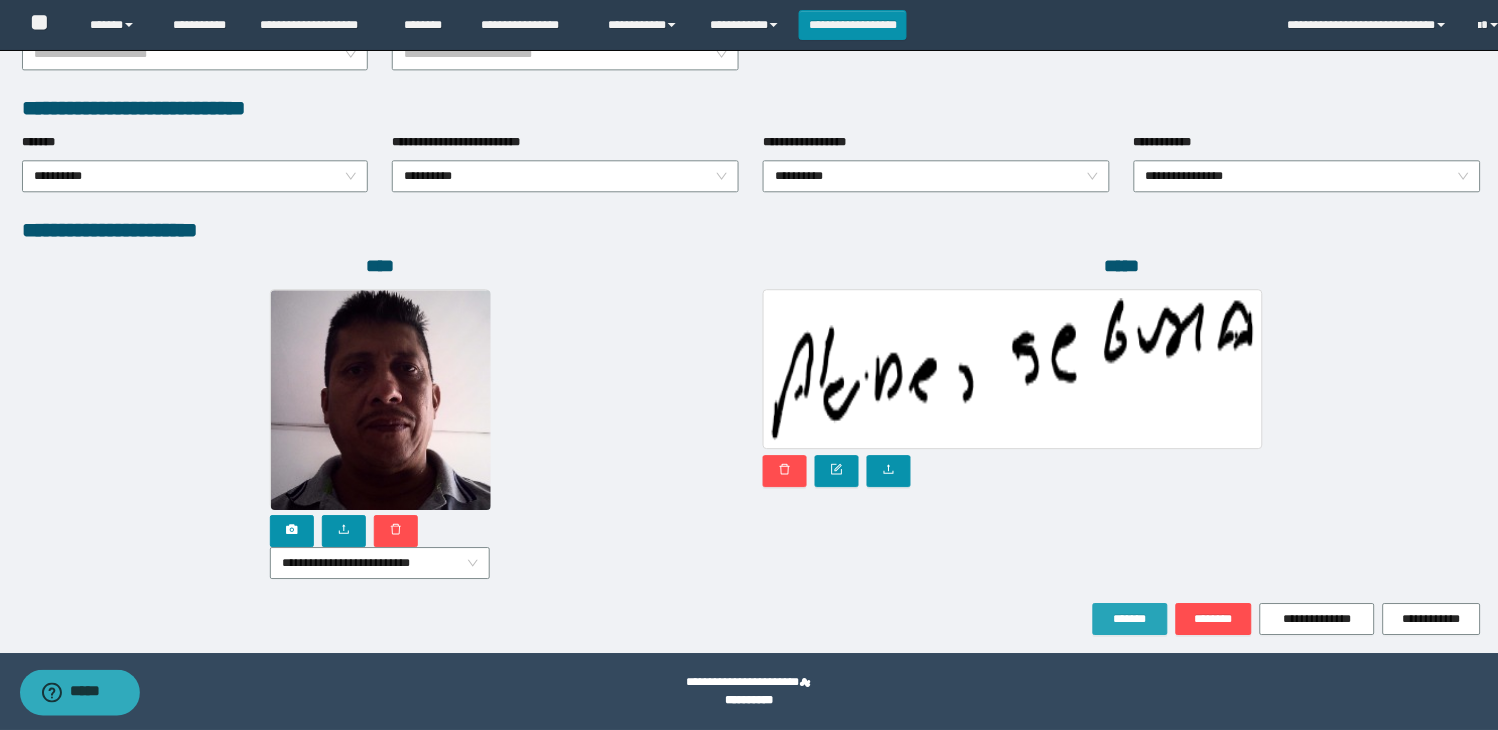 click on "*******" at bounding box center [1130, 619] 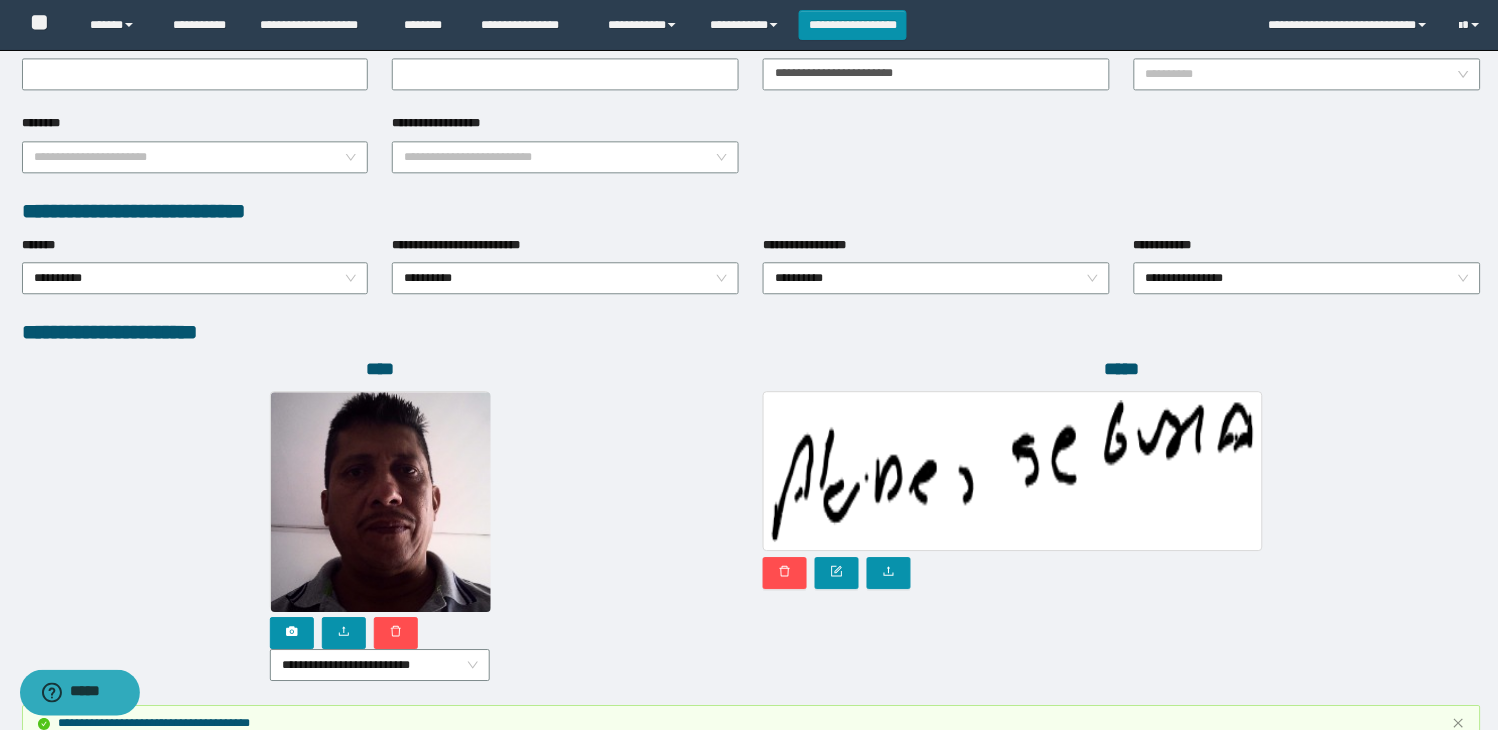 scroll, scrollTop: 1116, scrollLeft: 0, axis: vertical 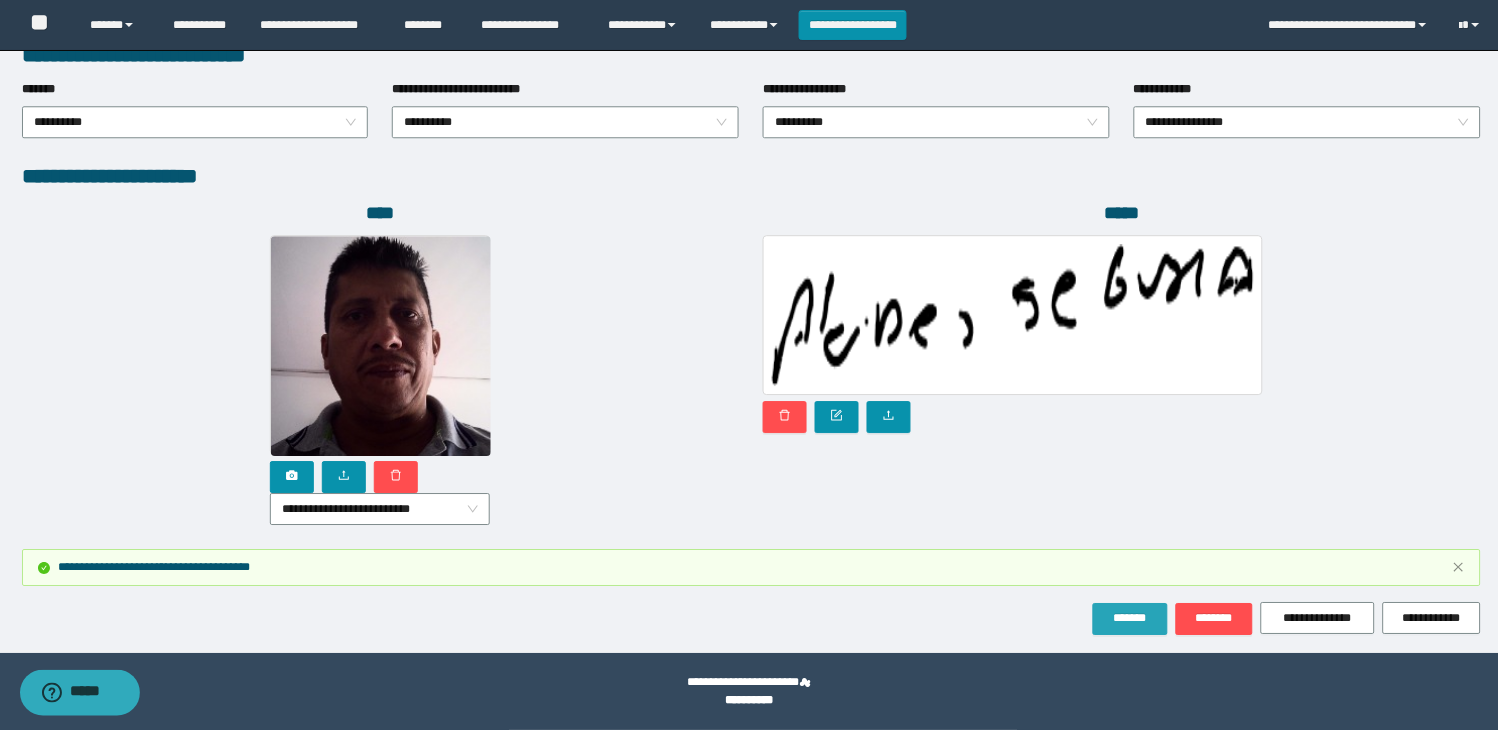 click on "*******" at bounding box center [1130, 618] 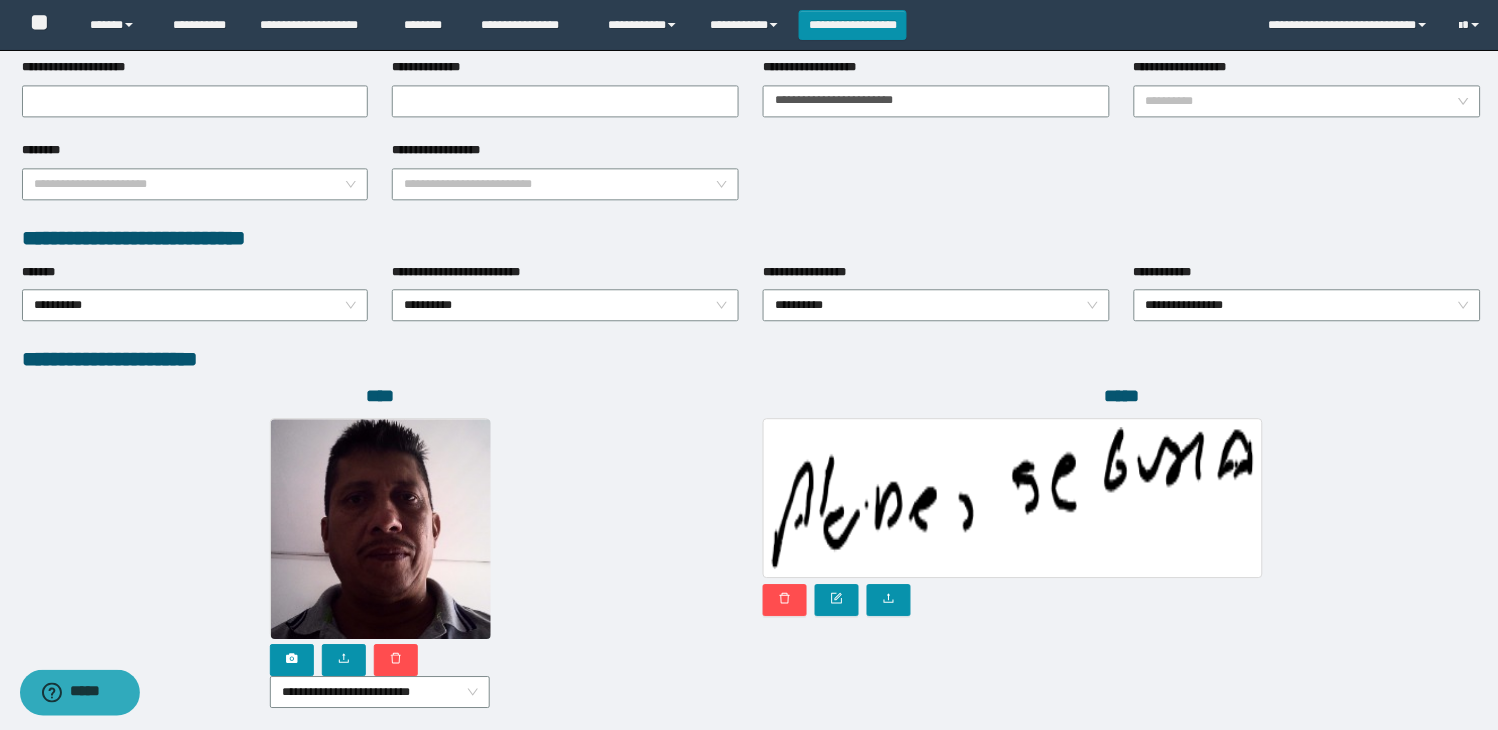 scroll, scrollTop: 1111, scrollLeft: 0, axis: vertical 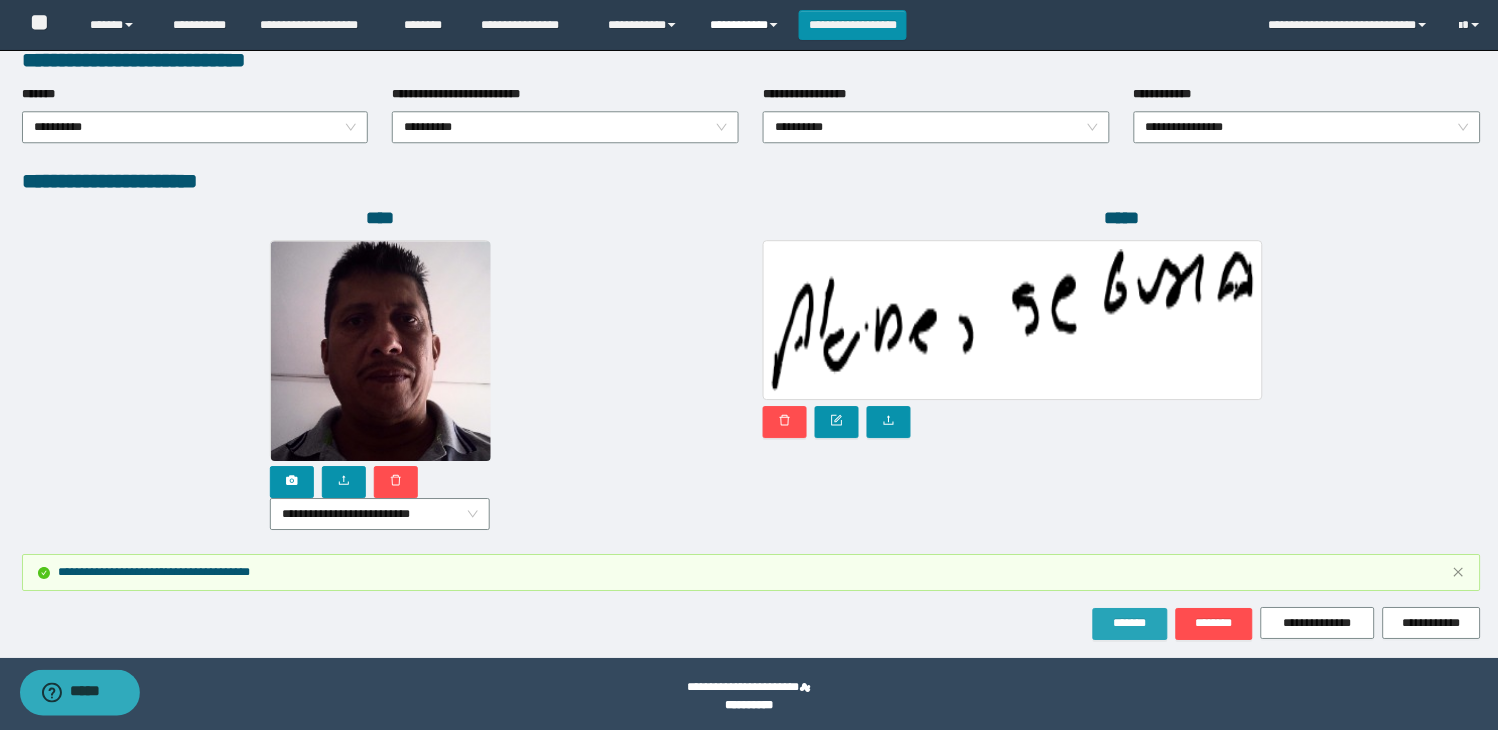 drag, startPoint x: 1113, startPoint y: 616, endPoint x: 750, endPoint y: 46, distance: 675.7729 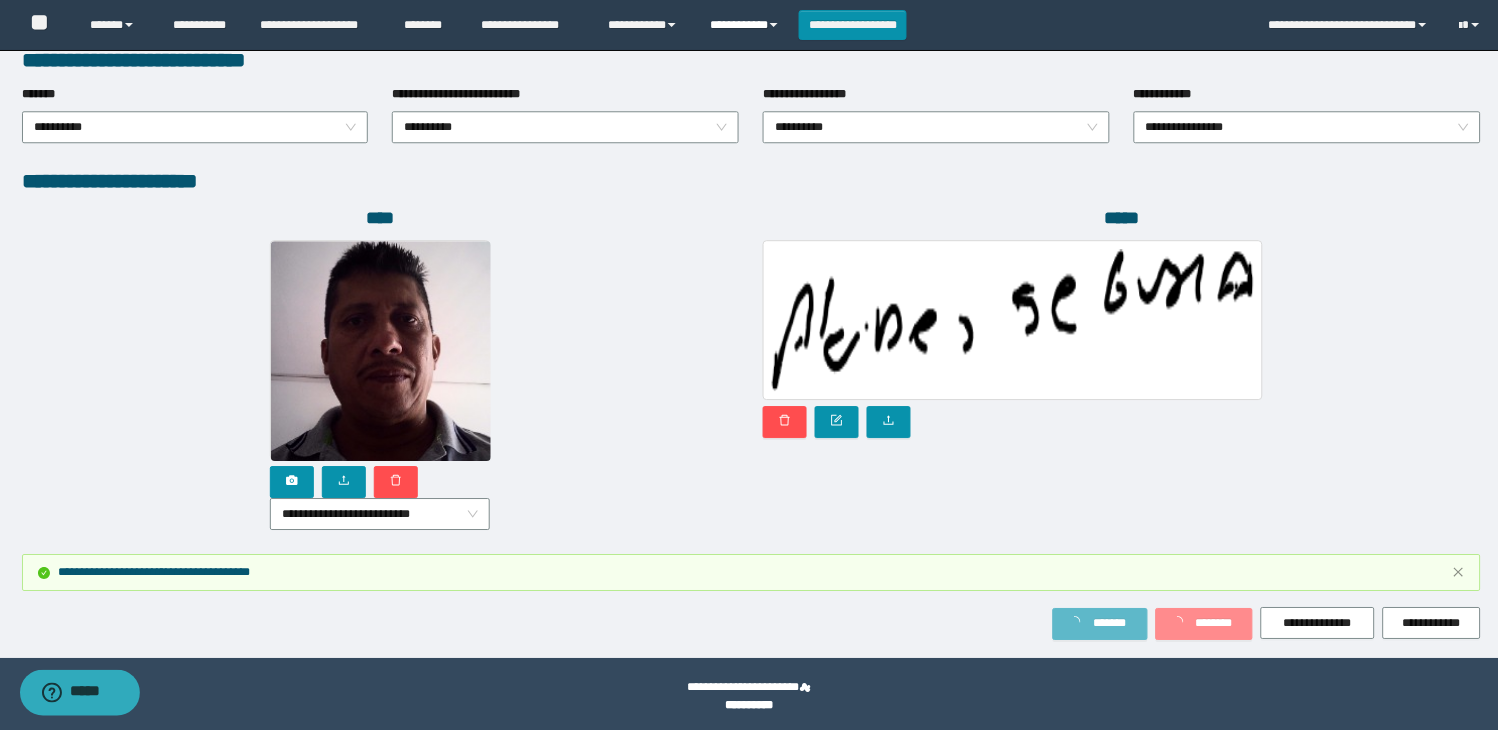 click on "**********" at bounding box center [746, 25] 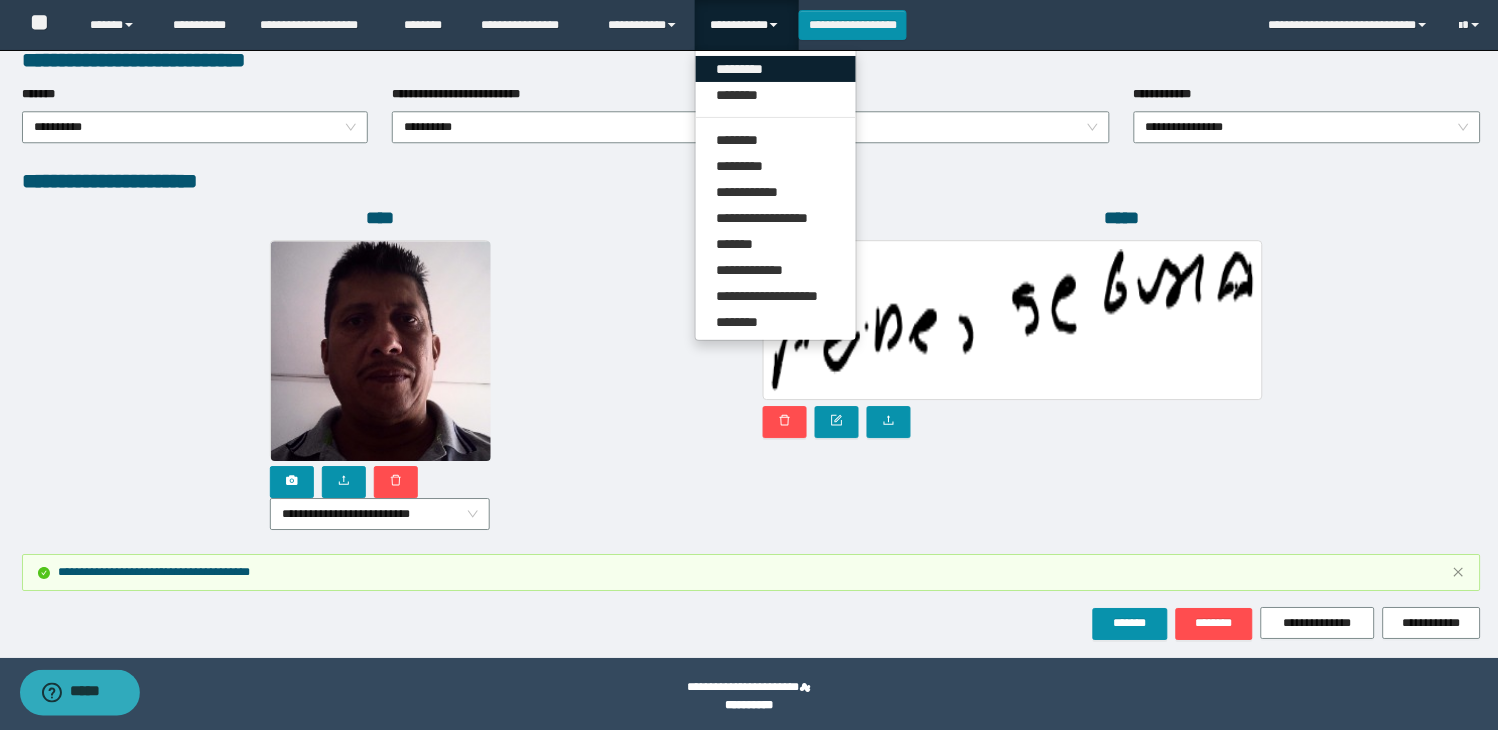 click on "*********" at bounding box center (776, 69) 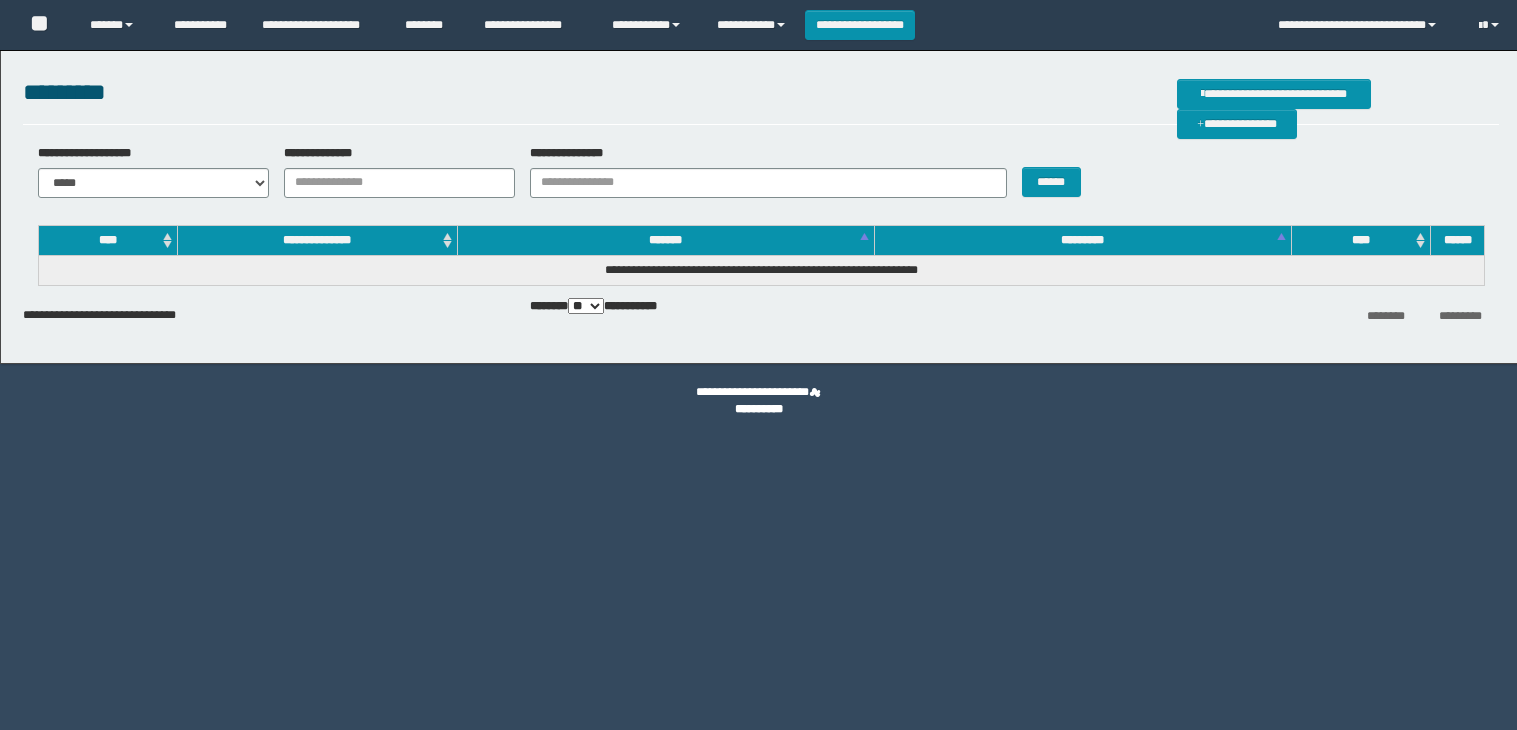 scroll, scrollTop: 0, scrollLeft: 0, axis: both 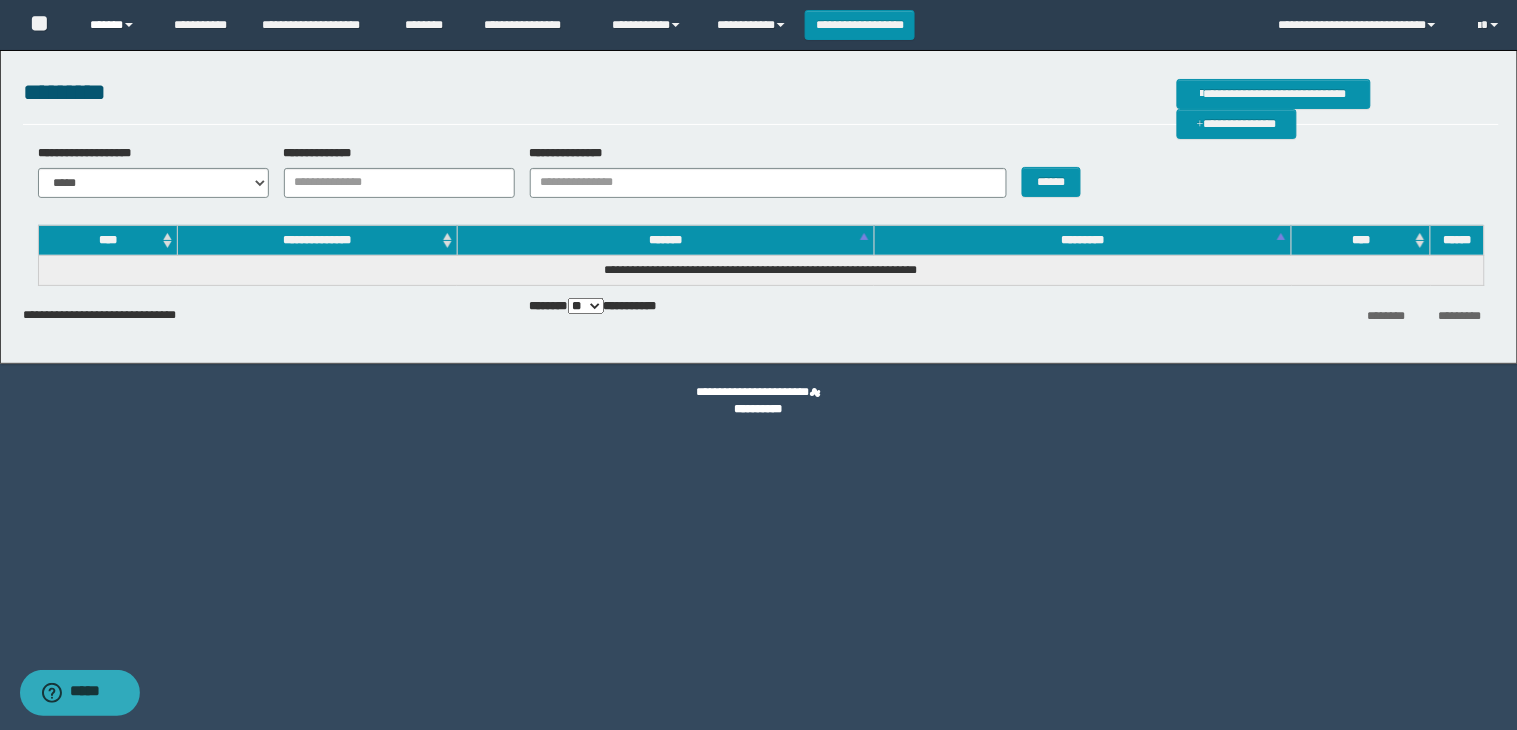 click on "******" at bounding box center [116, 25] 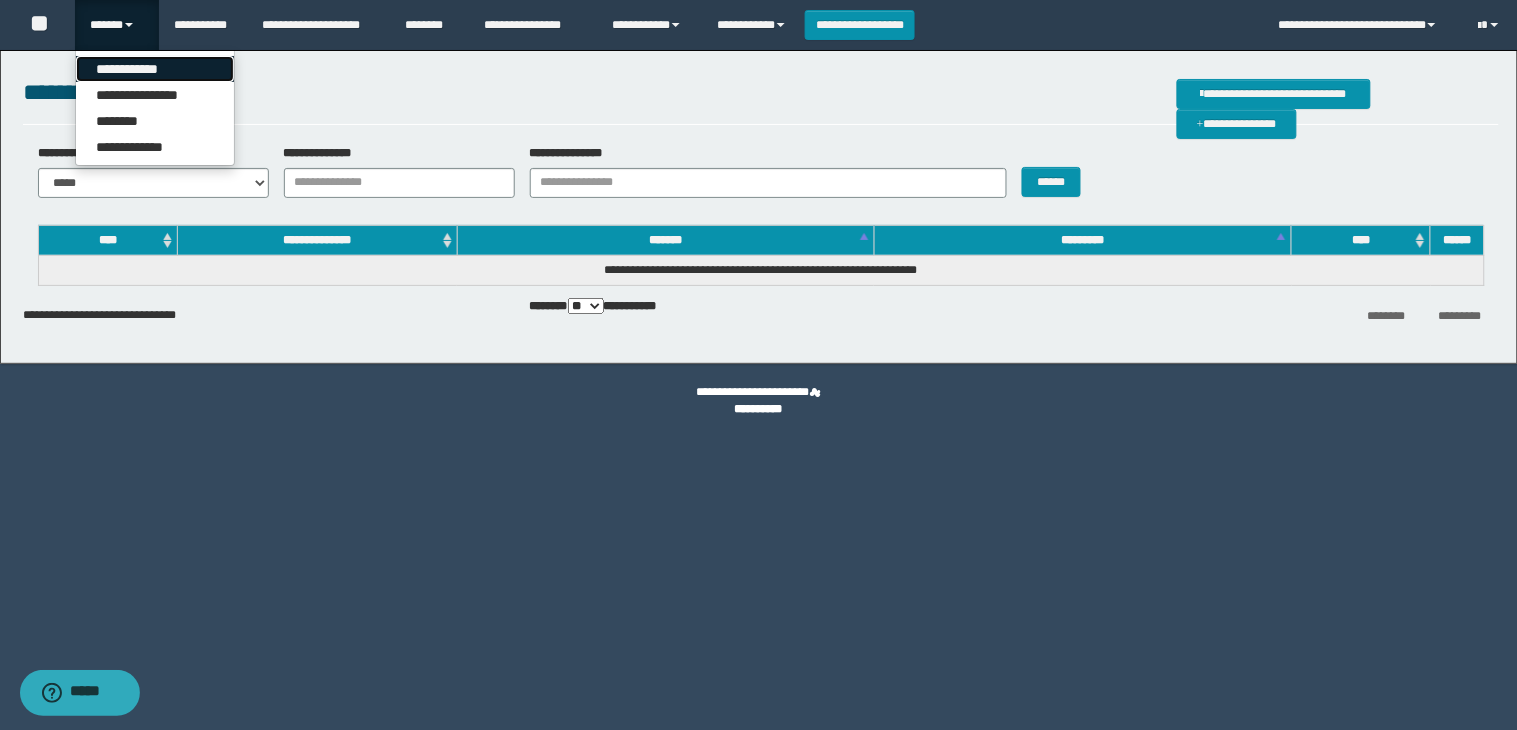 click on "**********" at bounding box center [155, 69] 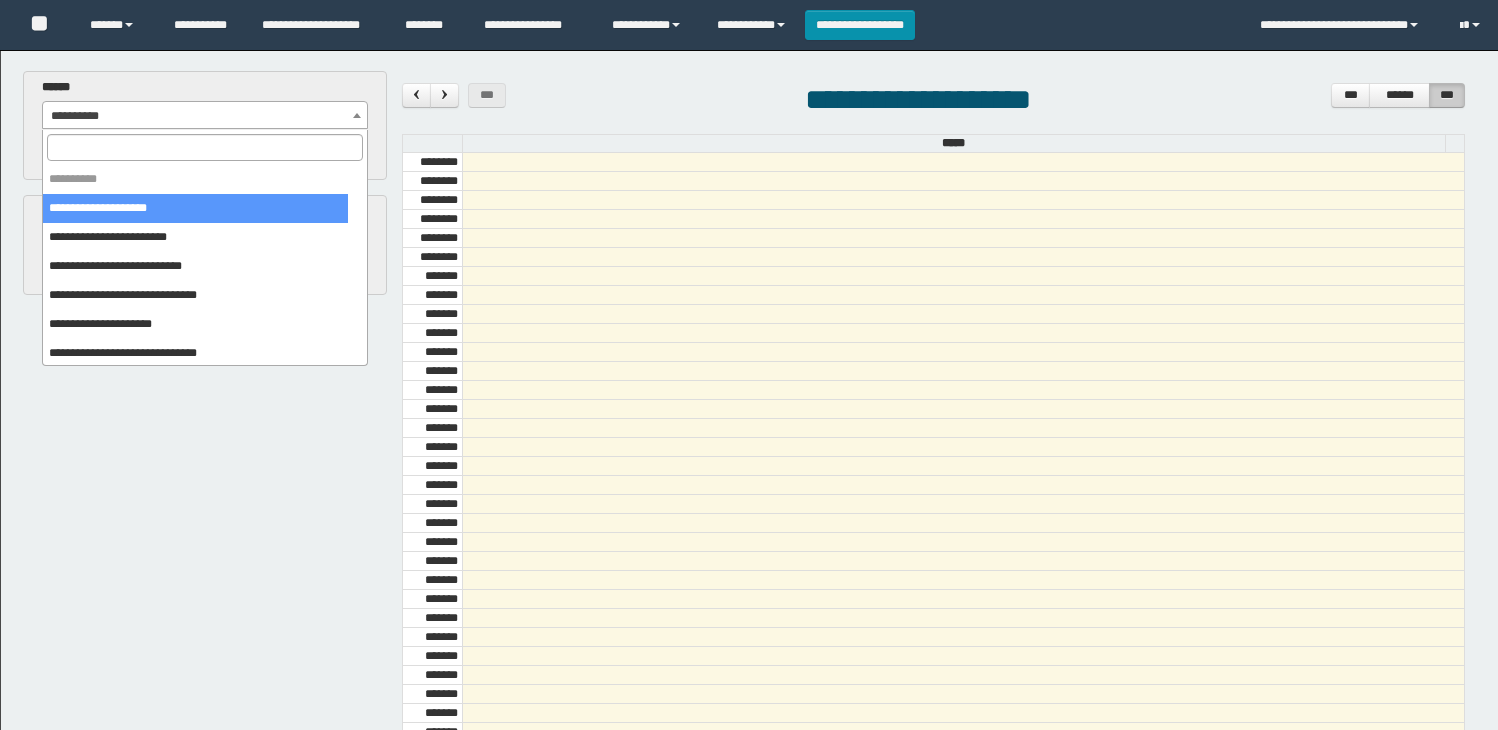 scroll, scrollTop: 0, scrollLeft: 0, axis: both 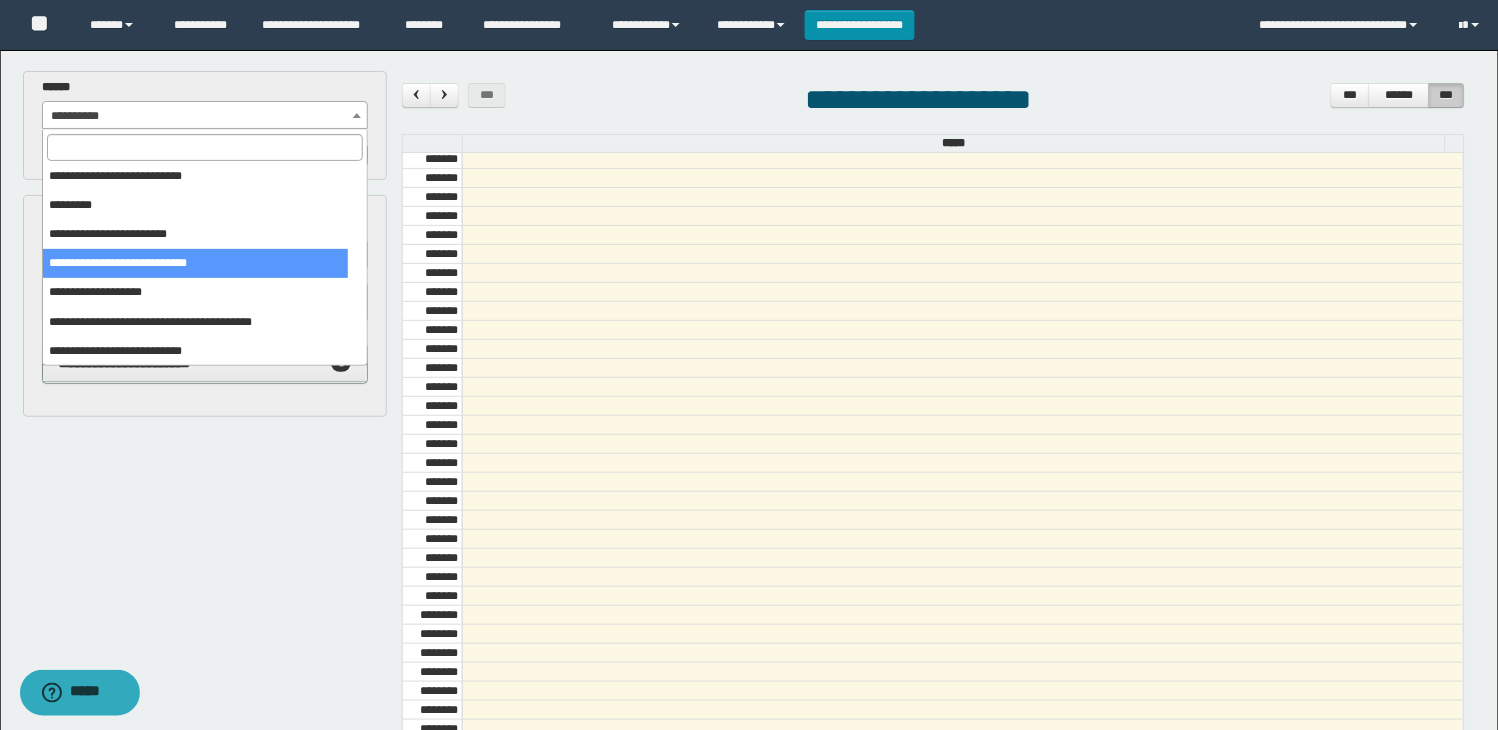 select on "******" 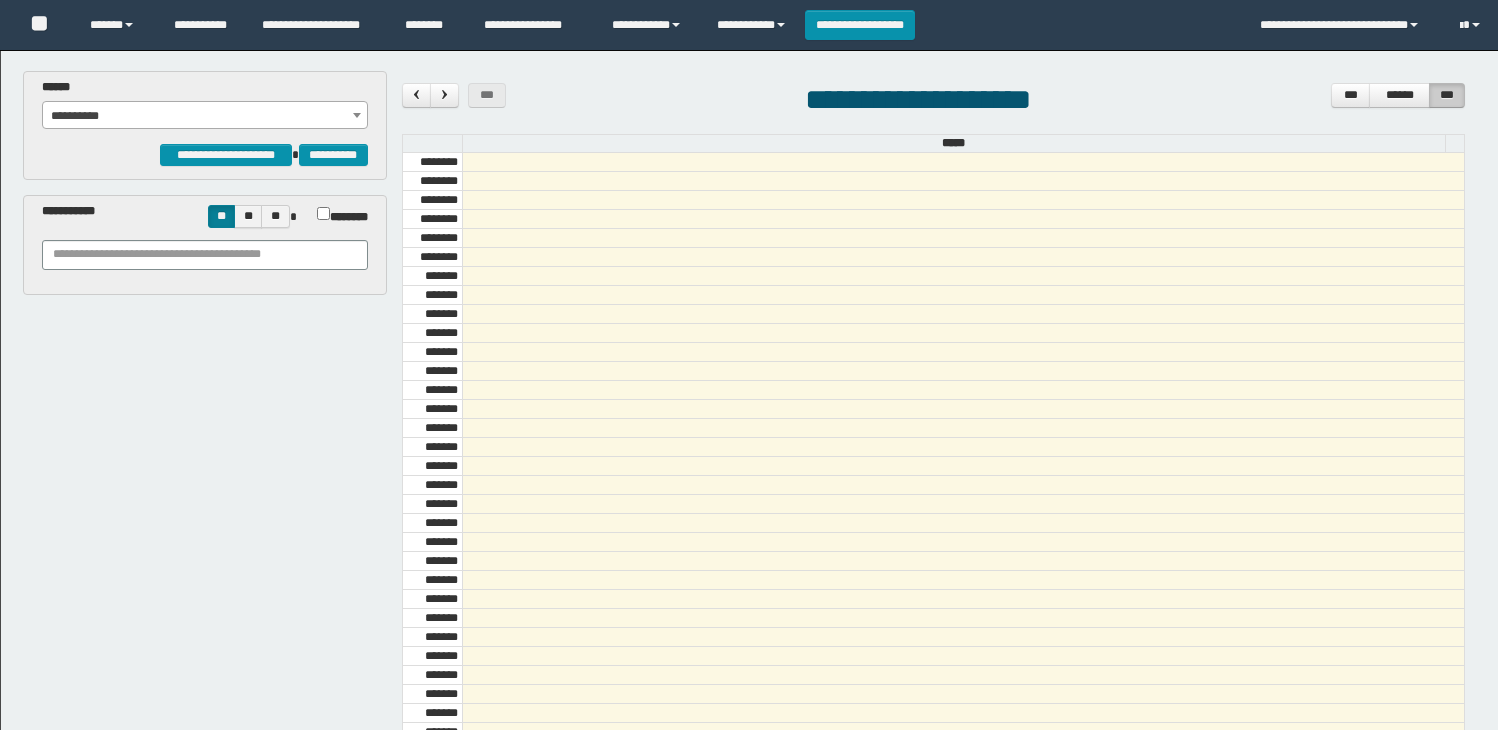 scroll, scrollTop: 0, scrollLeft: 0, axis: both 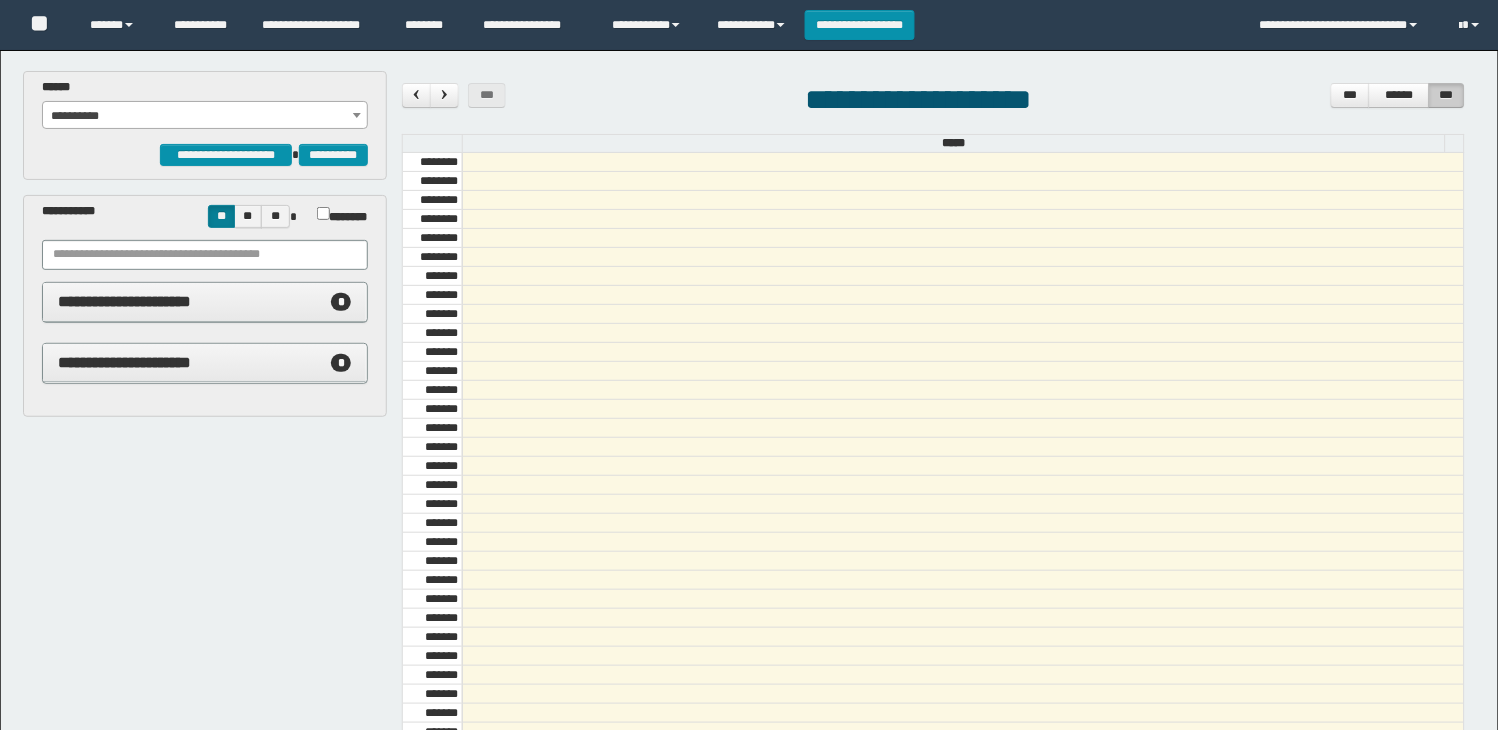 click on "**********" at bounding box center (205, 116) 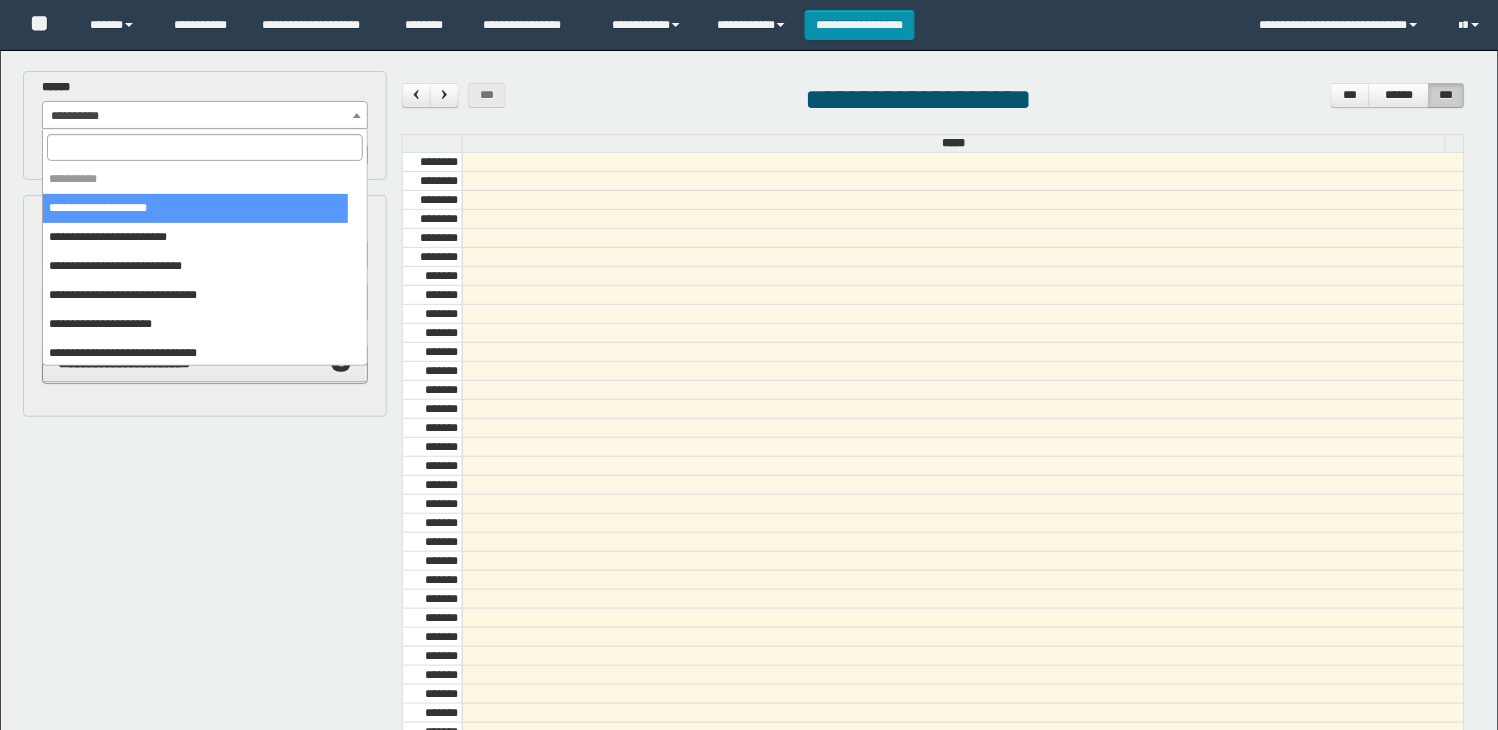 scroll, scrollTop: 687, scrollLeft: 0, axis: vertical 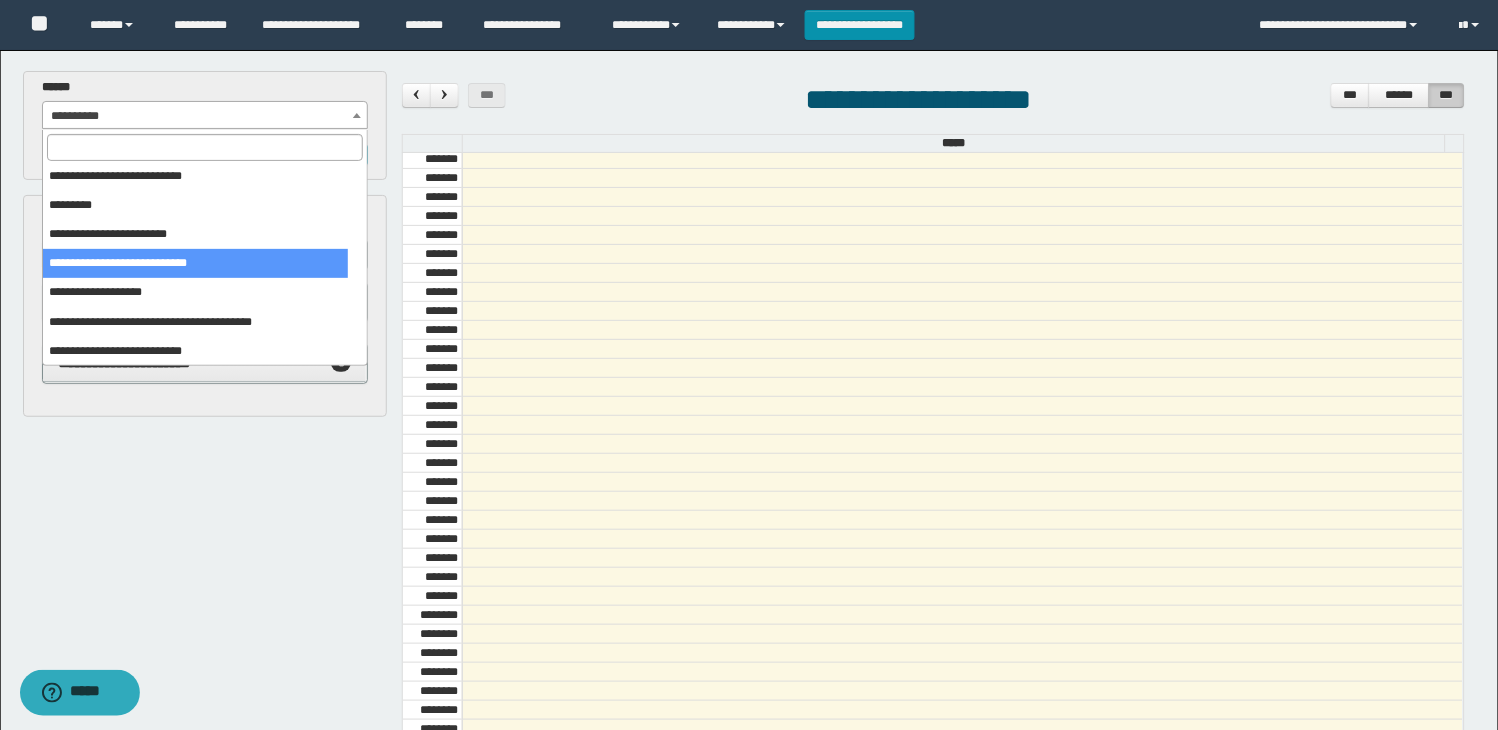 select on "******" 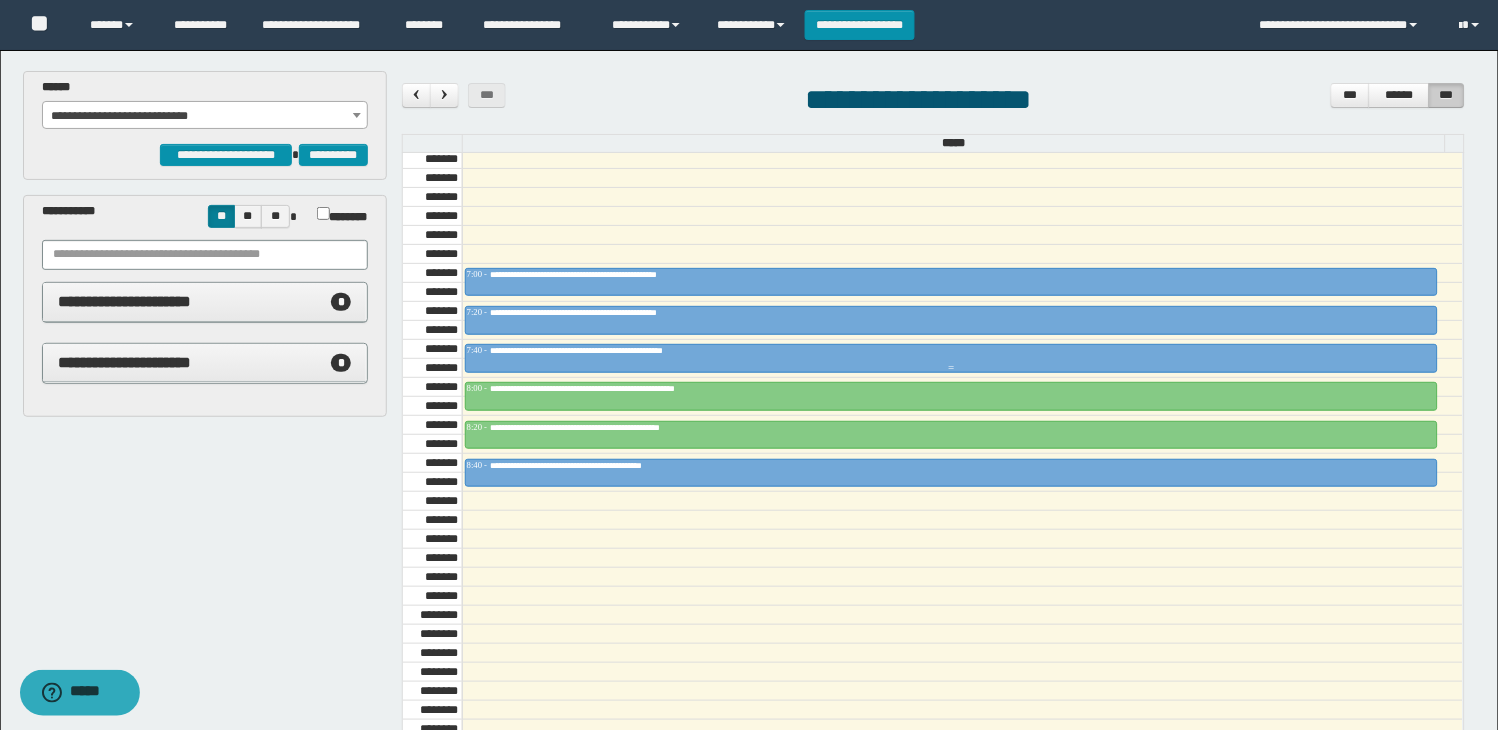 click at bounding box center [952, 368] 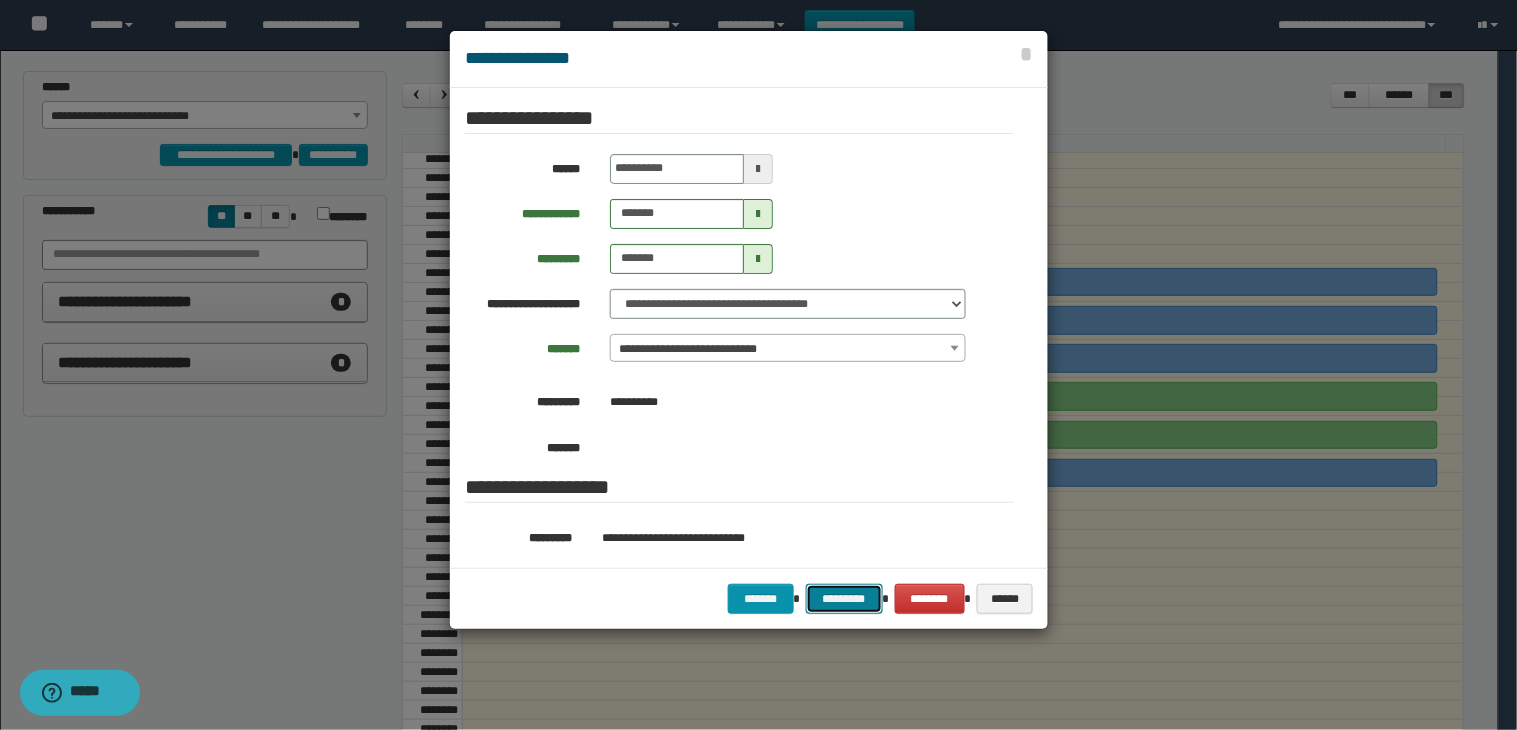 click on "*********" at bounding box center (844, 599) 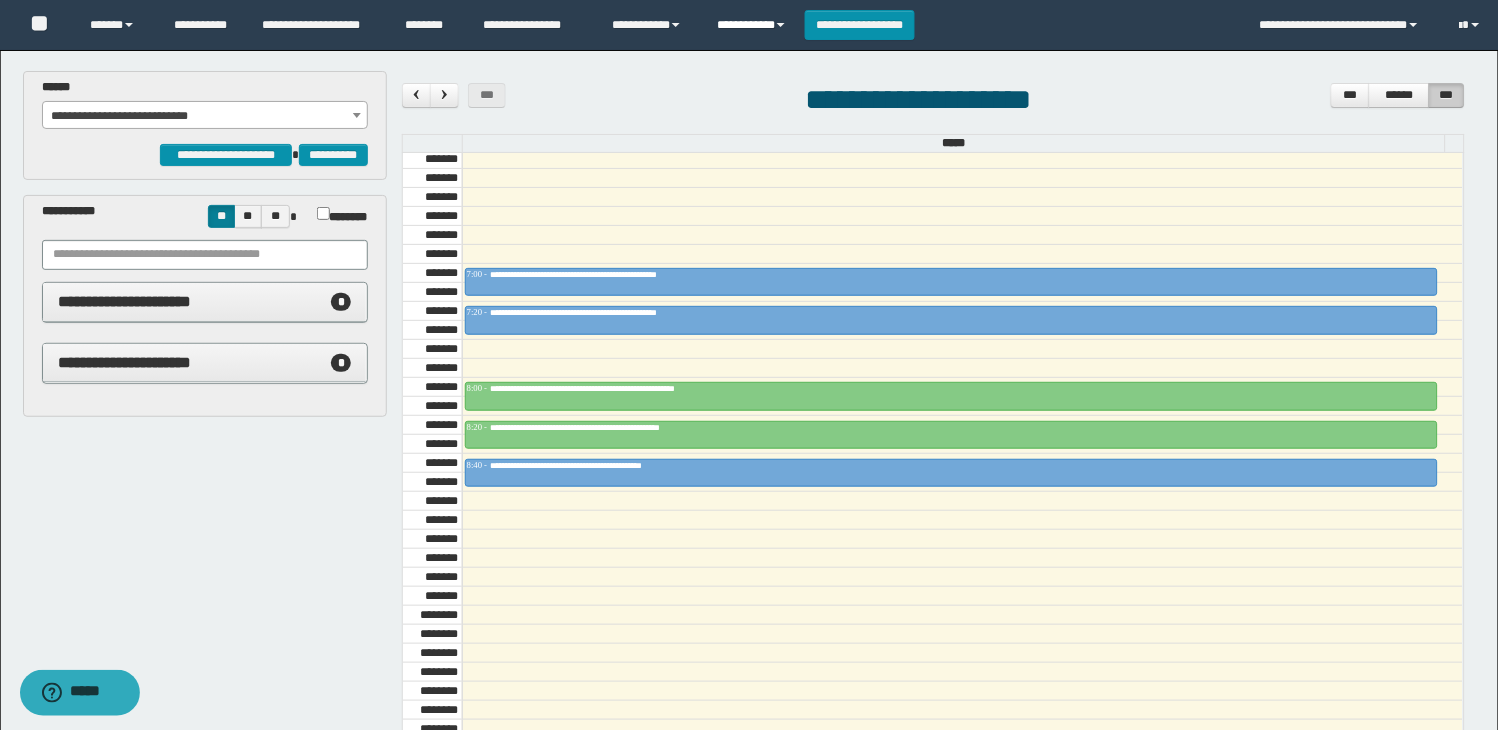 click on "**********" at bounding box center (753, 25) 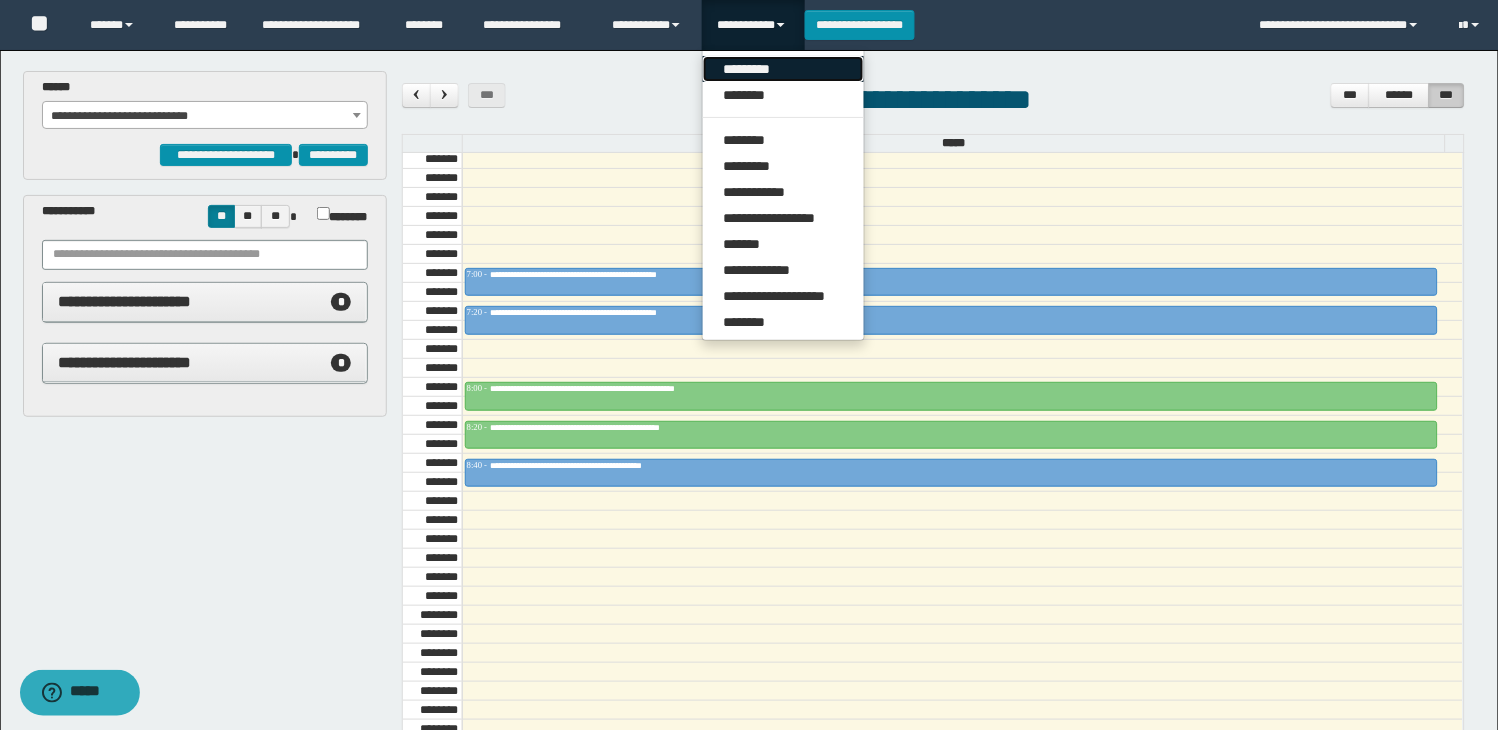 click on "*********" at bounding box center [783, 69] 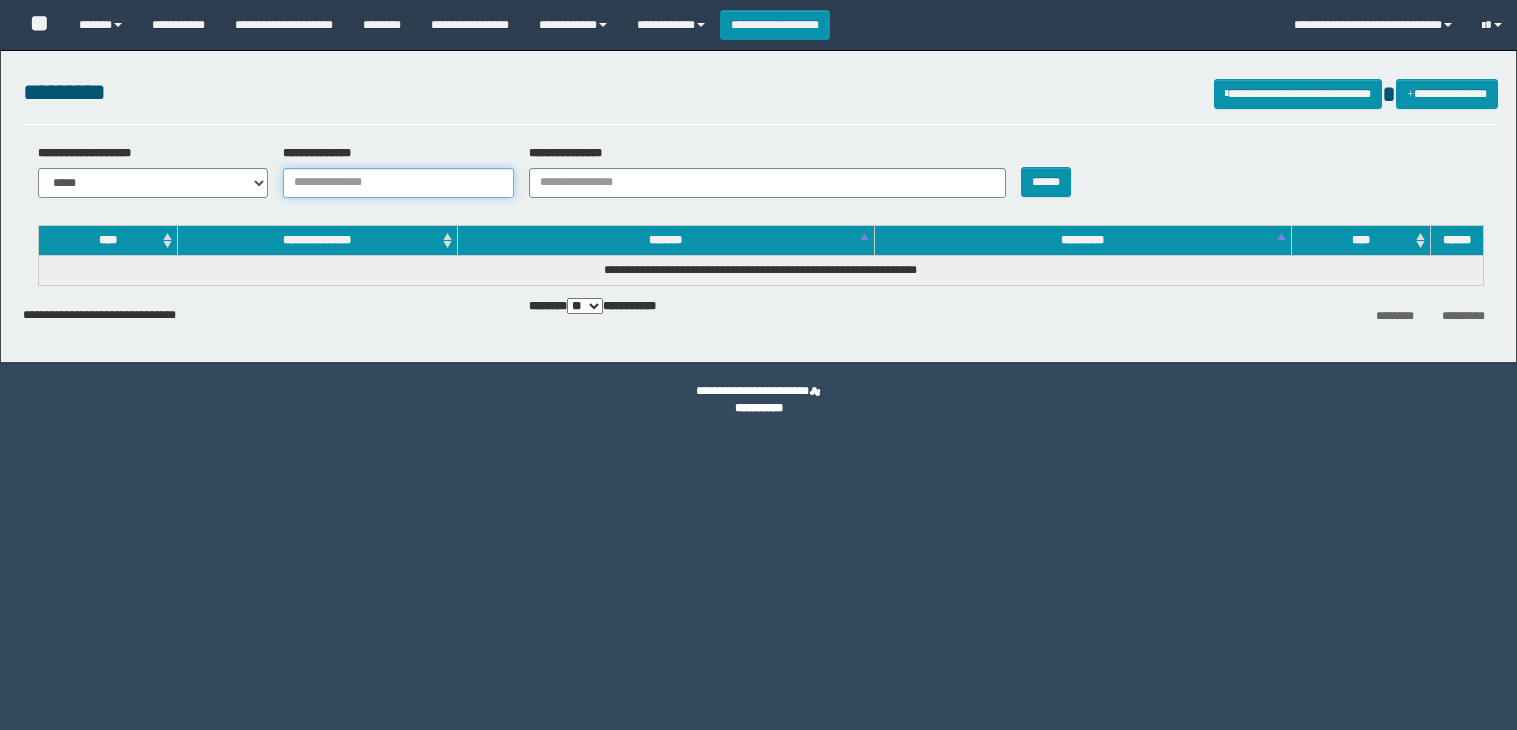 drag, startPoint x: 0, startPoint y: 0, endPoint x: 358, endPoint y: 184, distance: 402.5171 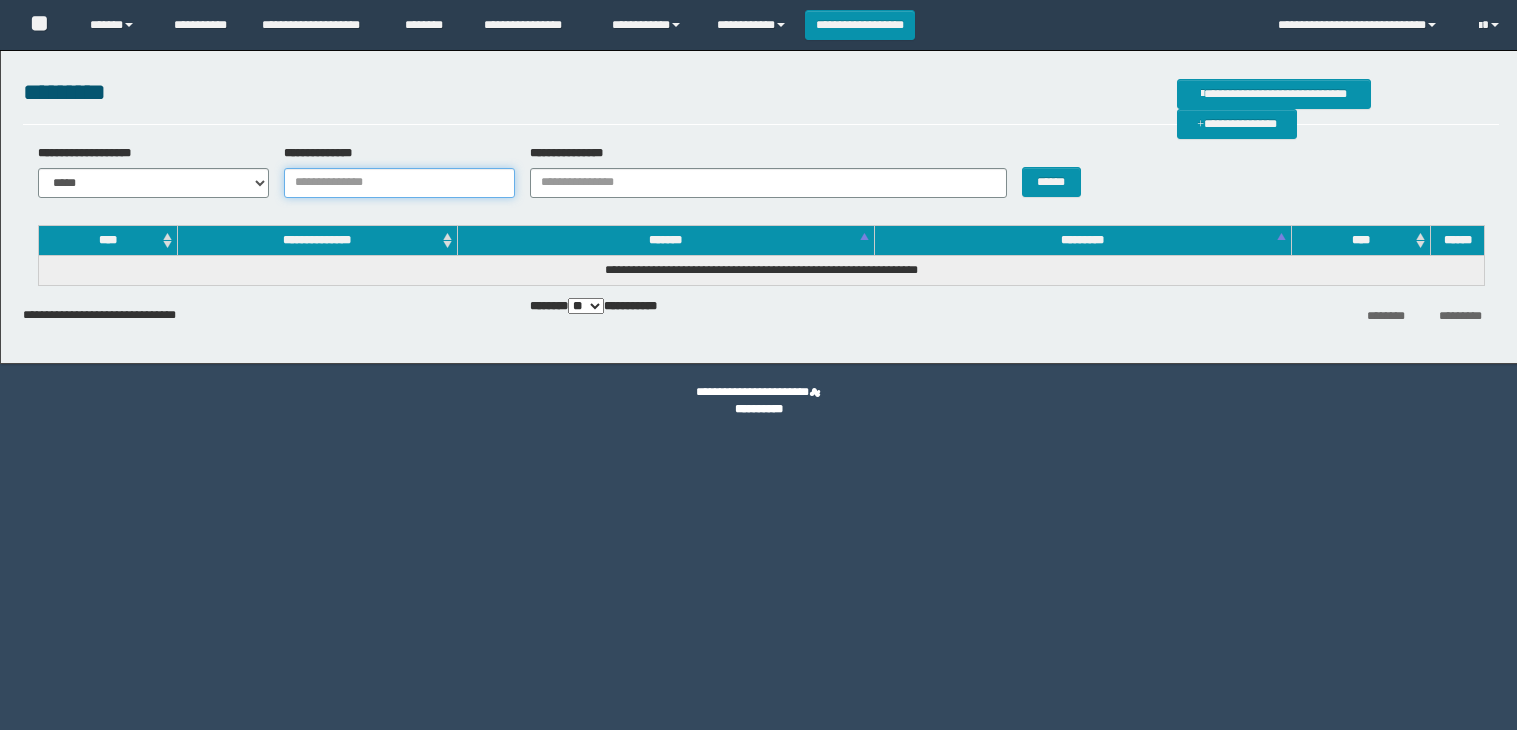 scroll, scrollTop: 0, scrollLeft: 0, axis: both 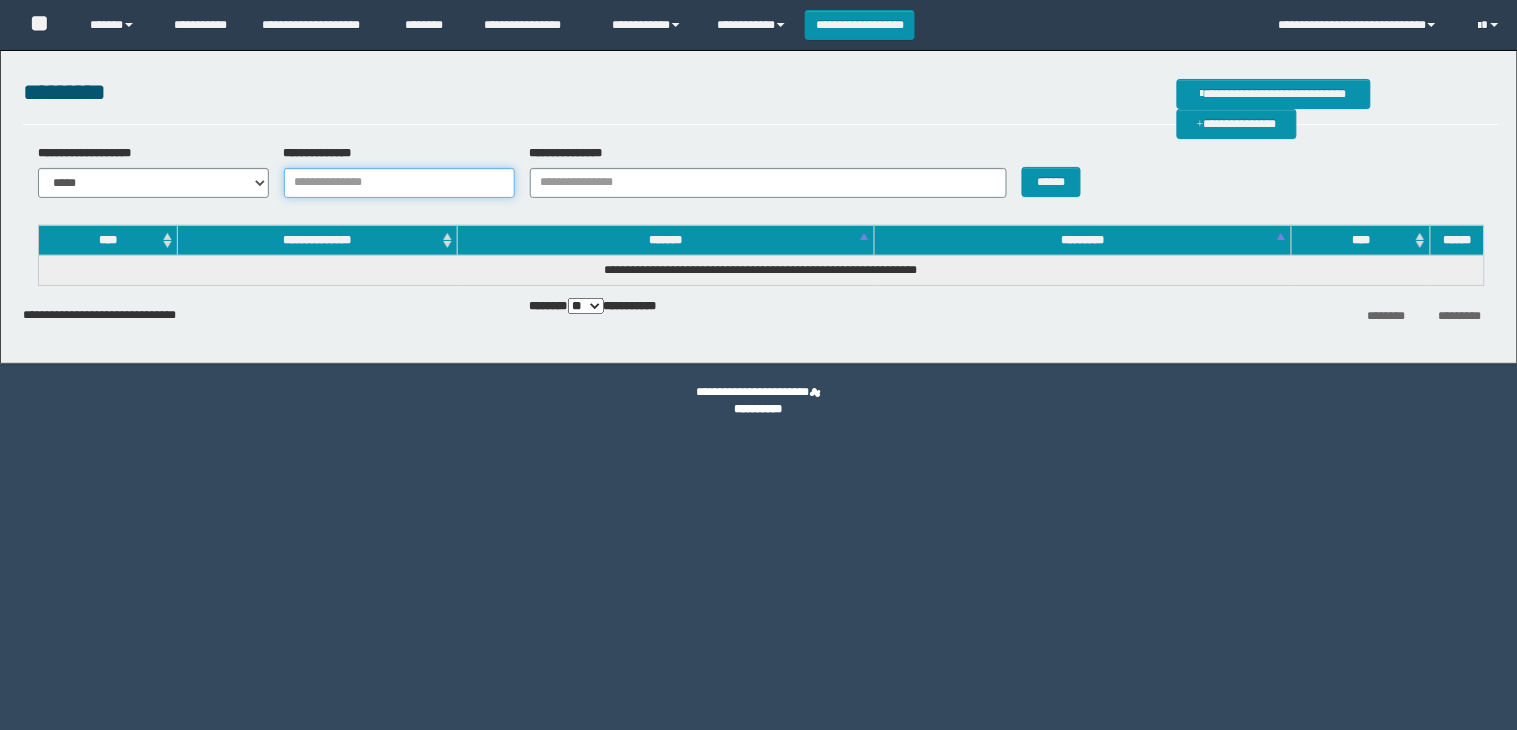 paste on "**********" 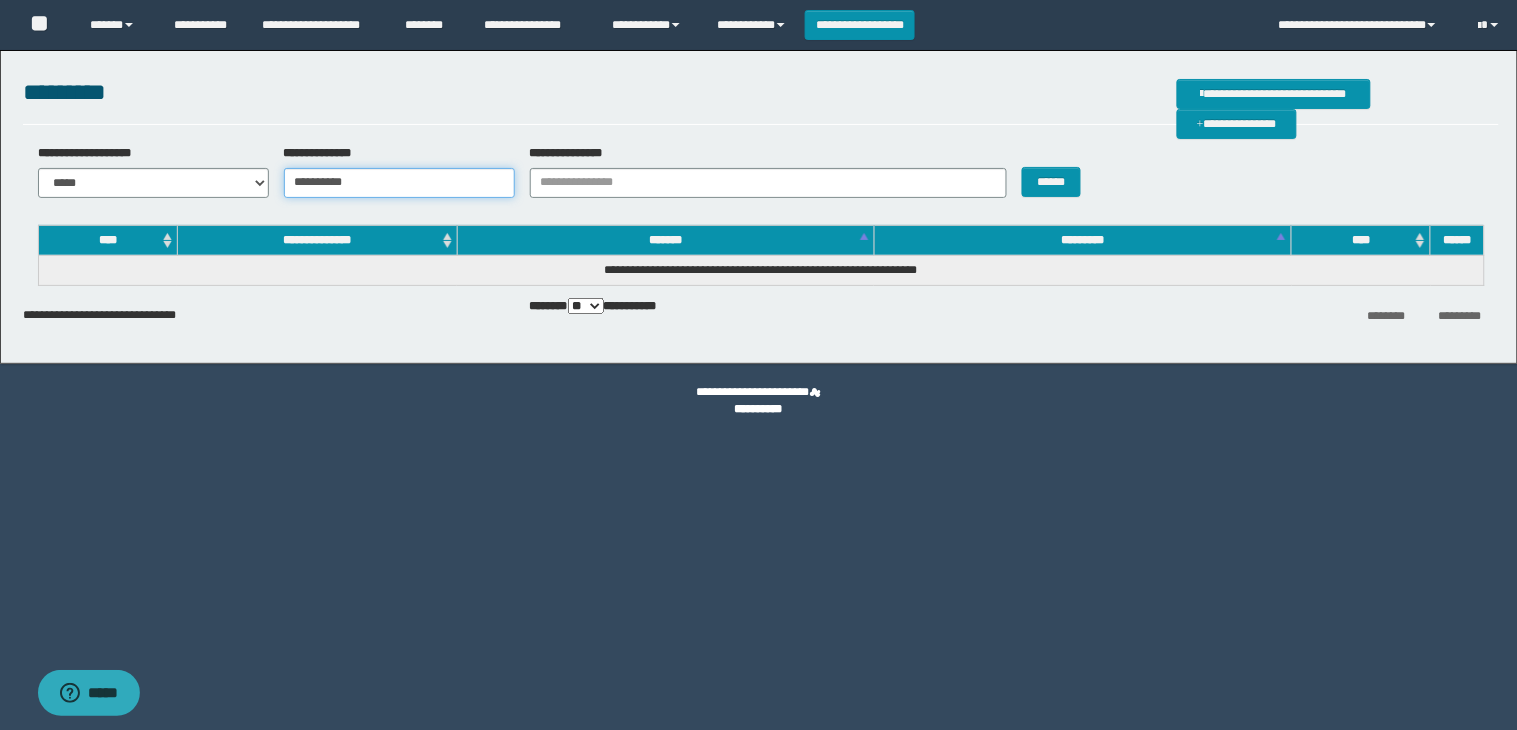 scroll, scrollTop: 0, scrollLeft: 0, axis: both 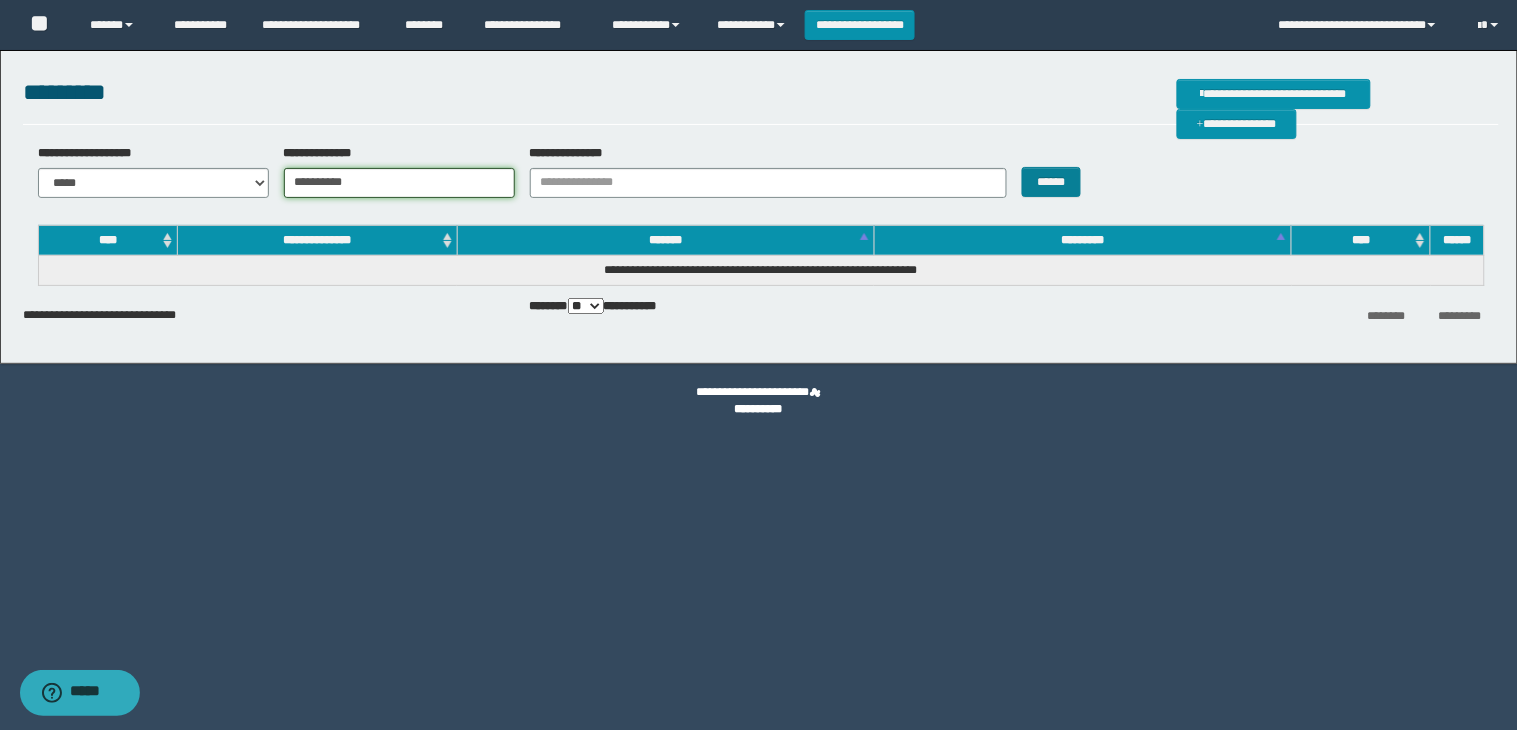 type on "**********" 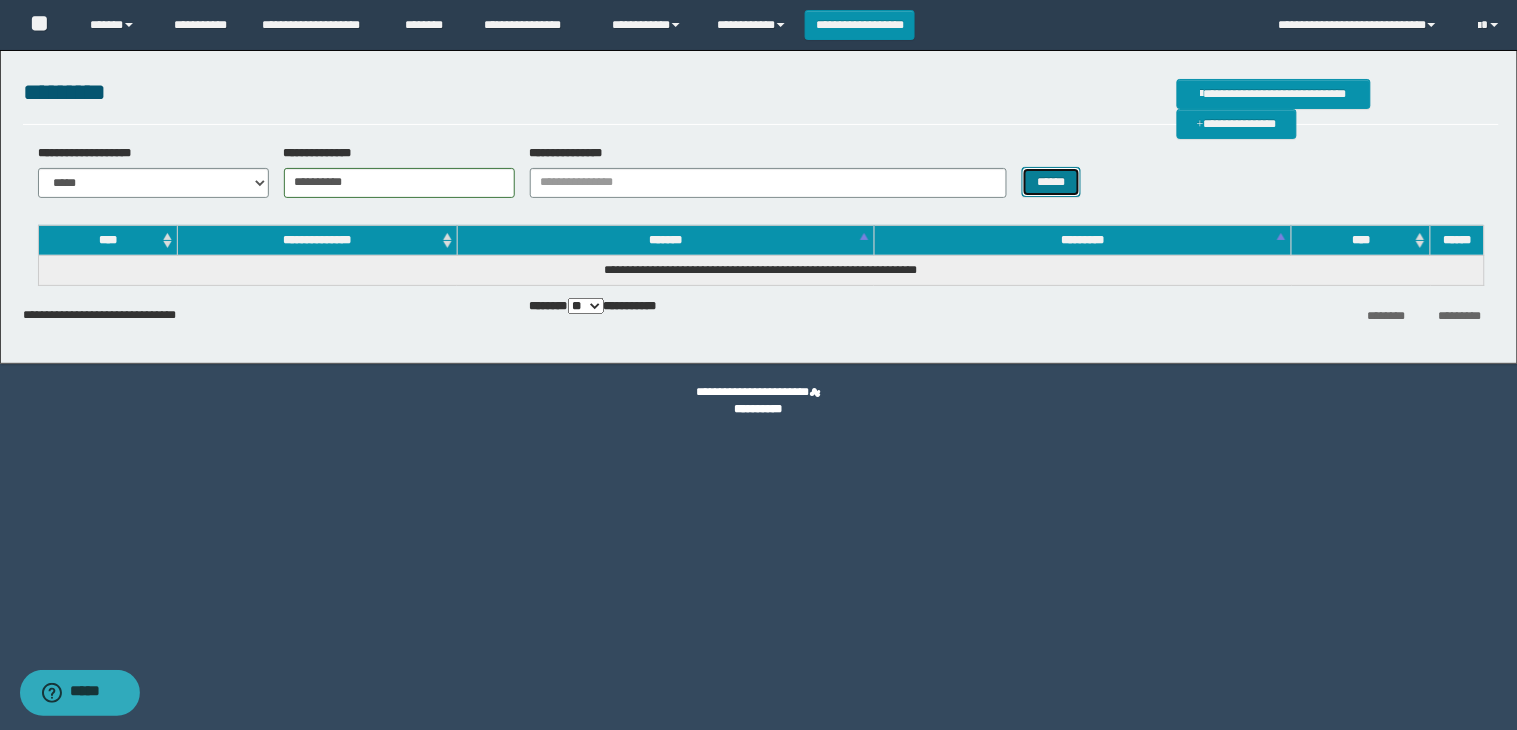 drag, startPoint x: 1071, startPoint y: 185, endPoint x: 1104, endPoint y: 203, distance: 37.589893 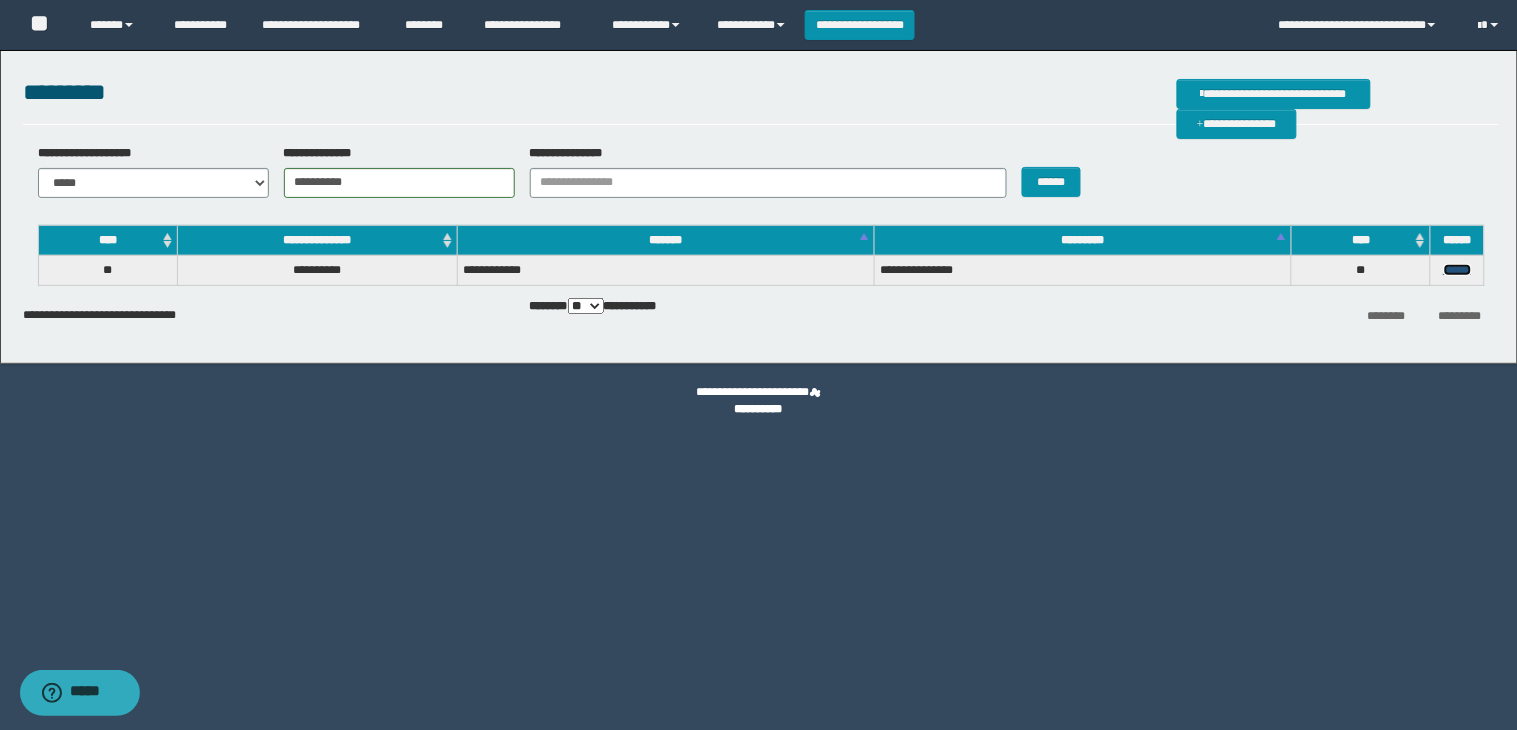 click on "******" at bounding box center (1458, 270) 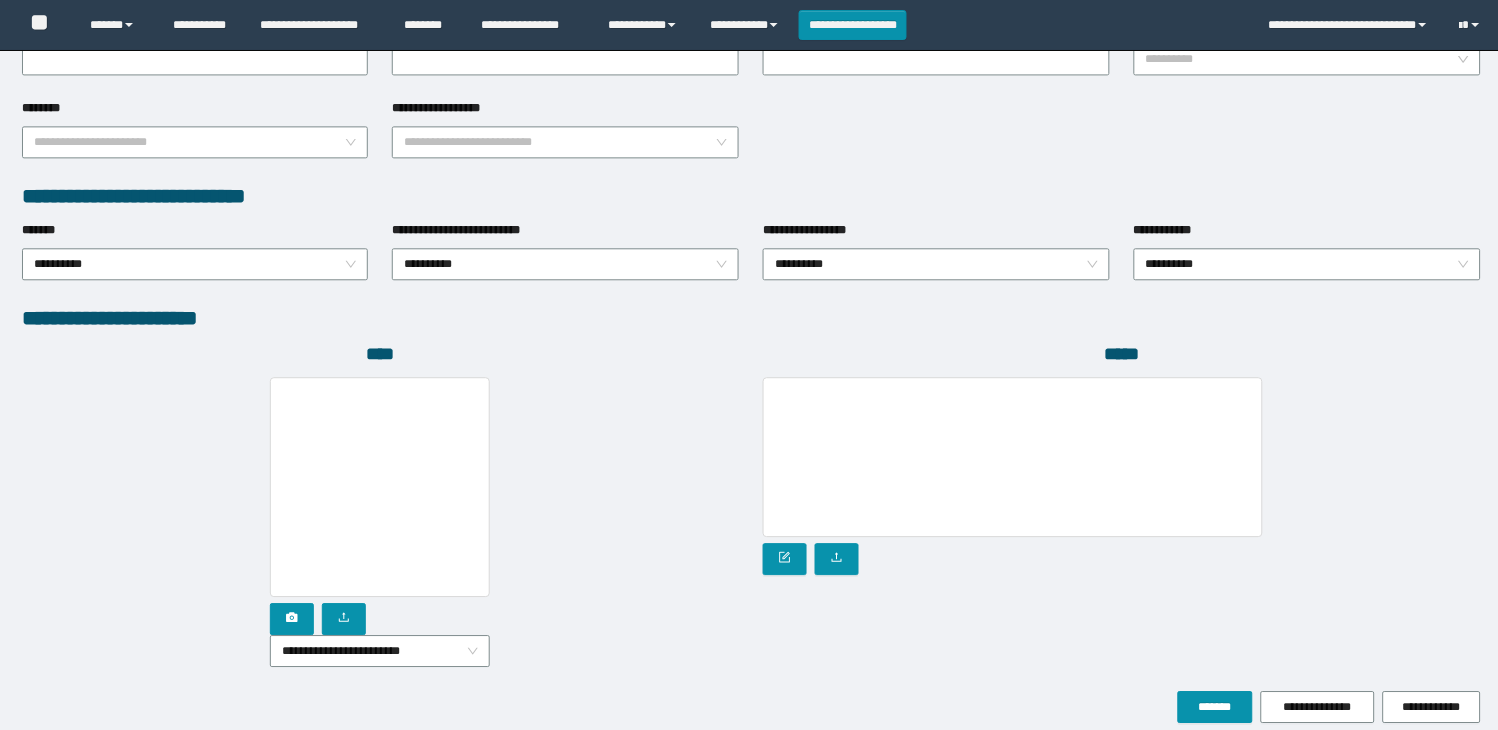 scroll, scrollTop: 1010, scrollLeft: 0, axis: vertical 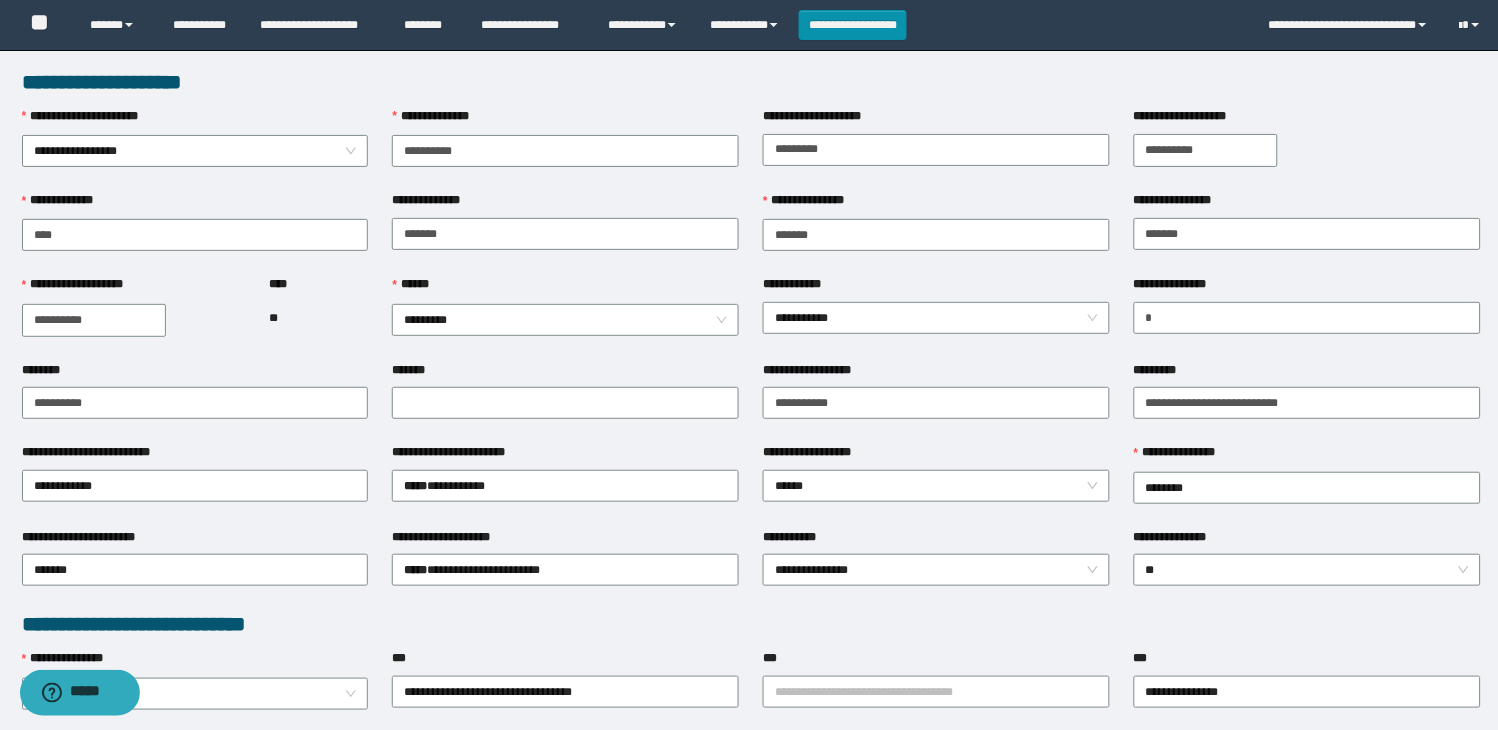 click on "**********" at bounding box center (751, 82) 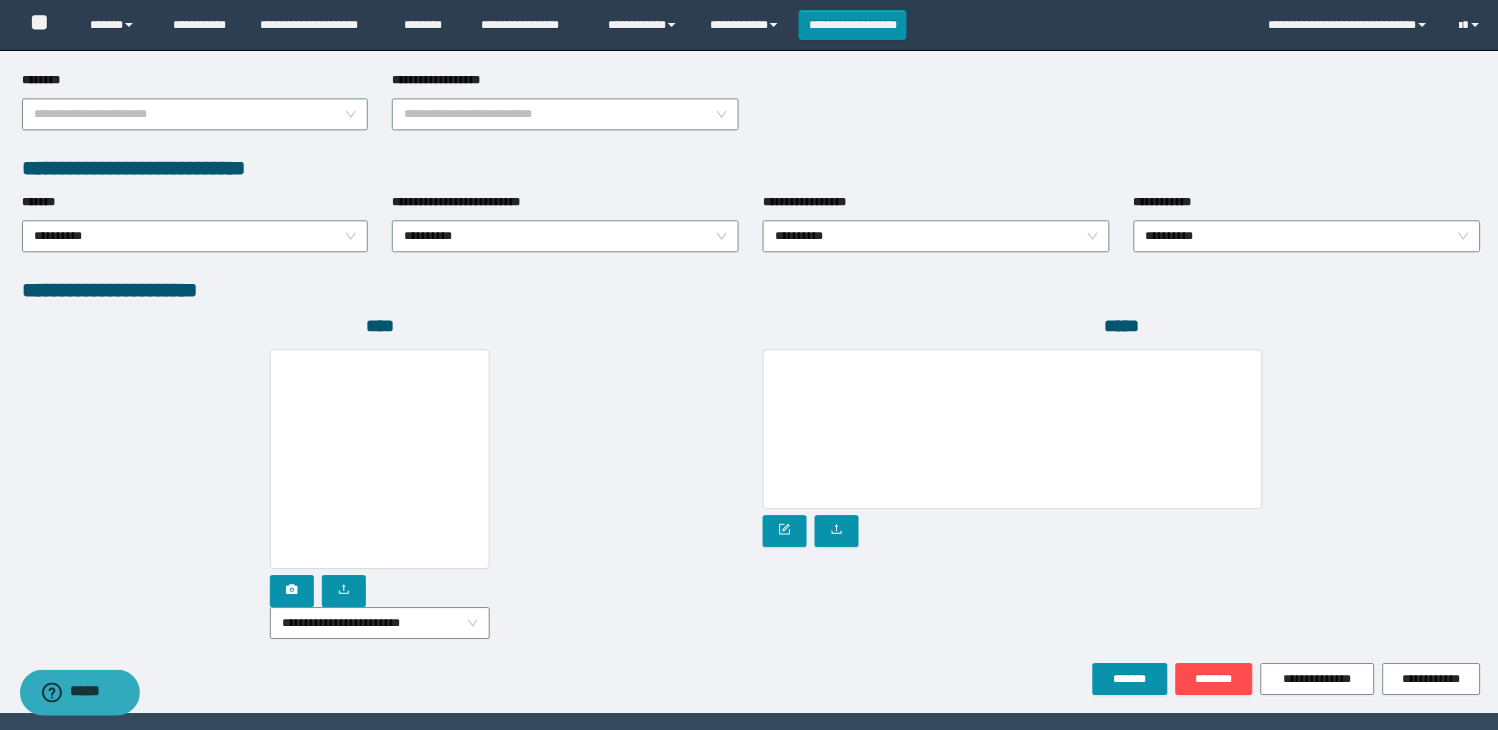 scroll, scrollTop: 1010, scrollLeft: 0, axis: vertical 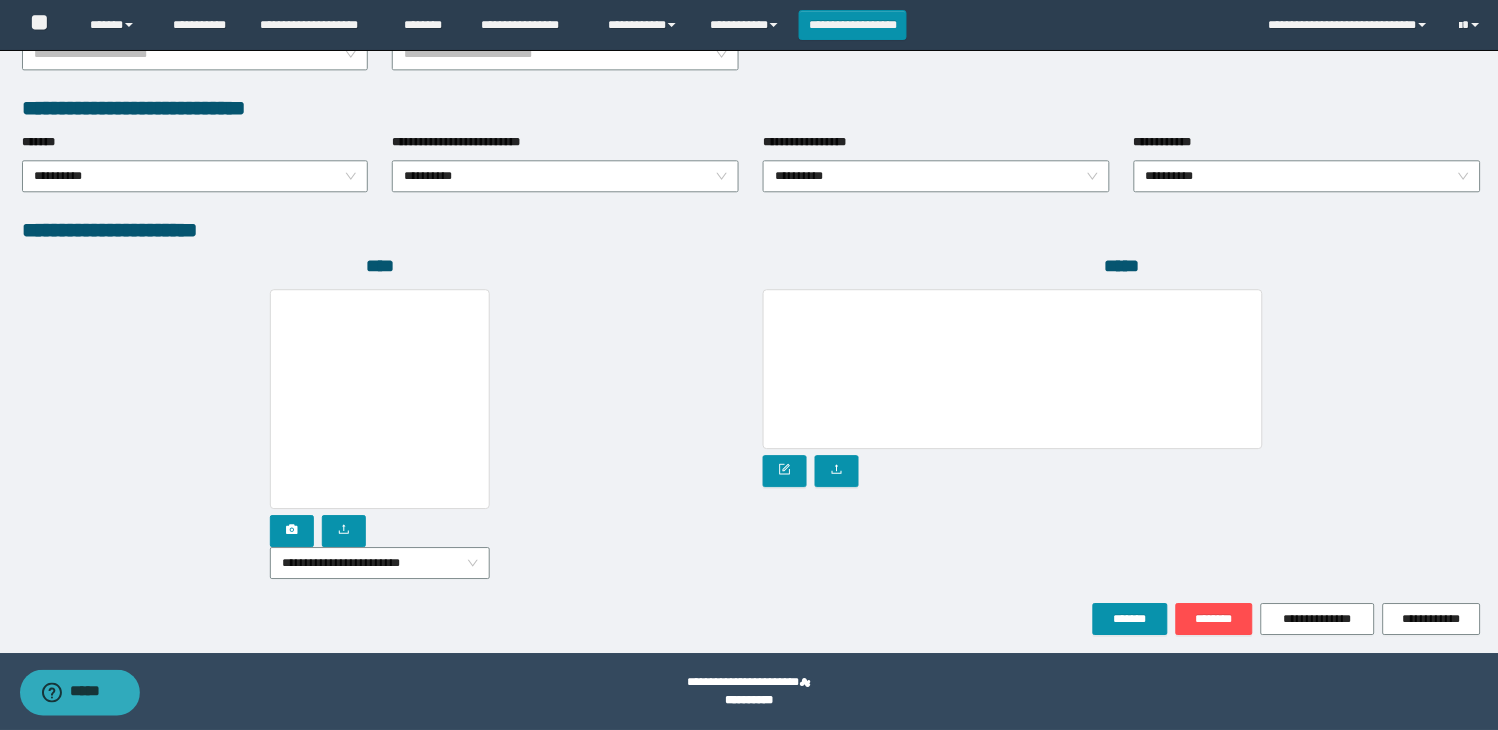 click on "**********" at bounding box center [381, 434] 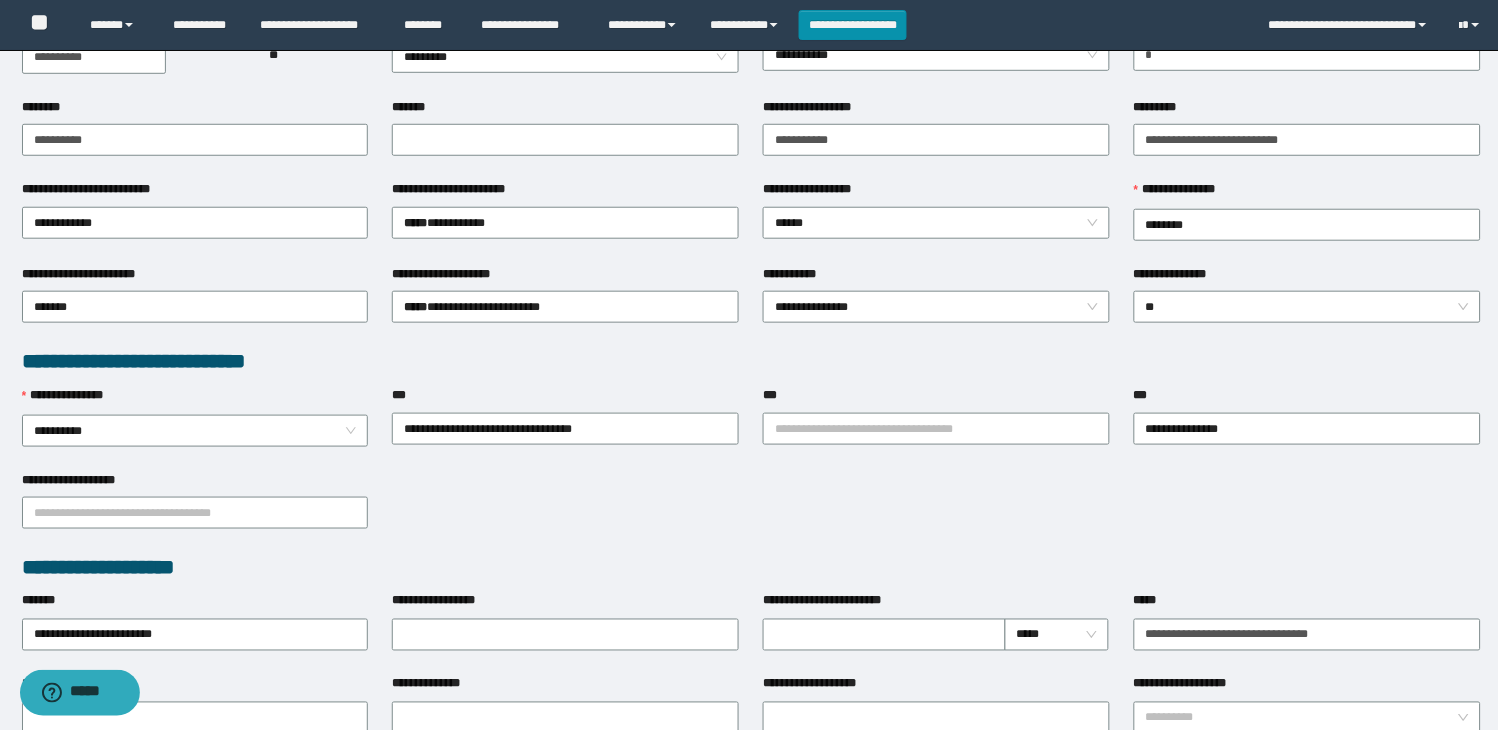 scroll, scrollTop: 0, scrollLeft: 0, axis: both 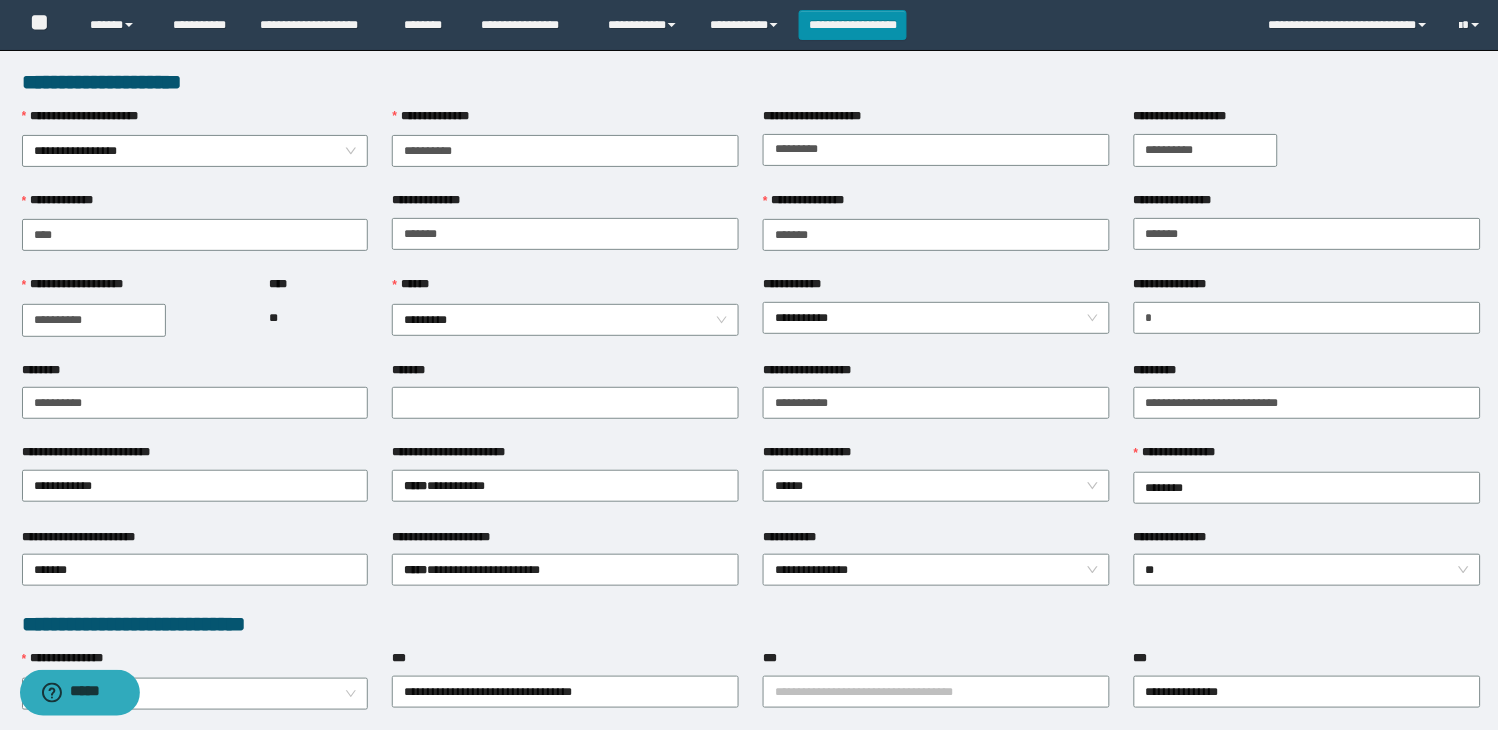 click on "**********" at bounding box center [1307, 149] 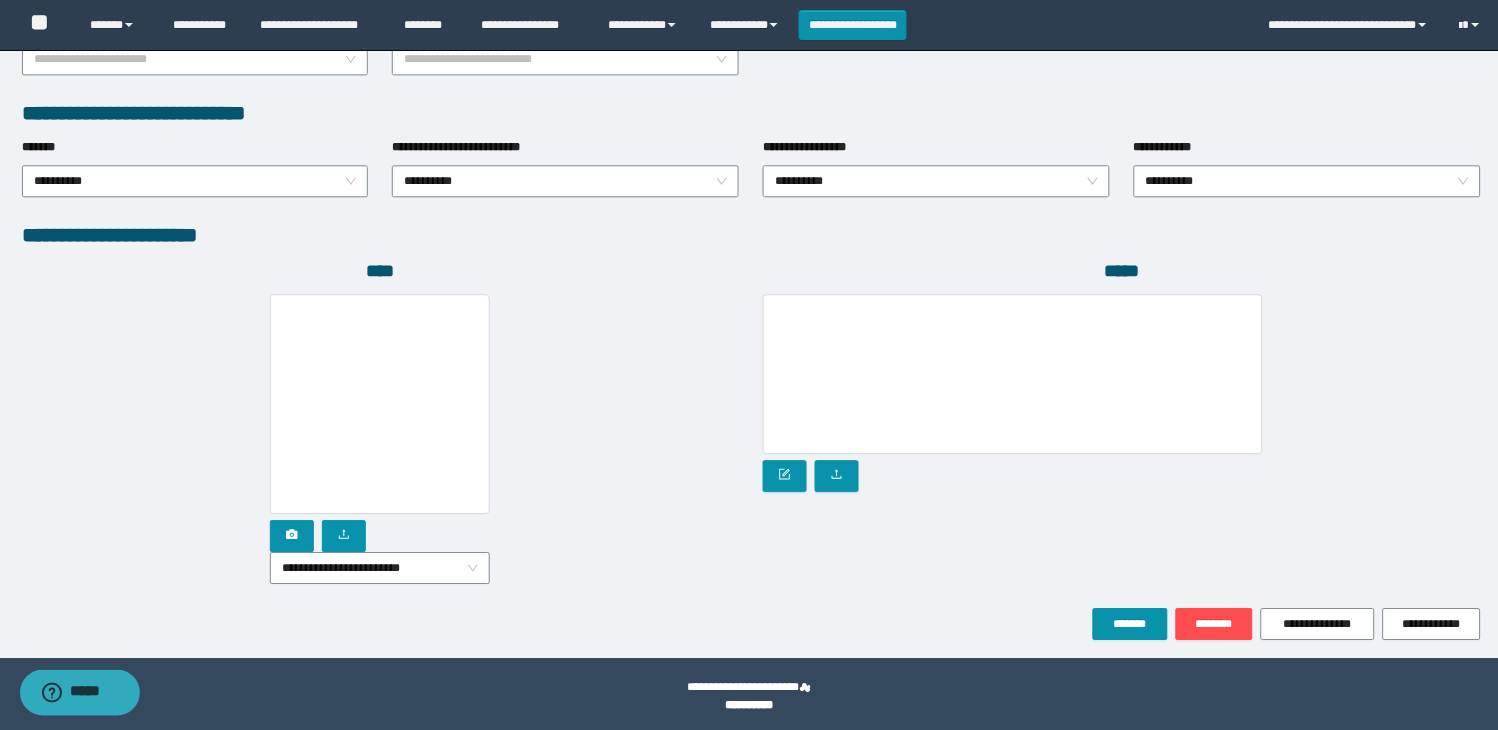 scroll, scrollTop: 1010, scrollLeft: 0, axis: vertical 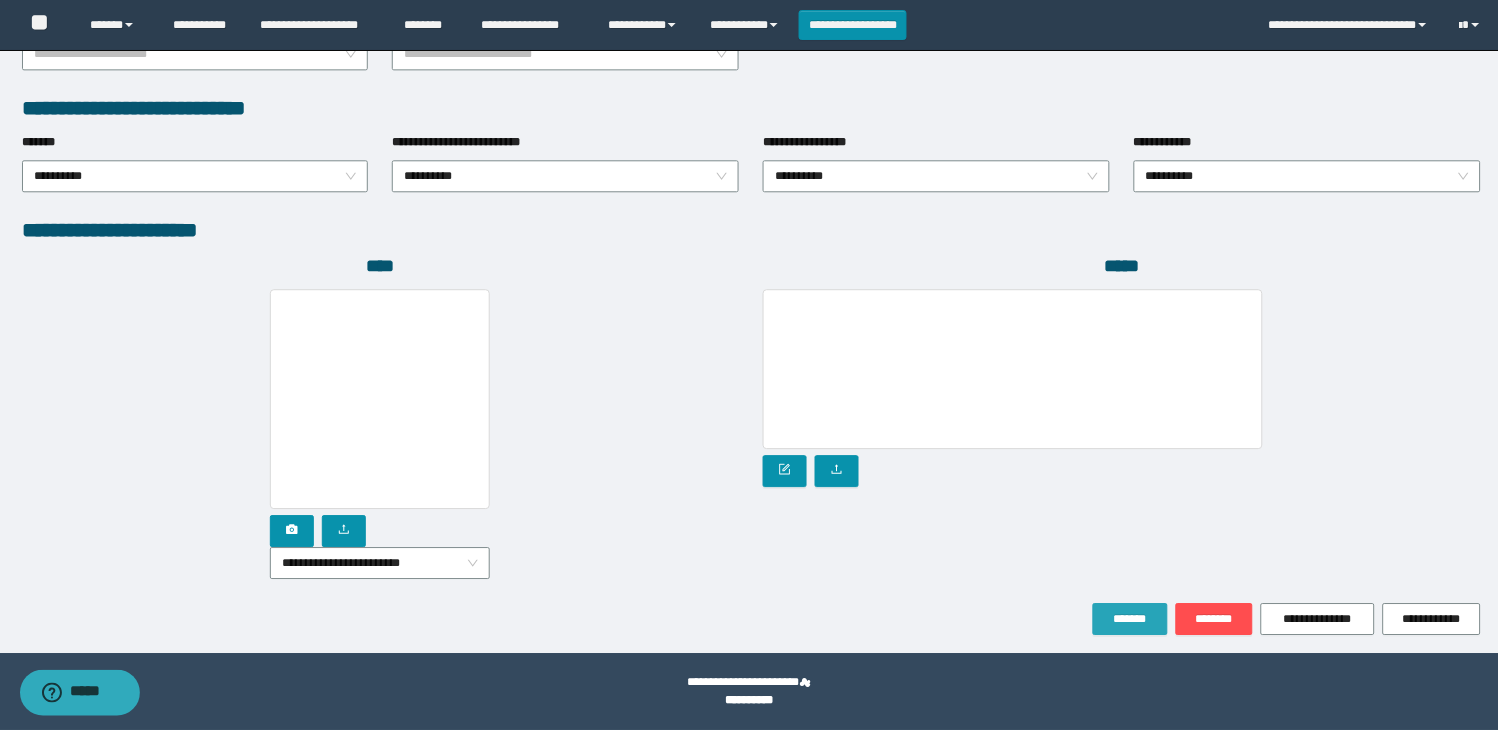 drag, startPoint x: 1108, startPoint y: 616, endPoint x: 674, endPoint y: 555, distance: 438.2659 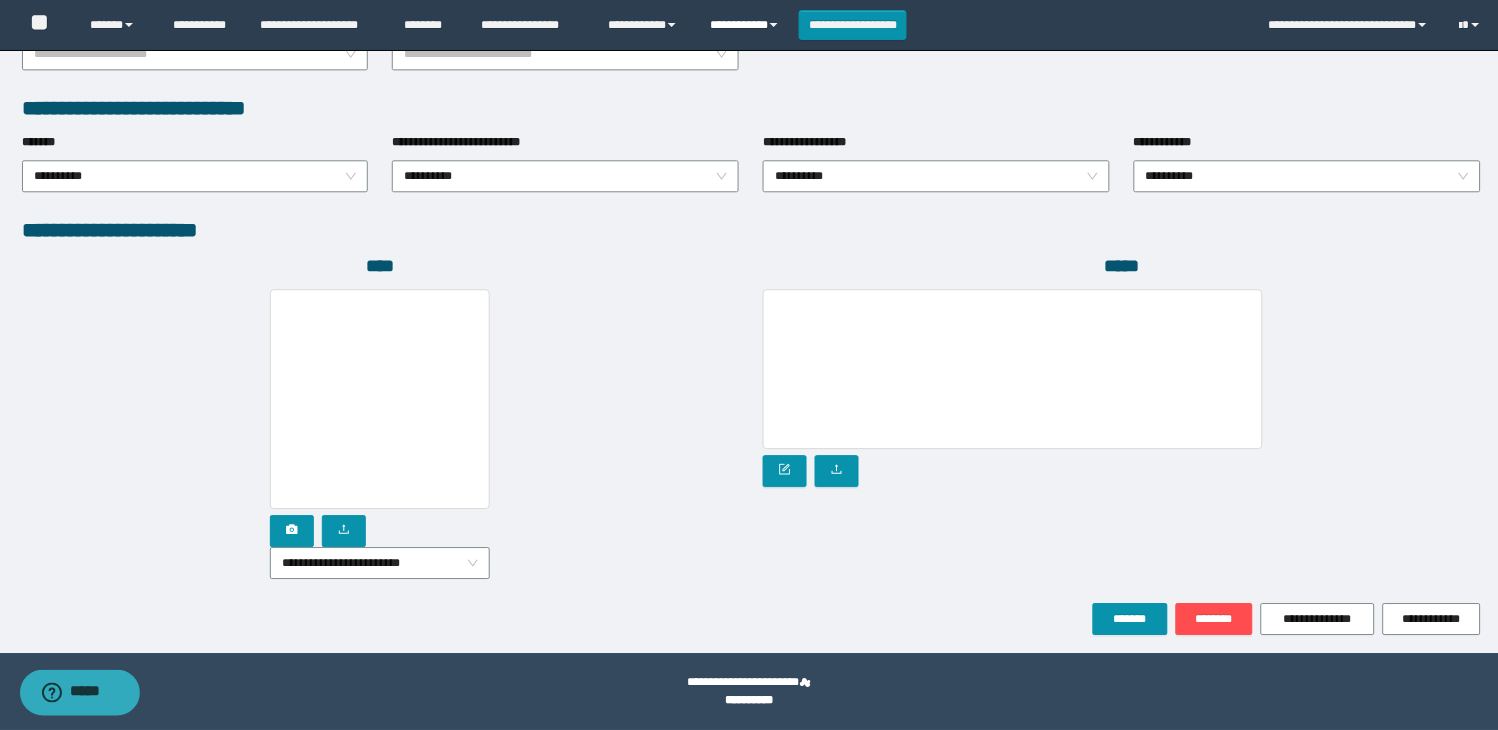 click on "**********" at bounding box center [746, 25] 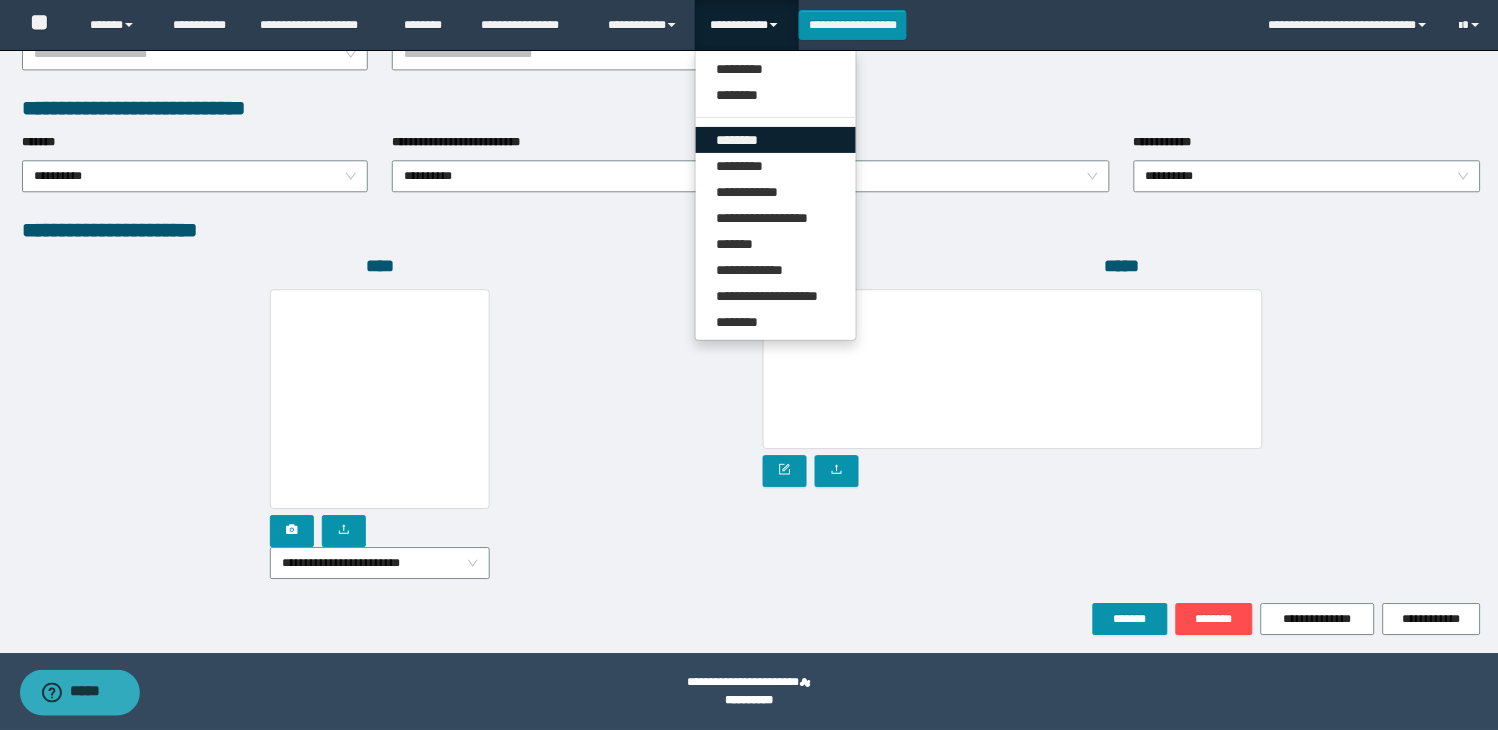 click on "********" at bounding box center (776, 140) 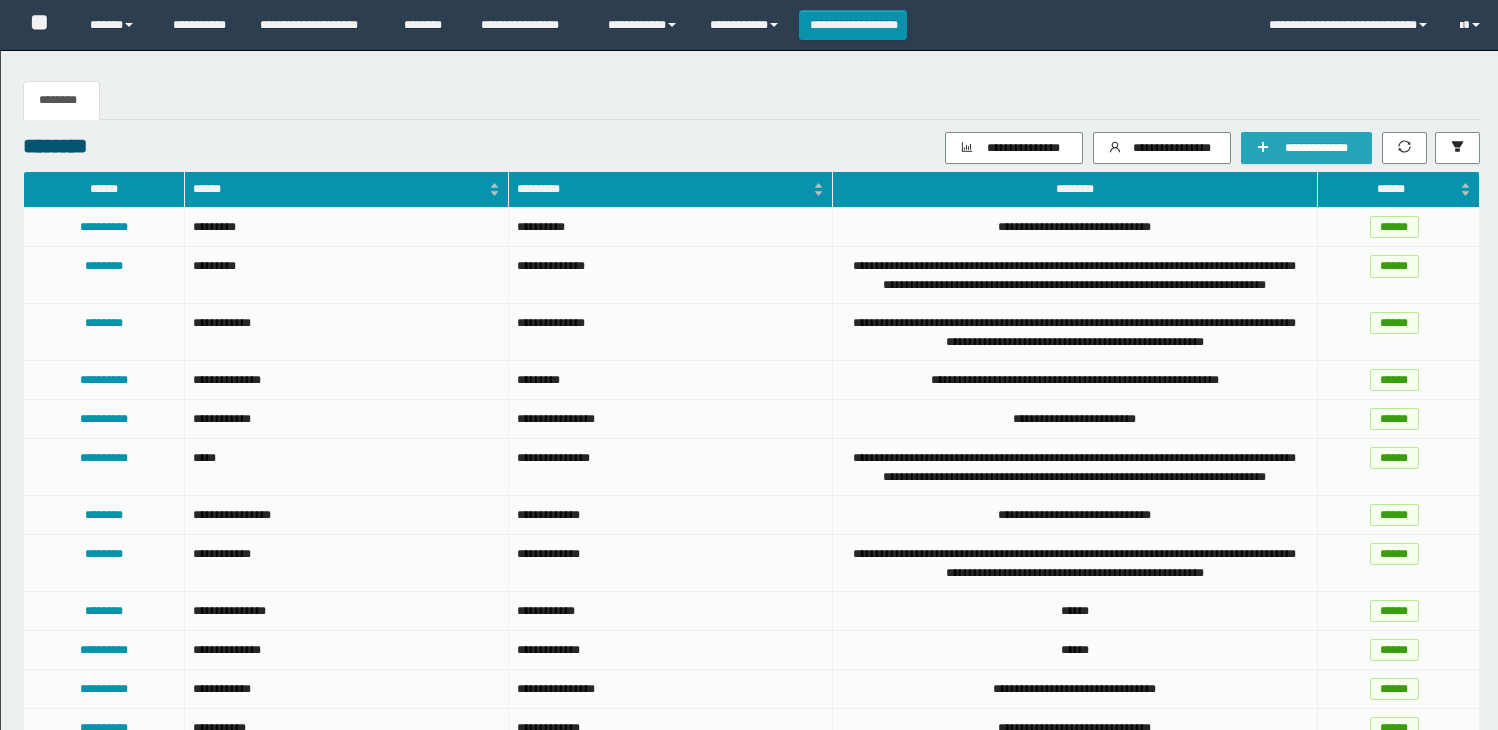 scroll, scrollTop: 0, scrollLeft: 0, axis: both 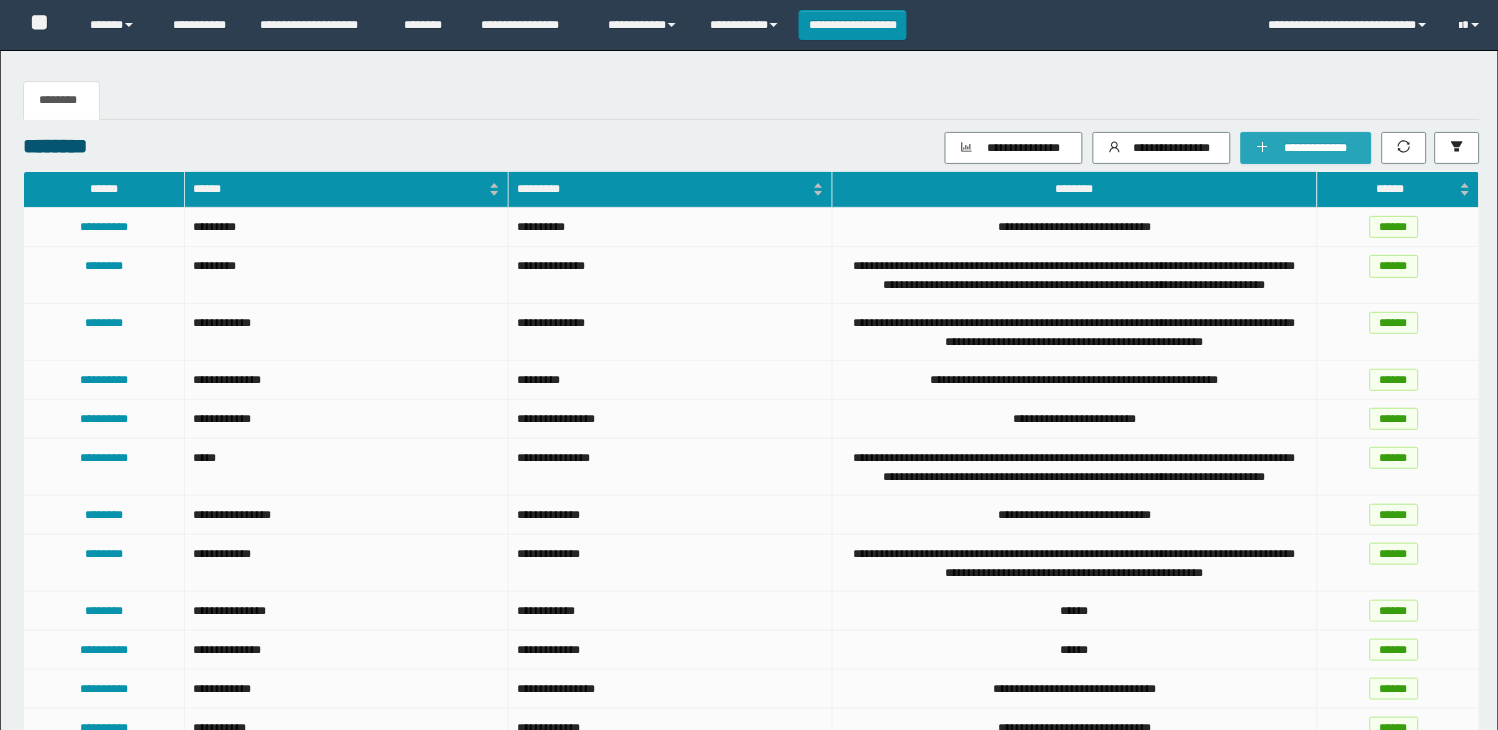 click on "**********" at bounding box center (1316, 148) 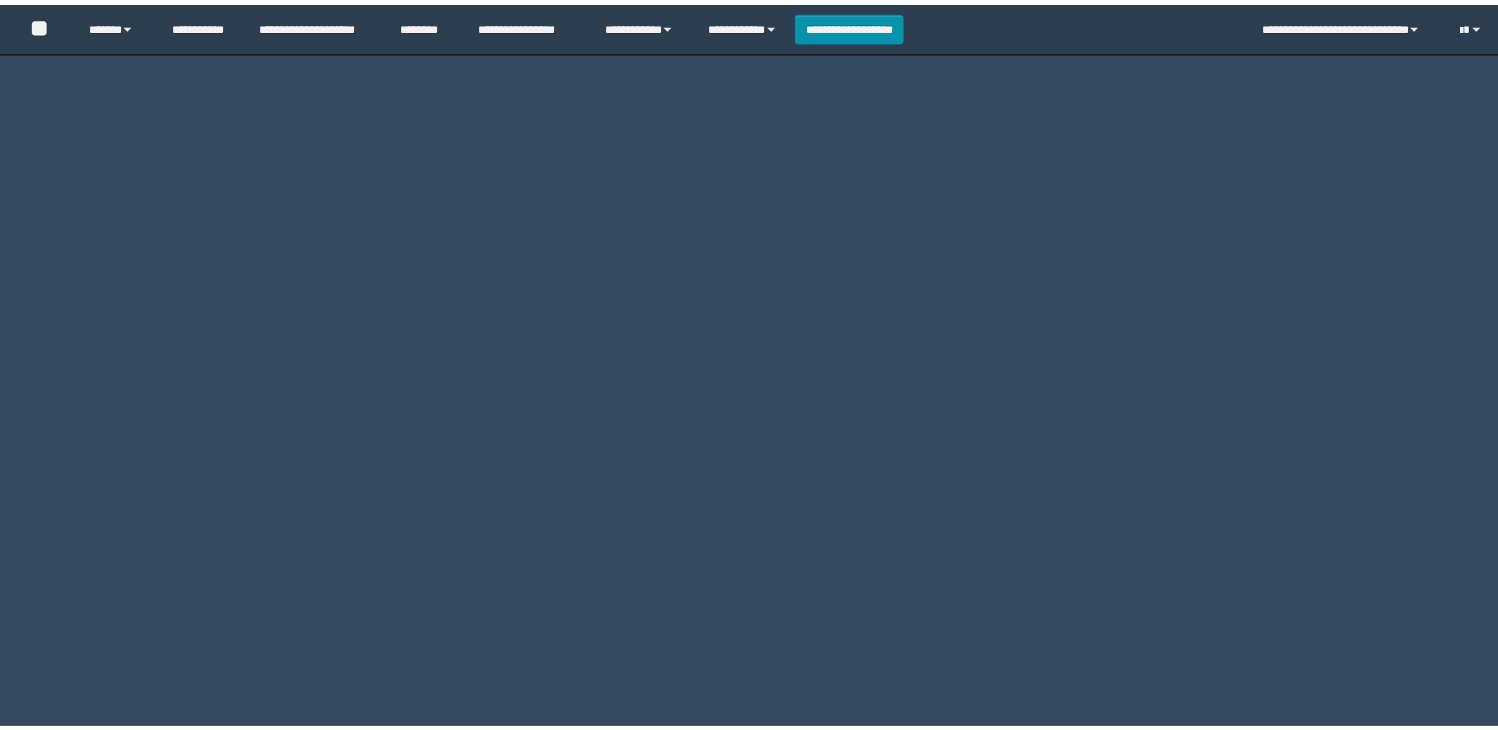 scroll, scrollTop: 0, scrollLeft: 0, axis: both 